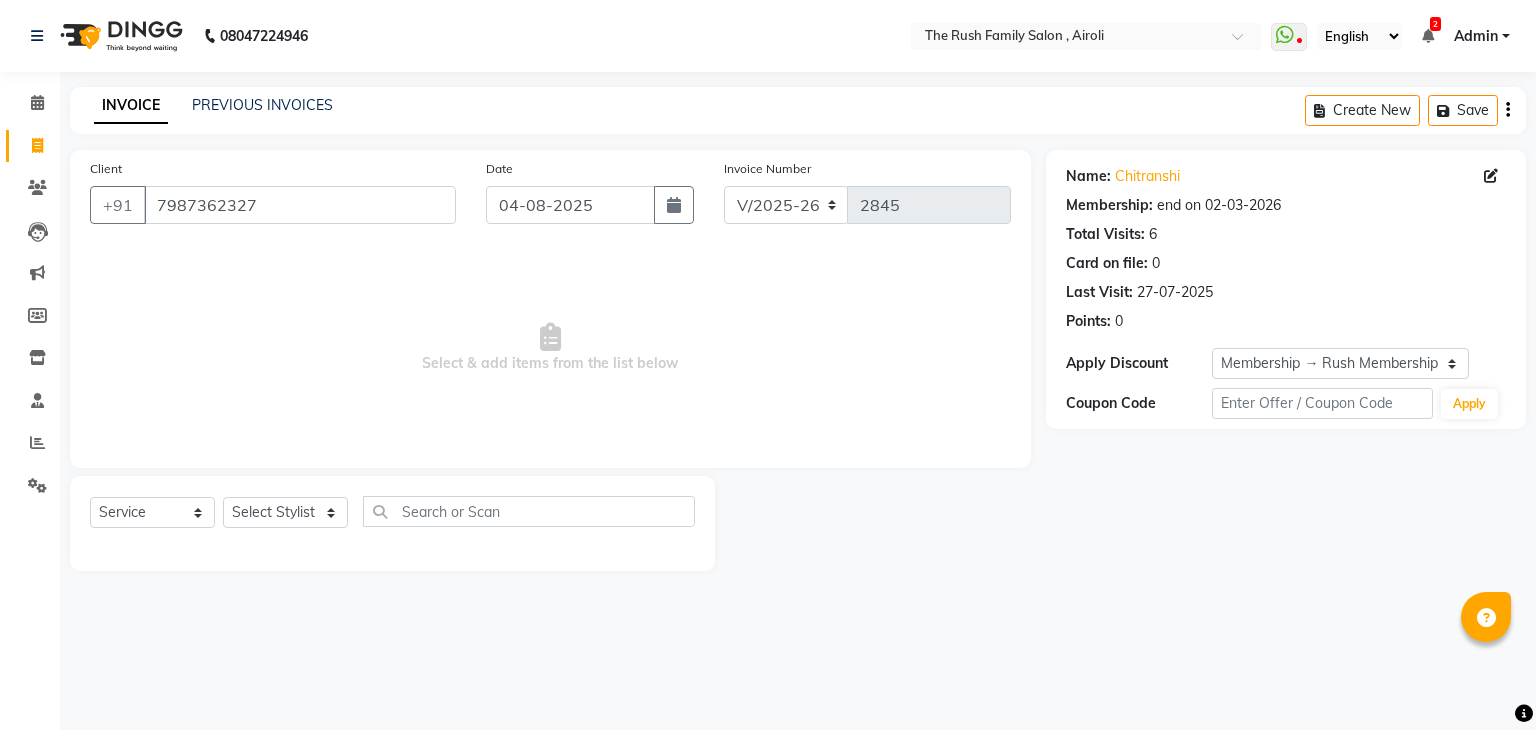 select on "5419" 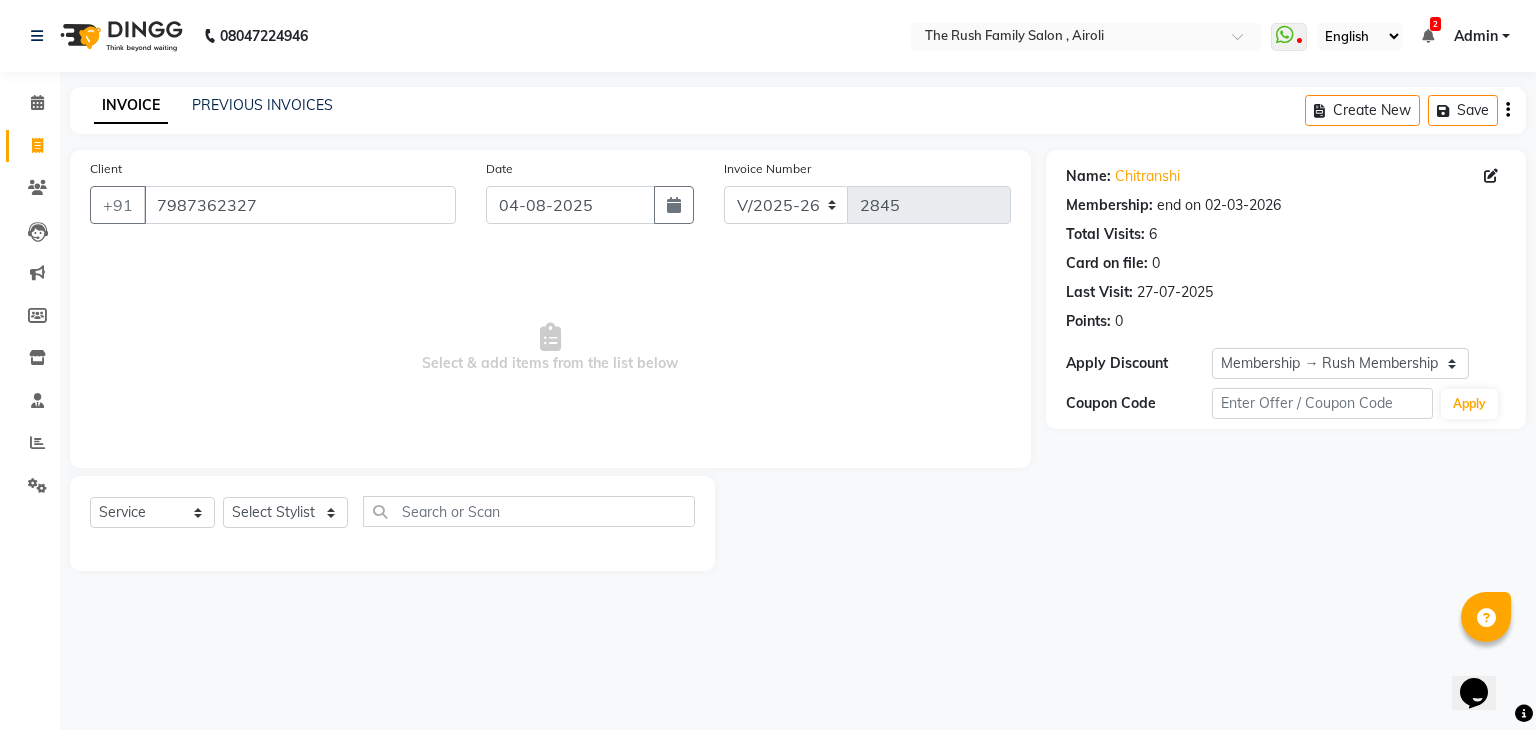 scroll, scrollTop: 0, scrollLeft: 0, axis: both 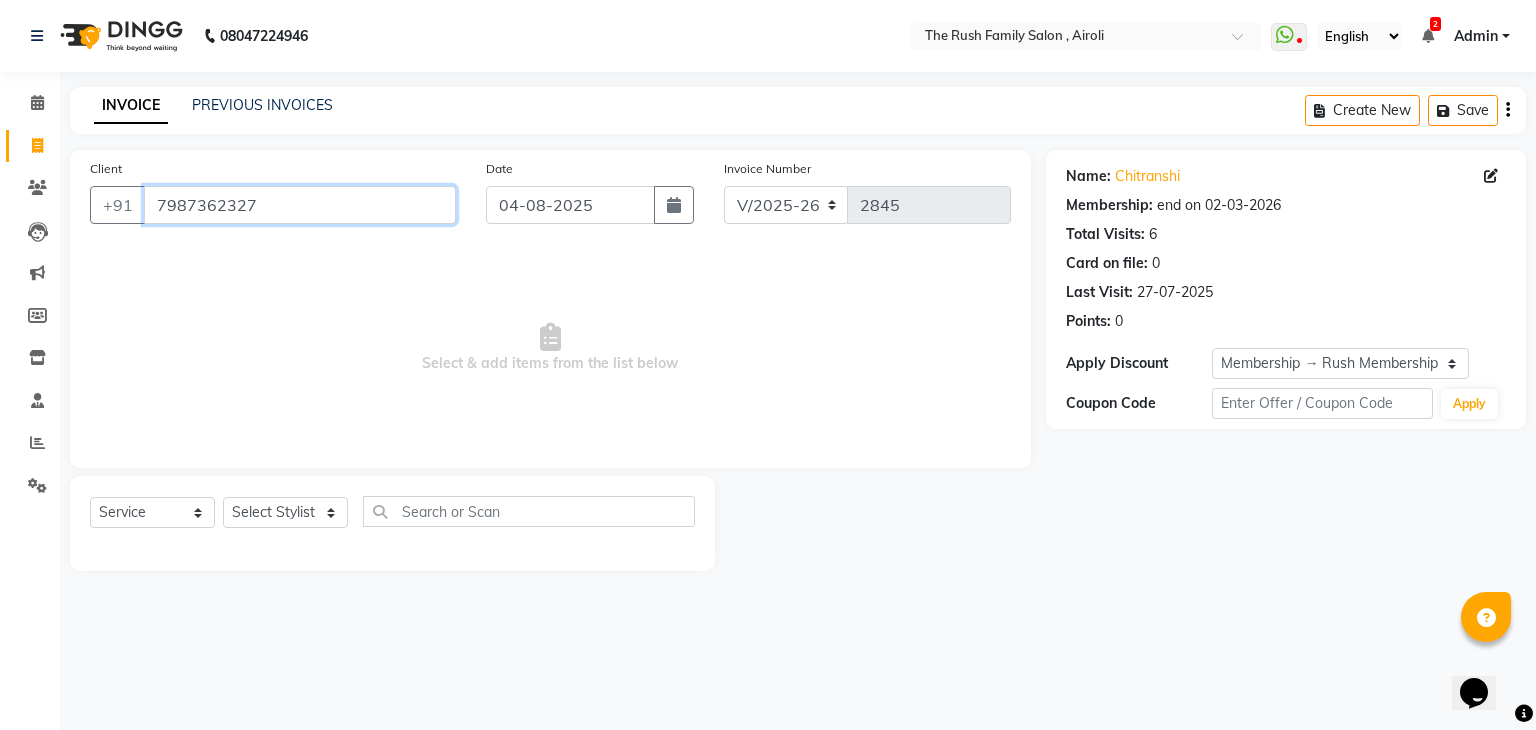 click on "7987362327" at bounding box center [300, 205] 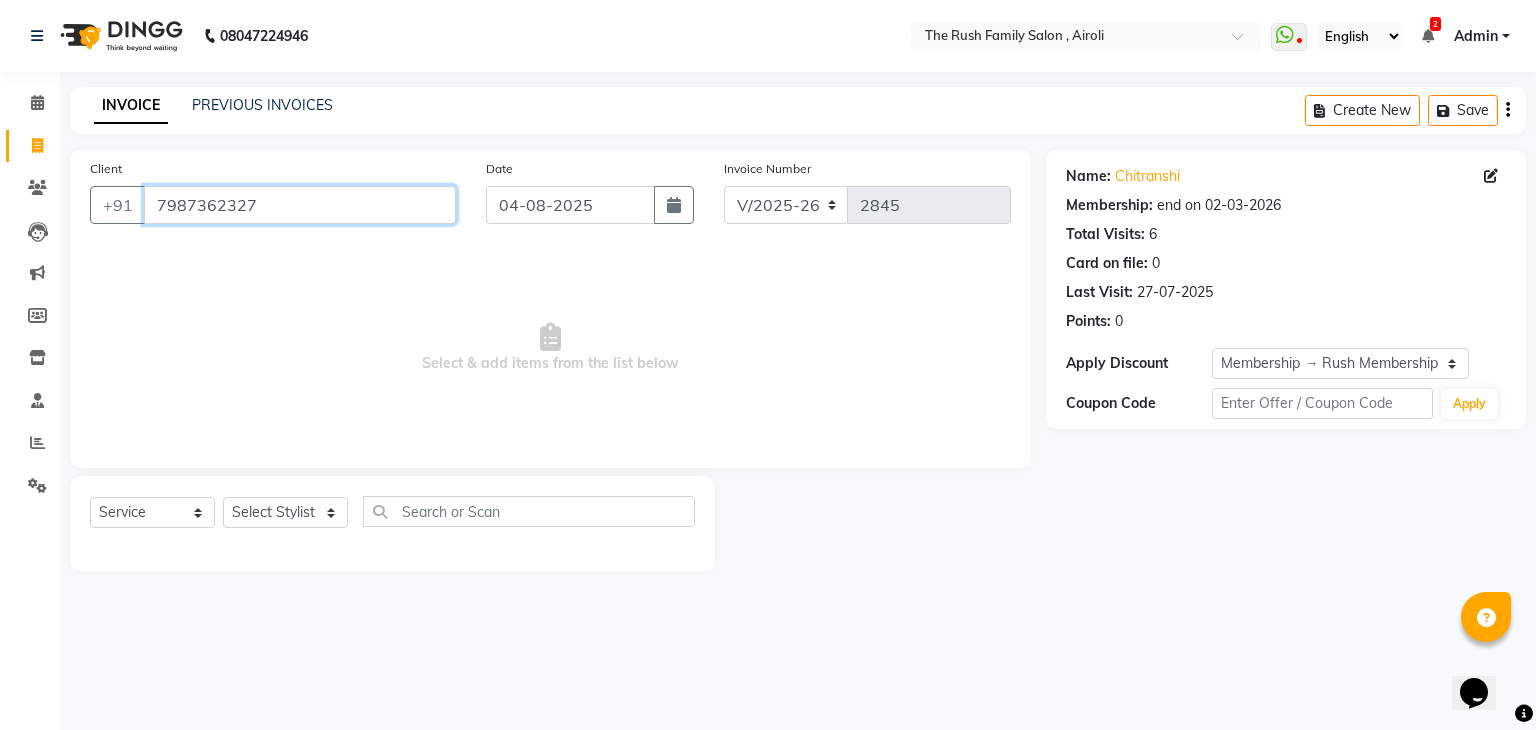 drag, startPoint x: 0, startPoint y: 0, endPoint x: 274, endPoint y: 210, distance: 345.21878 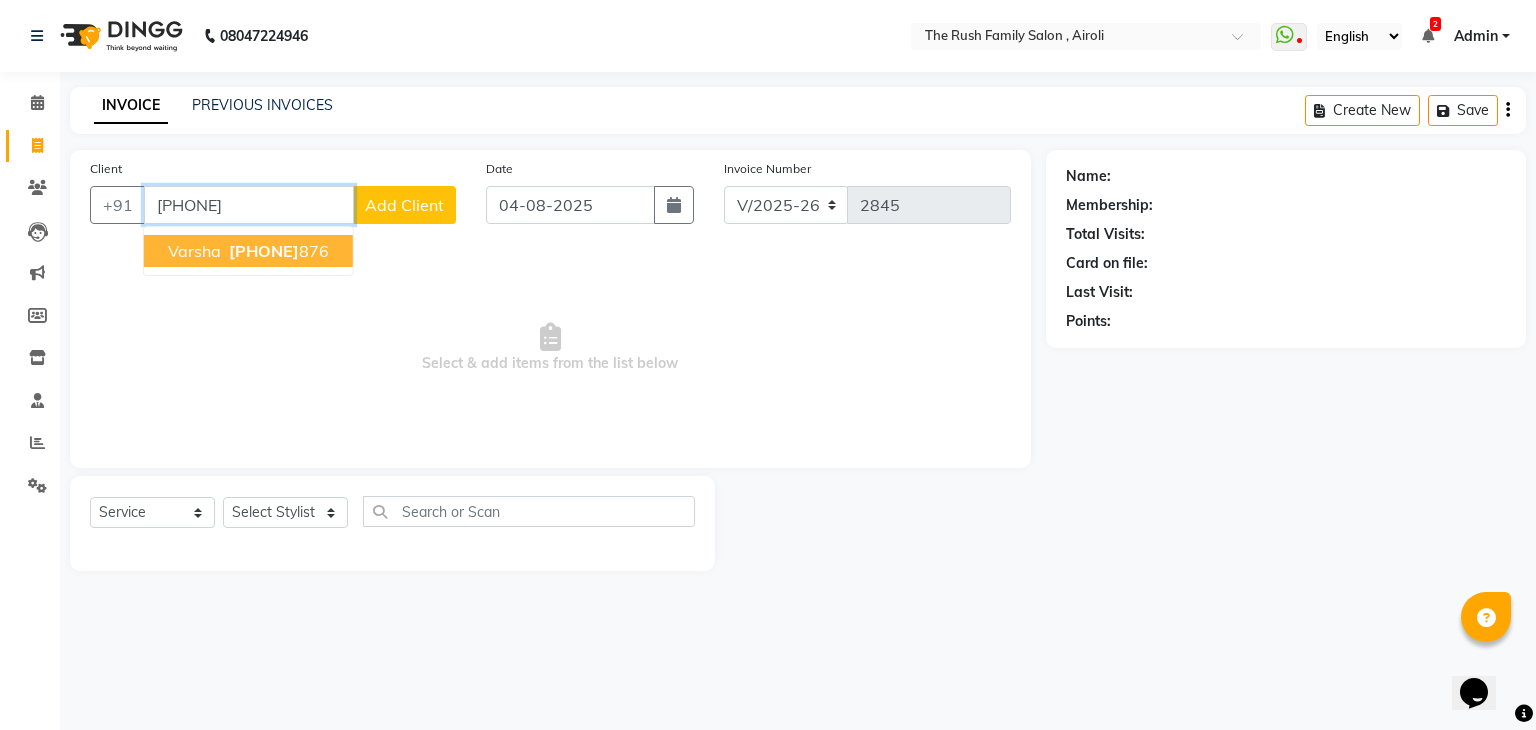 click on "[PHONE]" at bounding box center (264, 251) 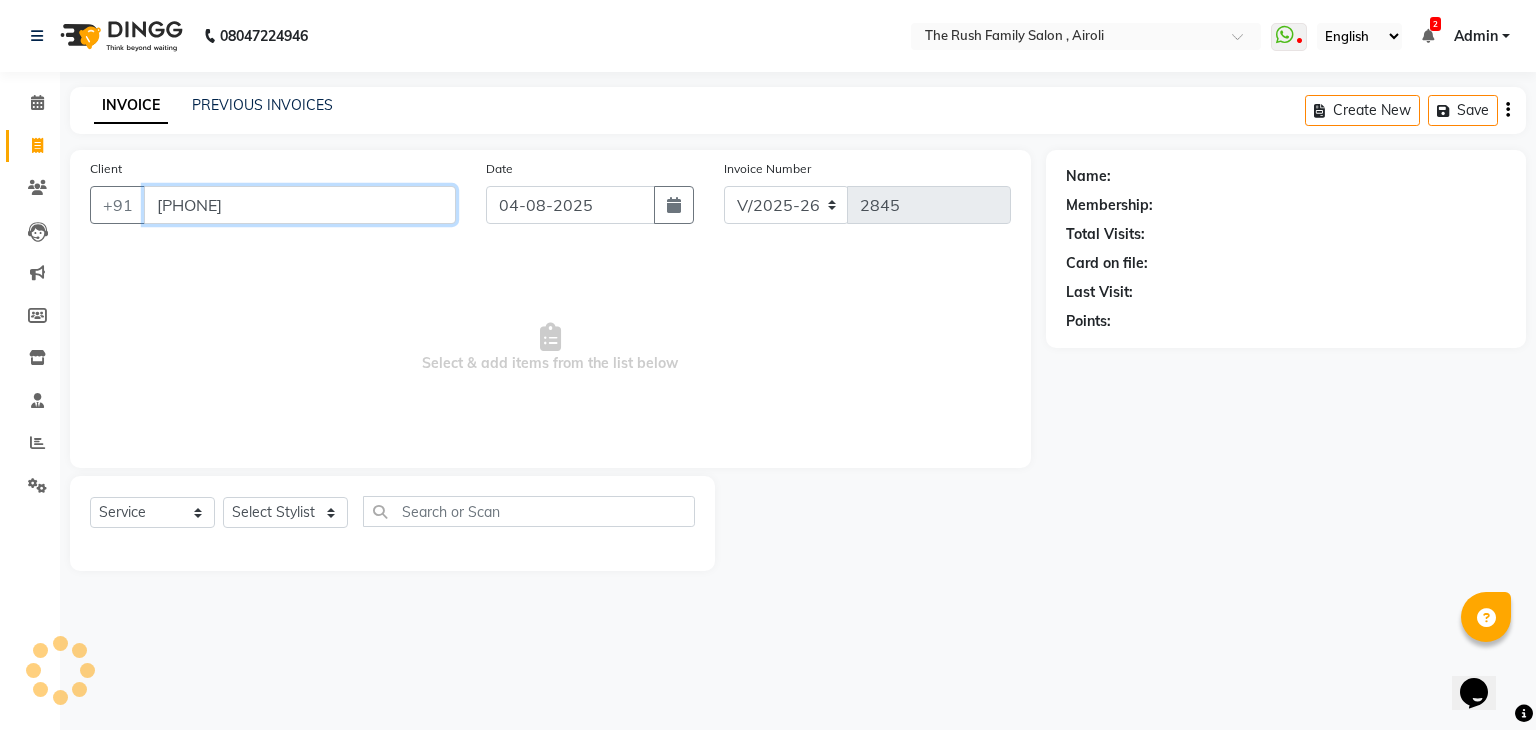 type on "[PHONE]" 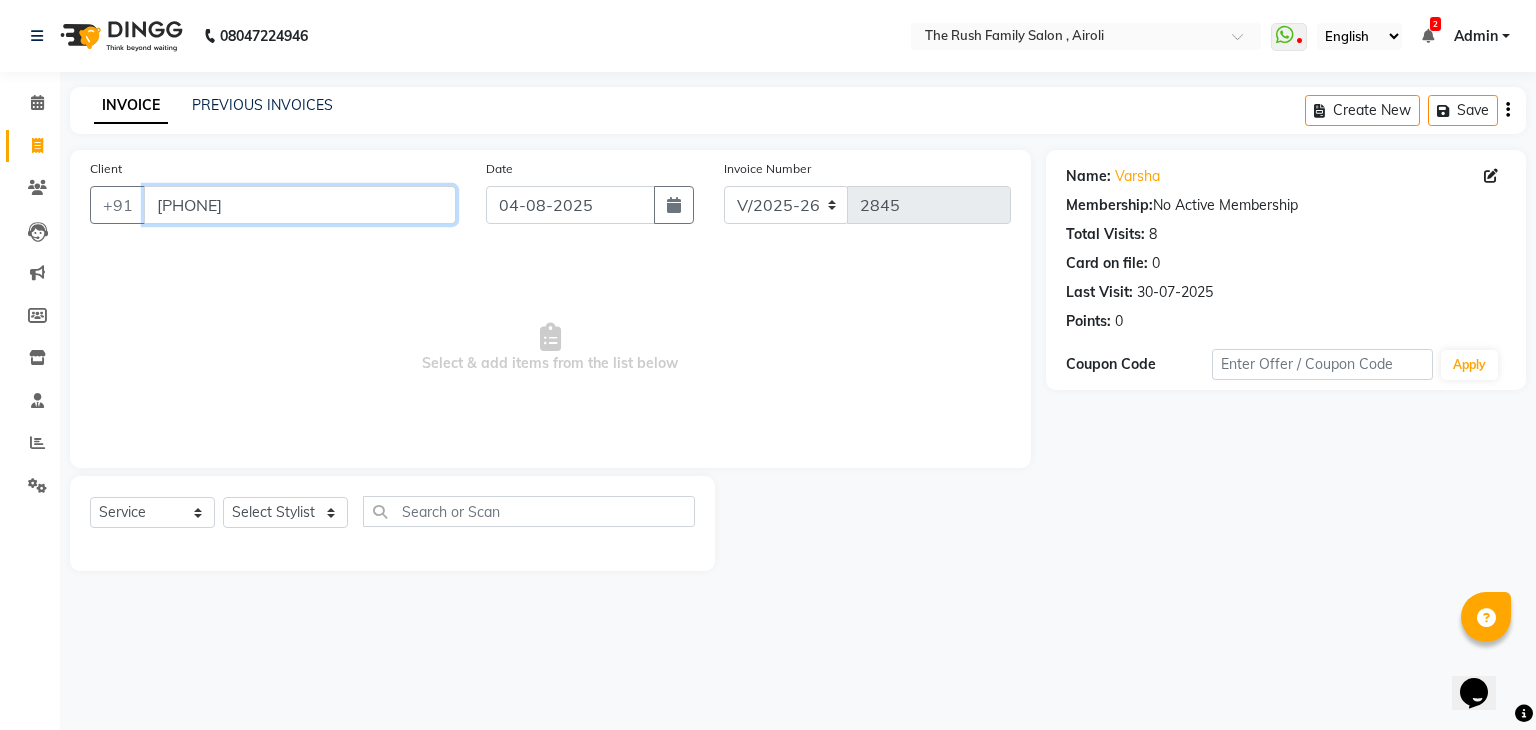 click on "[PHONE]" at bounding box center [300, 205] 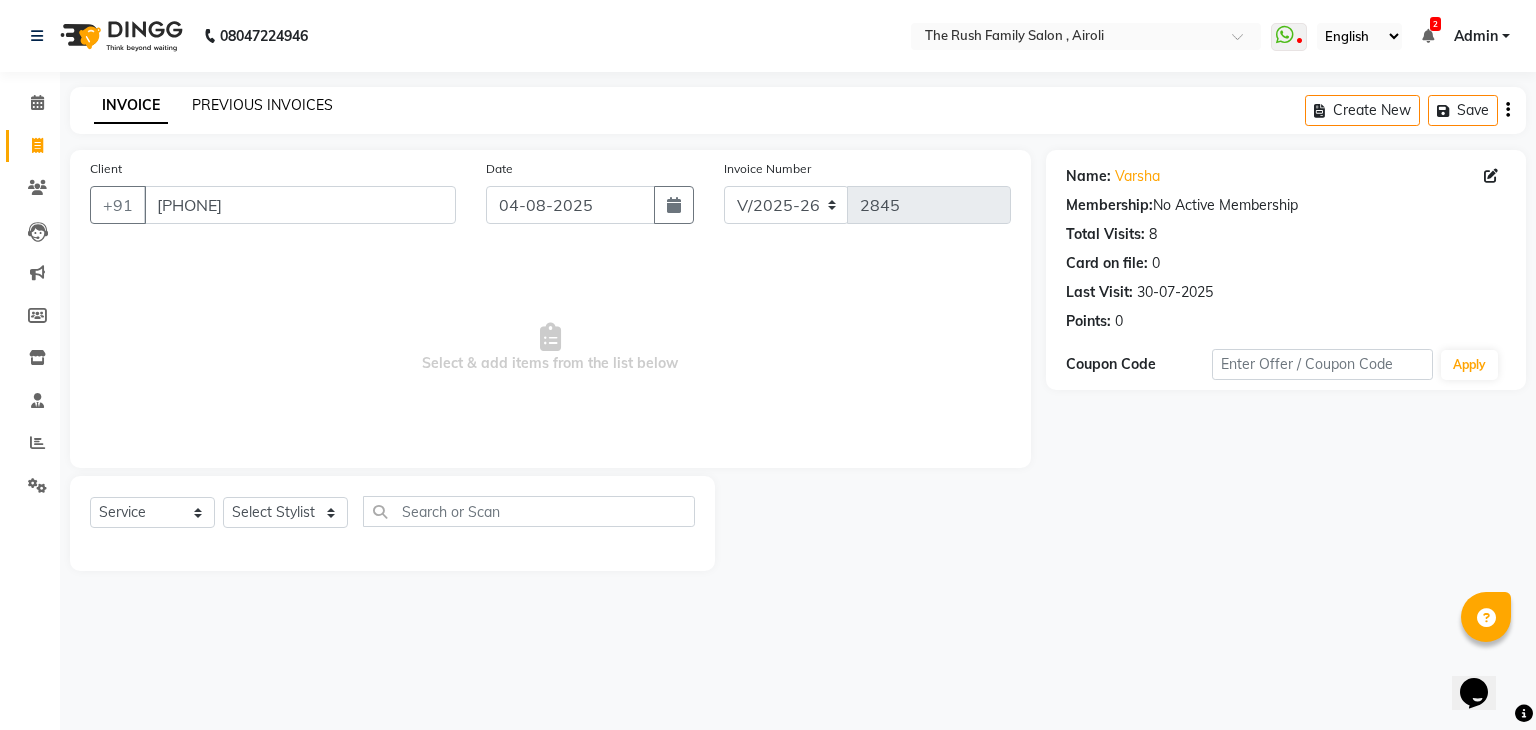 click on "PREVIOUS INVOICES" 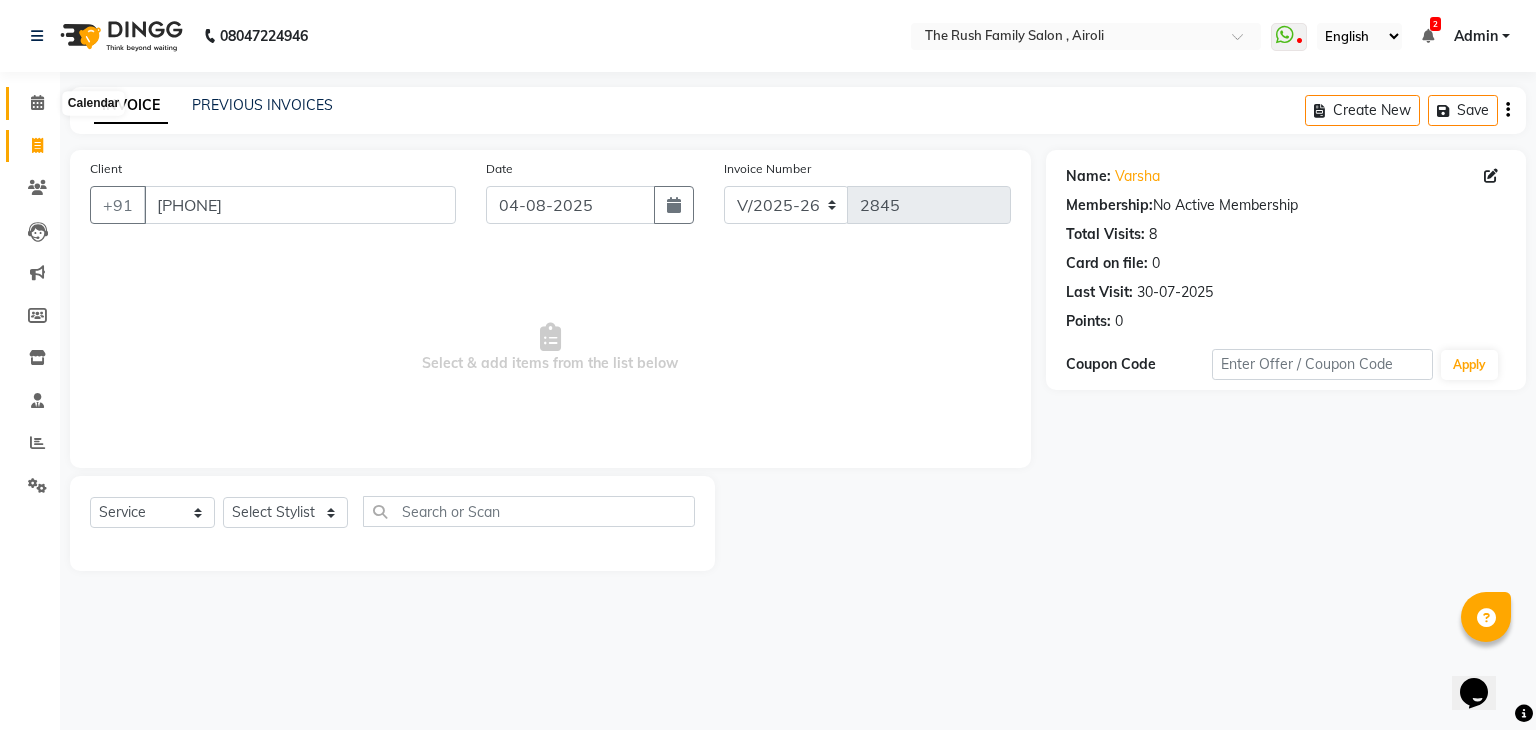 click 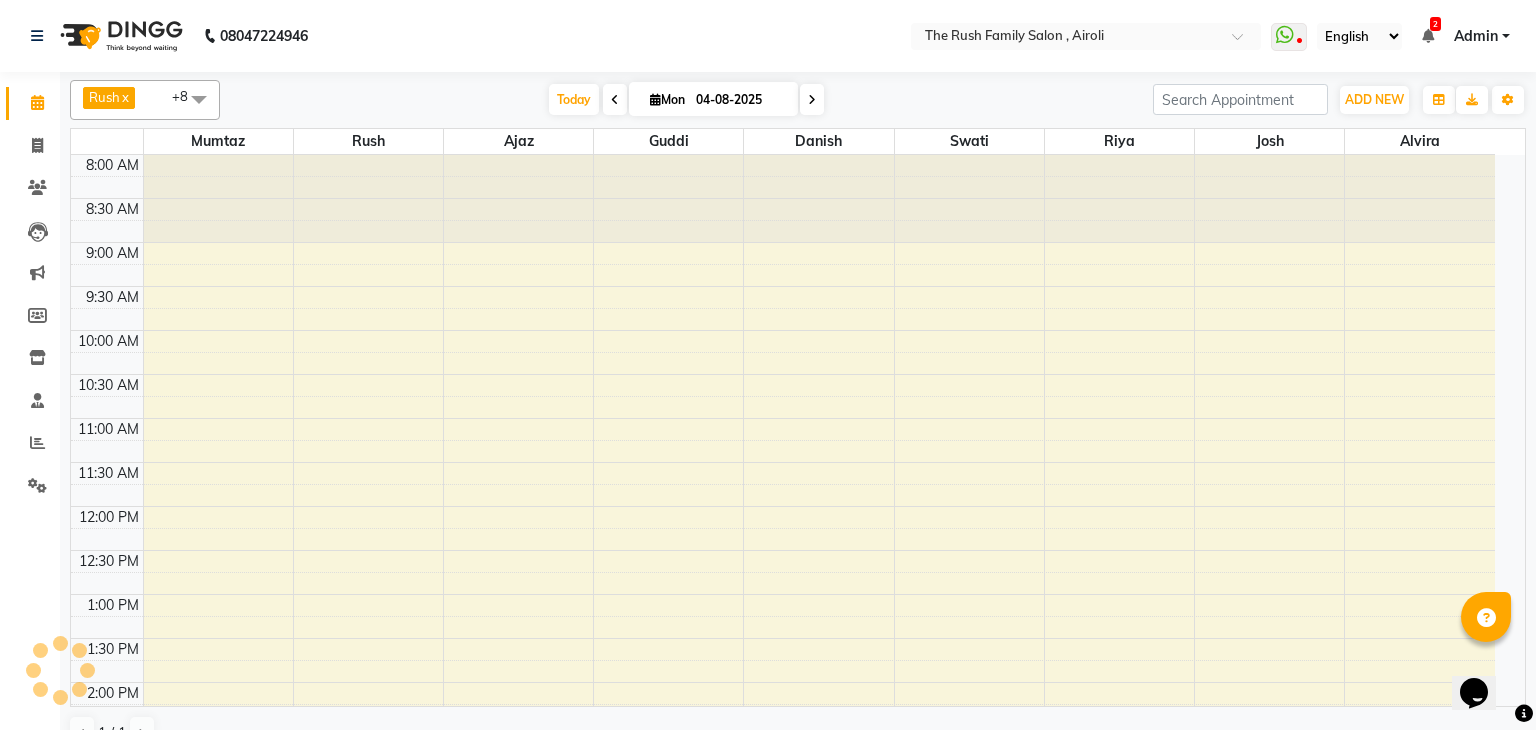 click on "8:00 AM 8:30 AM 9:00 AM 9:30 AM 10:00 AM 10:30 AM 11:00 AM 11:30 AM 12:00 PM 12:30 PM 1:00 PM 1:30 PM 2:00 PM 2:30 PM 3:00 PM 3:30 PM 4:00 PM 4:30 PM 5:00 PM 5:30 PM 6:00 PM 6:30 PM 7:00 PM 7:30 PM 8:00 PM 8:30 PM 9:00 PM 9:30 PM 10:00 PM 10:30 PM" at bounding box center (783, 814) 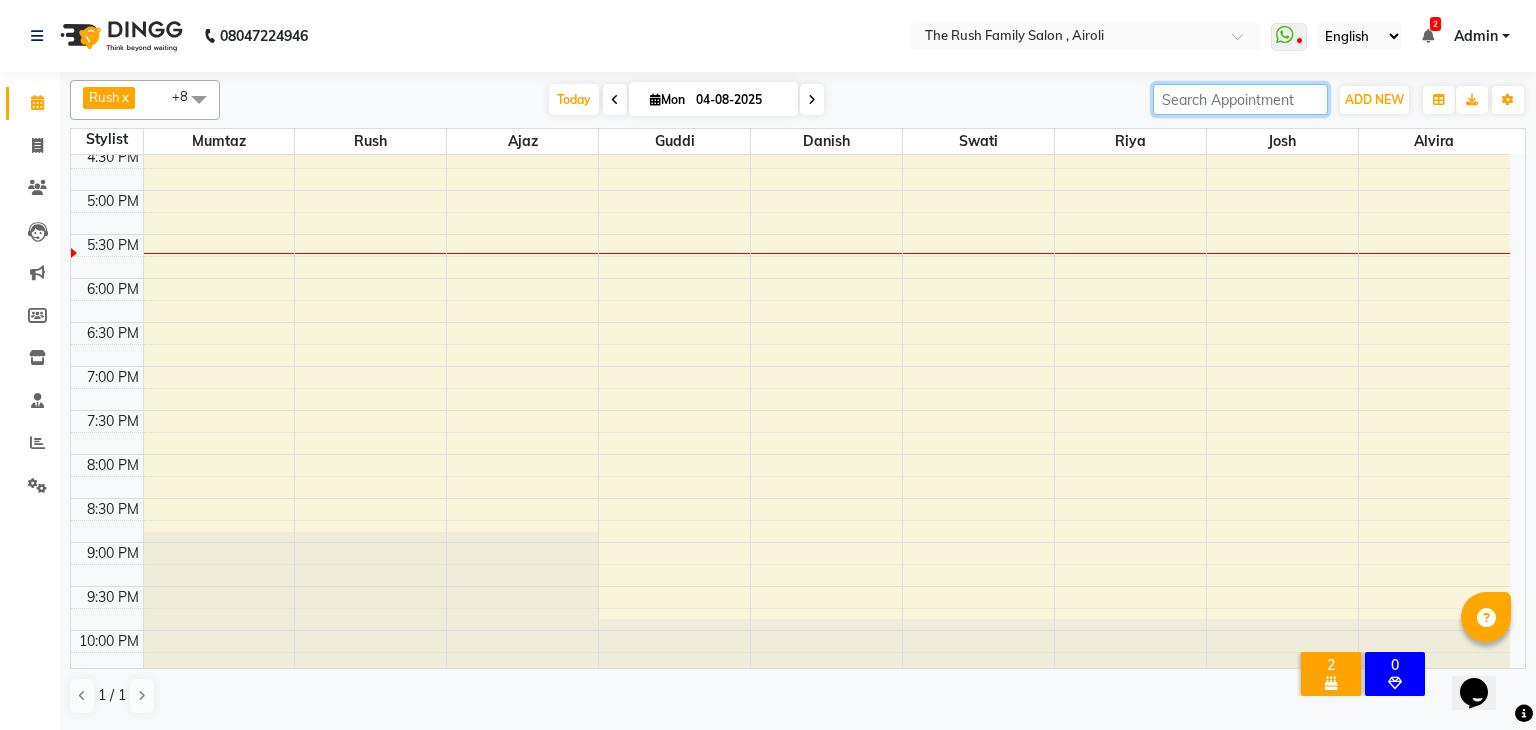 click at bounding box center (1240, 99) 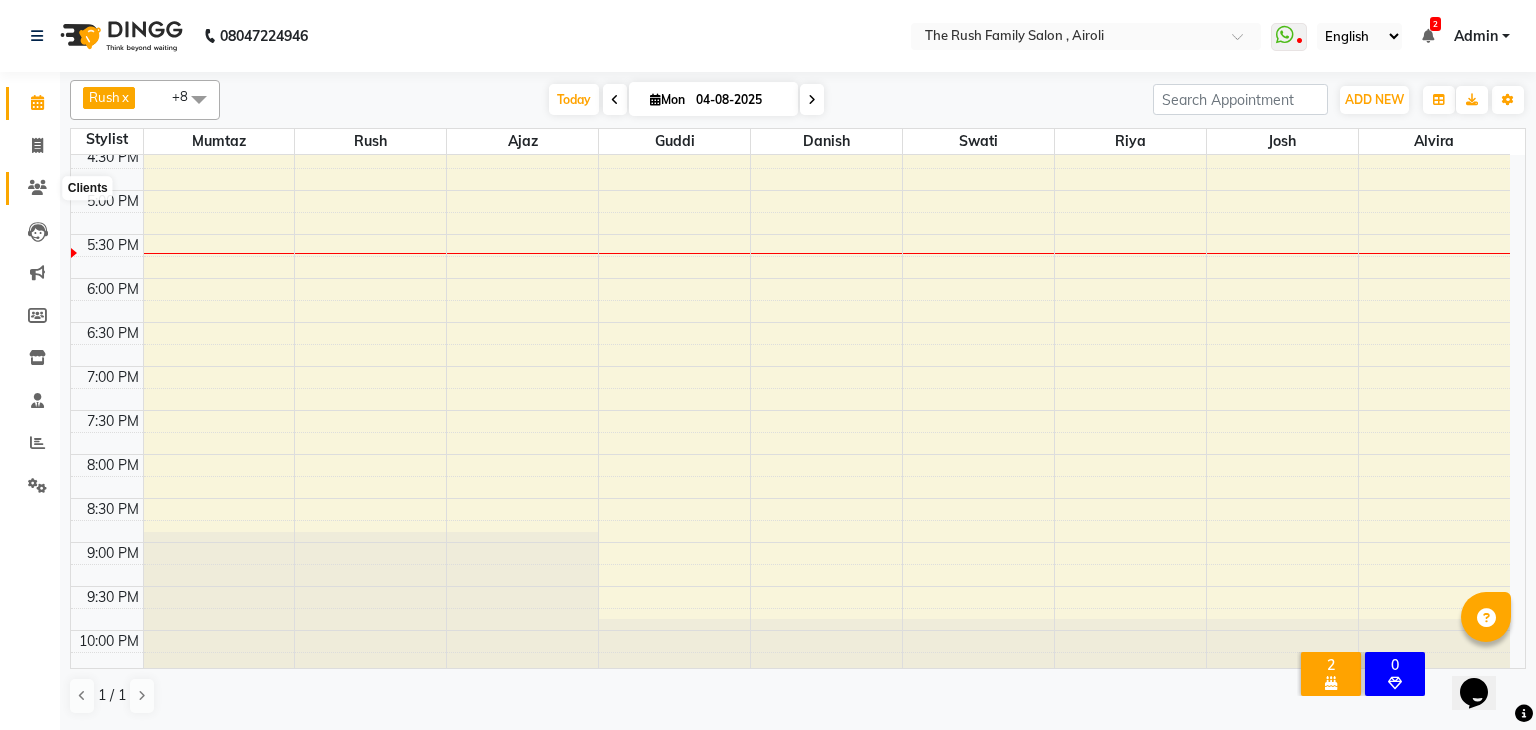 click 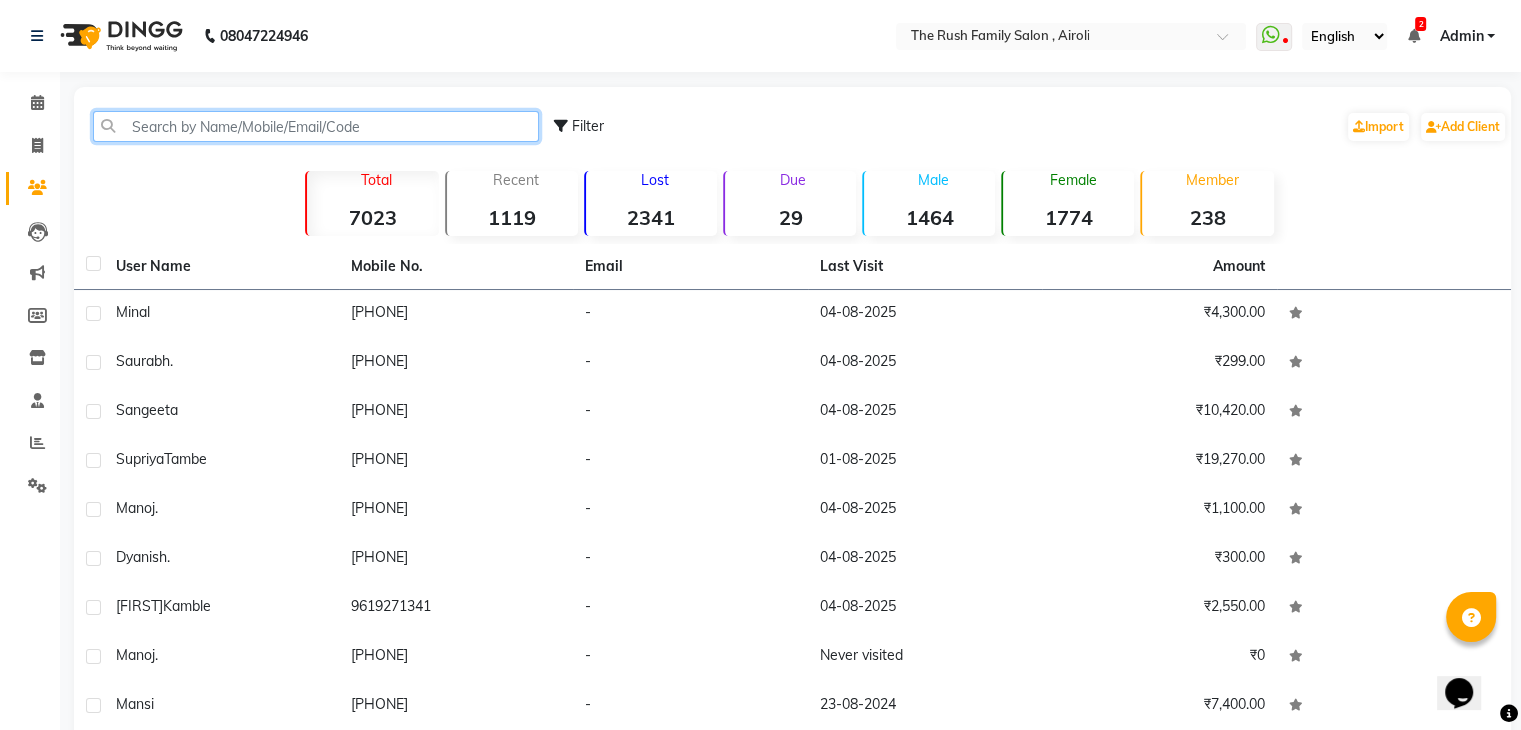 click 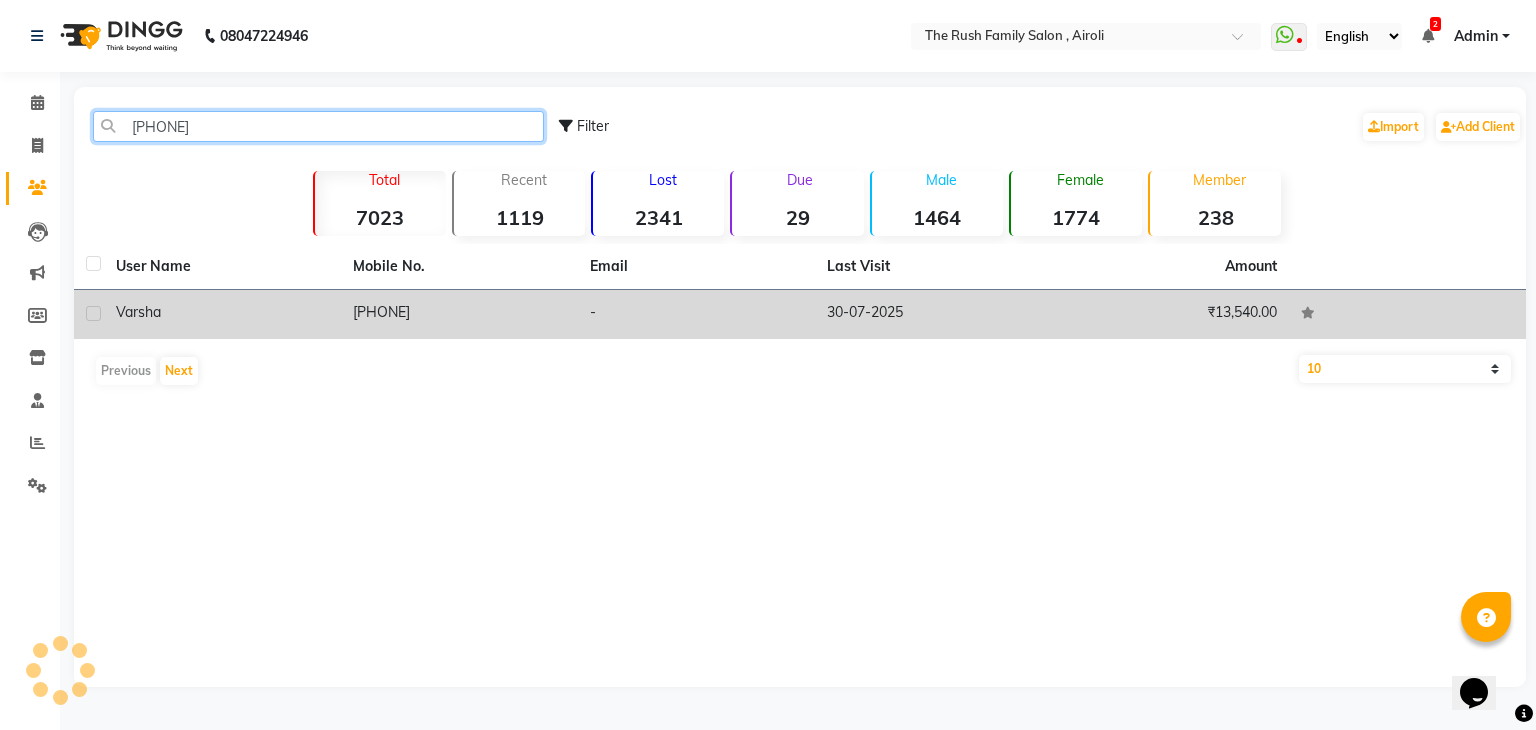 type on "[PHONE]" 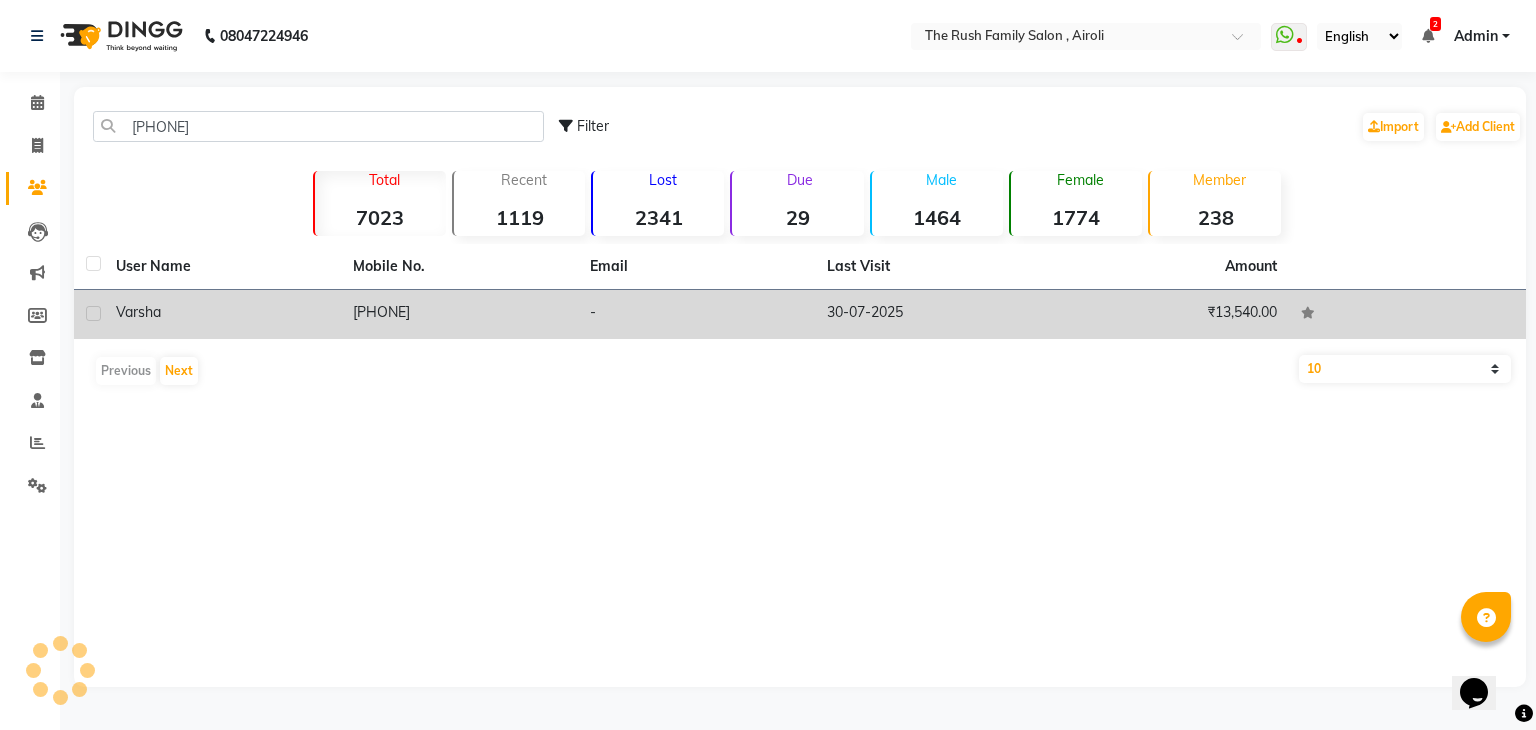click on "[PHONE]" 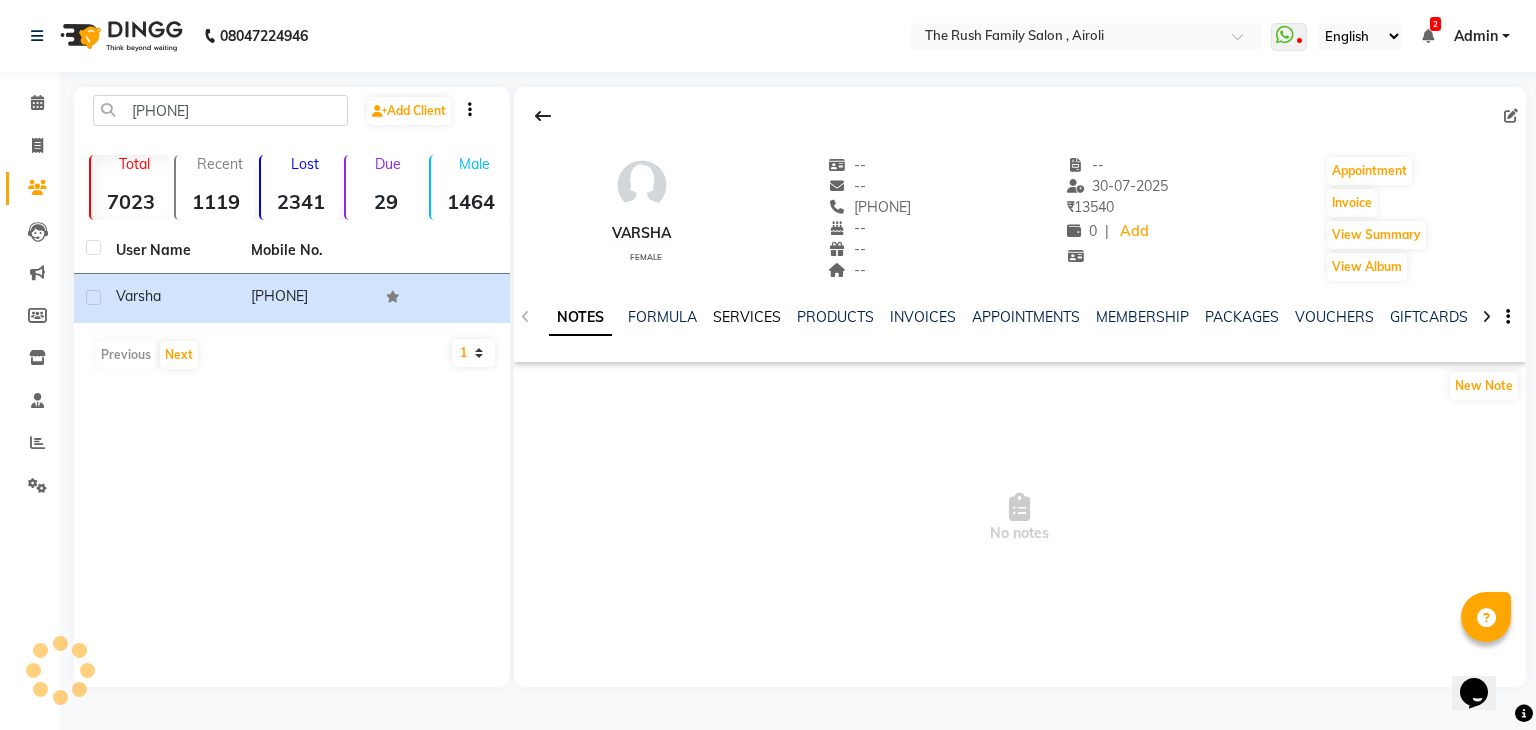 click on "SERVICES" 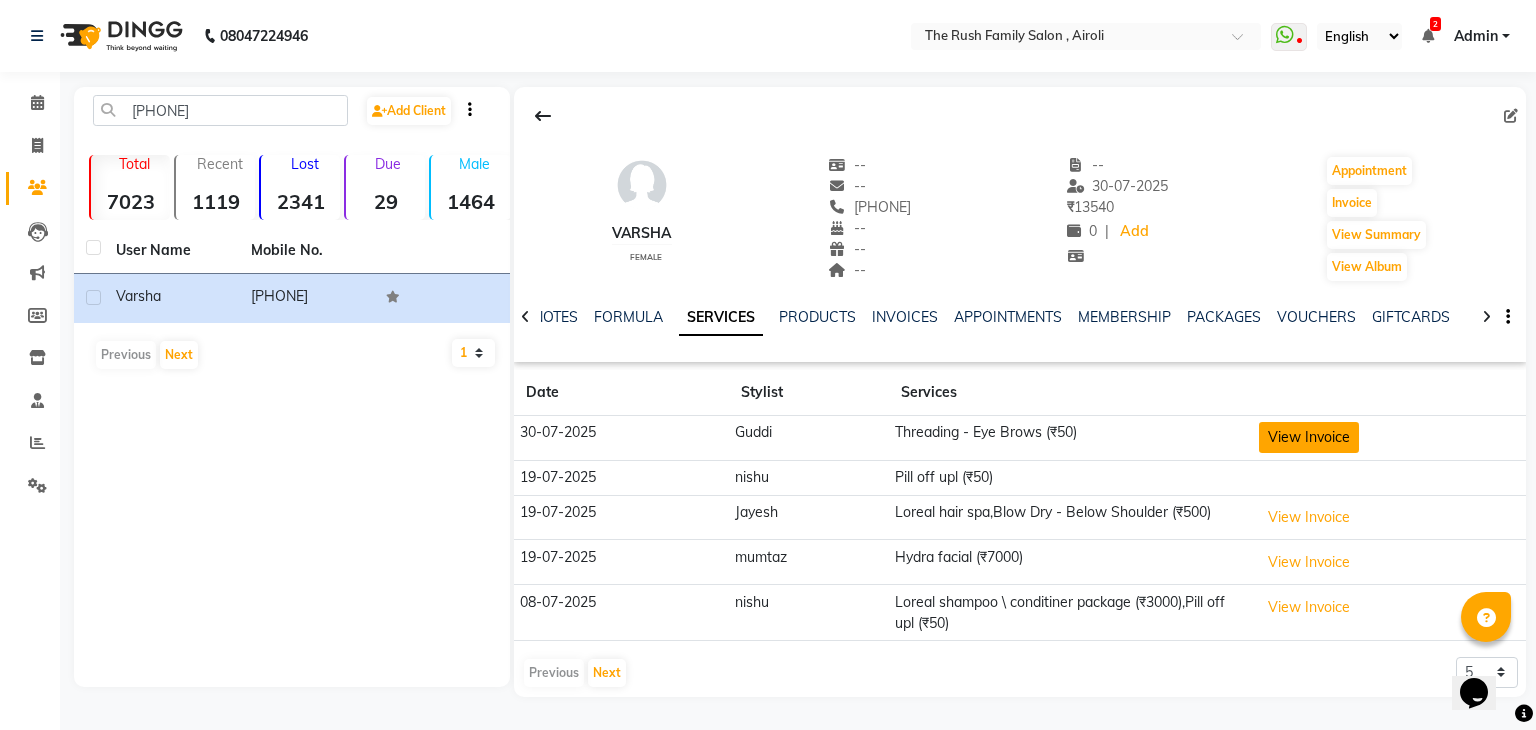 click on "View Invoice" 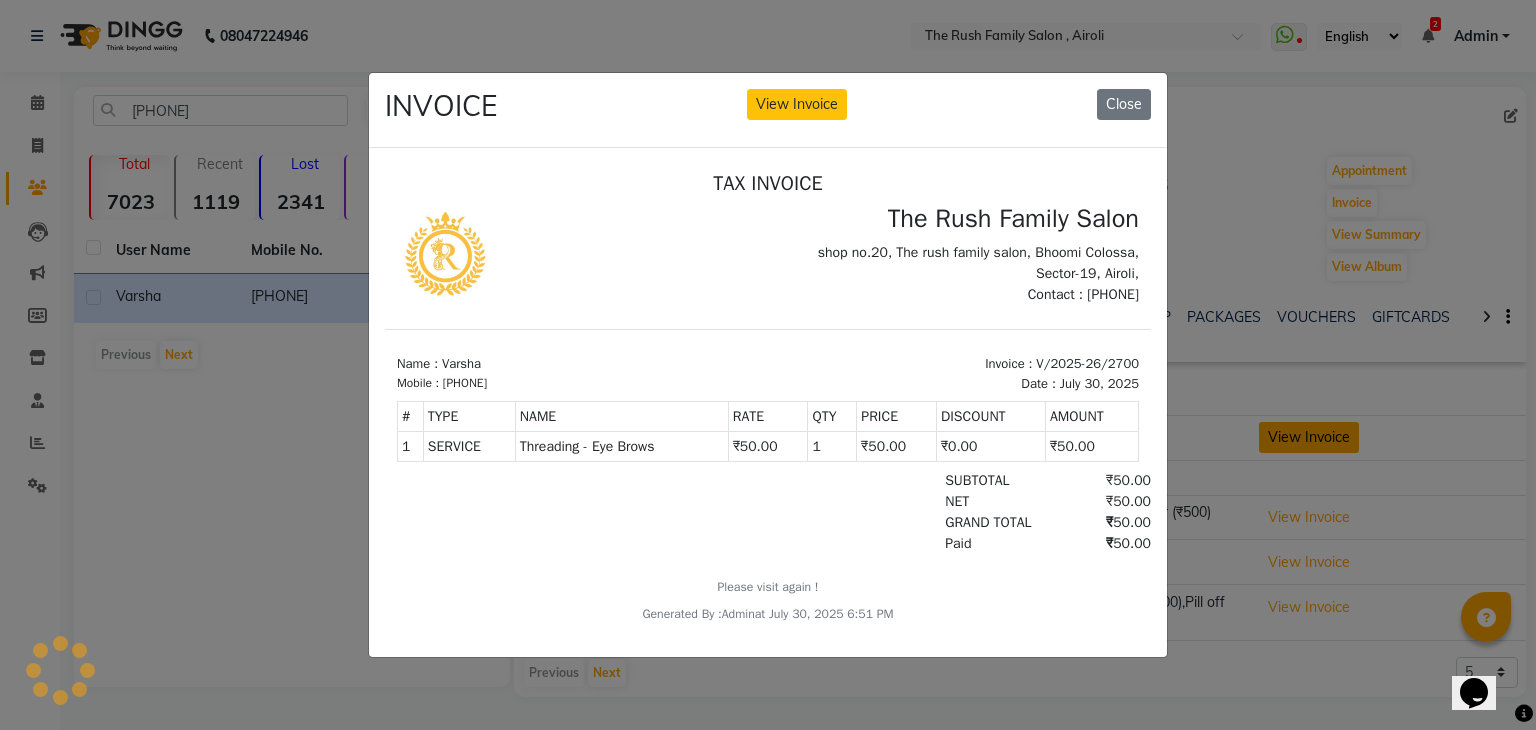 scroll, scrollTop: 0, scrollLeft: 0, axis: both 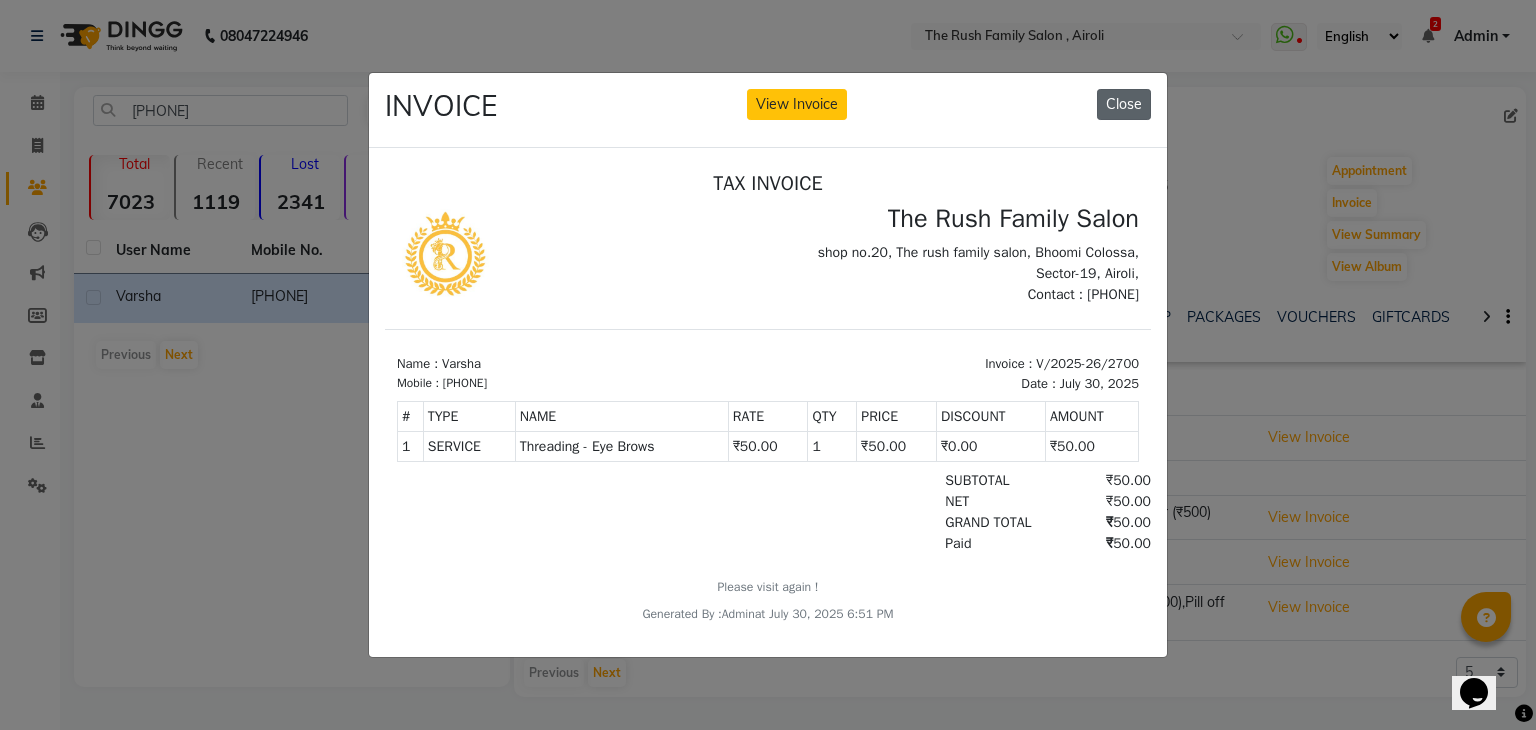 click on "Close" 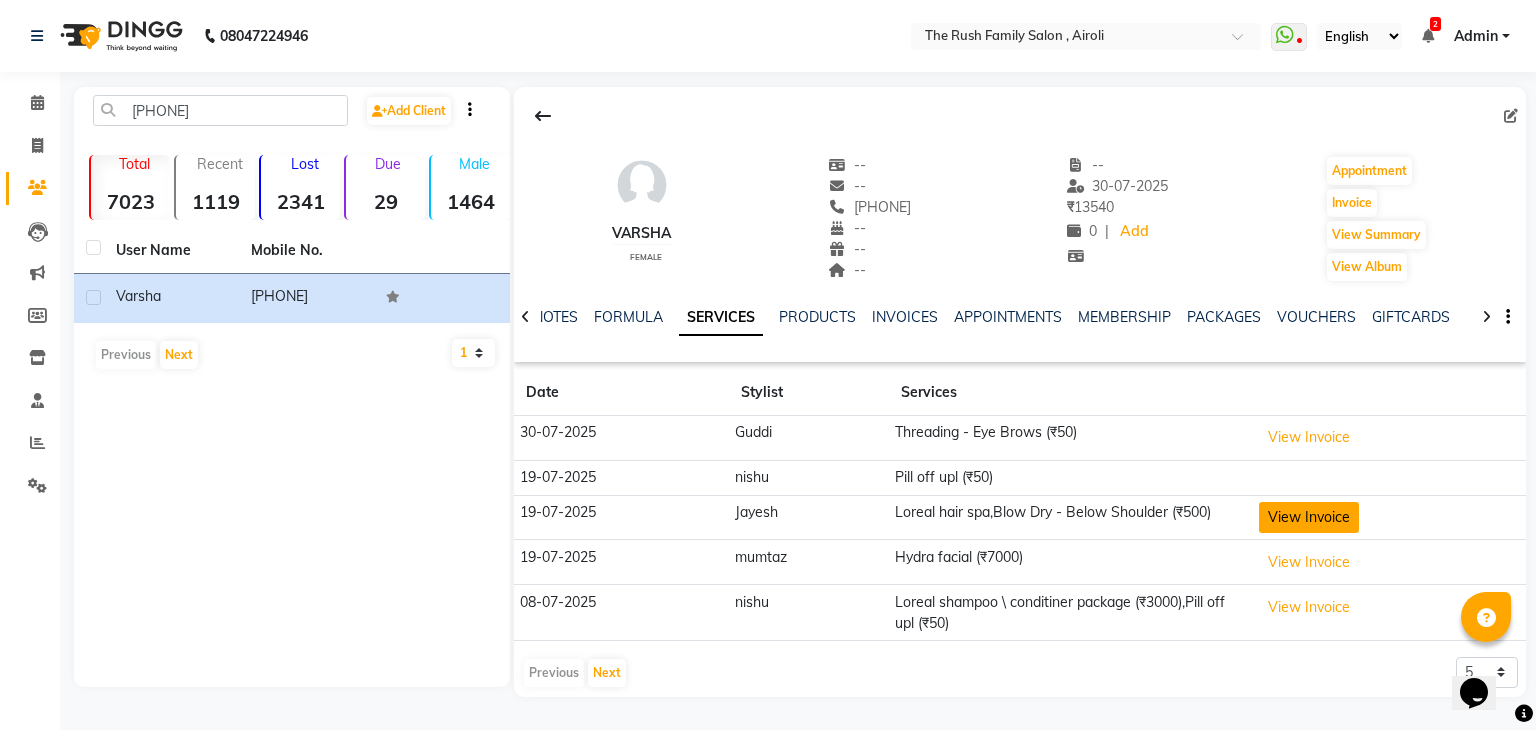 click on "View Invoice" 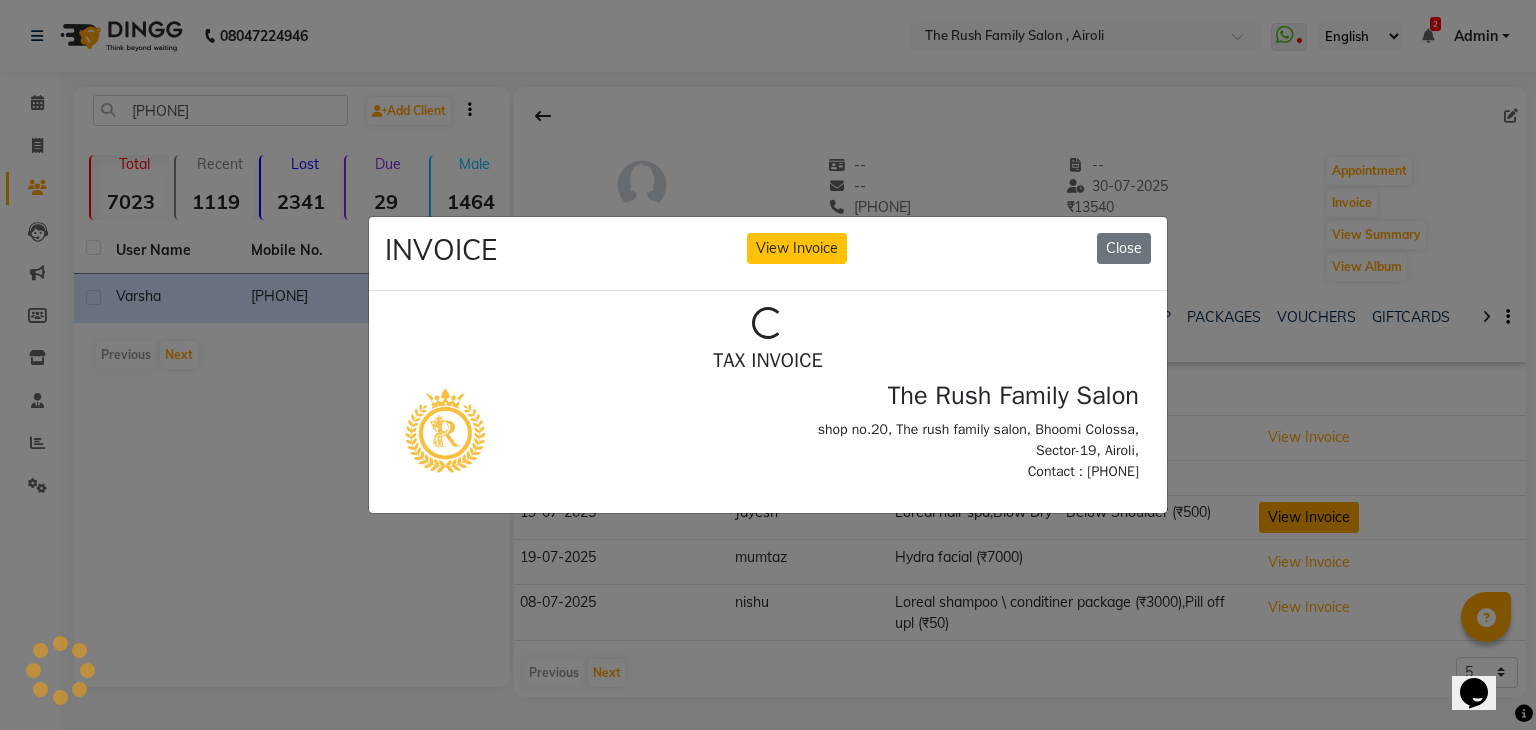 scroll, scrollTop: 0, scrollLeft: 0, axis: both 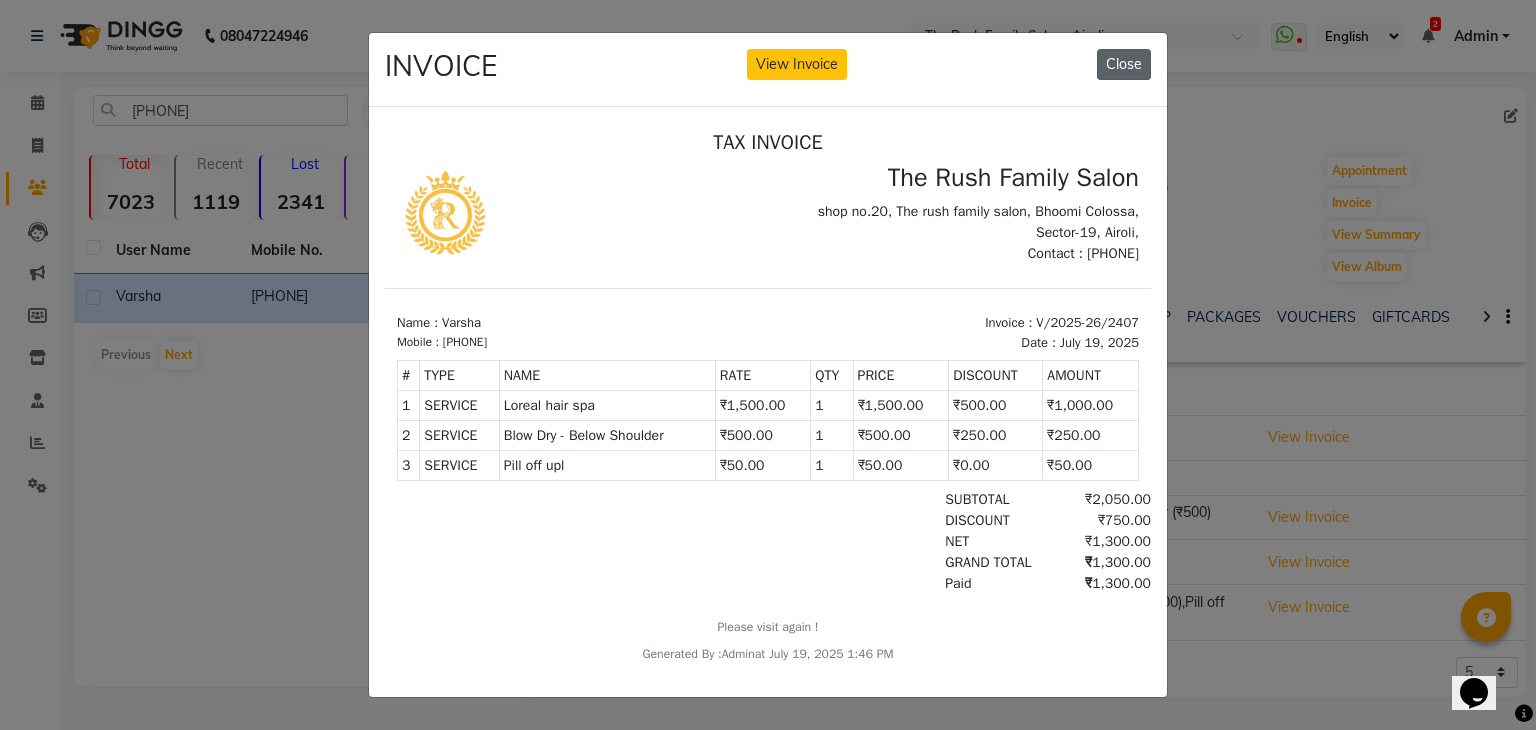 click on "Close" 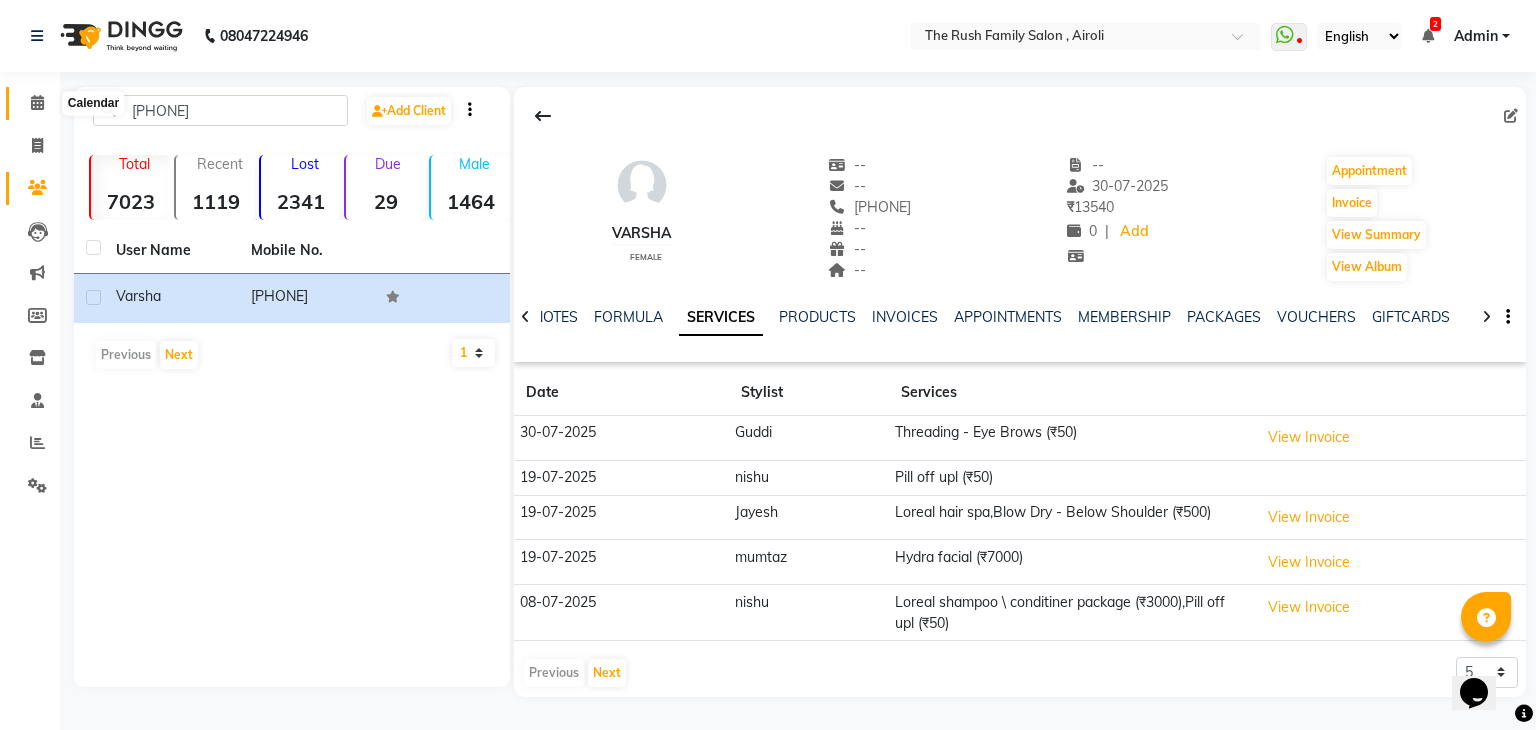 click 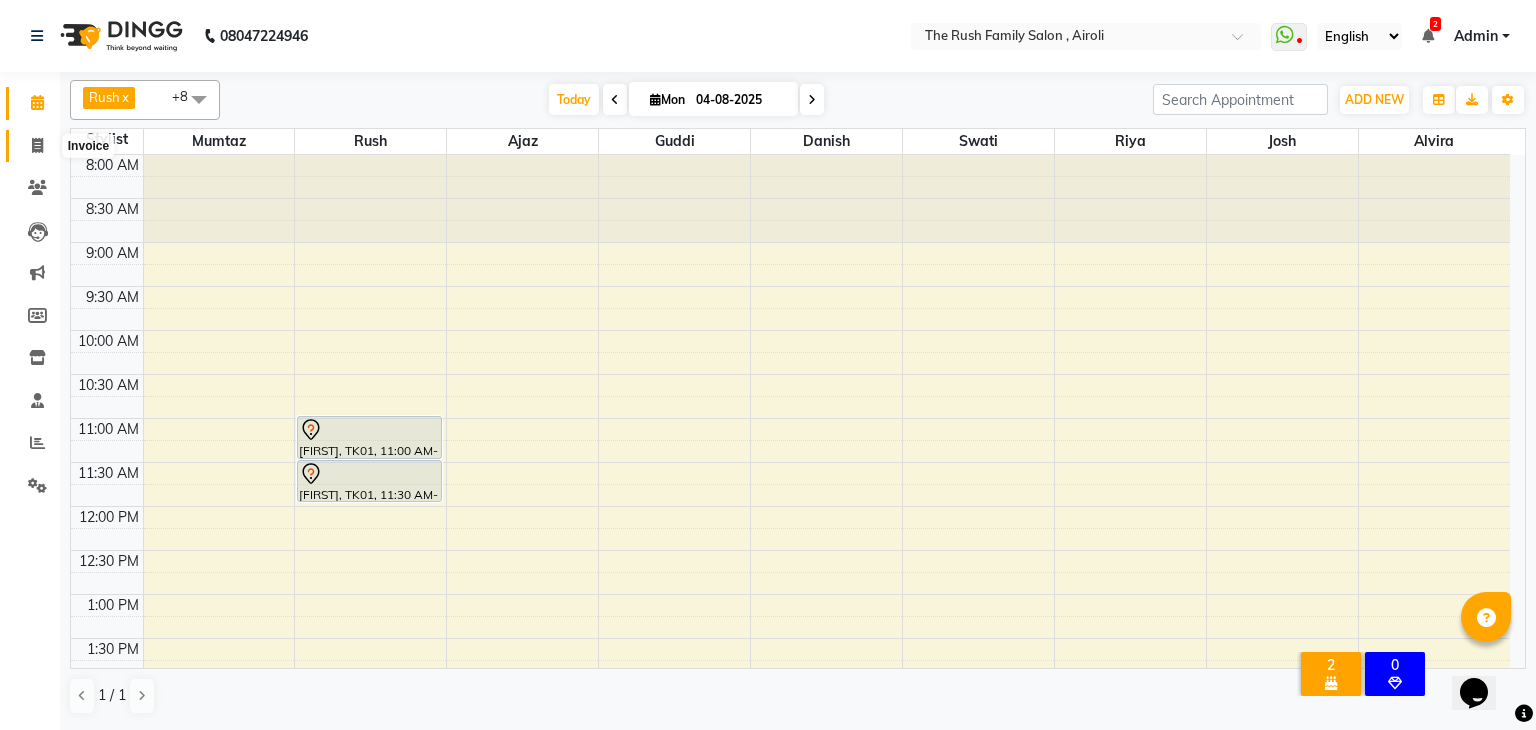 click 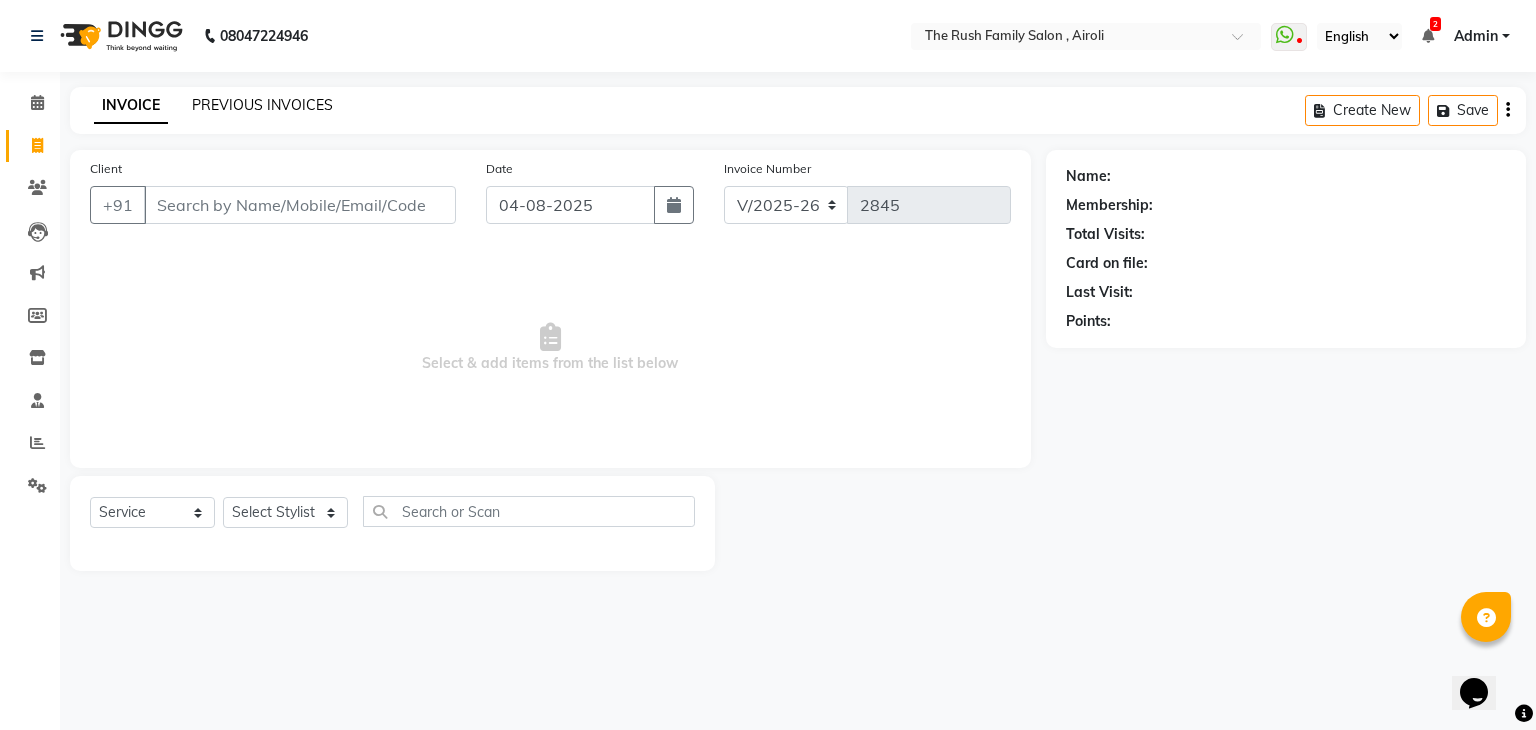 click on "PREVIOUS INVOICES" 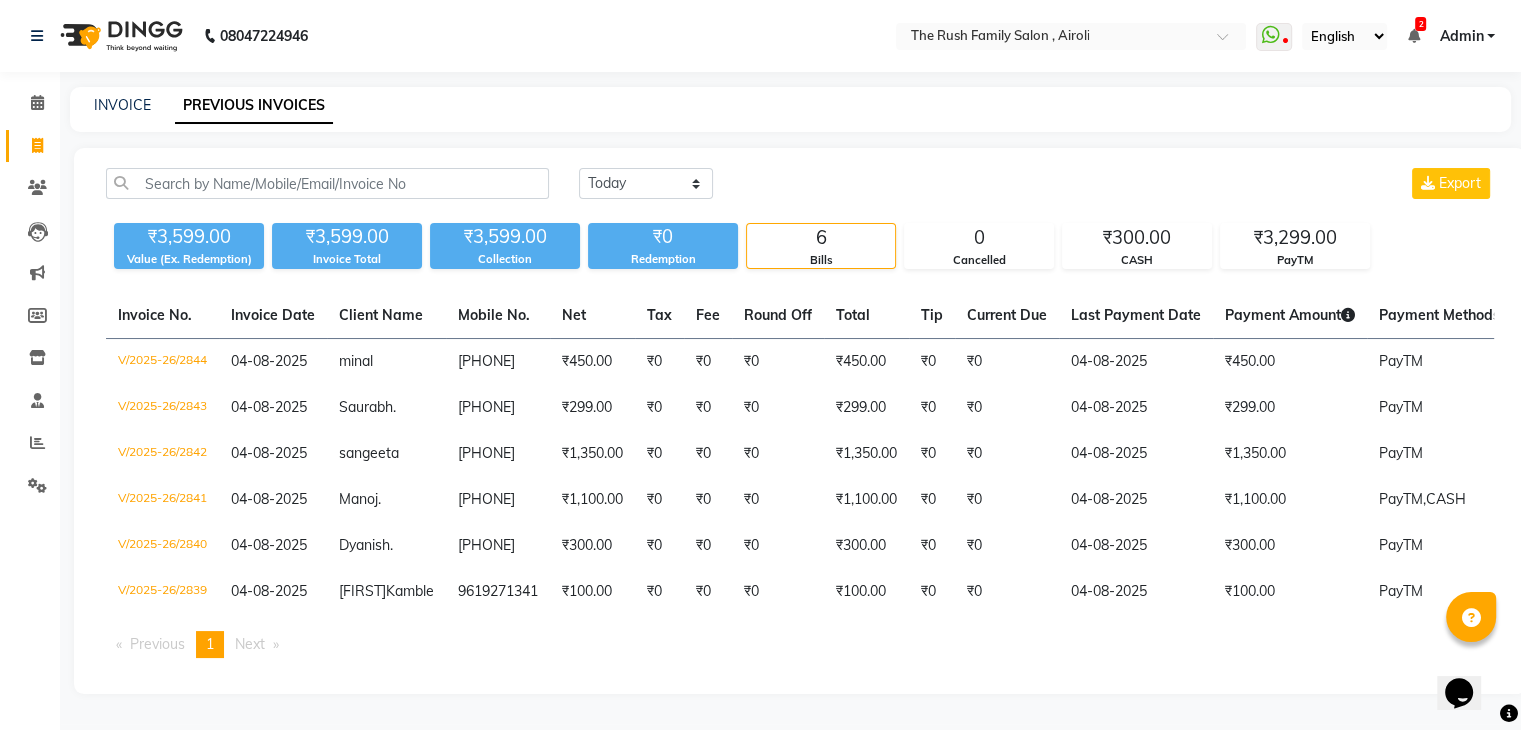 click on "Leads" 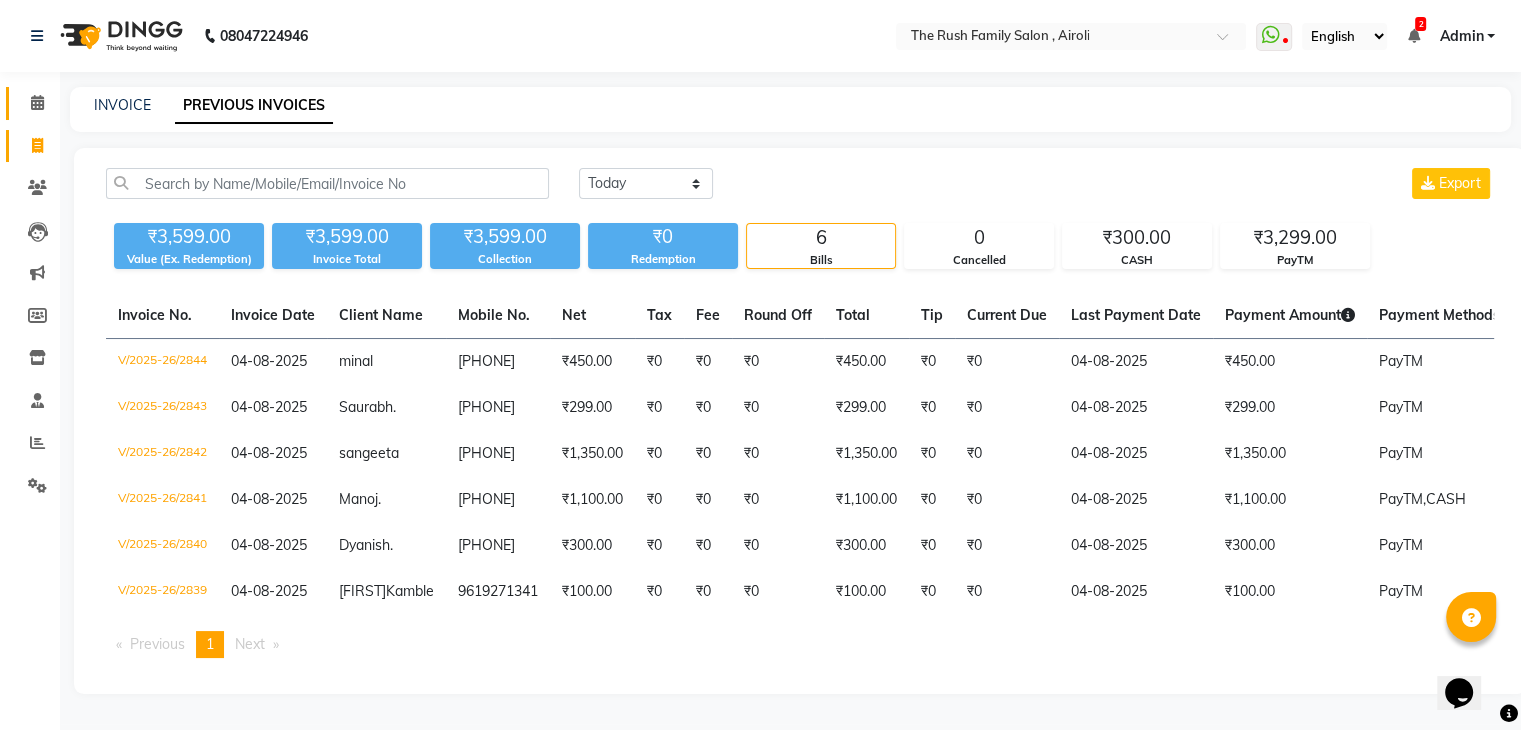 click on "Calendar" 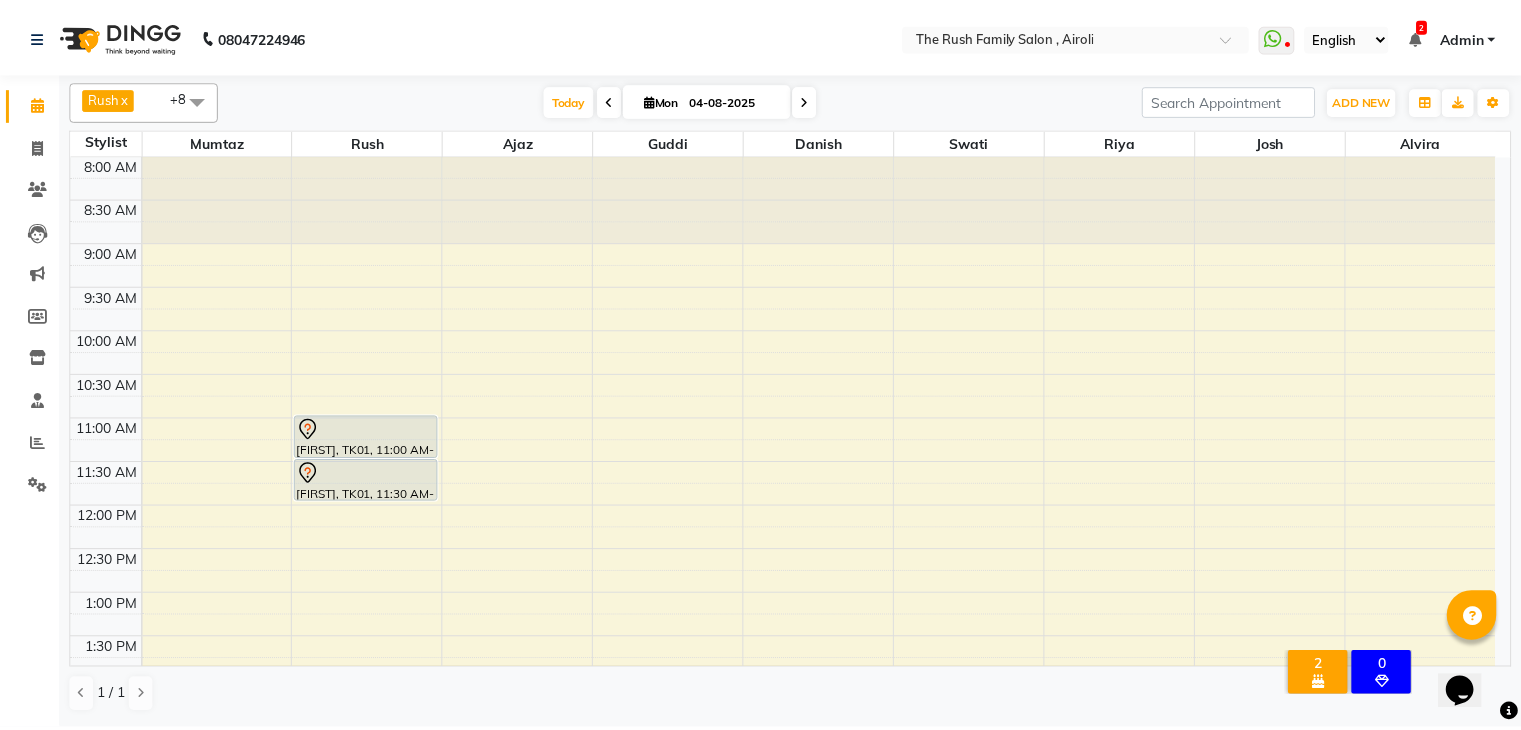 scroll, scrollTop: 0, scrollLeft: 0, axis: both 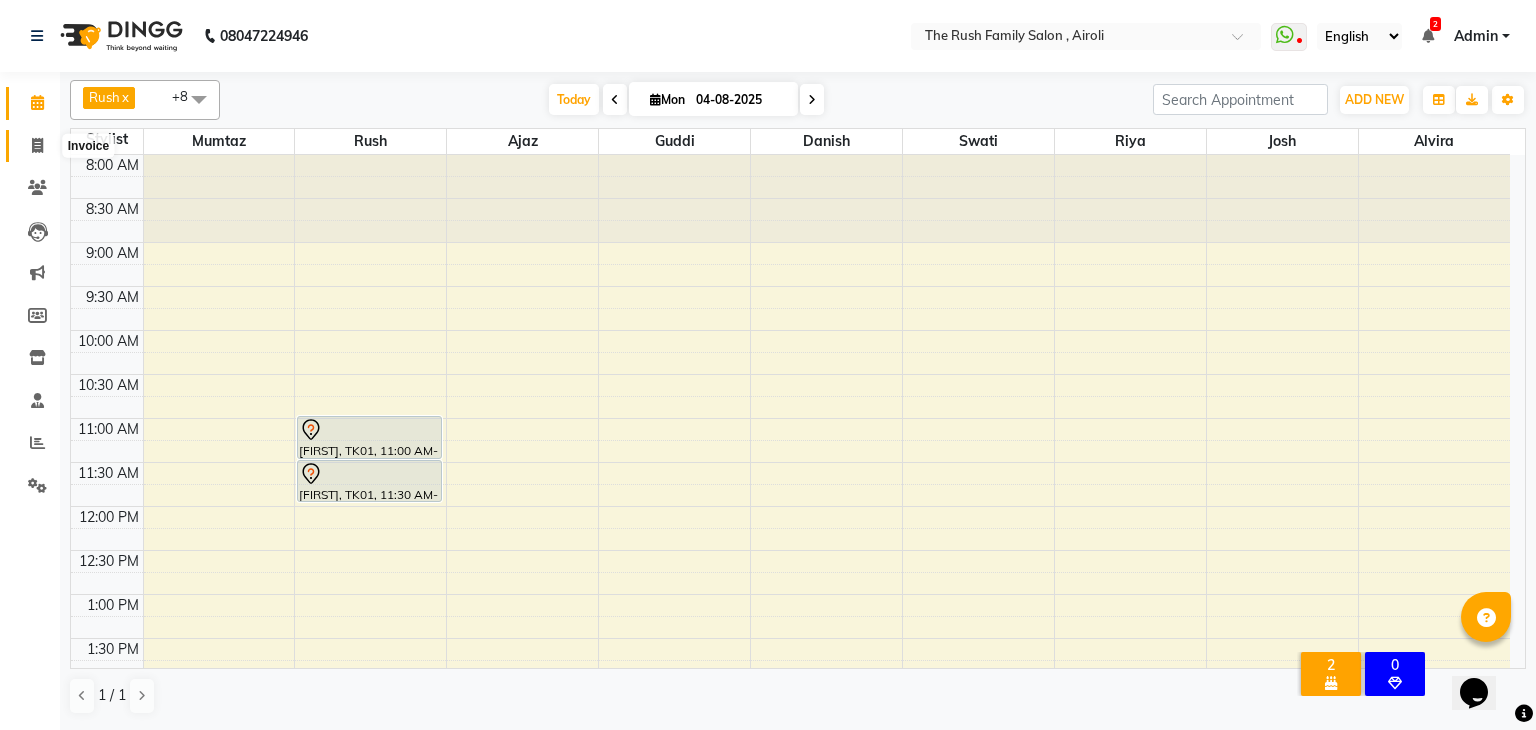 click 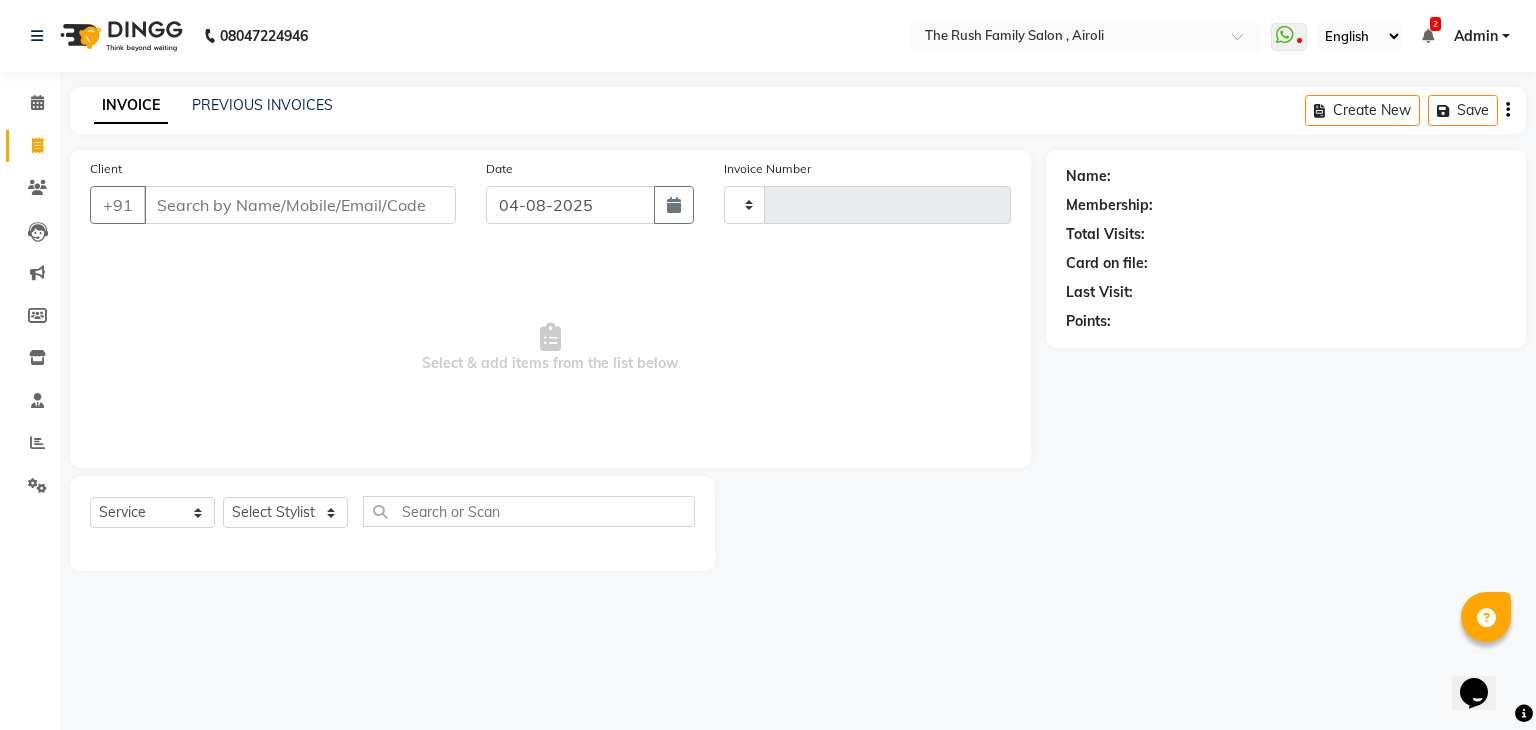 type on "2845" 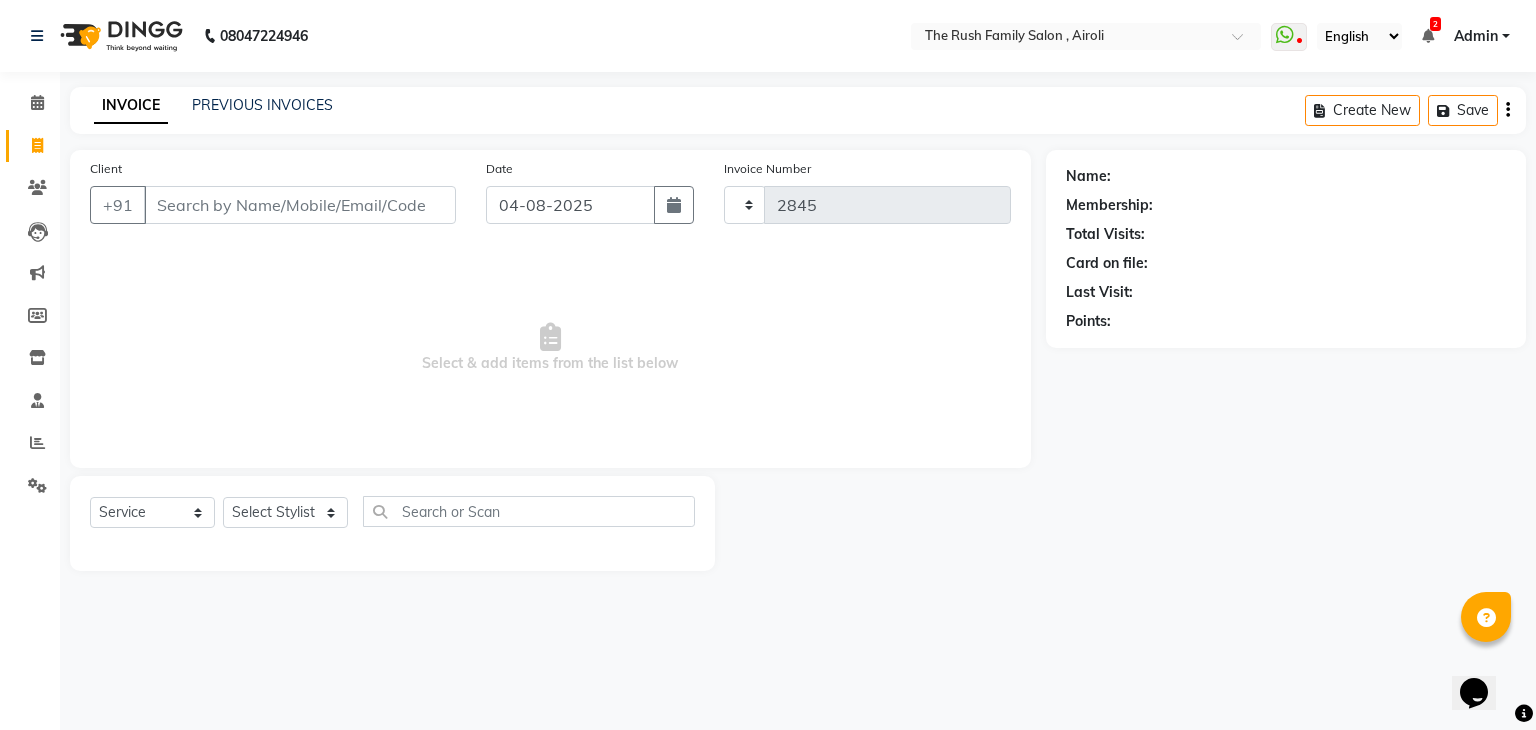 select on "5419" 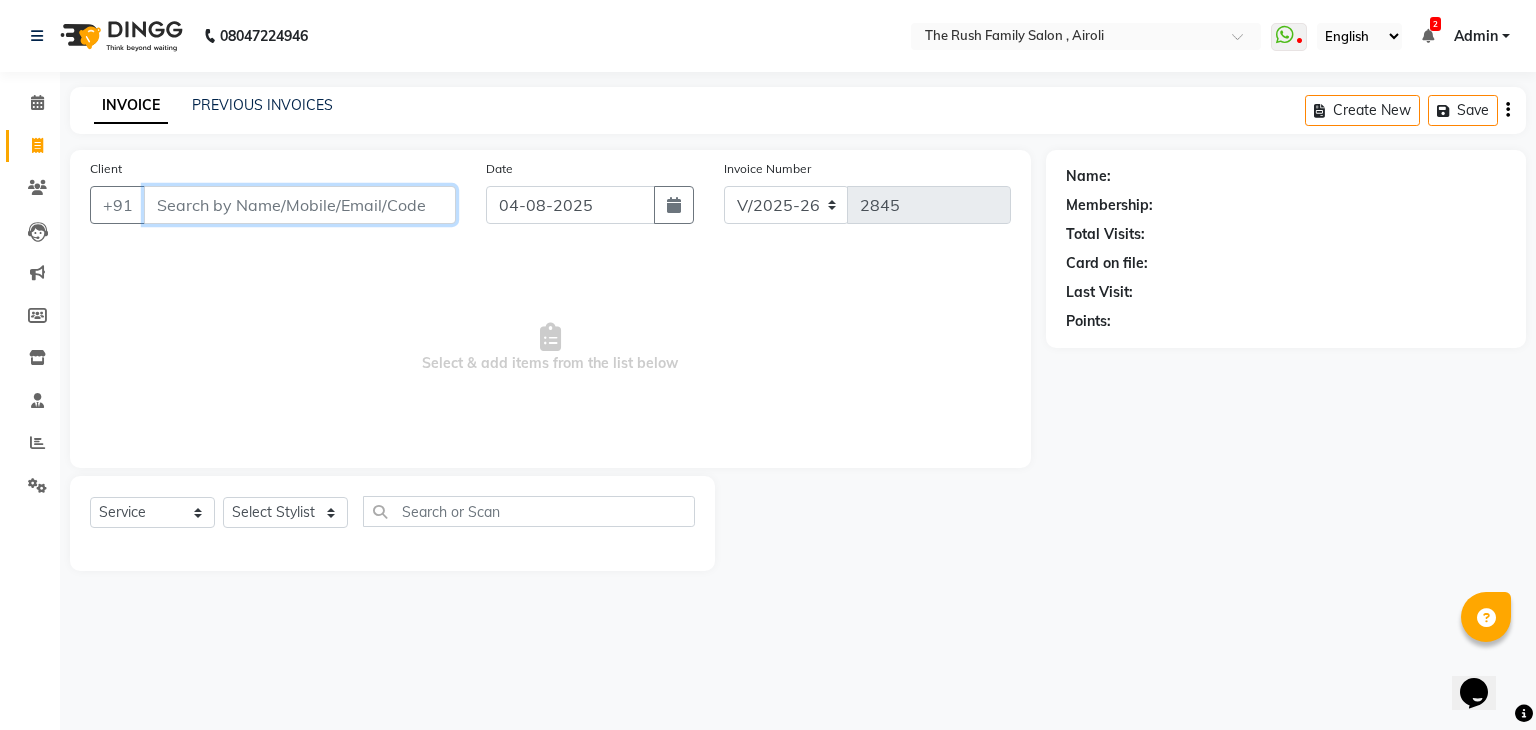 click on "Client" at bounding box center (300, 205) 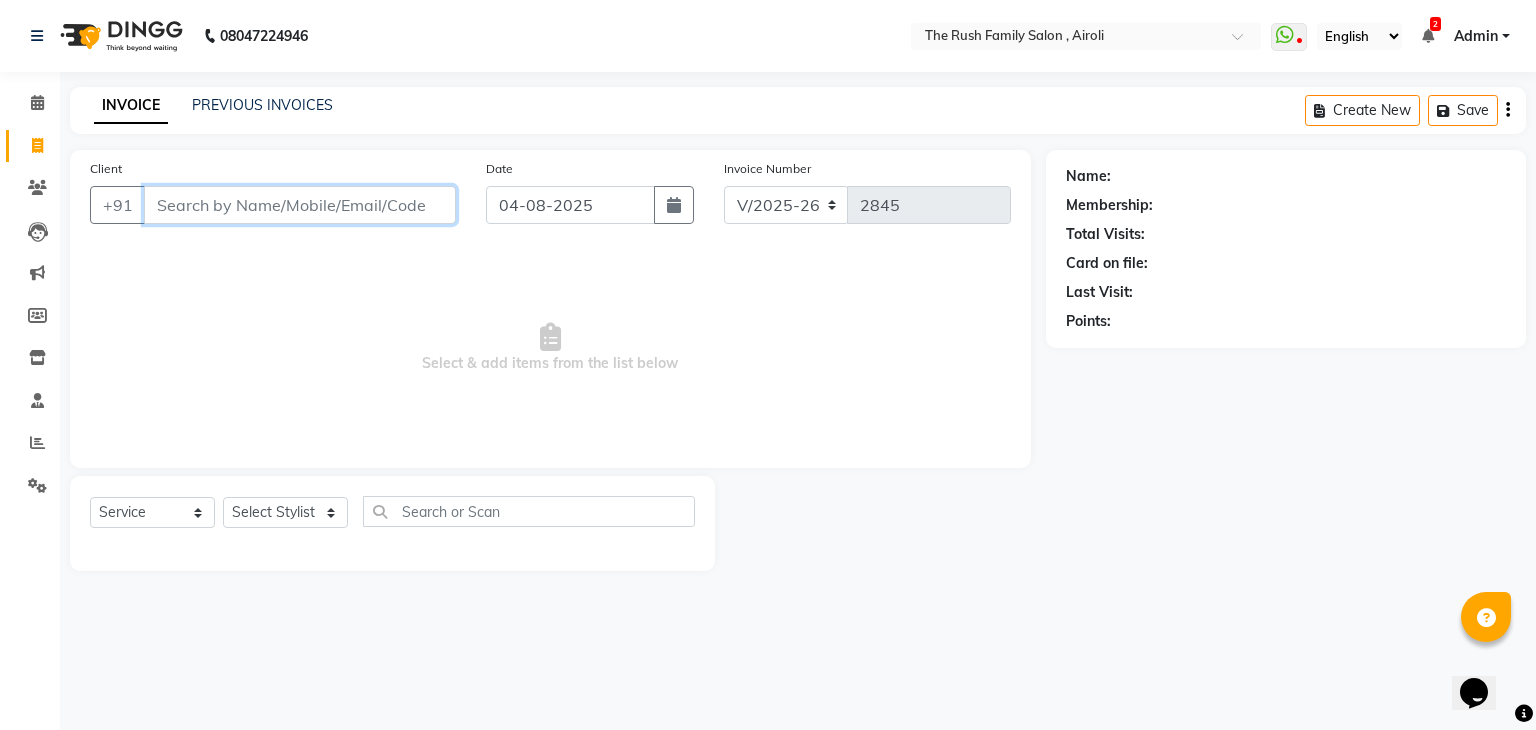 paste on "[PHONE]" 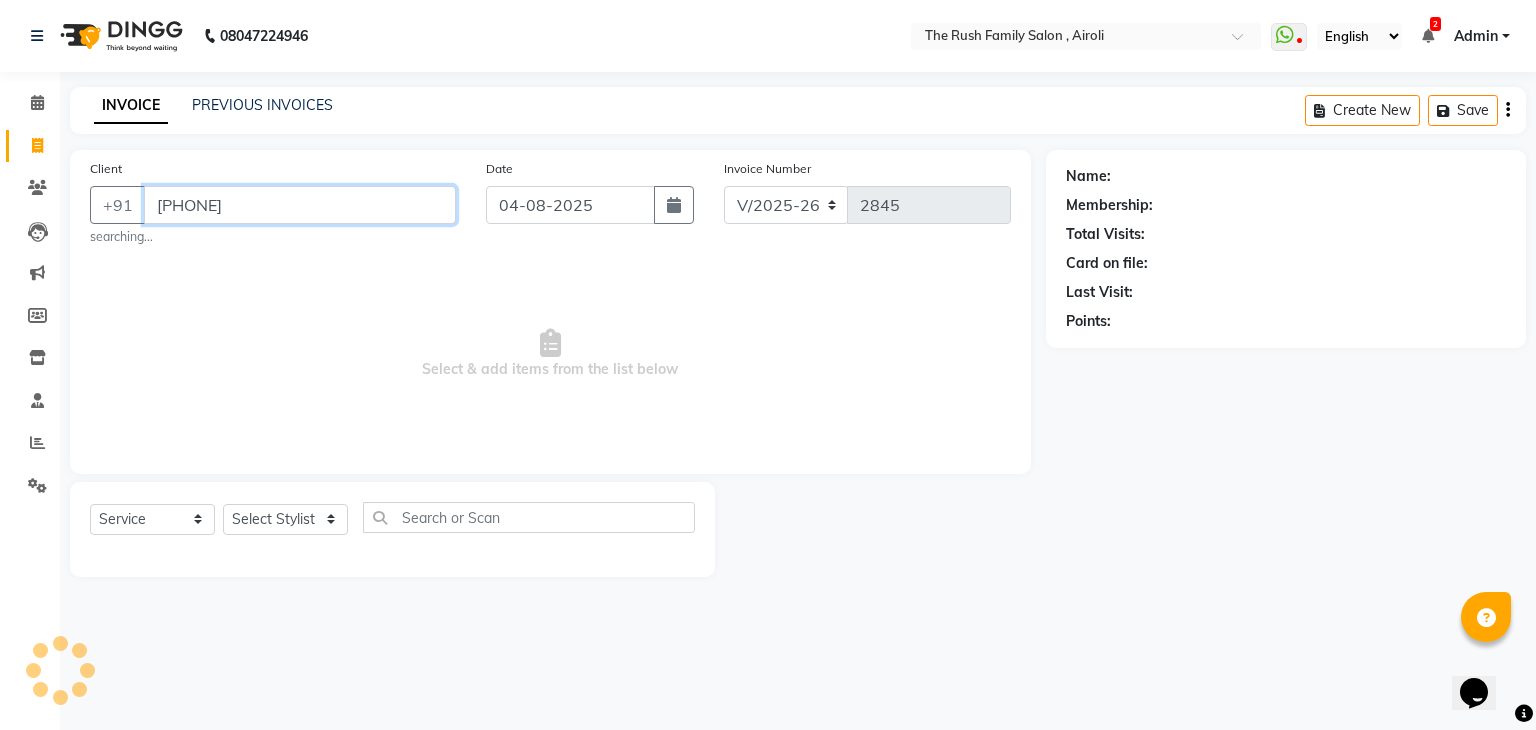 type on "[PHONE]" 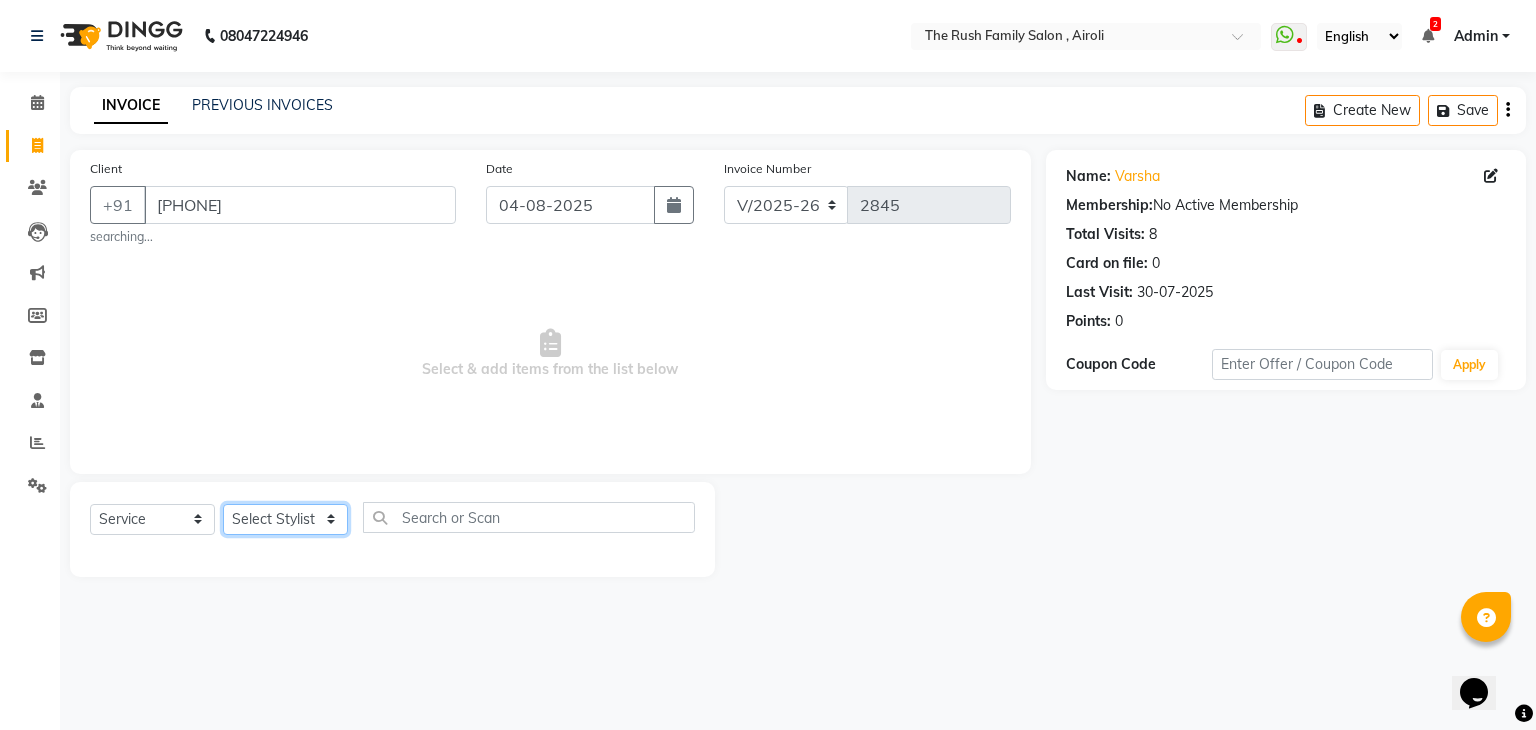 click on "Select Stylist Ajaz Alvira Danish Guddi Jayesh Josh  mumtaz Naeem Neha Riya    Rush Swati" 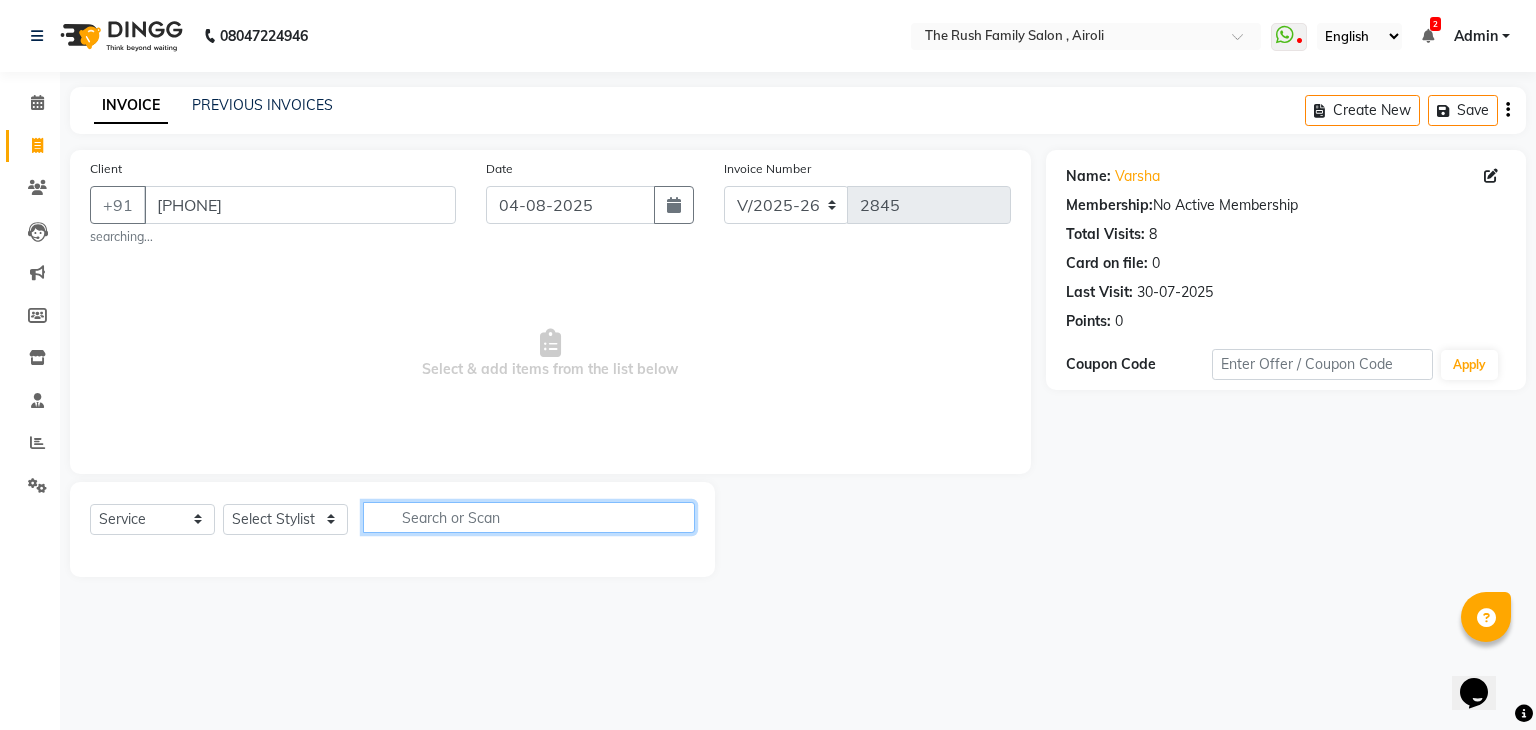 click 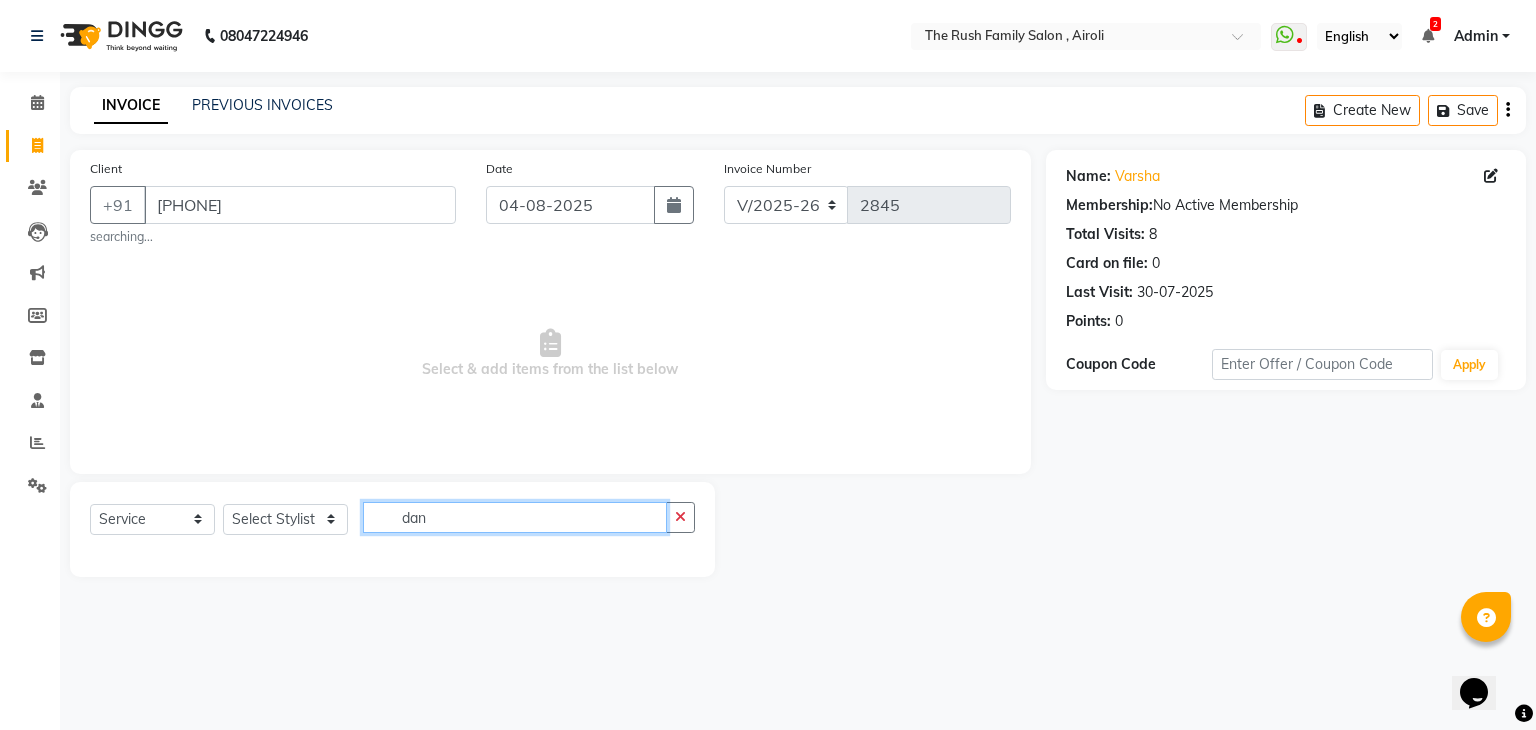 type on "dan" 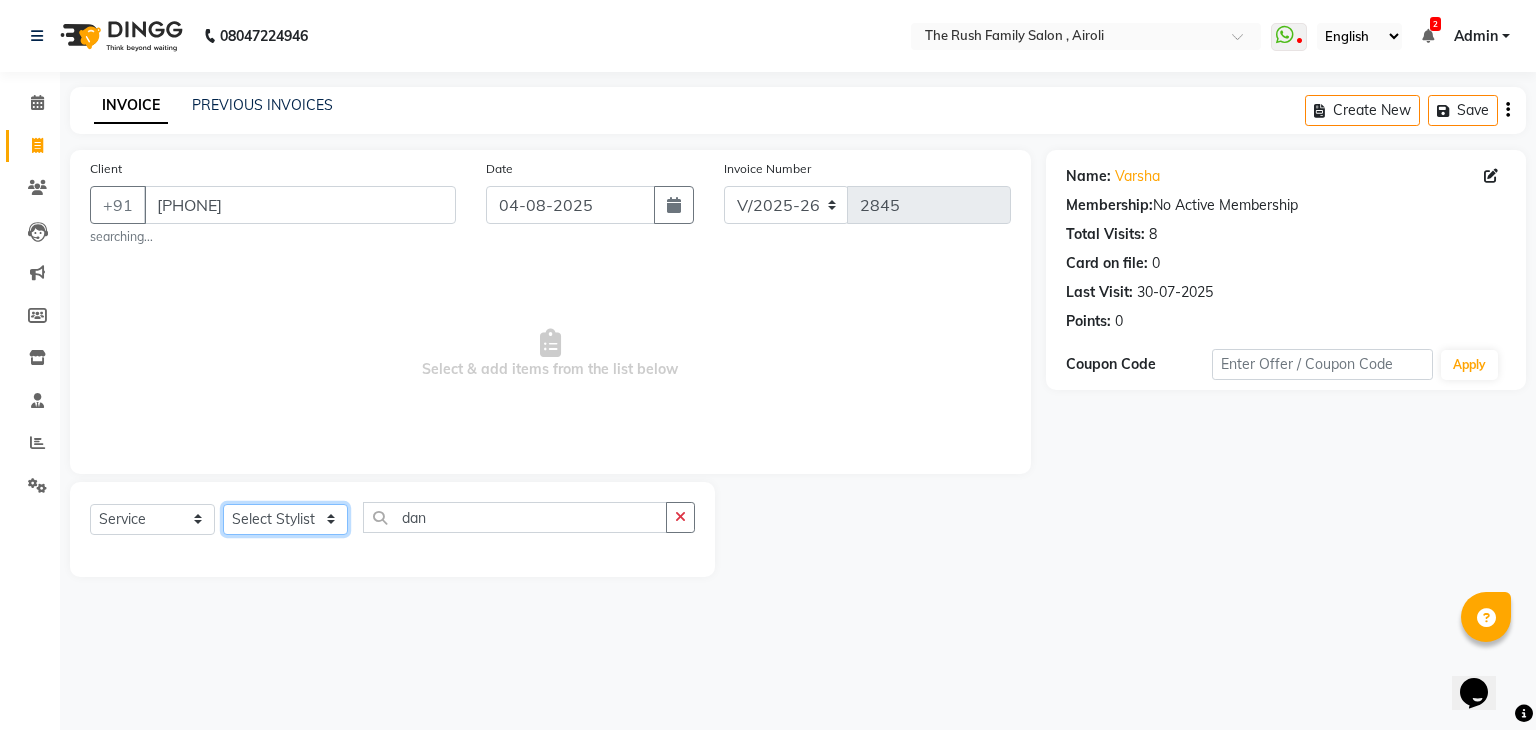 click on "Select Stylist Ajaz Alvira Danish Guddi Jayesh Josh  mumtaz Naeem Neha Riya    Rush Swati" 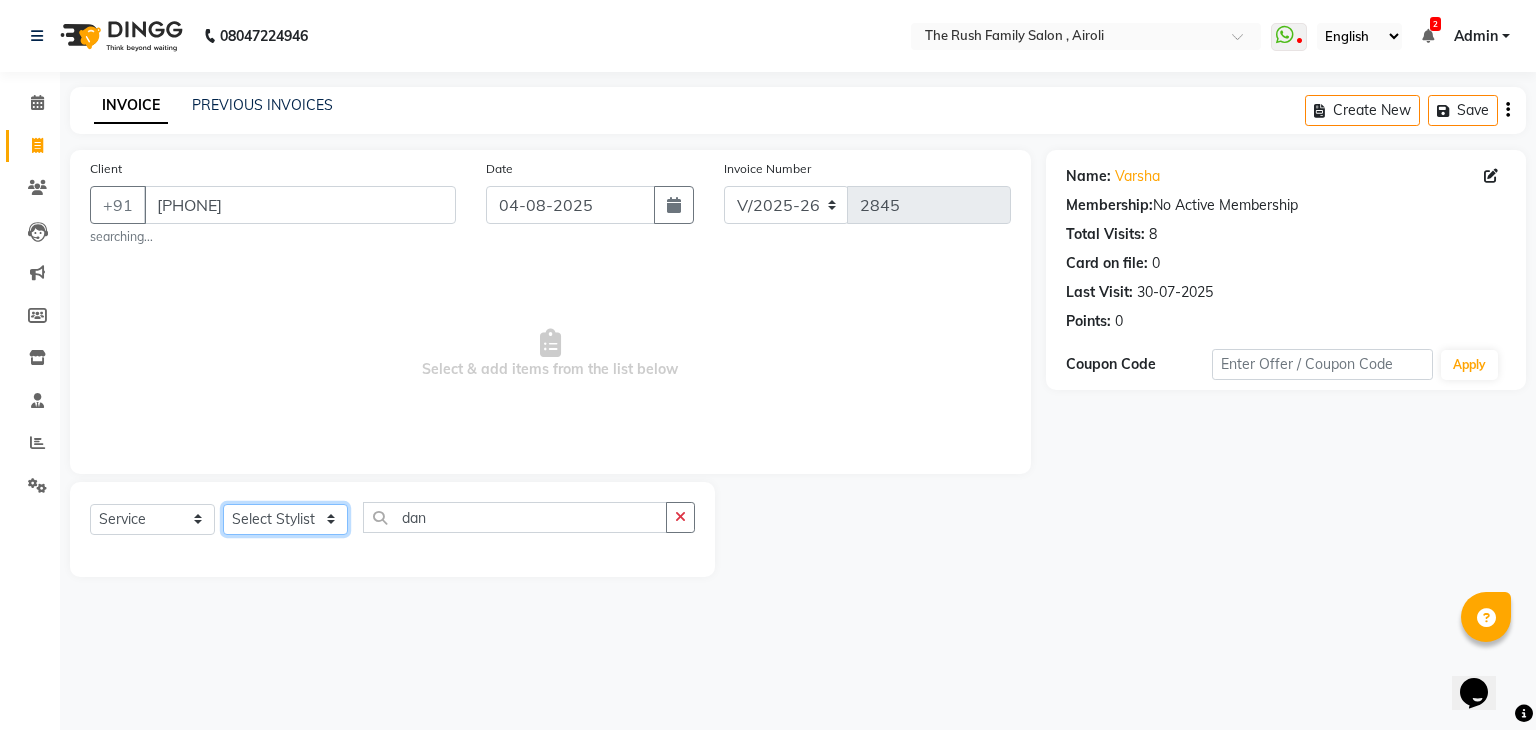 select on "87277" 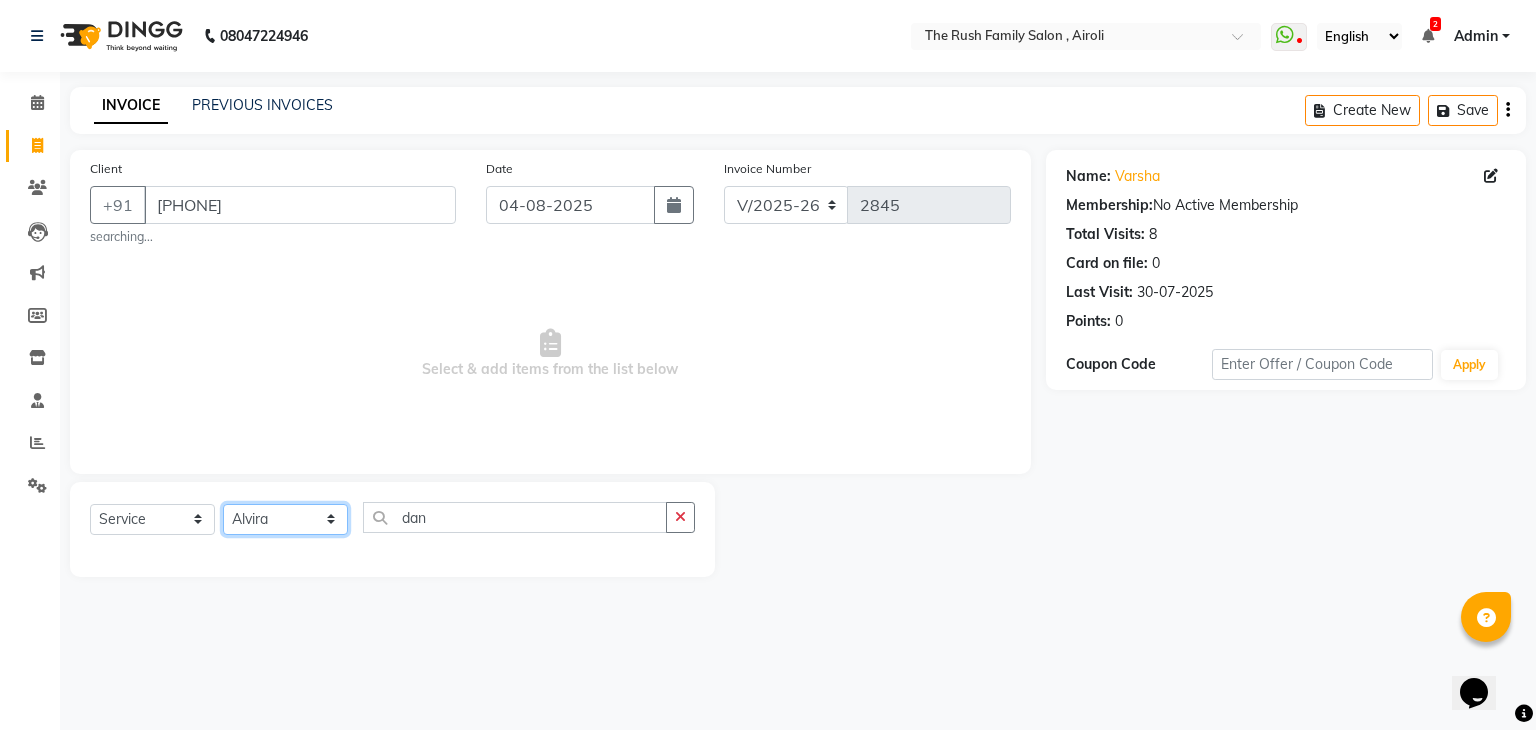click on "Select Stylist Ajaz Alvira Danish Guddi Jayesh Josh  mumtaz Naeem Neha Riya    Rush Swati" 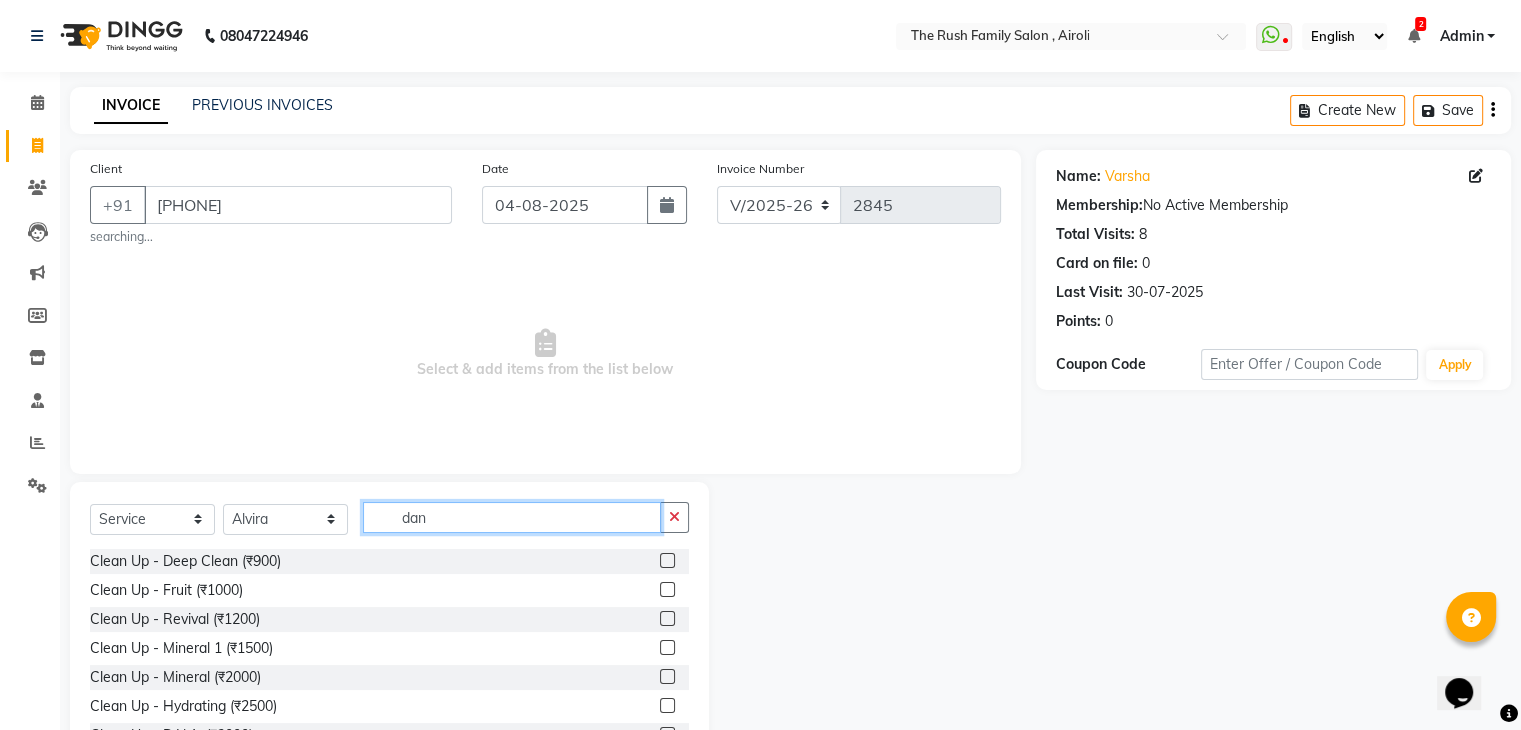 click on "dan" 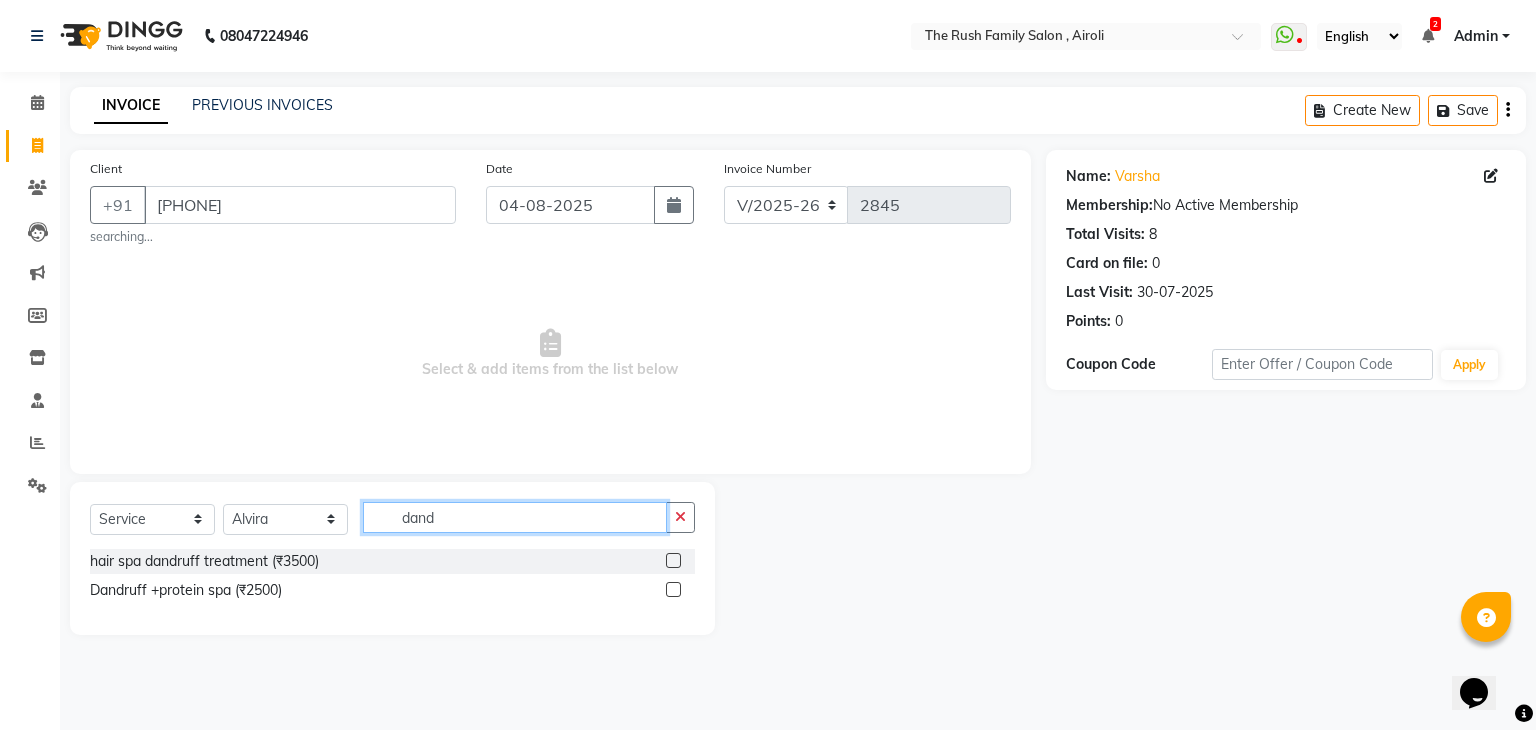 click on "dand" 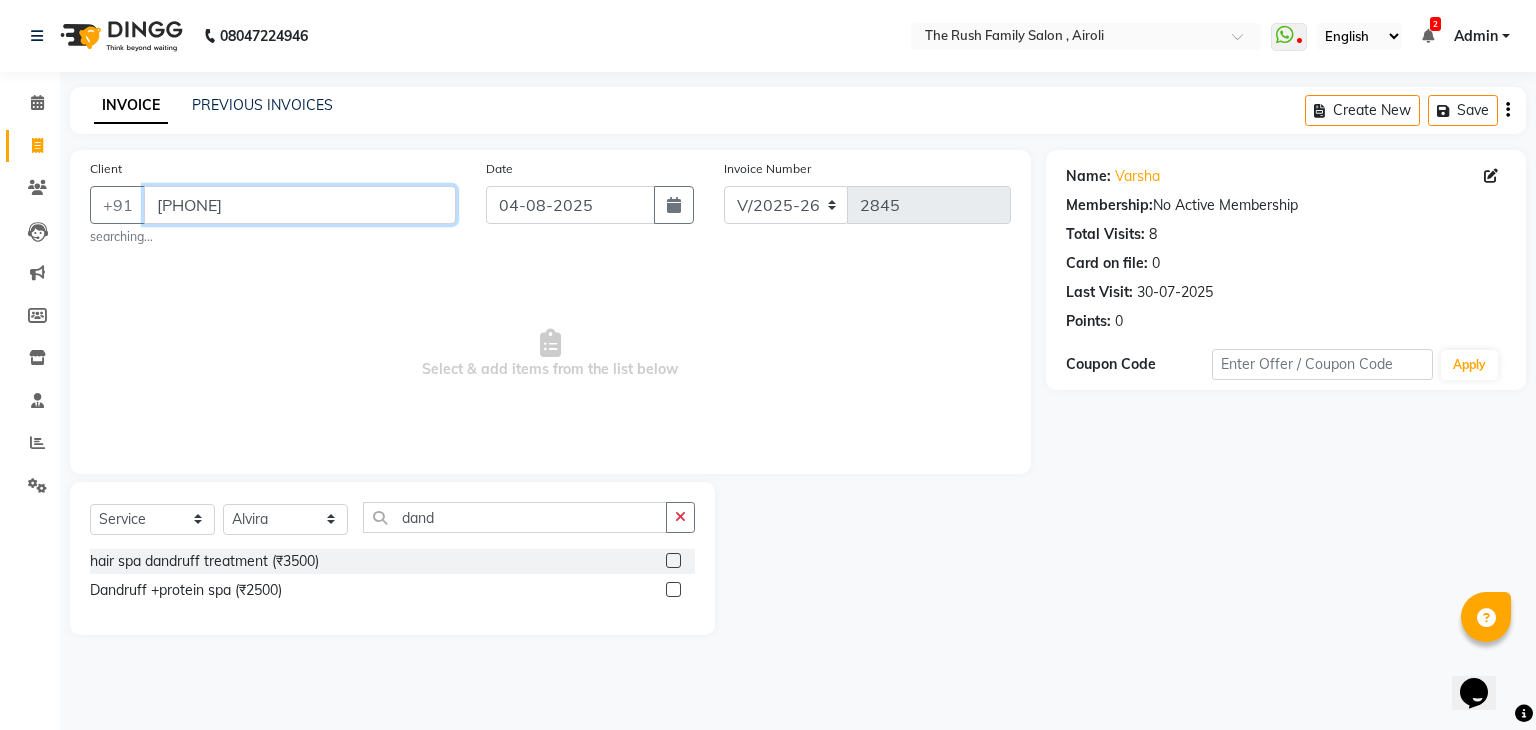 click on "[PHONE]" at bounding box center [300, 205] 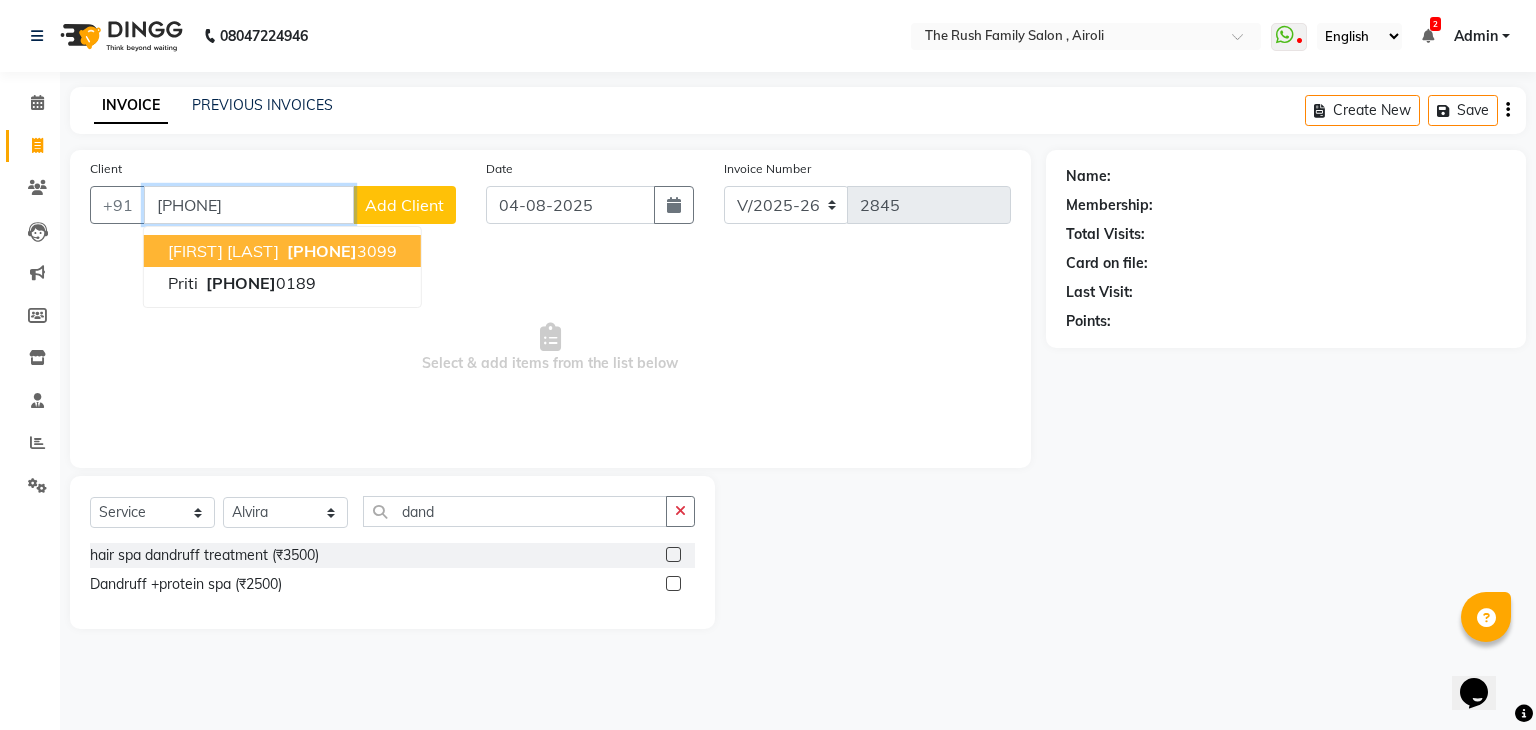 click on "[FIRST] [LAST] [PHONE]" at bounding box center [282, 251] 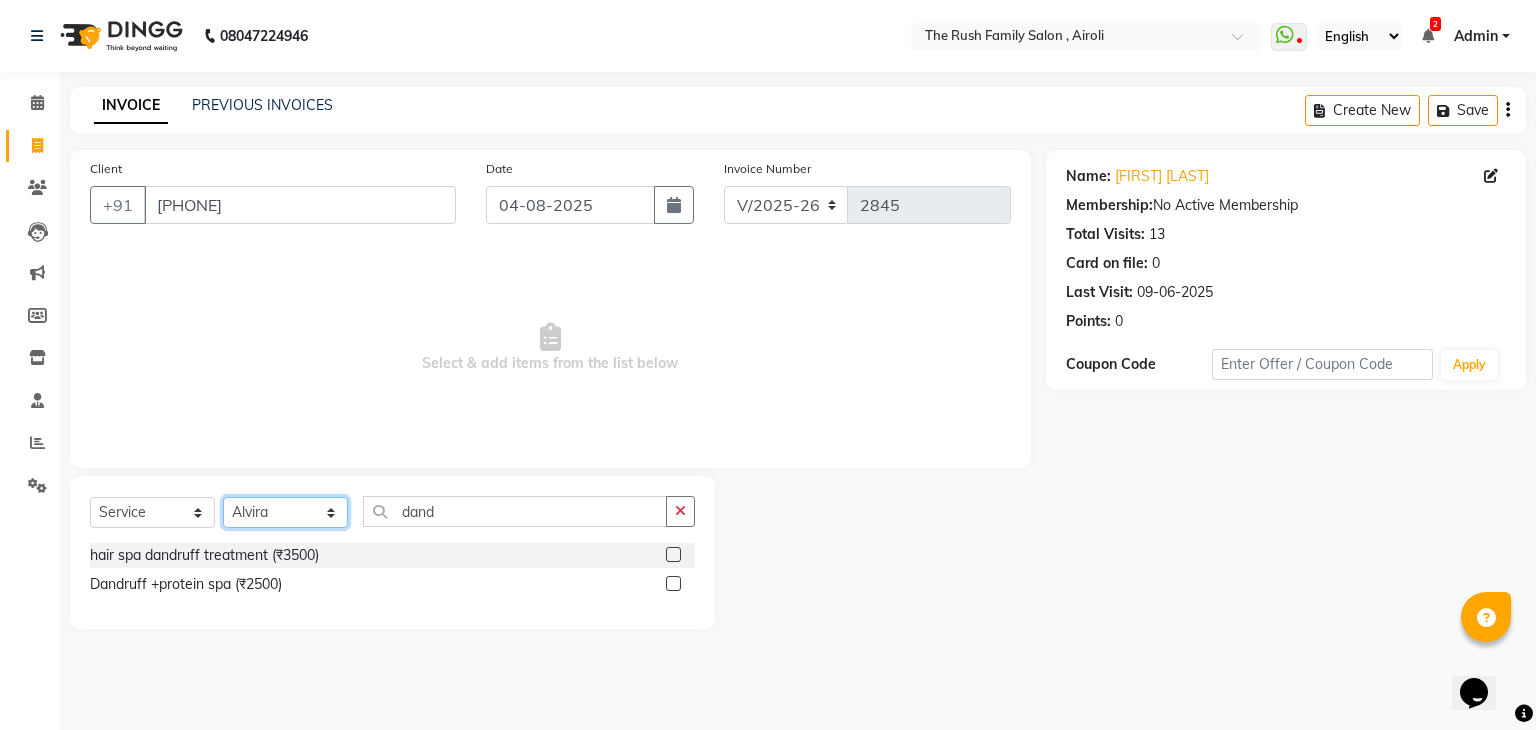 click on "Select Stylist Ajaz Alvira Danish Guddi Jayesh Josh  mumtaz Naeem Neha Riya    Rush Swati" 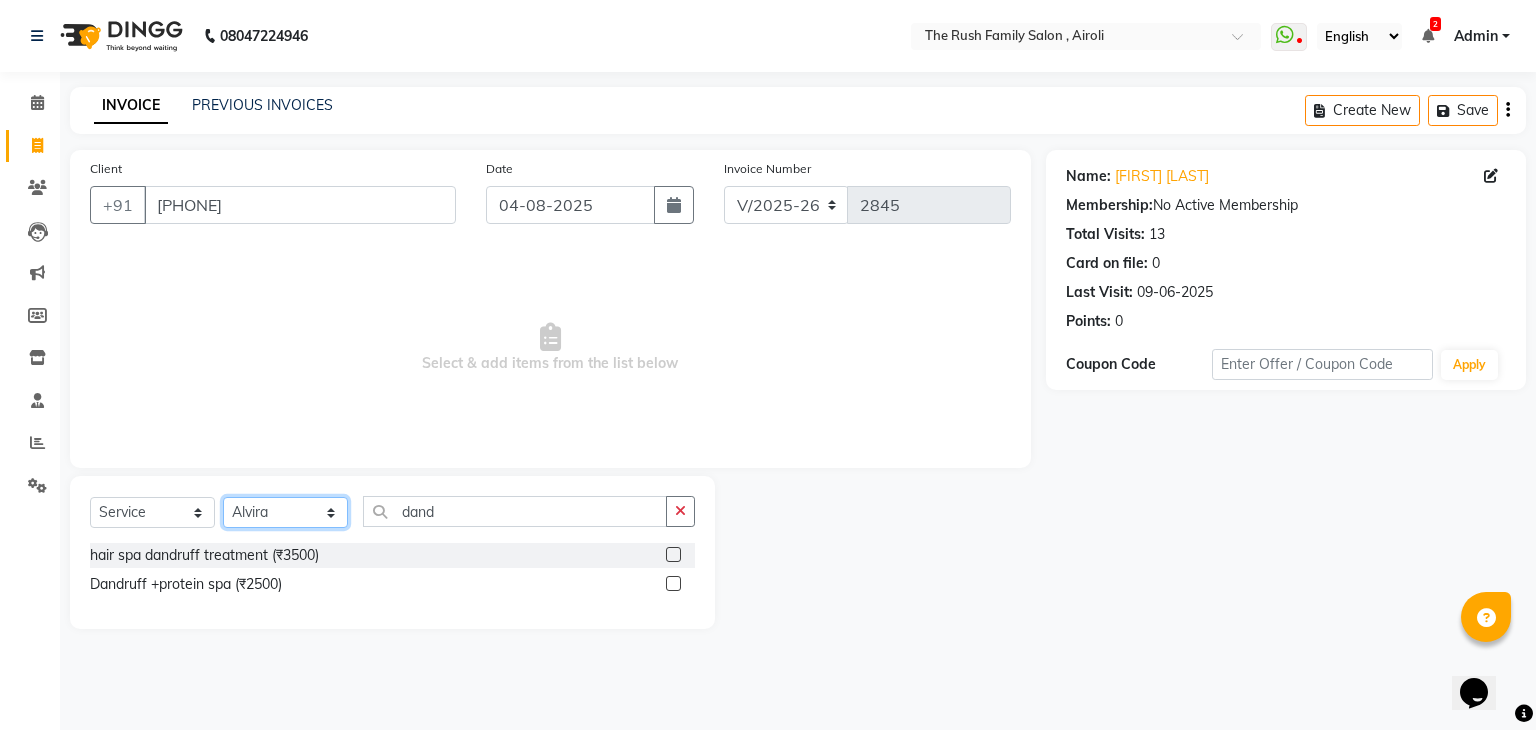 select on "53300" 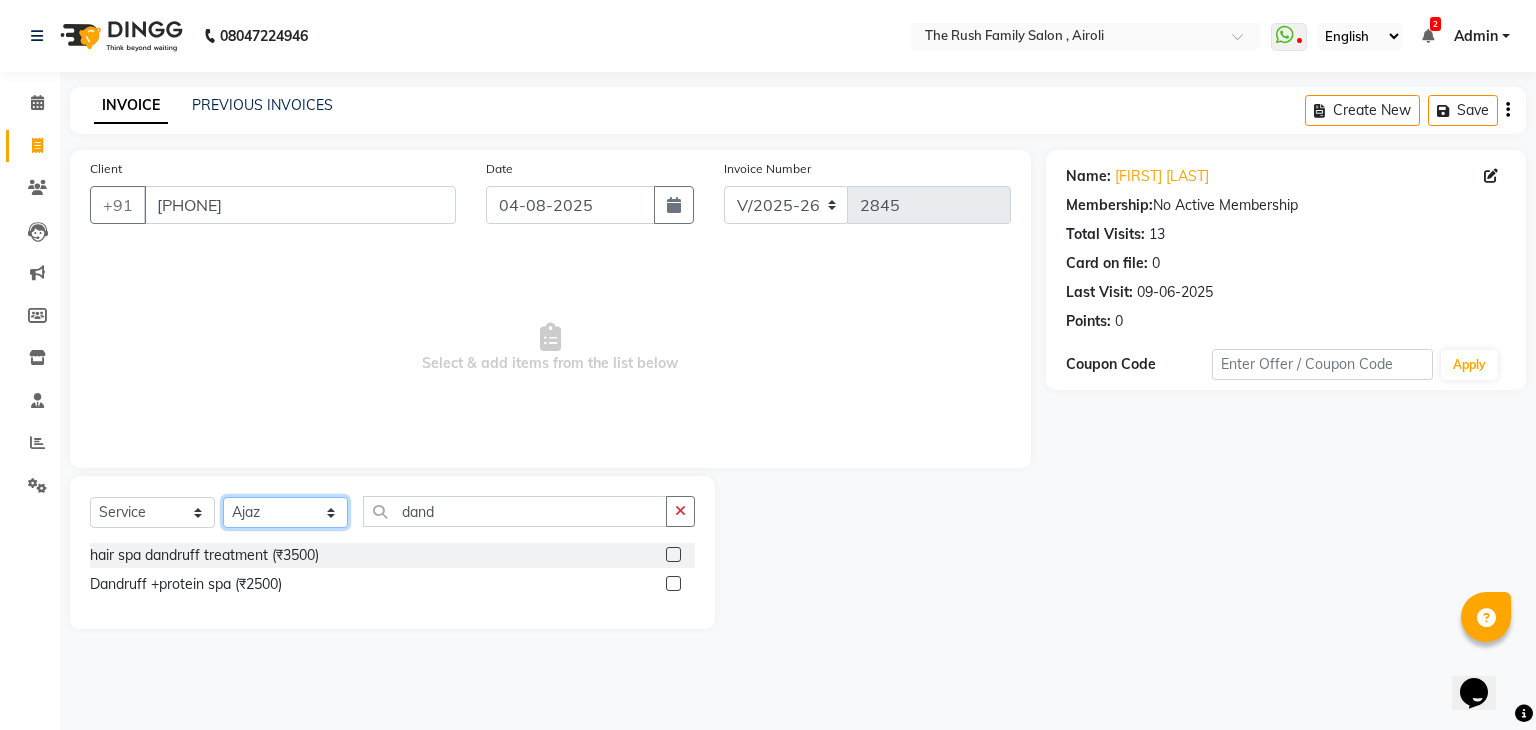 click on "Select Stylist Ajaz Alvira Danish Guddi Jayesh Josh  mumtaz Naeem Neha Riya    Rush Swati" 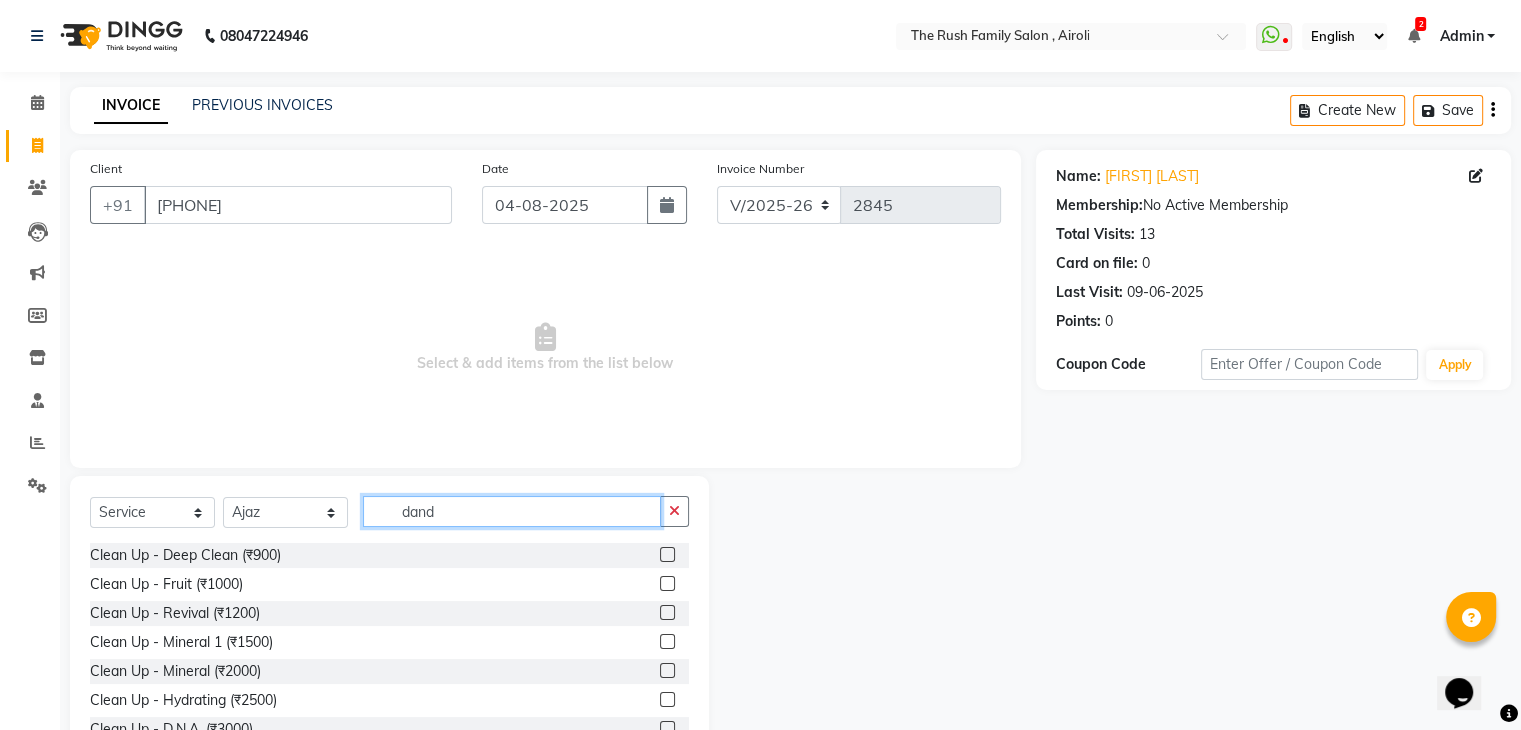 click on "dand" 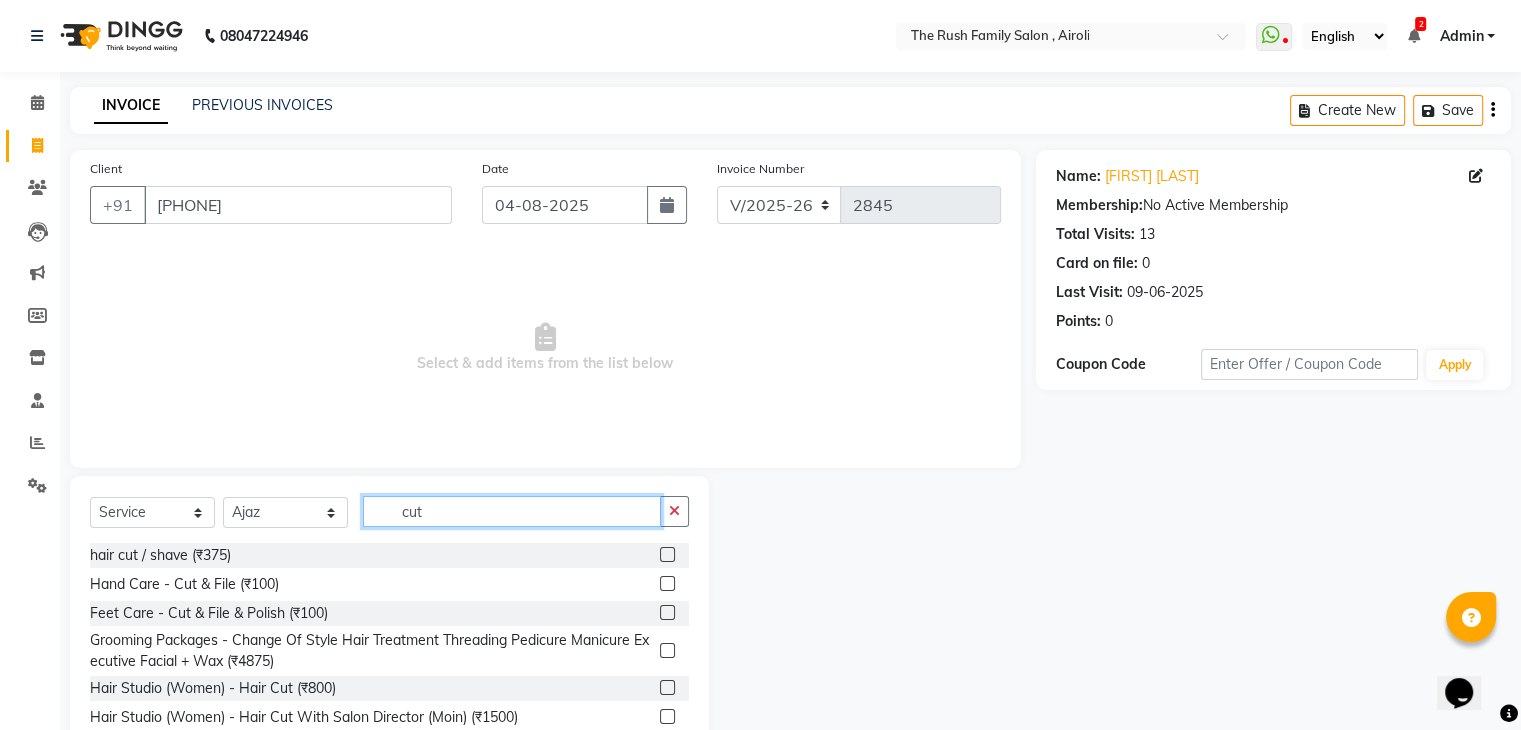 type on "cut" 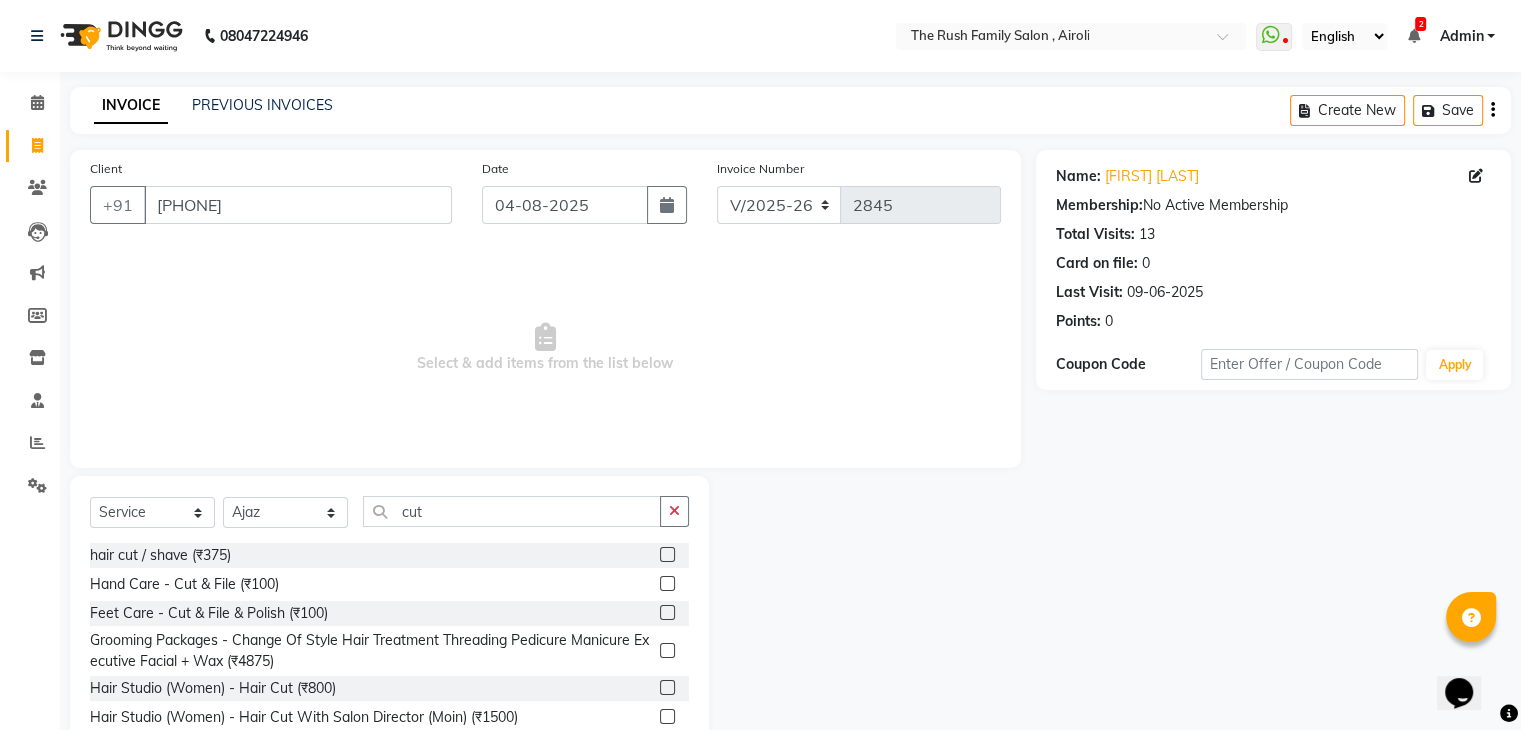 click 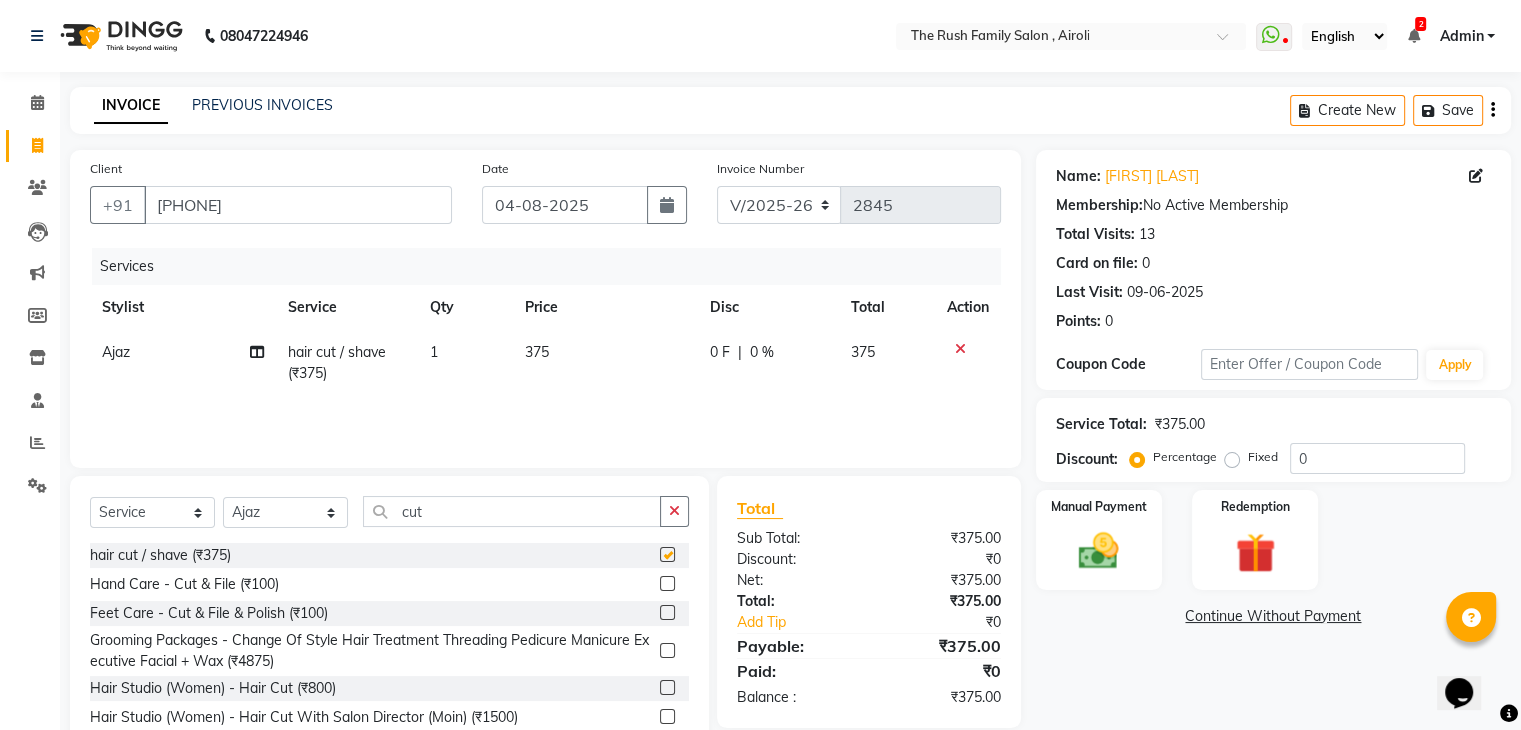 checkbox on "false" 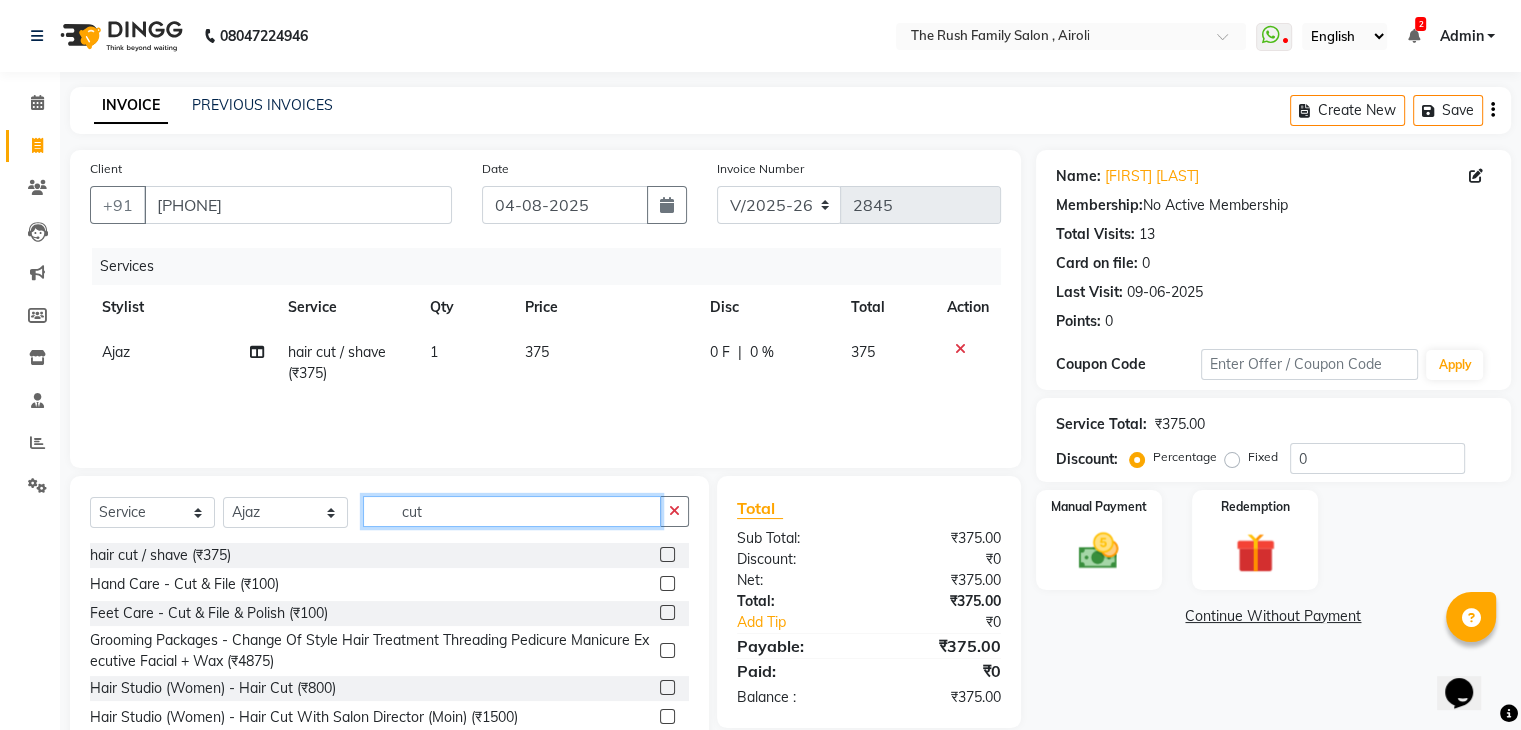 click on "cut" 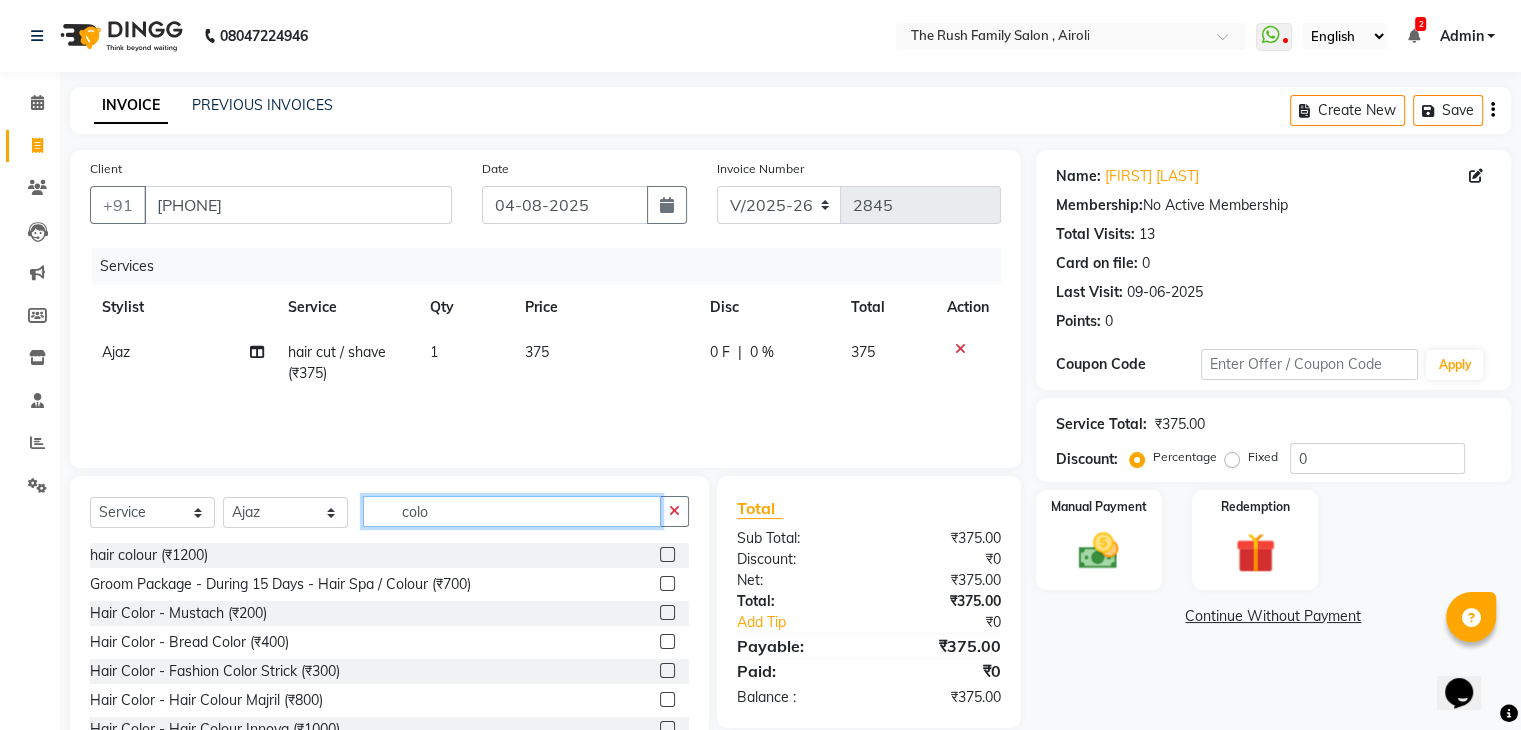 type on "colo" 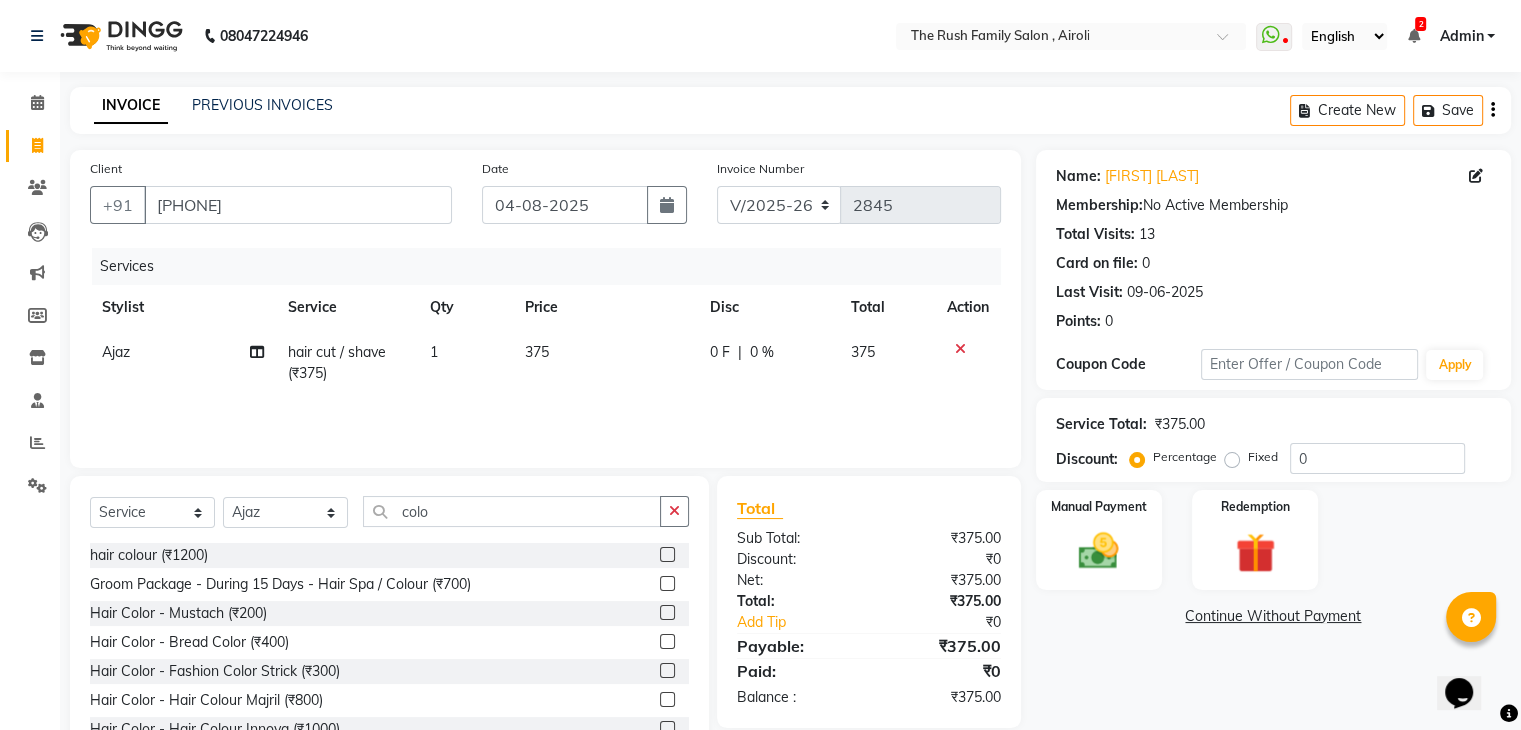 click 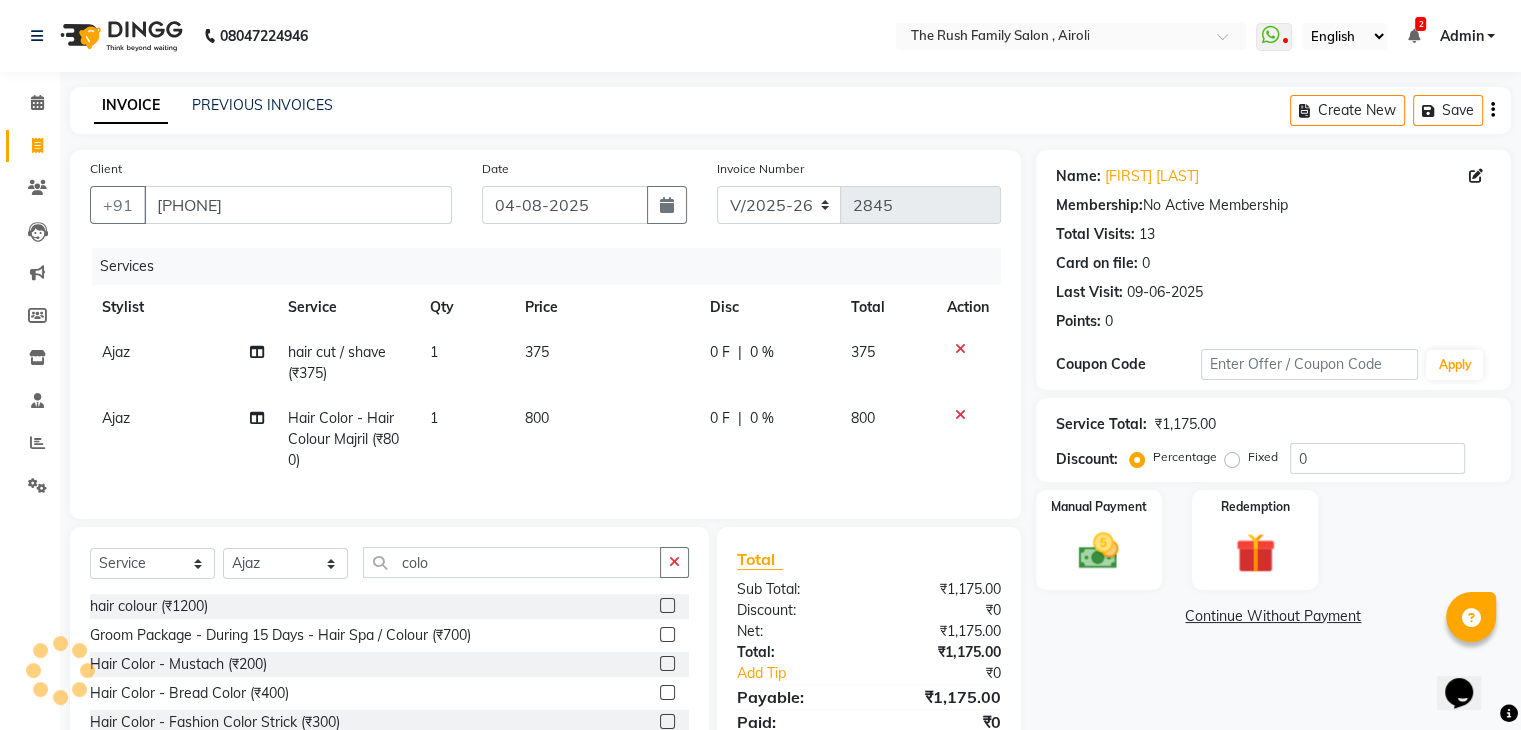 checkbox on "false" 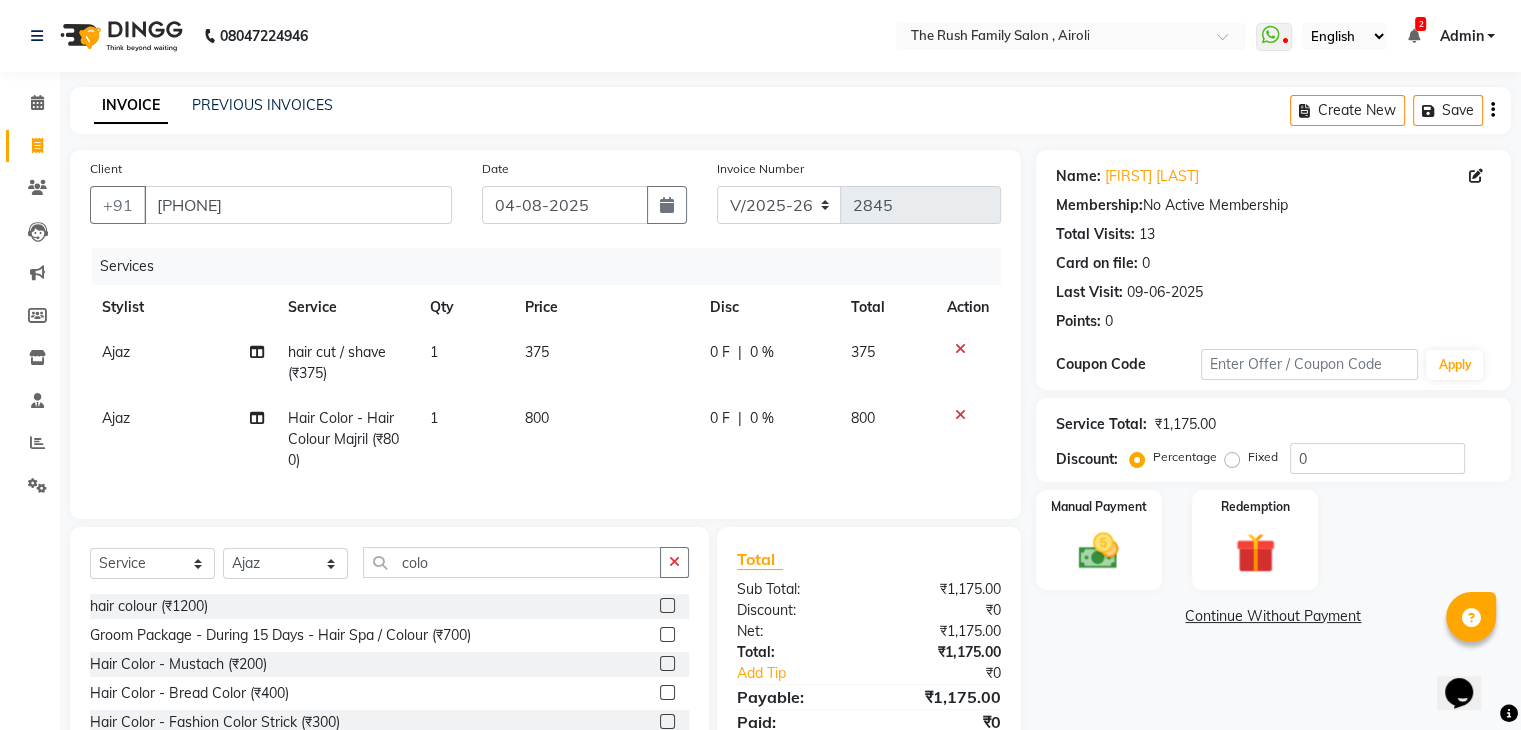 click on "0 F" 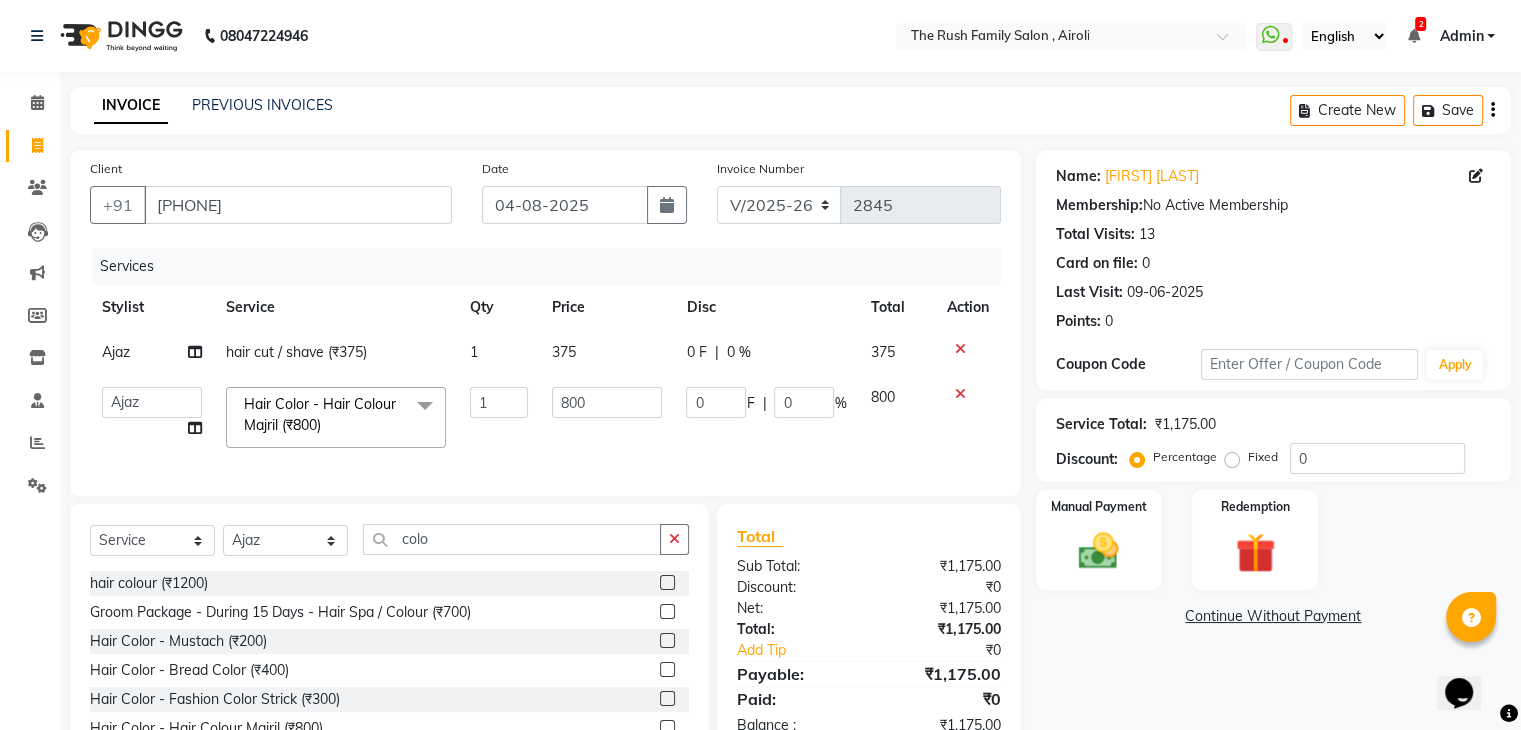 click on "0 F" 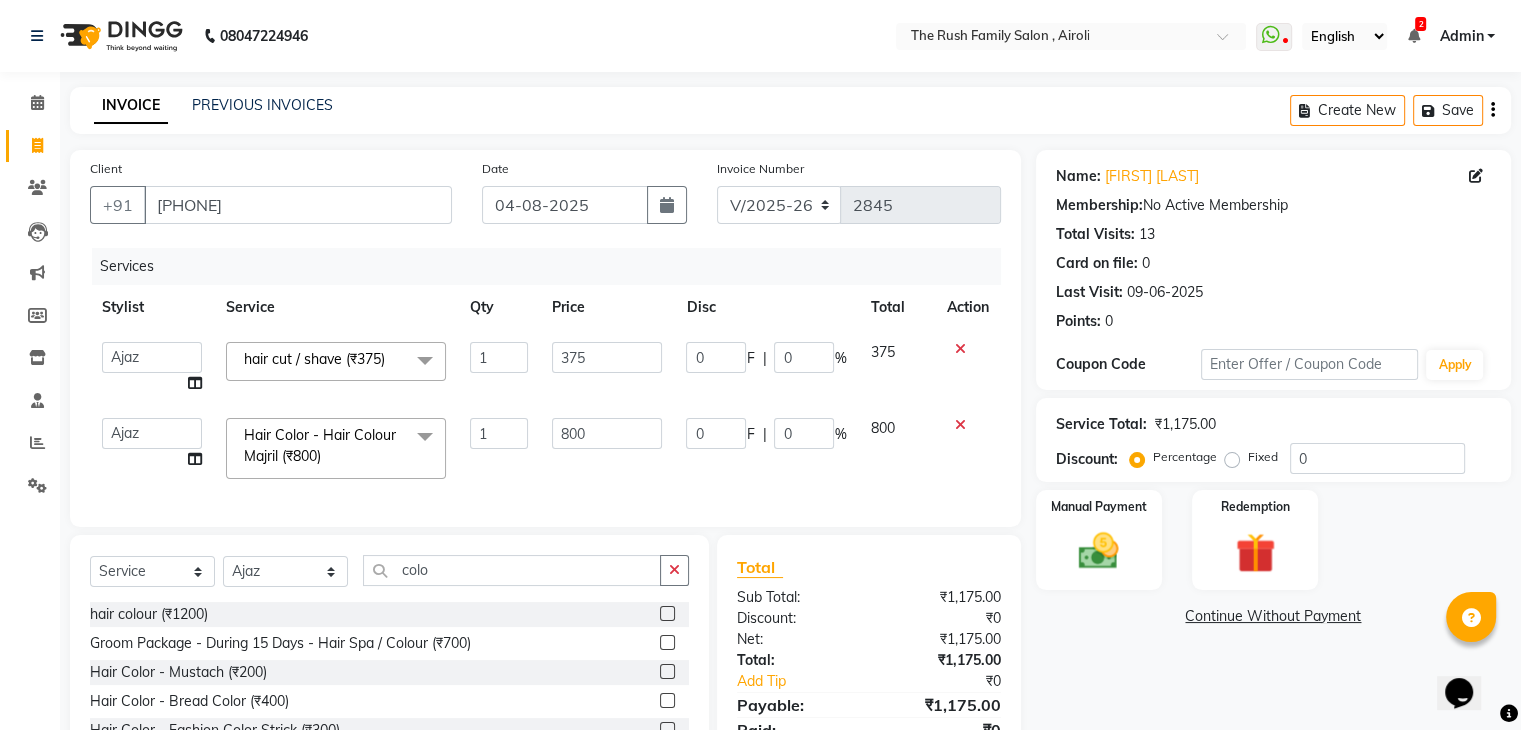 click on "0" 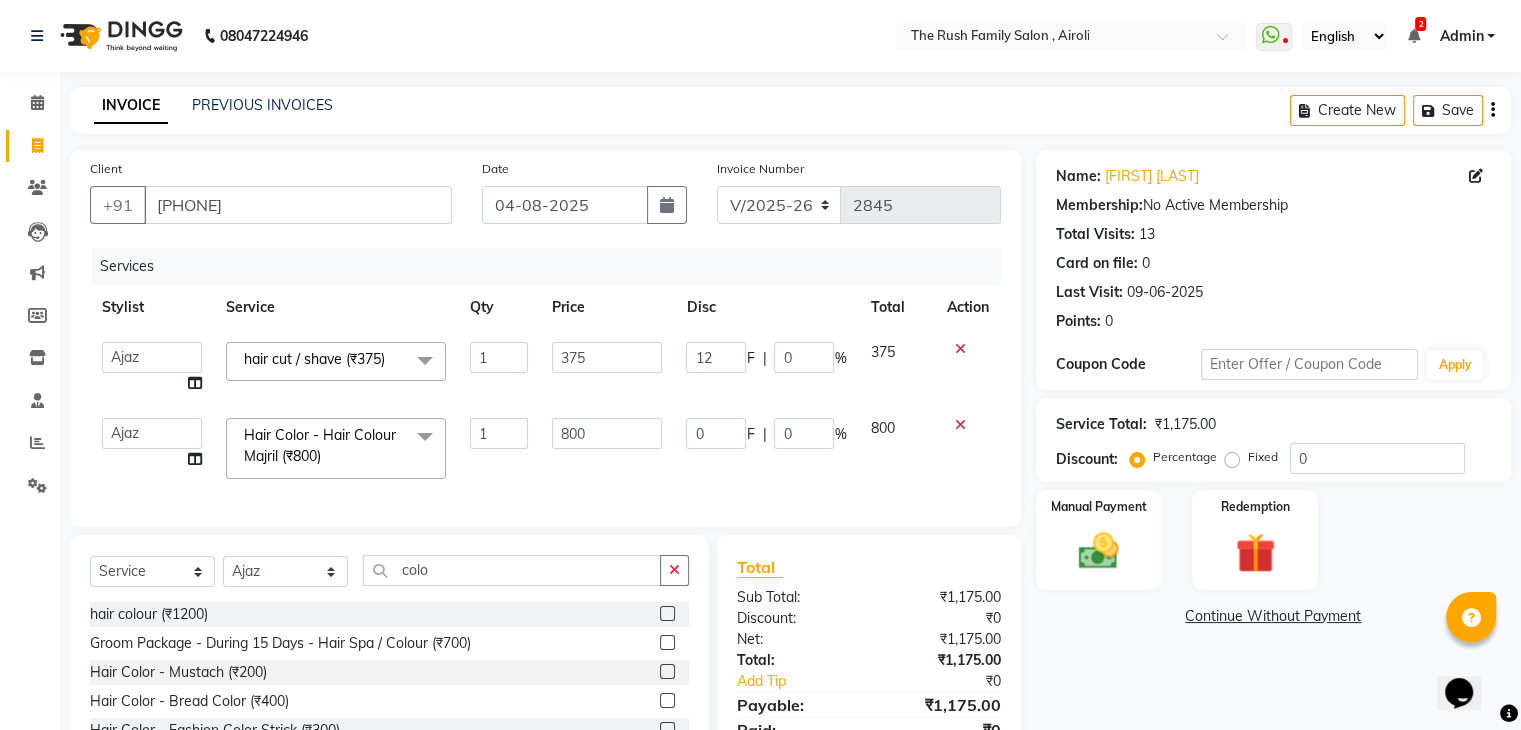 type on "125" 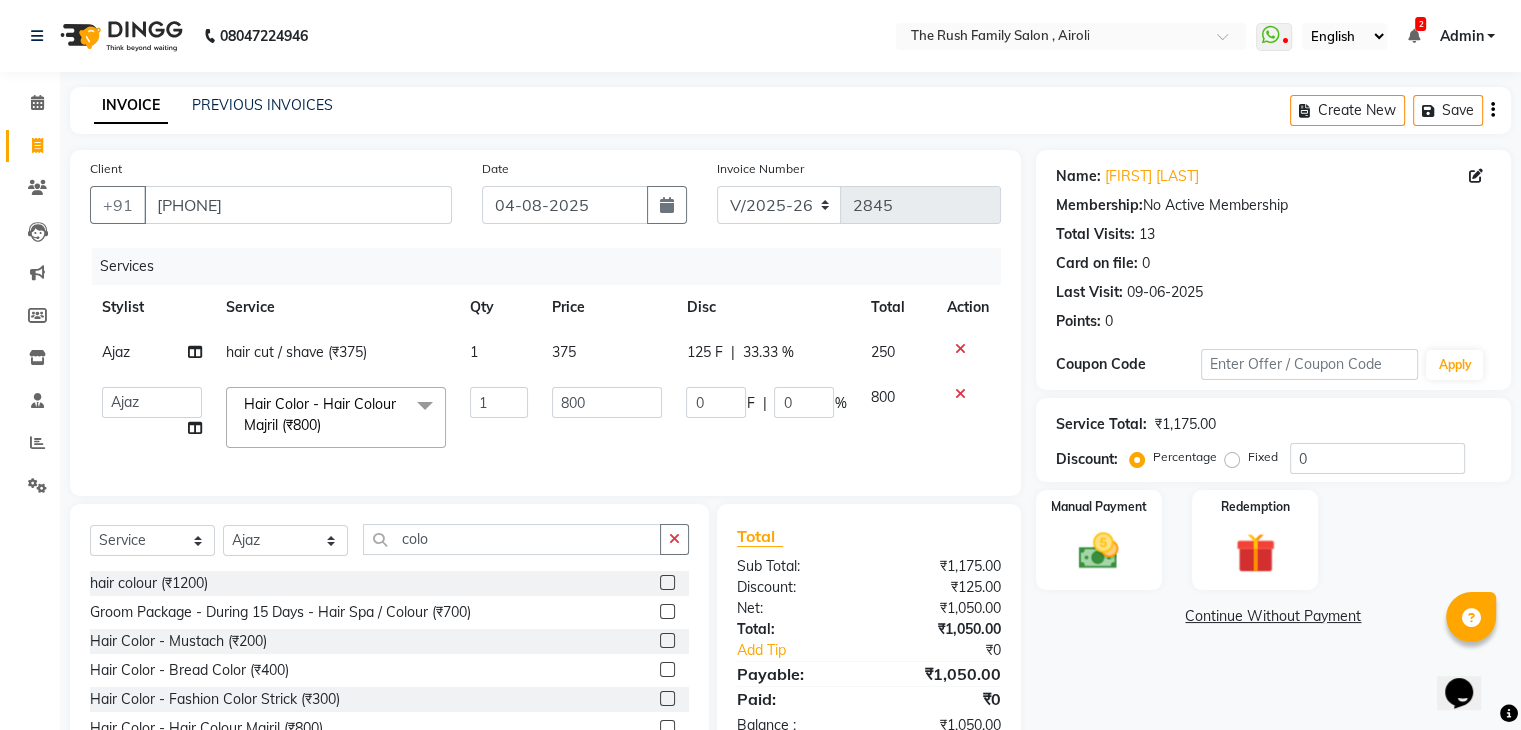 click on "[NAME] hair / shave (₹375) 1 375 125 F | 33.33 % 250 [NAME] [NAME] [NAME] [NAME] [NAME] [NAME] [NAME] [NAME] [NAME] [NAME] [NAME] Hair Color - Hair Colour Majril (₹800) x Clean Up - Deep Clean (₹900) Clean Up - Fruit (₹1000) Clean Up - Revival (₹1200) Clean Up - Mineral 1 (₹1500) Clean Up - Mineral (₹2000) Clean Up - Hydrating (₹2500) Clean Up - D.N.A. (₹3000) lice treatment (₹2000) power dose [per bottle ] (₹500) pigmantation facial (₹1000) protein spa (₹2500) Bota smooth (₹8000) Bota smooth (₹10000) bota smooth (₹6500) Protein hair spa (₹1600) nanoplatia (₹2500) Hair protein spa (₹2000) Protein spaa (₹3500) Foot spa (₹800) Protein spa (₹3000) Nose pill off (₹250) hair spa dandruff treatment (₹3500) Threading/upl (₹70) Threading /Forhead /upl (₹90) Botosmooth (₹7000) Pigmentation treatment (₹3000) Hydra facial (₹7000) hair cut / shave (₹375) Pill off upl (₹50) Advance payment (₹600) Diamond clean up (₹1200) 1 800 0" 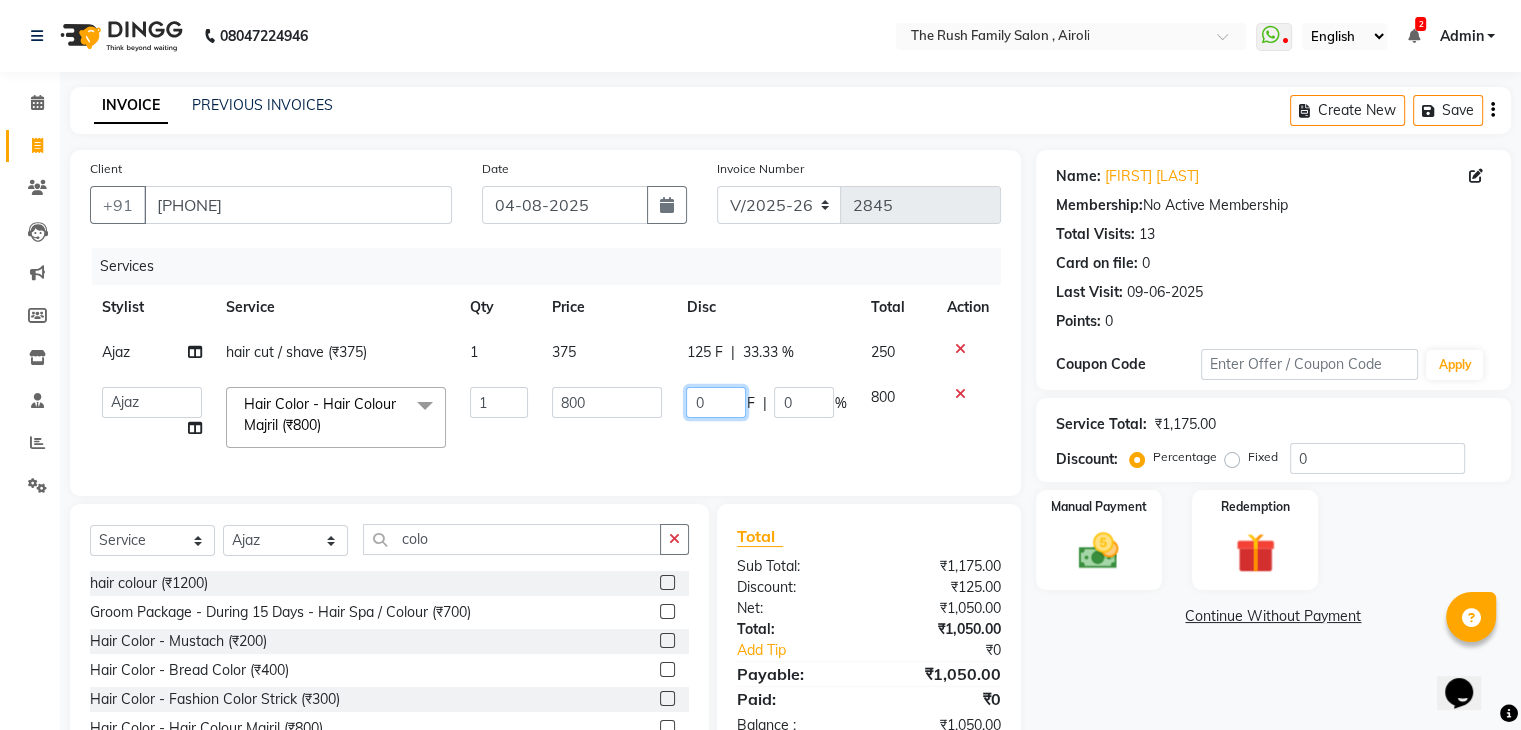 click on "0" 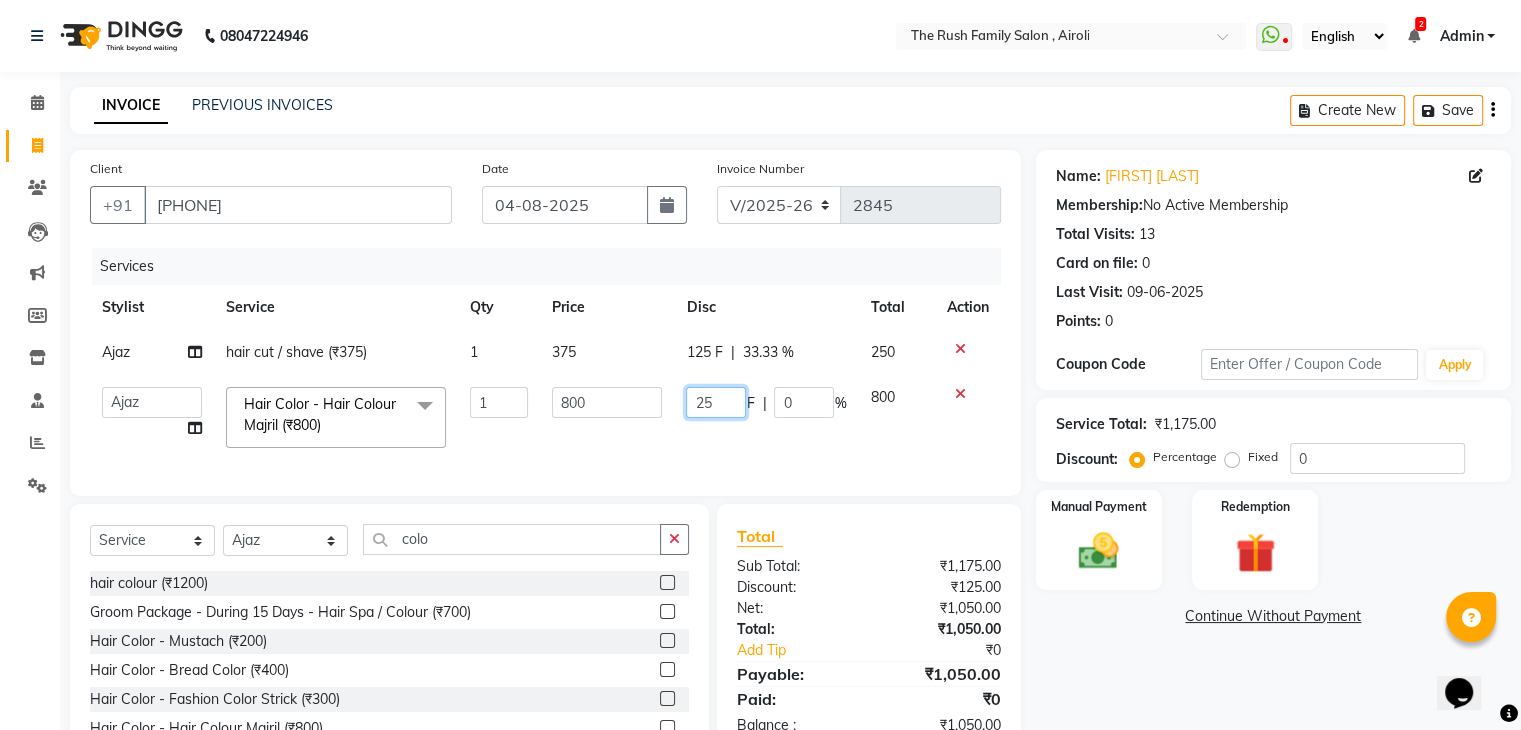 type on "250" 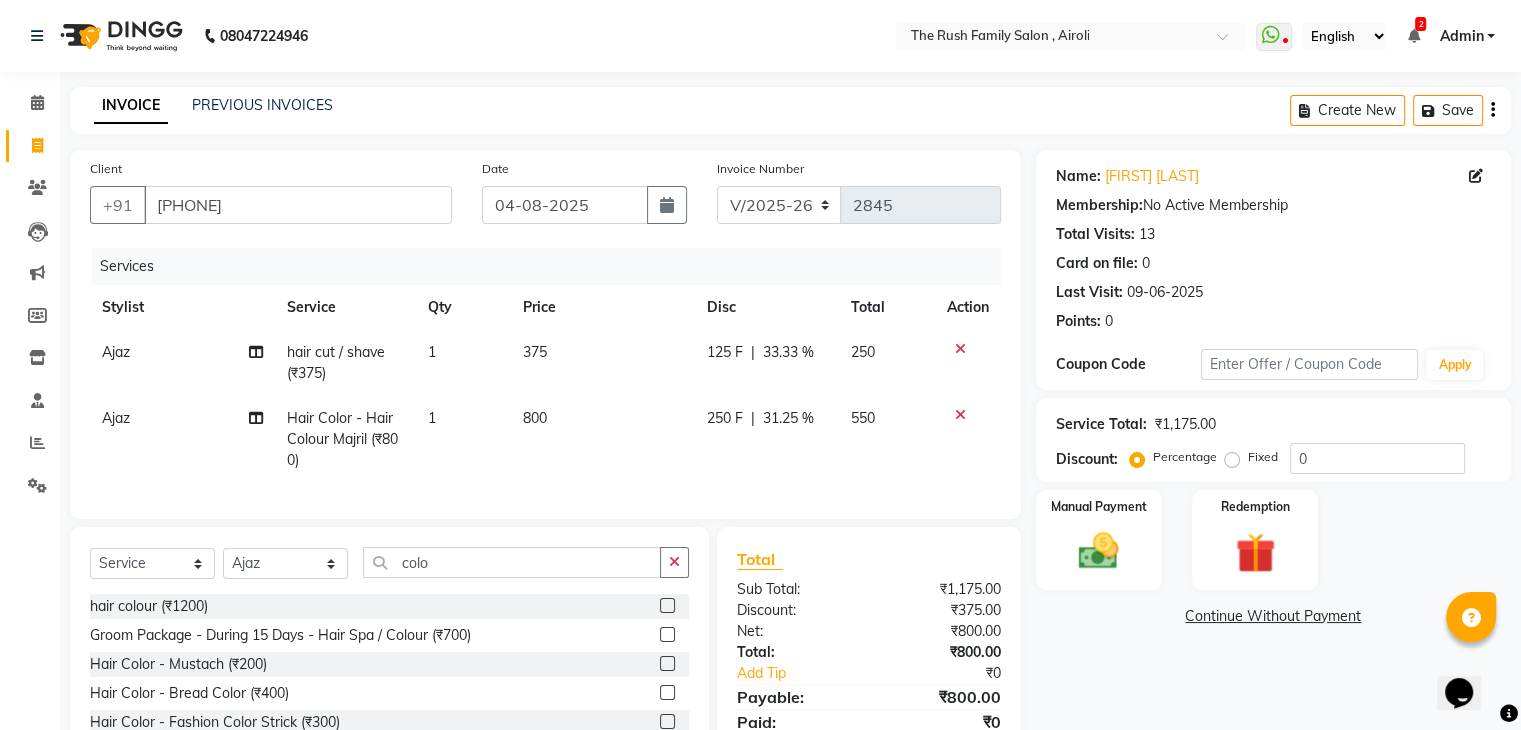 click on "250 F | 31.25 %" 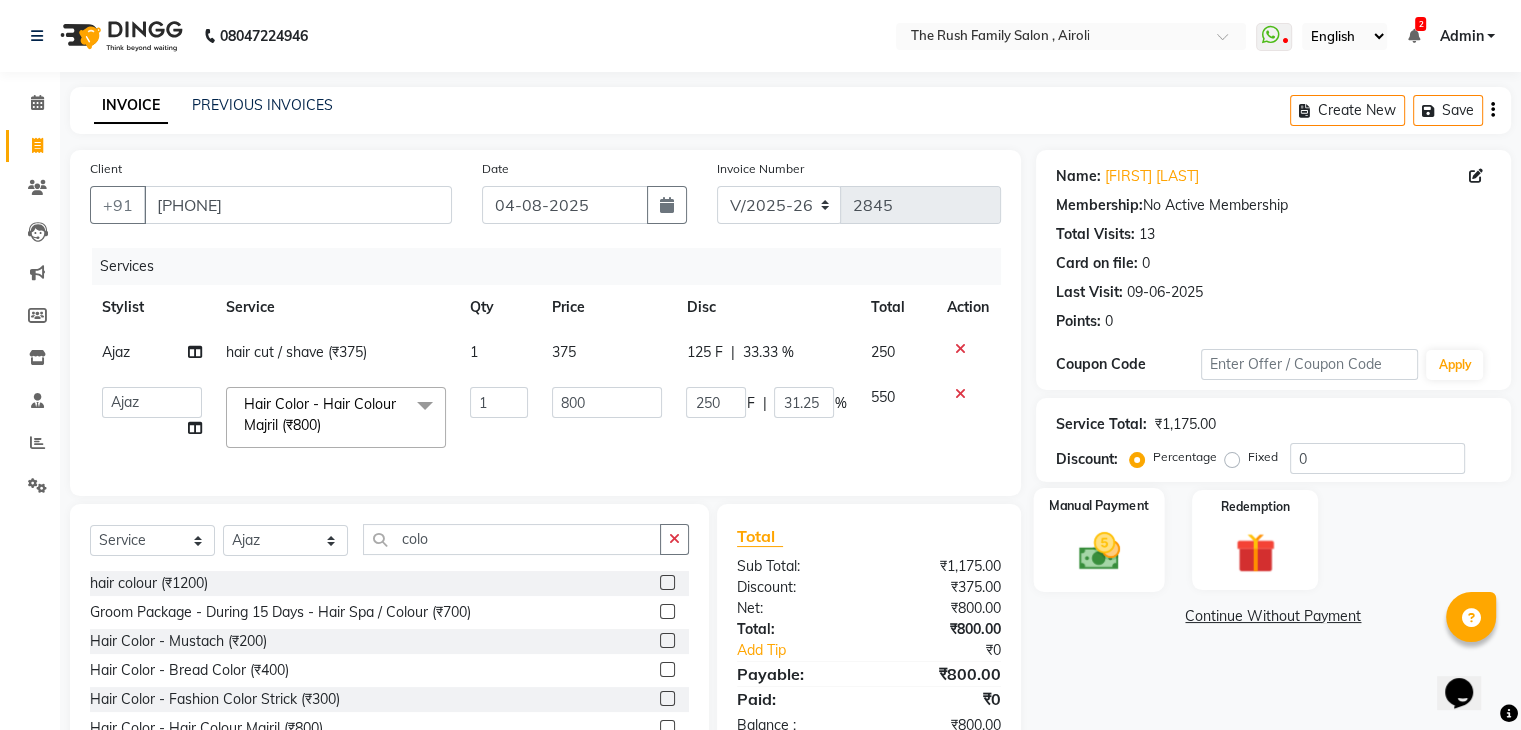 click 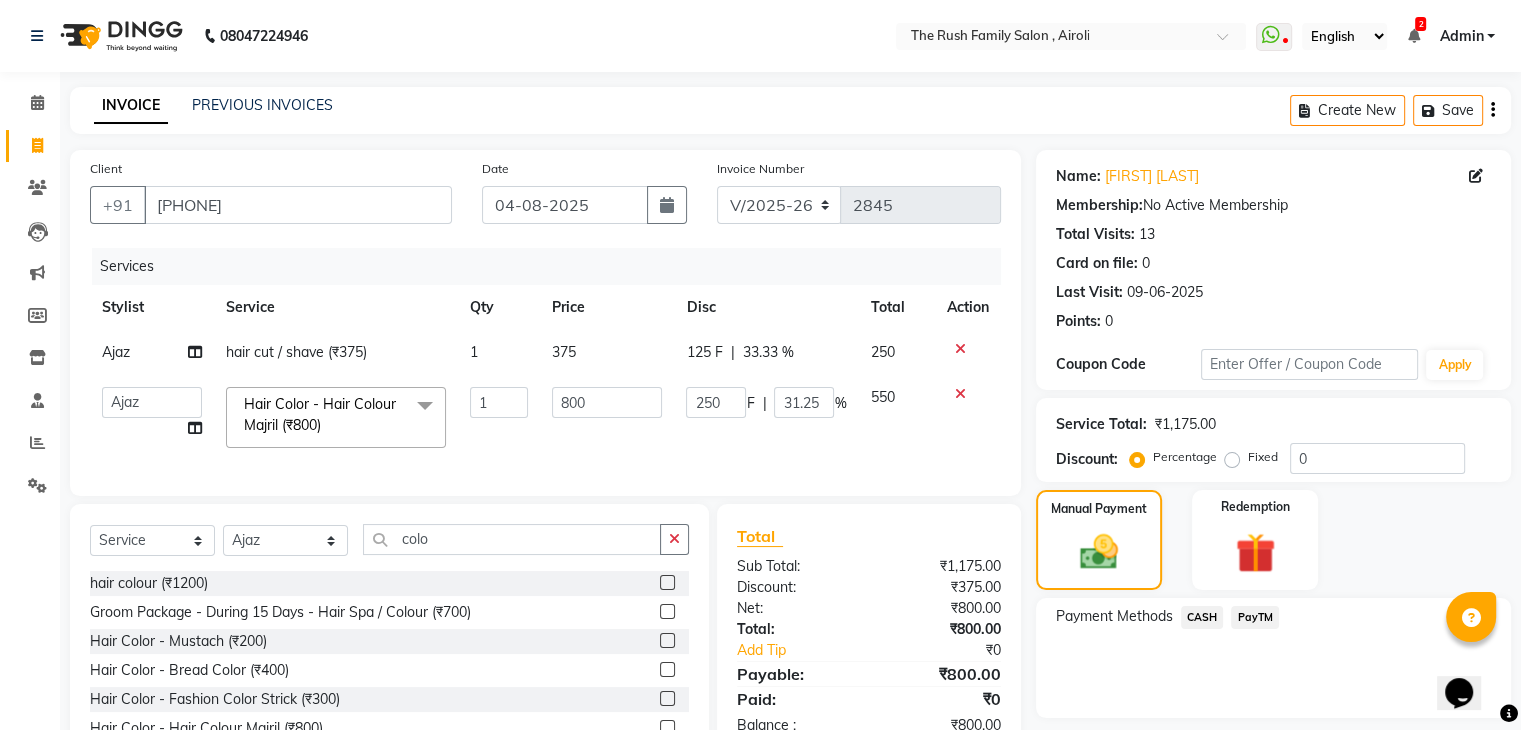 scroll, scrollTop: 115, scrollLeft: 0, axis: vertical 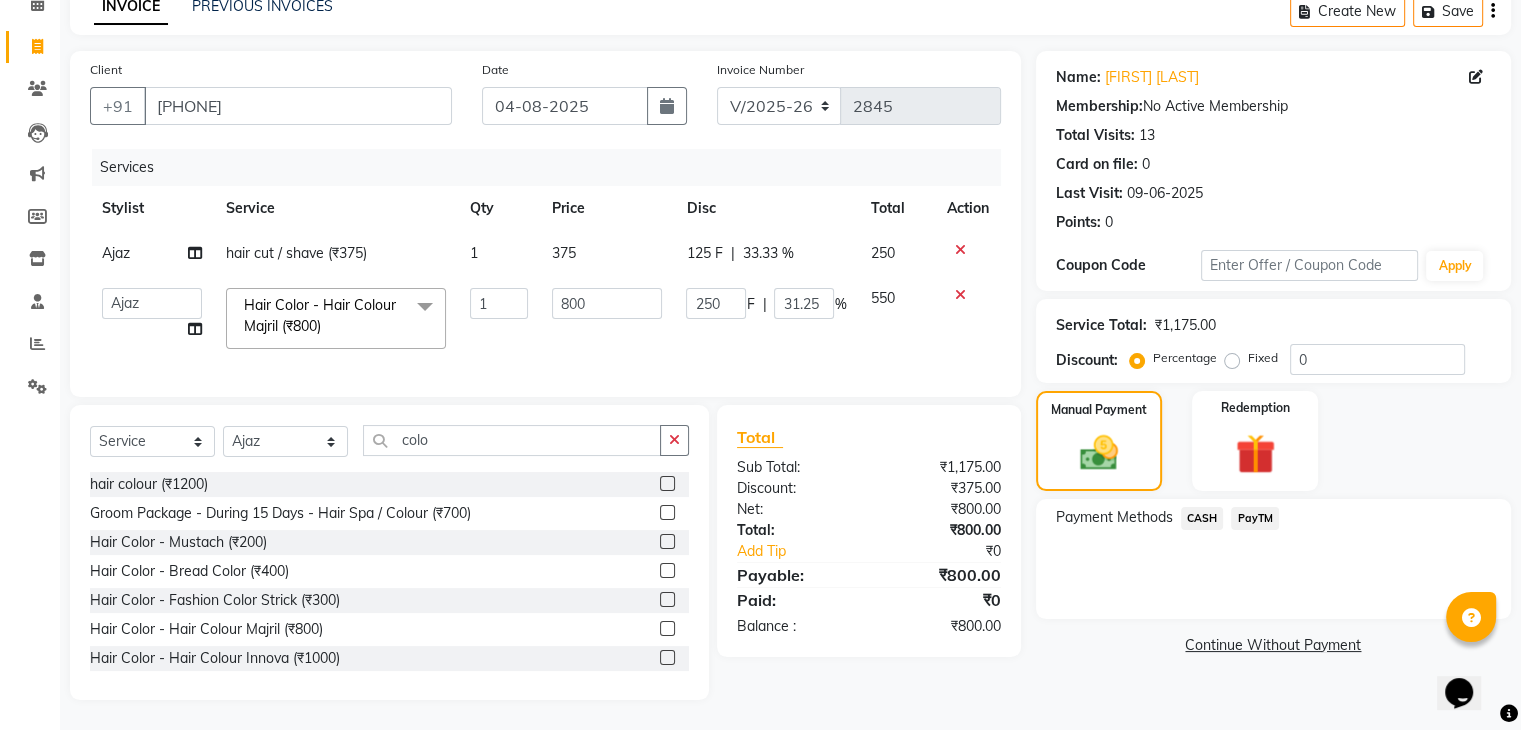 click on "PayTM" 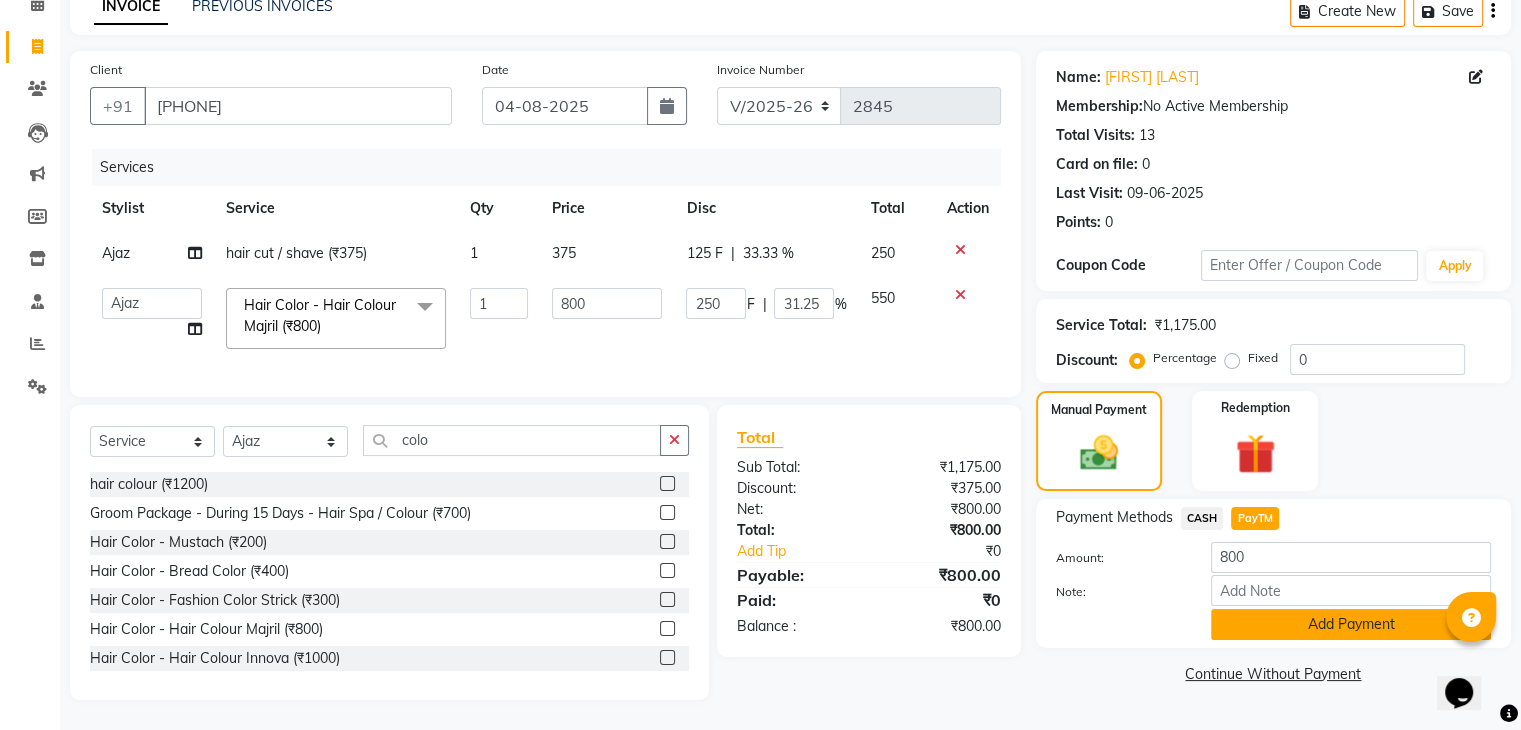 click on "Add Payment" 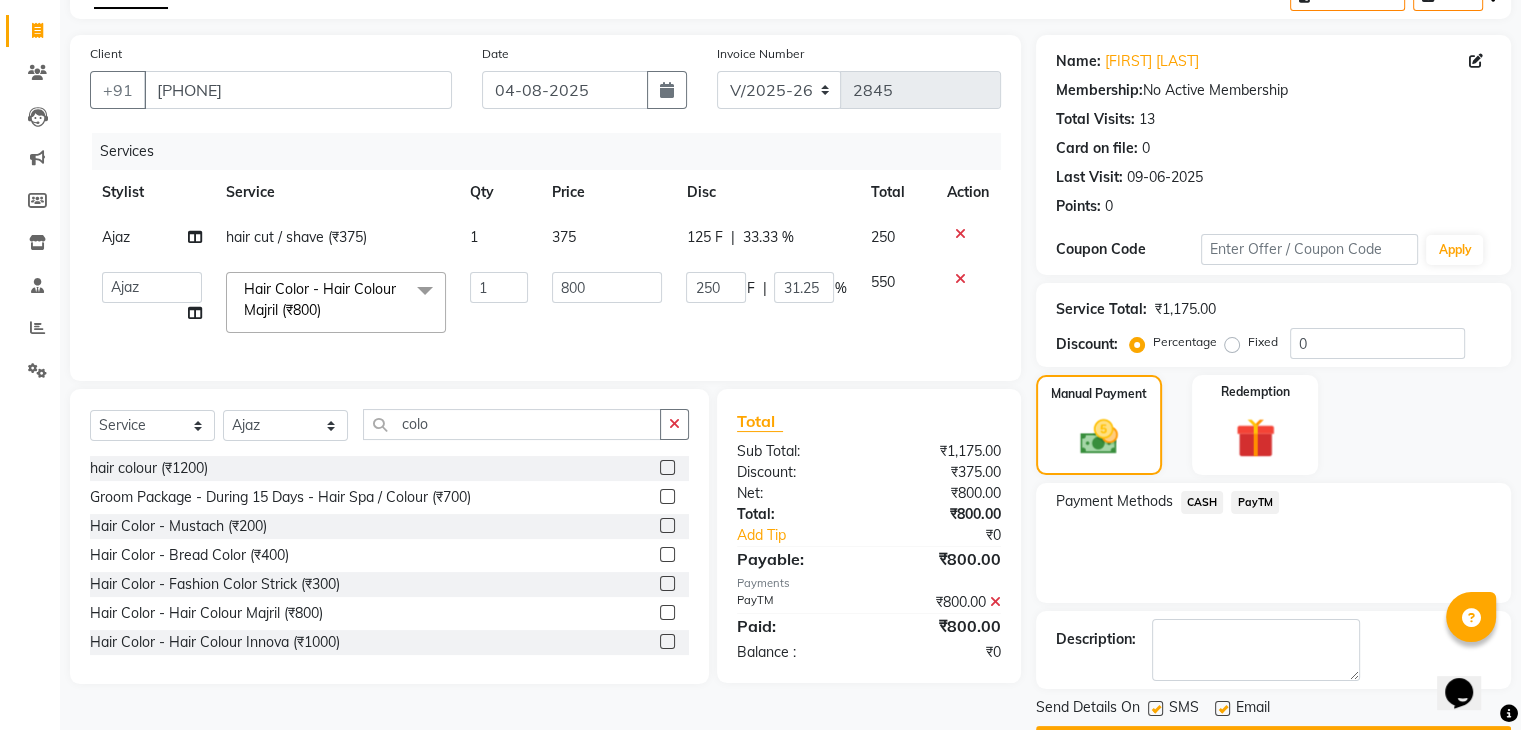 scroll, scrollTop: 171, scrollLeft: 0, axis: vertical 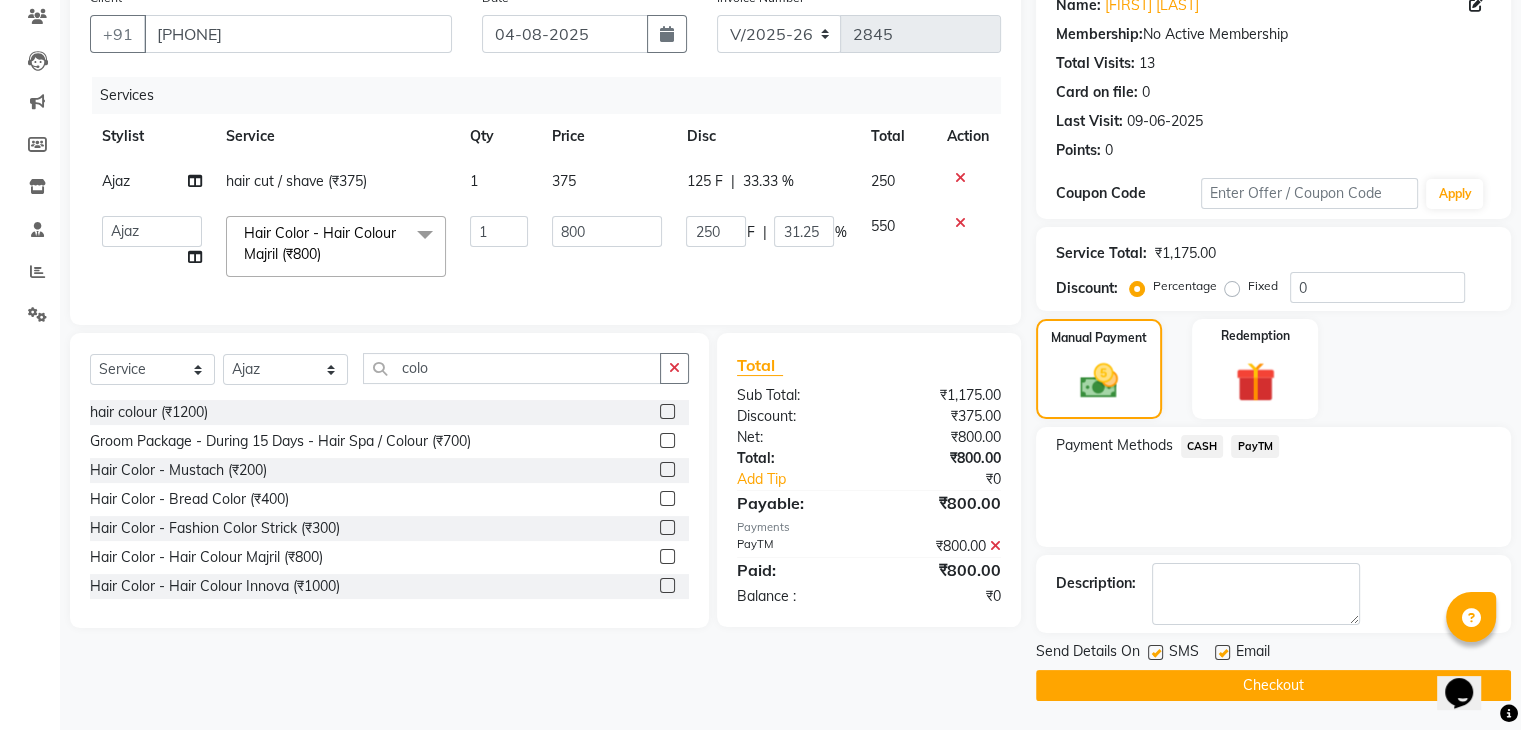 click 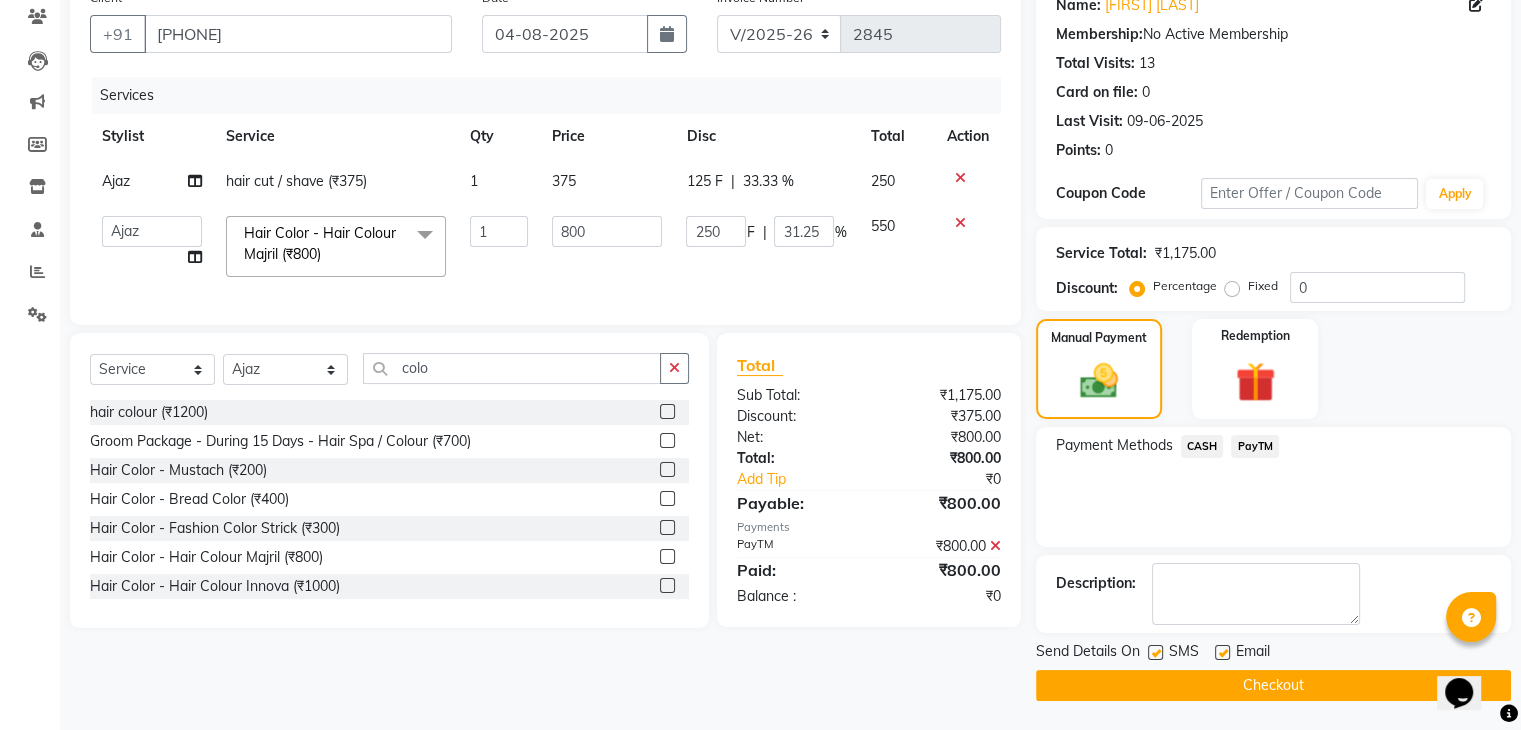 click at bounding box center (1154, 653) 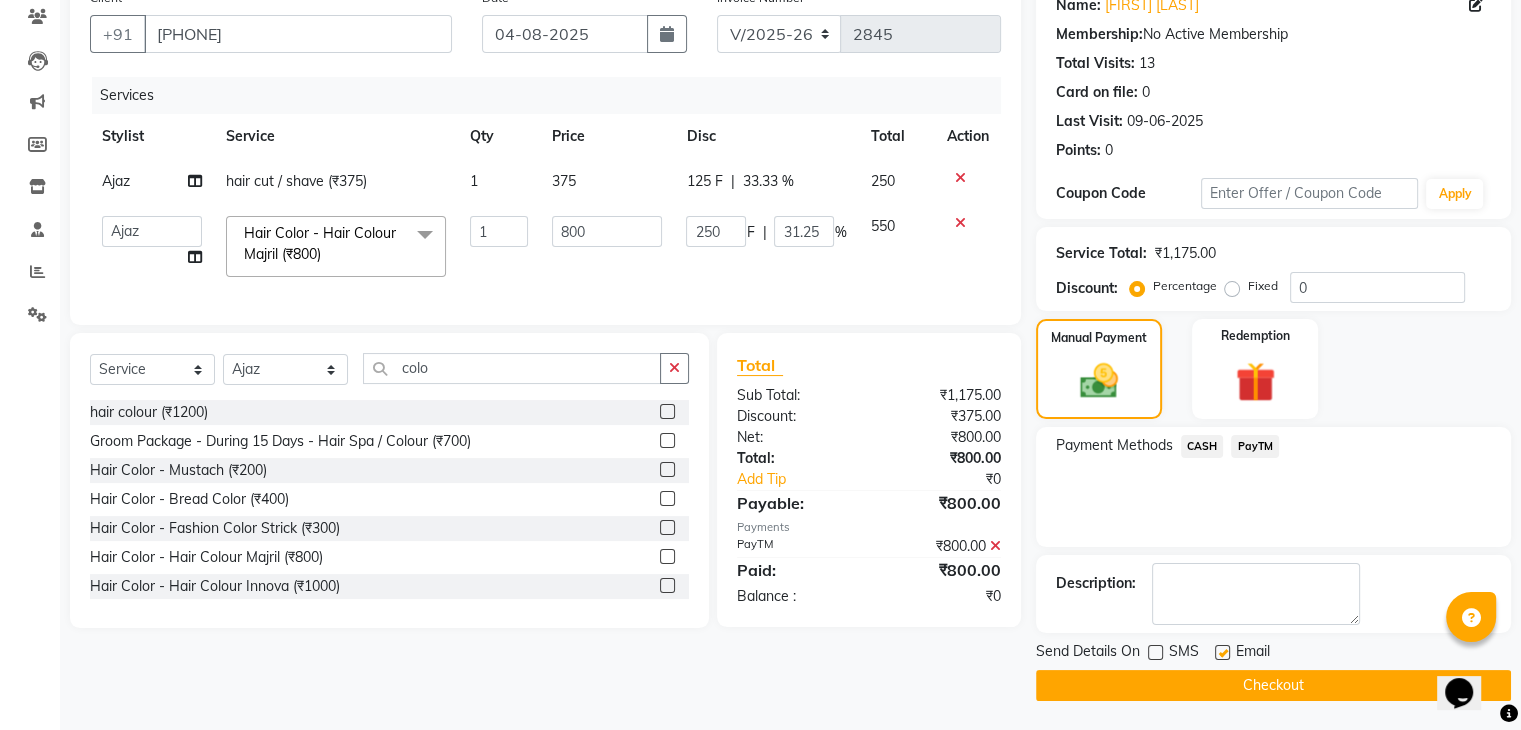 click 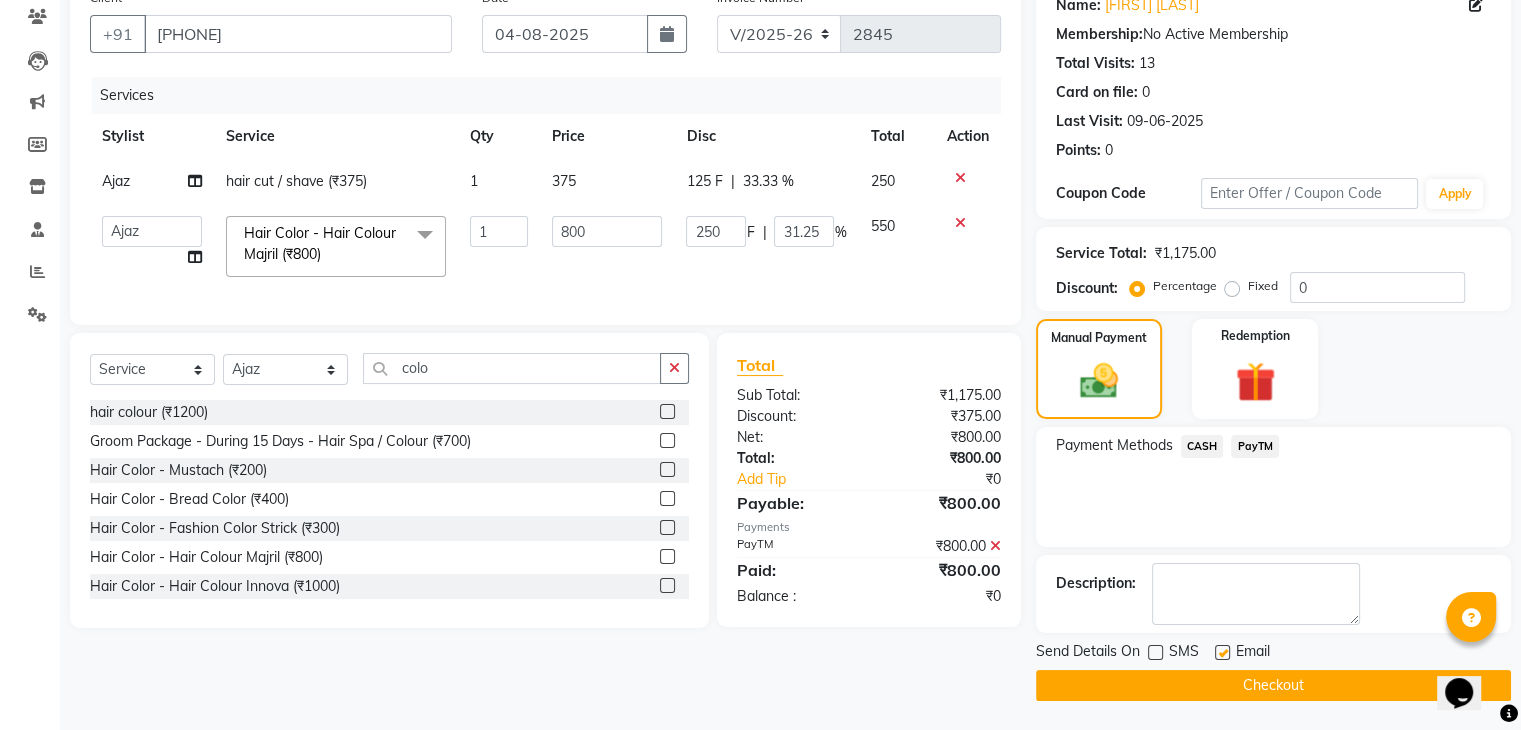 click at bounding box center (1221, 653) 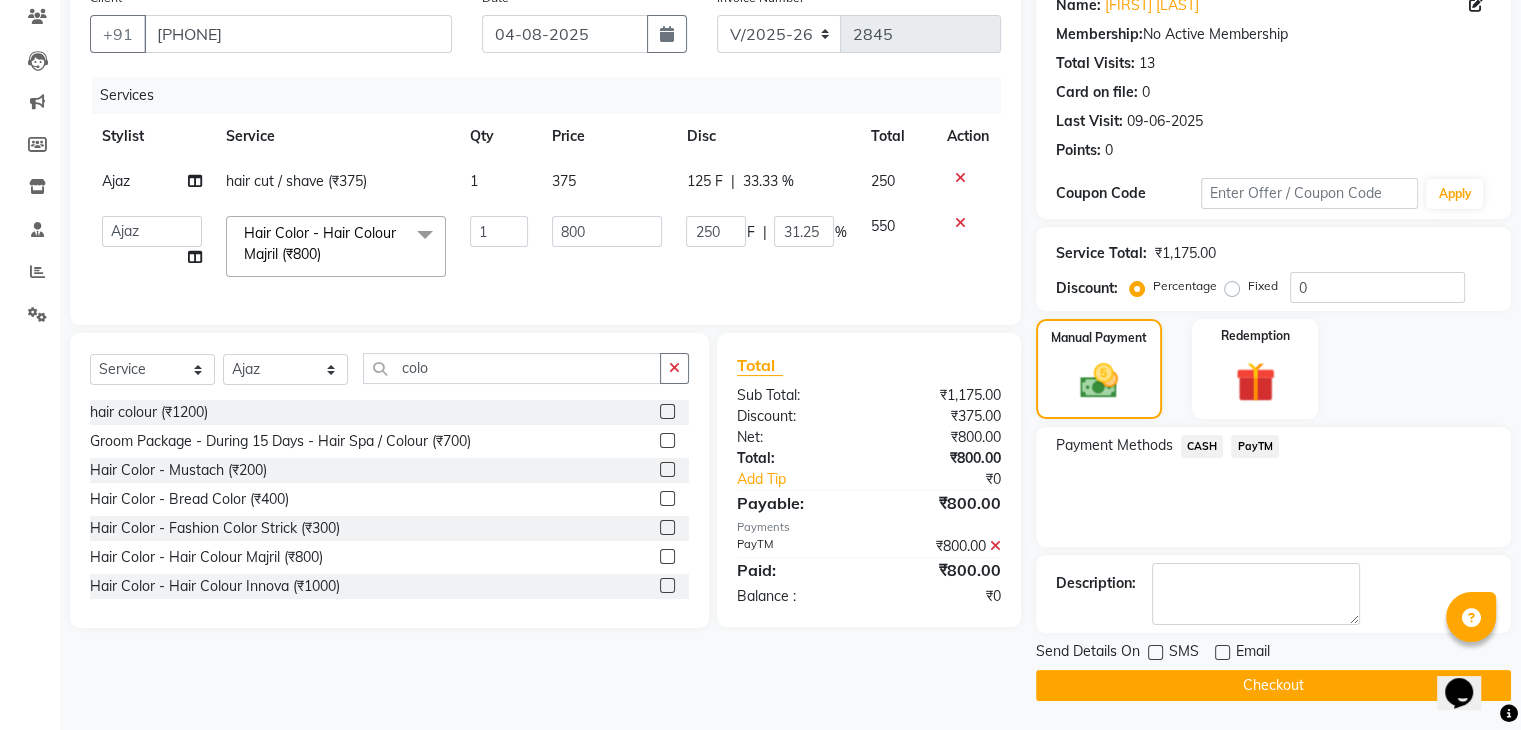 click on "Checkout" 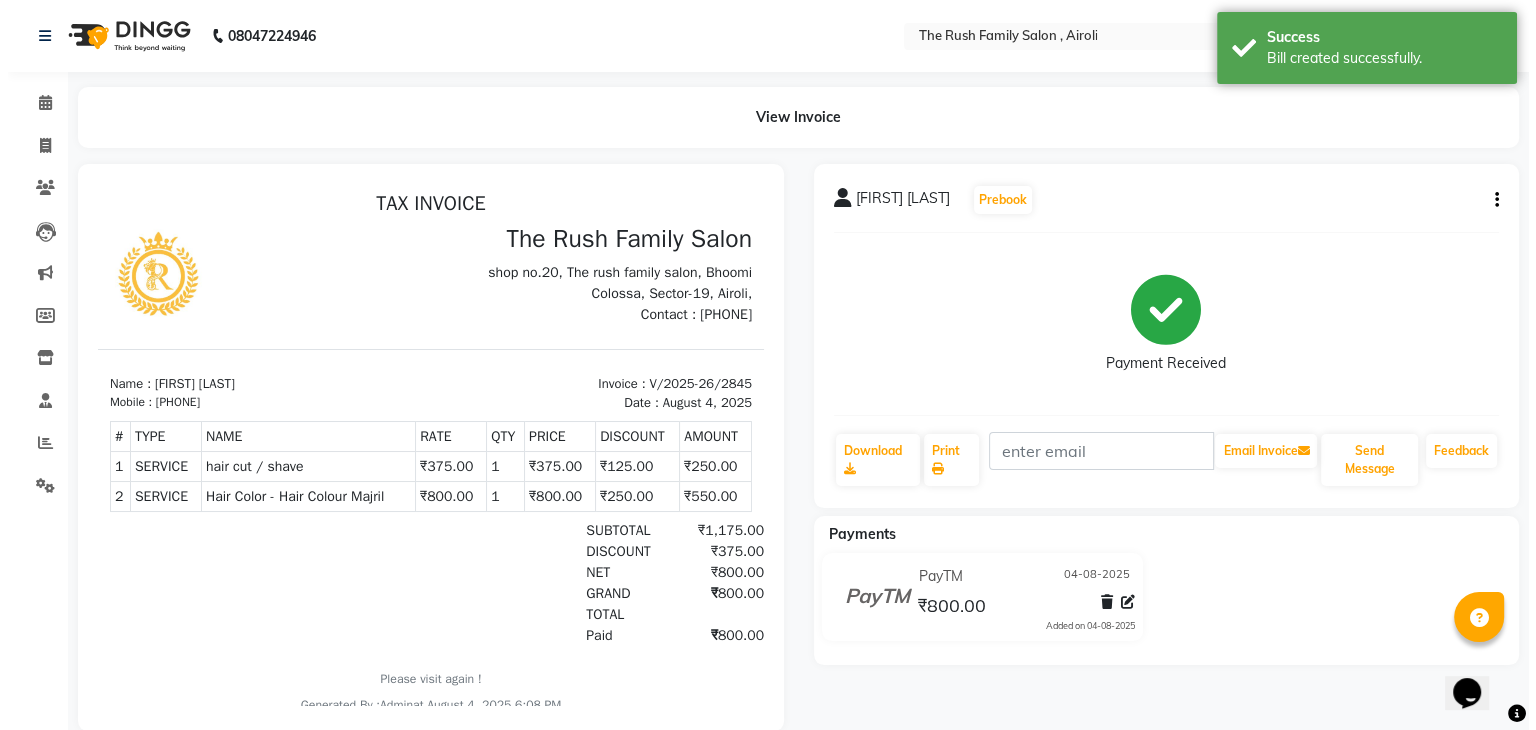 scroll, scrollTop: 0, scrollLeft: 0, axis: both 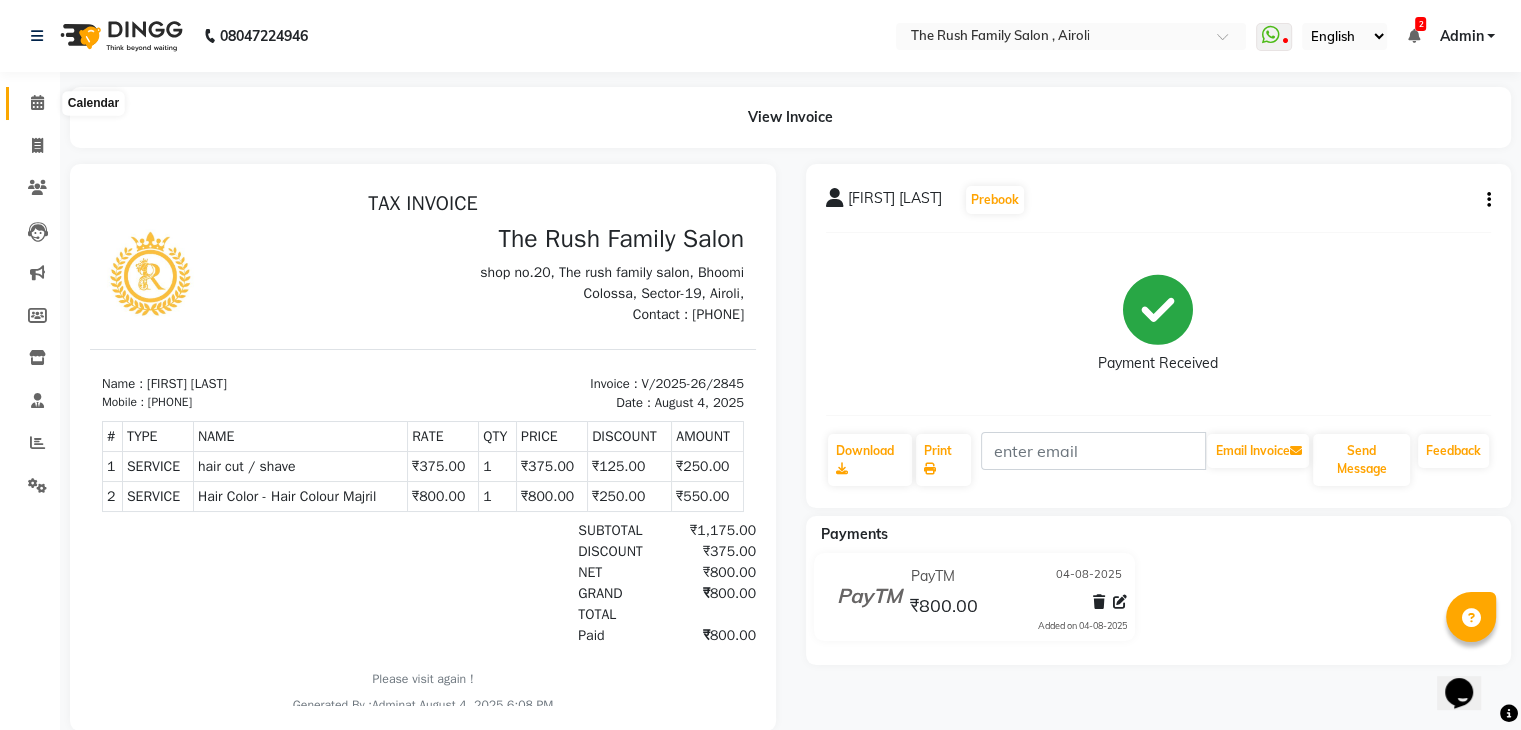 click 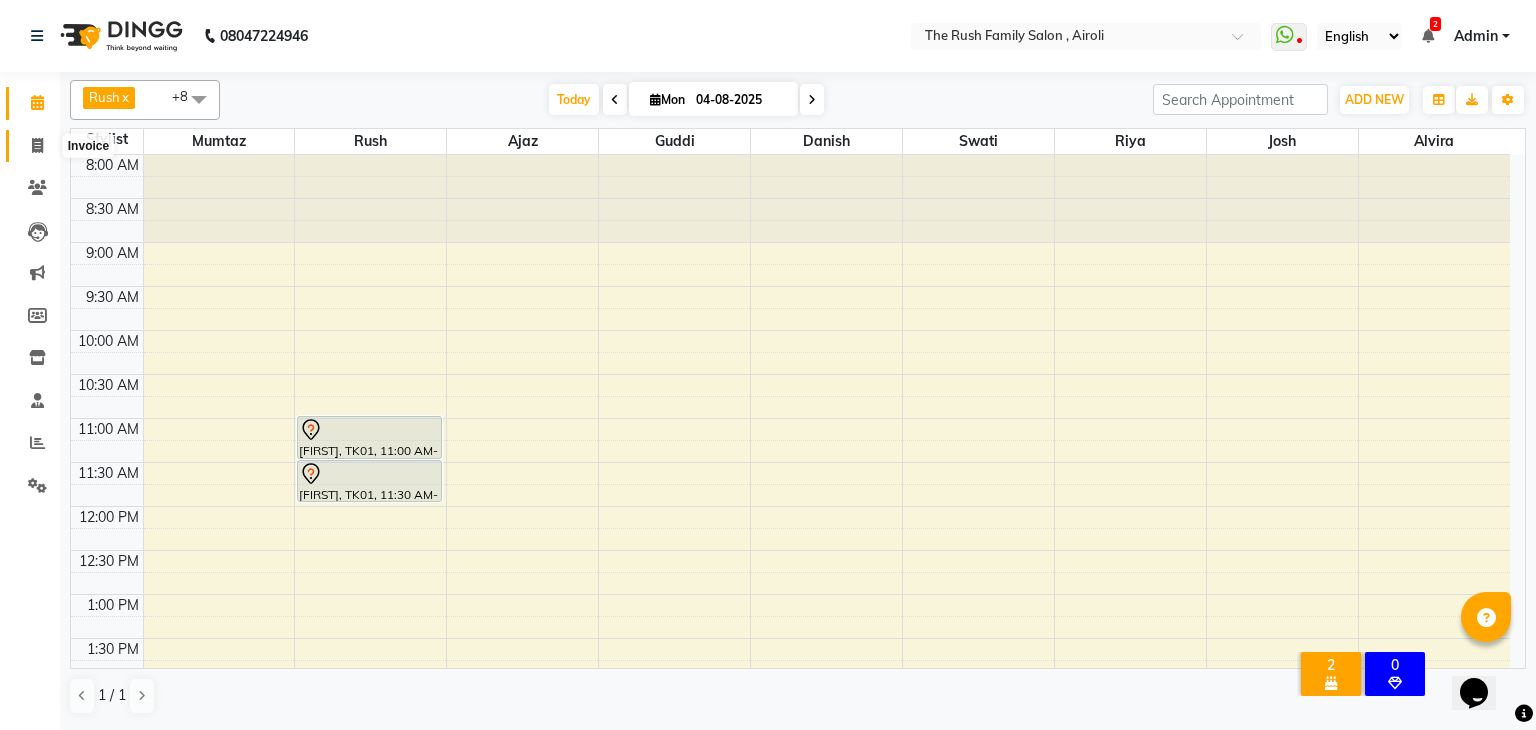 click 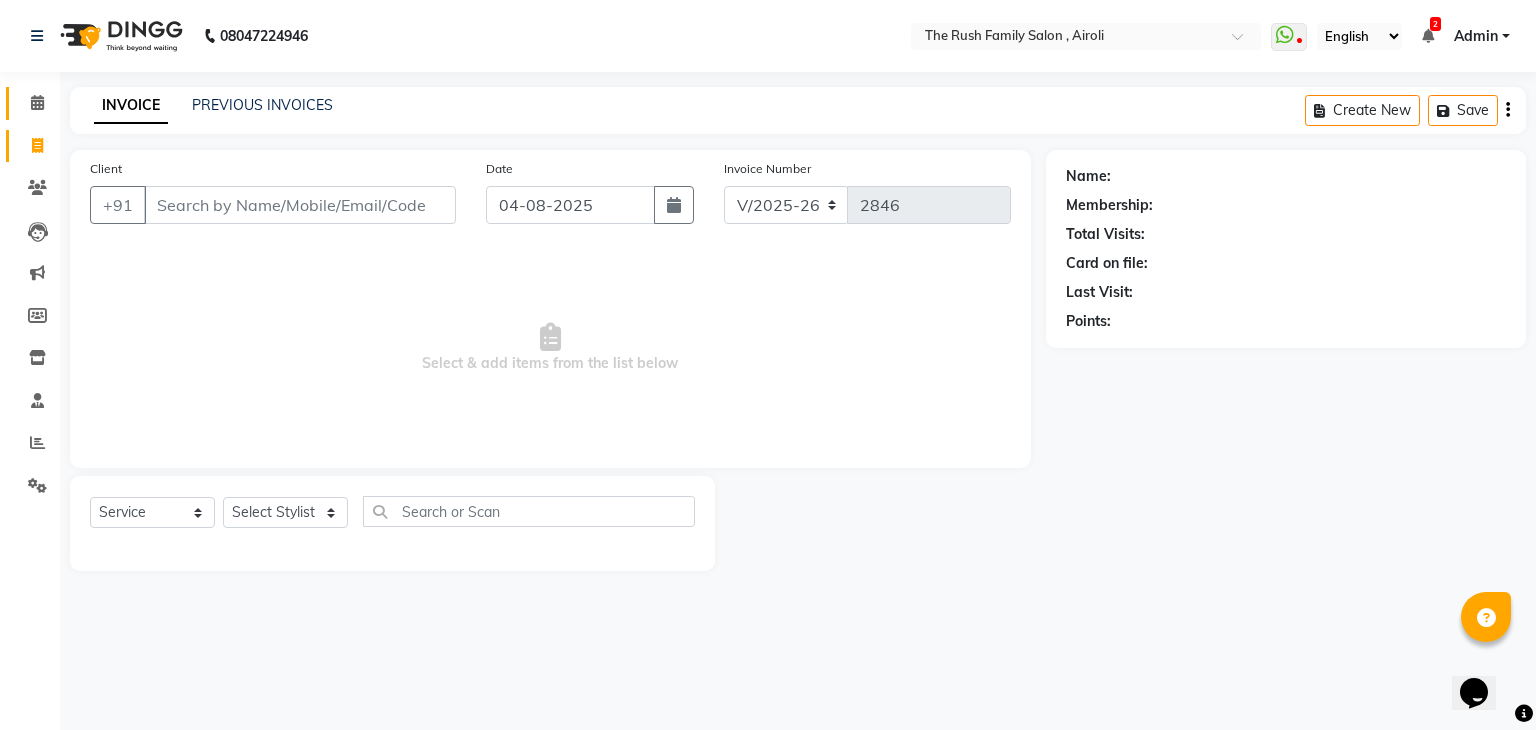 click on "Calendar" 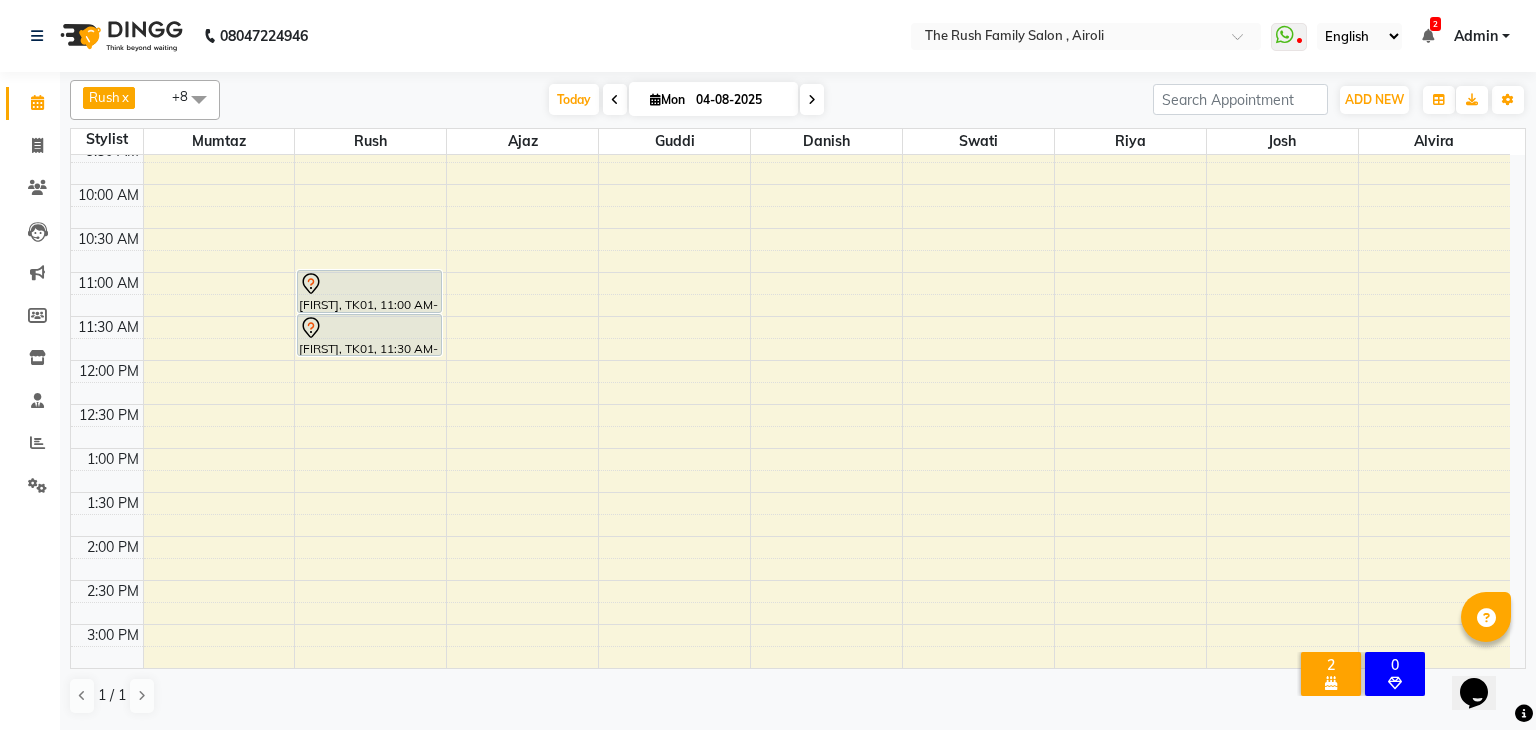 scroll, scrollTop: 0, scrollLeft: 0, axis: both 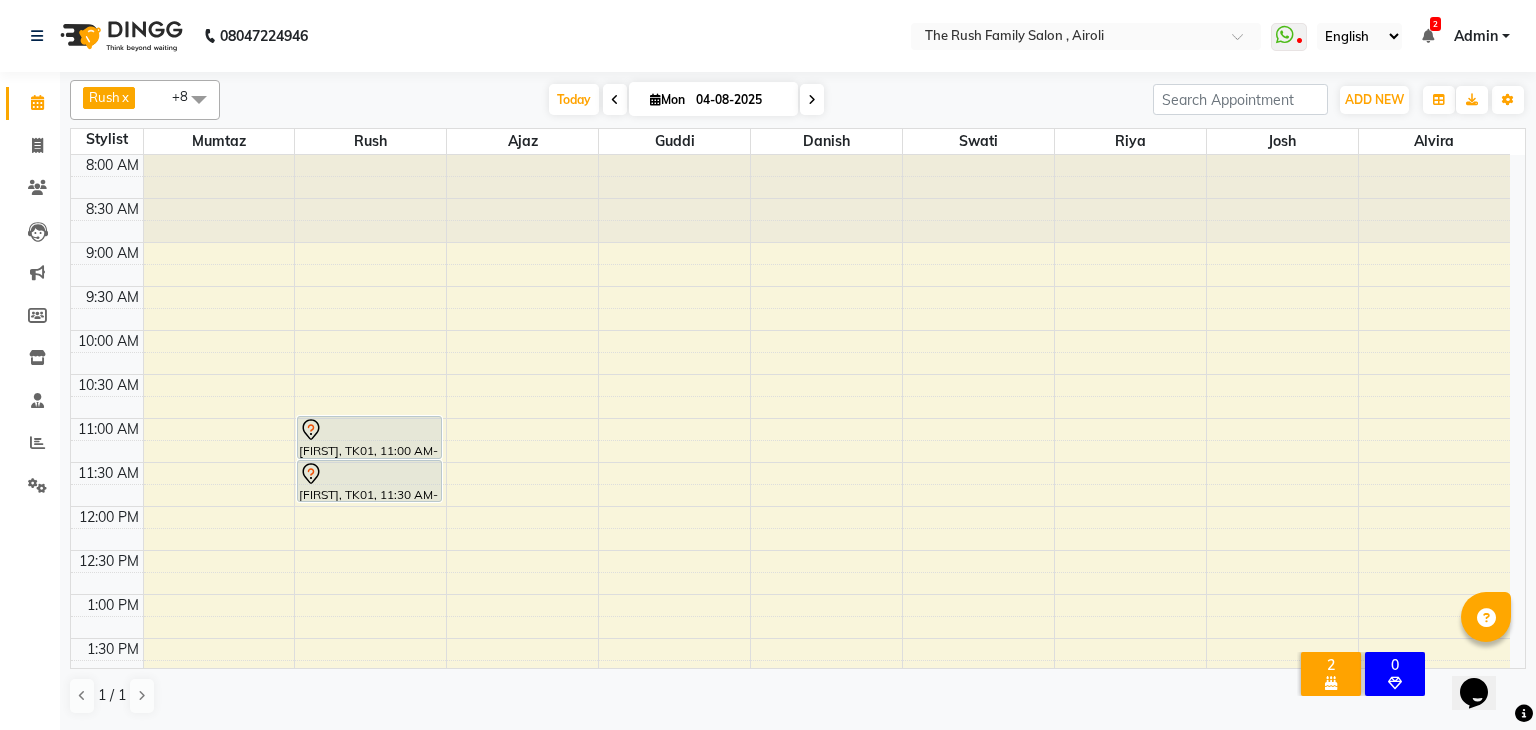 click on "Rush x [NAME] x [NAME] x [NAME] x [NAME] x [NAME] x [NAME] x [NAME] x [NAME] x +8" at bounding box center [145, 100] 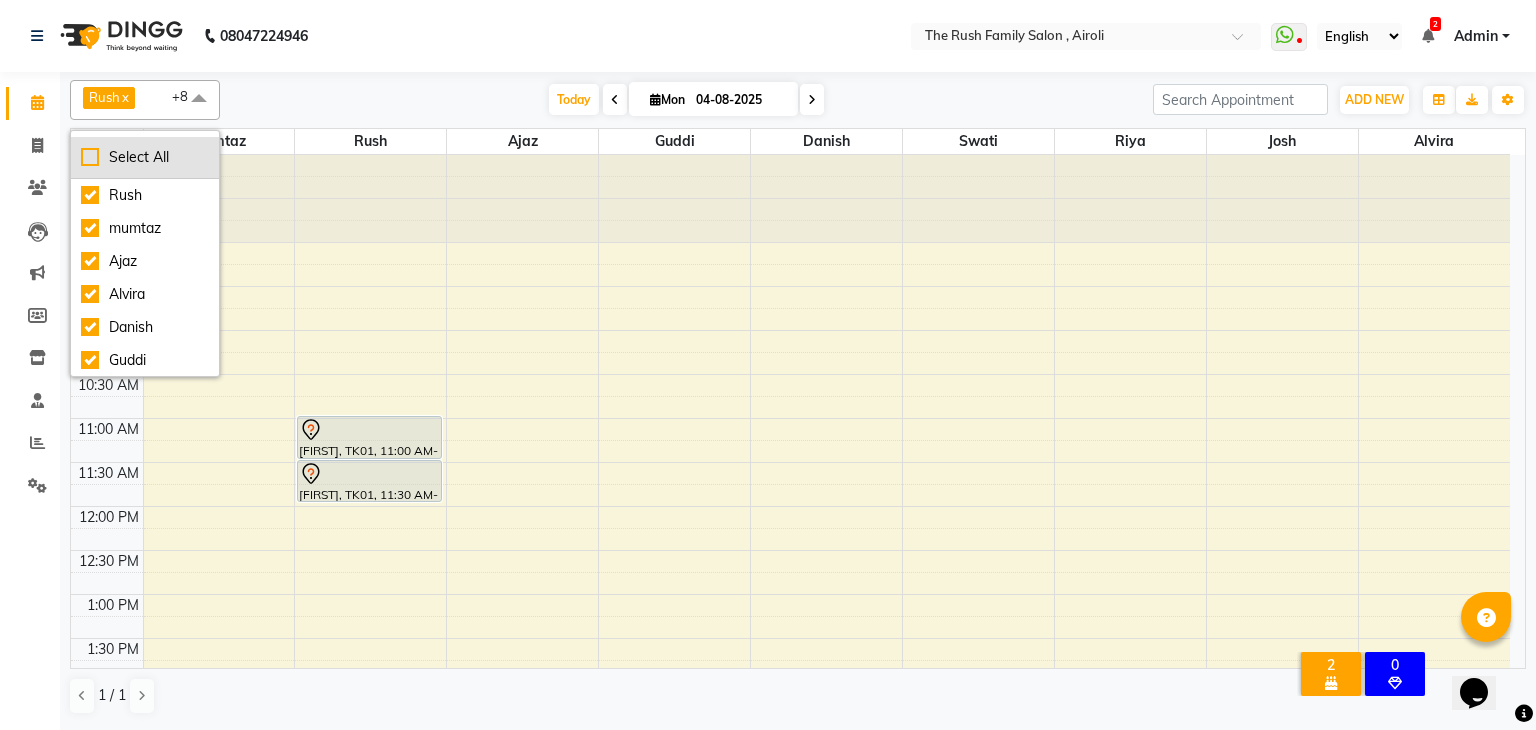 click on "Select All" at bounding box center (145, 157) 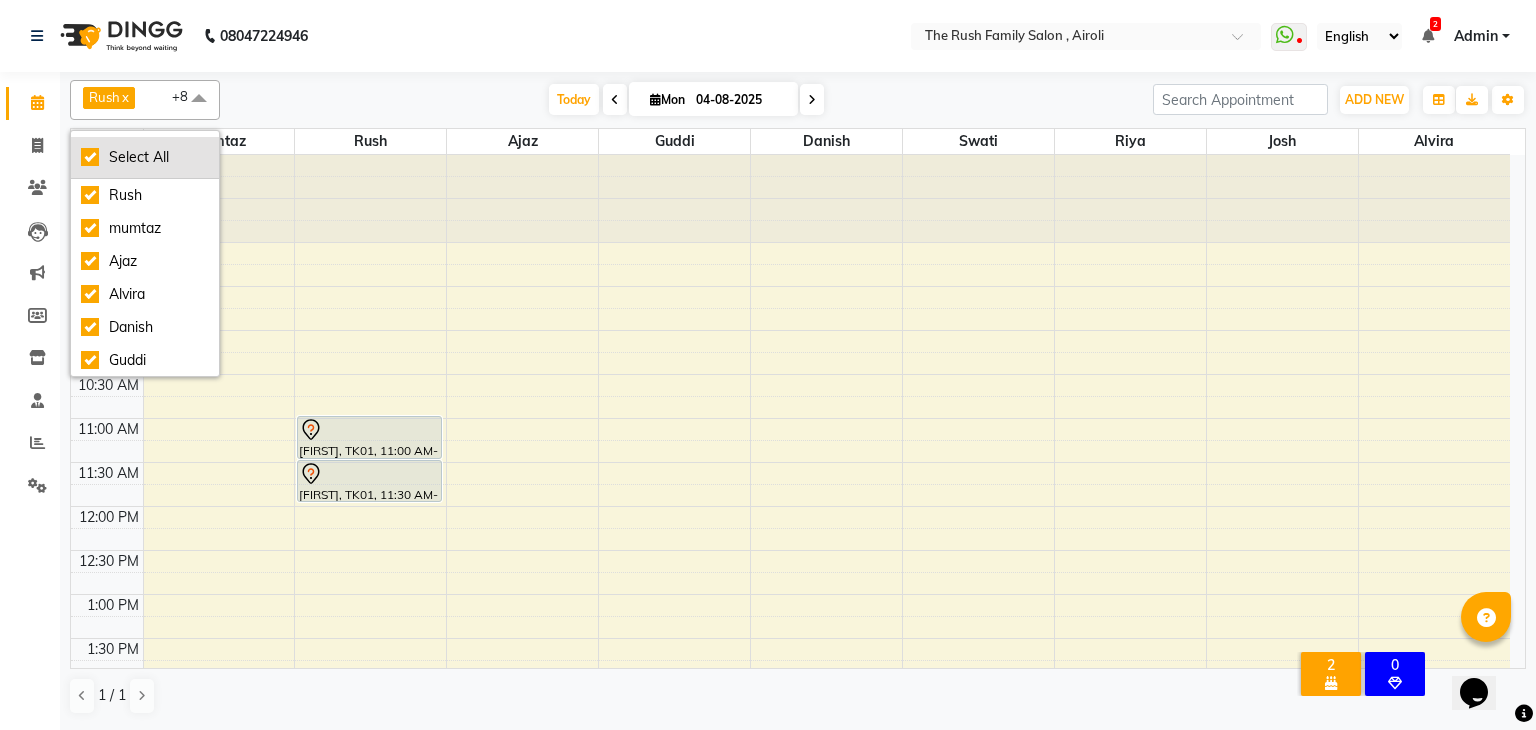 checkbox on "true" 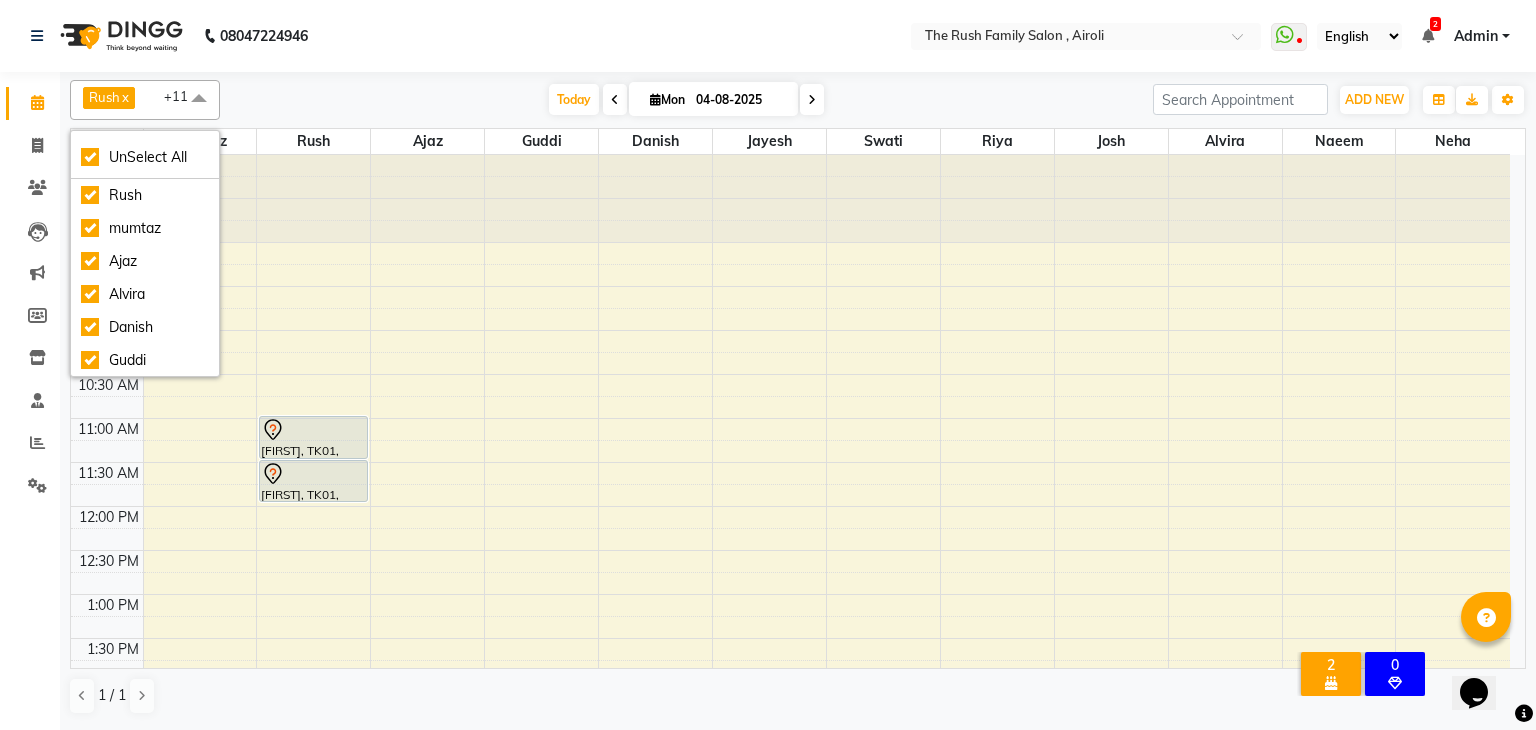 click at bounding box center (541, 198) 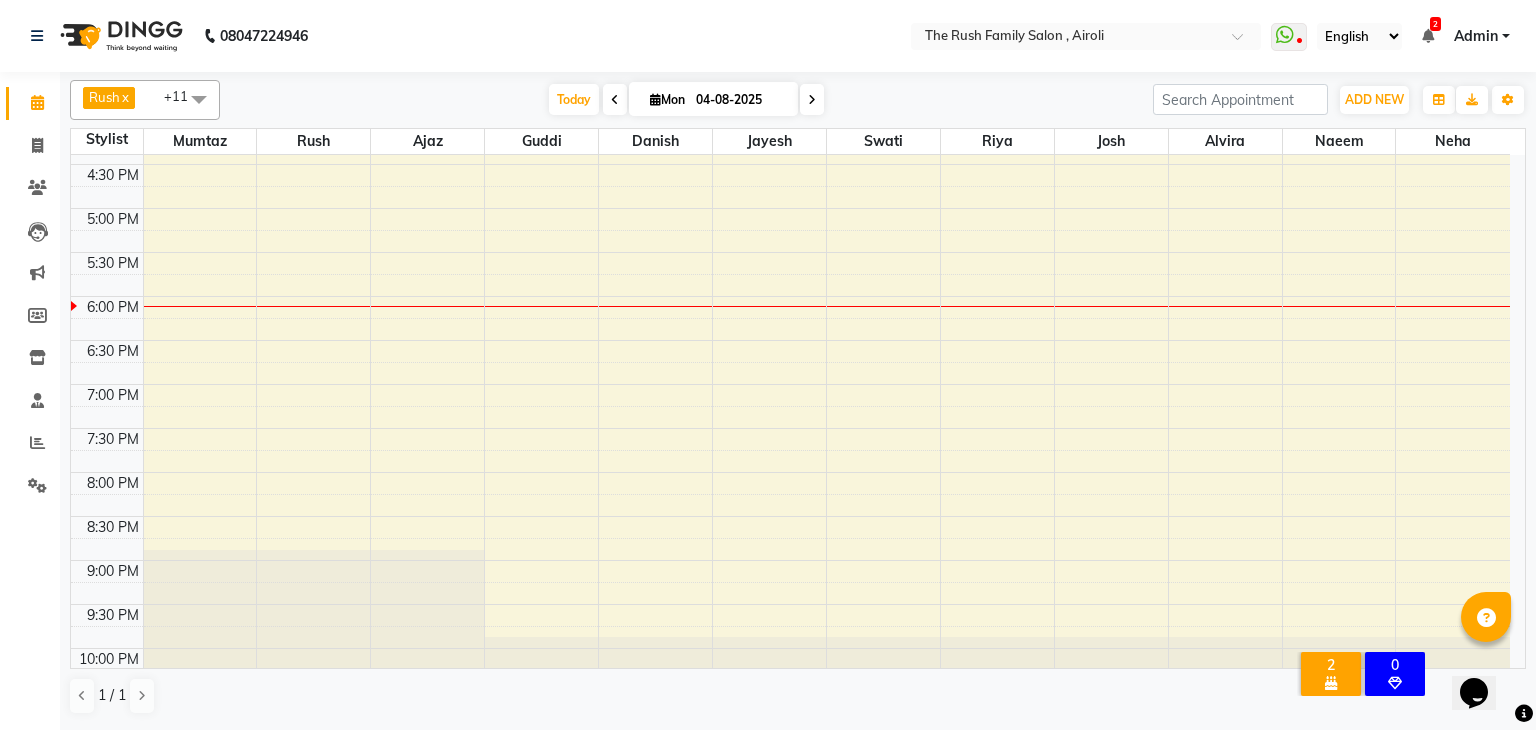 scroll, scrollTop: 0, scrollLeft: 0, axis: both 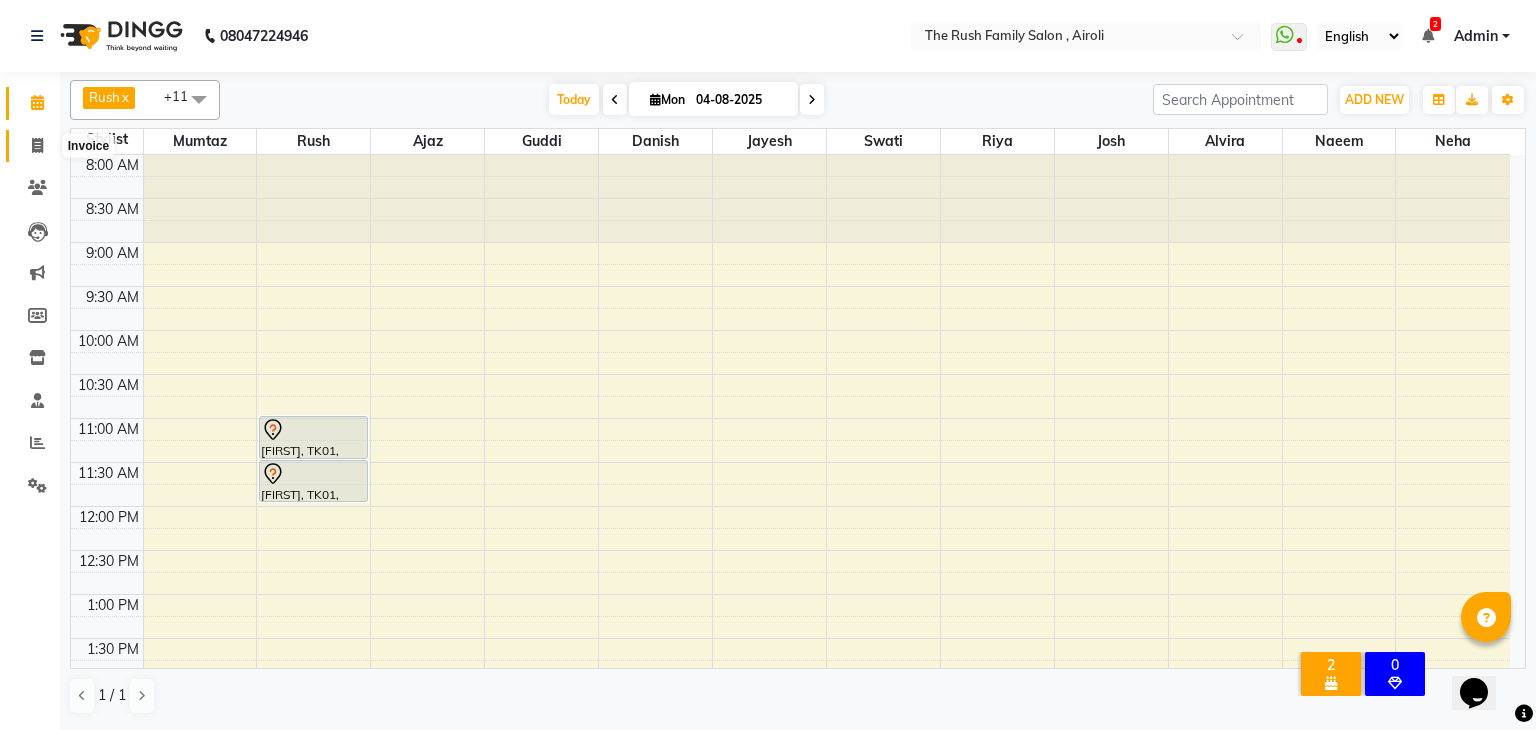 click 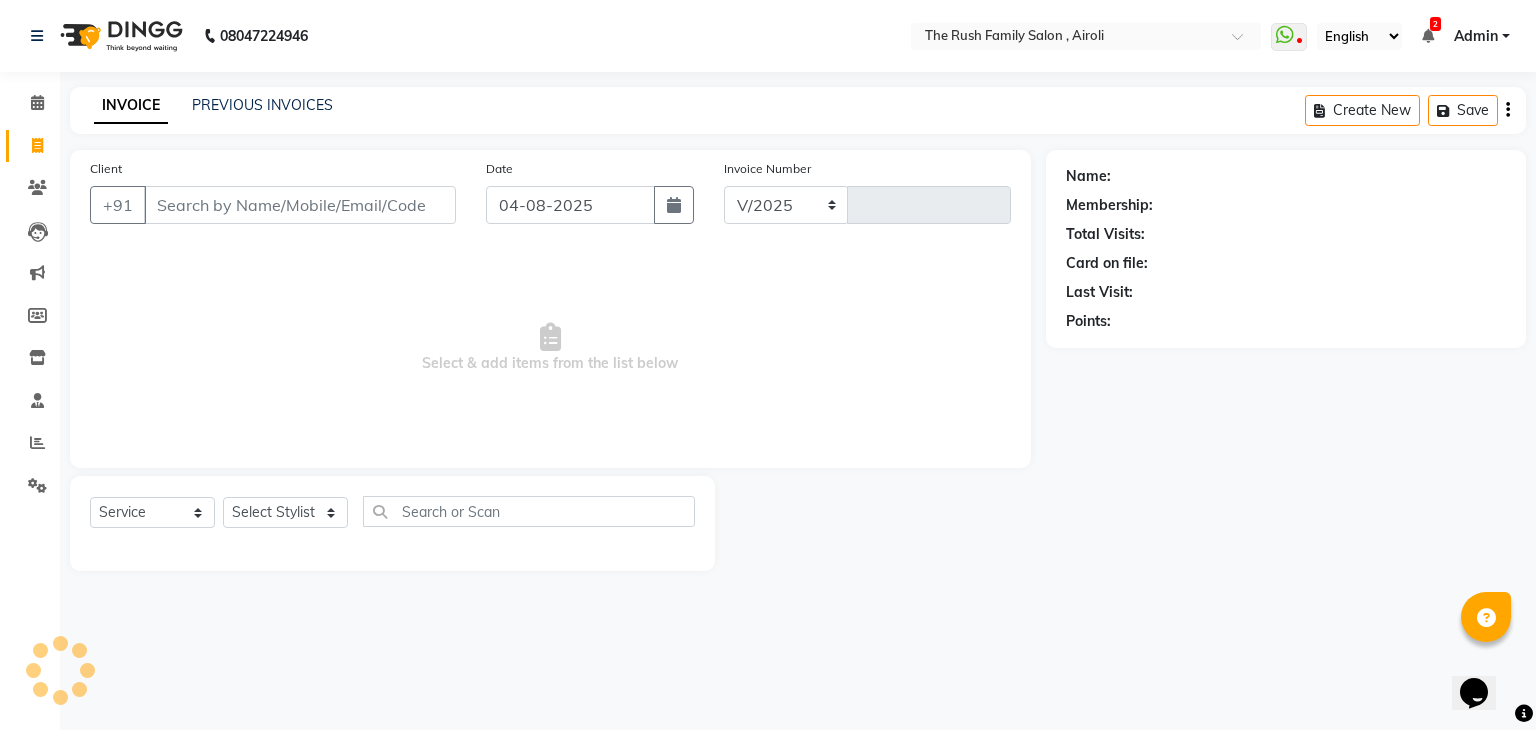 select on "5419" 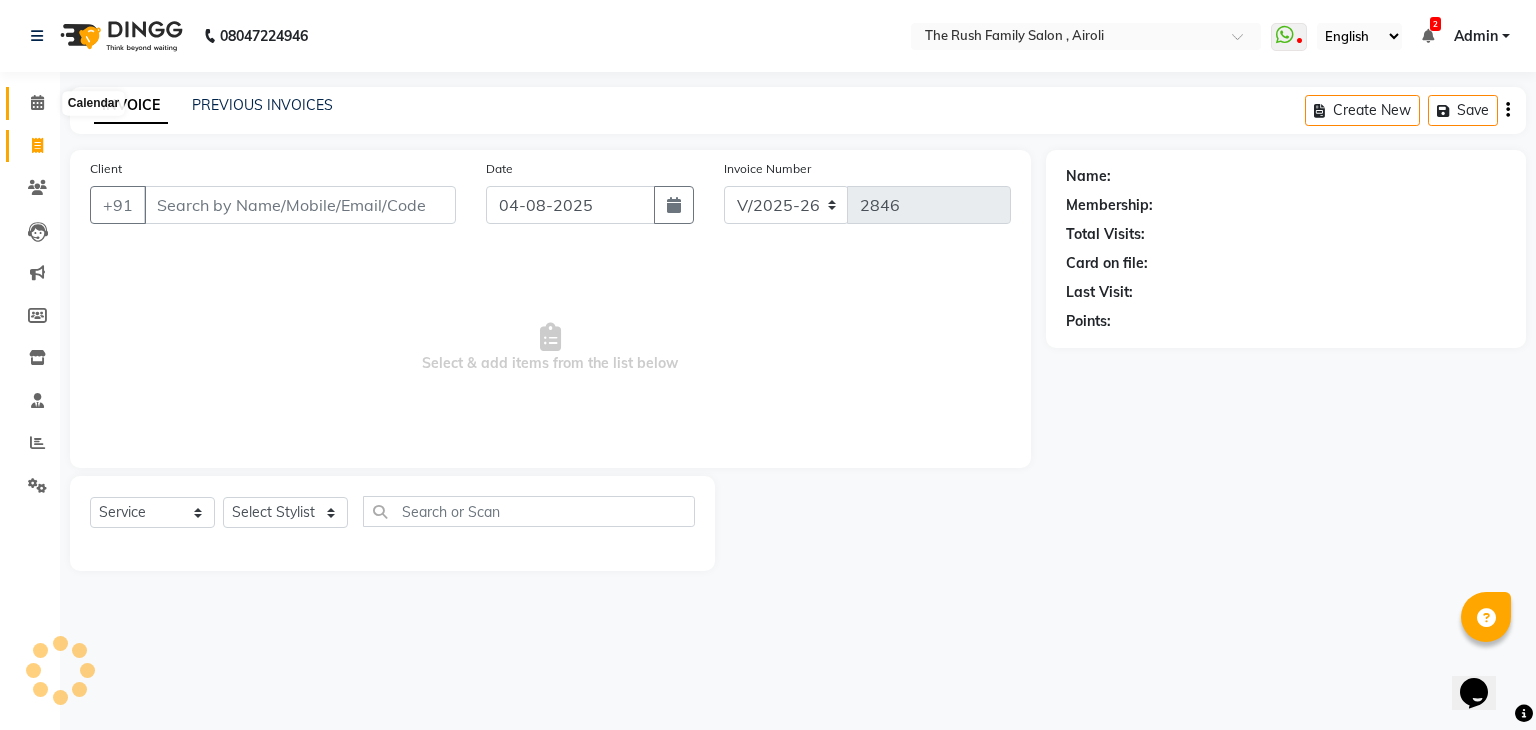 click 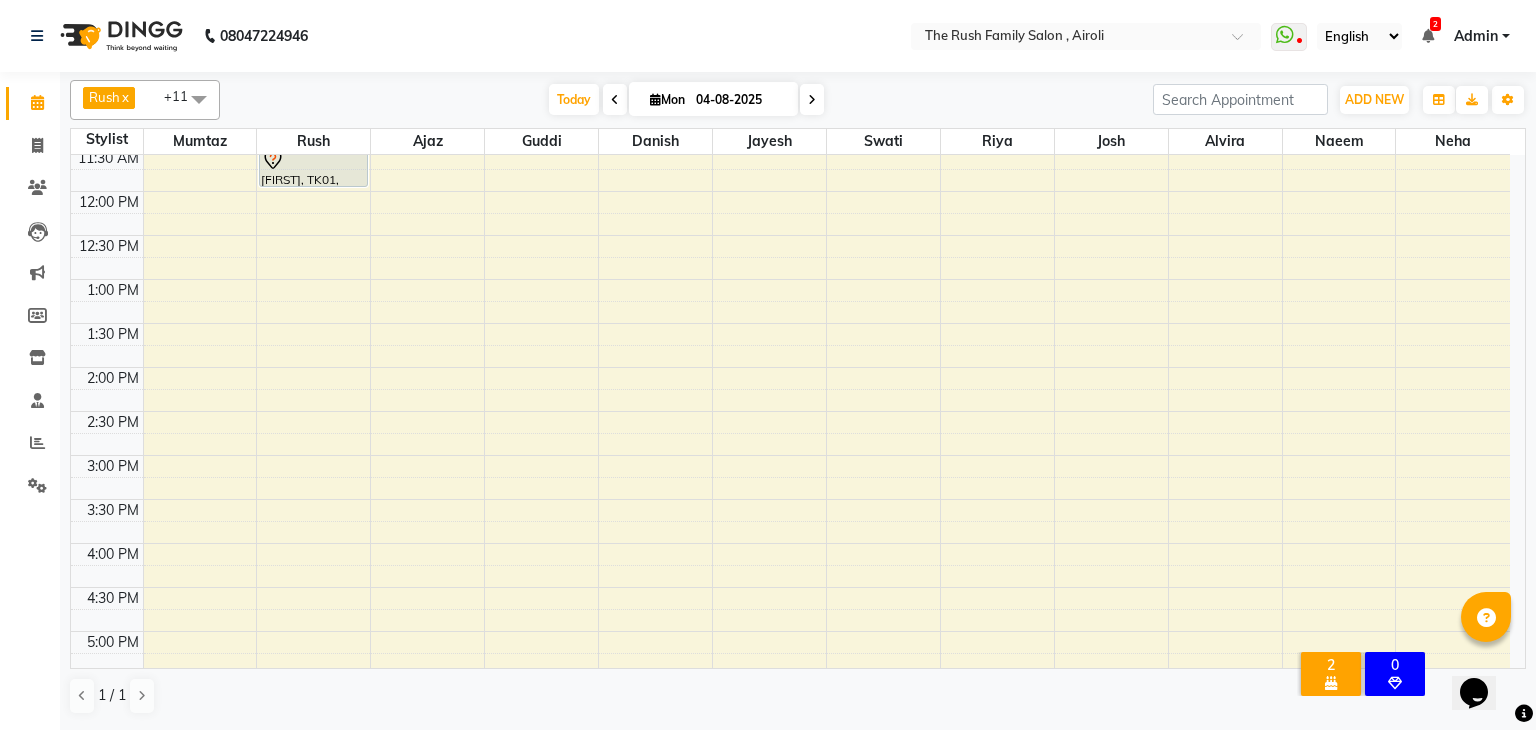 scroll, scrollTop: 0, scrollLeft: 0, axis: both 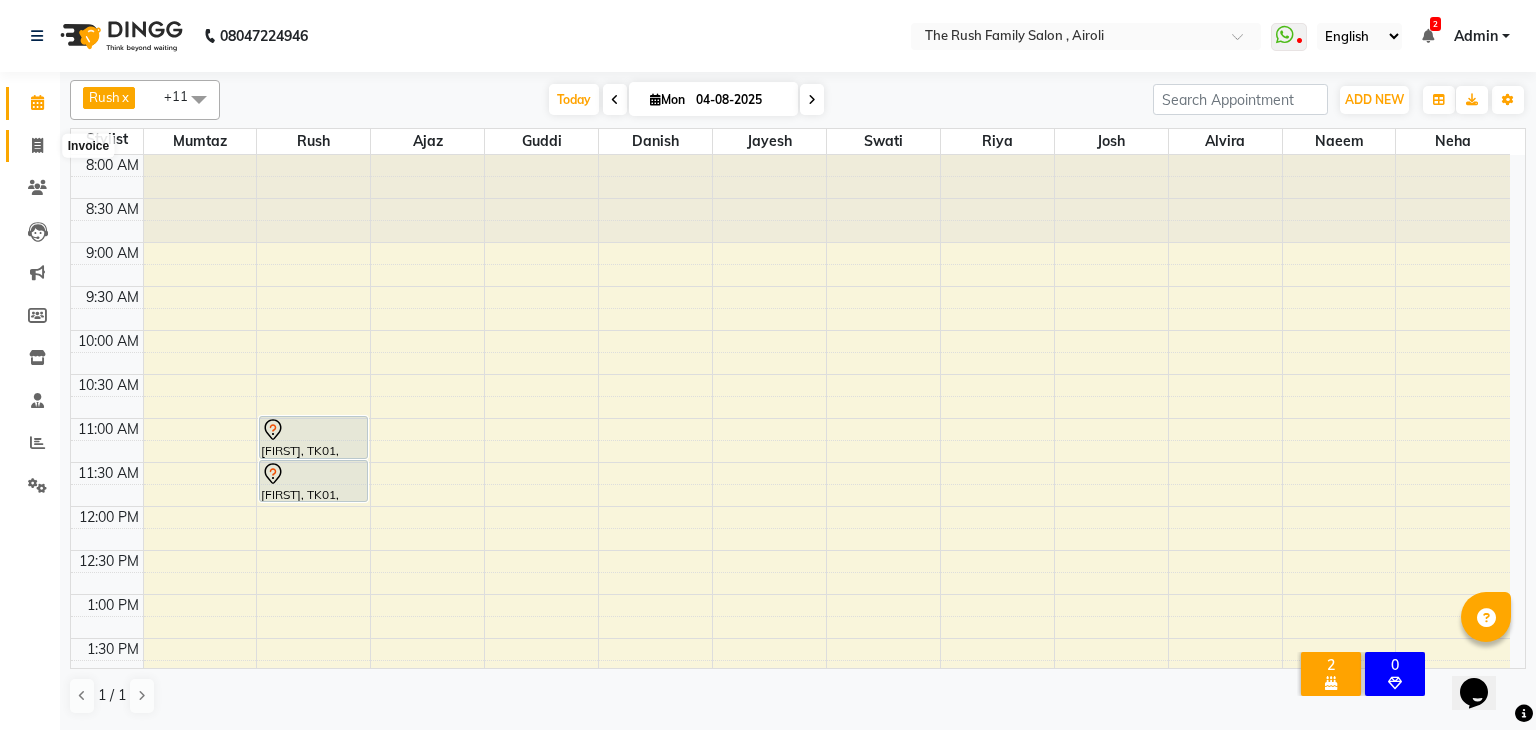 click 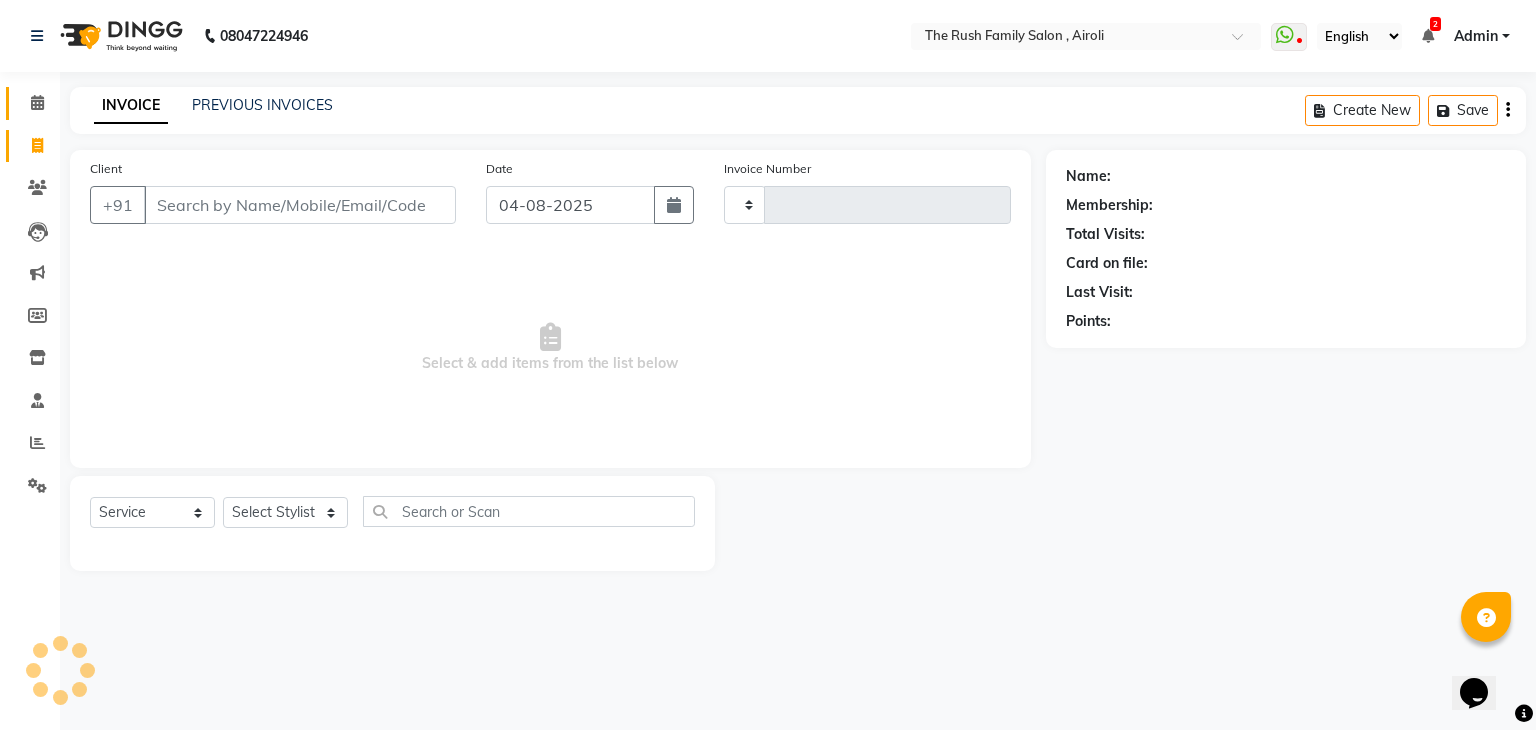 type on "2846" 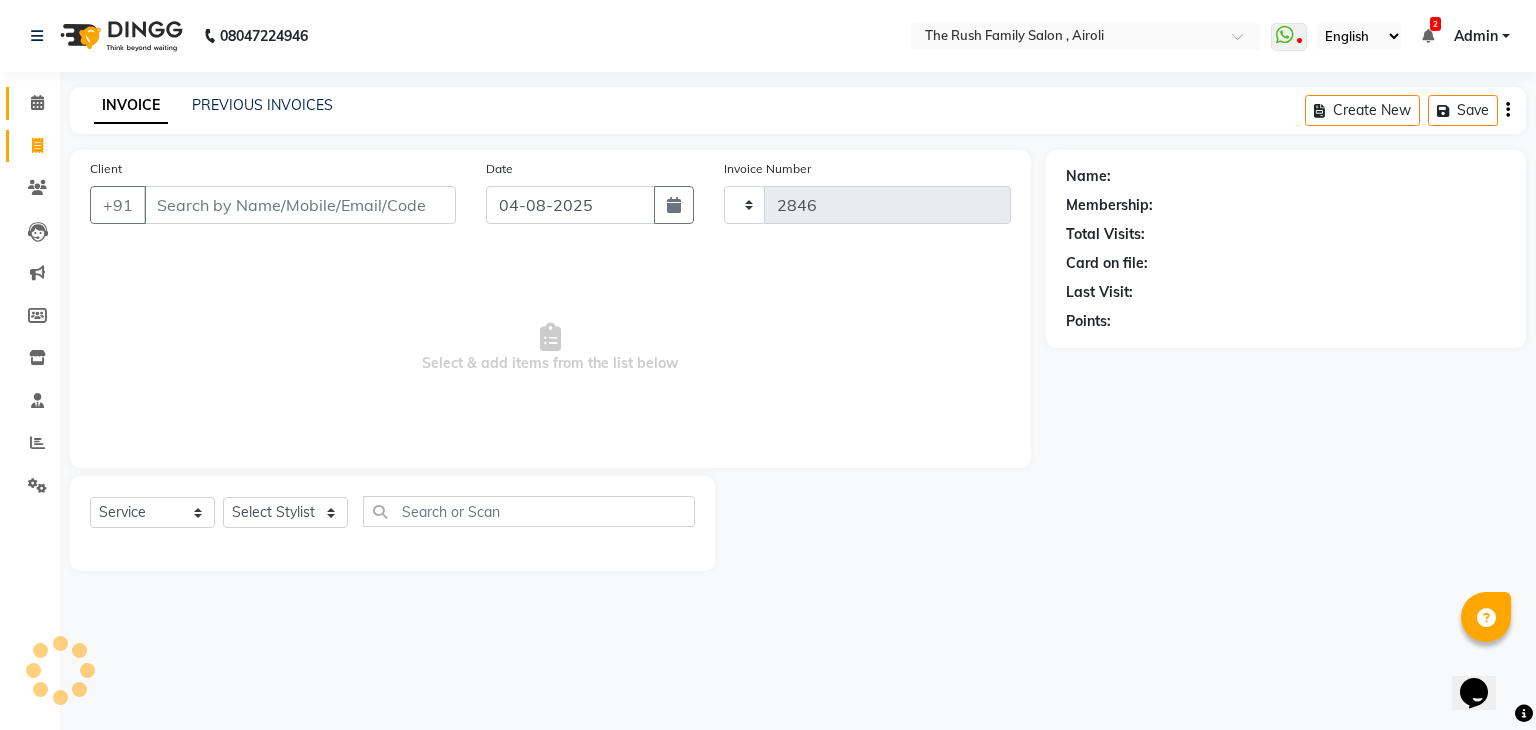 select on "5419" 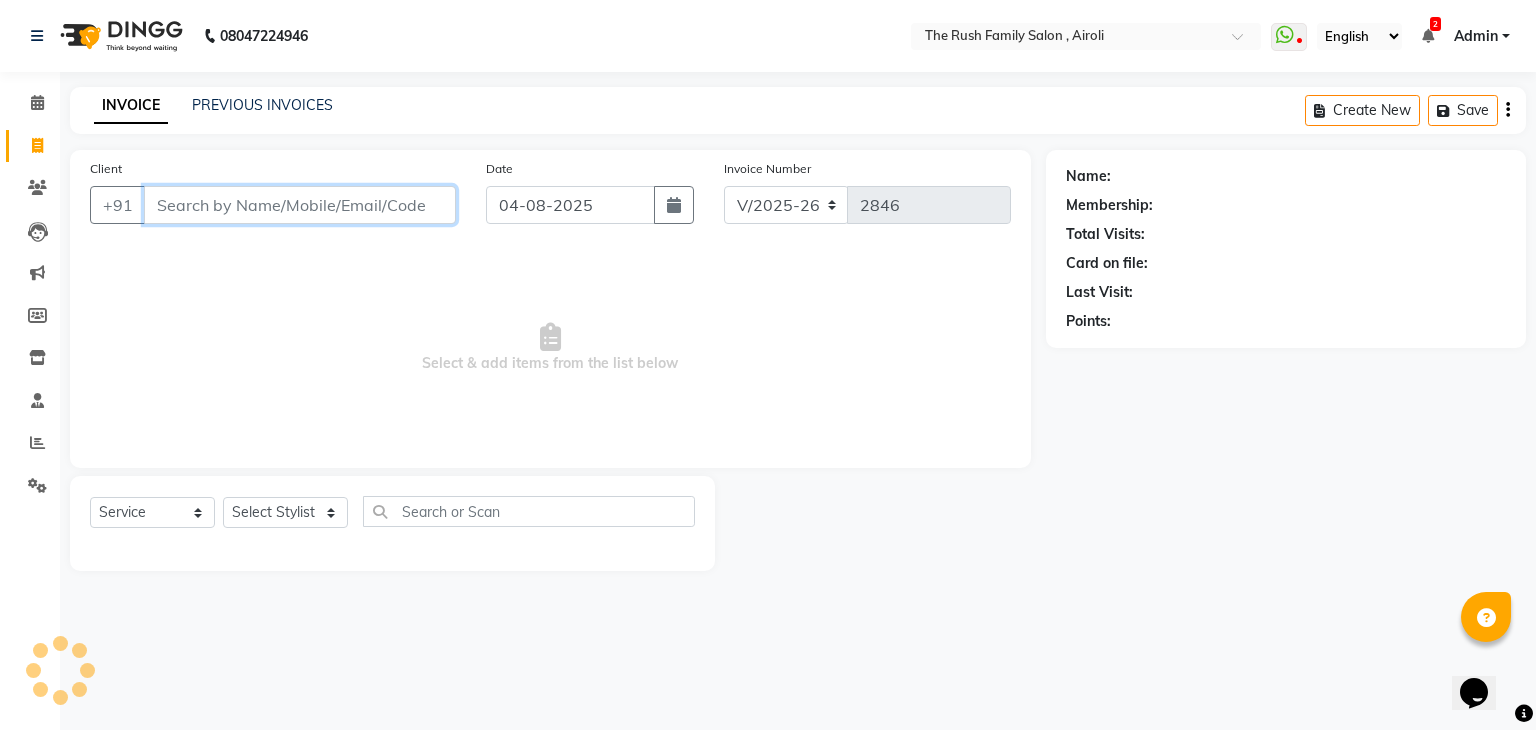 click on "Client" at bounding box center [300, 205] 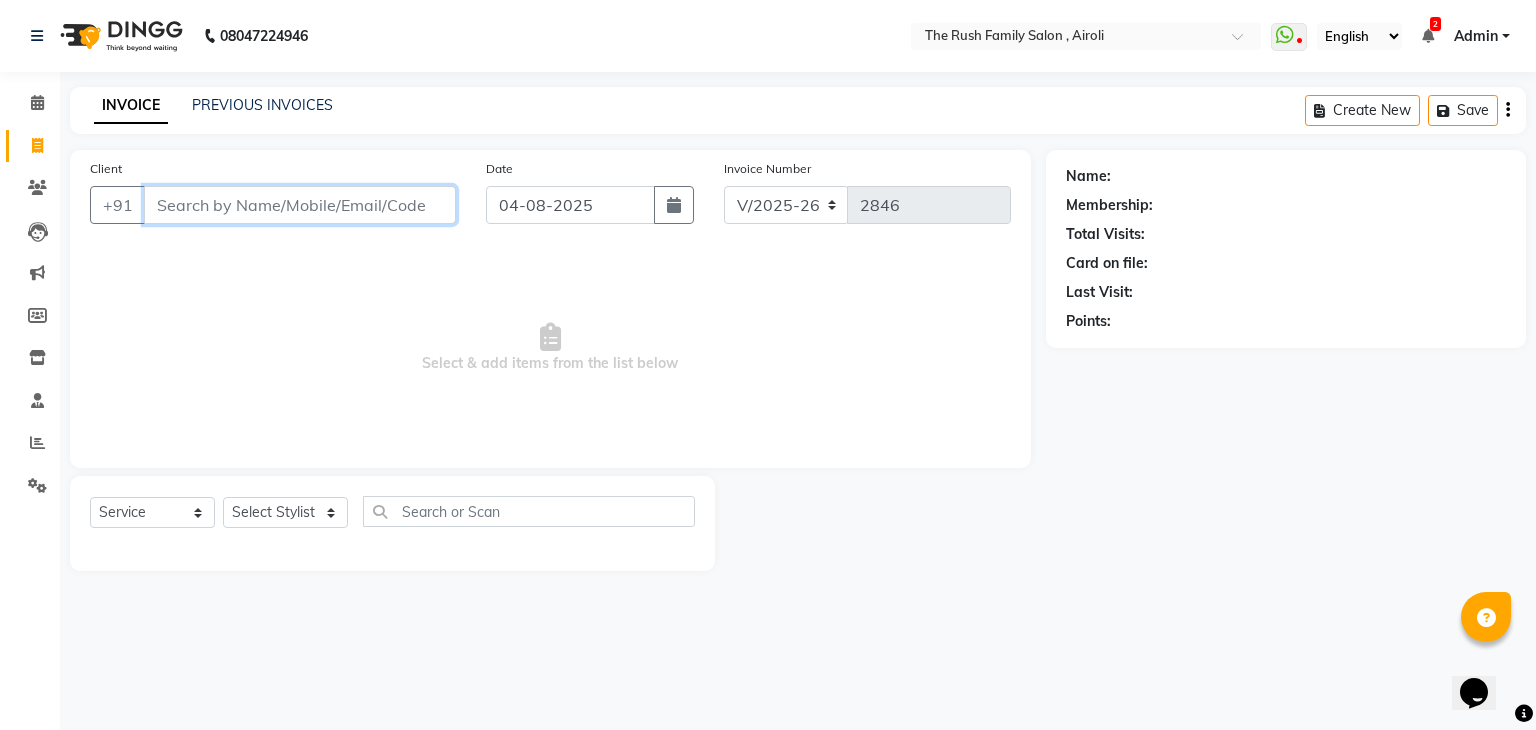 paste on "[PHONE]" 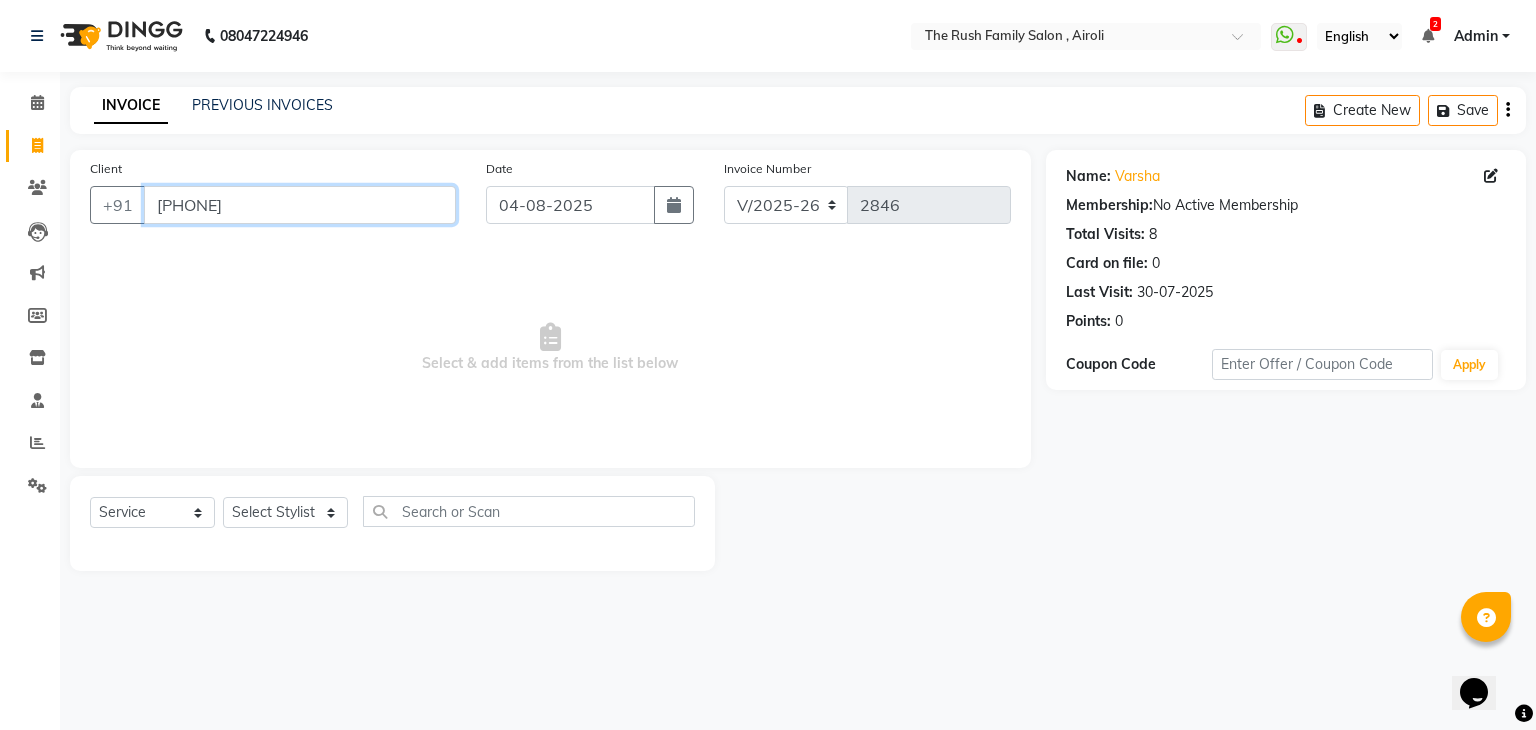 click on "[PHONE]" at bounding box center [300, 205] 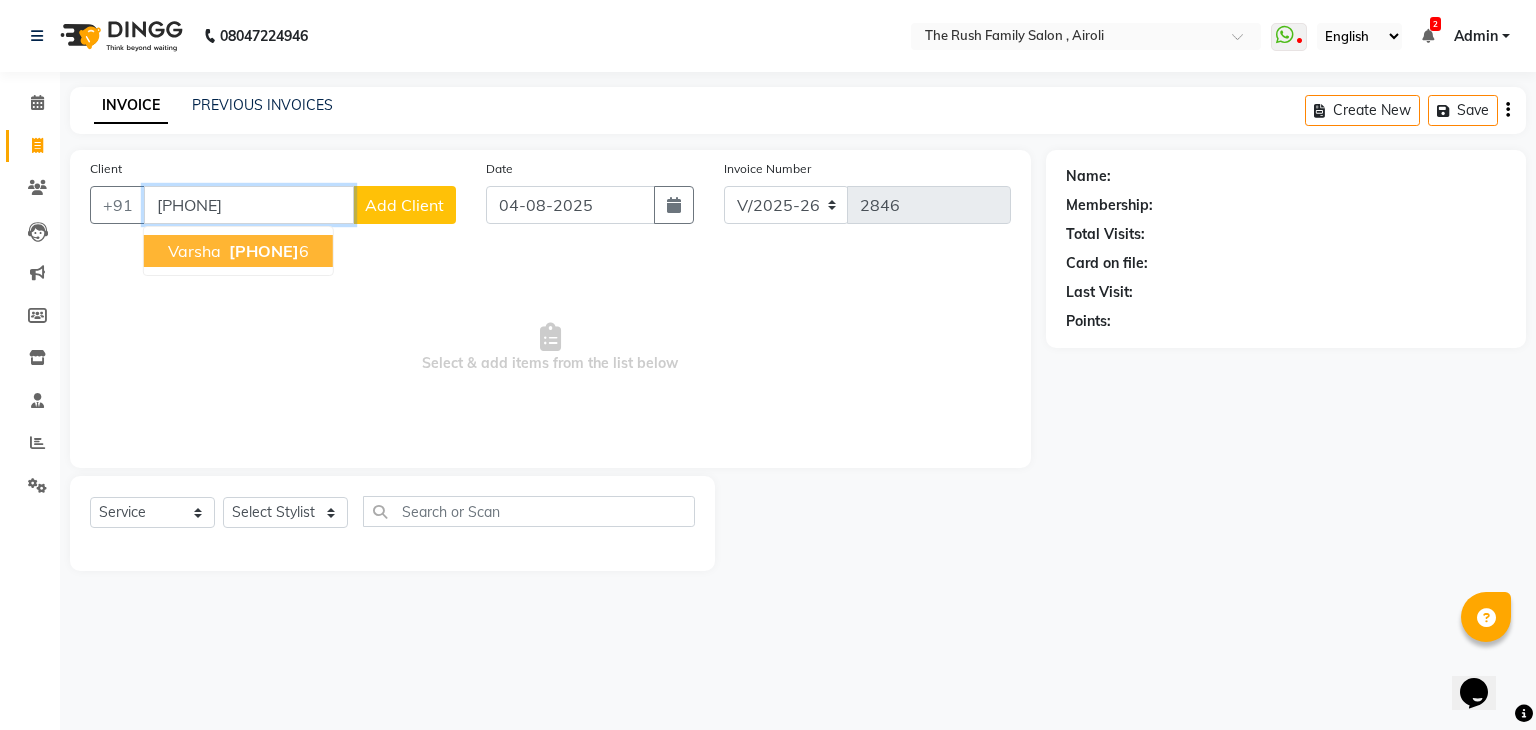 click on "[PHONE]" at bounding box center [264, 251] 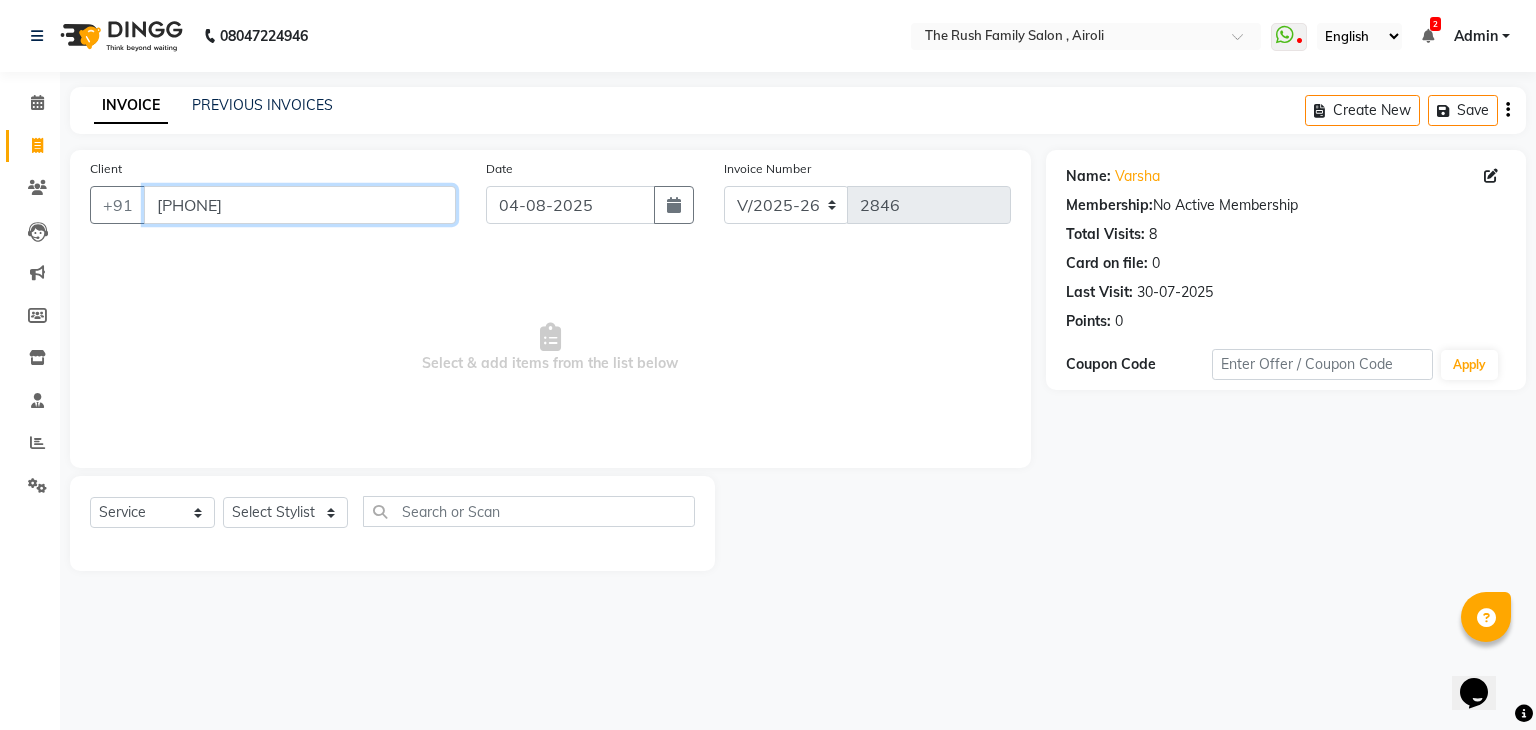 click on "[PHONE]" at bounding box center [300, 205] 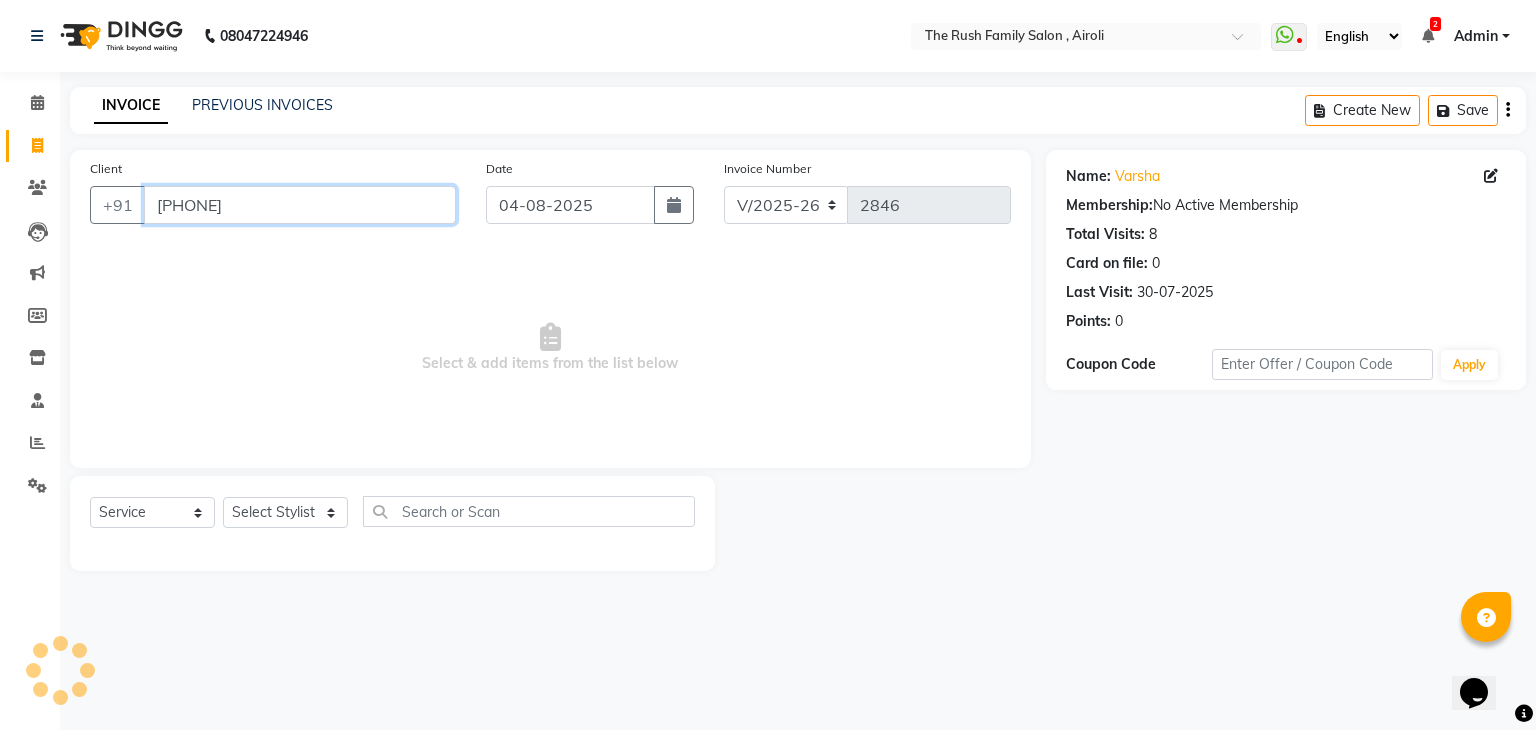 click on "[PHONE]" at bounding box center (300, 205) 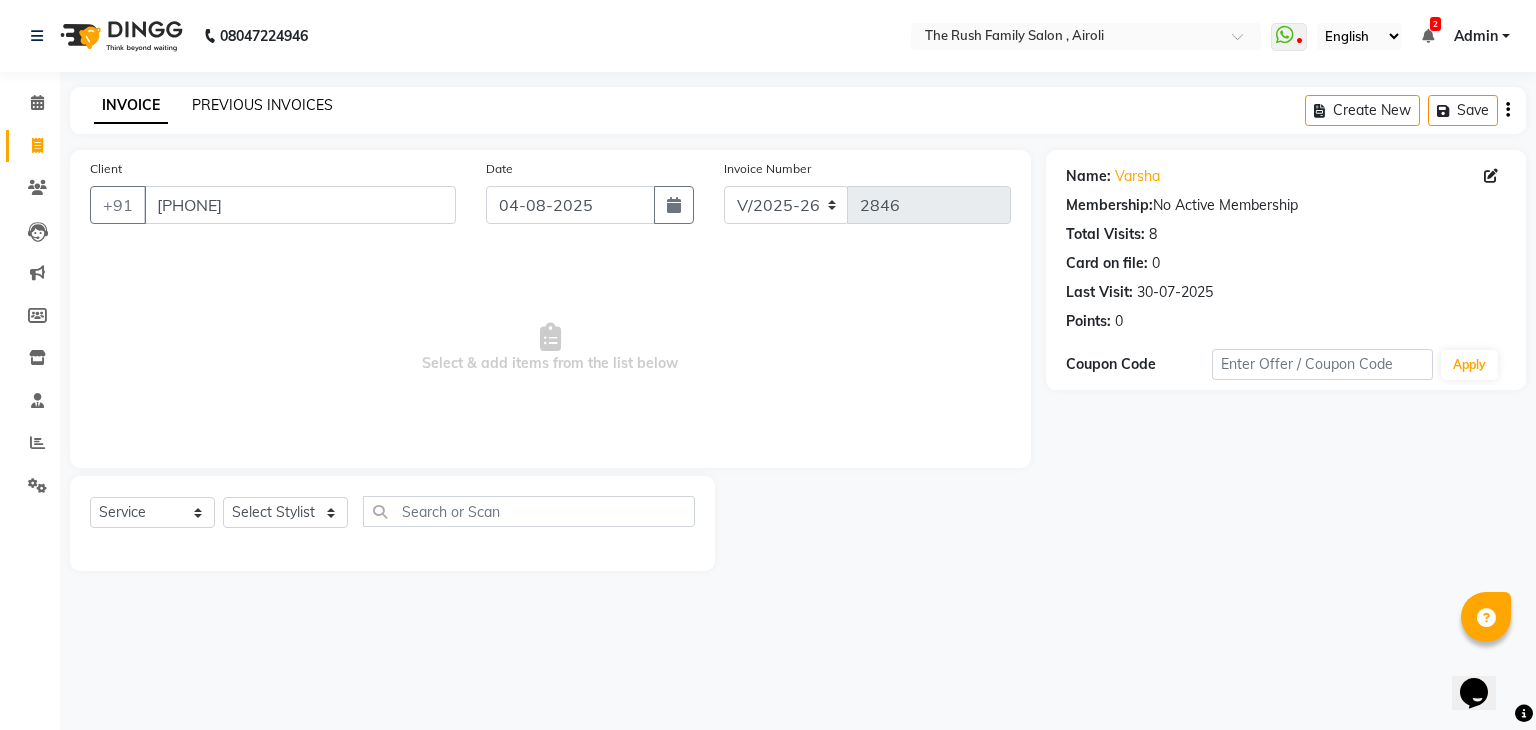 click on "PREVIOUS INVOICES" 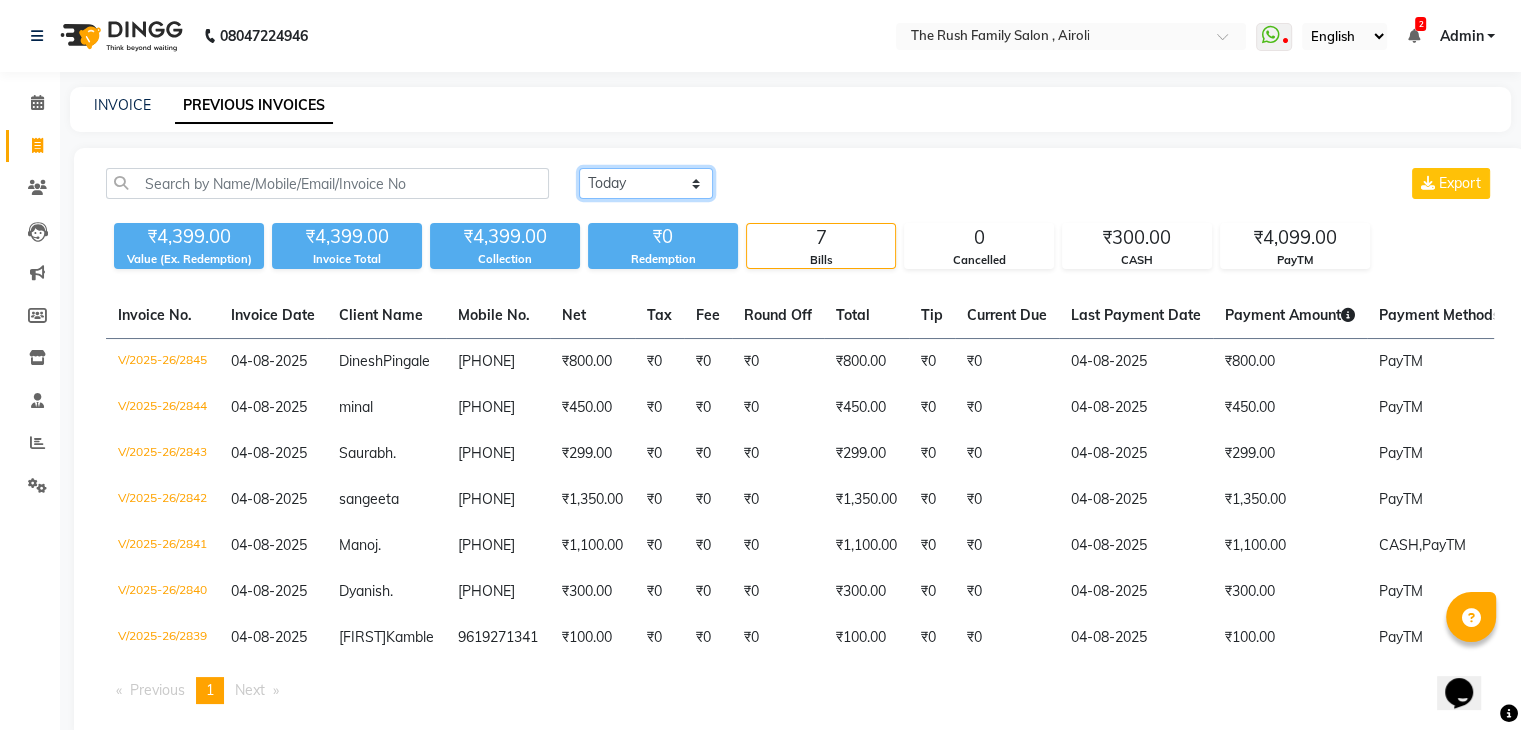 click on "Today Yesterday Custom Range" 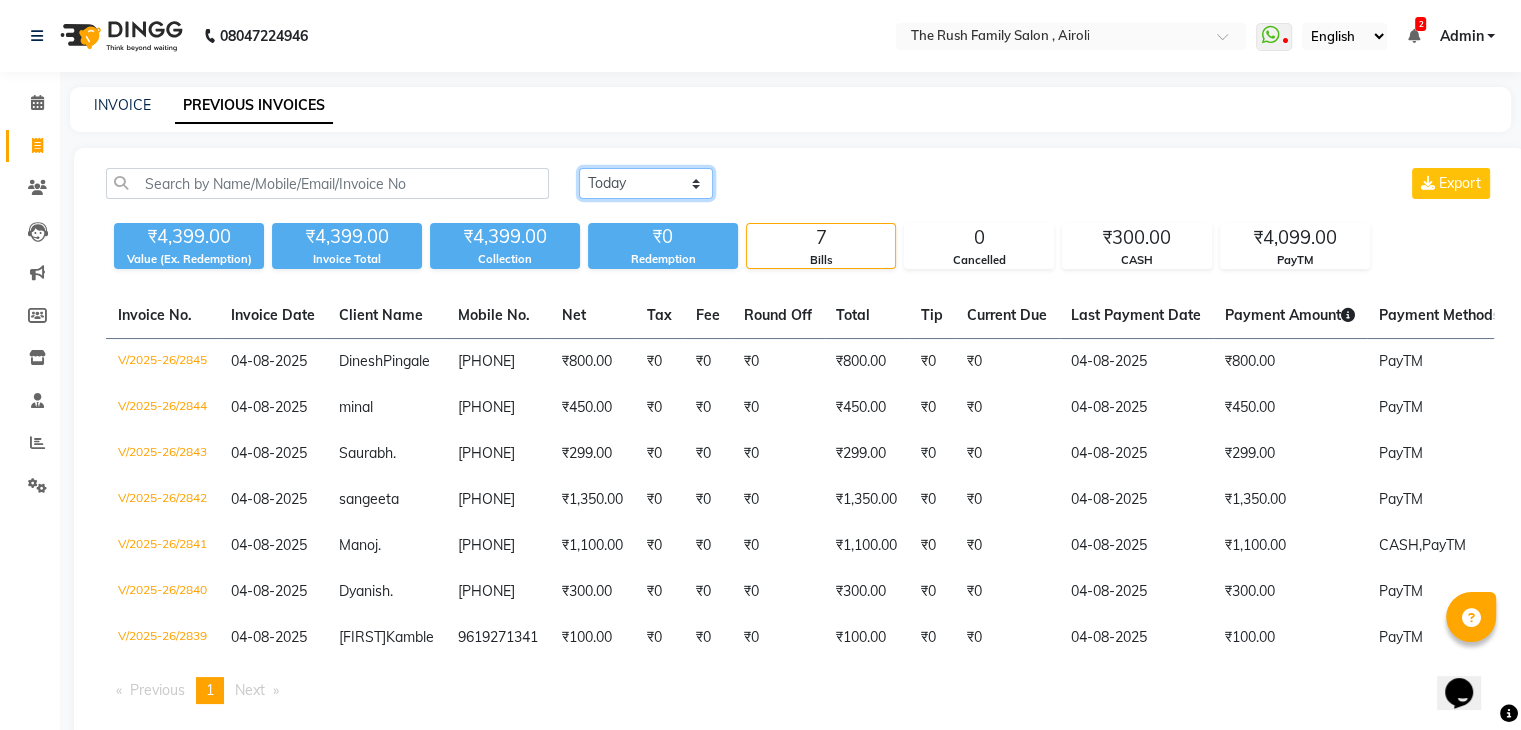 select on "range" 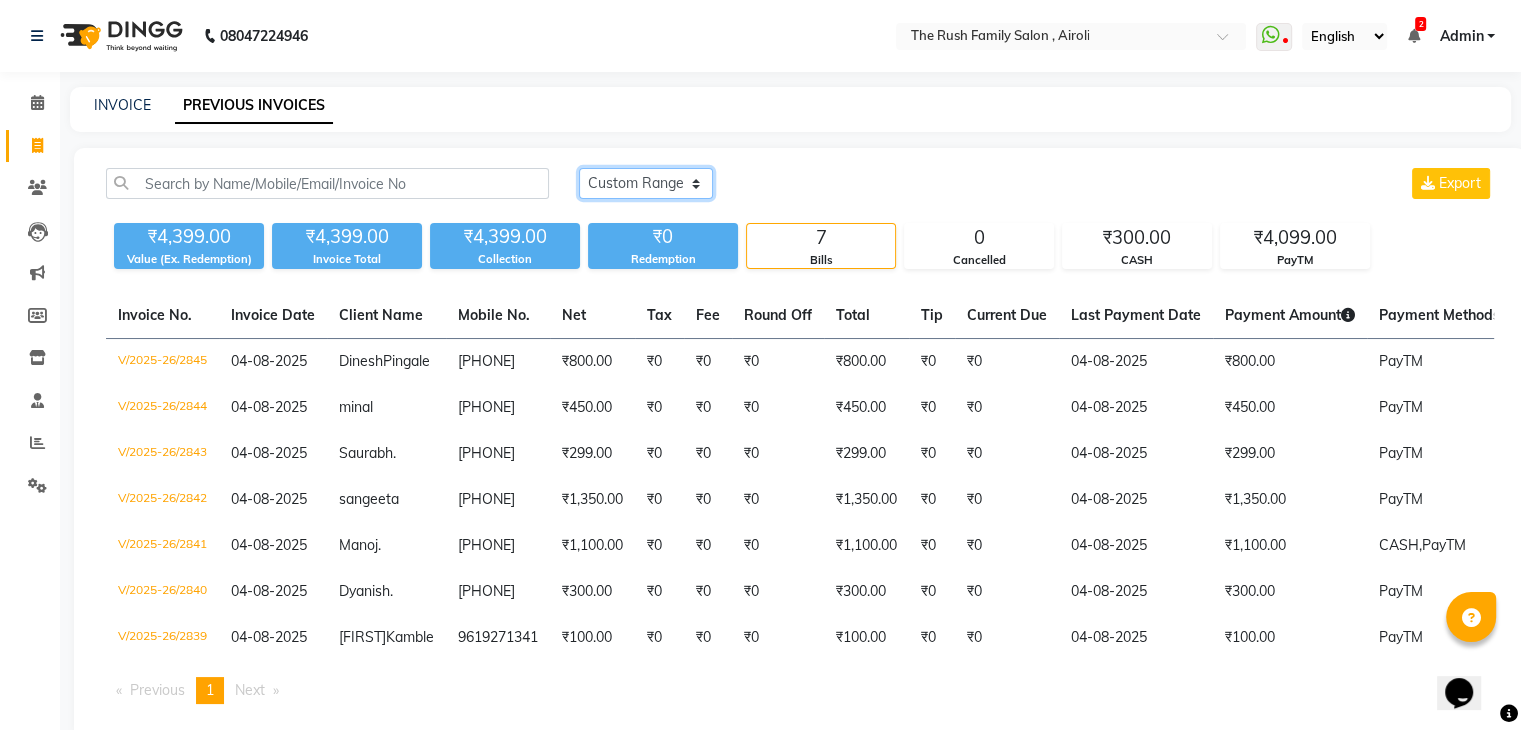 click on "Today Yesterday Custom Range" 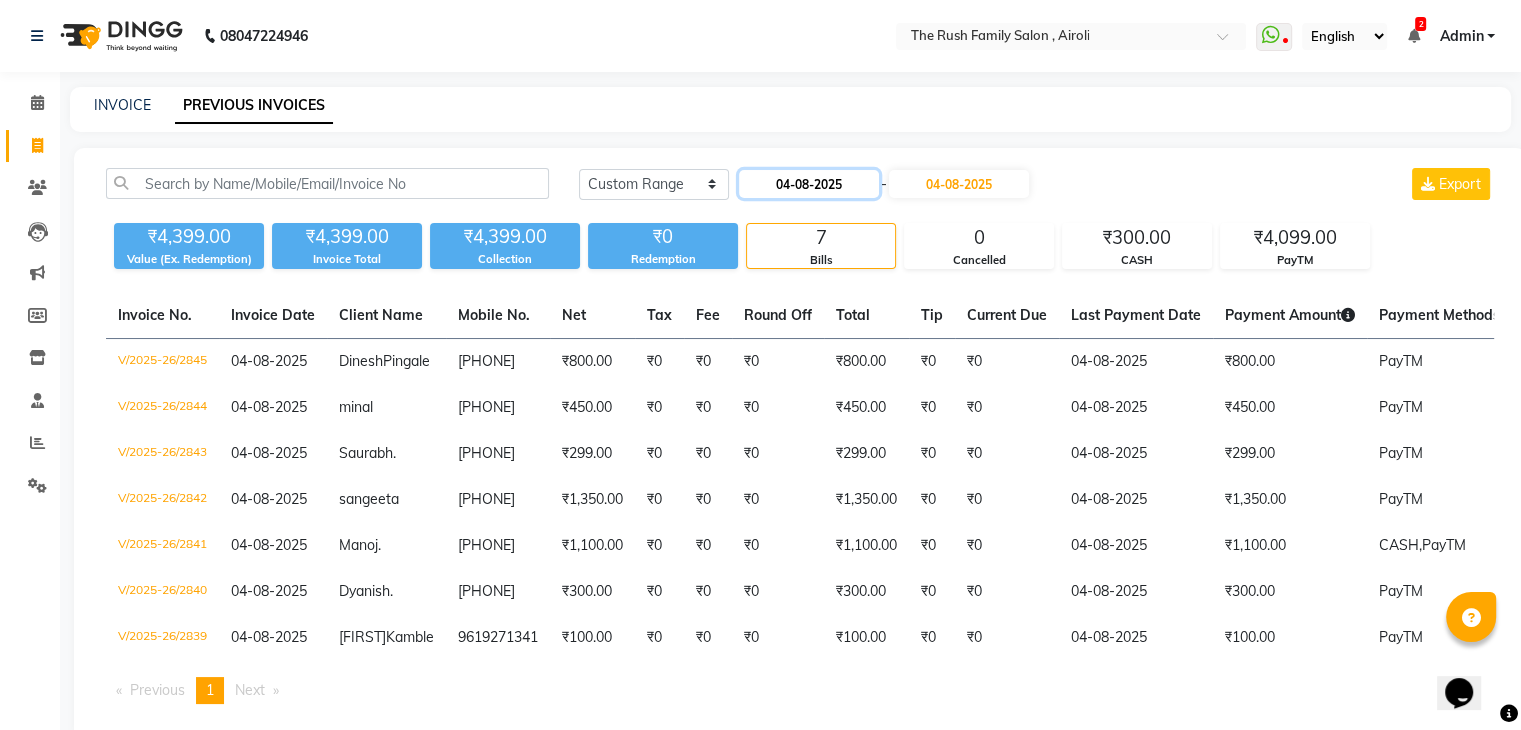 click on "04-08-2025" 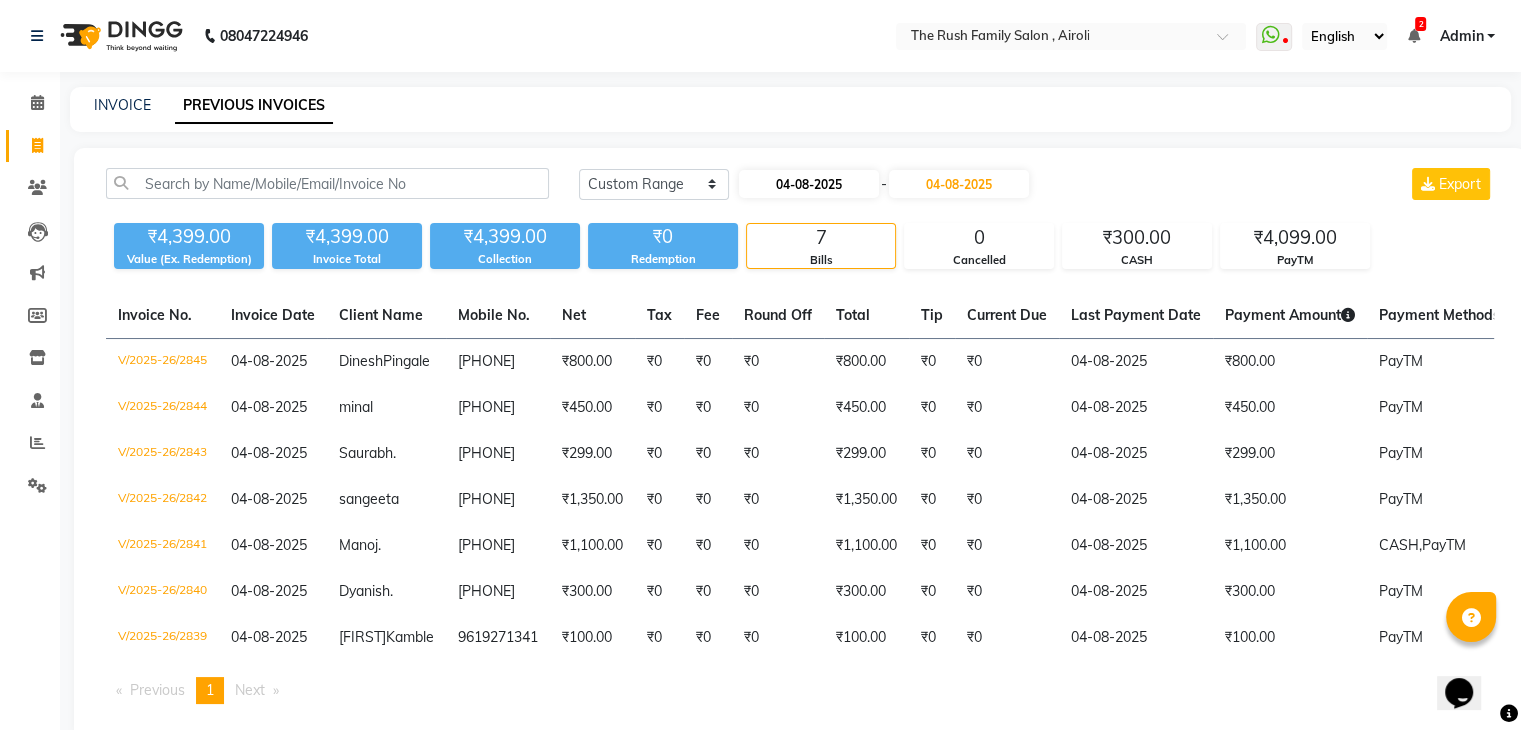 select on "8" 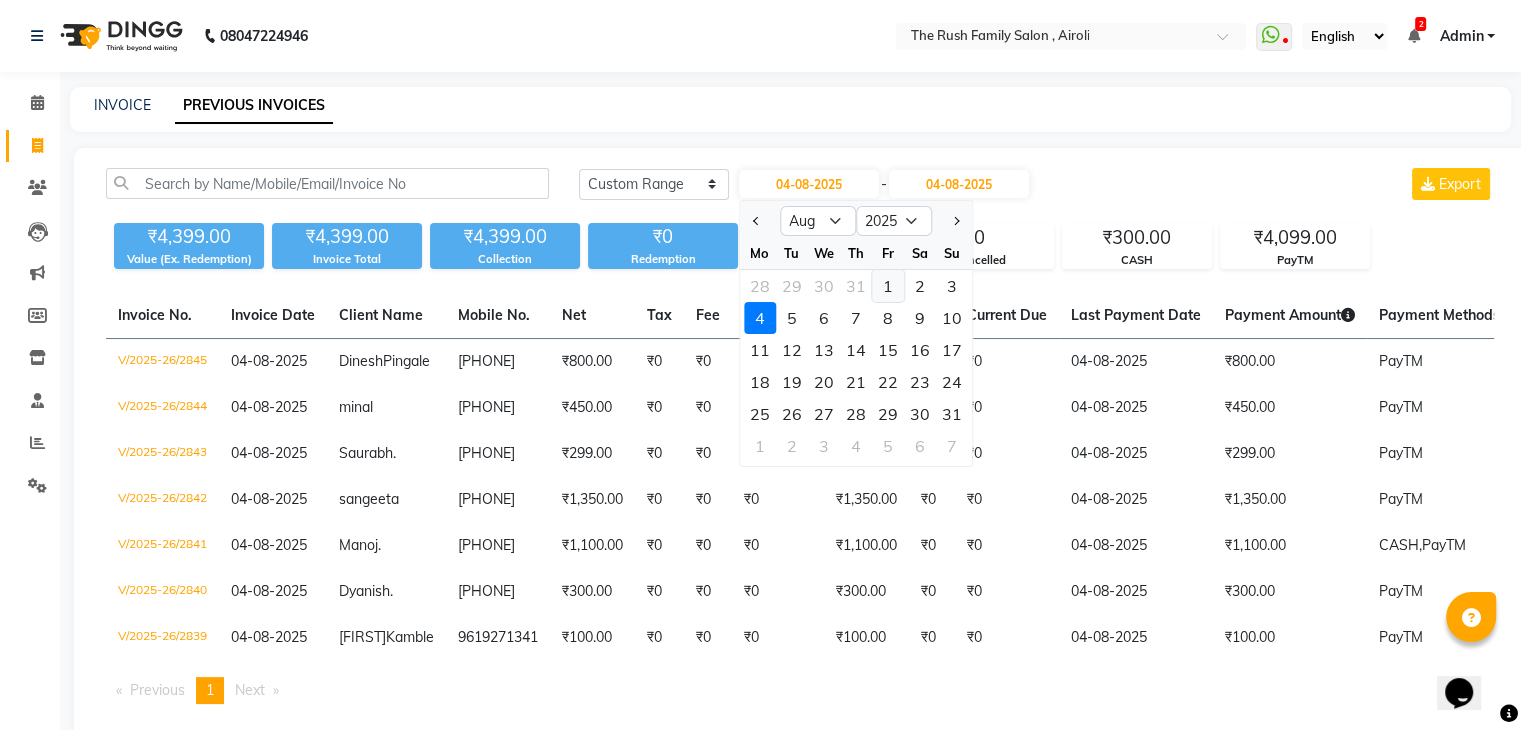 click on "1" 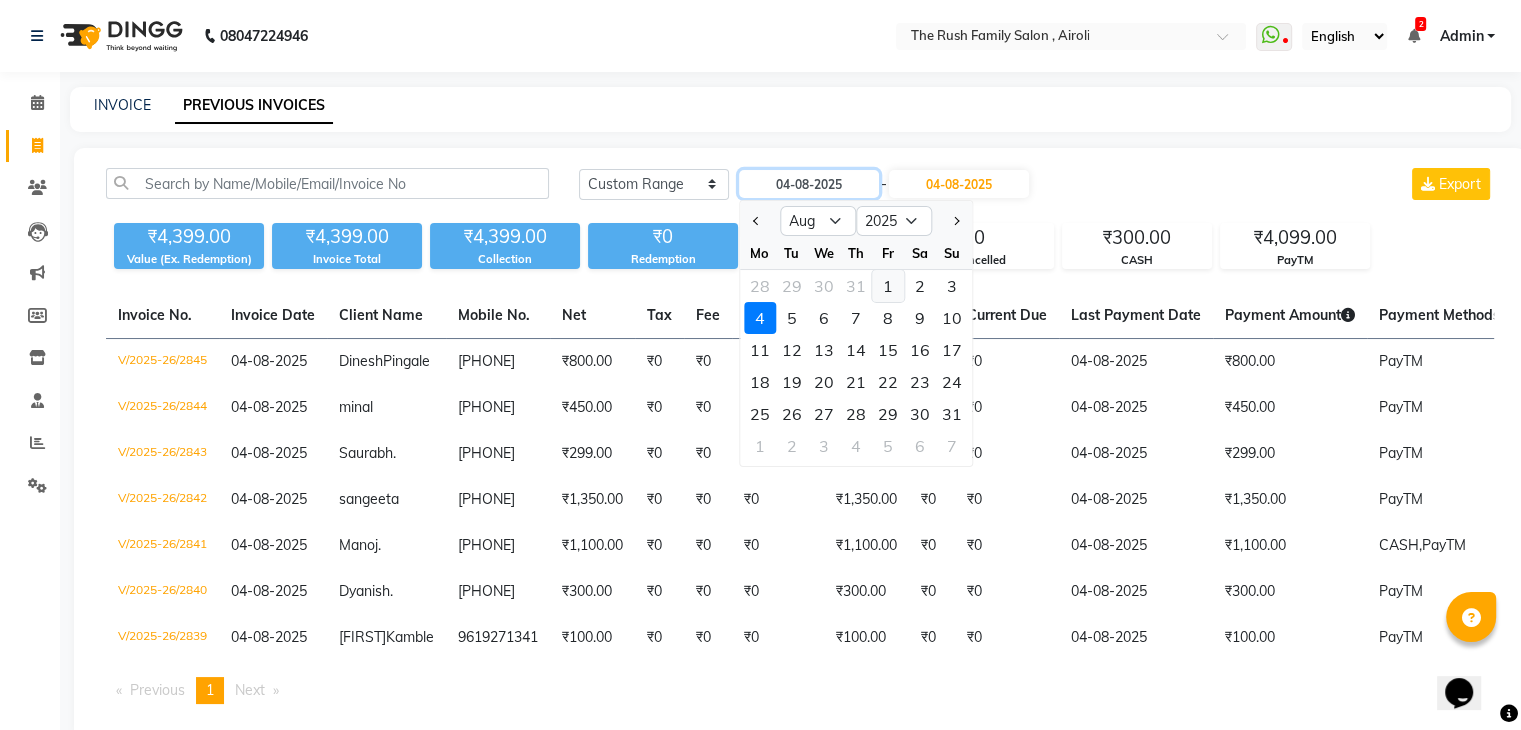 type on "01-08-2025" 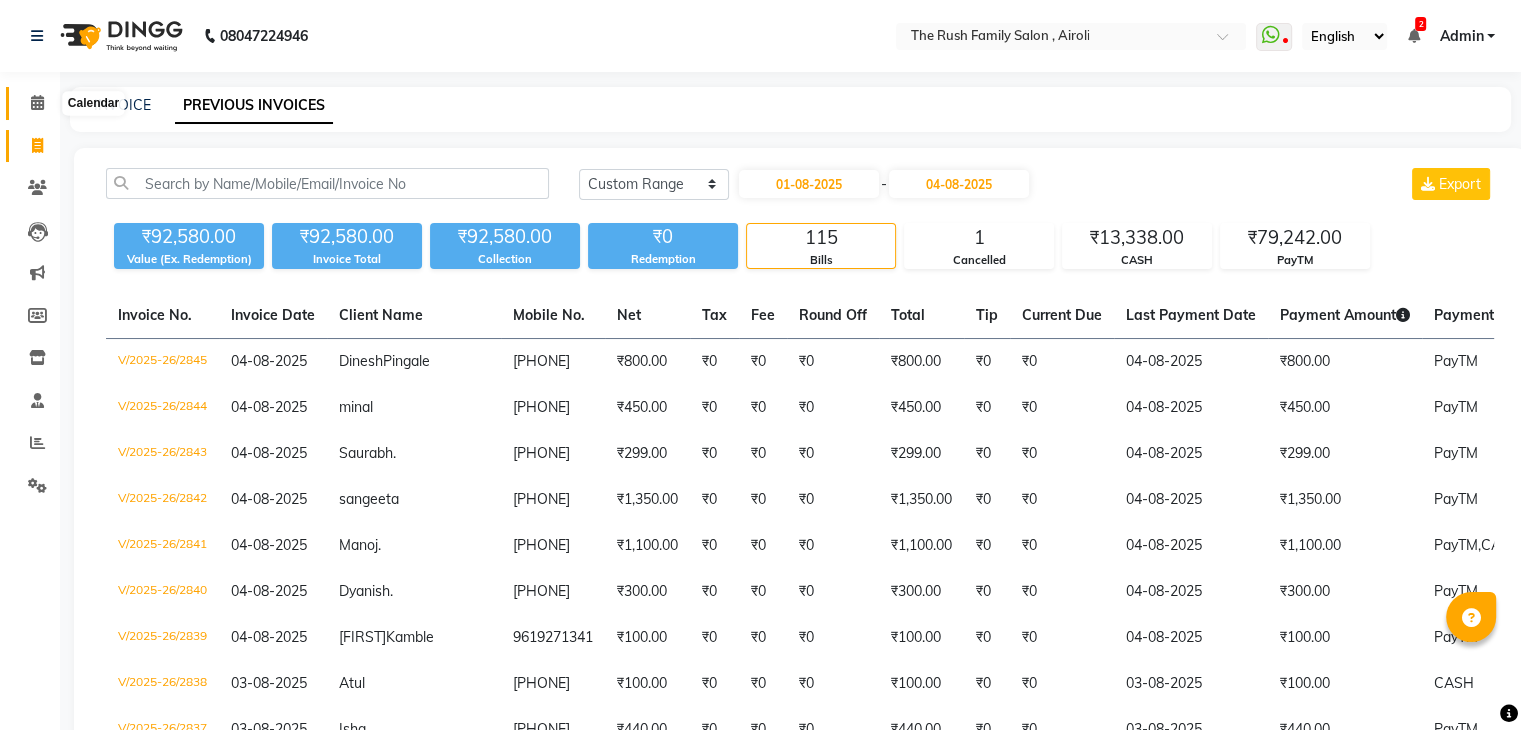 click 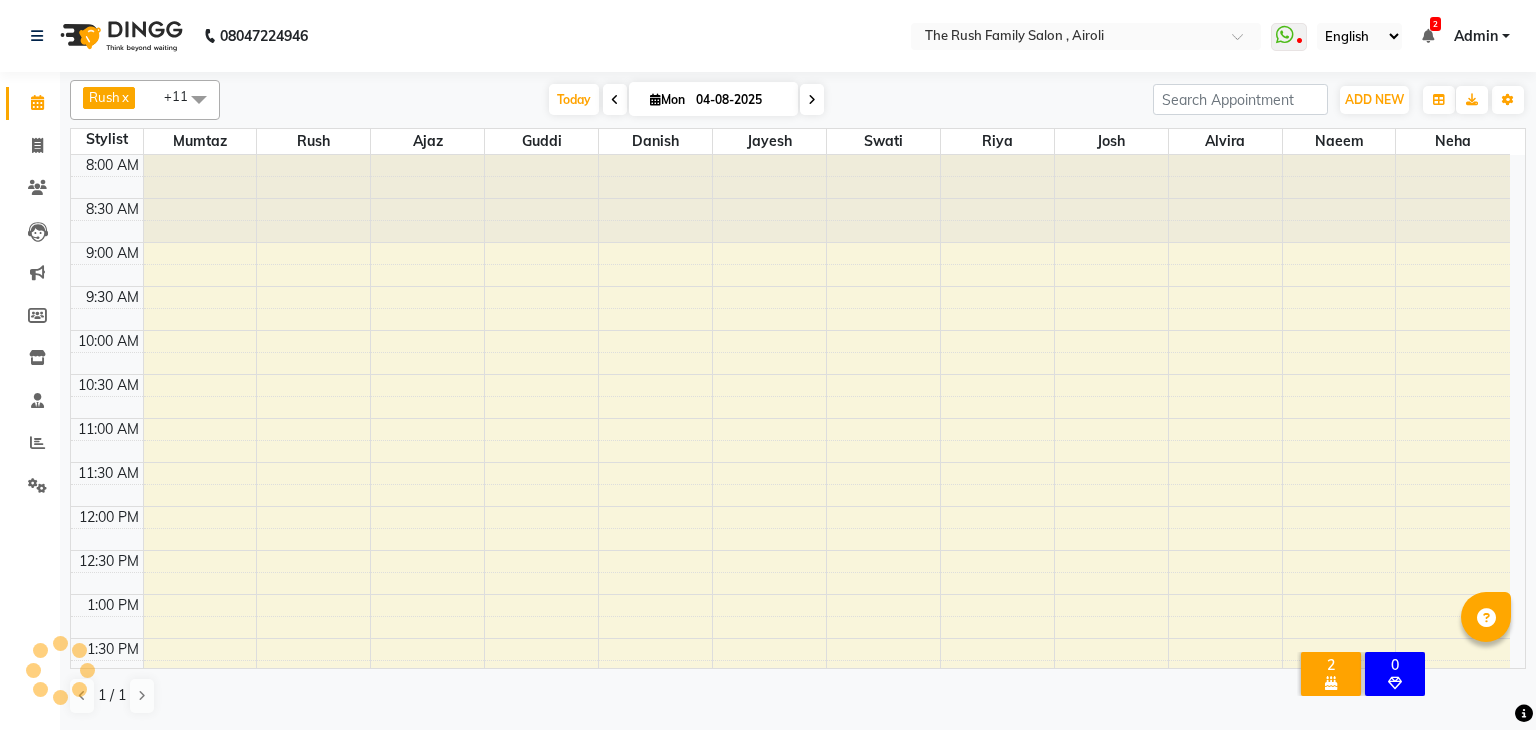 scroll, scrollTop: 0, scrollLeft: 0, axis: both 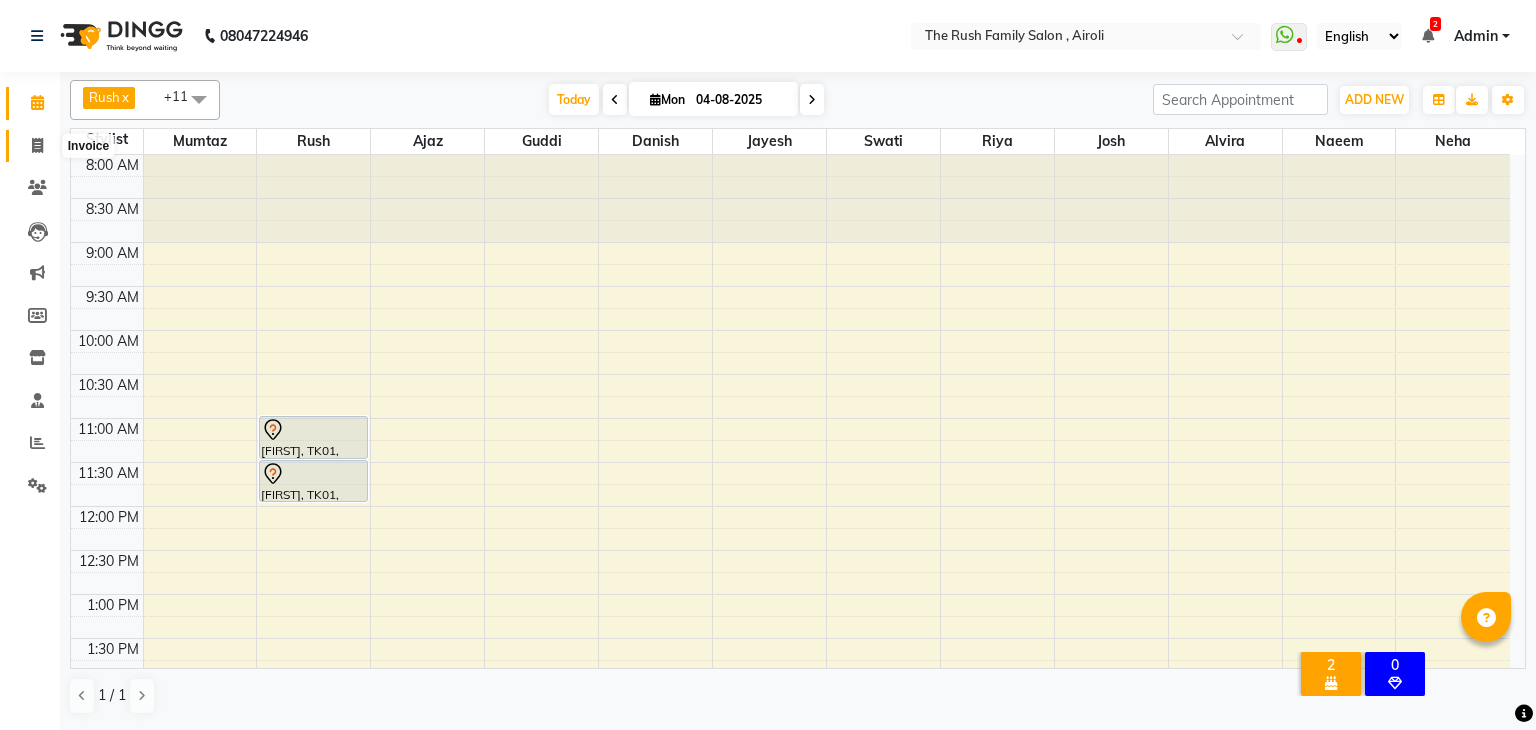 click 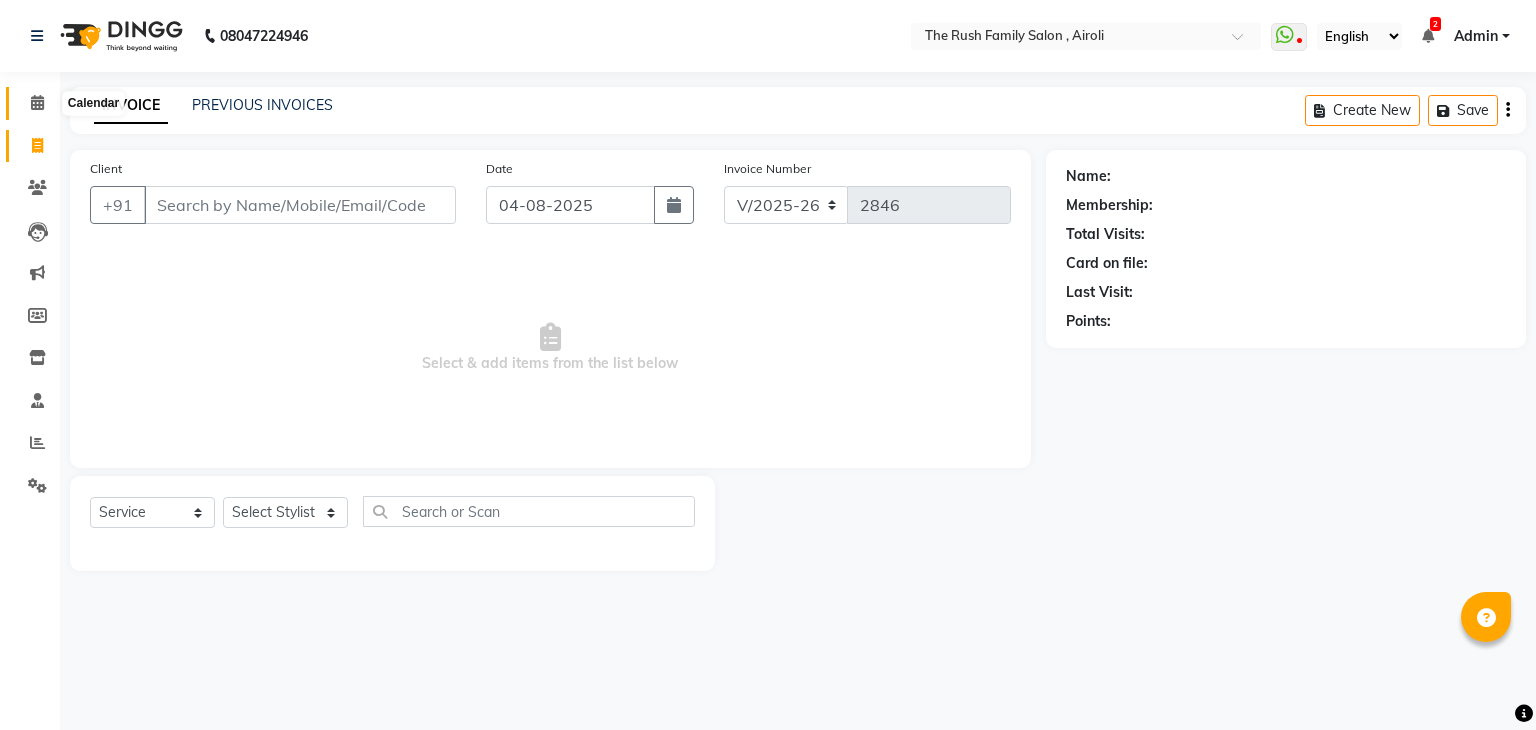 click 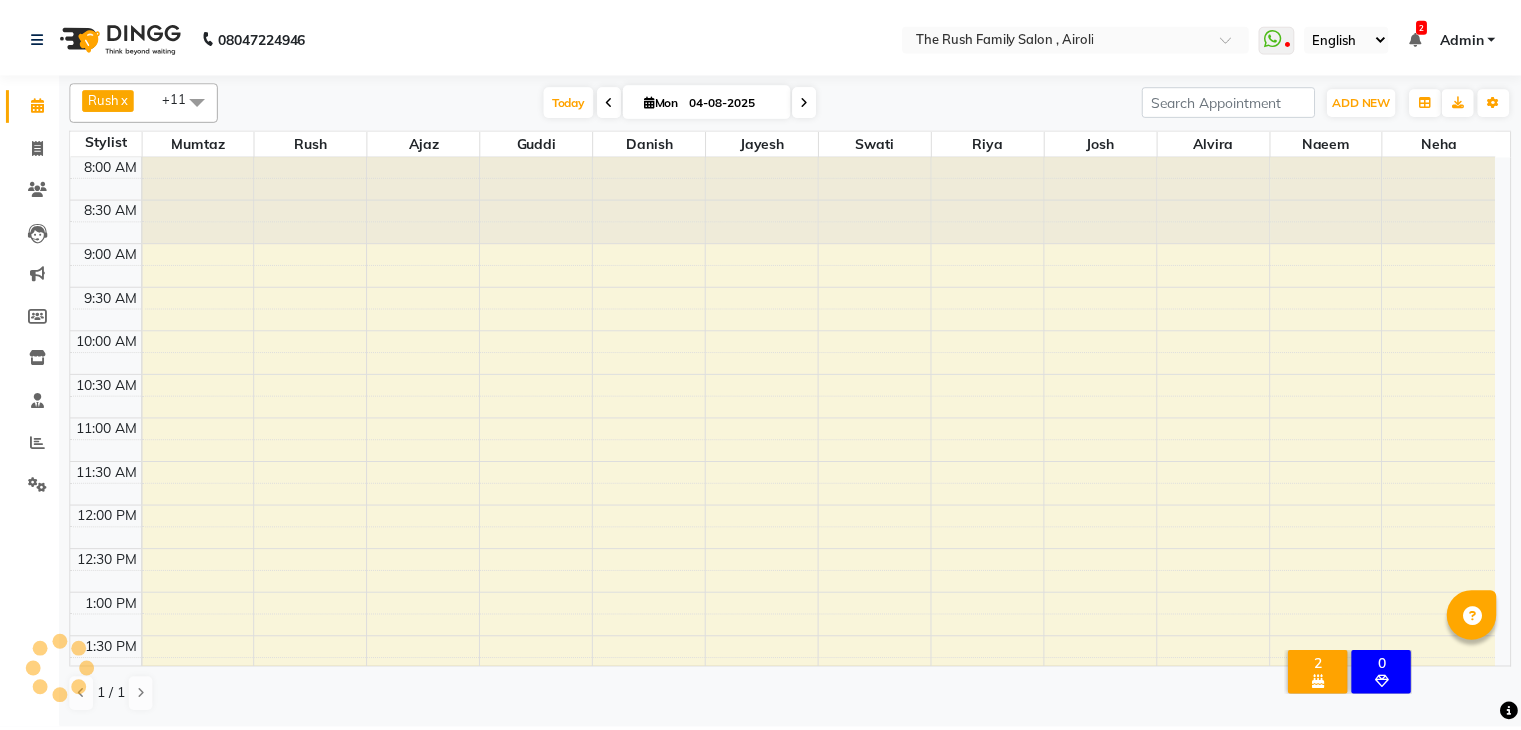 scroll, scrollTop: 0, scrollLeft: 0, axis: both 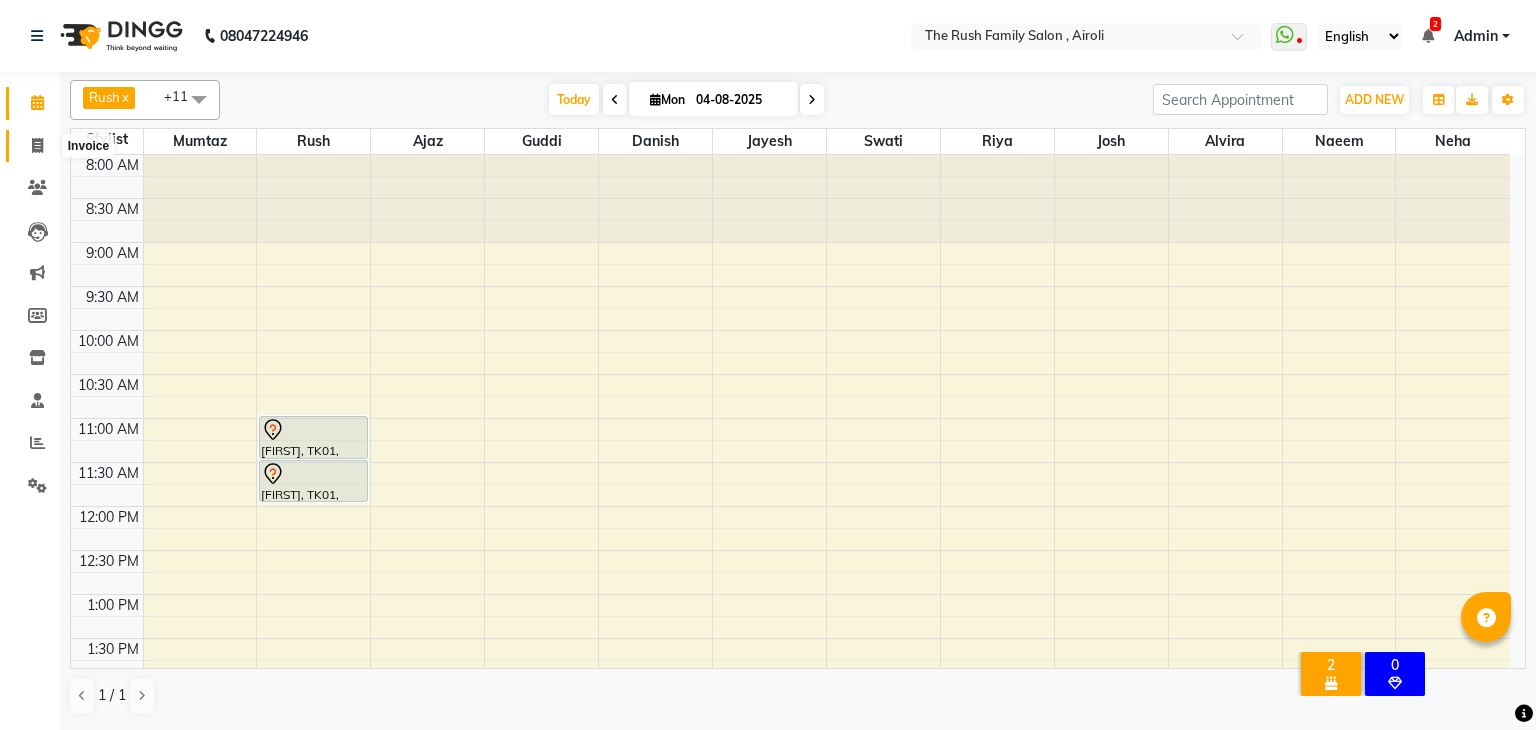 click 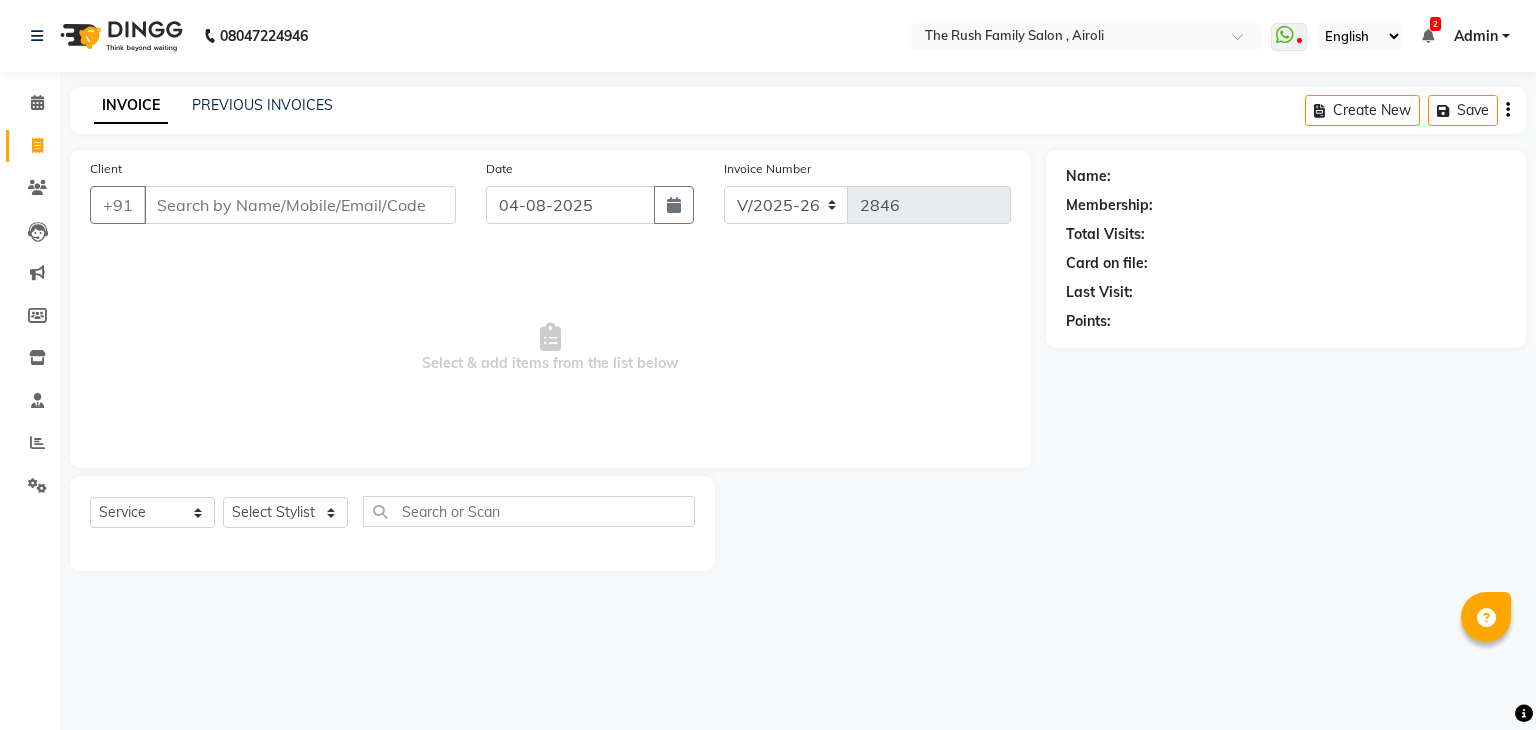 click on "INVOICE PREVIOUS INVOICES Create New   Save" 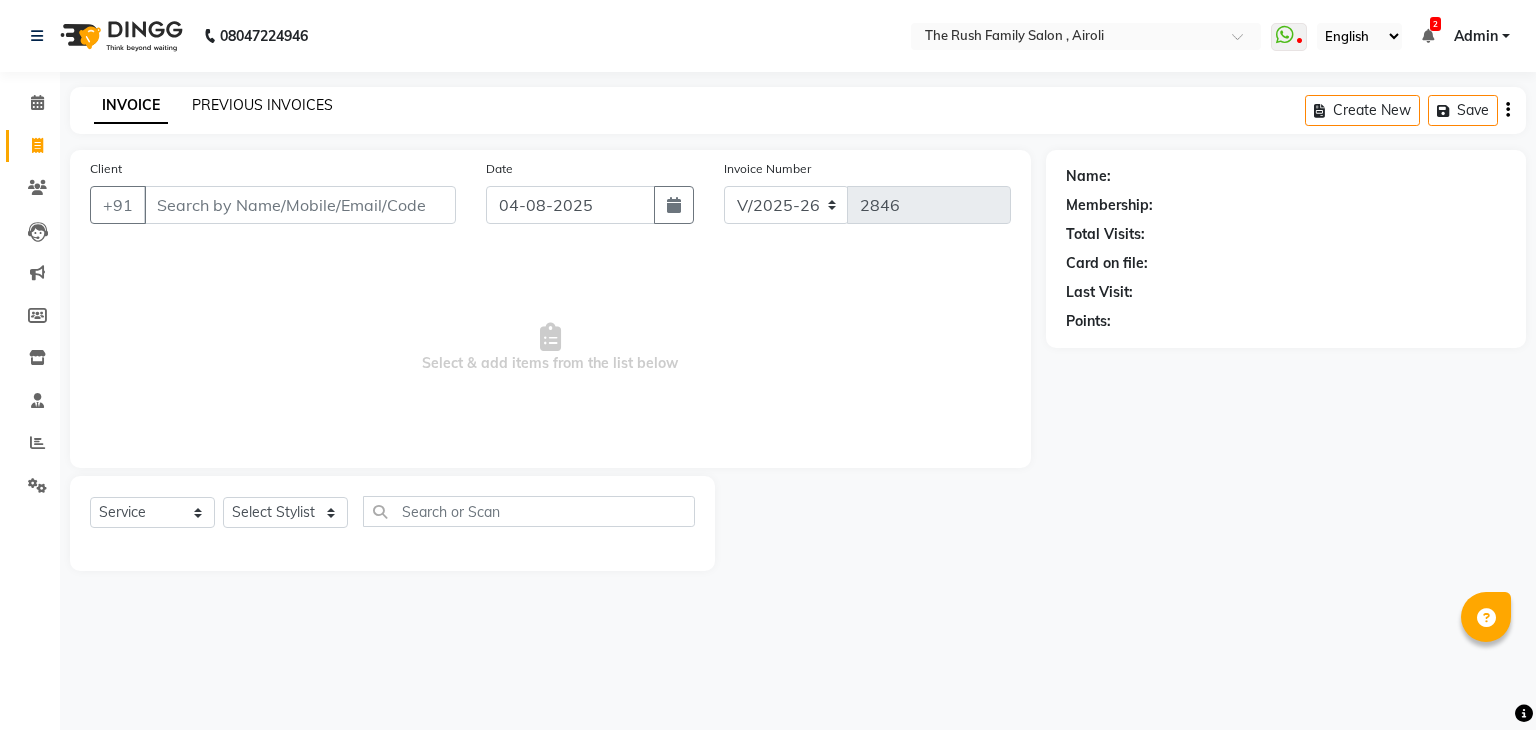 click on "PREVIOUS INVOICES" 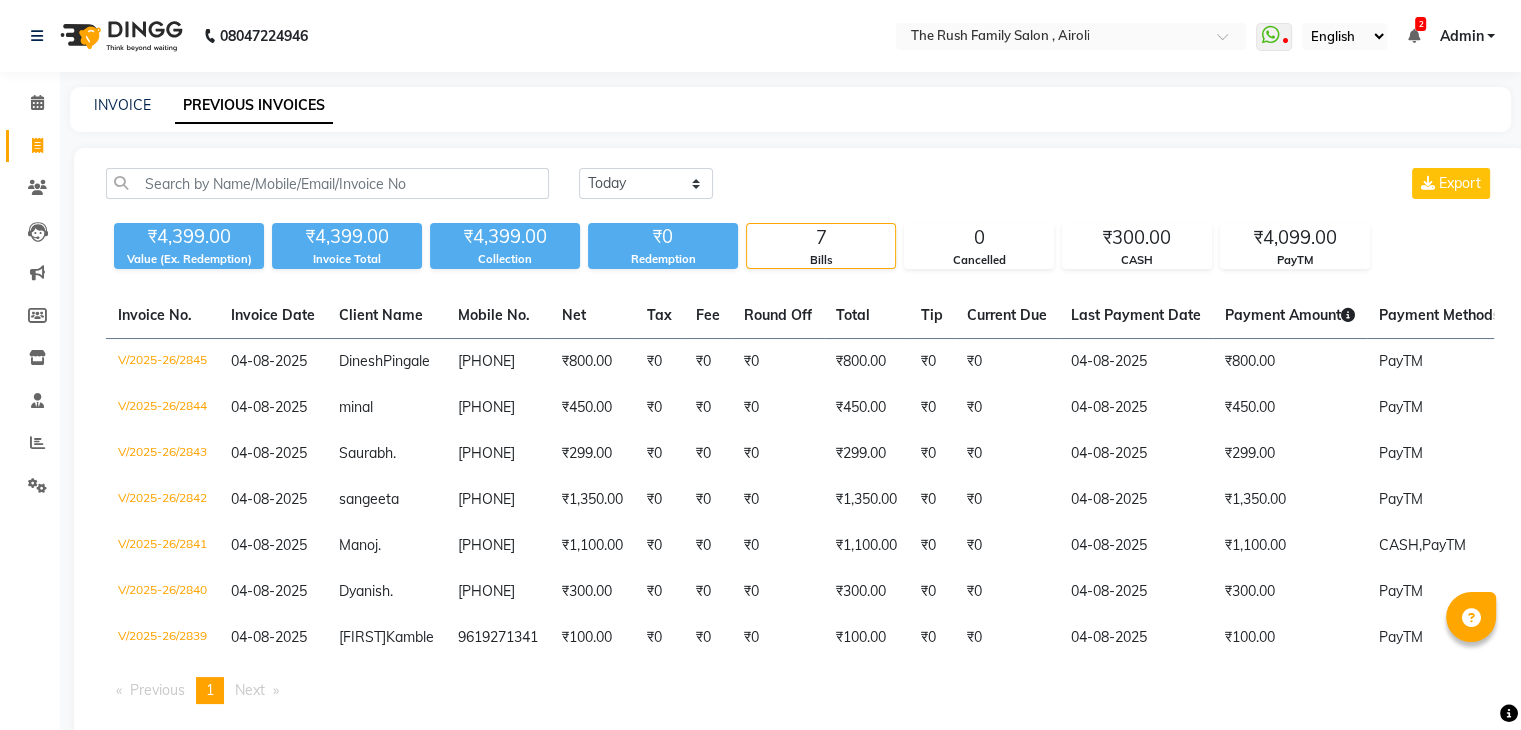 click on "INVOICE PREVIOUS INVOICES" 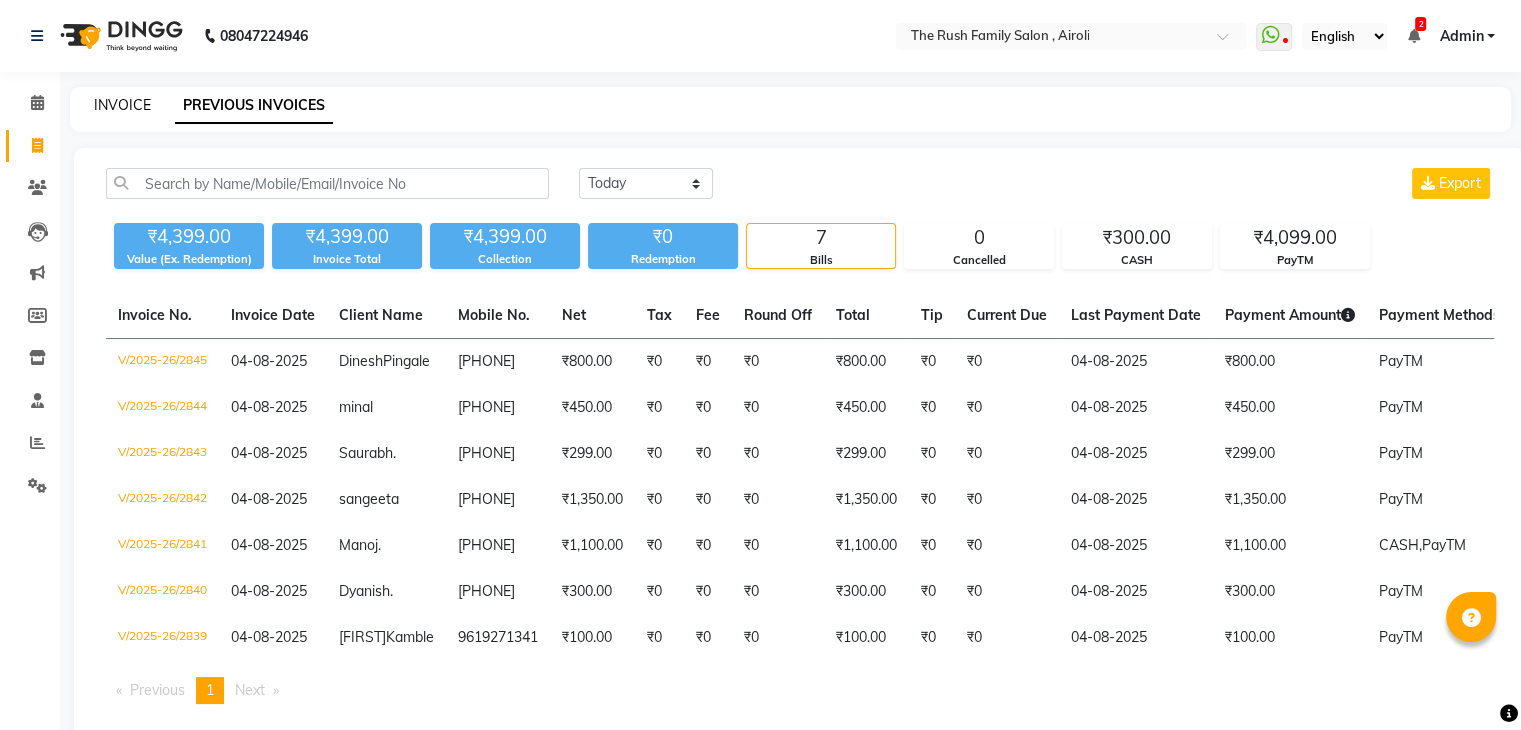 click on "INVOICE" 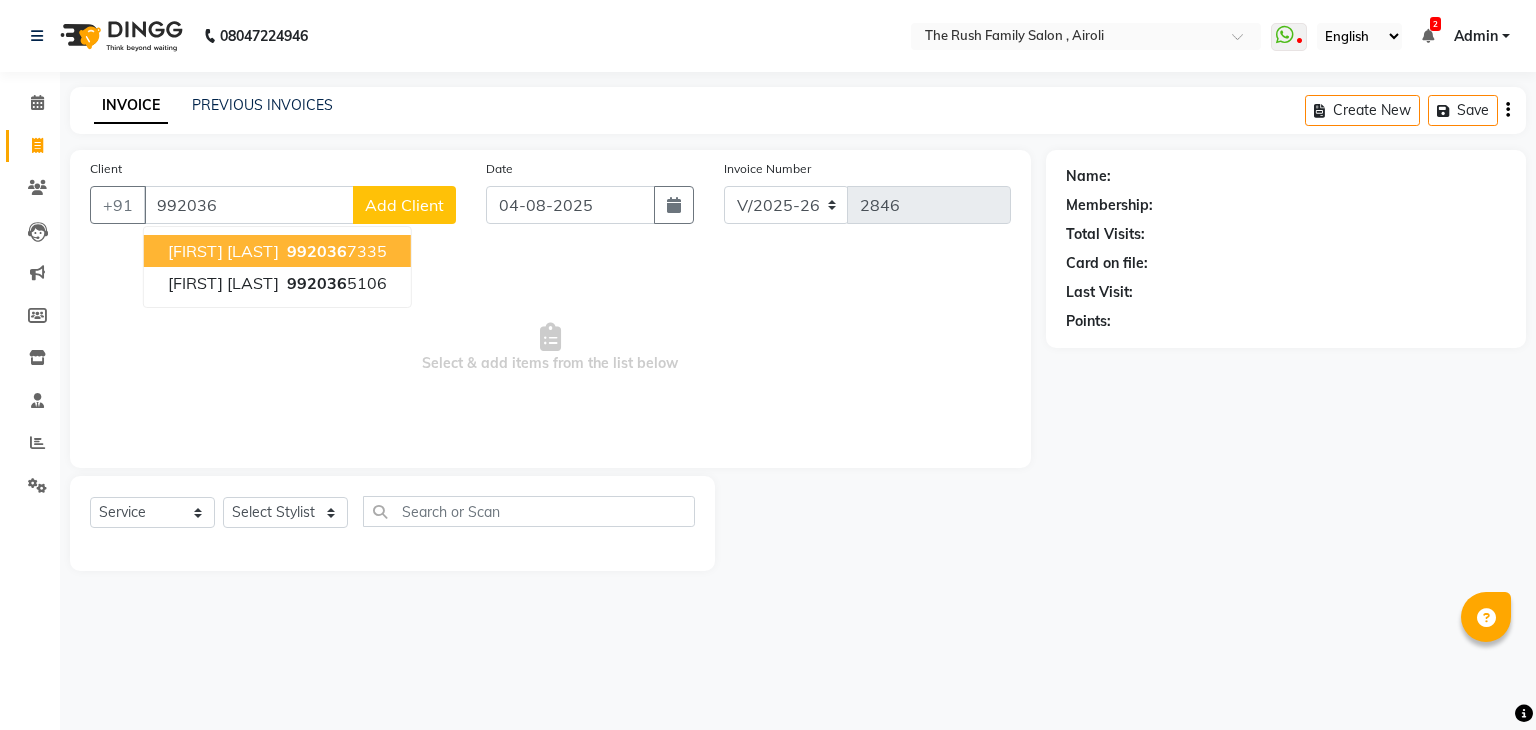 click on "[FIRST] [LAST]" at bounding box center (223, 251) 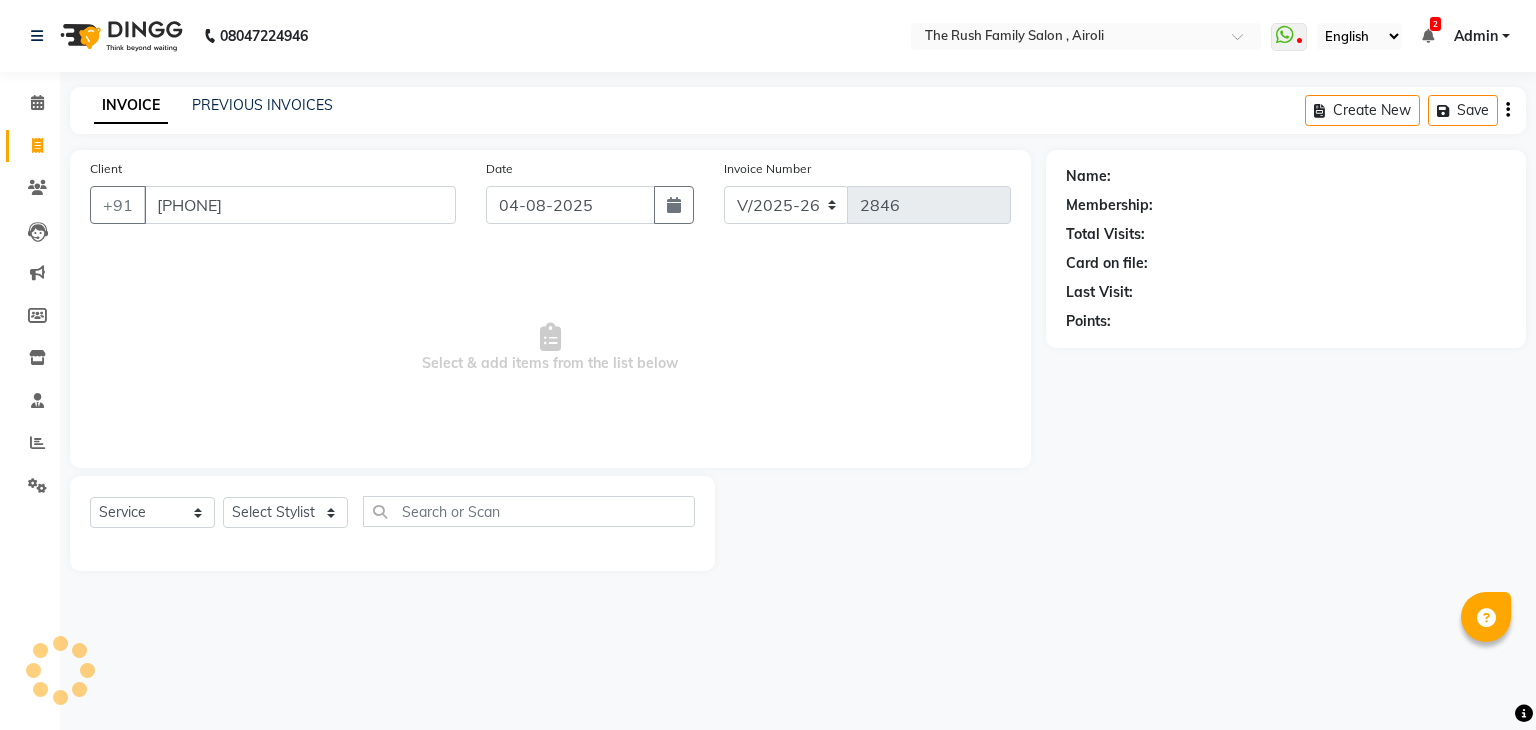 type on "[PHONE]" 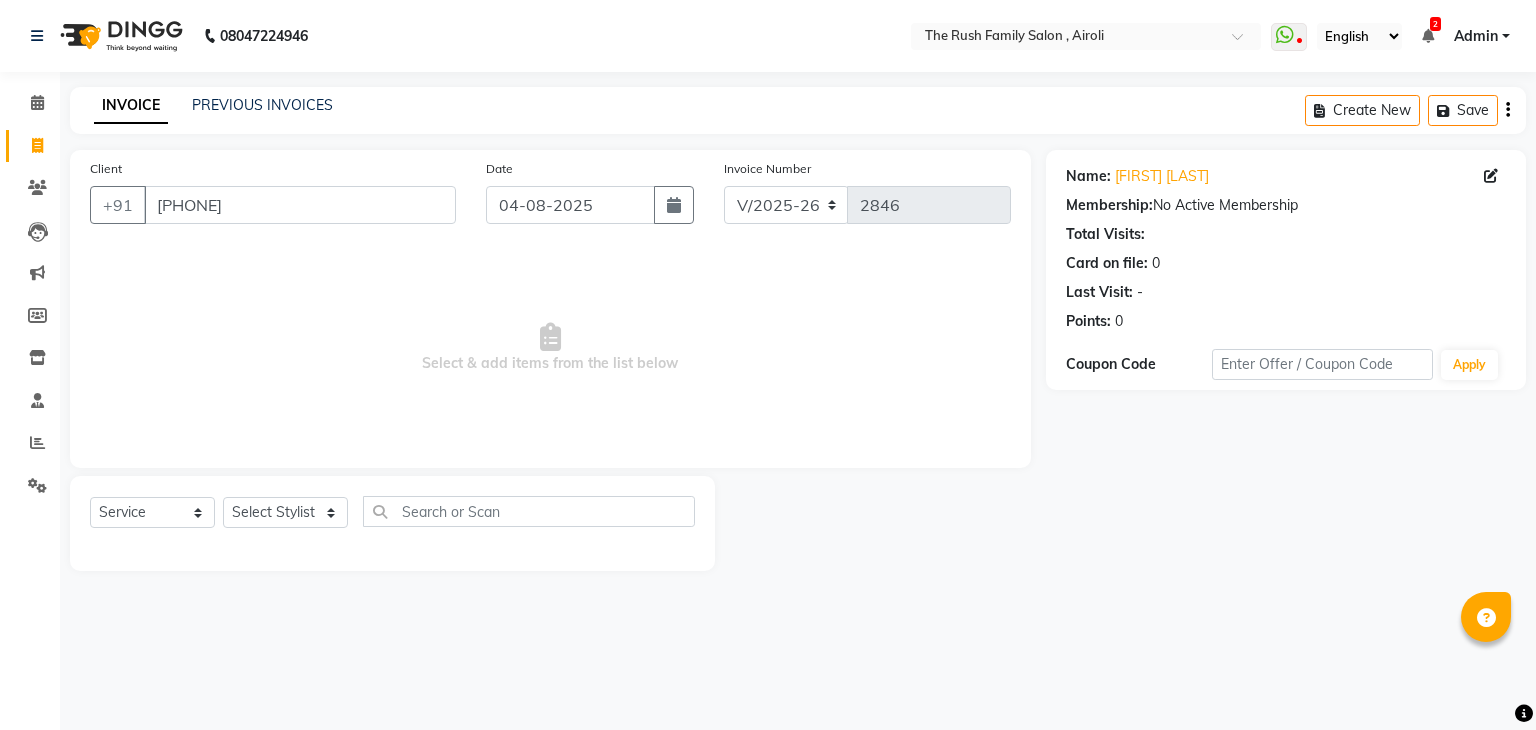 click on "Select Service Product Membership Package Voucher Prepaid Gift Card Select Stylist [NAME] [NAME] [NAME] [NAME] [NAME] [NAME] [NAME] [NAME] [NAME] [NAME] [NAME]" 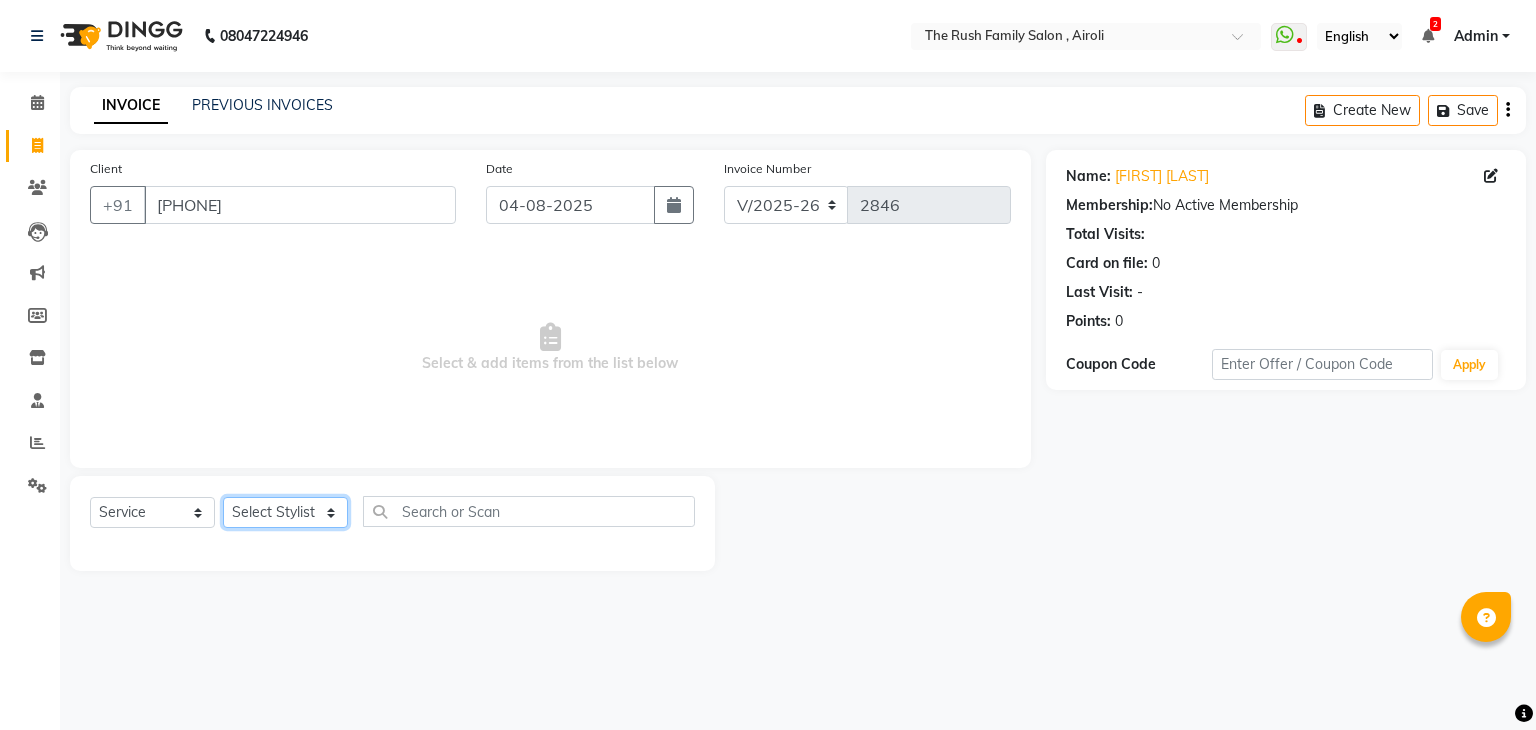 click on "Select Stylist Ajaz Alvira Danish Guddi Jayesh Josh  mumtaz Naeem Neha Riya    Rush Swati" 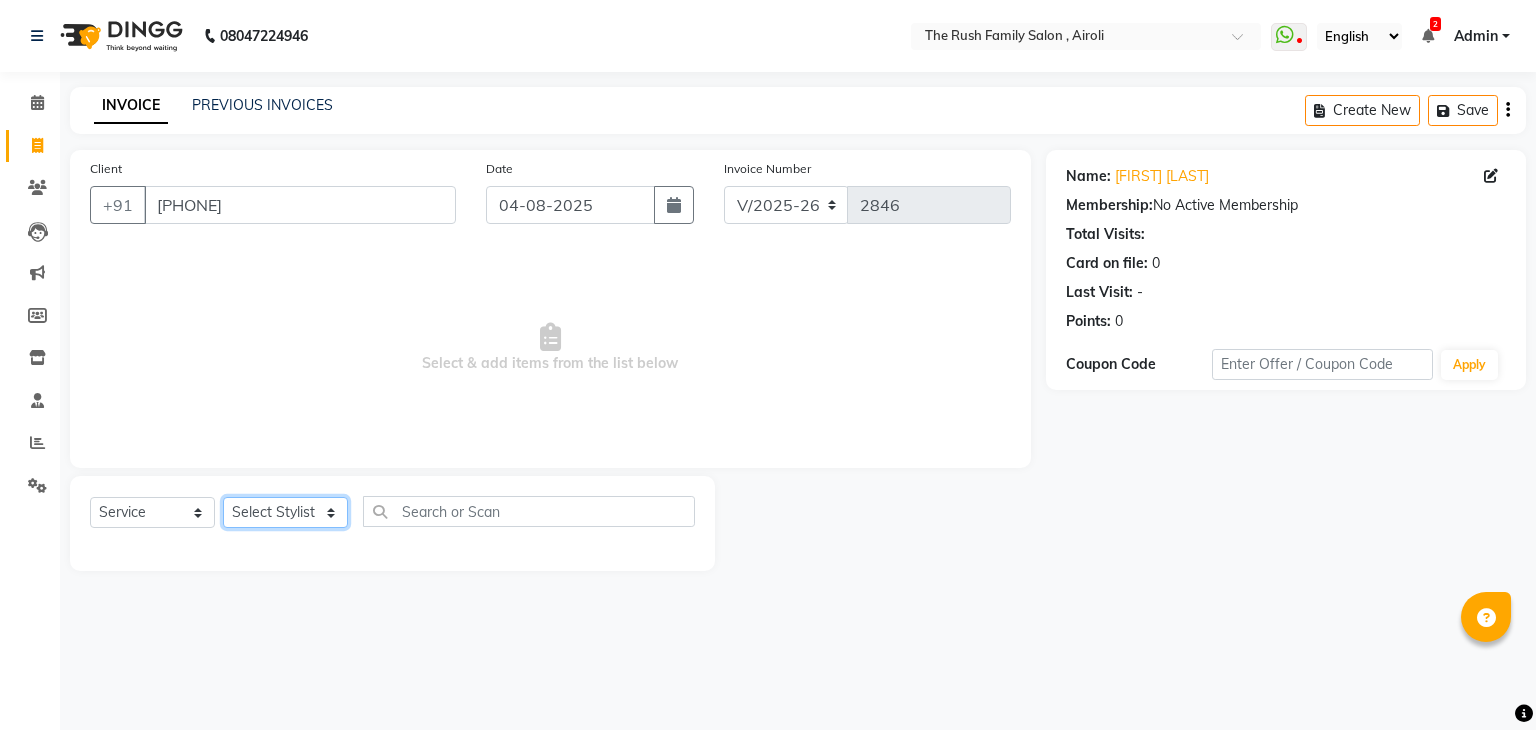 select on "53300" 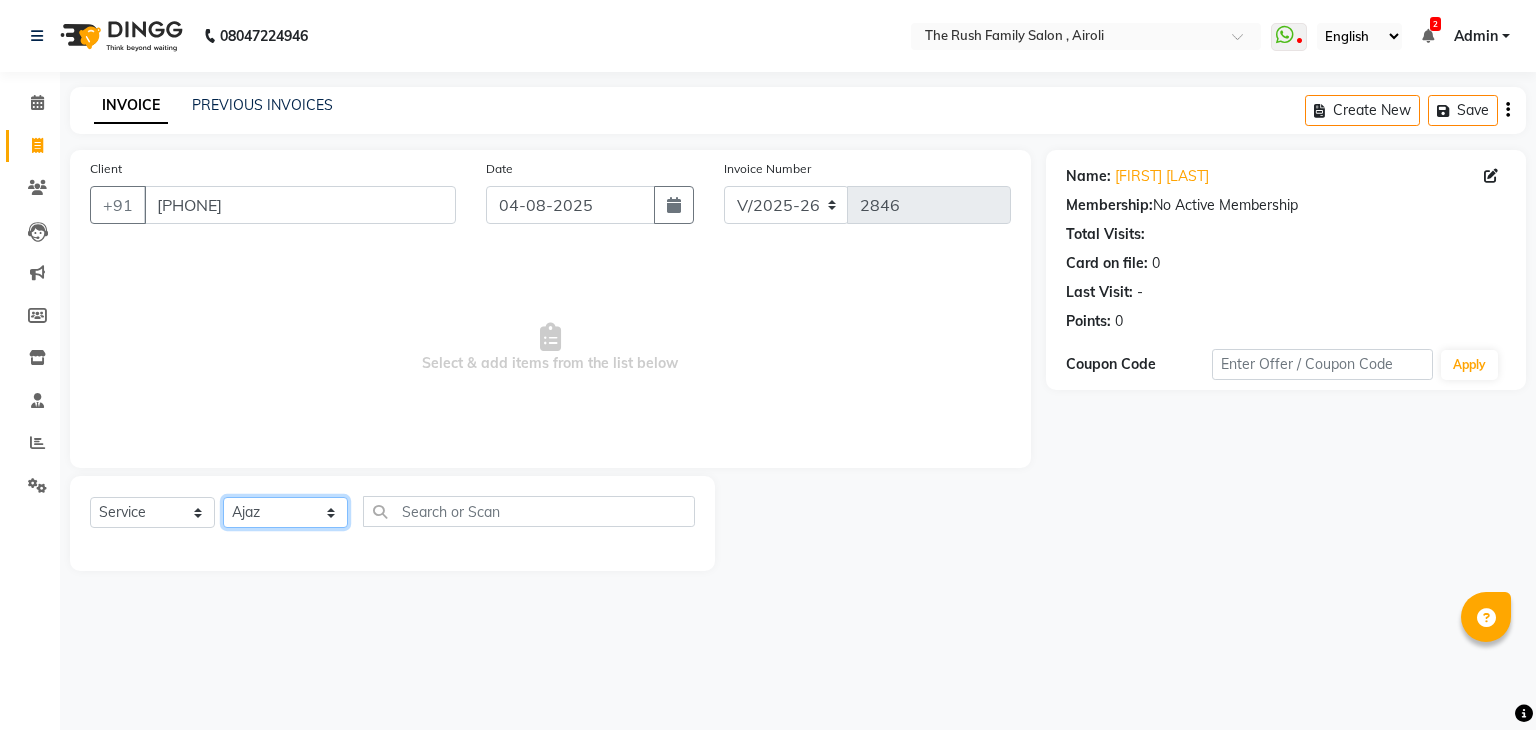 click on "Select Stylist Ajaz Alvira Danish Guddi Jayesh Josh  mumtaz Naeem Neha Riya    Rush Swati" 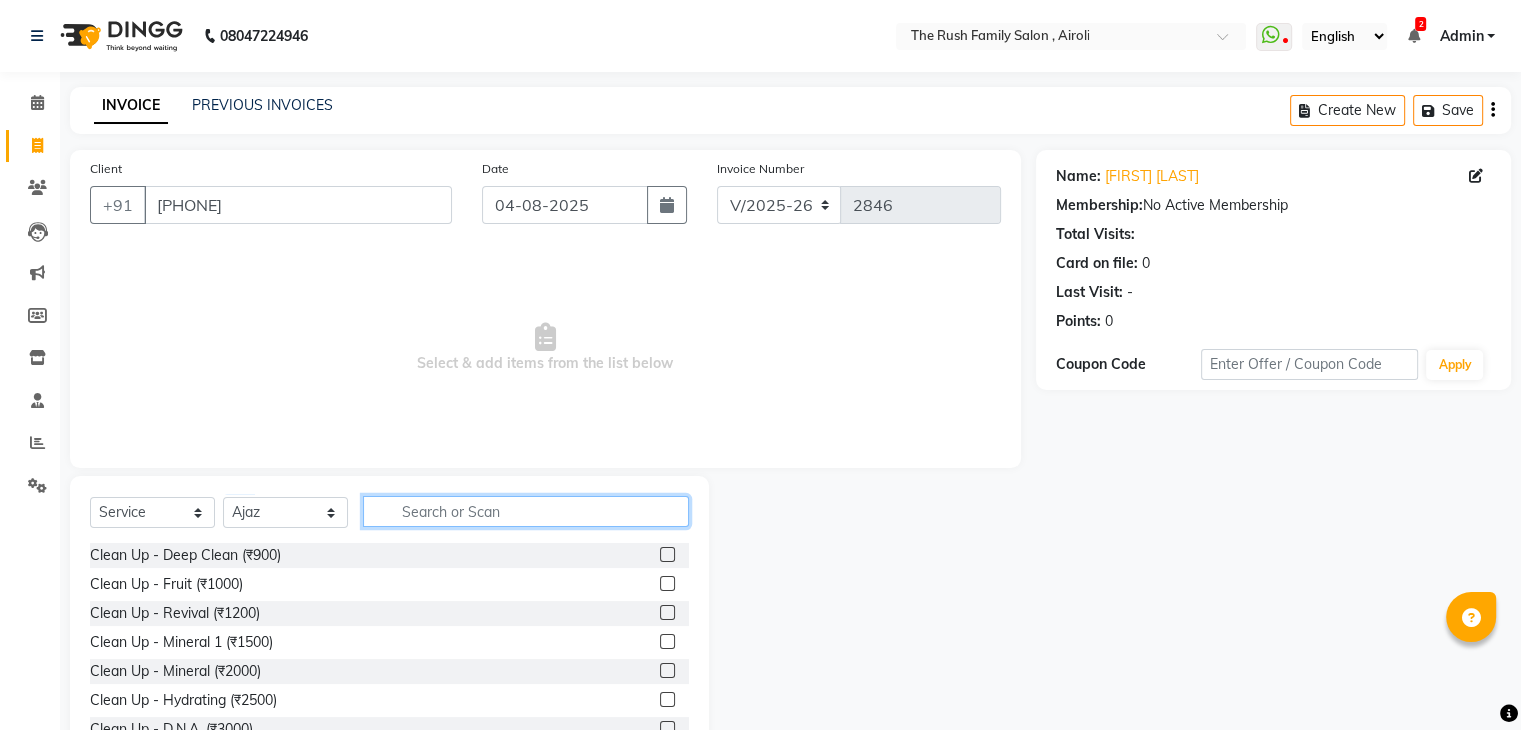click 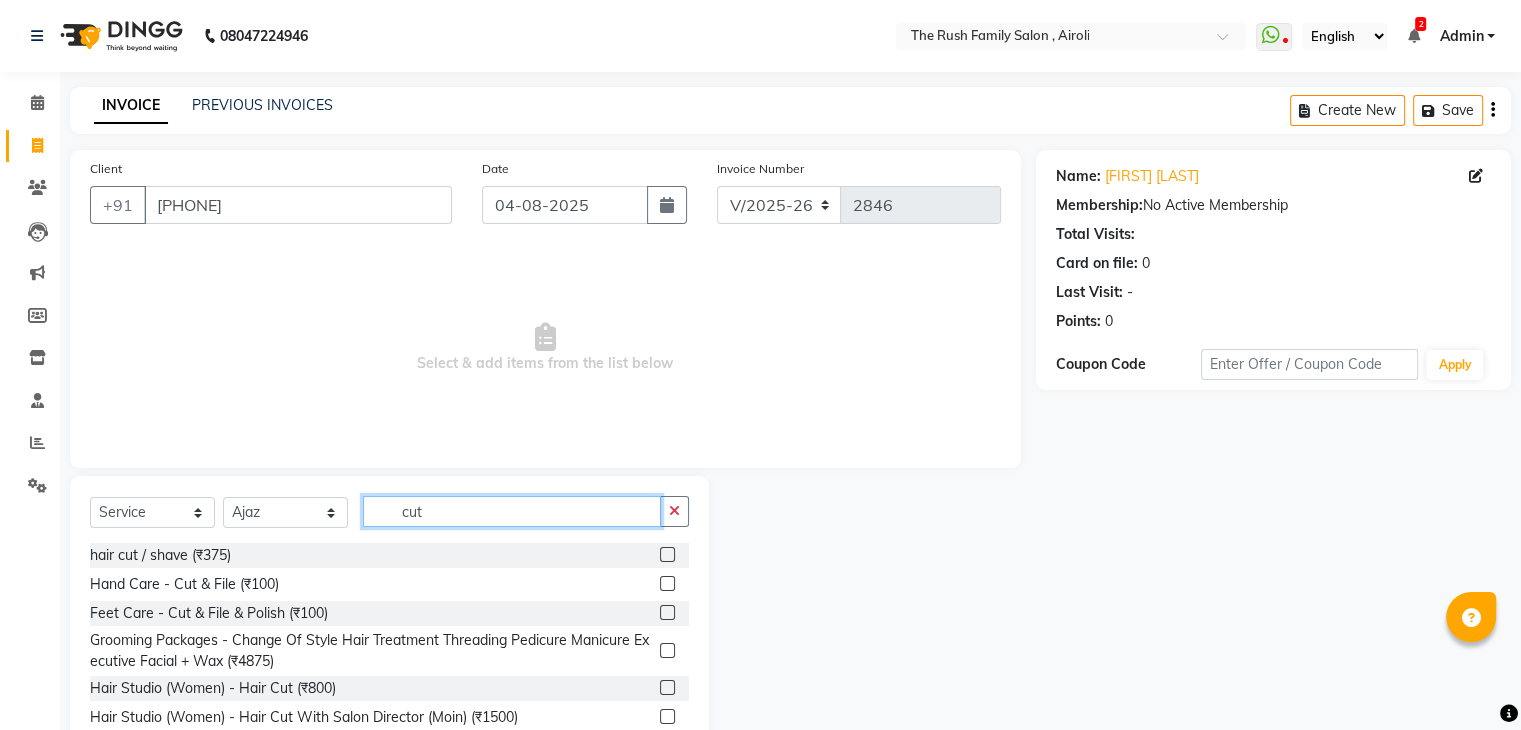 type on "cut" 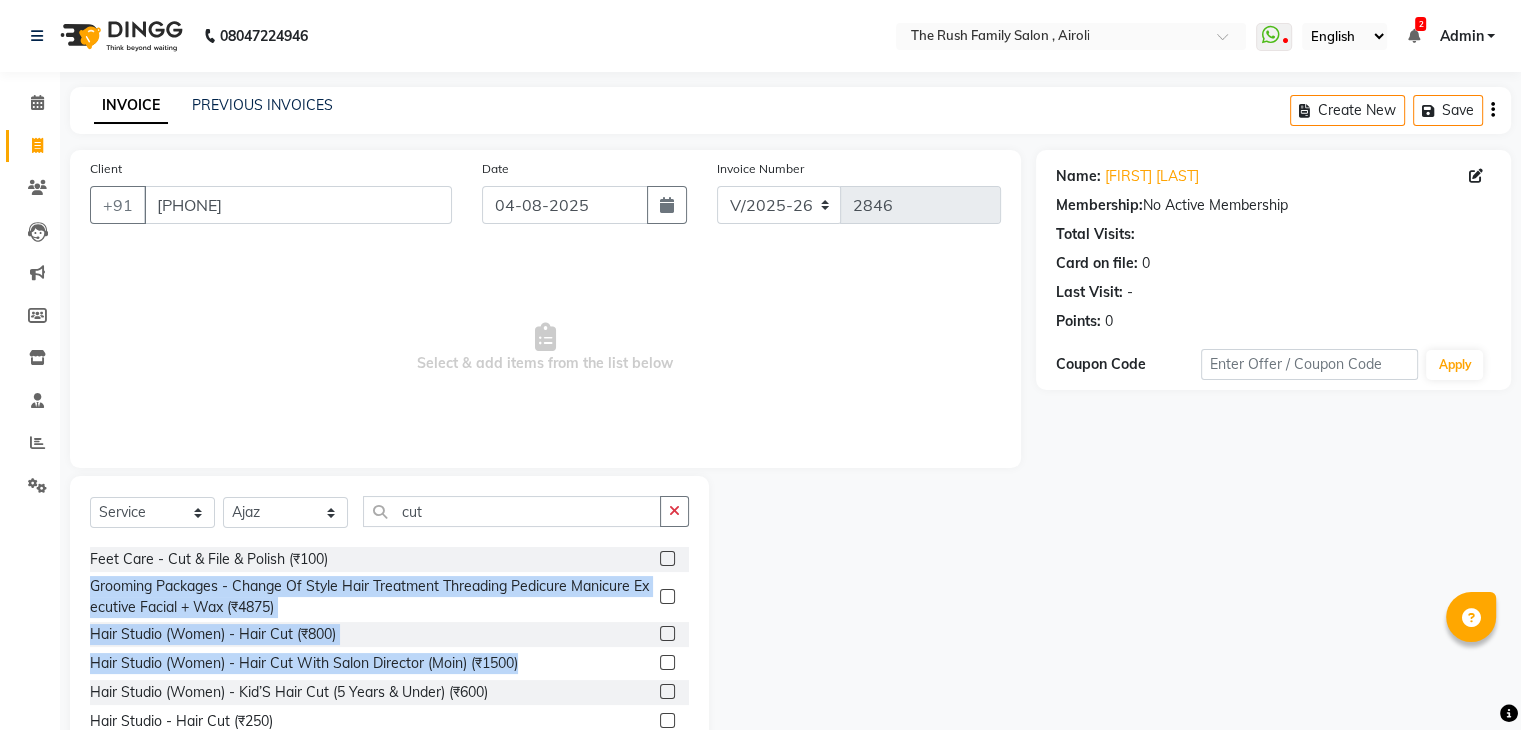 scroll, scrollTop: 77, scrollLeft: 0, axis: vertical 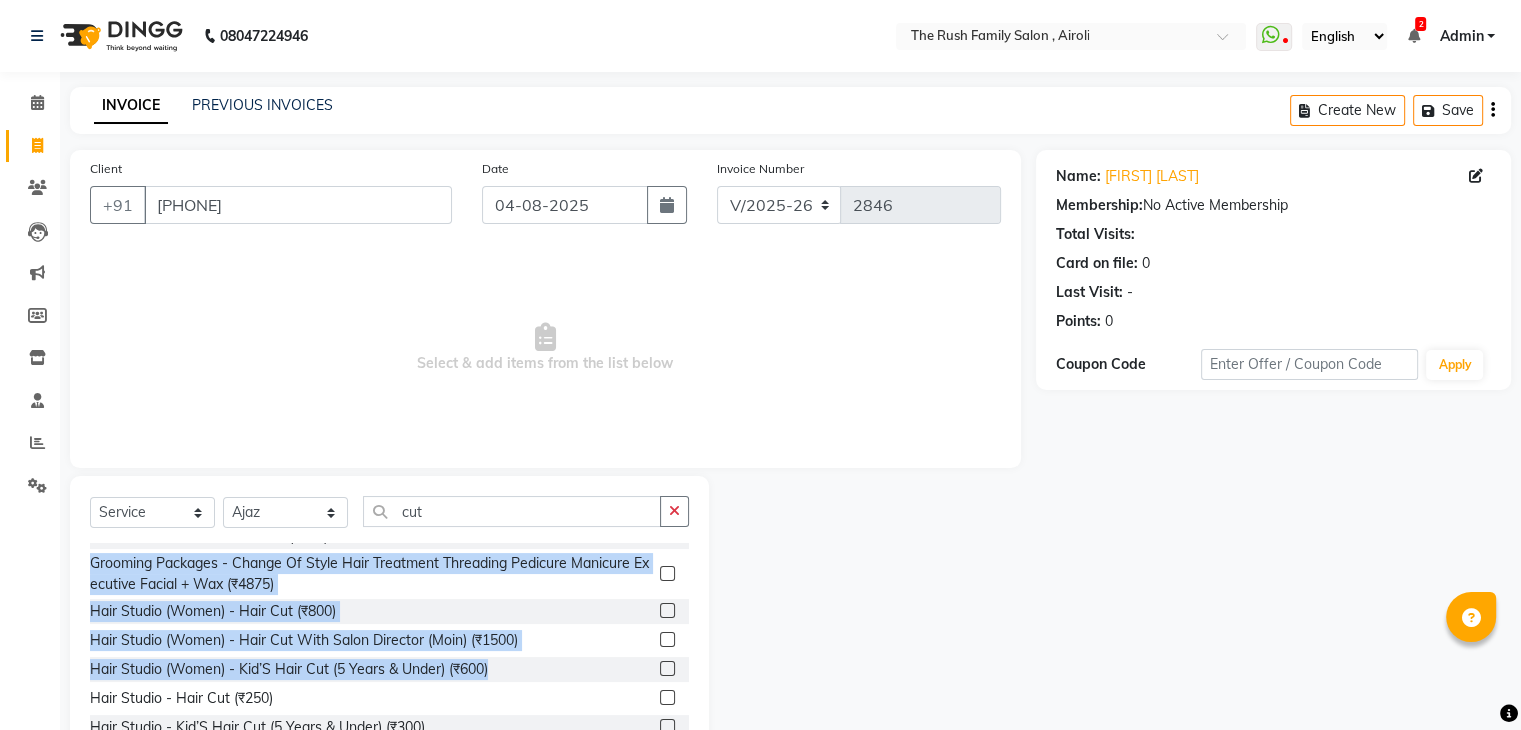 drag, startPoint x: 688, startPoint y: 609, endPoint x: 693, endPoint y: 673, distance: 64.195015 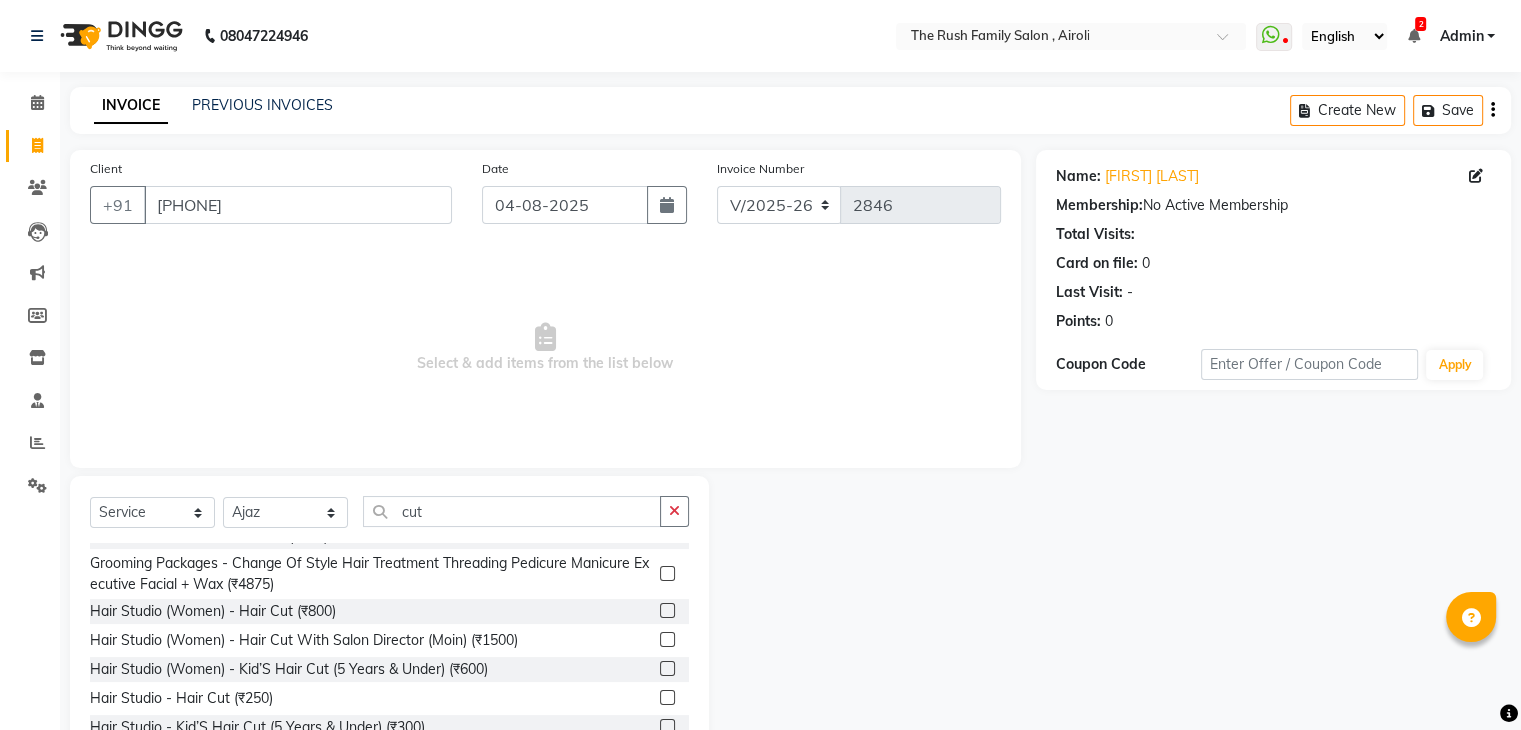 click 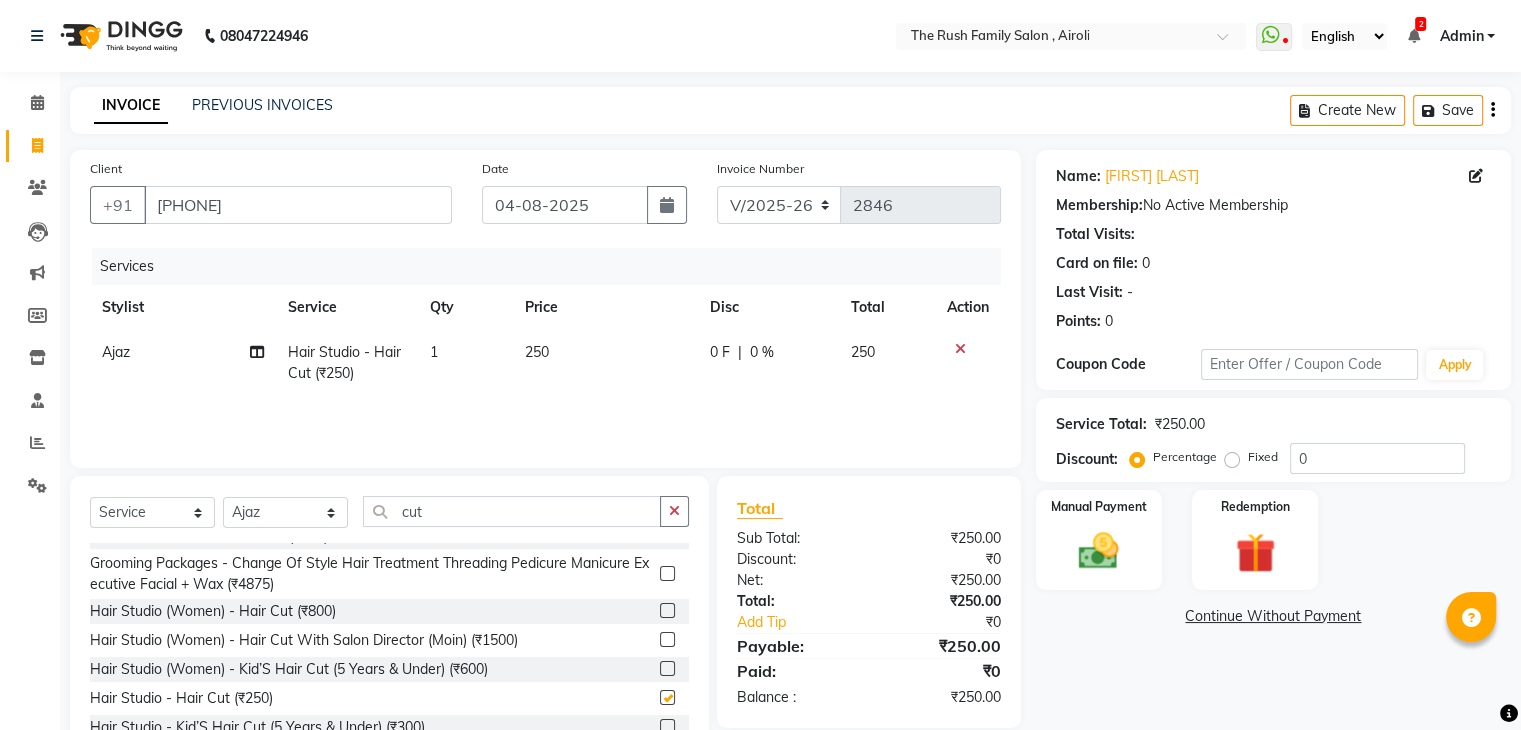 checkbox on "false" 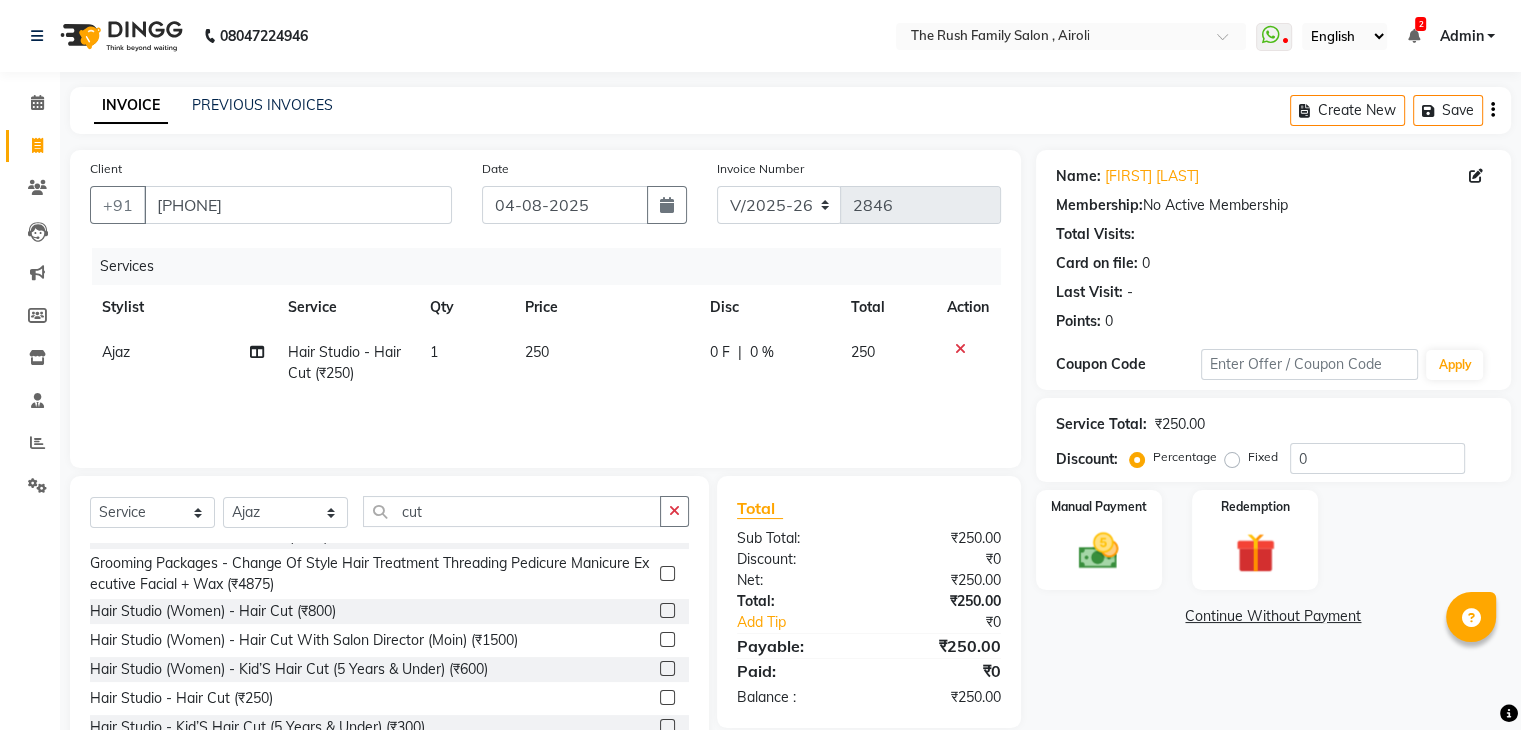 click on "0 F" 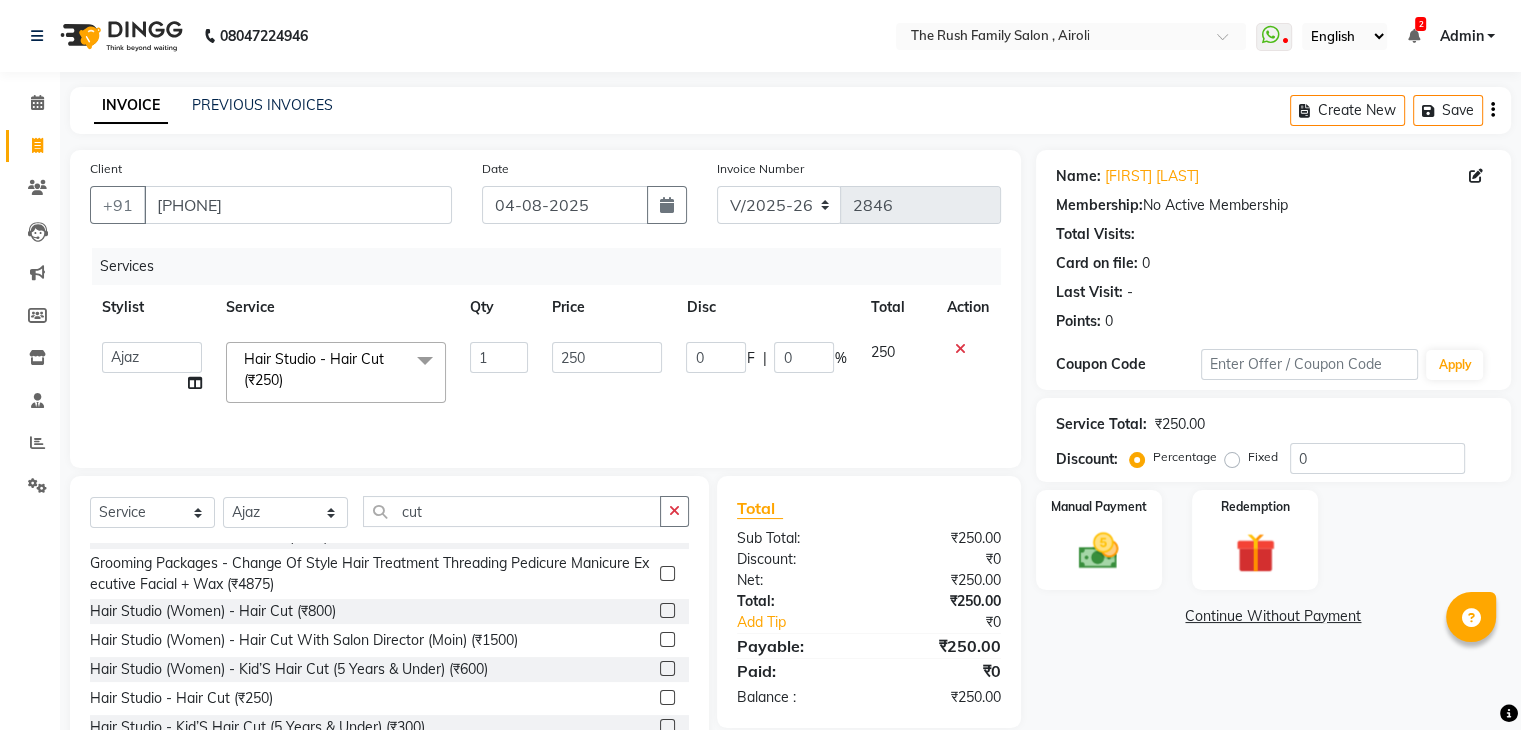 click on "0" 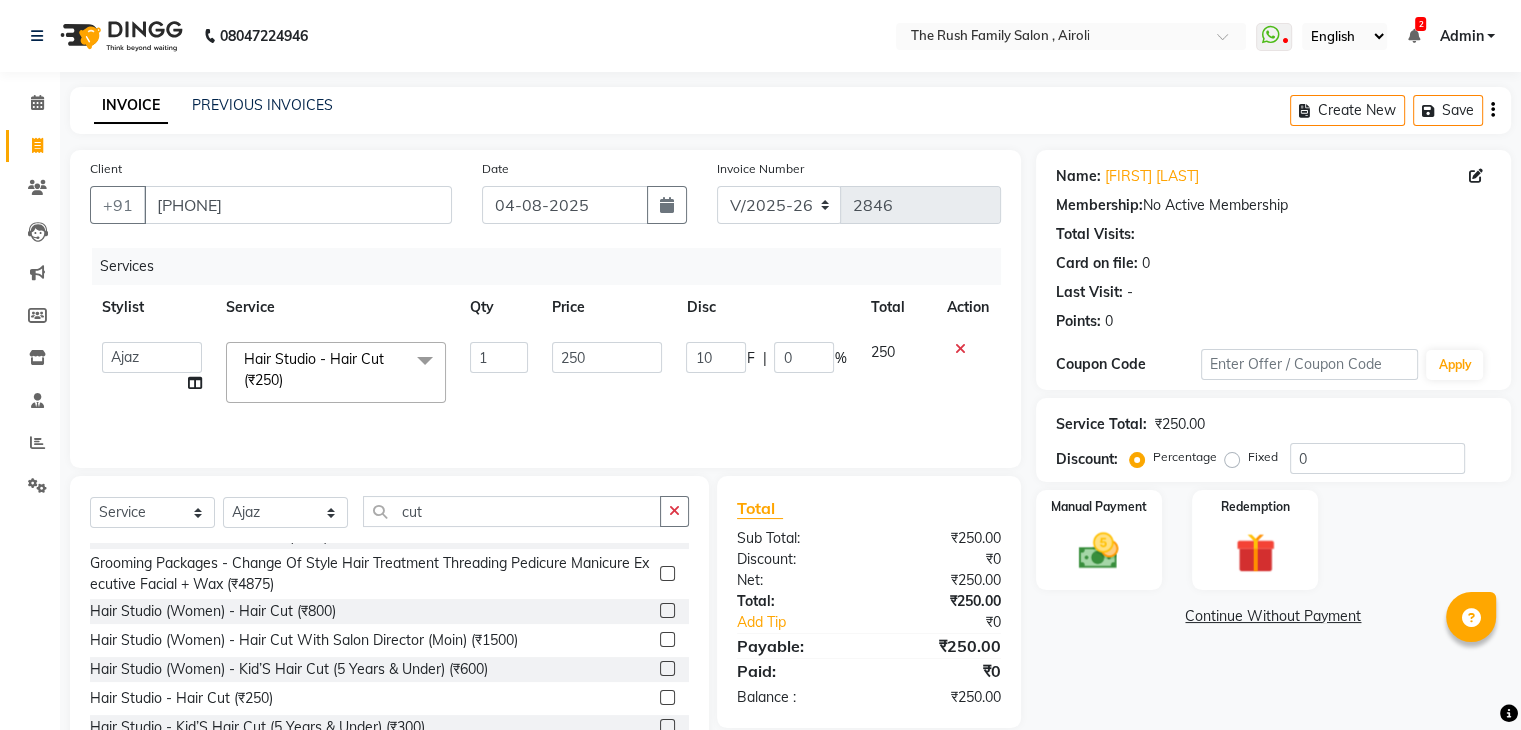 type on "100" 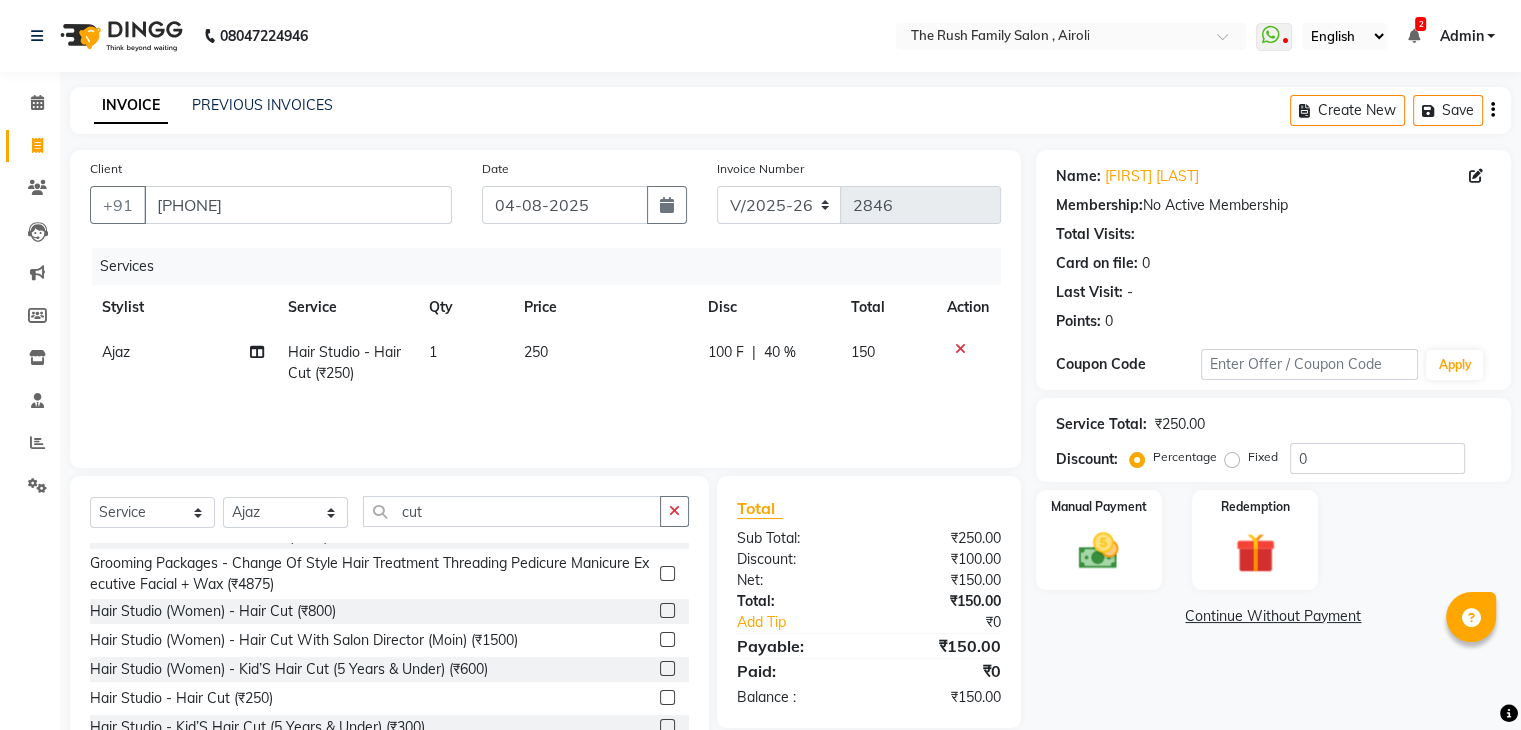 click on "Services Stylist Service Qty Price Disc Total Action Ajaz Hair Studio - Hair Cut (₹250) 1 250 100 F | 40 % 150" 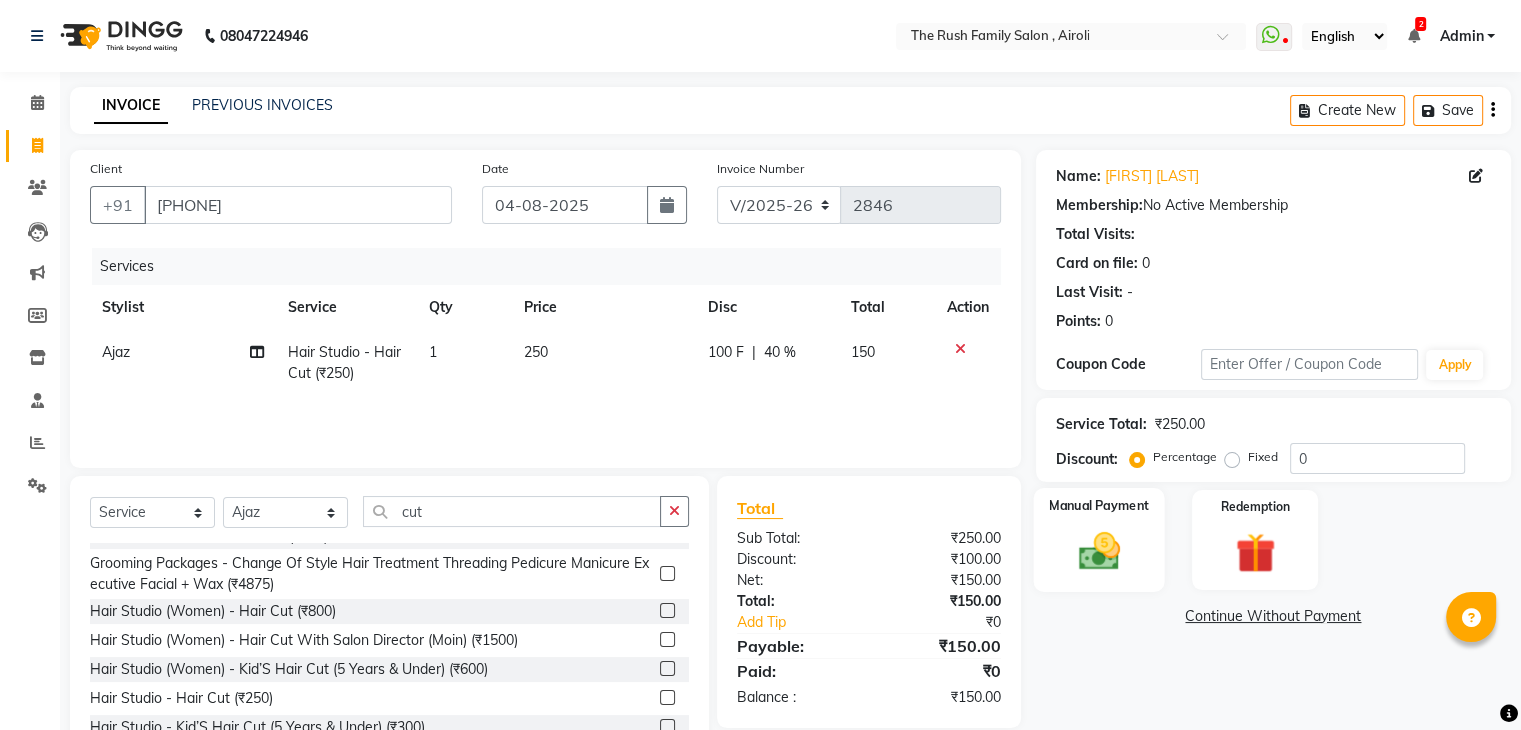 click 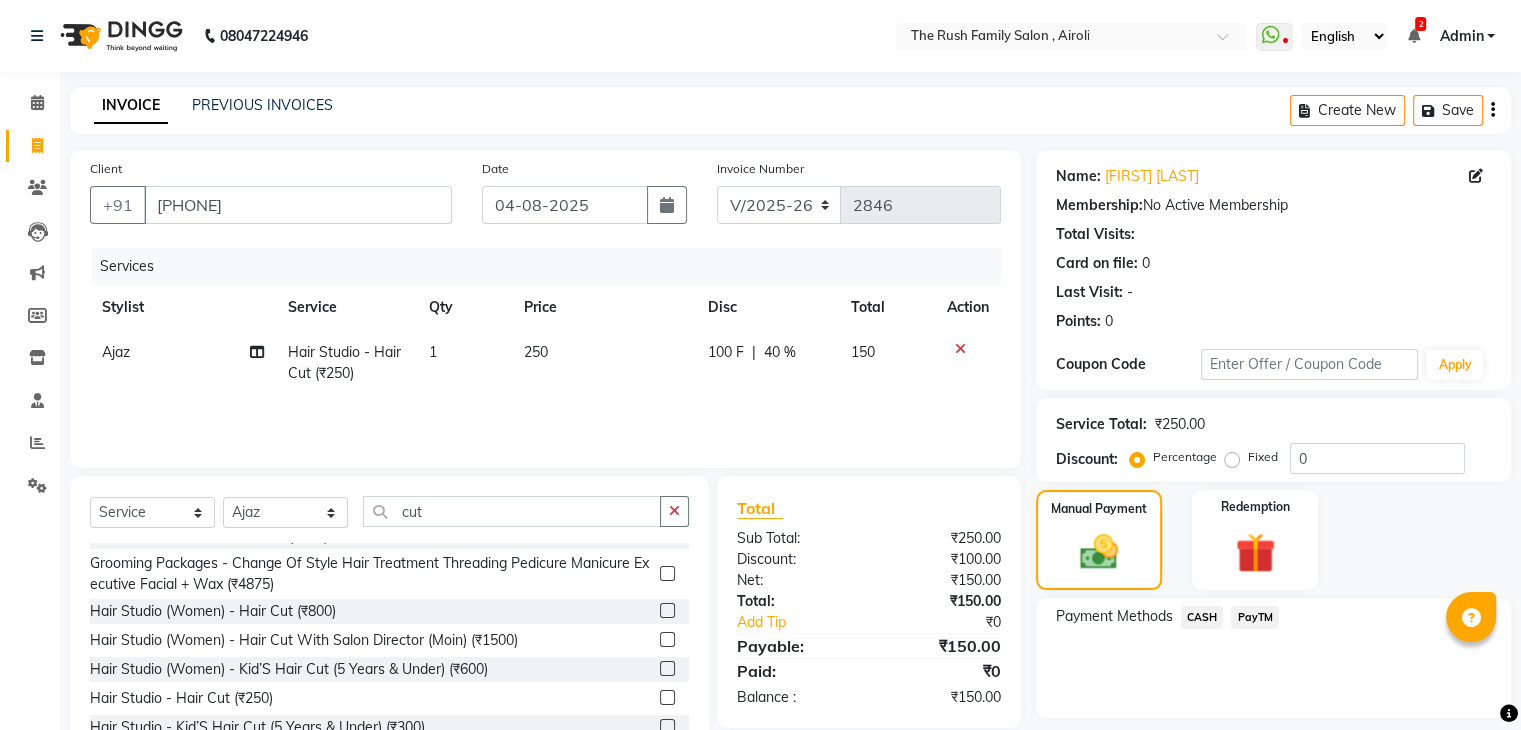 scroll, scrollTop: 72, scrollLeft: 0, axis: vertical 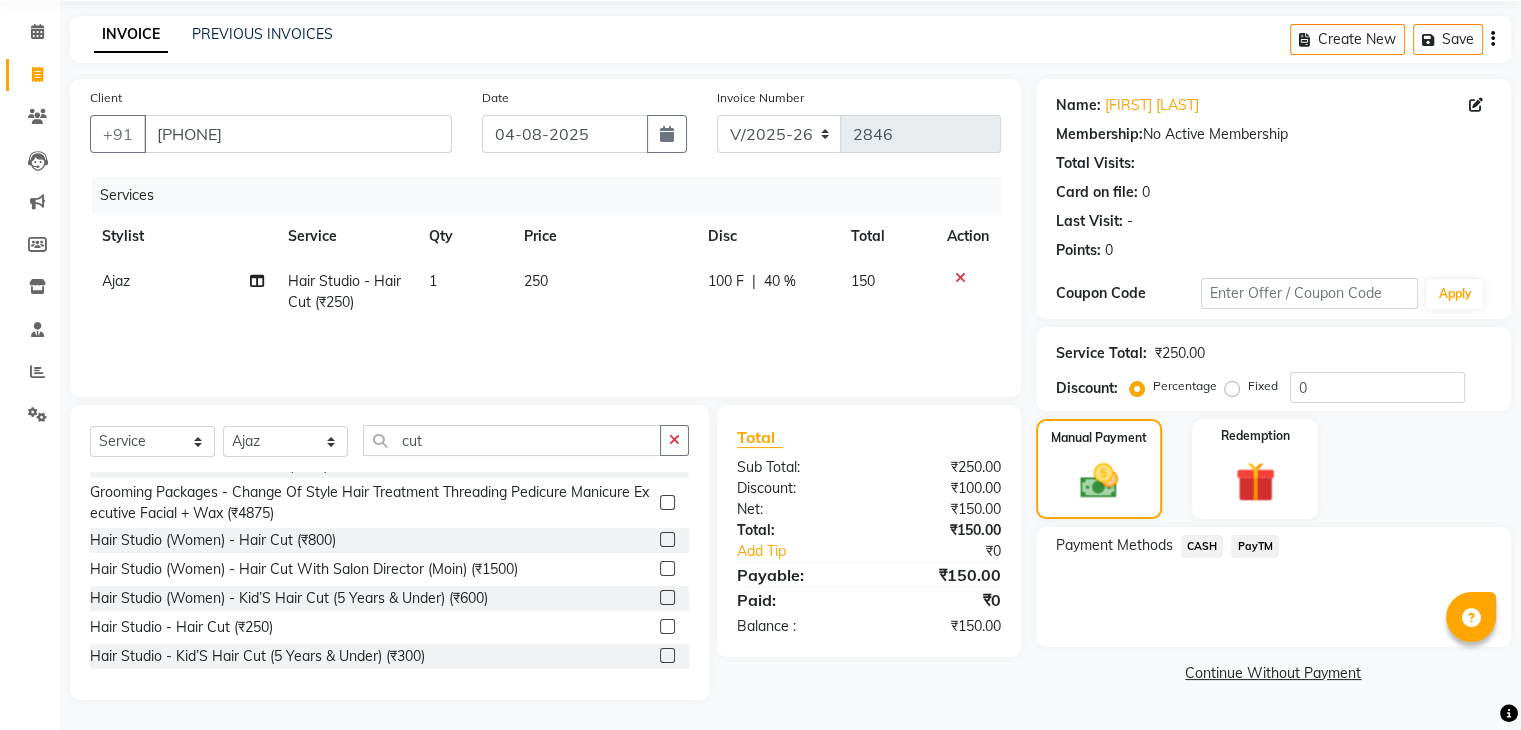 click on "PayTM" 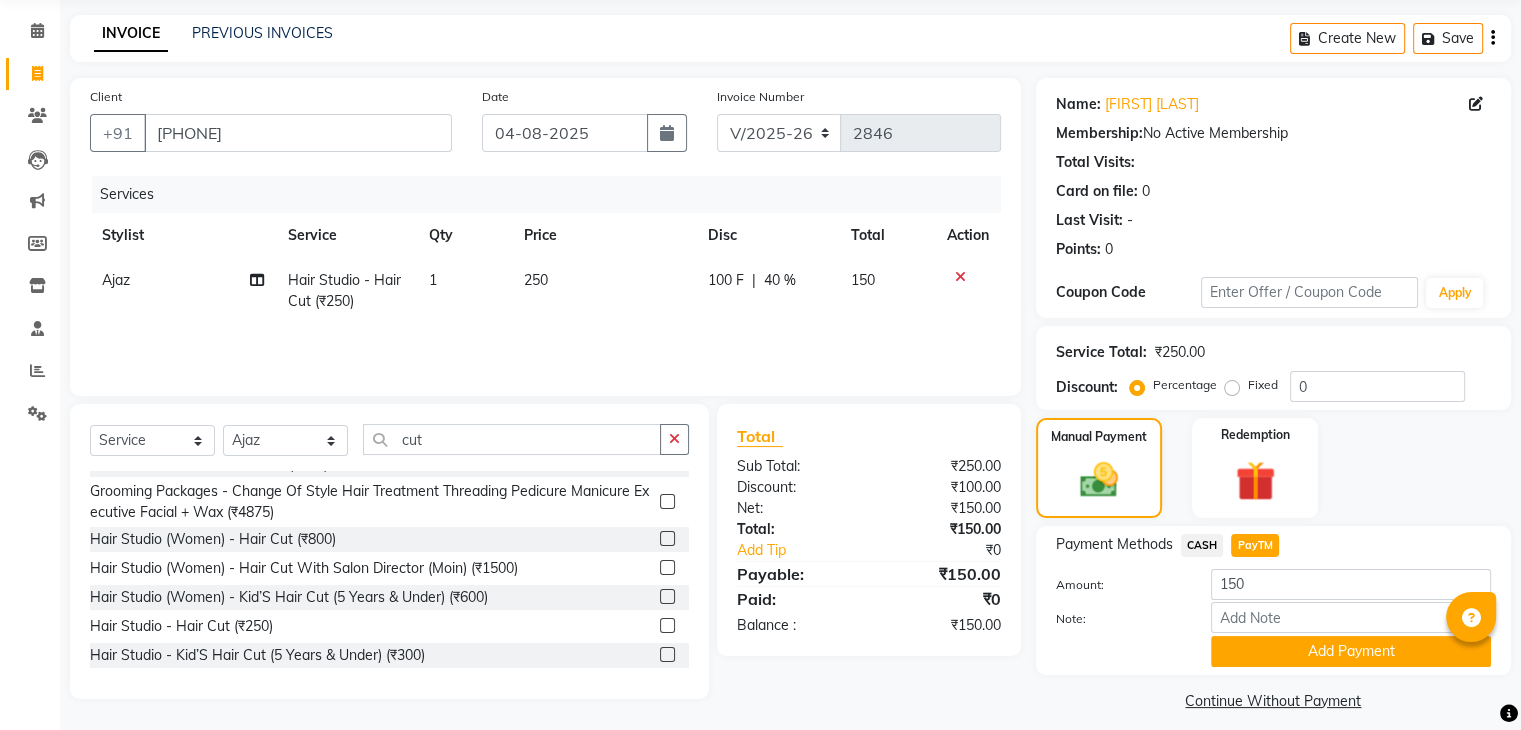 scroll, scrollTop: 89, scrollLeft: 0, axis: vertical 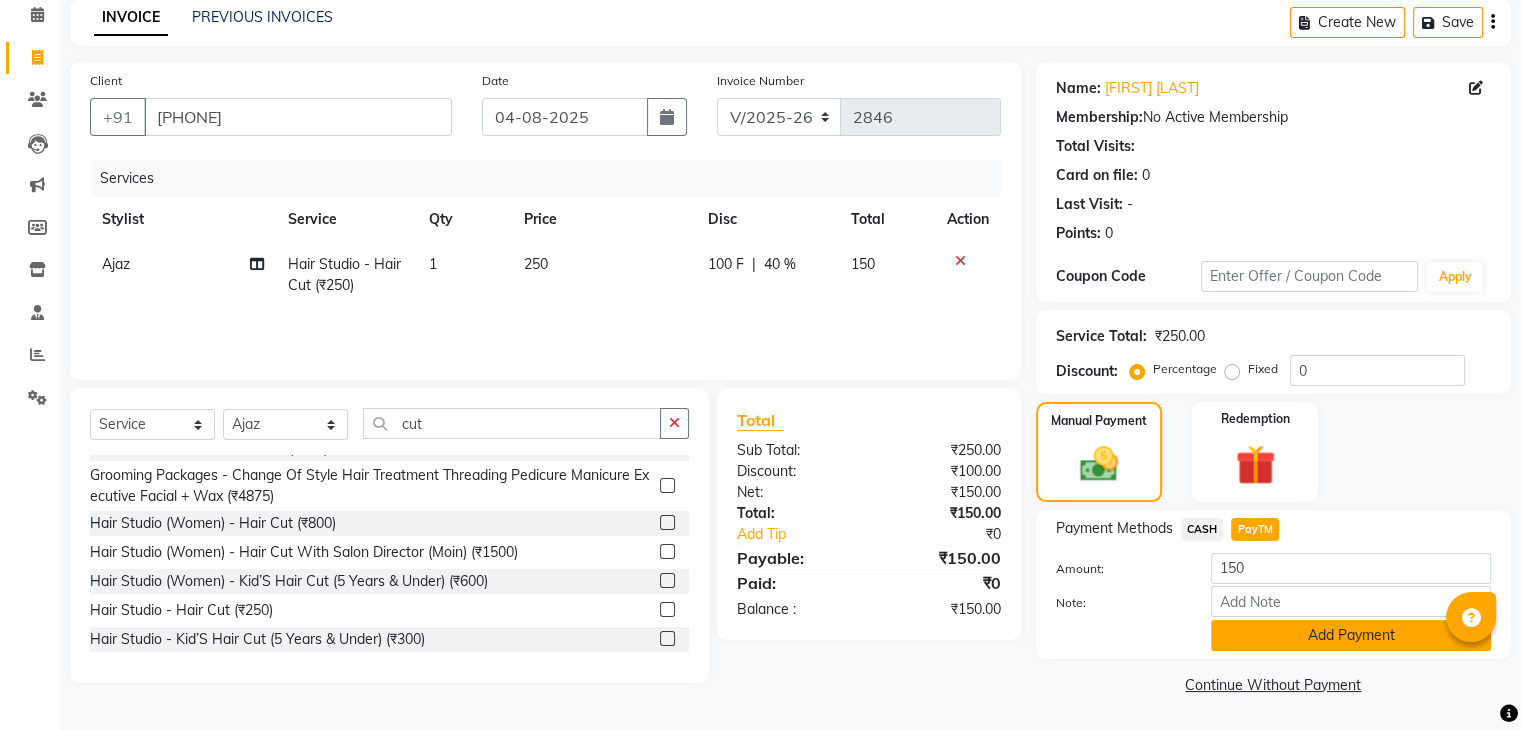 click on "Add Payment" 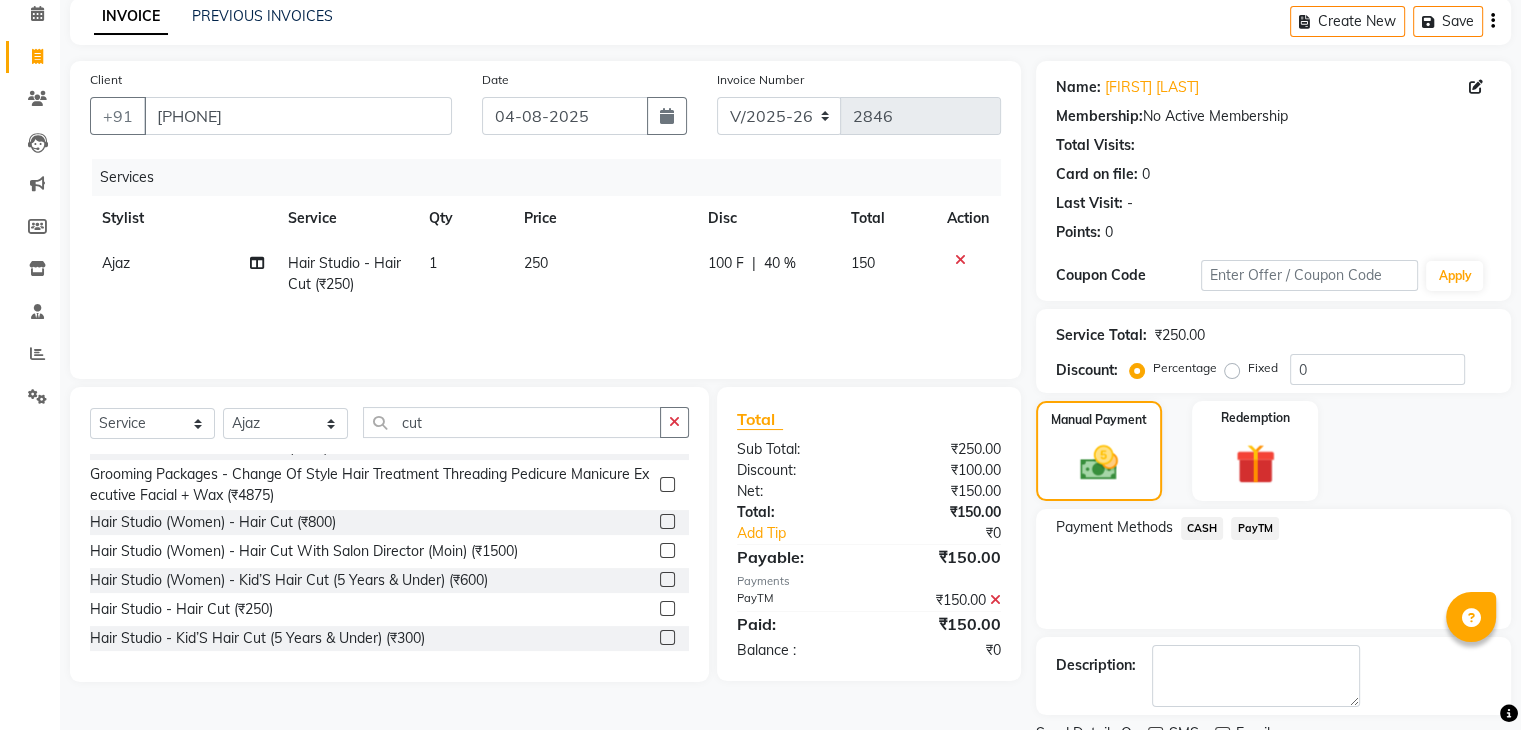 scroll, scrollTop: 167, scrollLeft: 0, axis: vertical 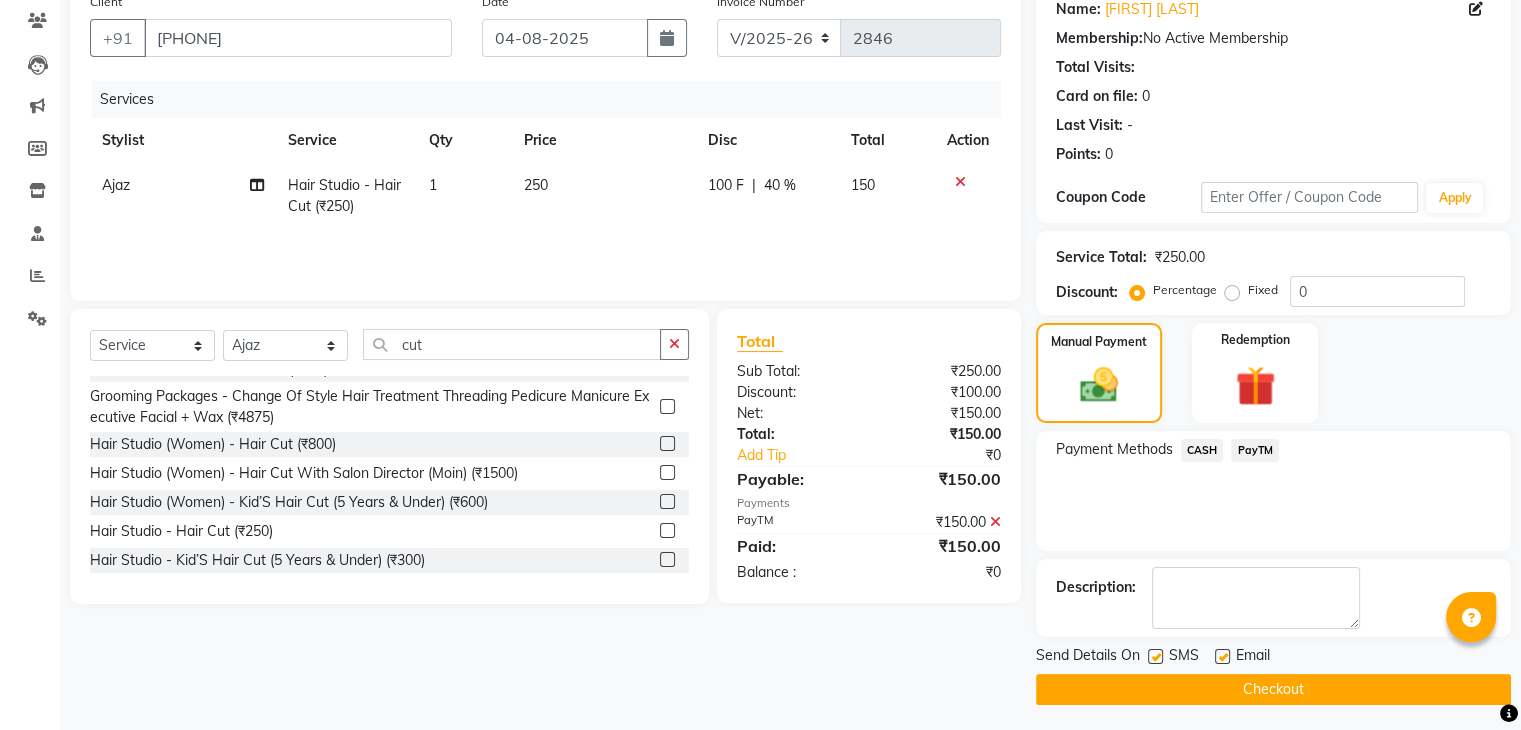 click 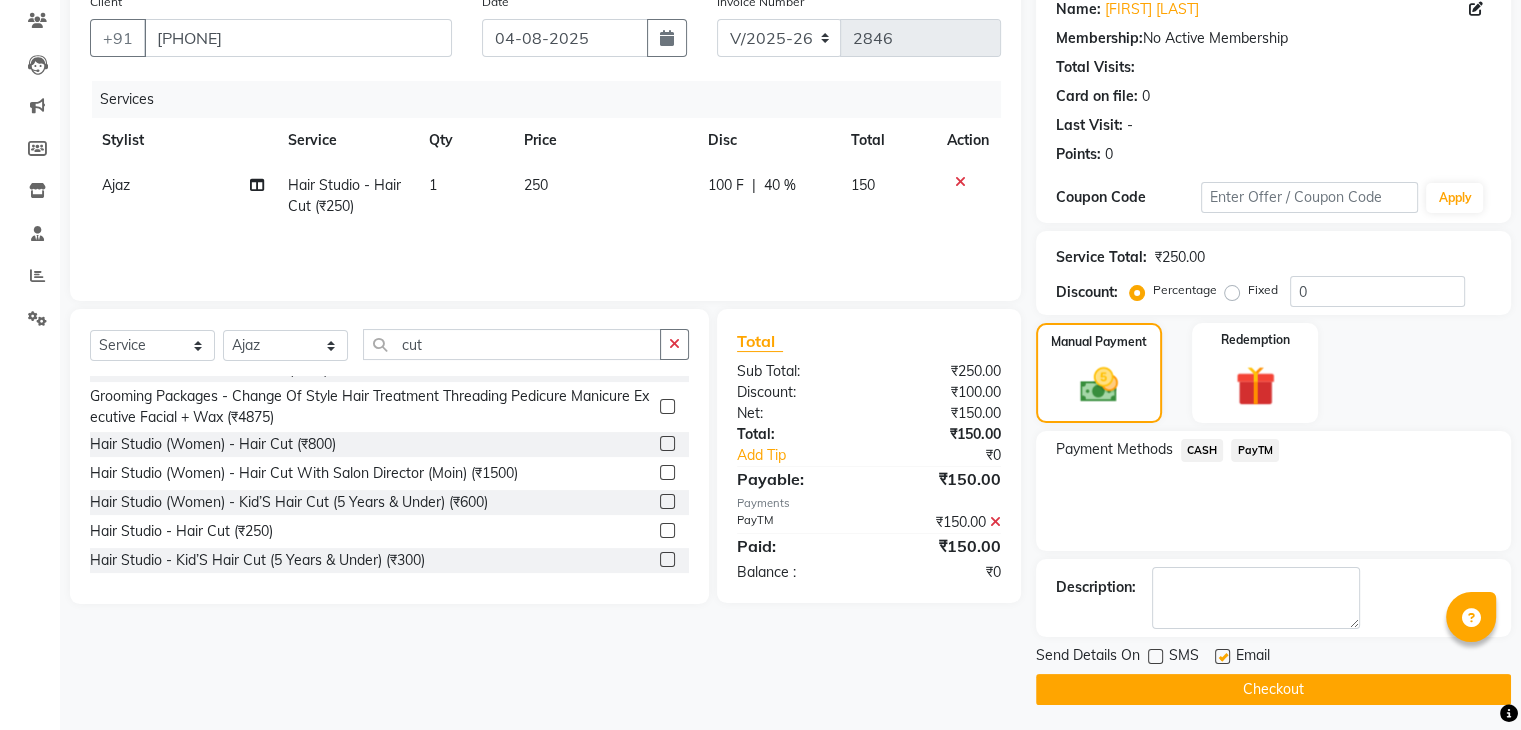 click 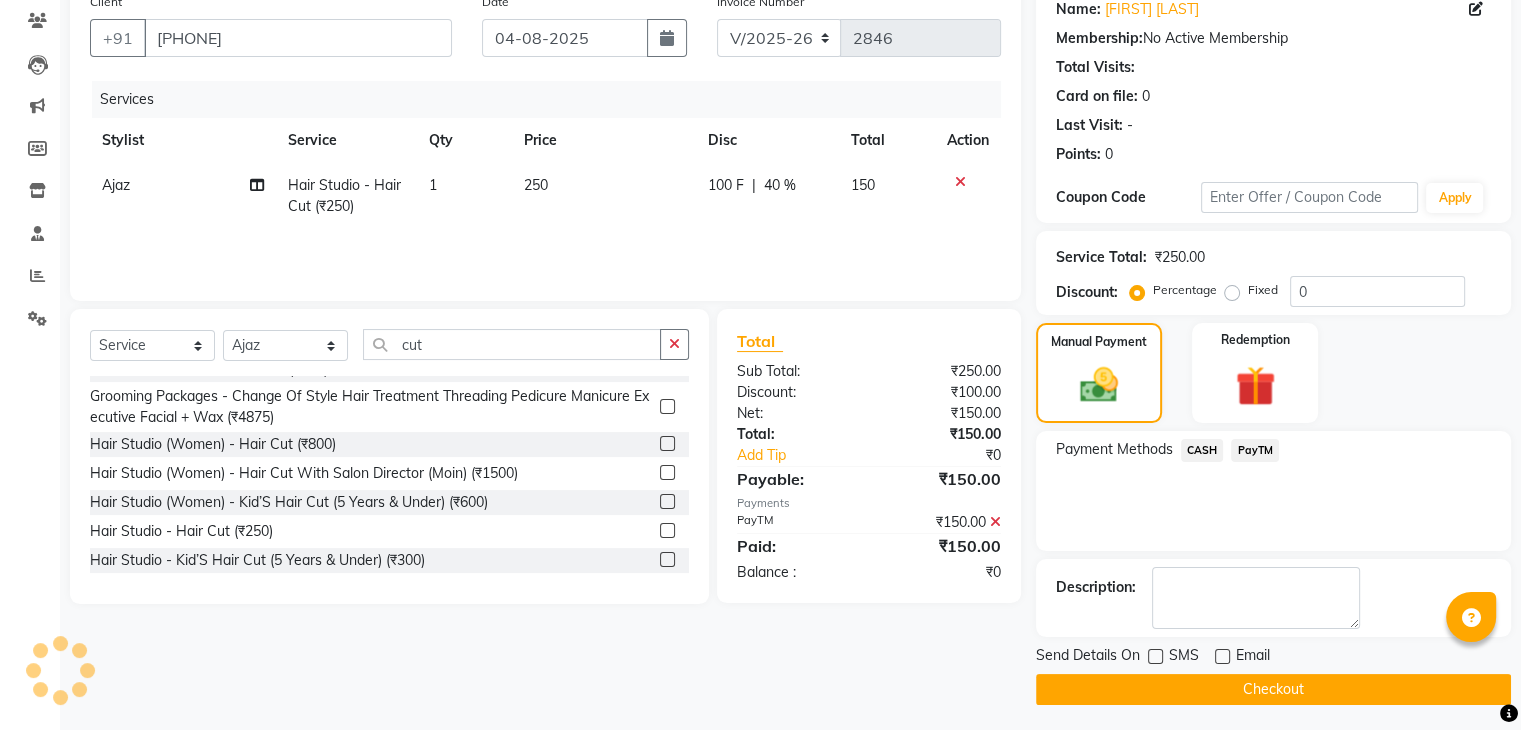click on "Checkout" 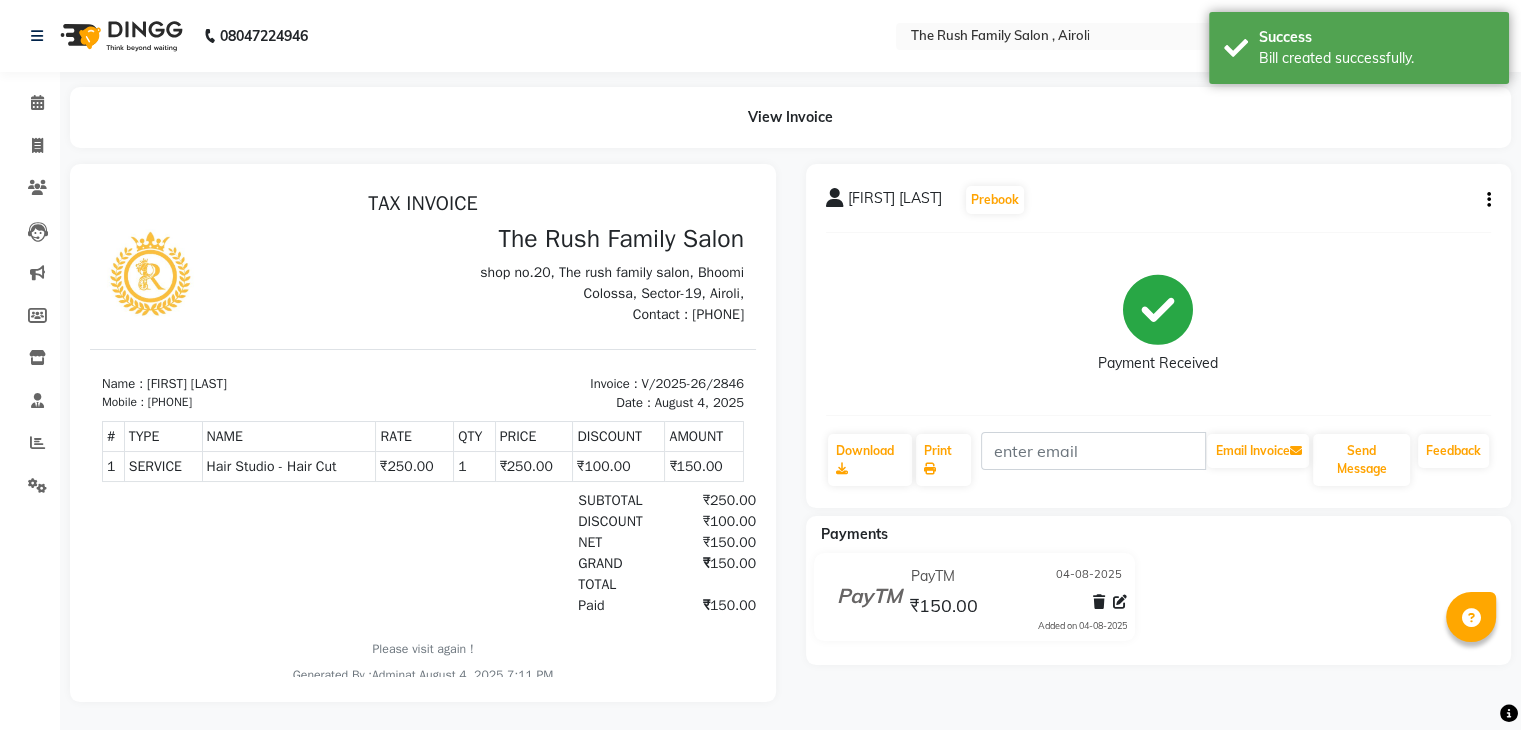 scroll, scrollTop: 0, scrollLeft: 0, axis: both 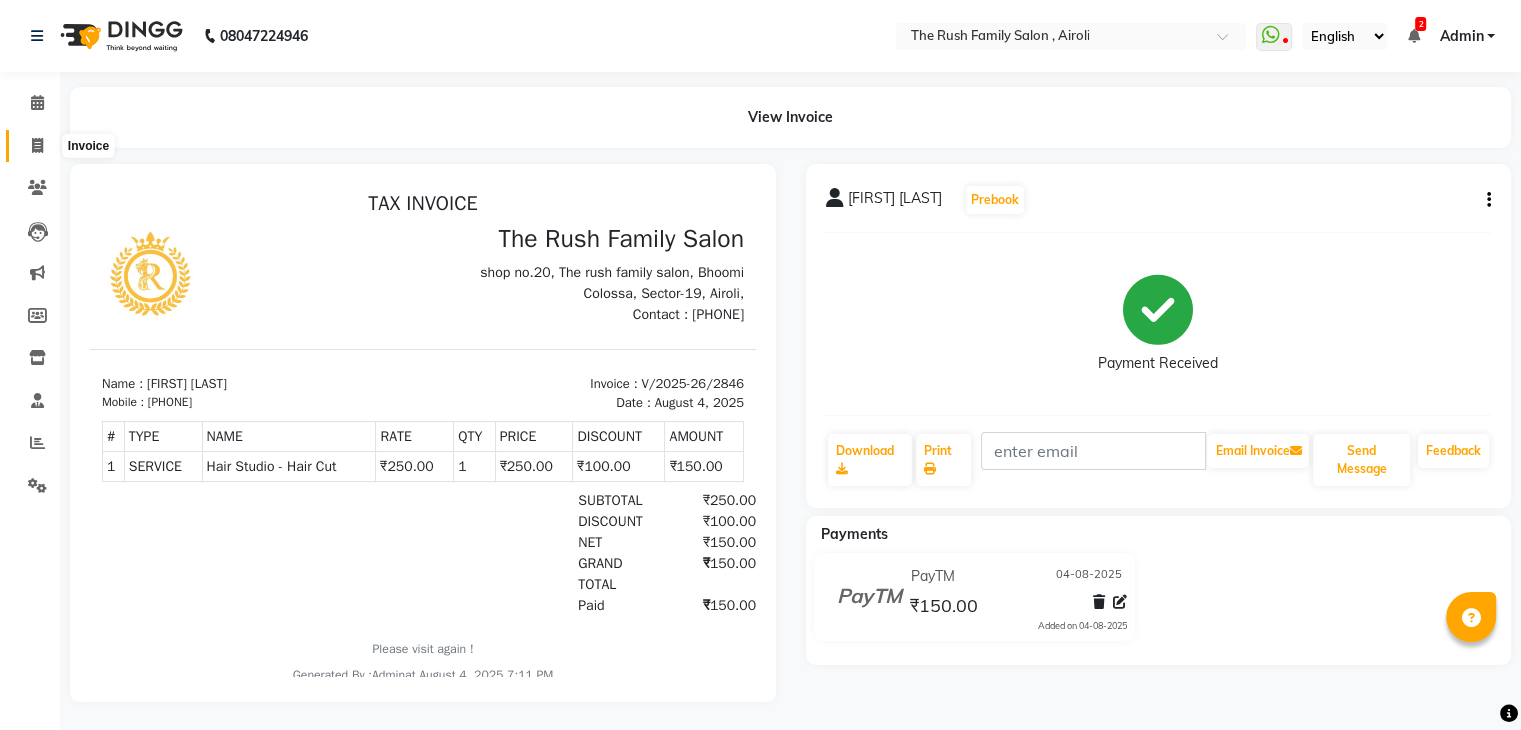 click 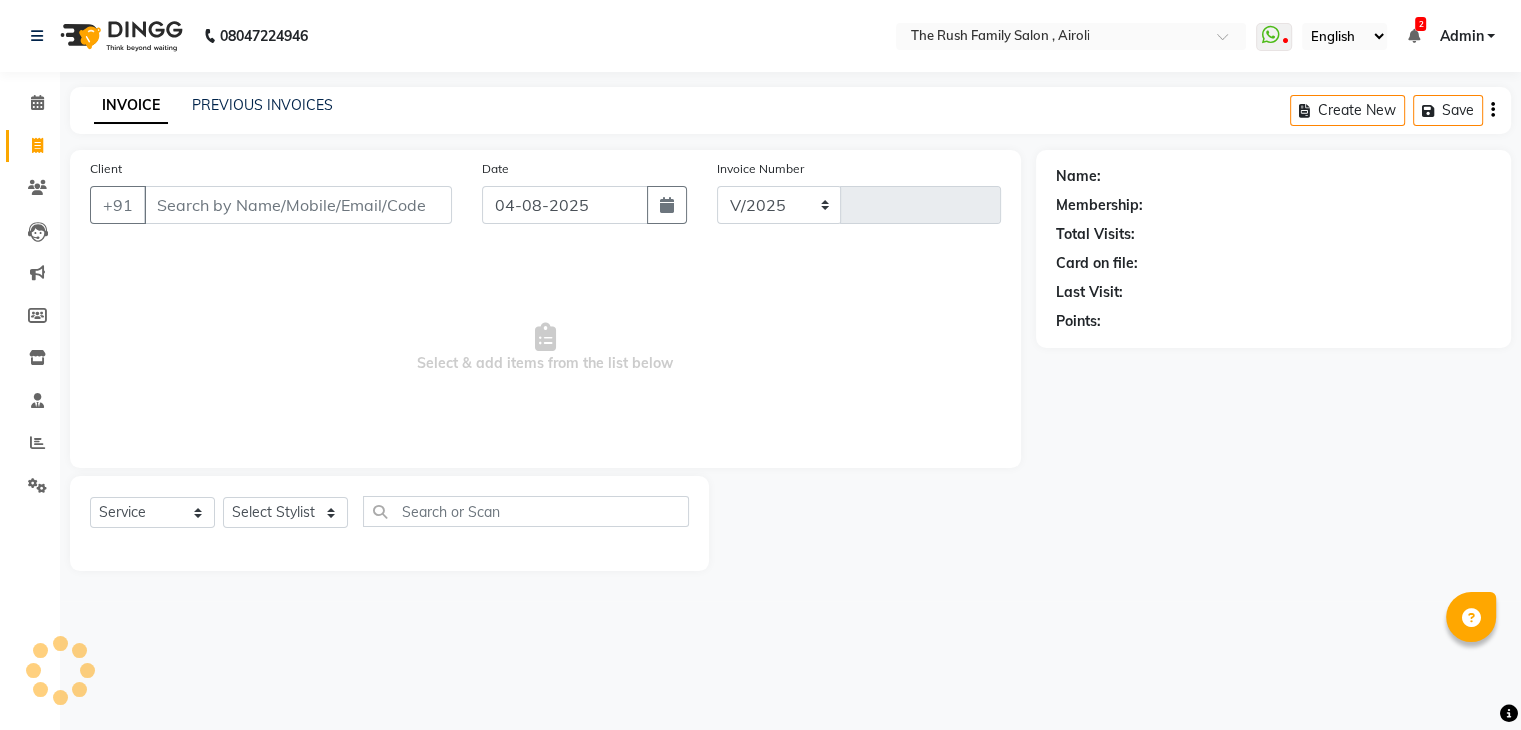 select on "5419" 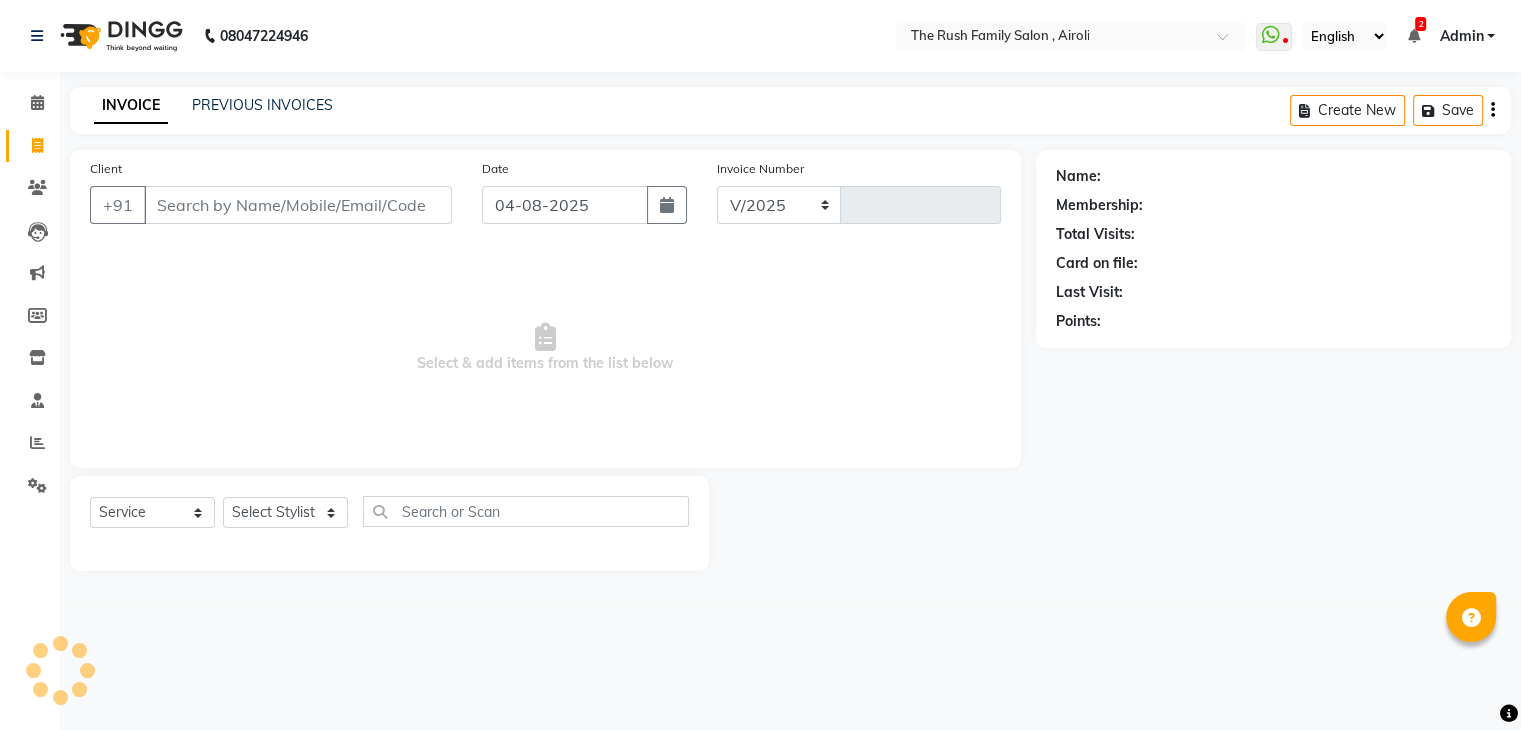 type on "2847" 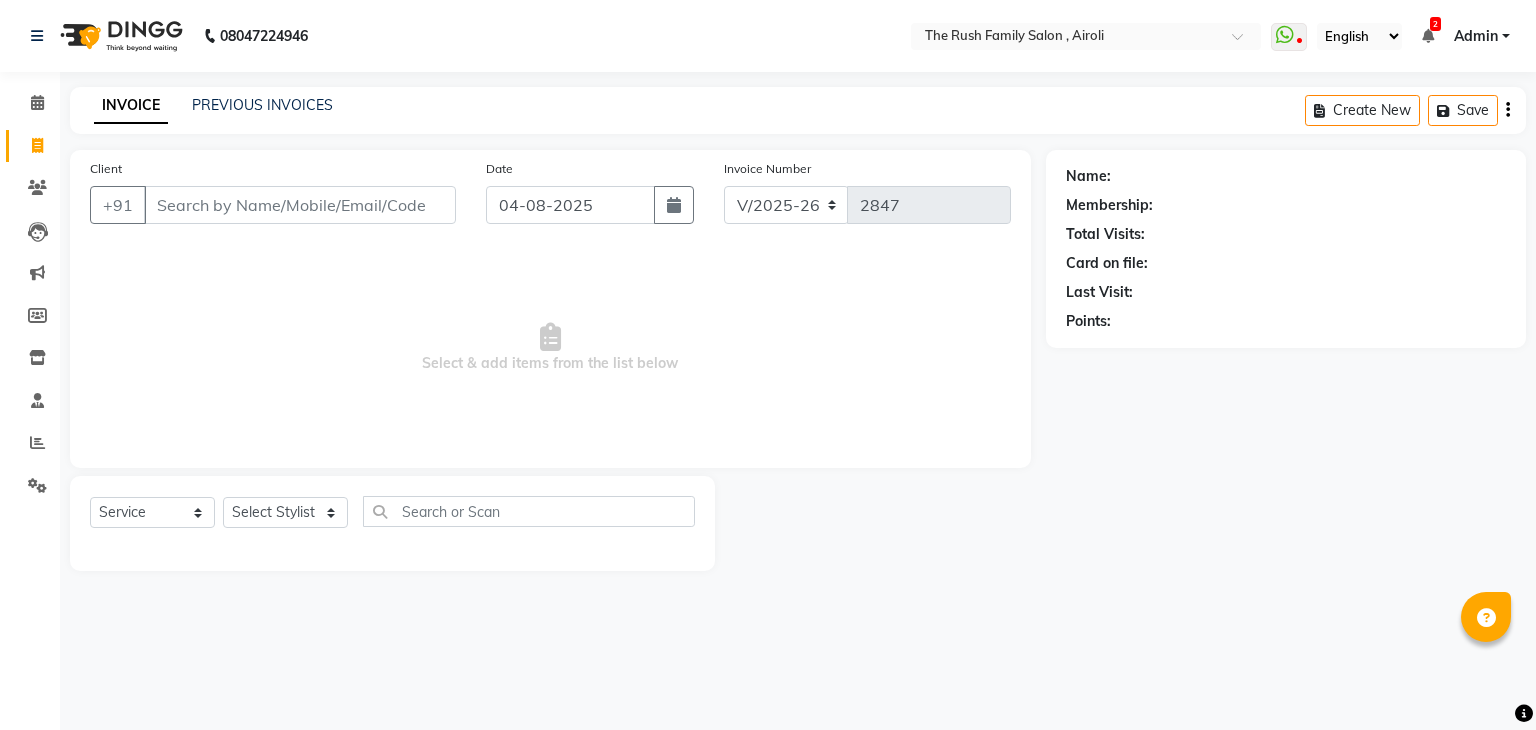 click on "Client" at bounding box center [300, 205] 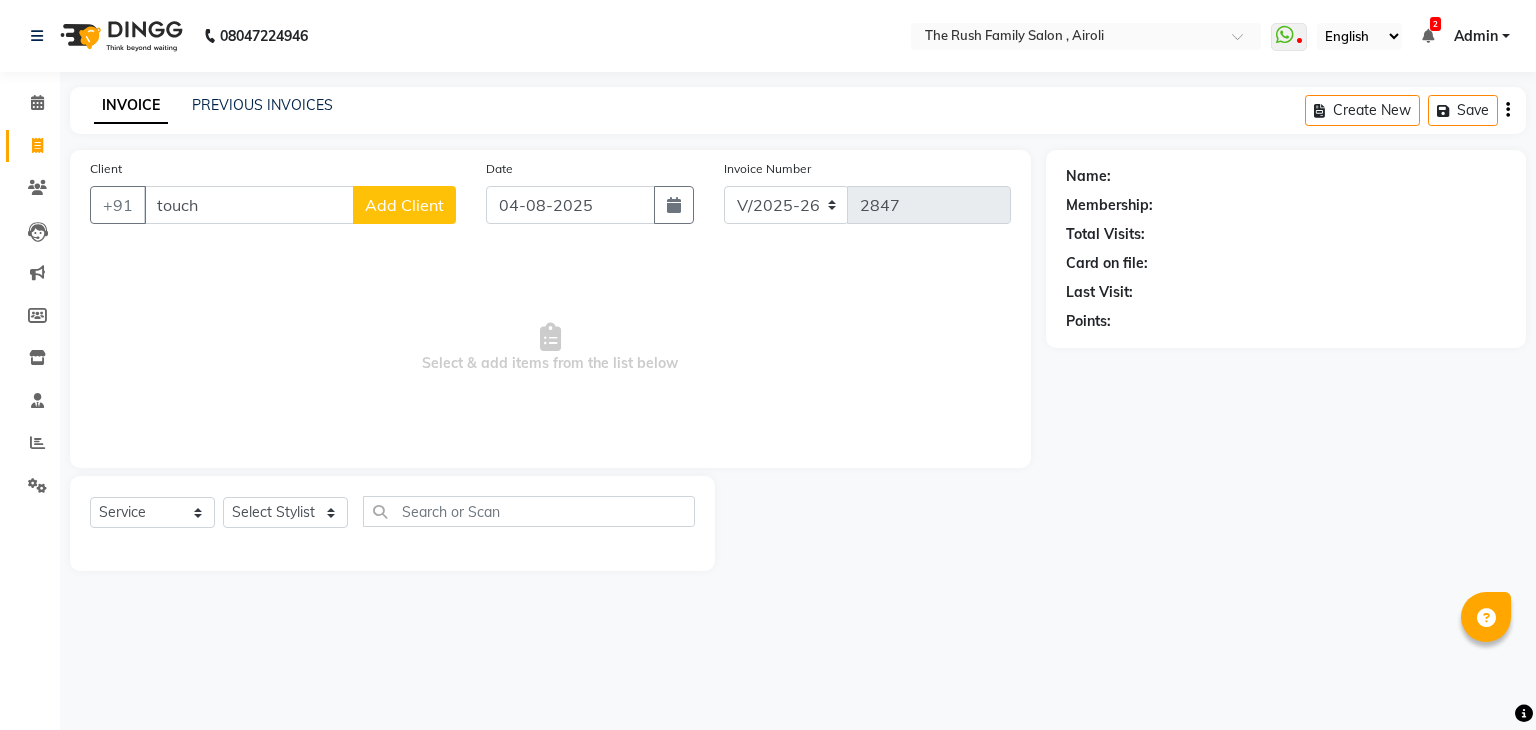 click on "touch" at bounding box center [249, 205] 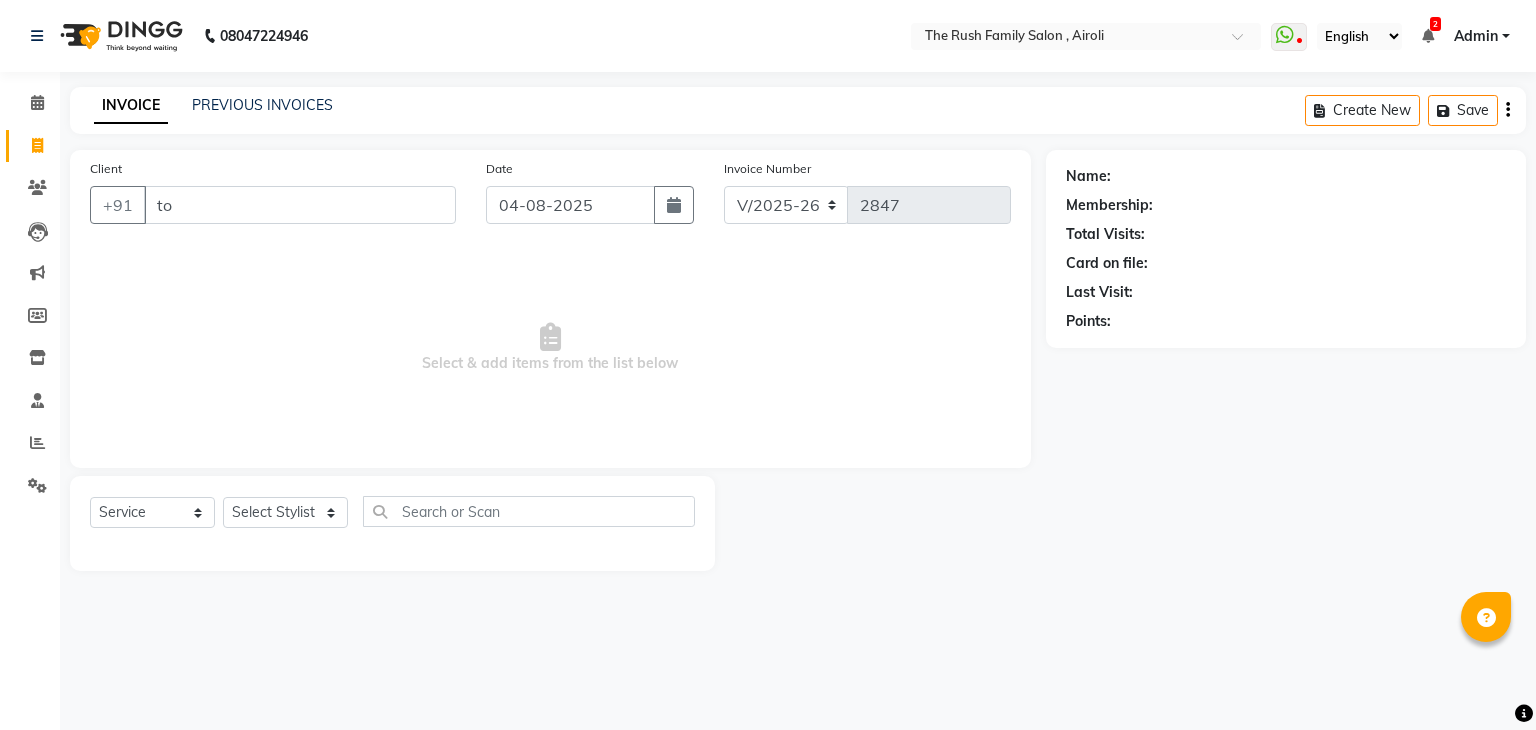 type on "t" 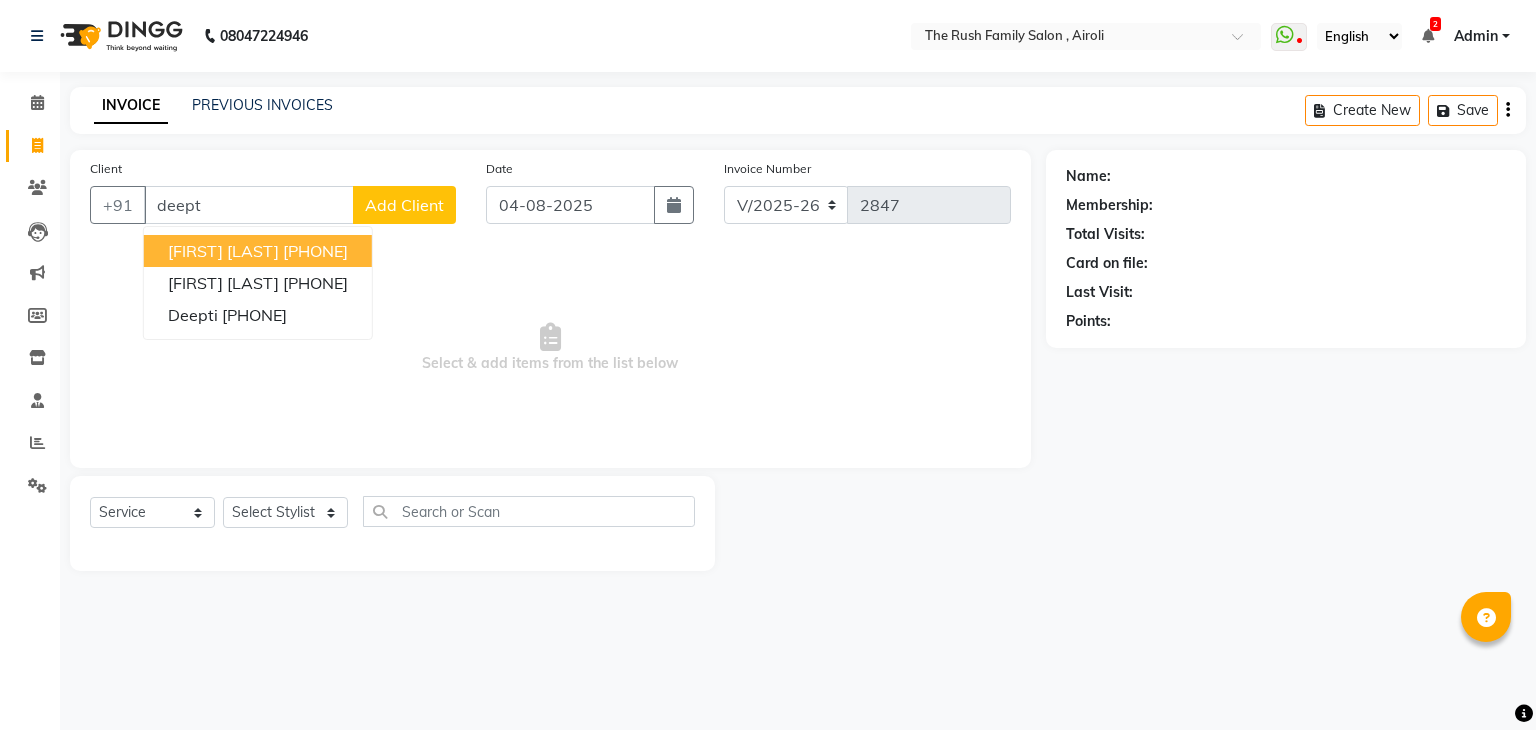 click on "[PHONE]" at bounding box center [315, 251] 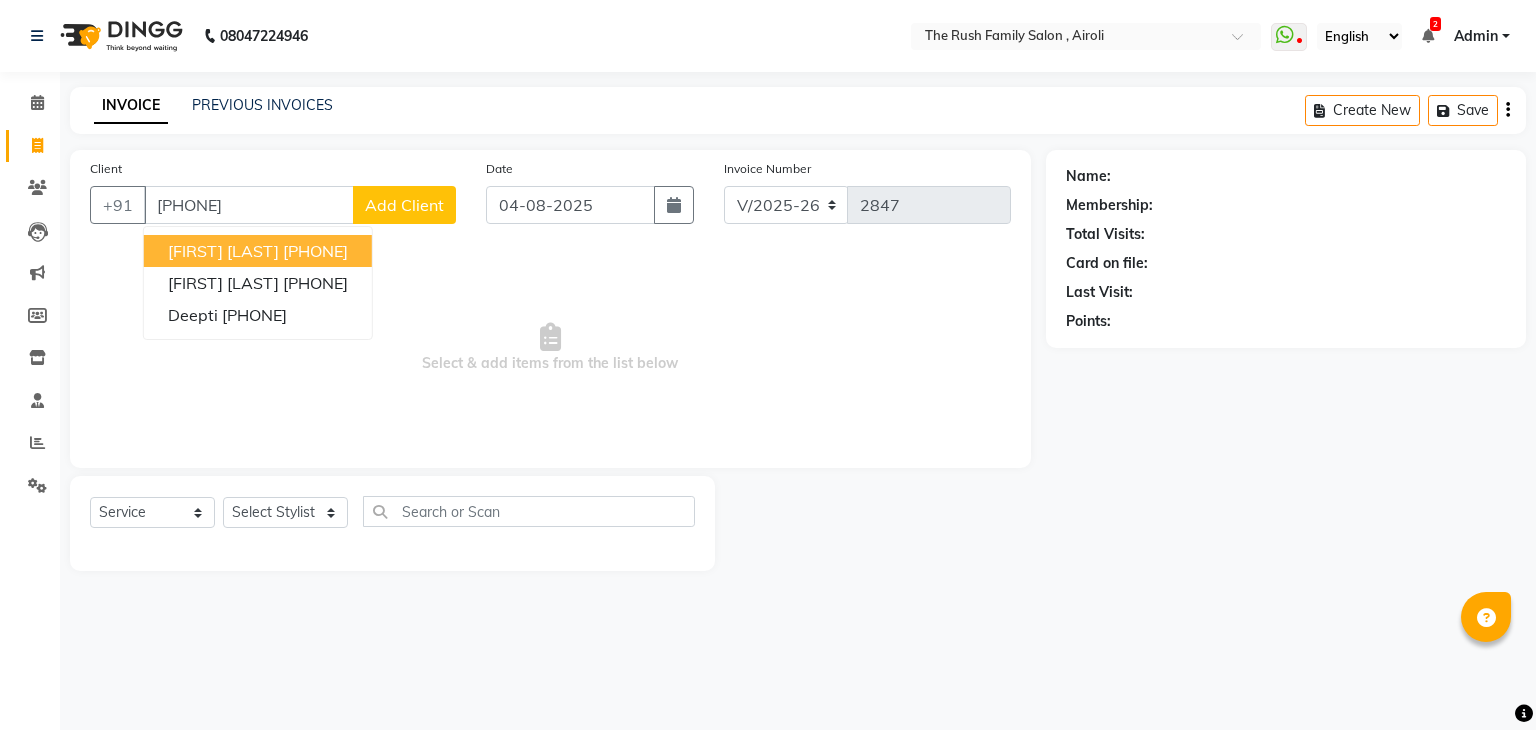 type on "[PHONE]" 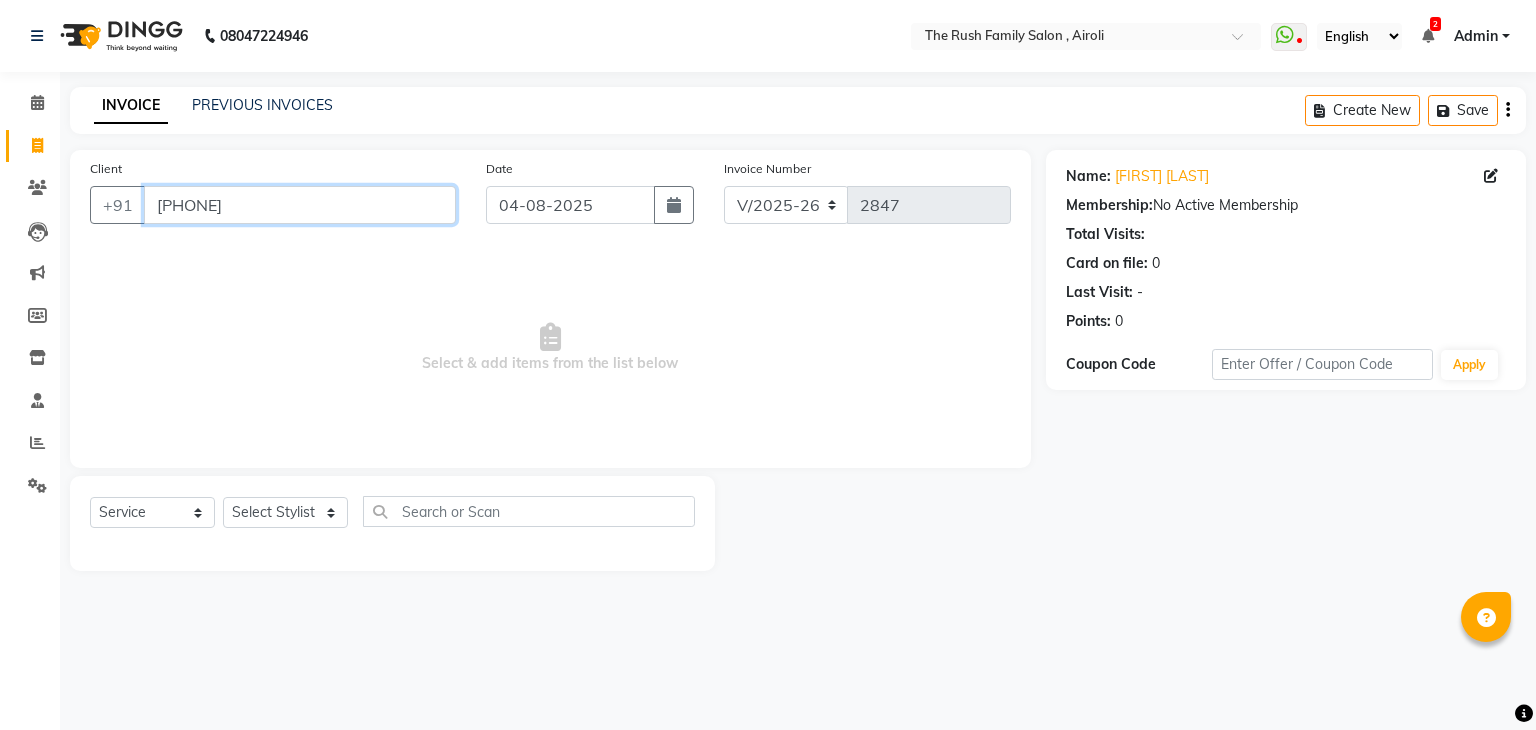 click on "[PHONE]" at bounding box center [300, 205] 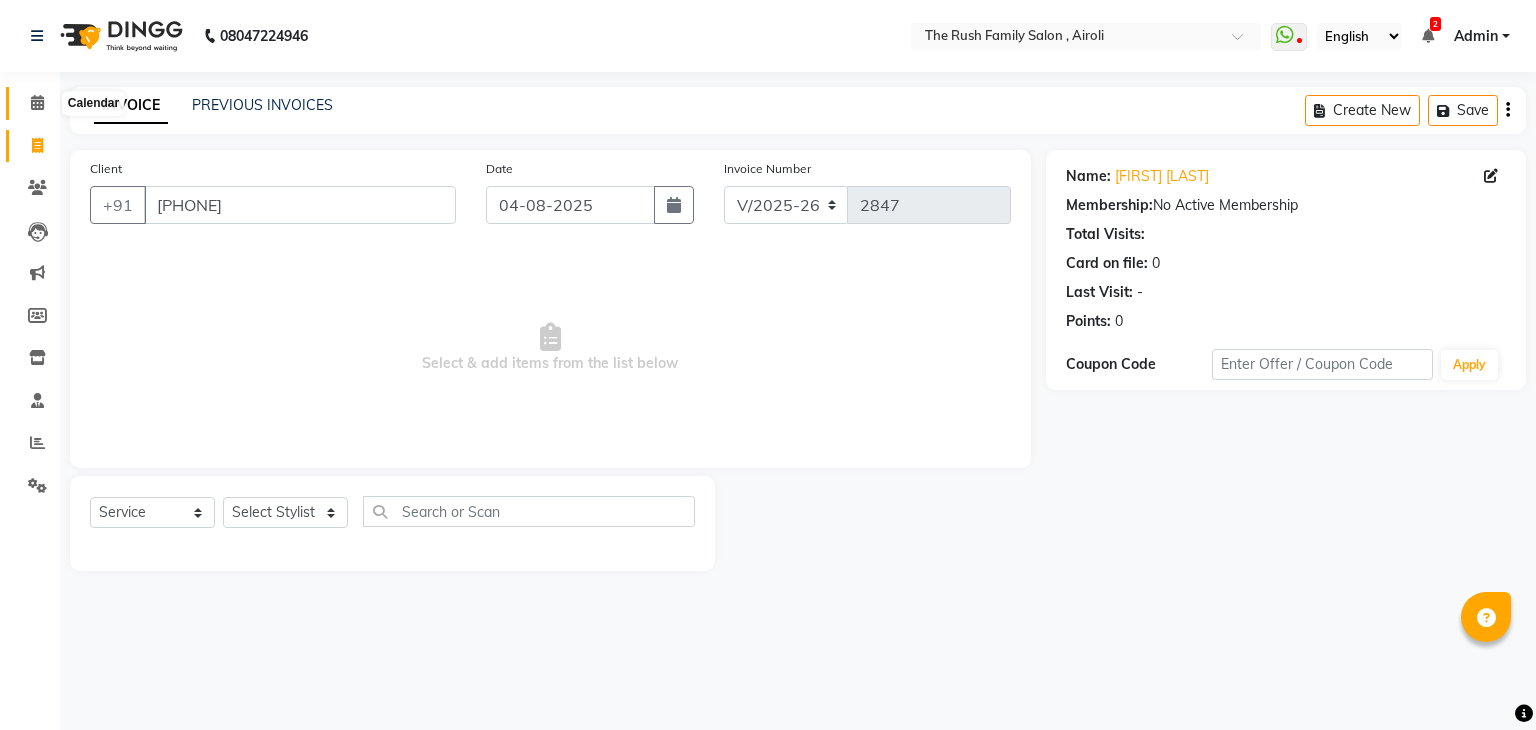 click 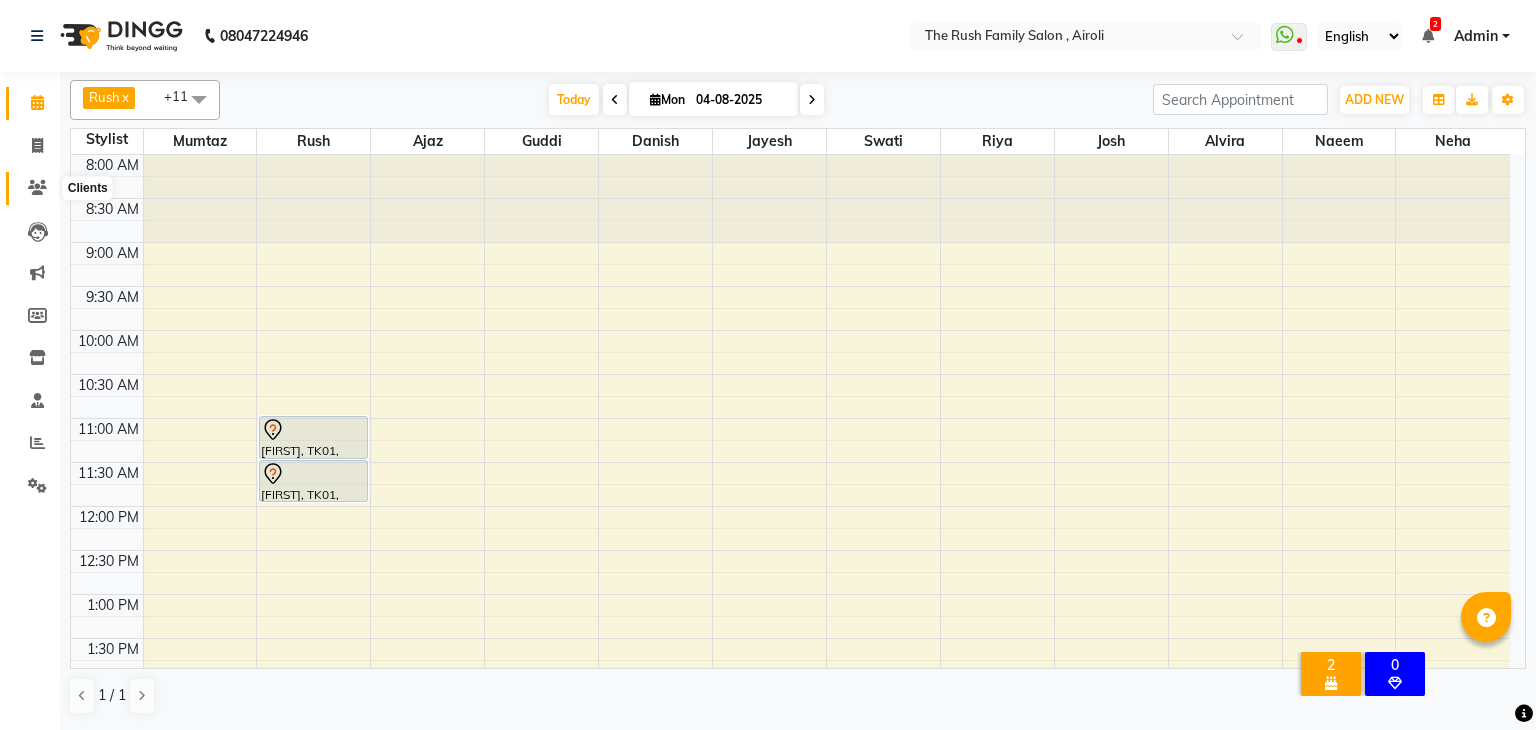 click 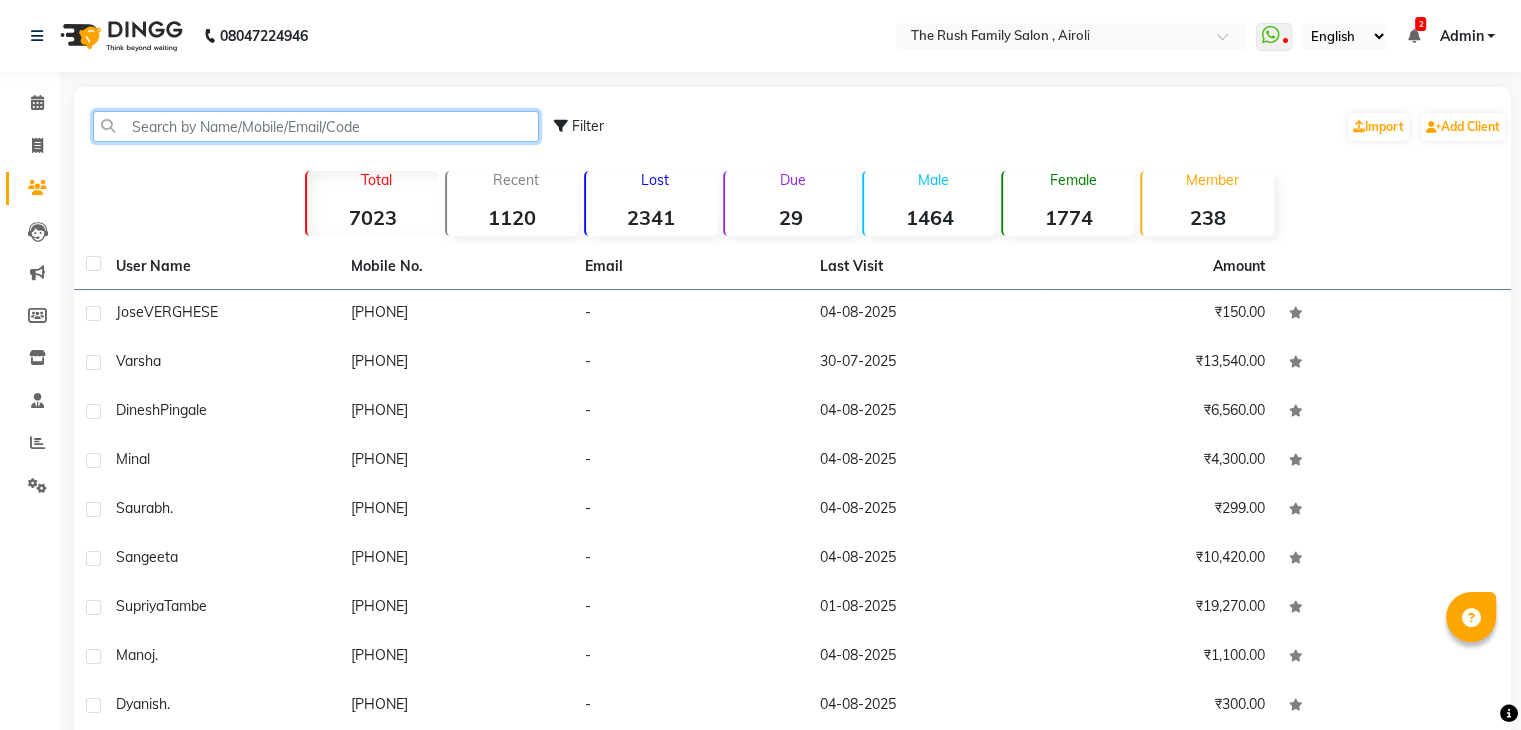click 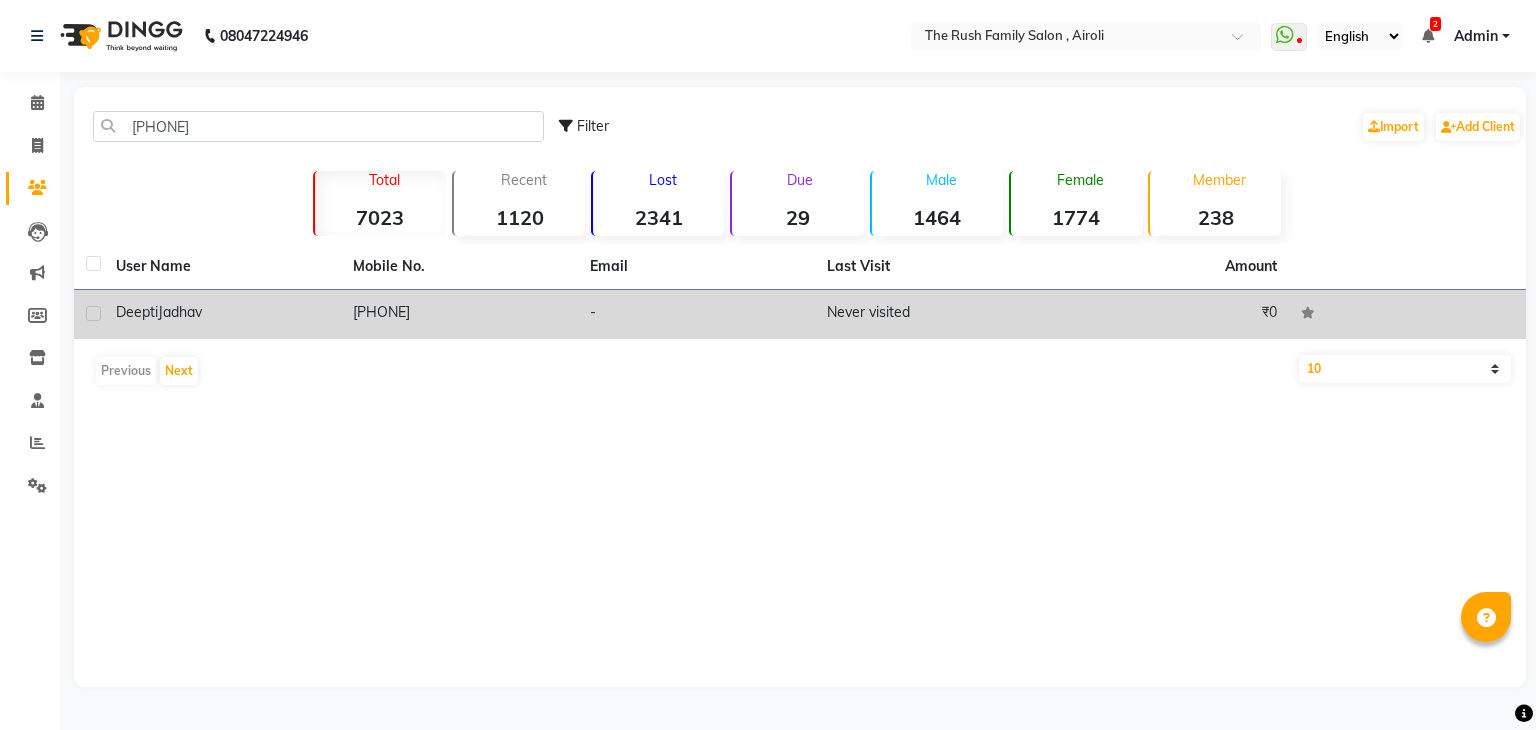 click on "[PHONE]" 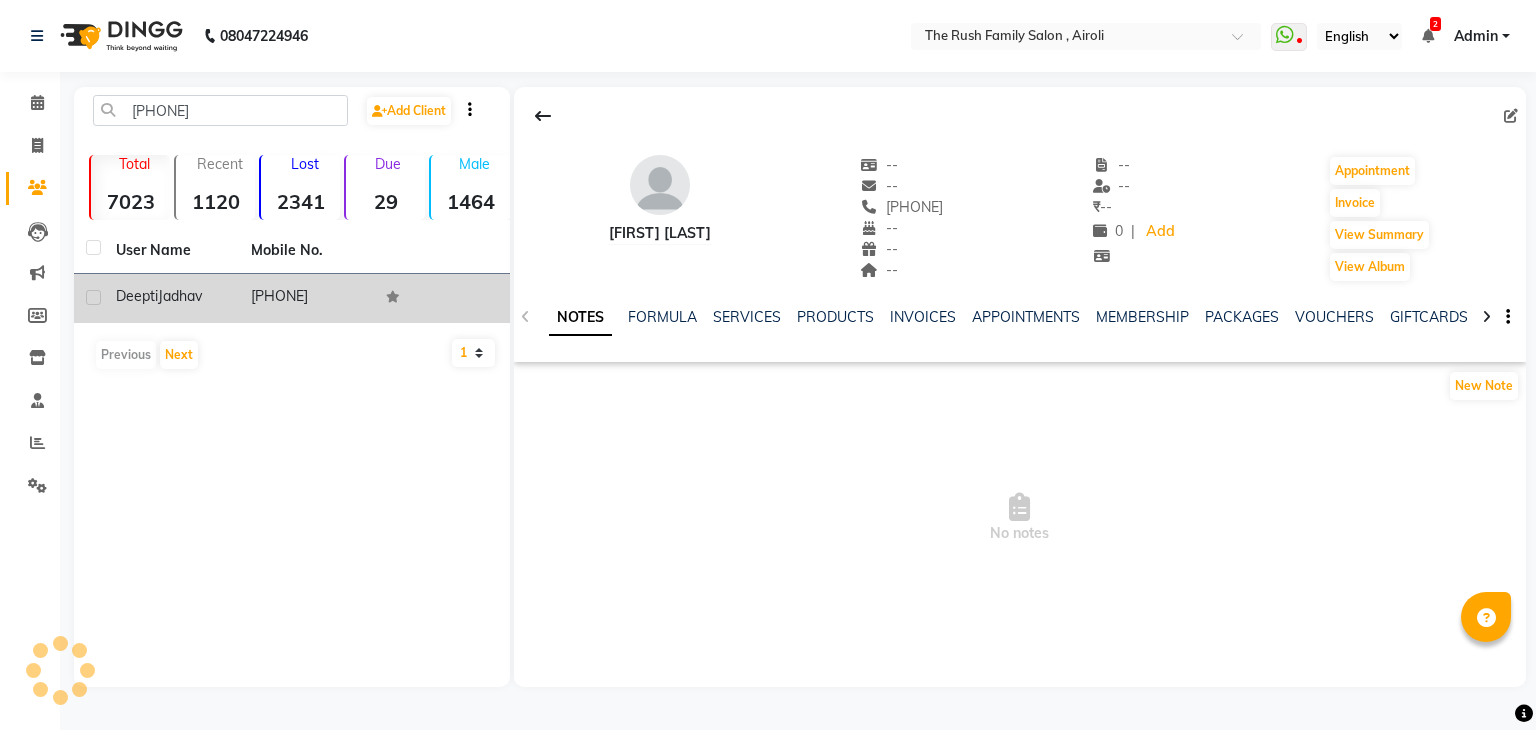 click on "[PHONE]" 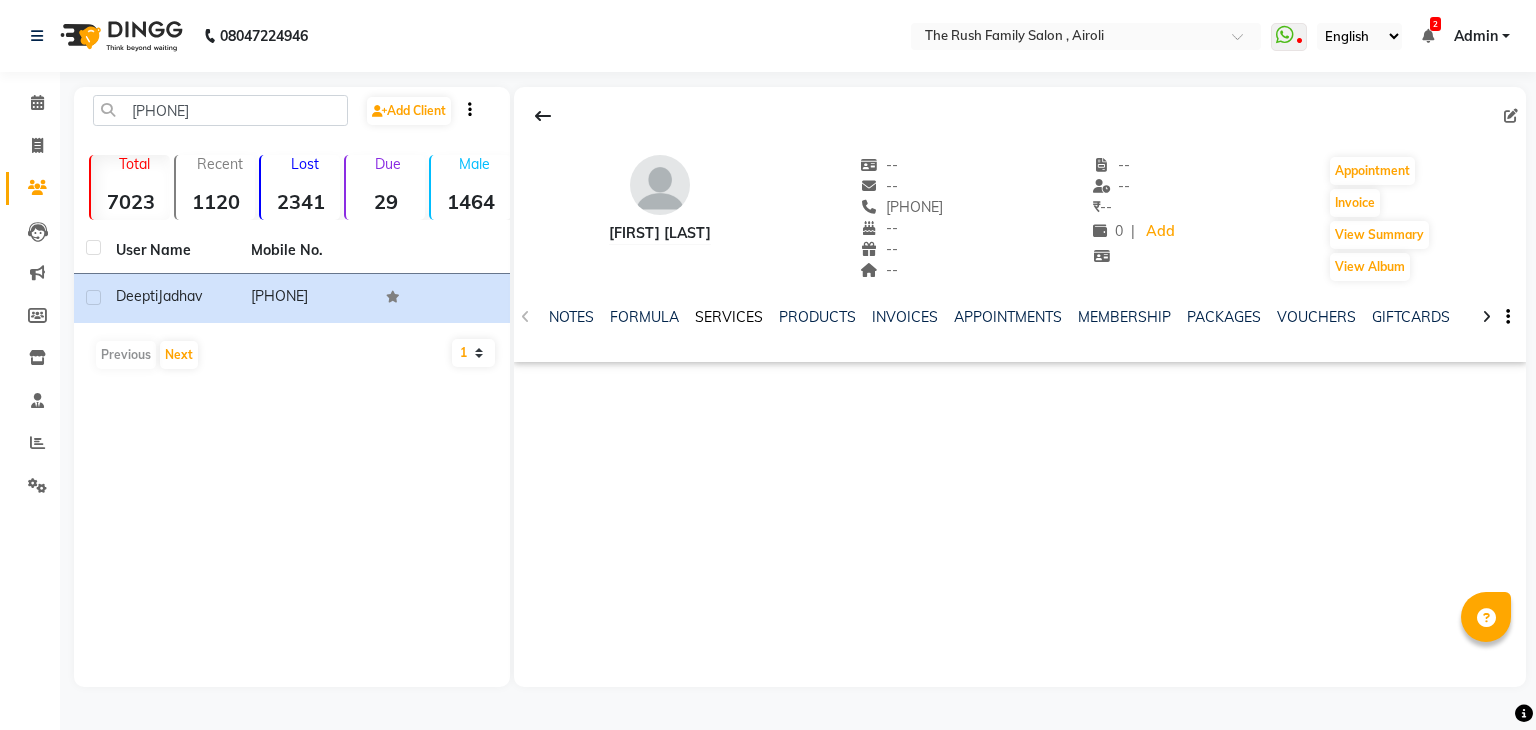 click on "SERVICES" 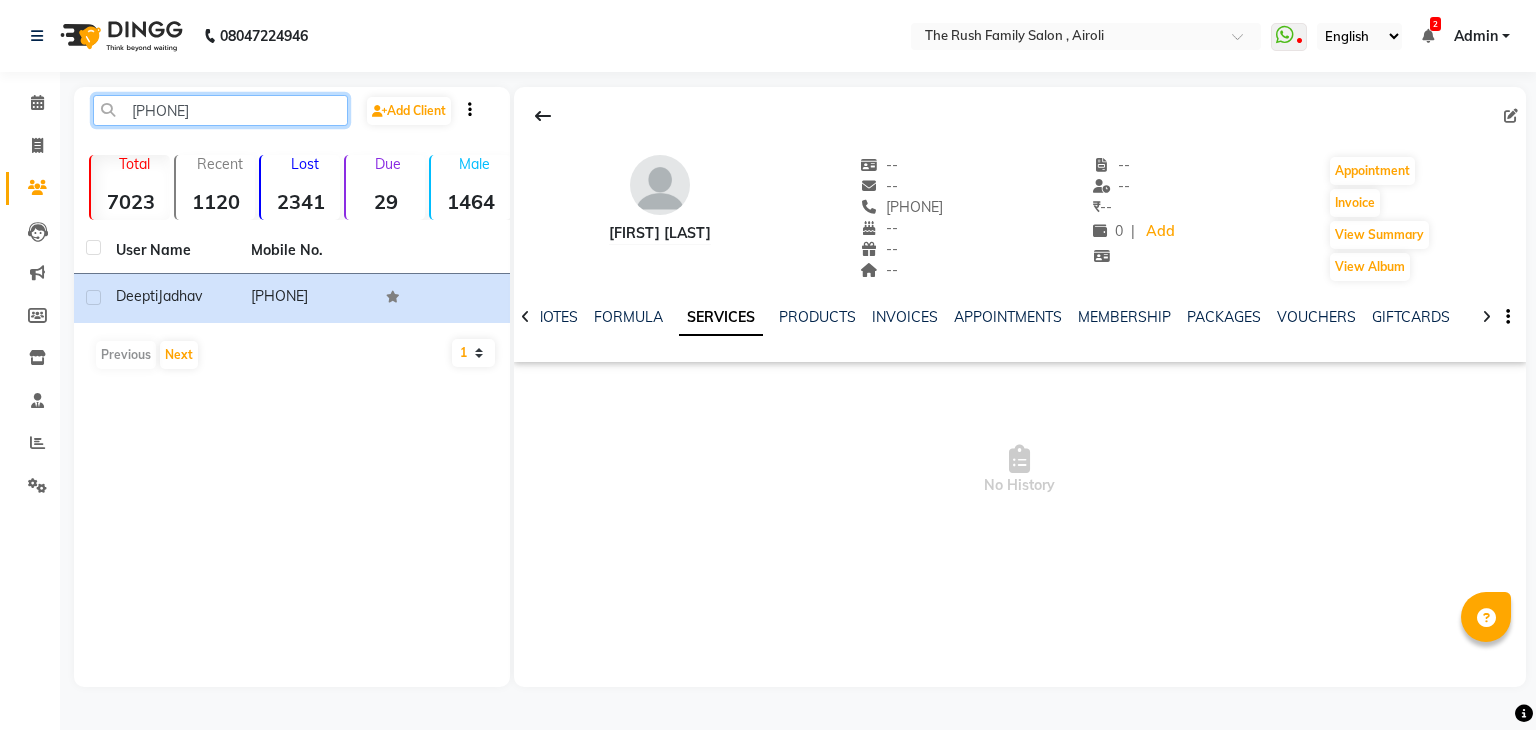 click on "[PHONE]" 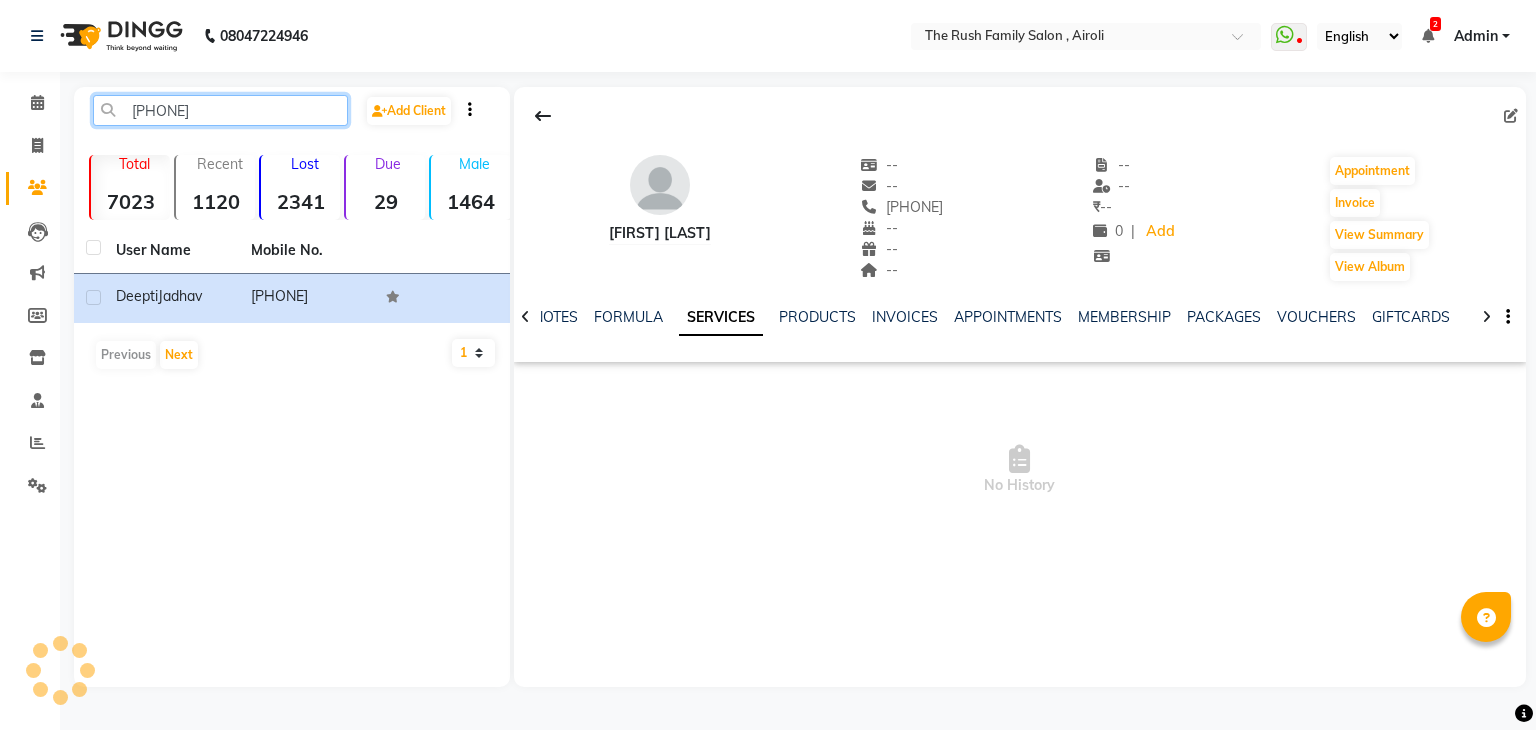 click on "[PHONE]" 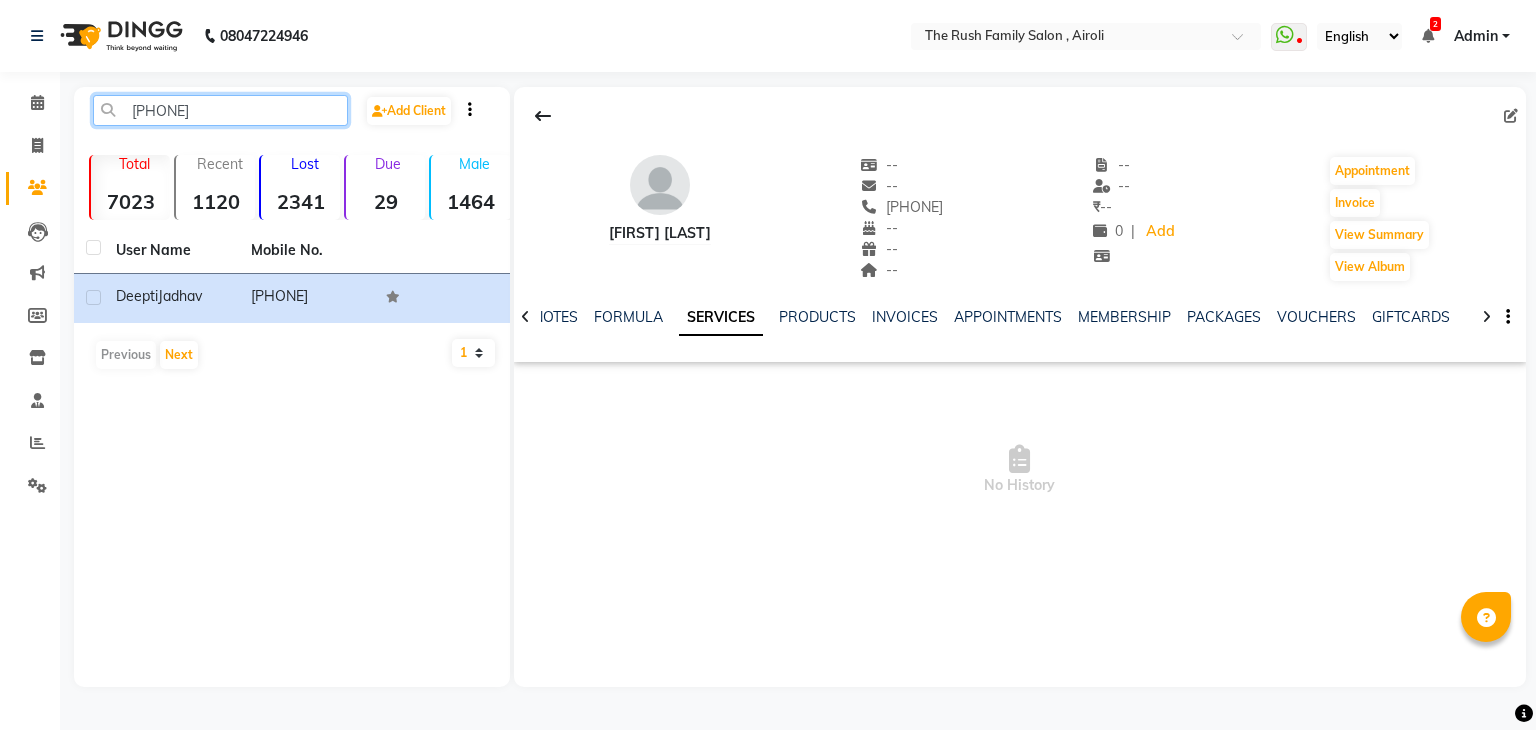 click on "[PHONE]" 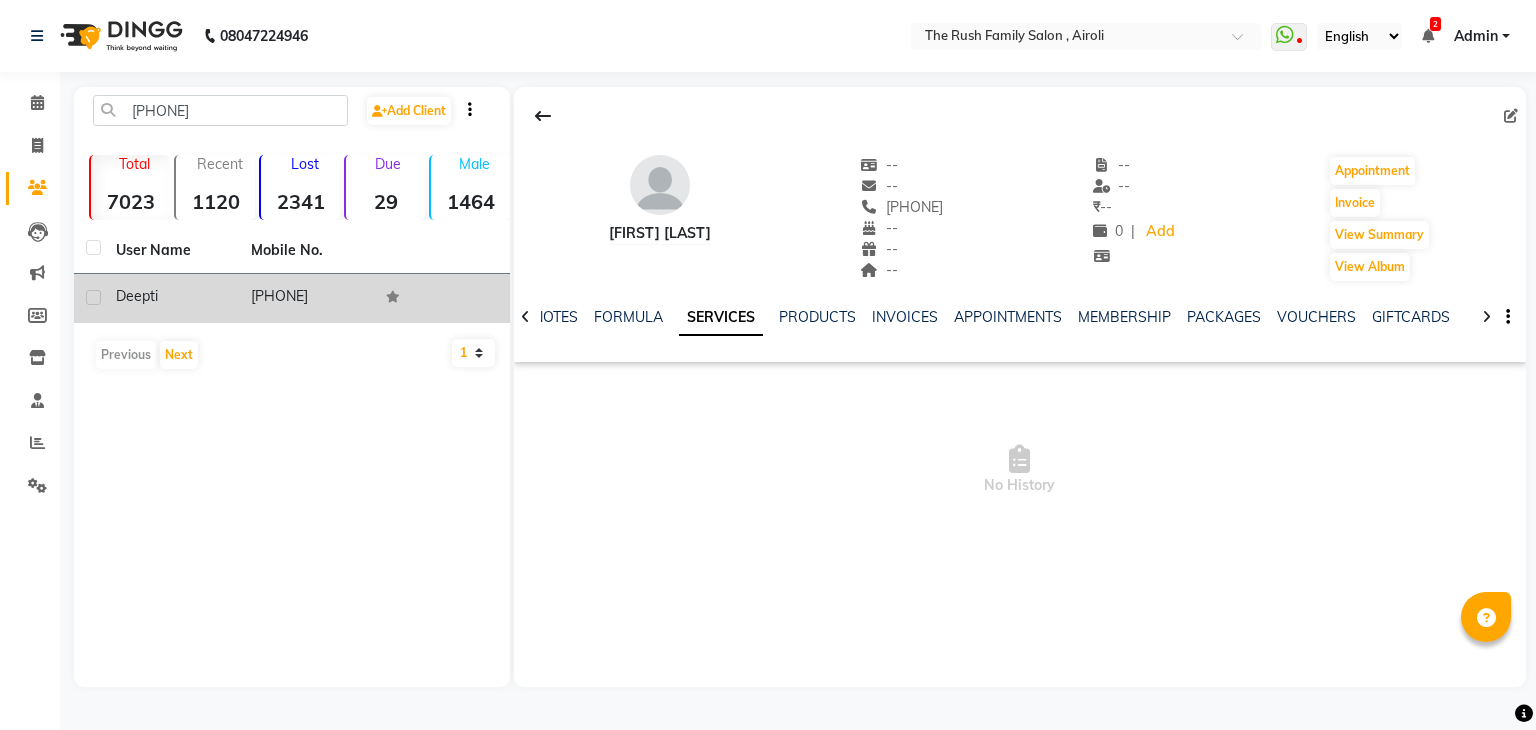 click on "Deepti" 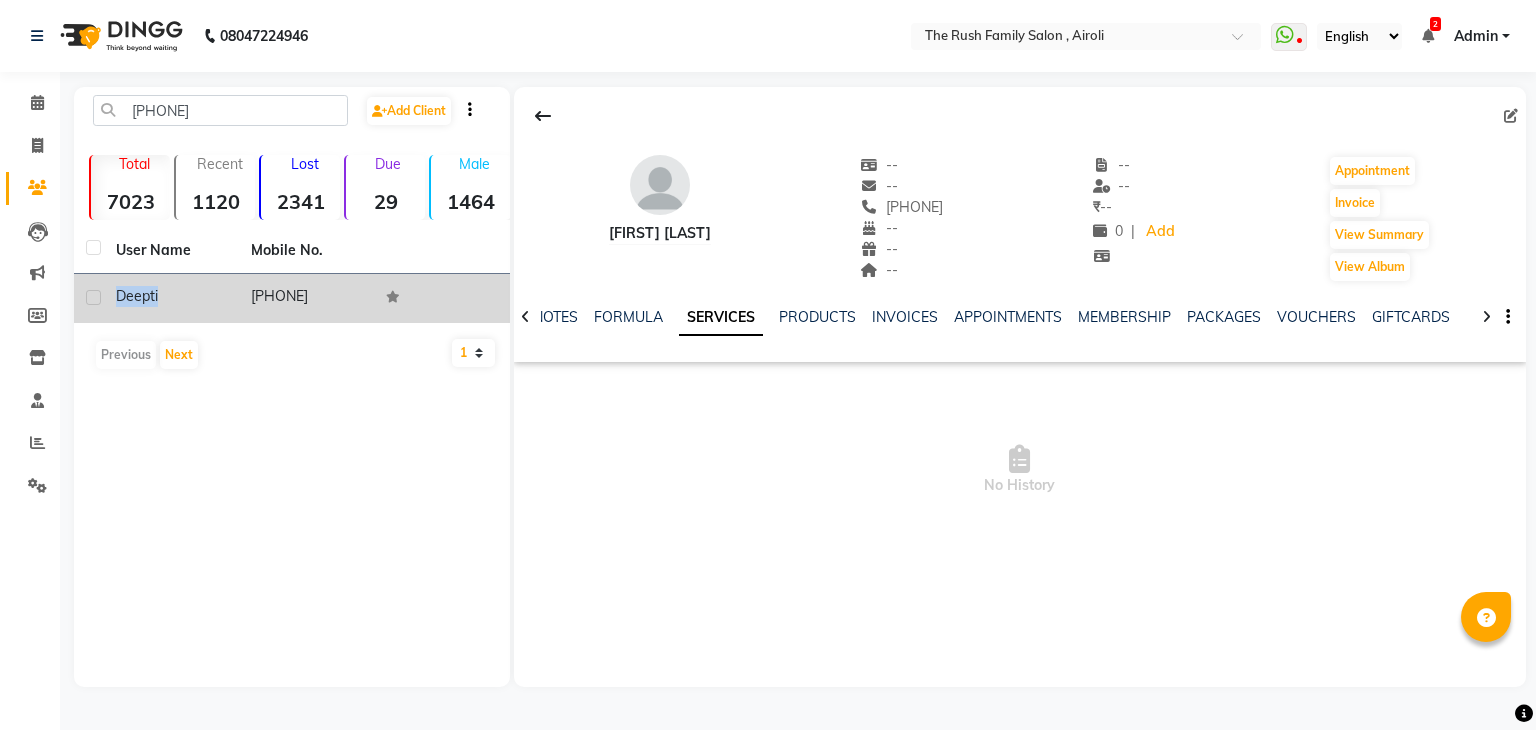 click on "Deepti" 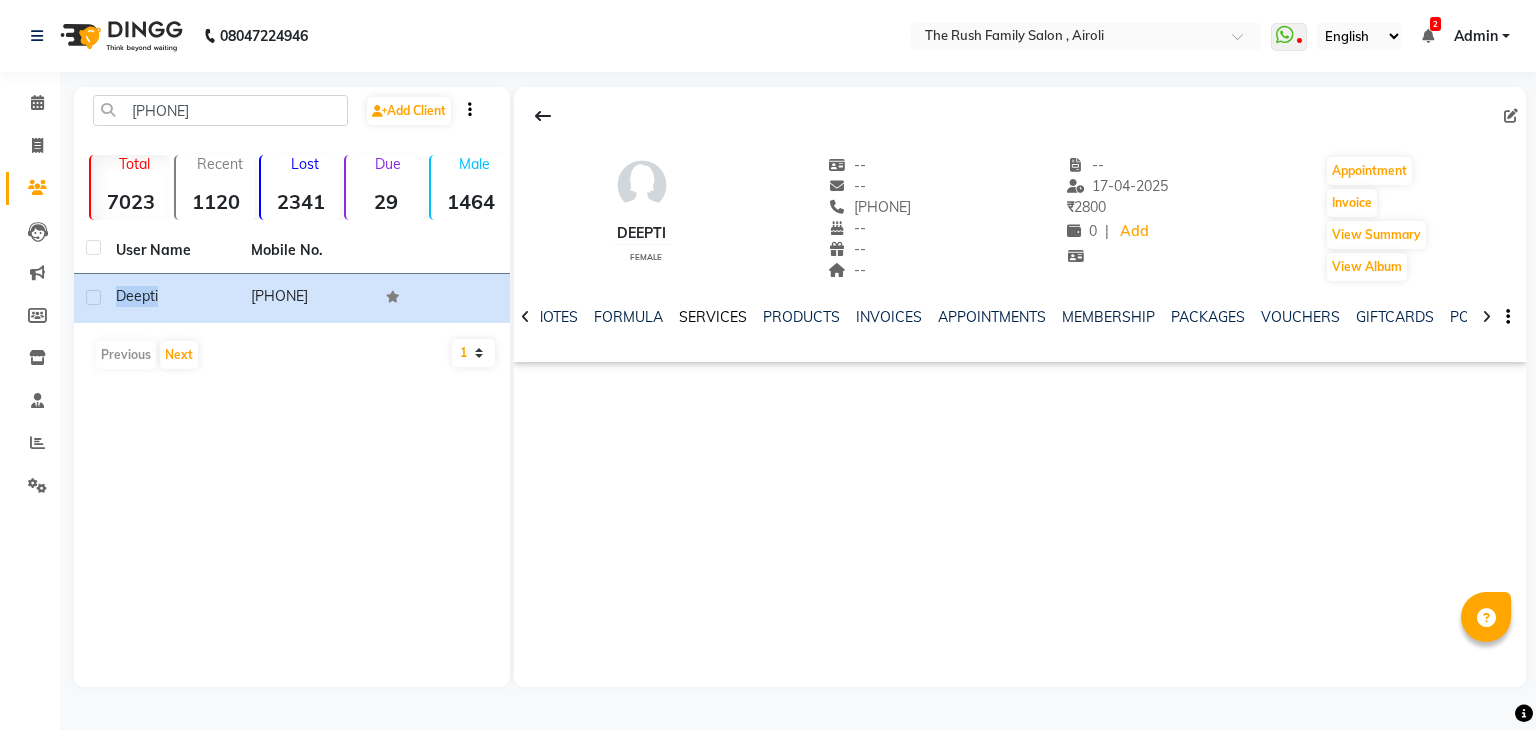 click on "SERVICES" 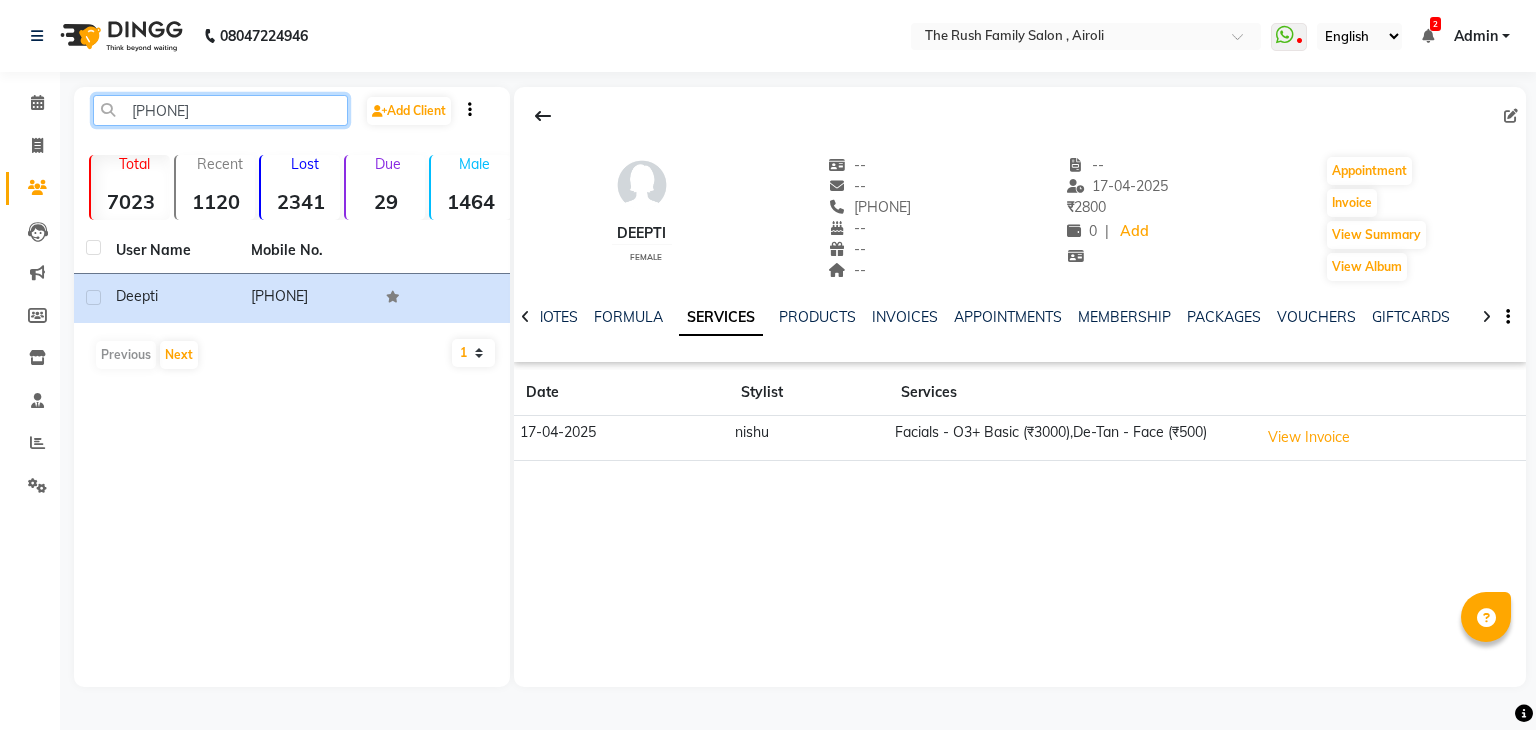 click on "[PHONE]" 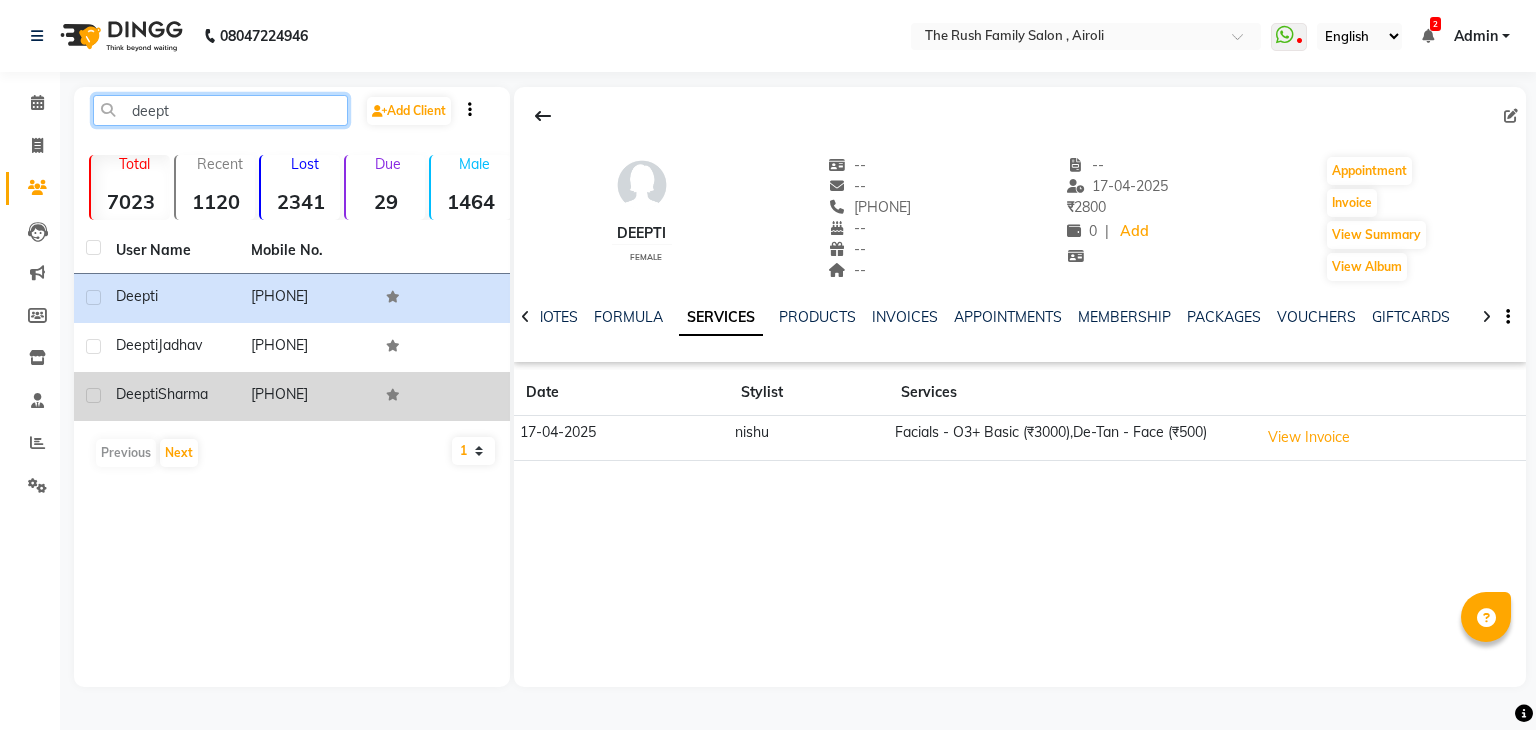 type on "deept" 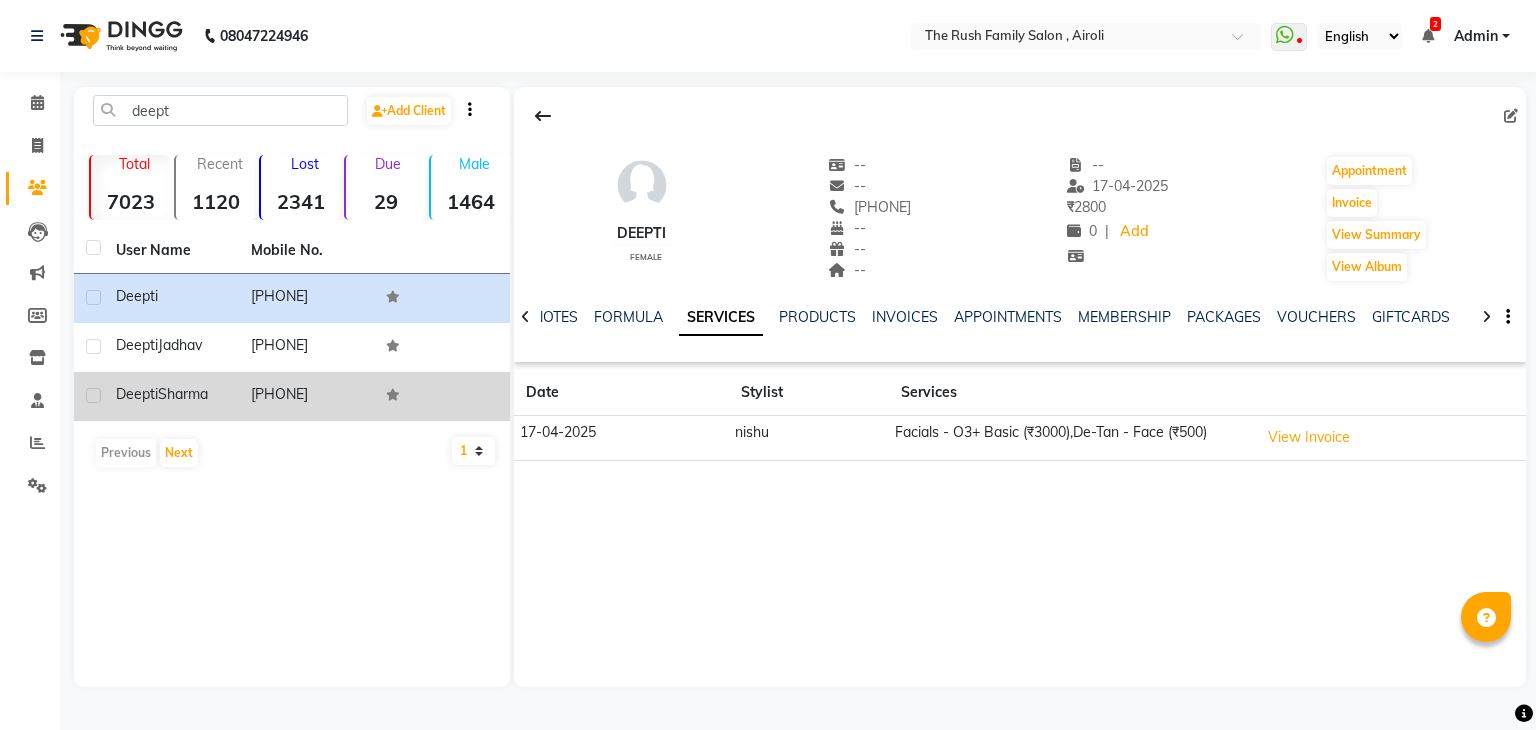 click on "[PHONE]" 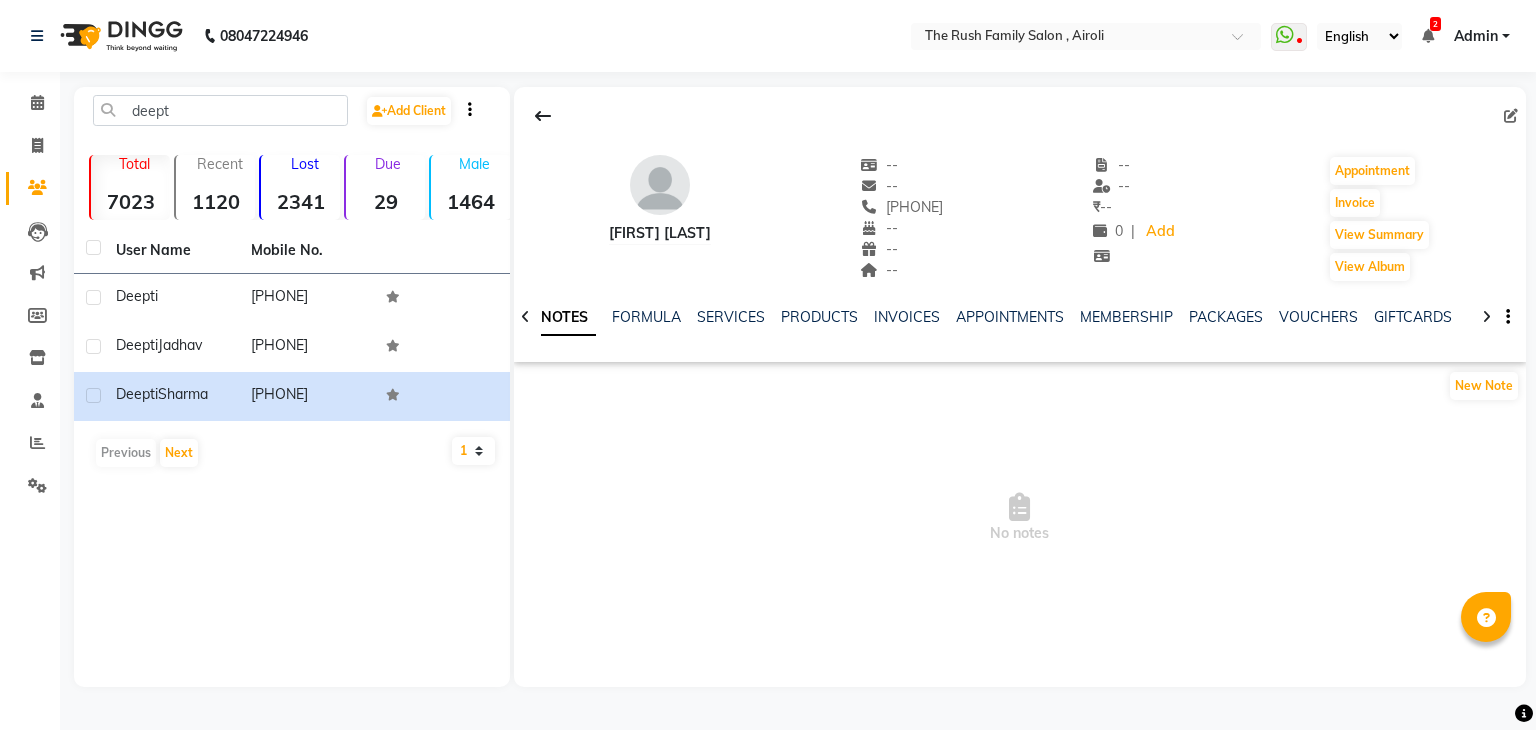 click on "SERVICES" 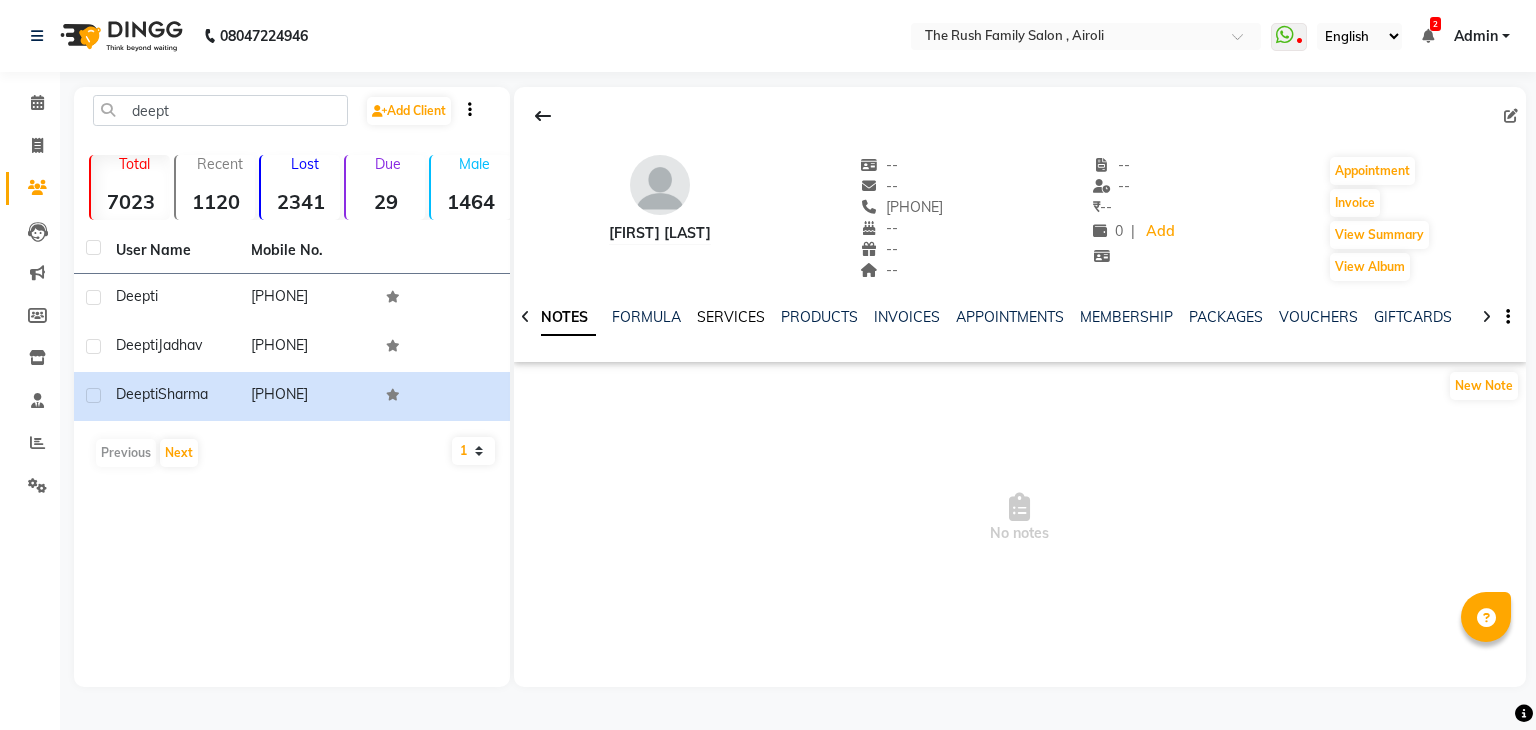 click on "SERVICES" 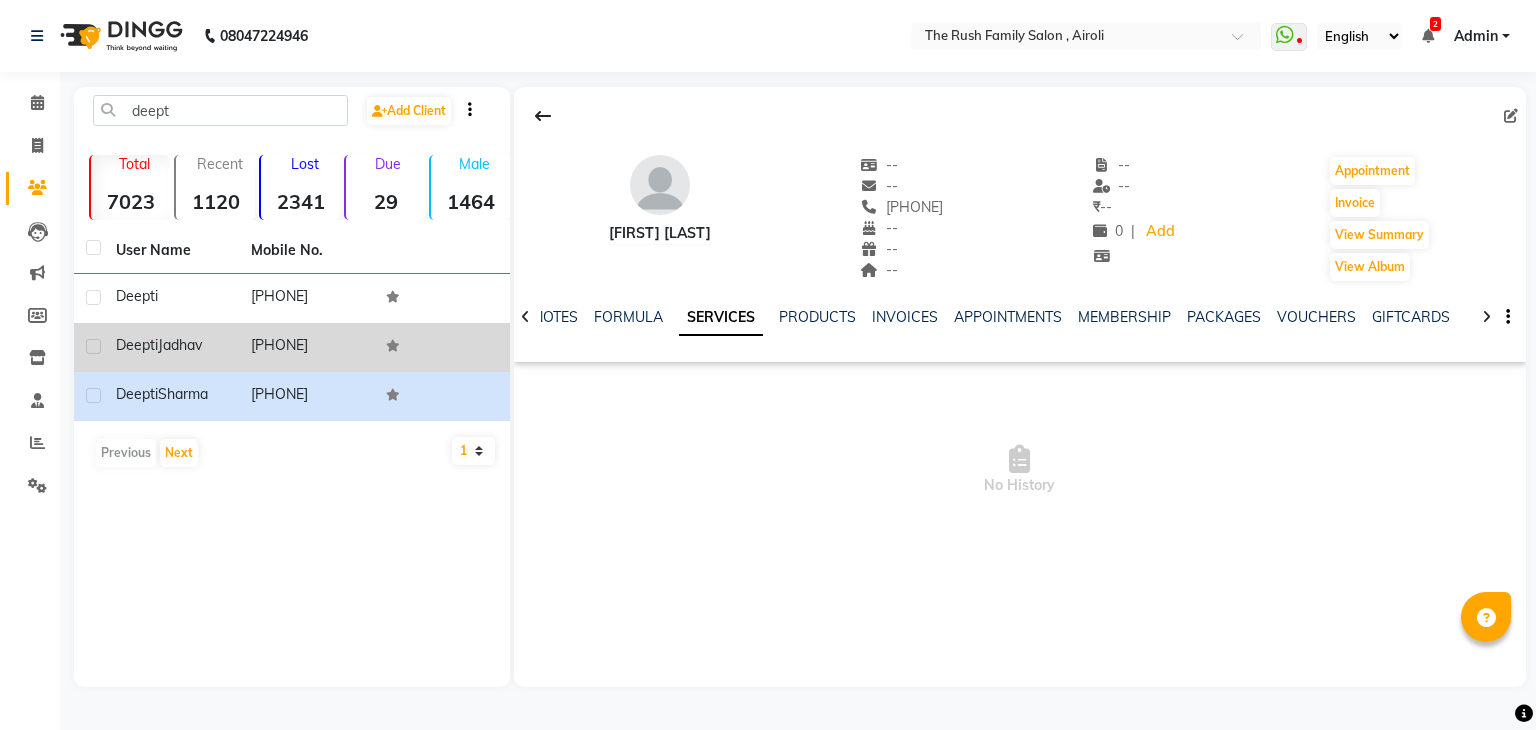 click on "[PHONE]" 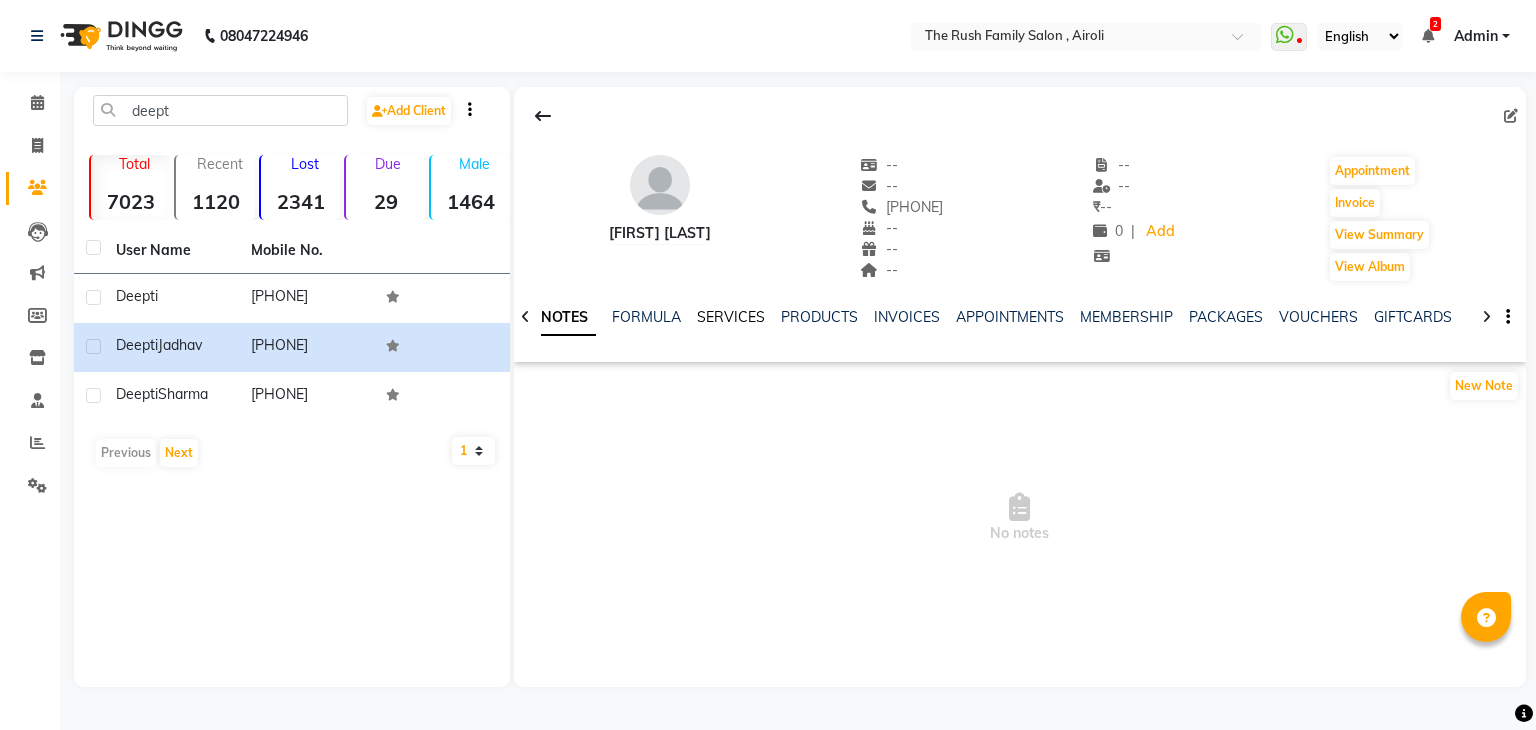 click on "SERVICES" 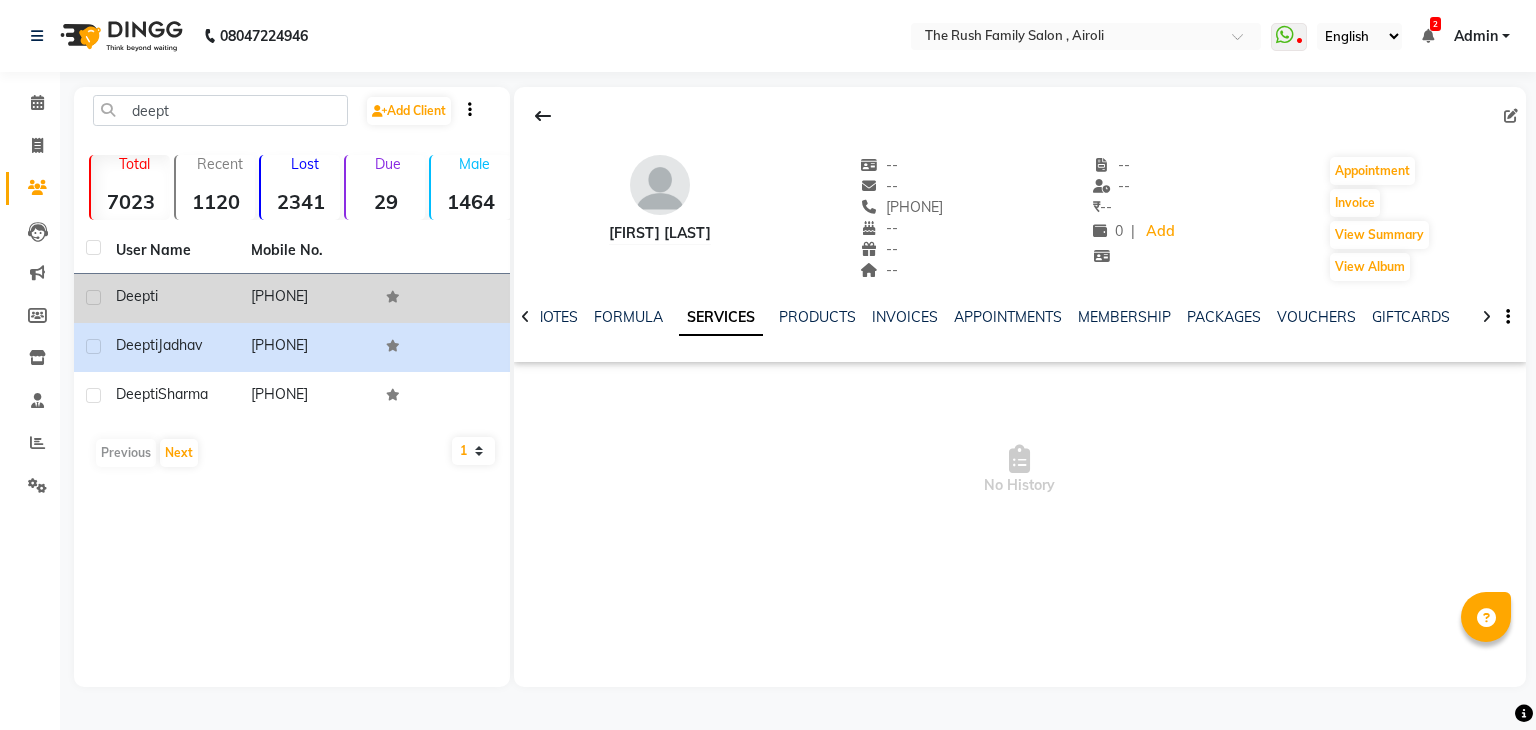 click on "[PHONE]" 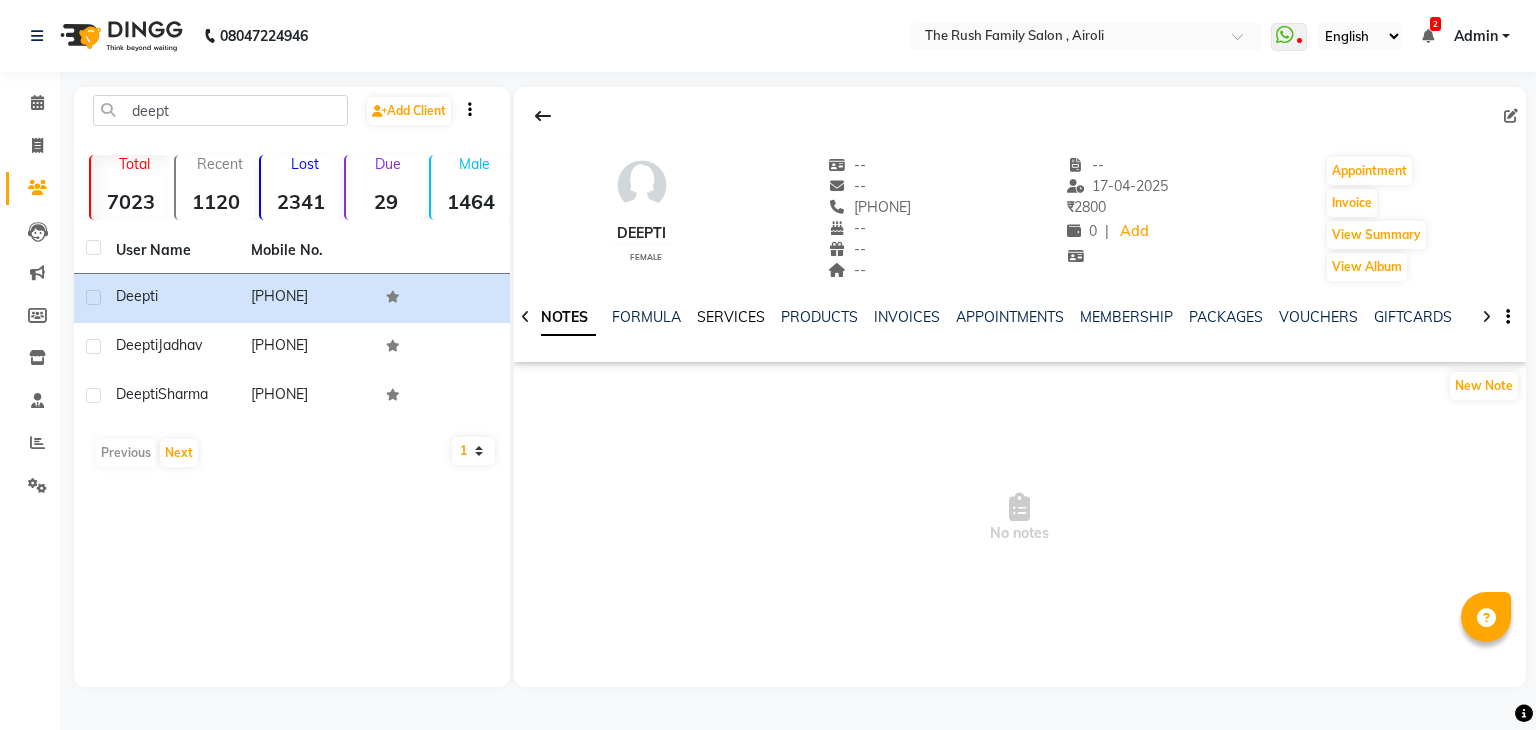 click on "SERVICES" 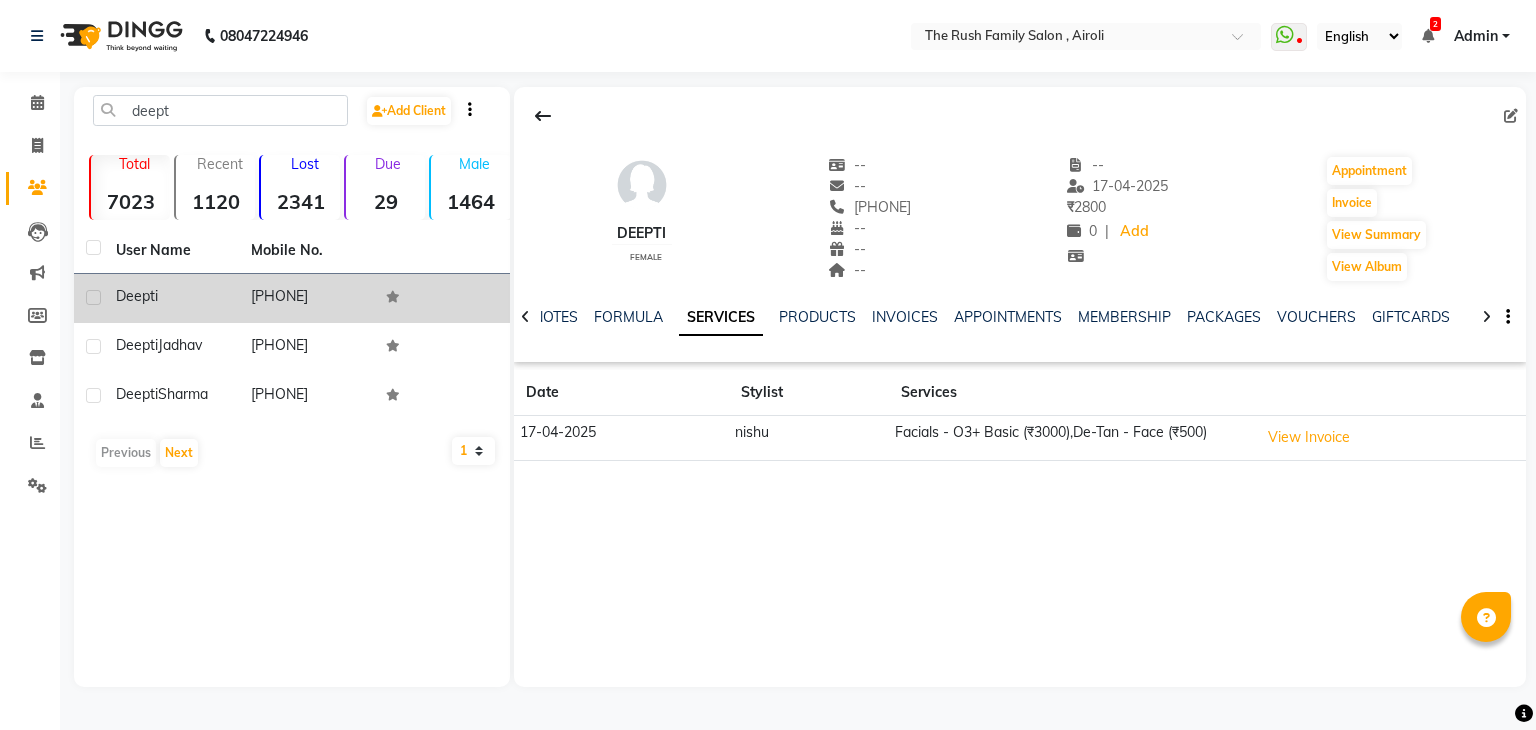 drag, startPoint x: 352, startPoint y: 297, endPoint x: 250, endPoint y: 307, distance: 102.48902 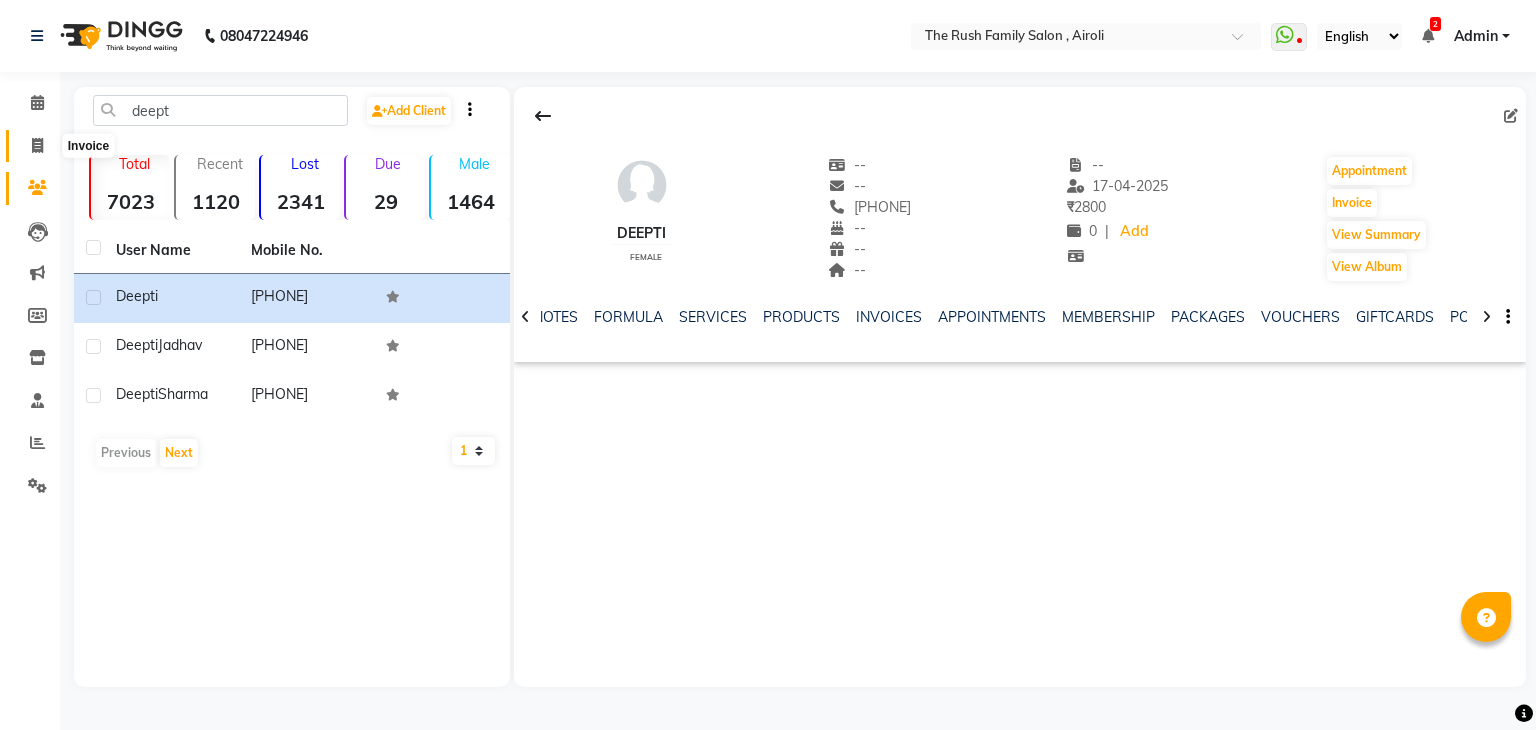 click 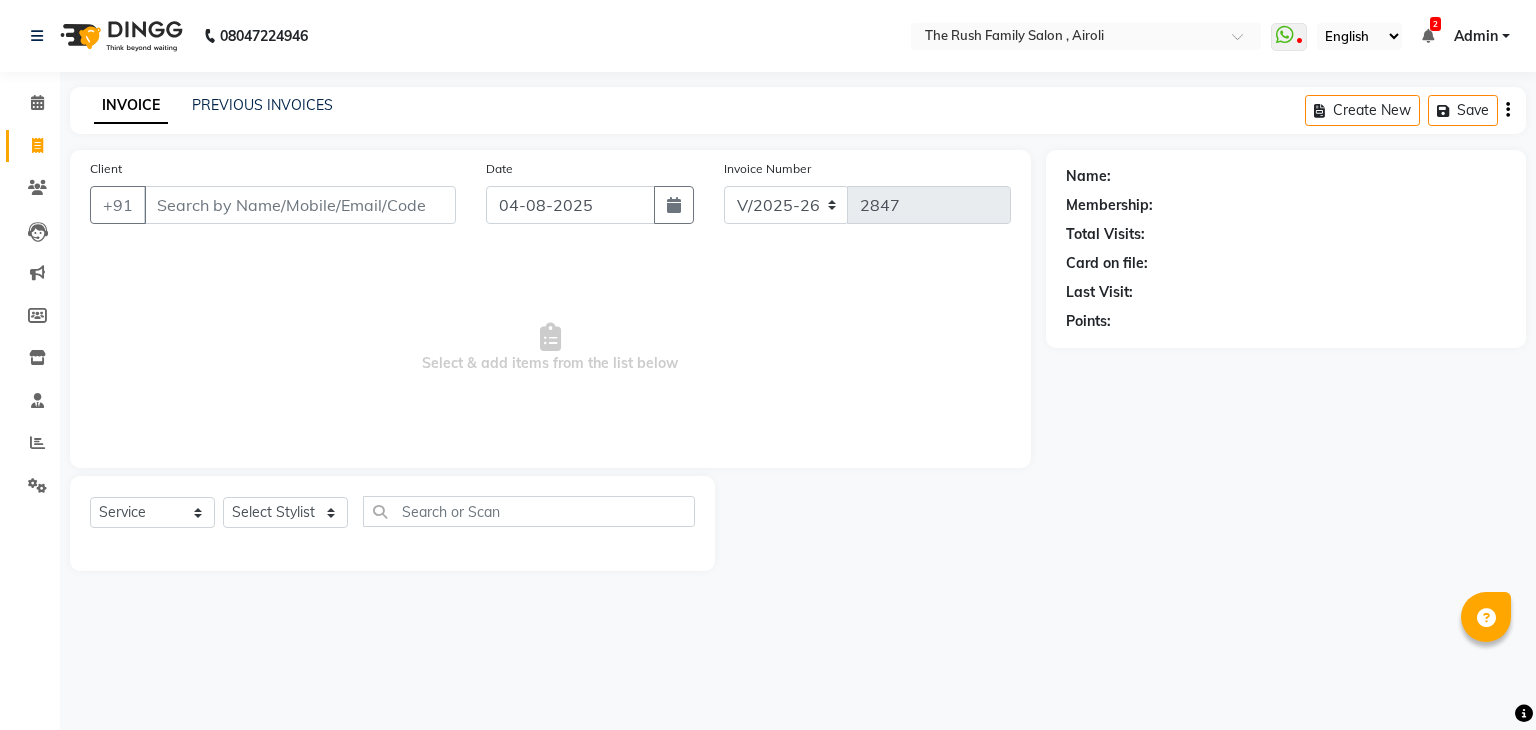 click on "Client" at bounding box center (300, 205) 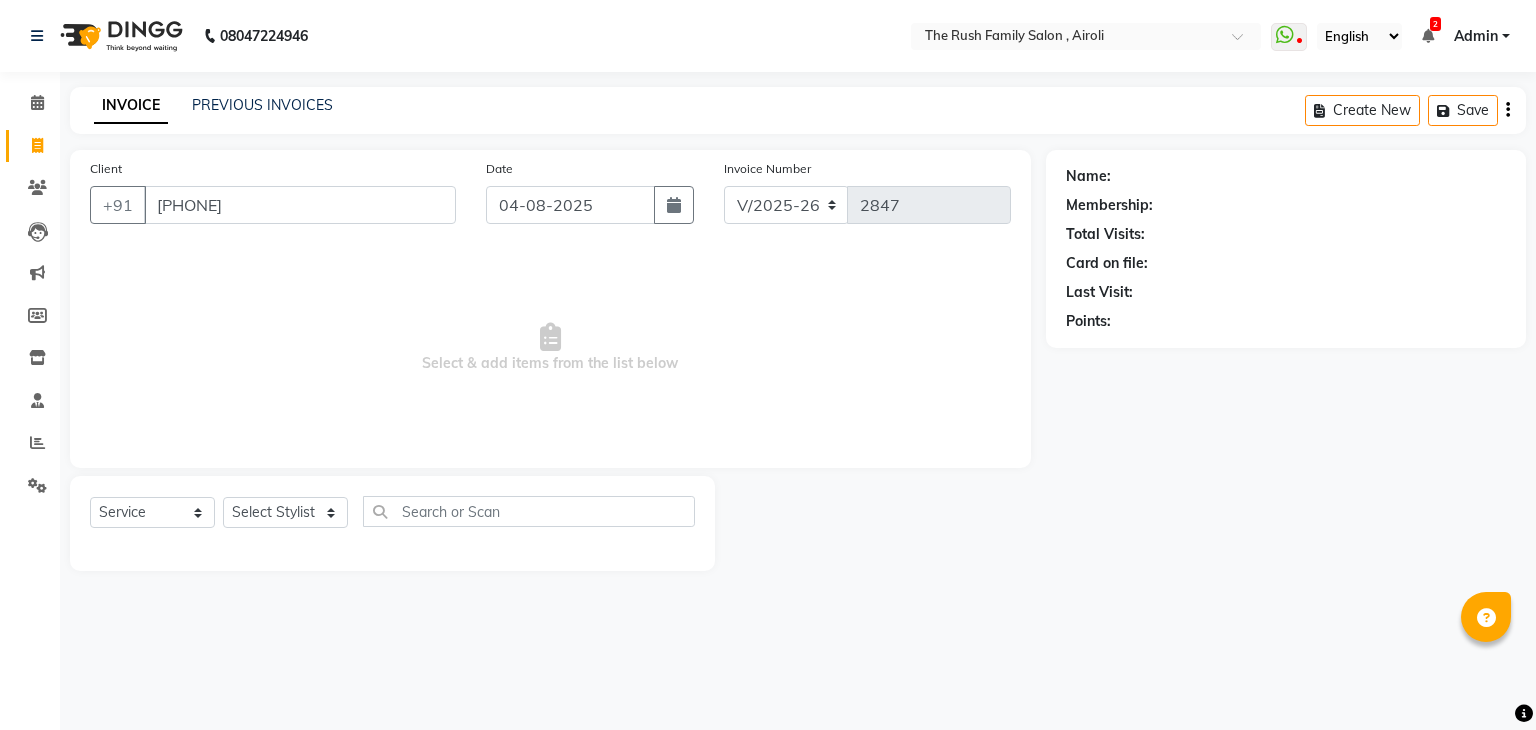 type on "[PHONE]" 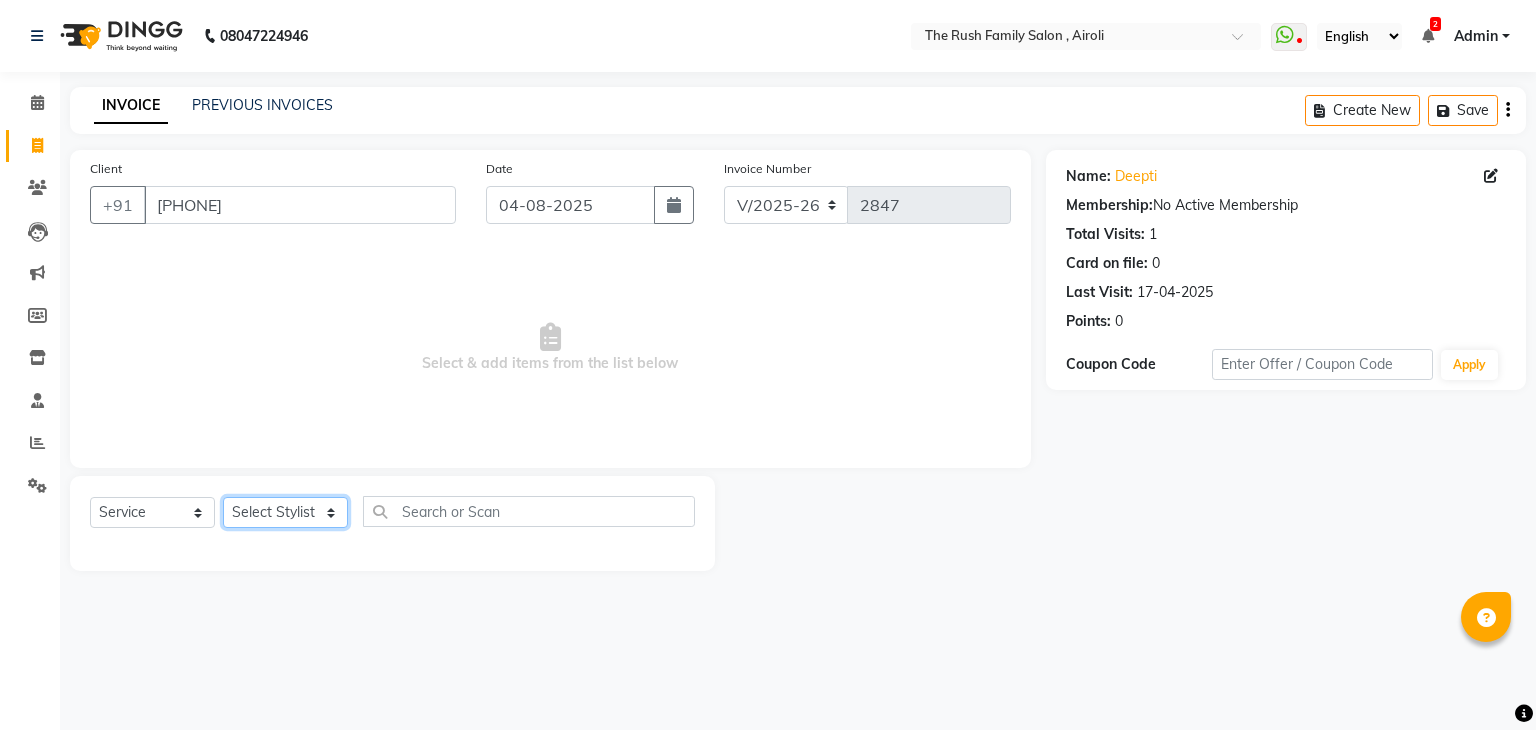 click on "Select Stylist Ajaz Alvira Danish Guddi Jayesh Josh  mumtaz Naeem Neha Riya    Rush Swati" 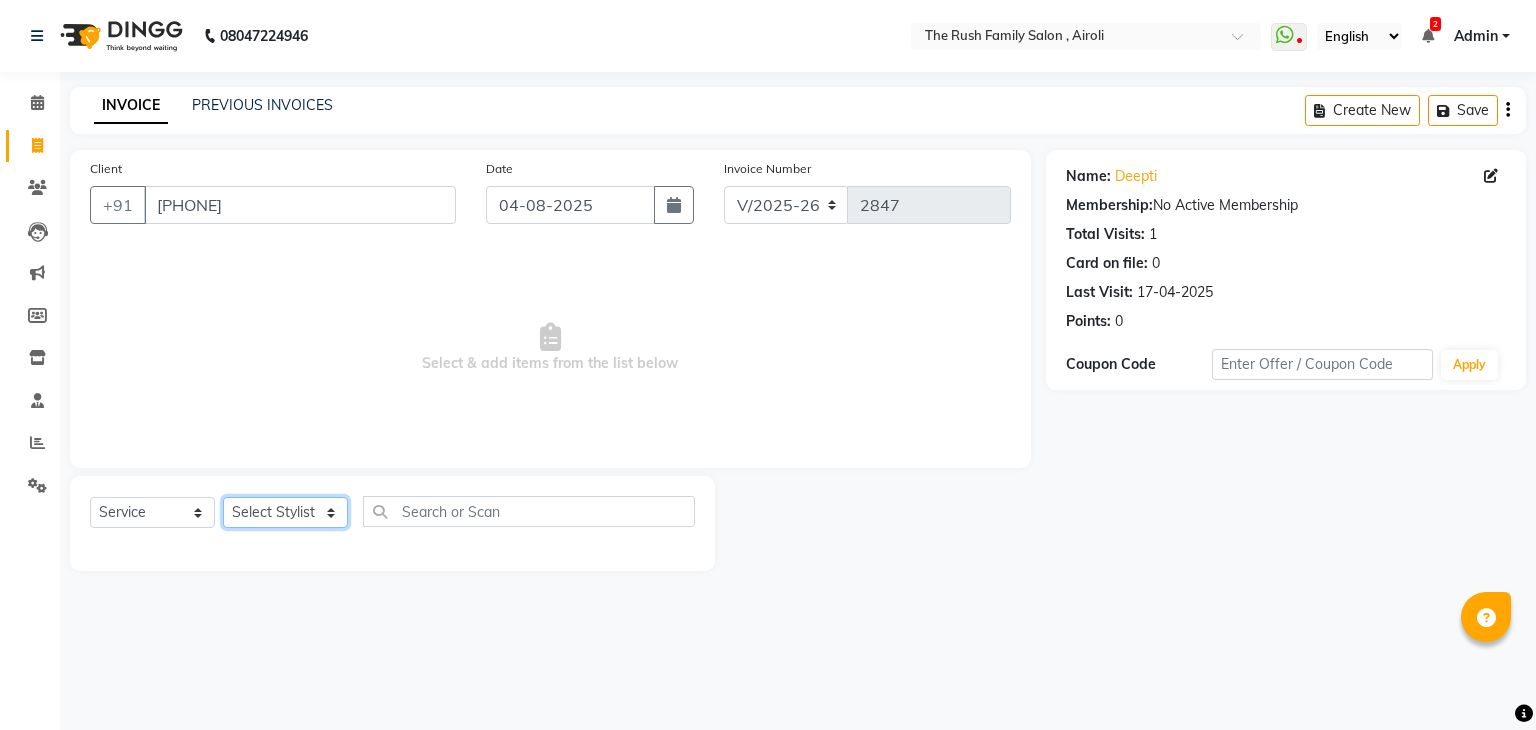 select on "65380" 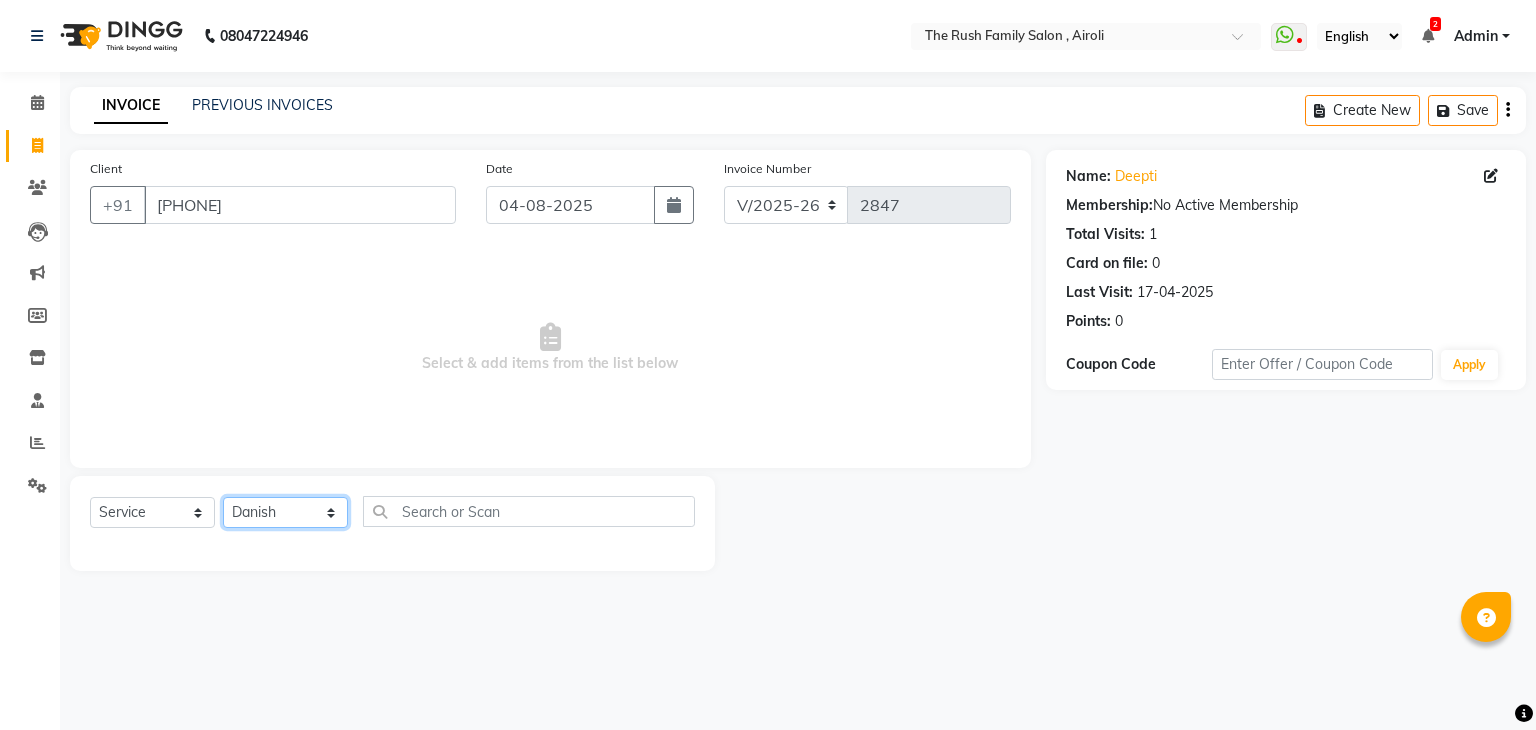 click on "Select Stylist Ajaz Alvira Danish Guddi Jayesh Josh  mumtaz Naeem Neha Riya    Rush Swati" 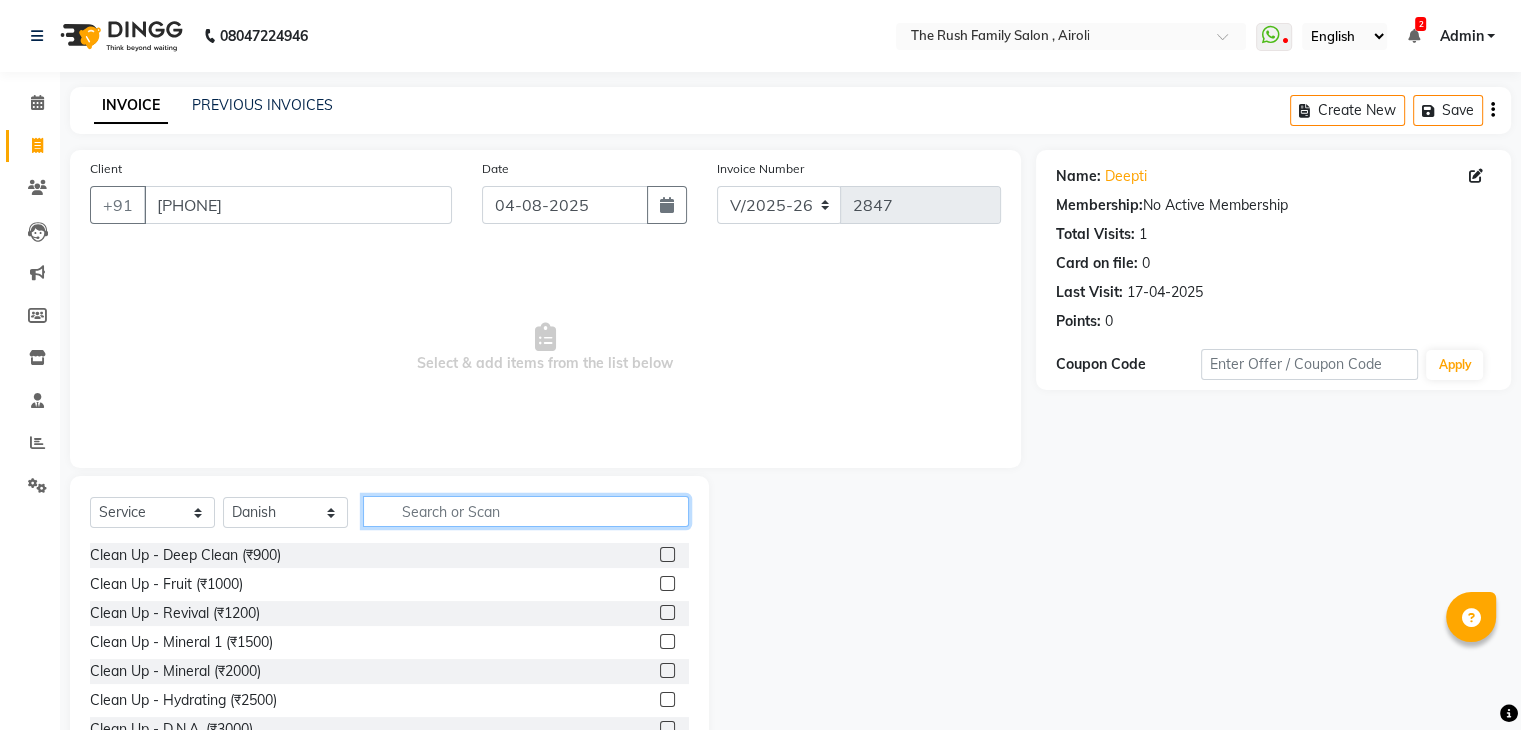 click 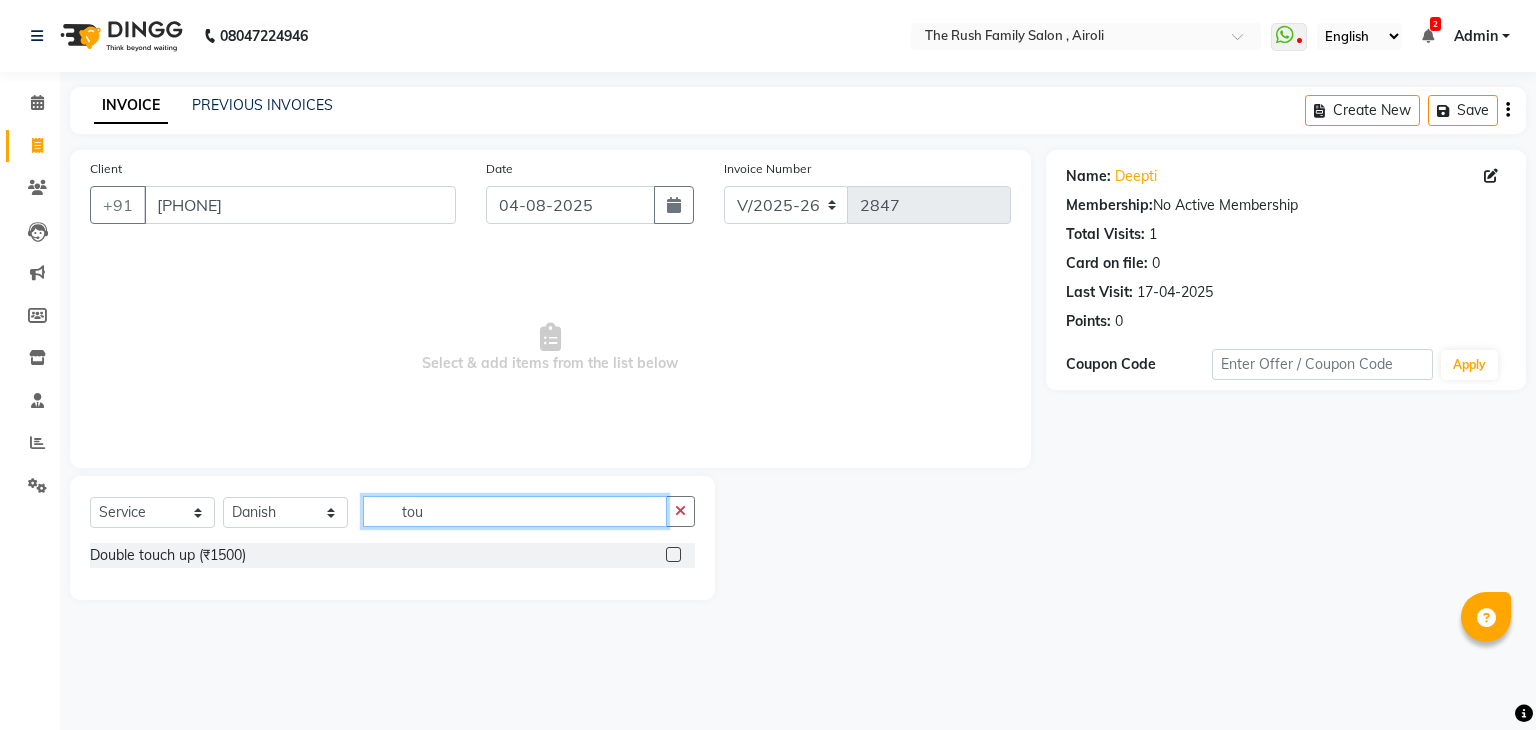 type on "tou" 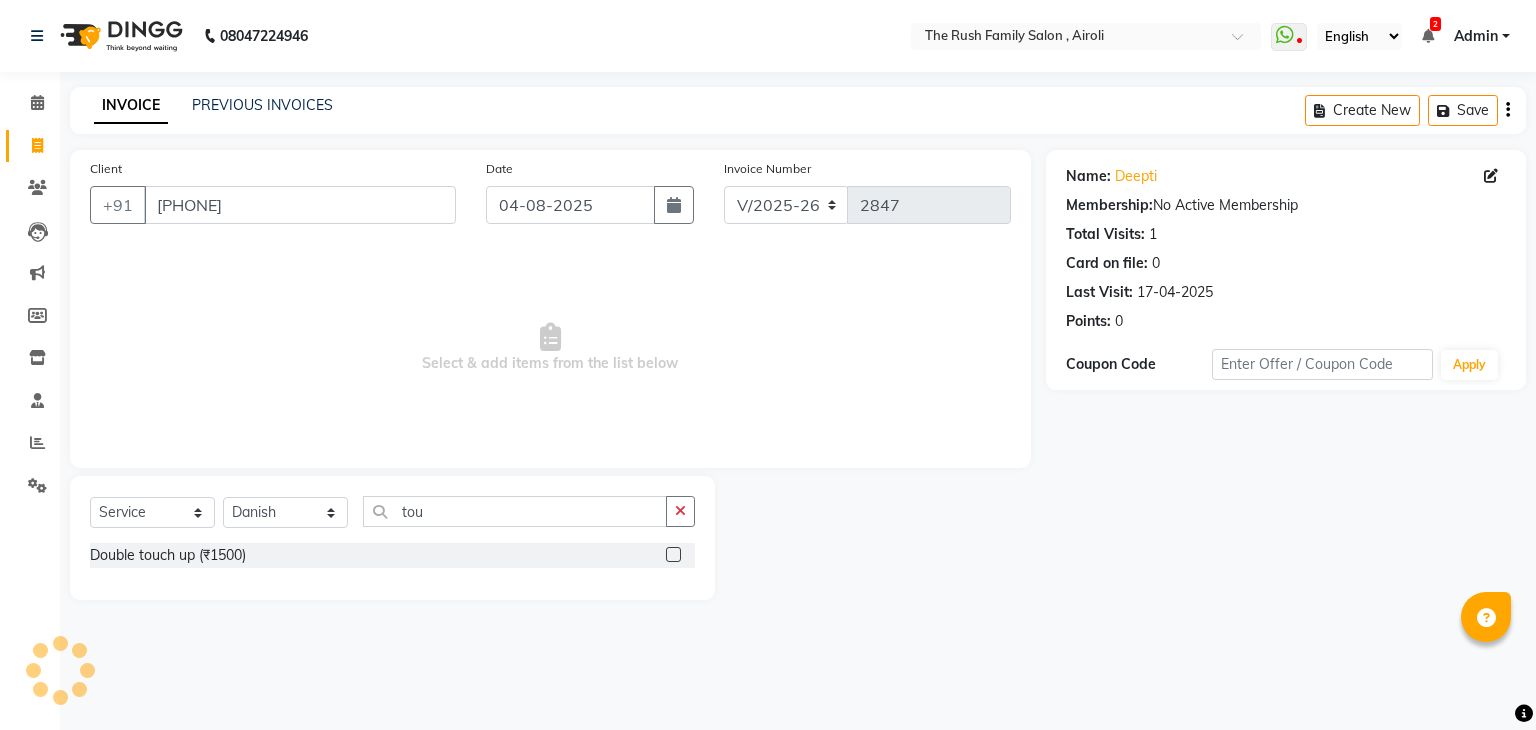 click on "Double touch up (₹1500)" 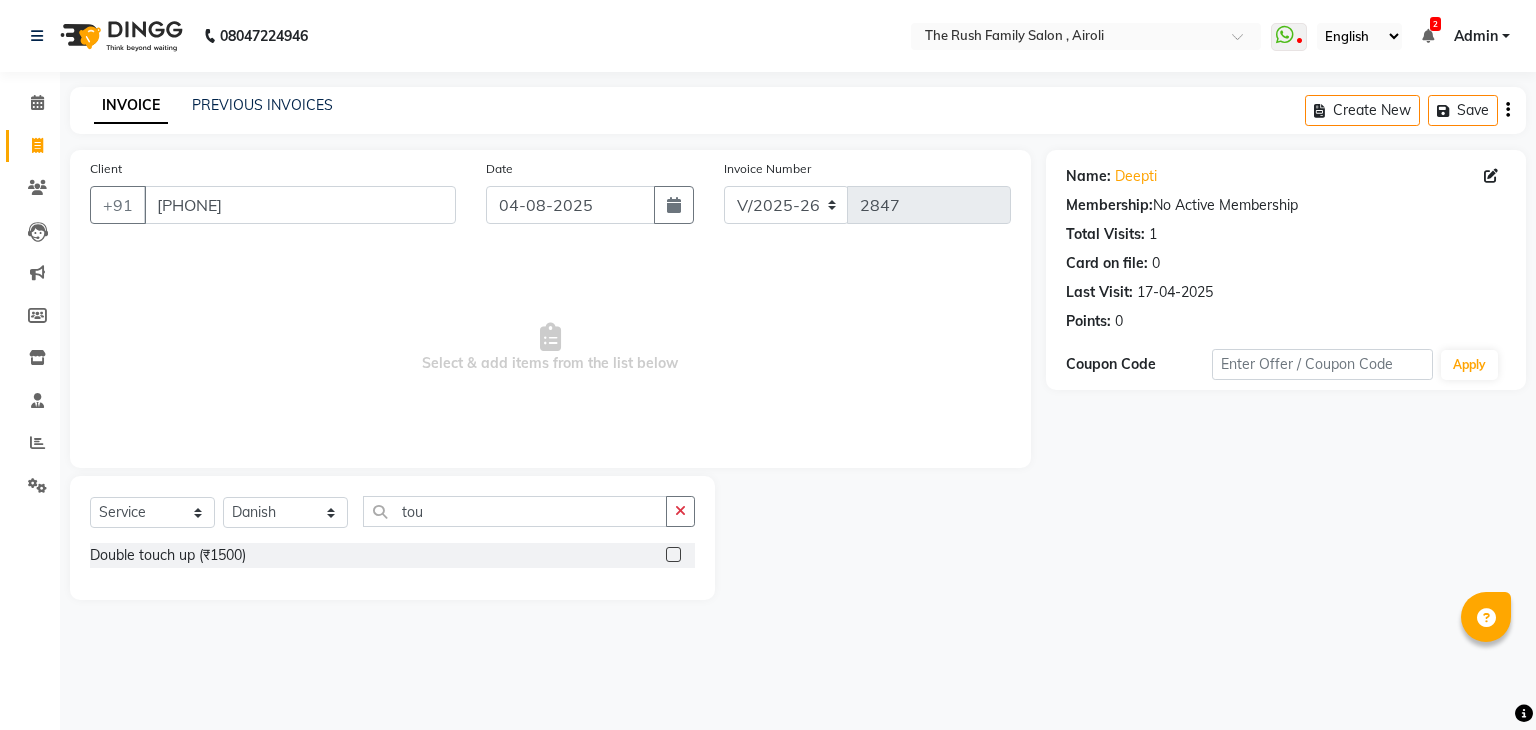 click 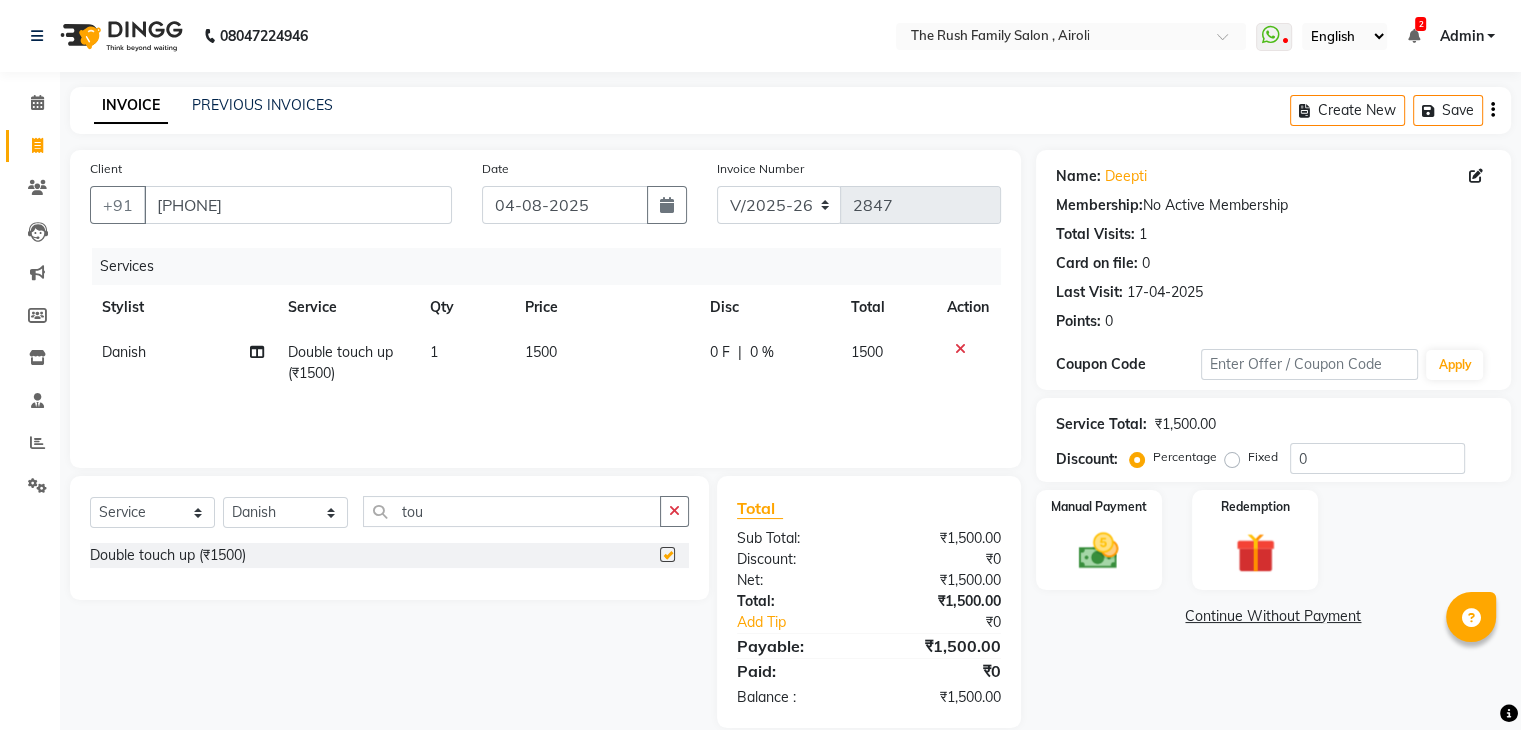 checkbox on "false" 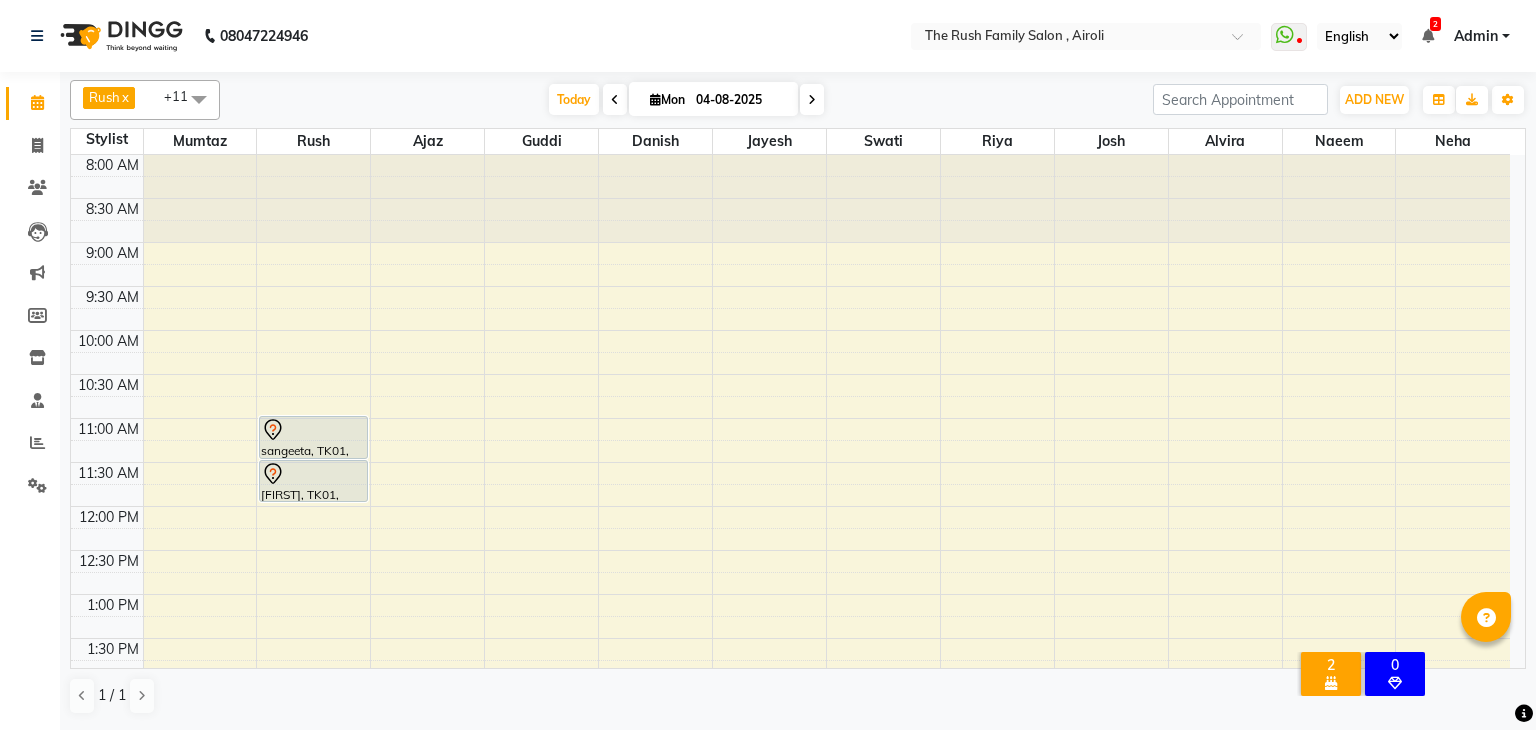 scroll, scrollTop: 0, scrollLeft: 0, axis: both 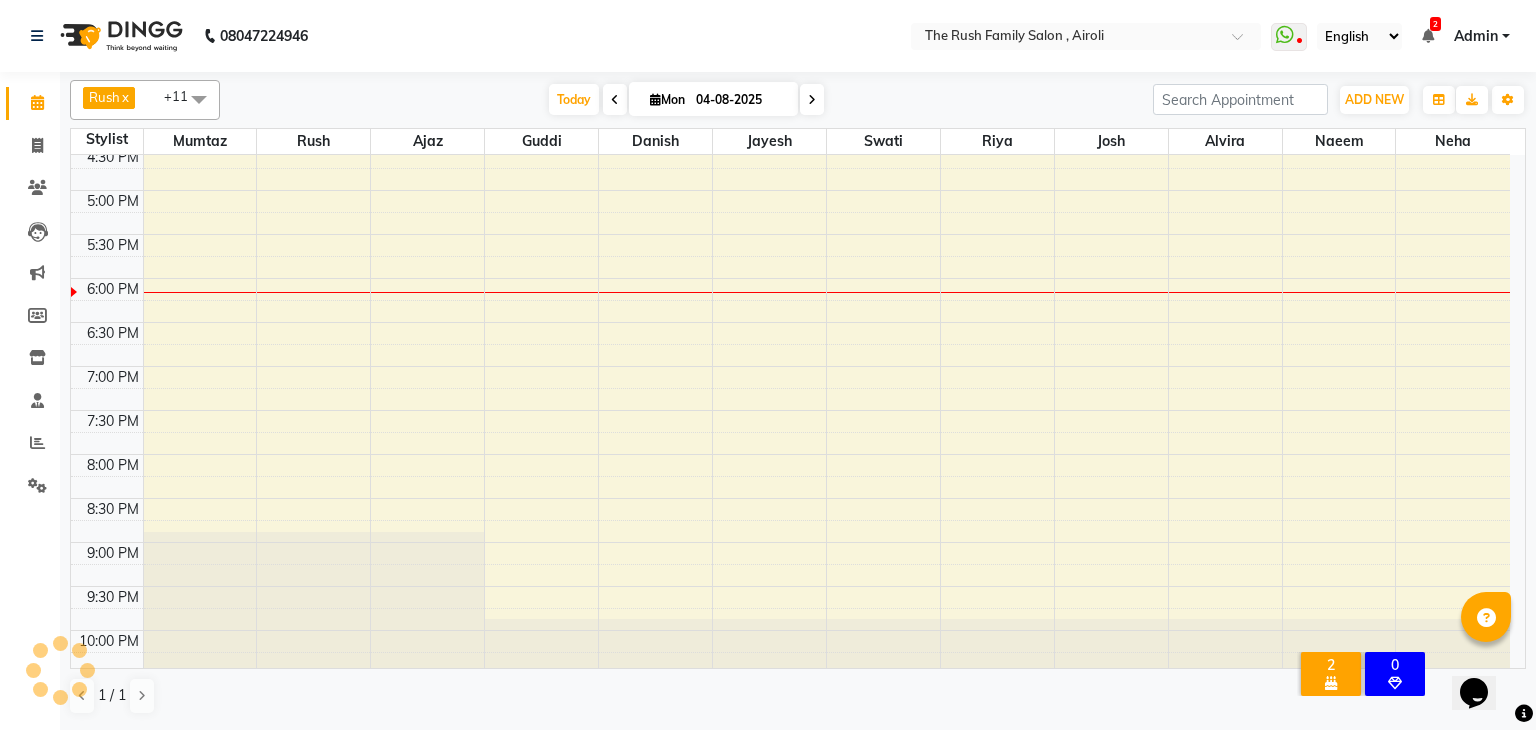click on "sangeeta, TK01, [TIME]-[TIME], Hair Studio - Hair Cut             sangeeta, TK01, [TIME]-[TIME], hair colour" at bounding box center (790, 58) 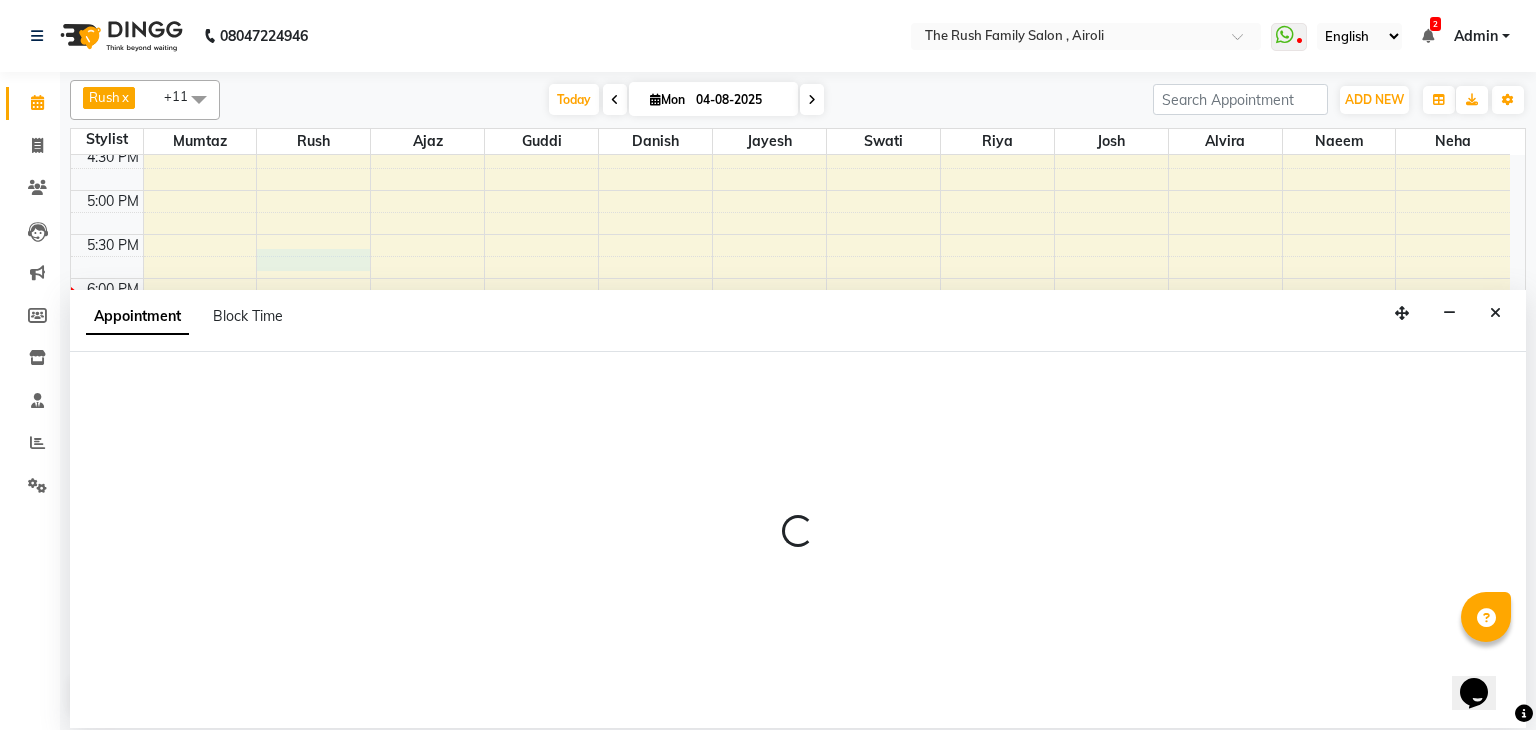 select on "53299" 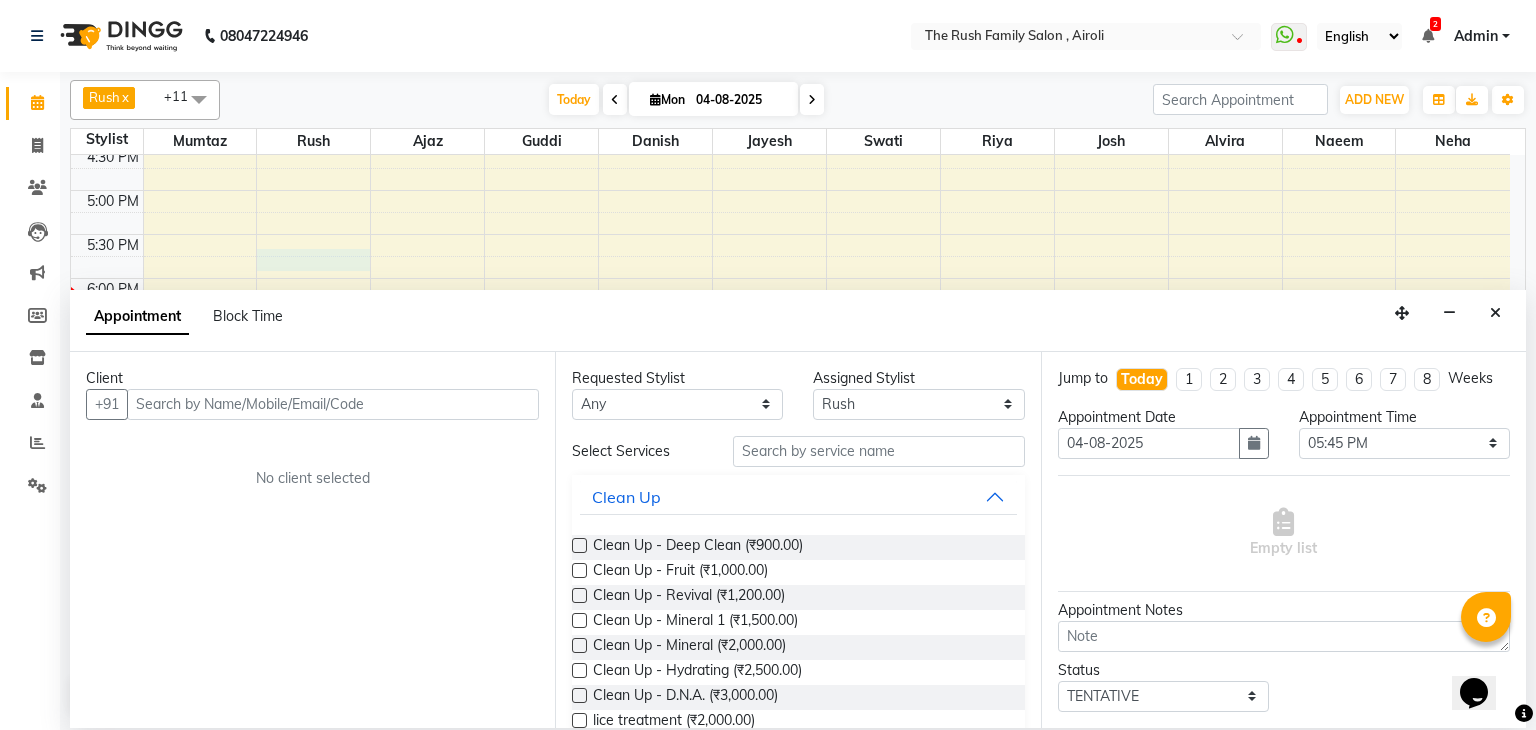 click at bounding box center (333, 404) 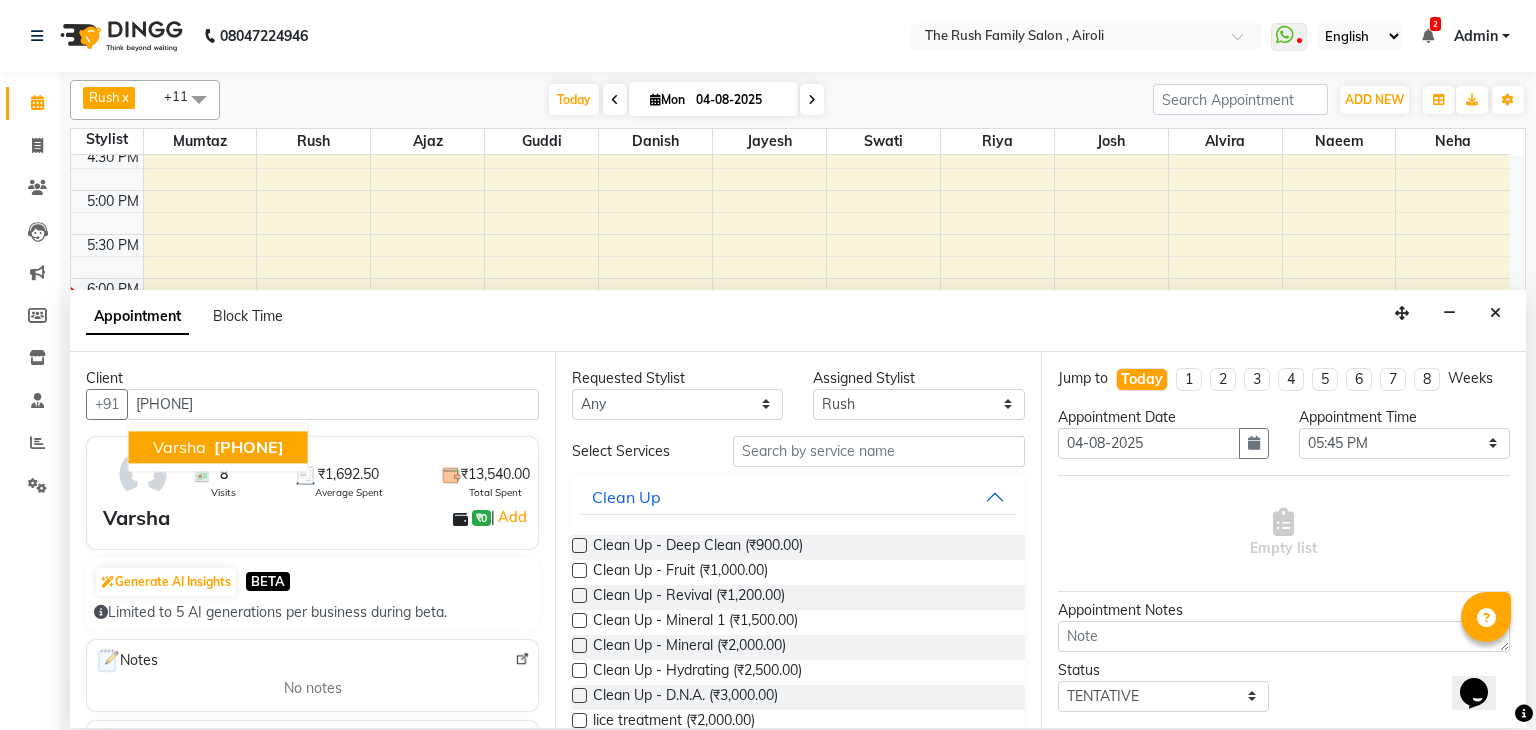 click on "[FIRST]   [PHONE]" at bounding box center [218, 447] 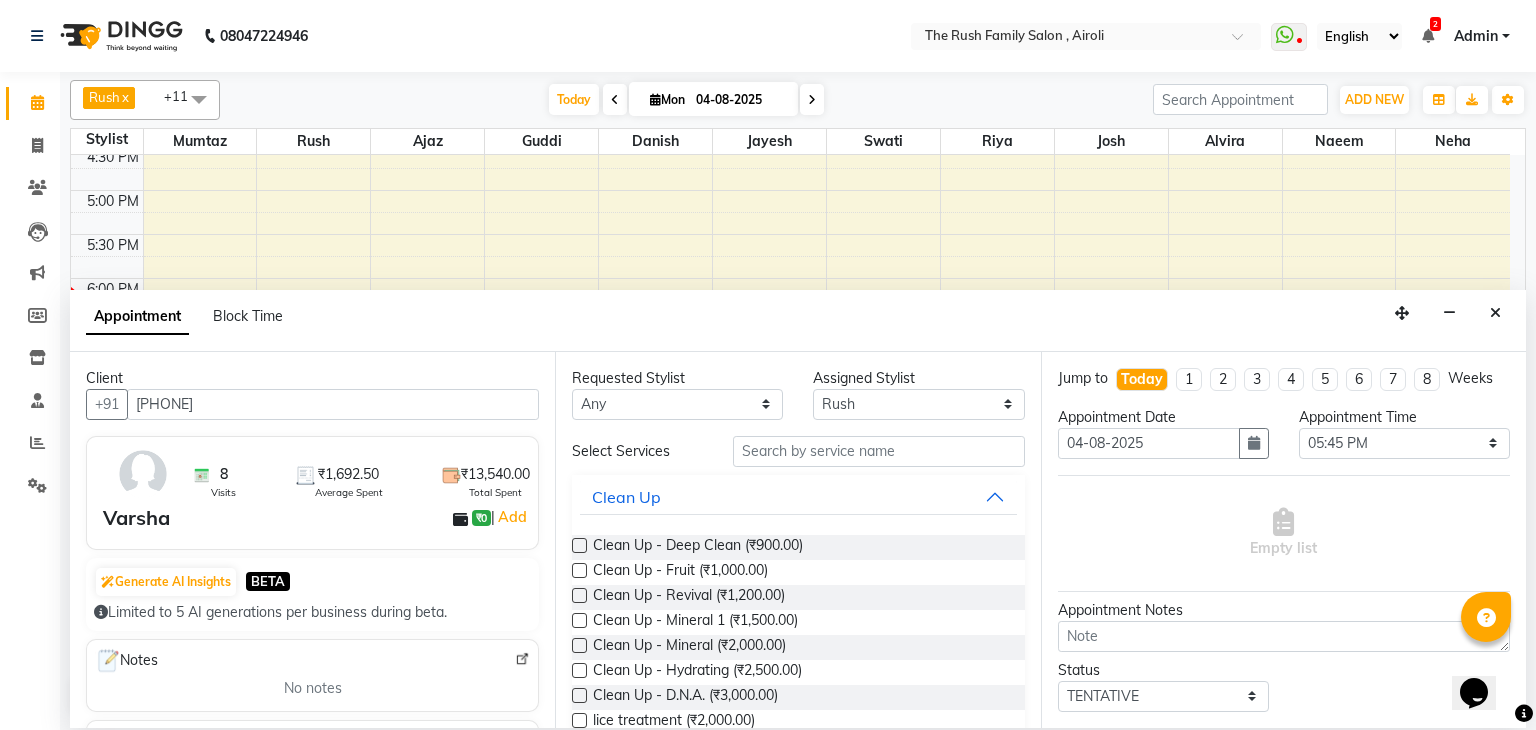 type on "[PHONE]" 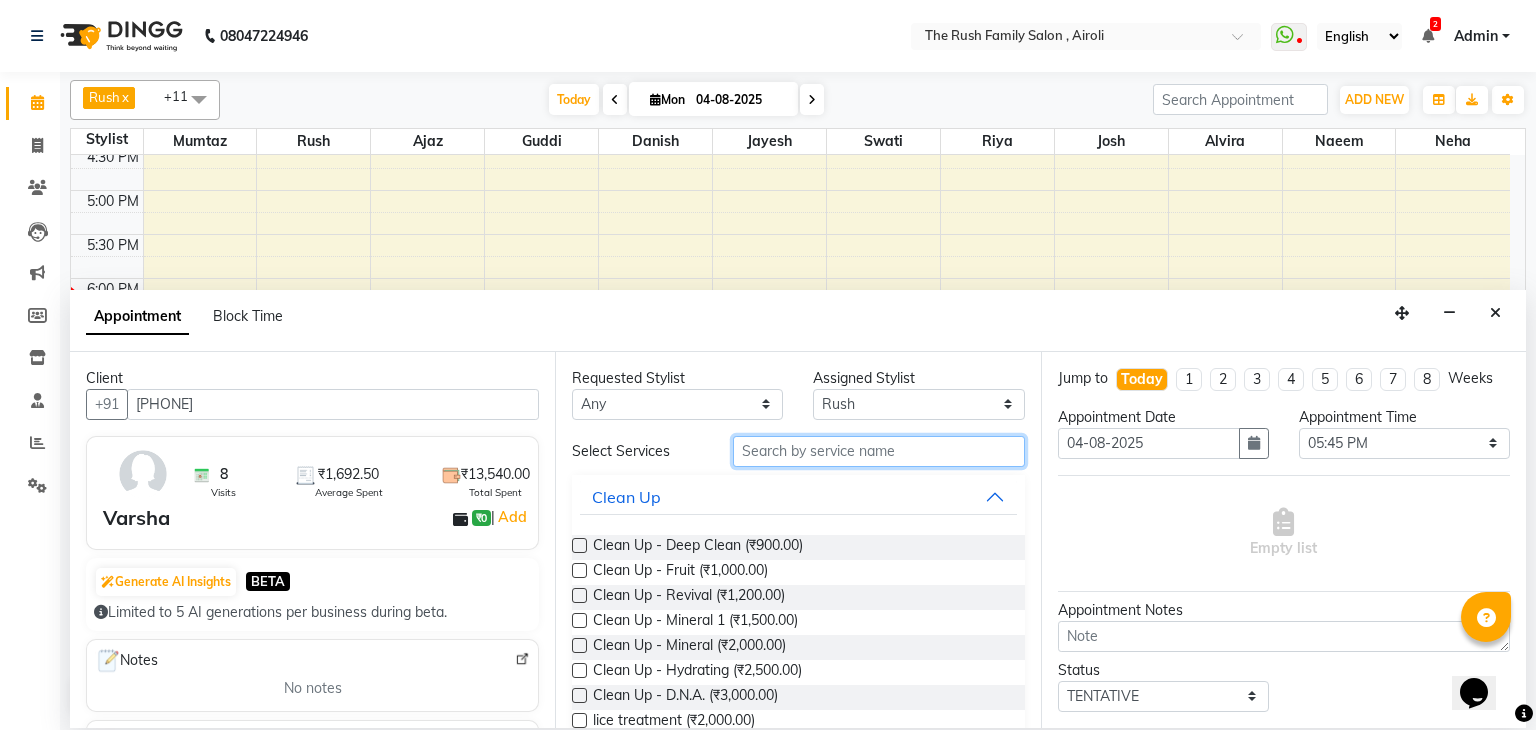 click at bounding box center (879, 451) 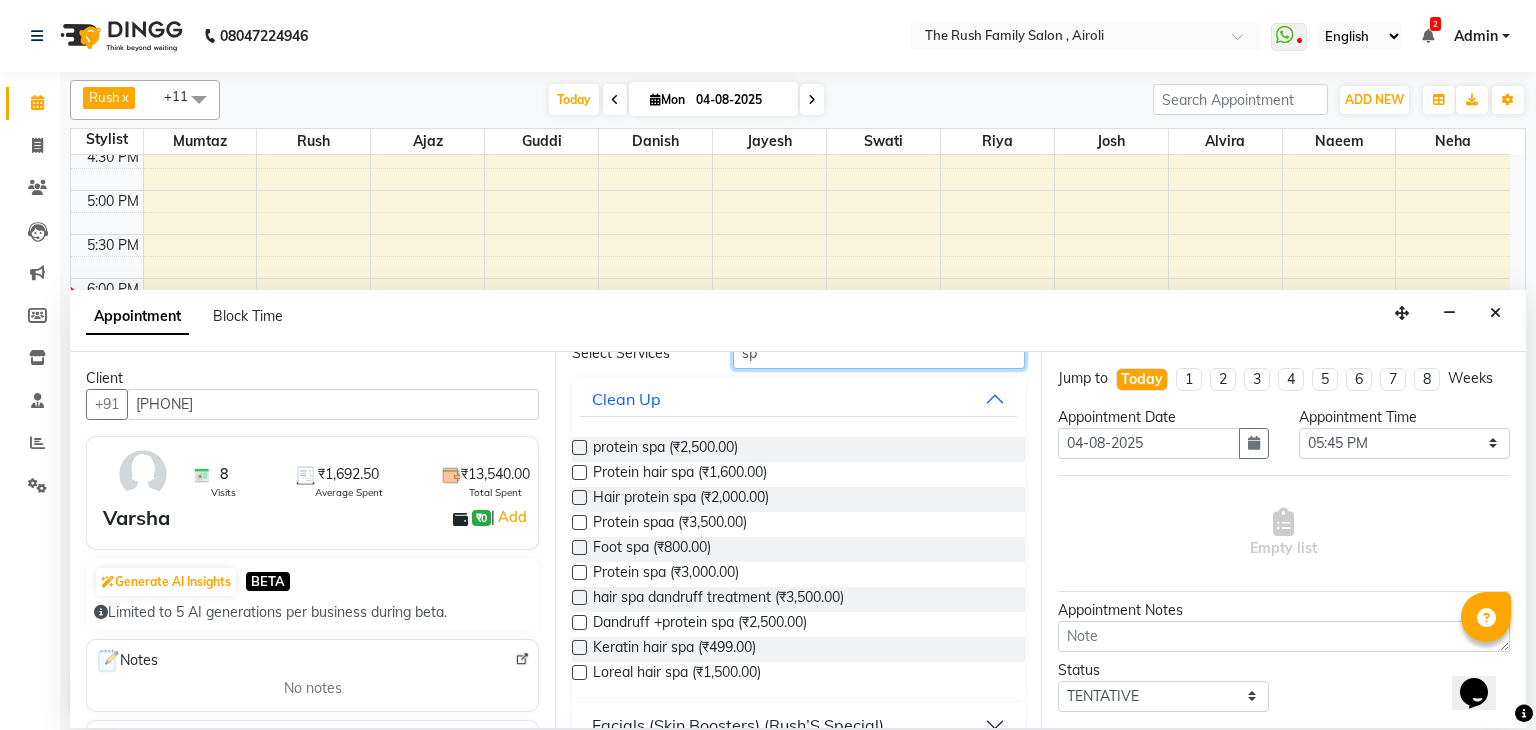 scroll, scrollTop: 120, scrollLeft: 0, axis: vertical 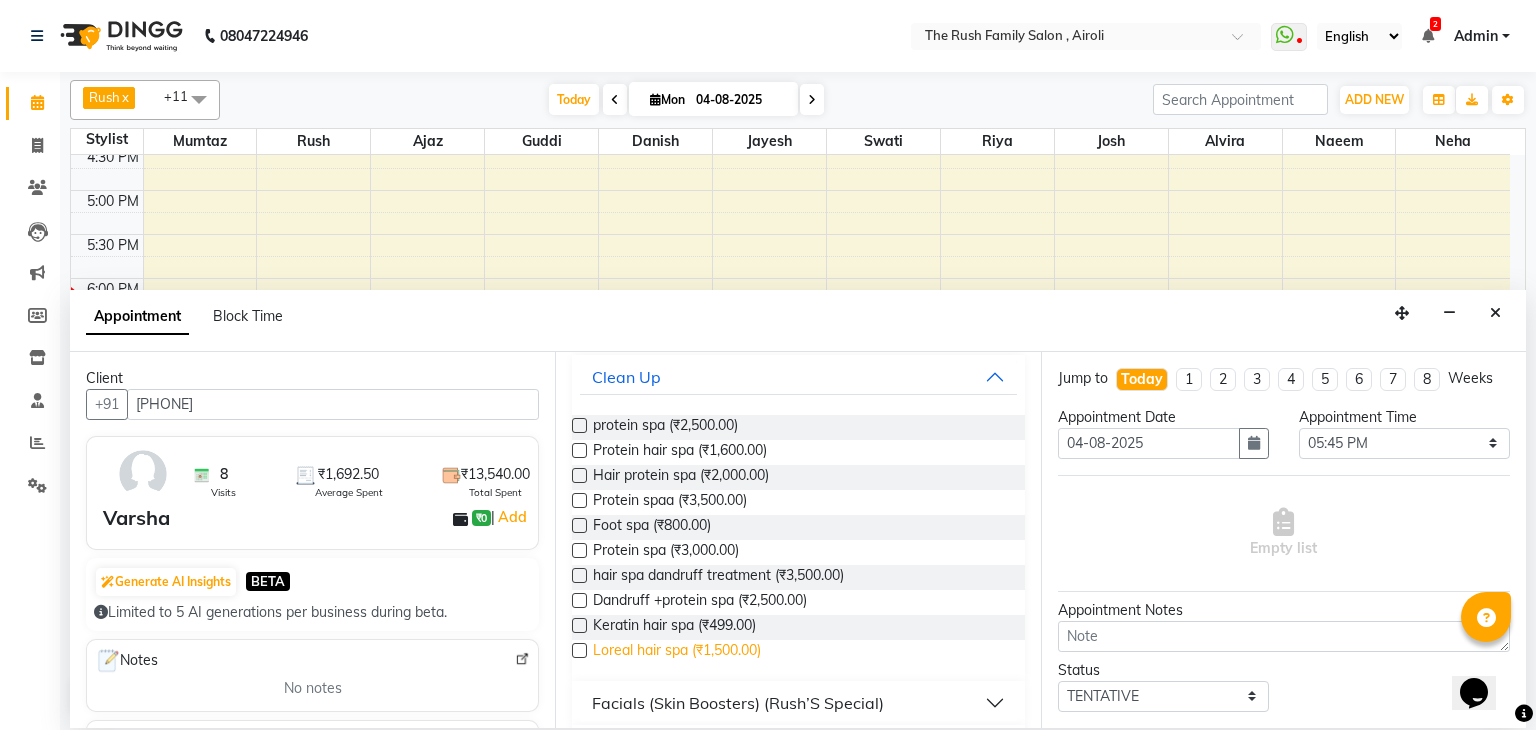 type on "sp" 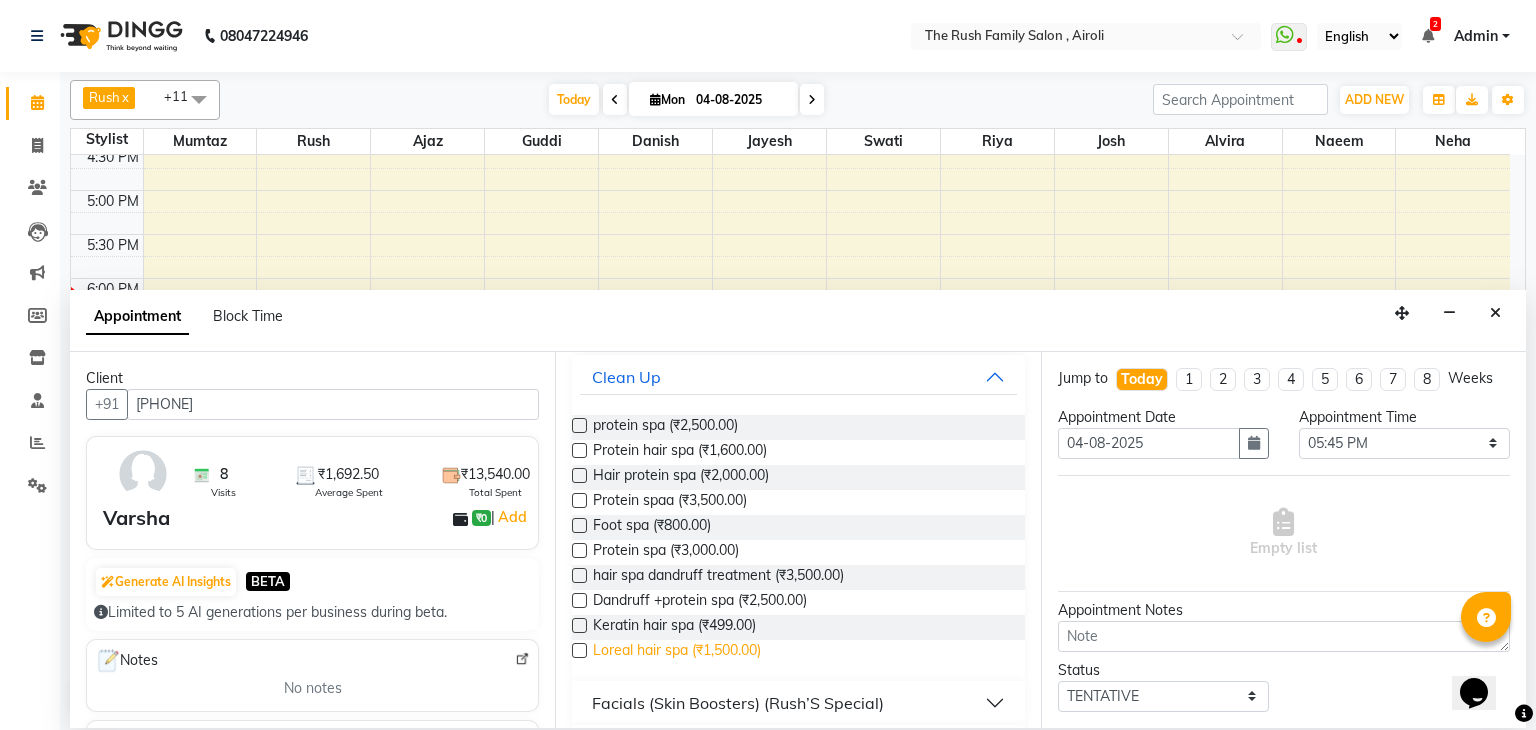 click on "Loreal hair spa (₹1,500.00)" at bounding box center [677, 652] 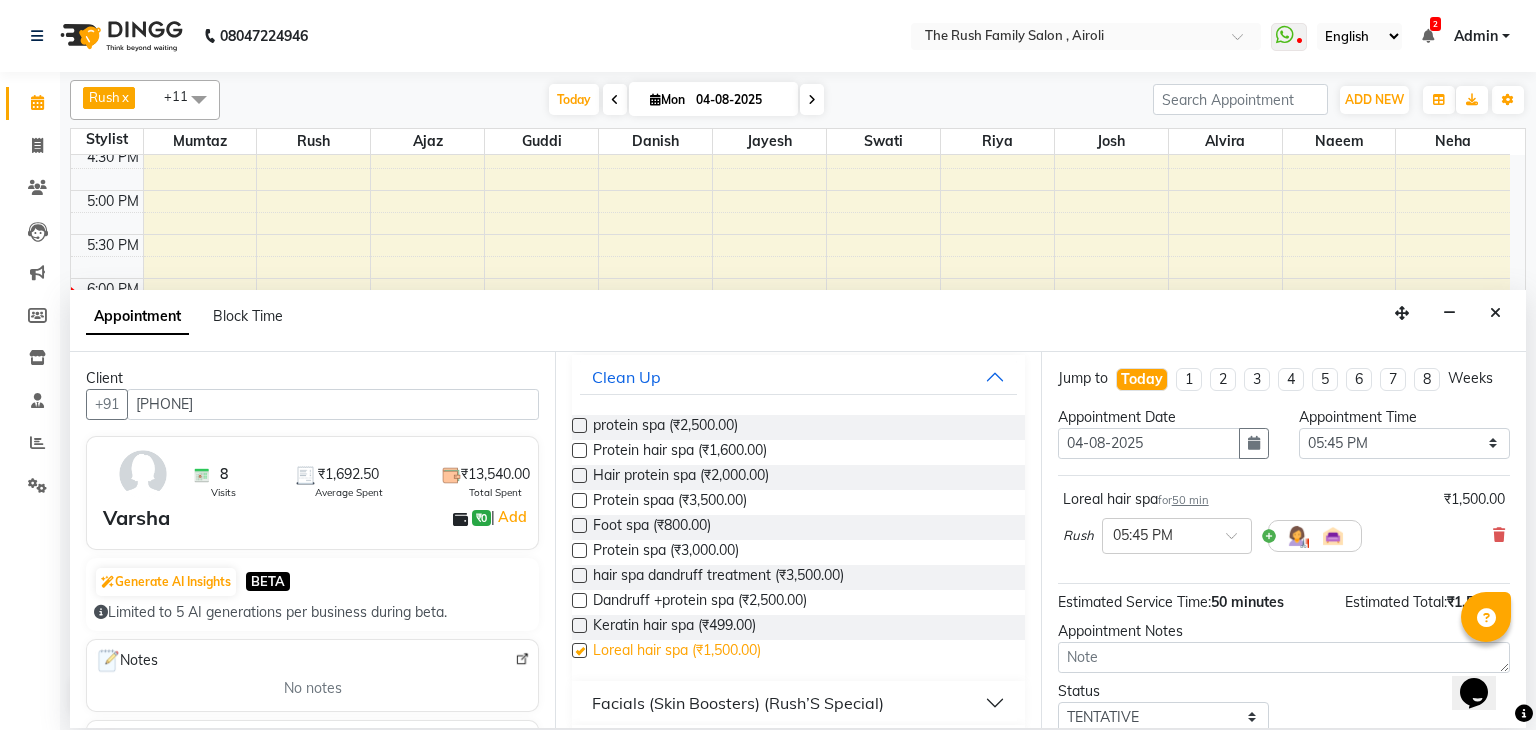 checkbox on "false" 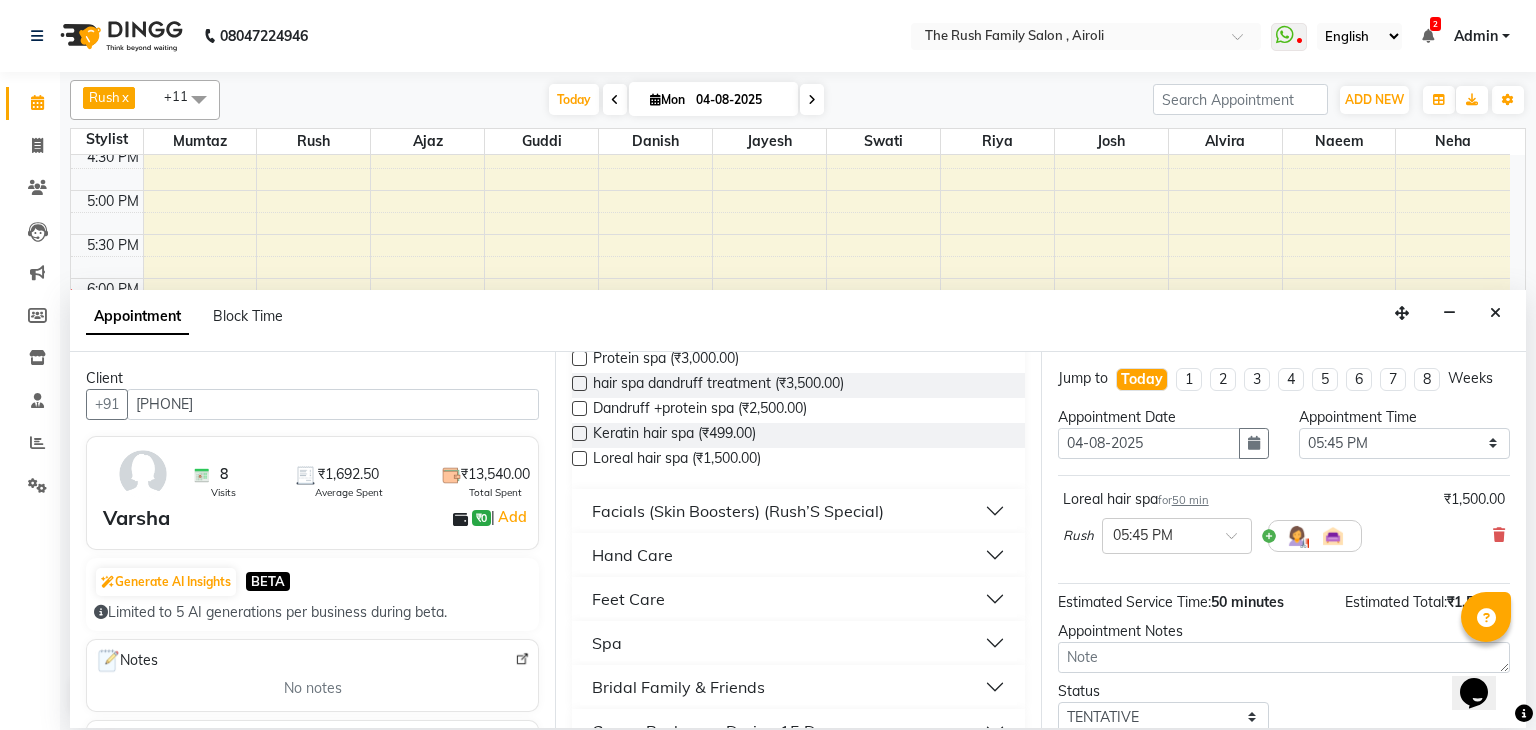 scroll, scrollTop: 332, scrollLeft: 0, axis: vertical 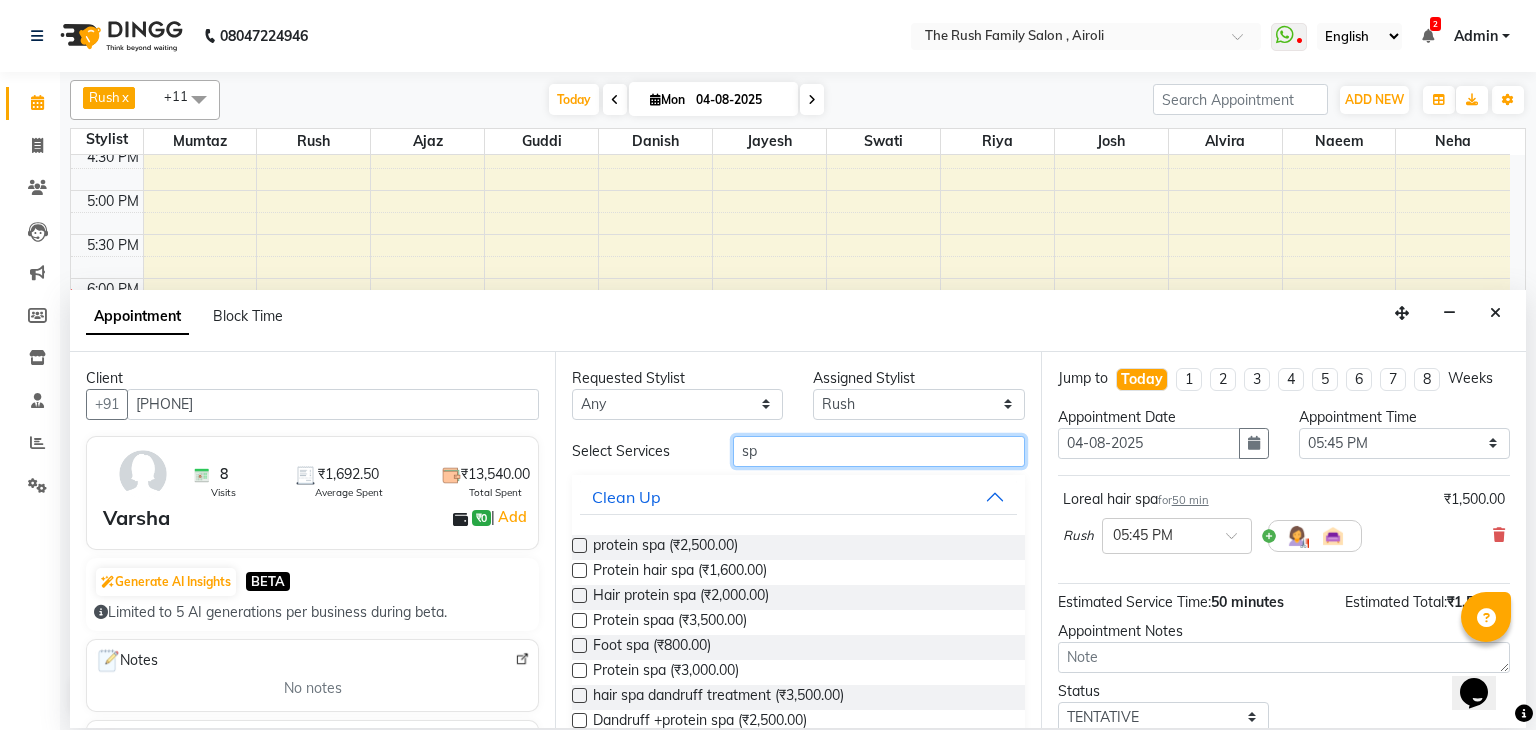 click on "sp" at bounding box center (879, 451) 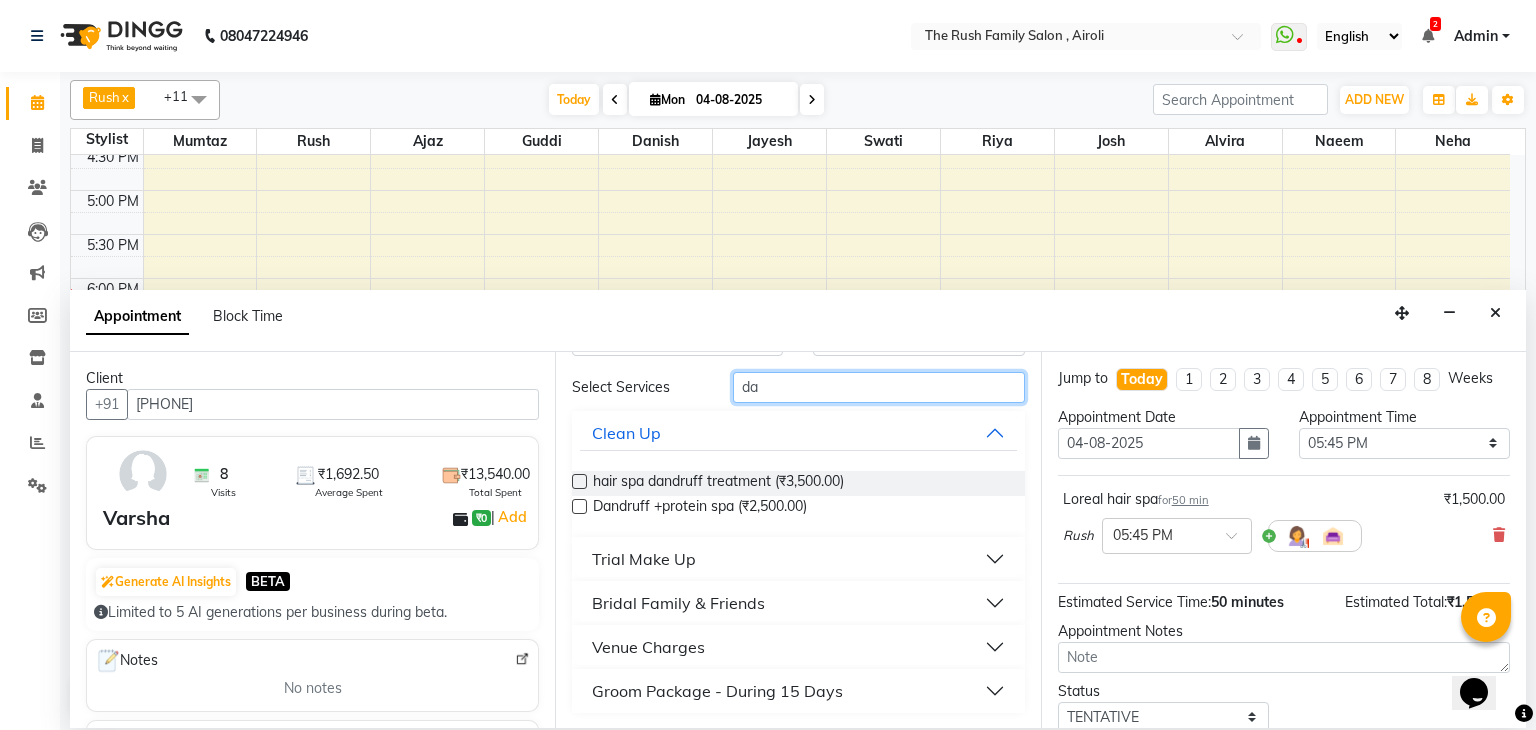scroll, scrollTop: 20, scrollLeft: 0, axis: vertical 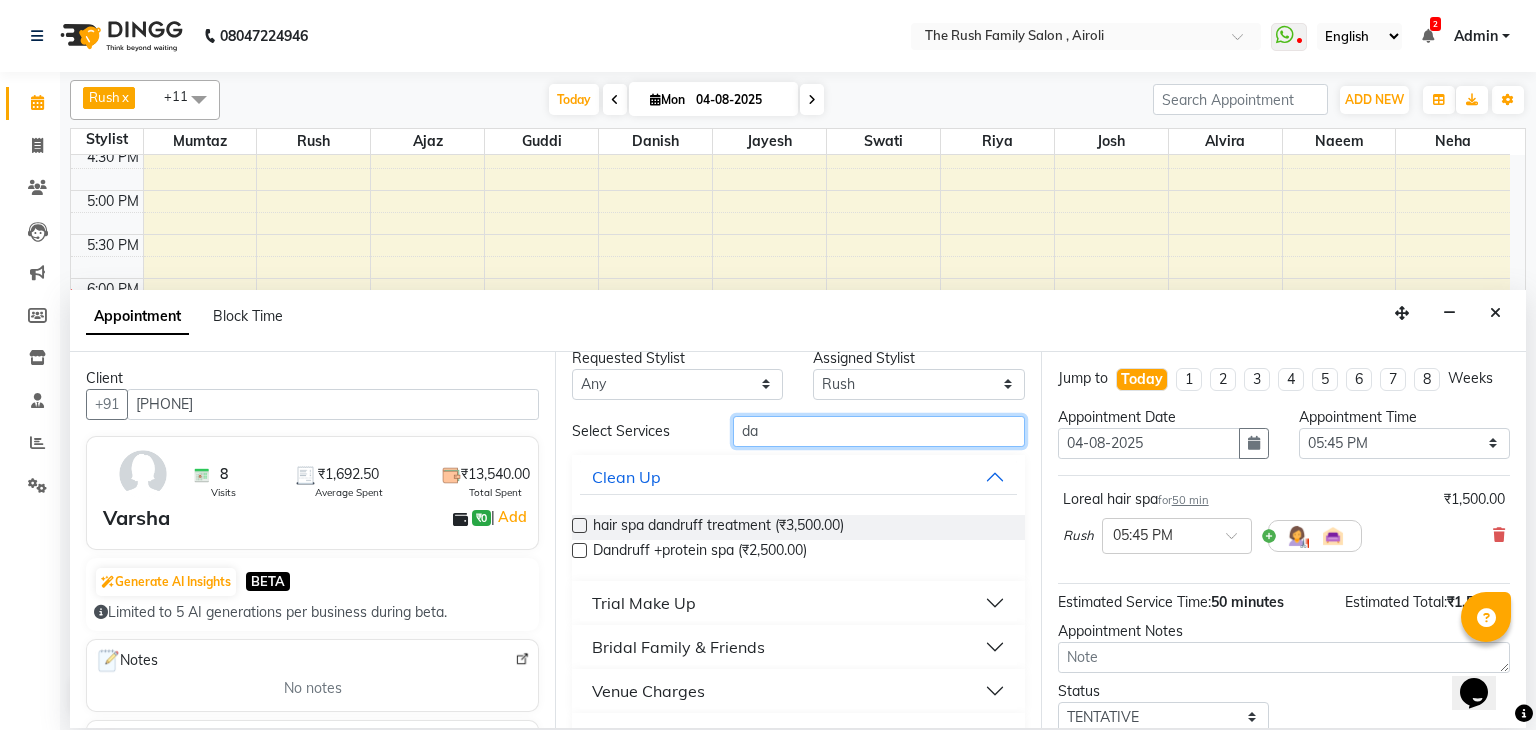 click on "da" at bounding box center [879, 431] 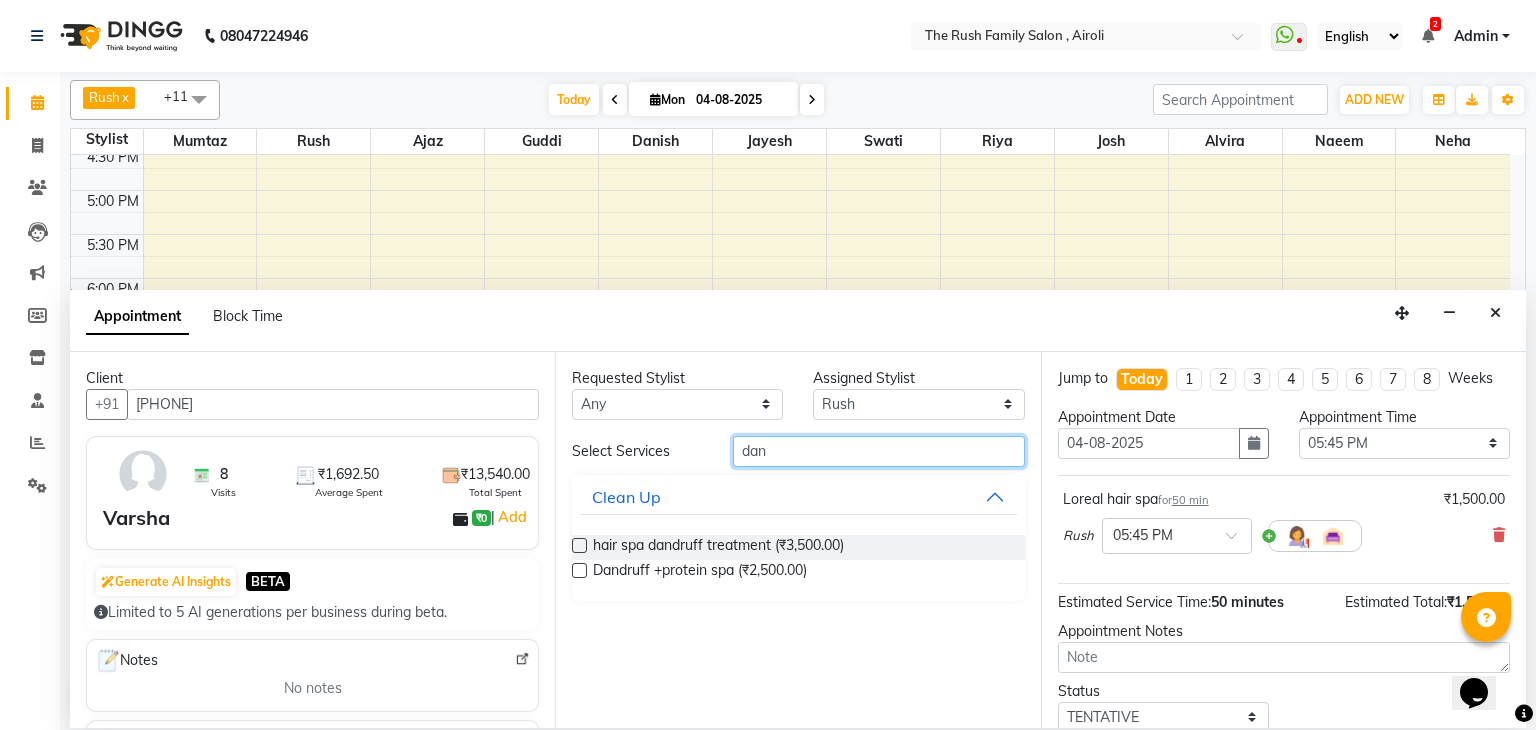 scroll, scrollTop: 0, scrollLeft: 0, axis: both 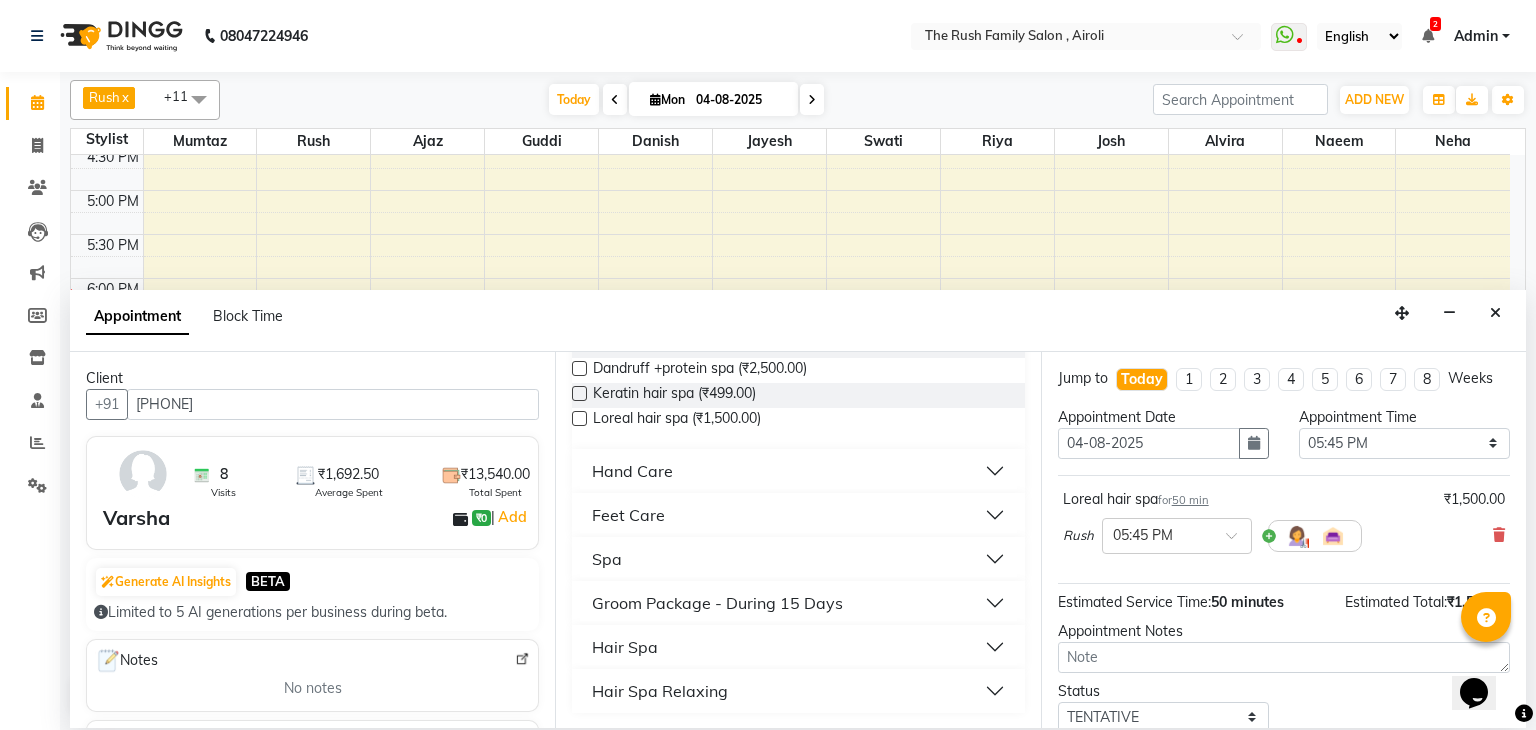 type on "spa" 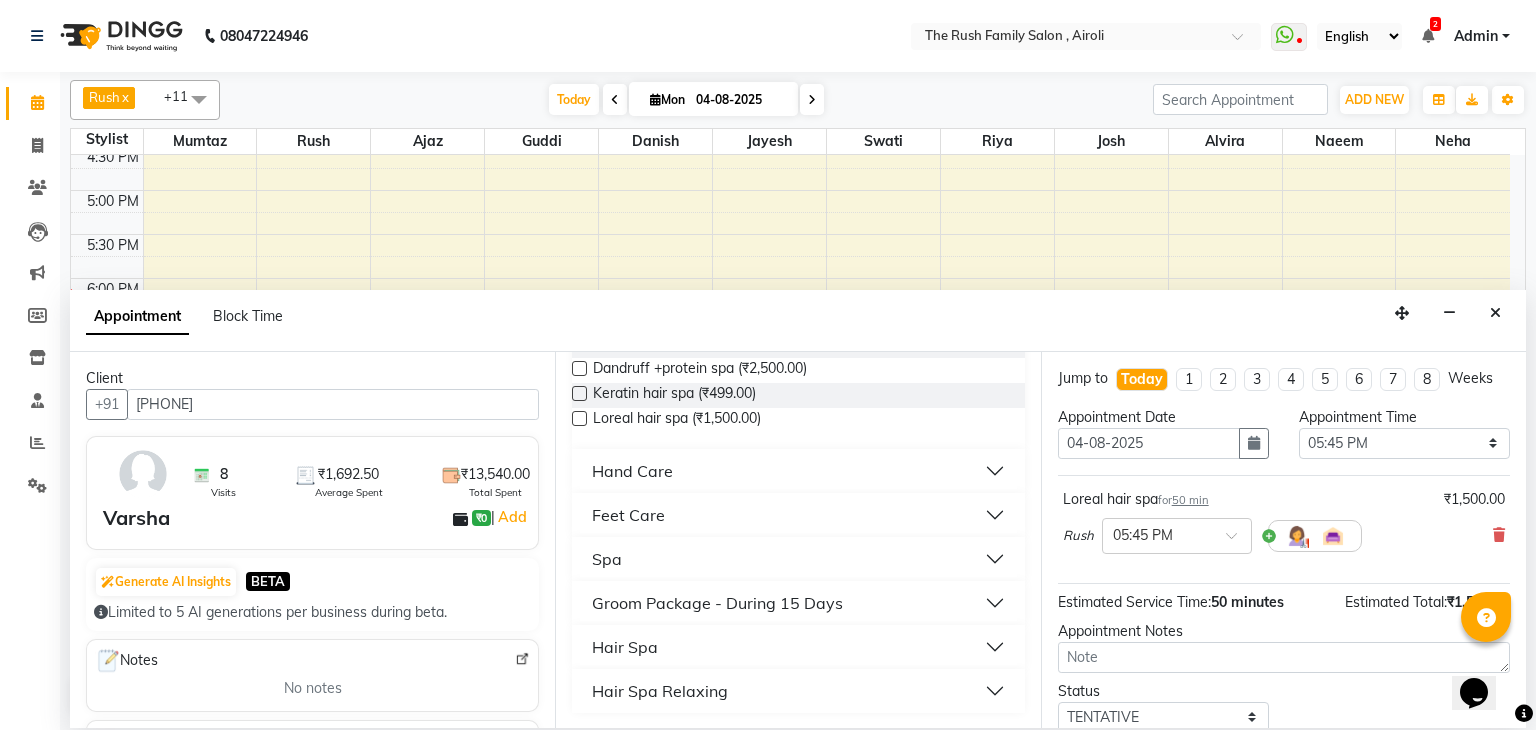 click on "Hair Spa" at bounding box center (798, 647) 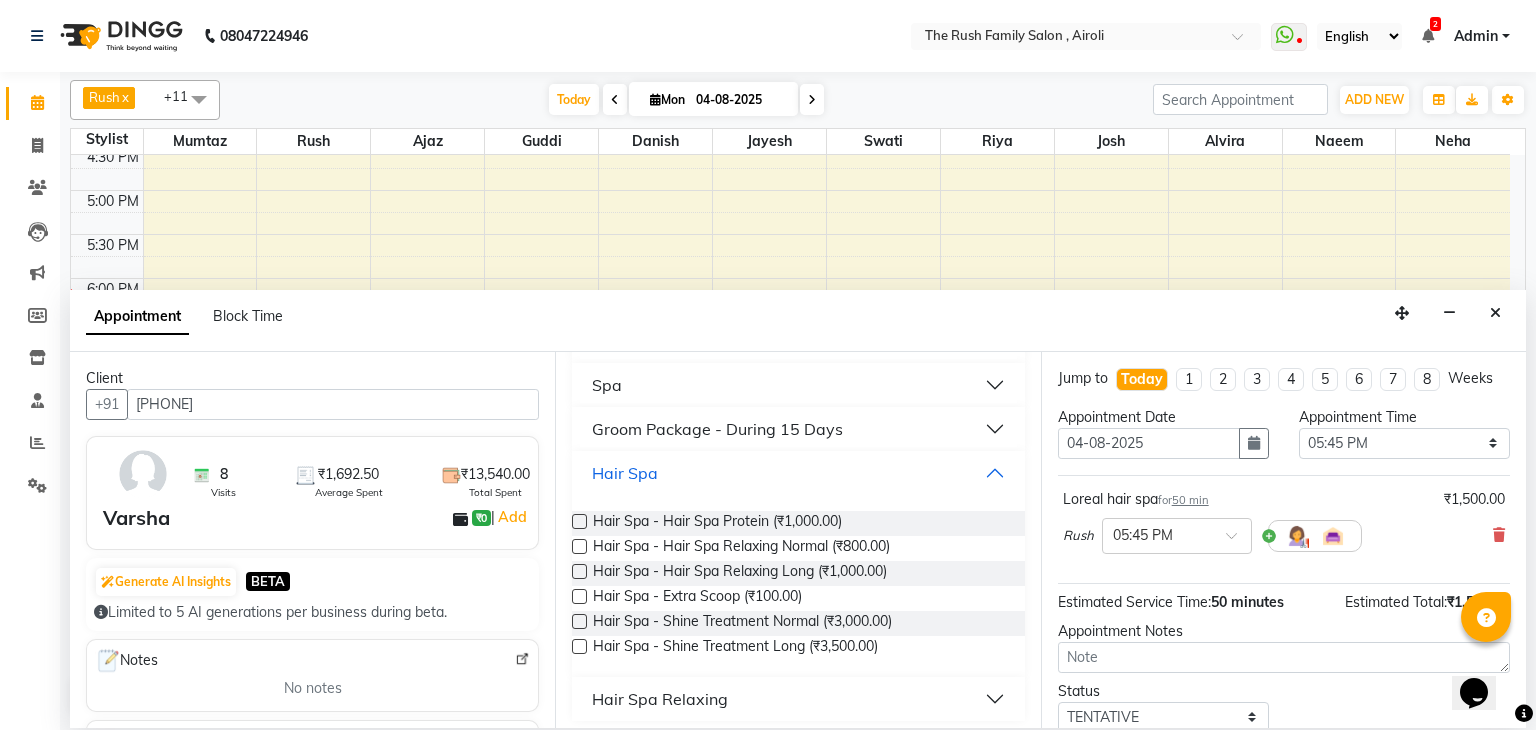 scroll, scrollTop: 535, scrollLeft: 0, axis: vertical 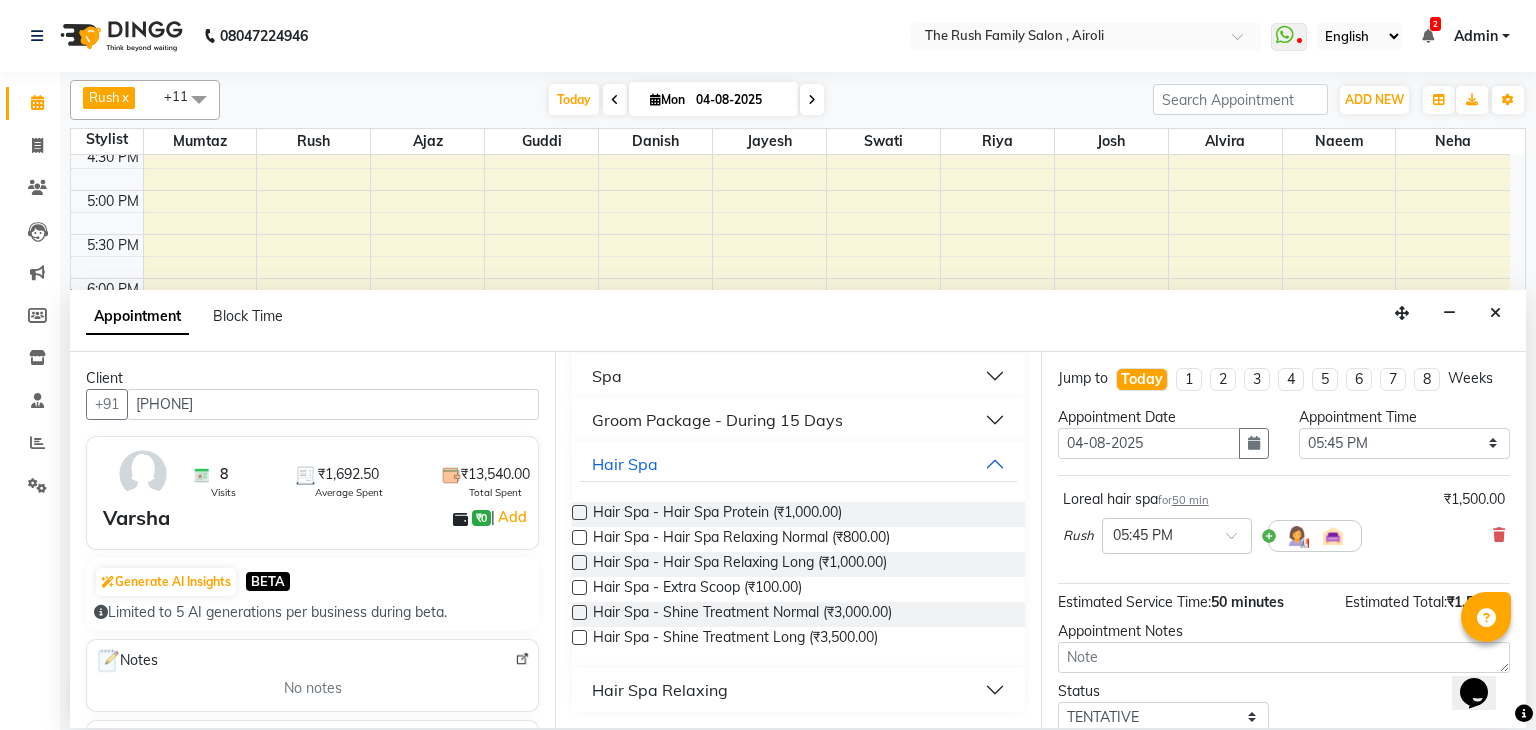 click on "Hair Spa Relaxing" at bounding box center [798, 690] 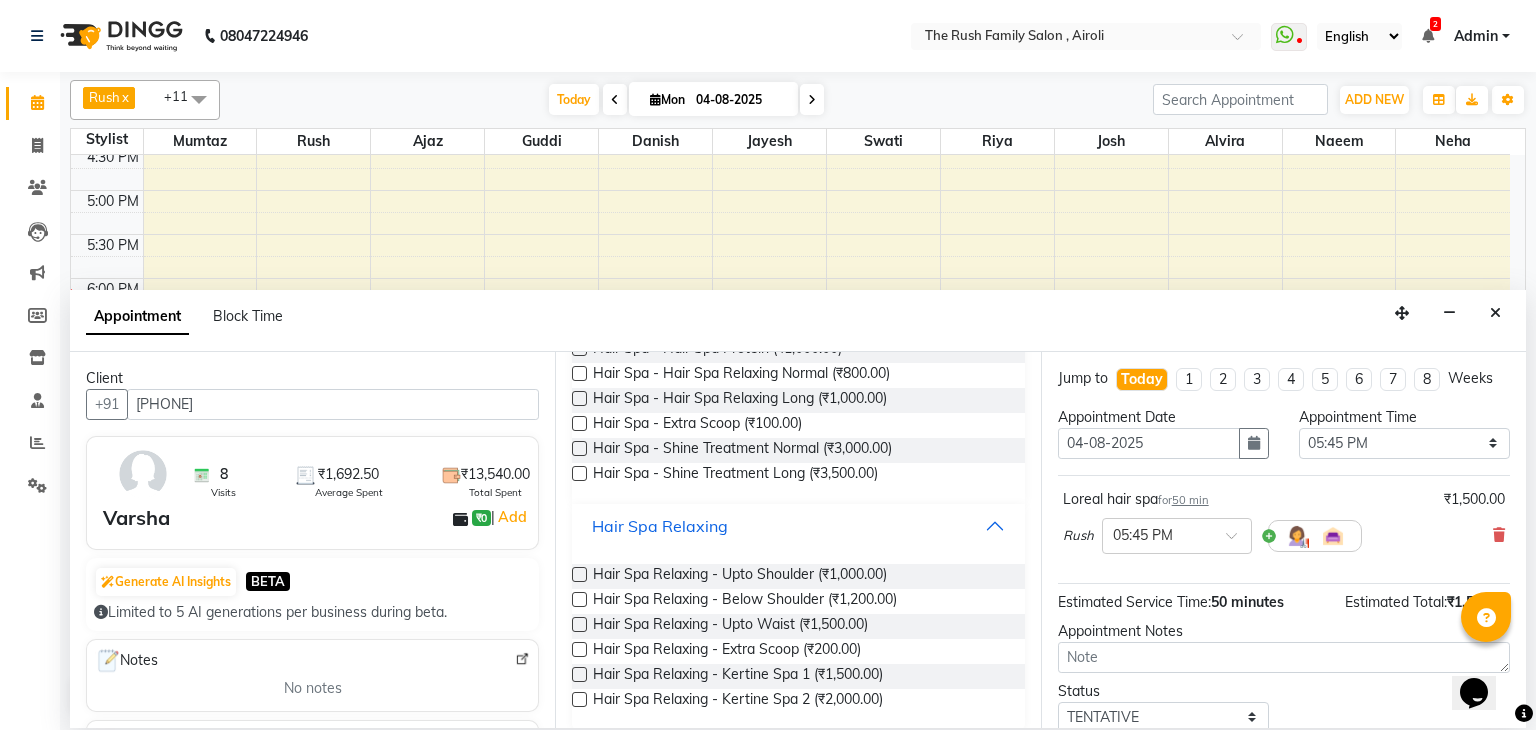 scroll, scrollTop: 709, scrollLeft: 0, axis: vertical 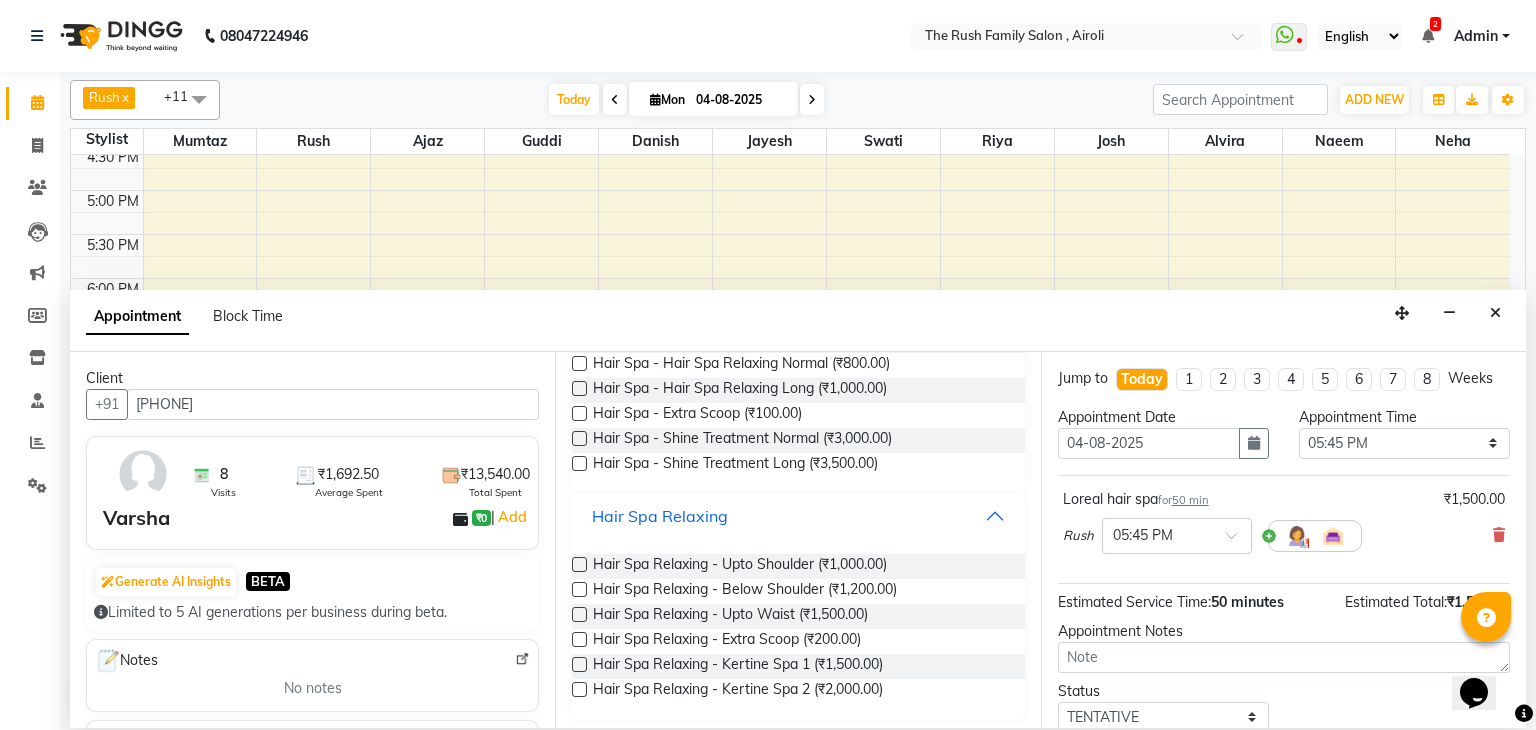 click on "Hair Spa Relaxing" at bounding box center (798, 516) 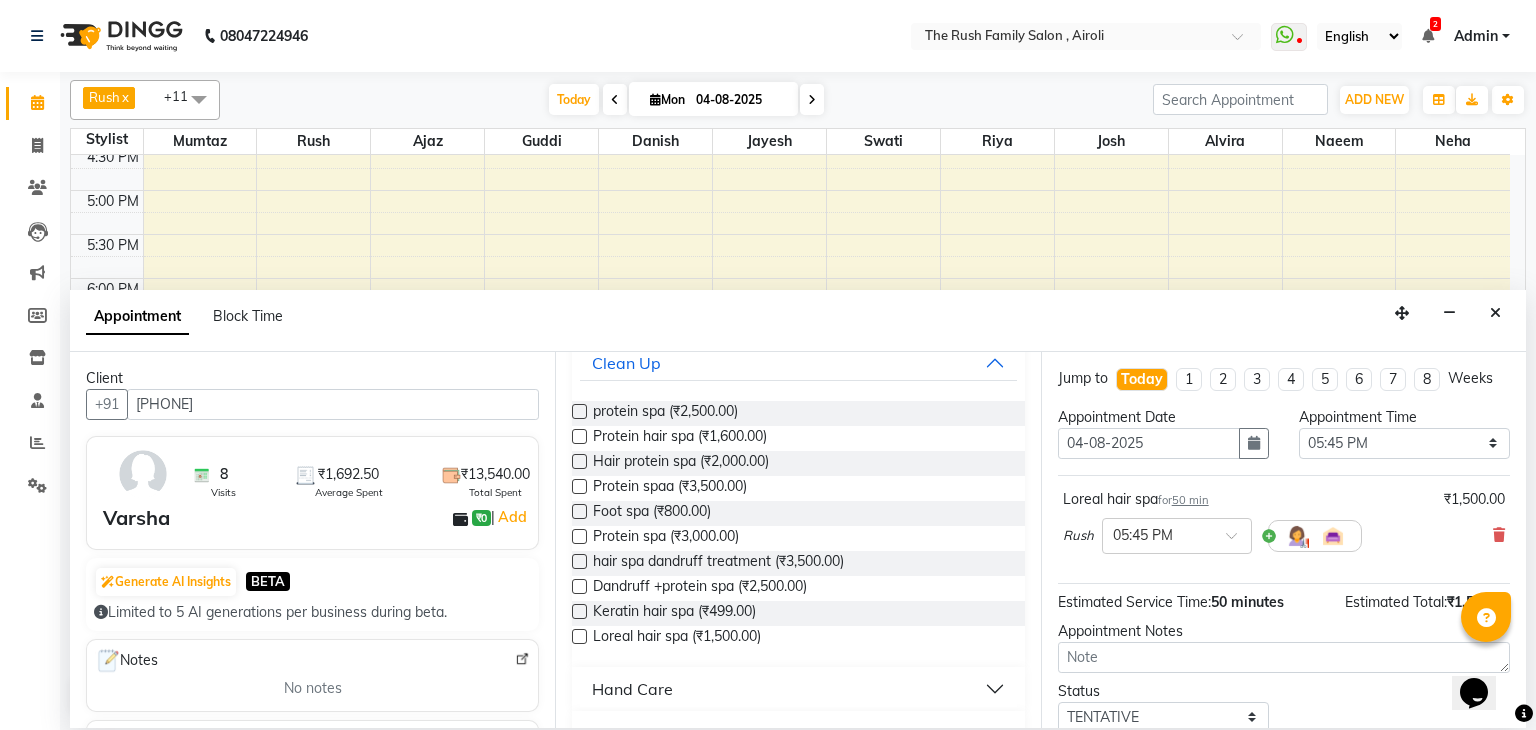 scroll, scrollTop: 130, scrollLeft: 0, axis: vertical 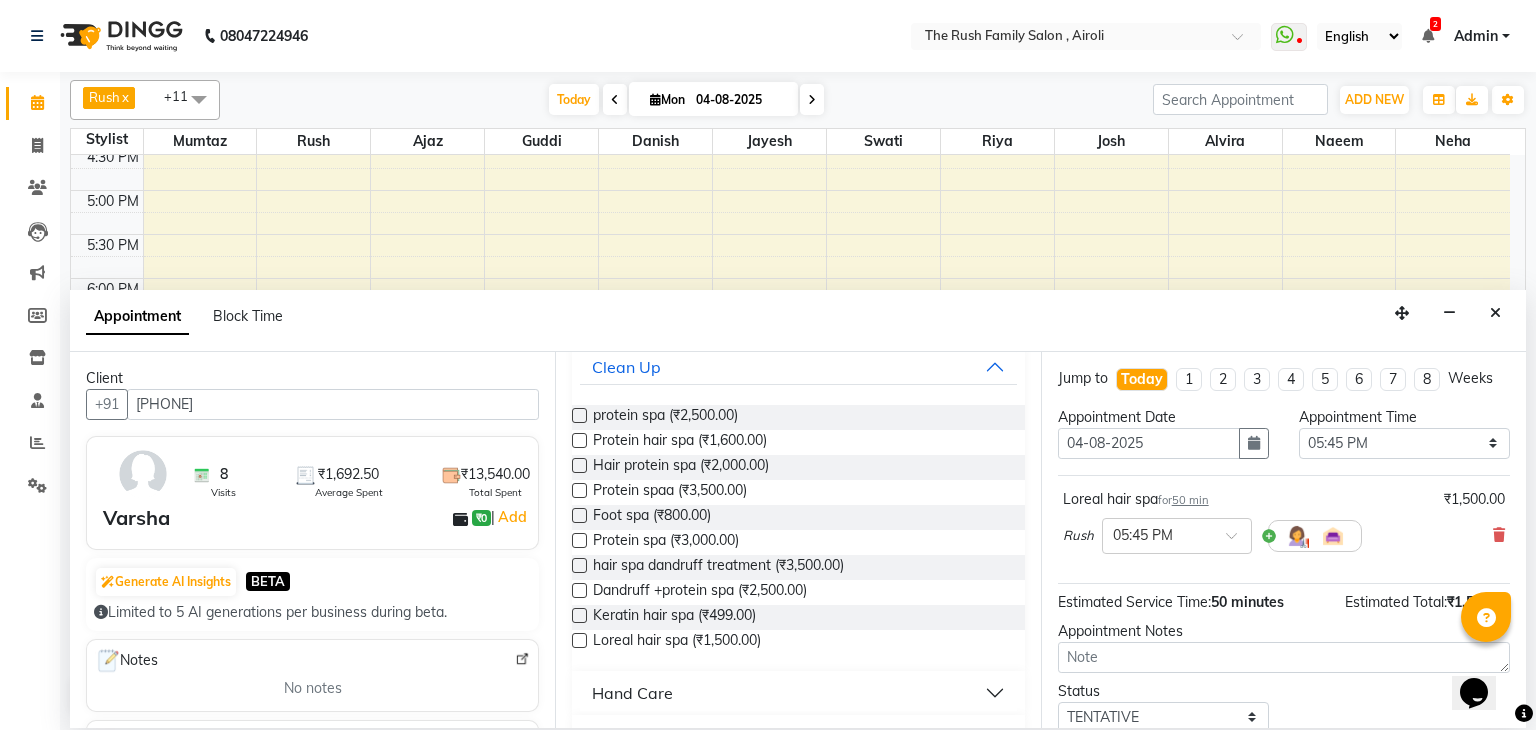 click at bounding box center [579, 565] 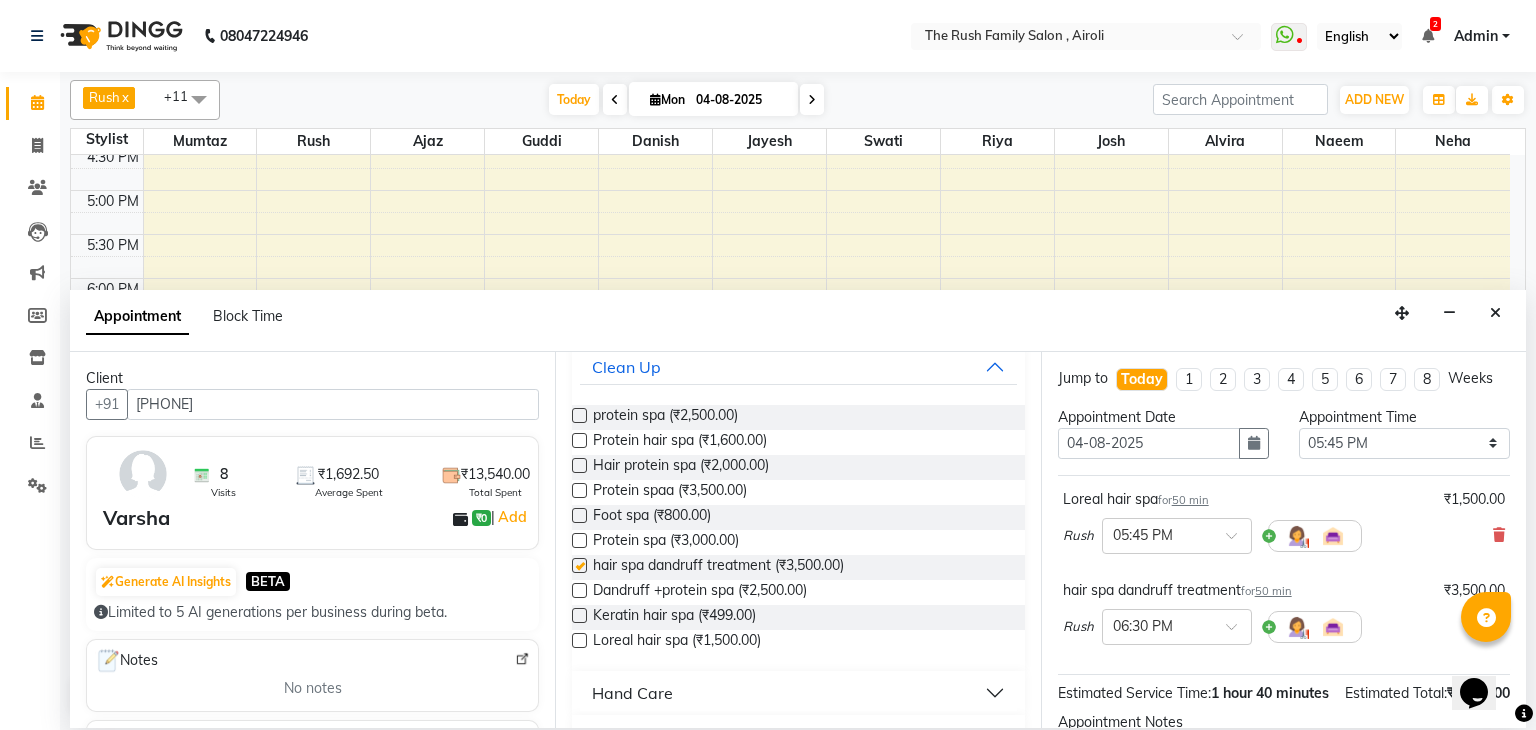 checkbox on "false" 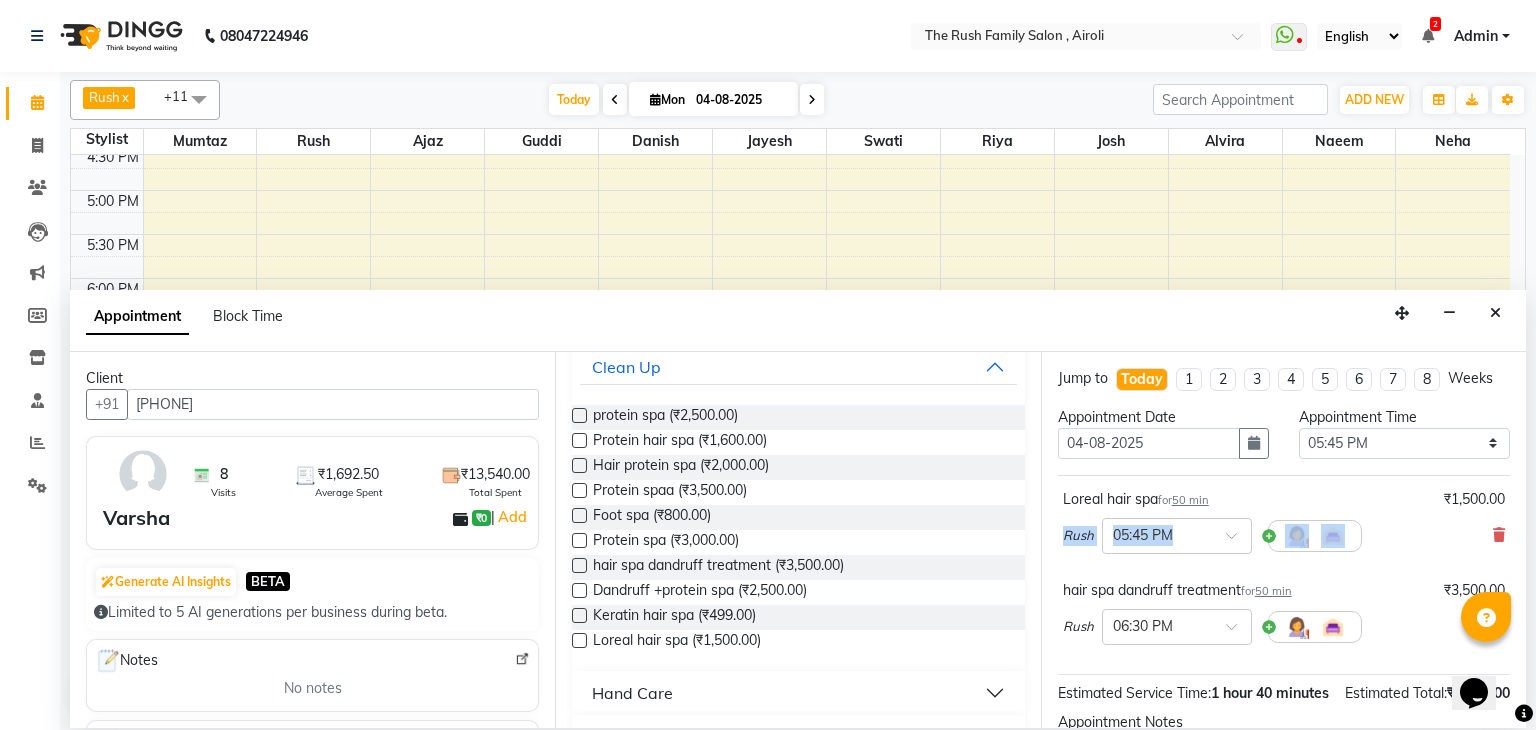 drag, startPoint x: 1505, startPoint y: 474, endPoint x: 1516, endPoint y: 538, distance: 64.93843 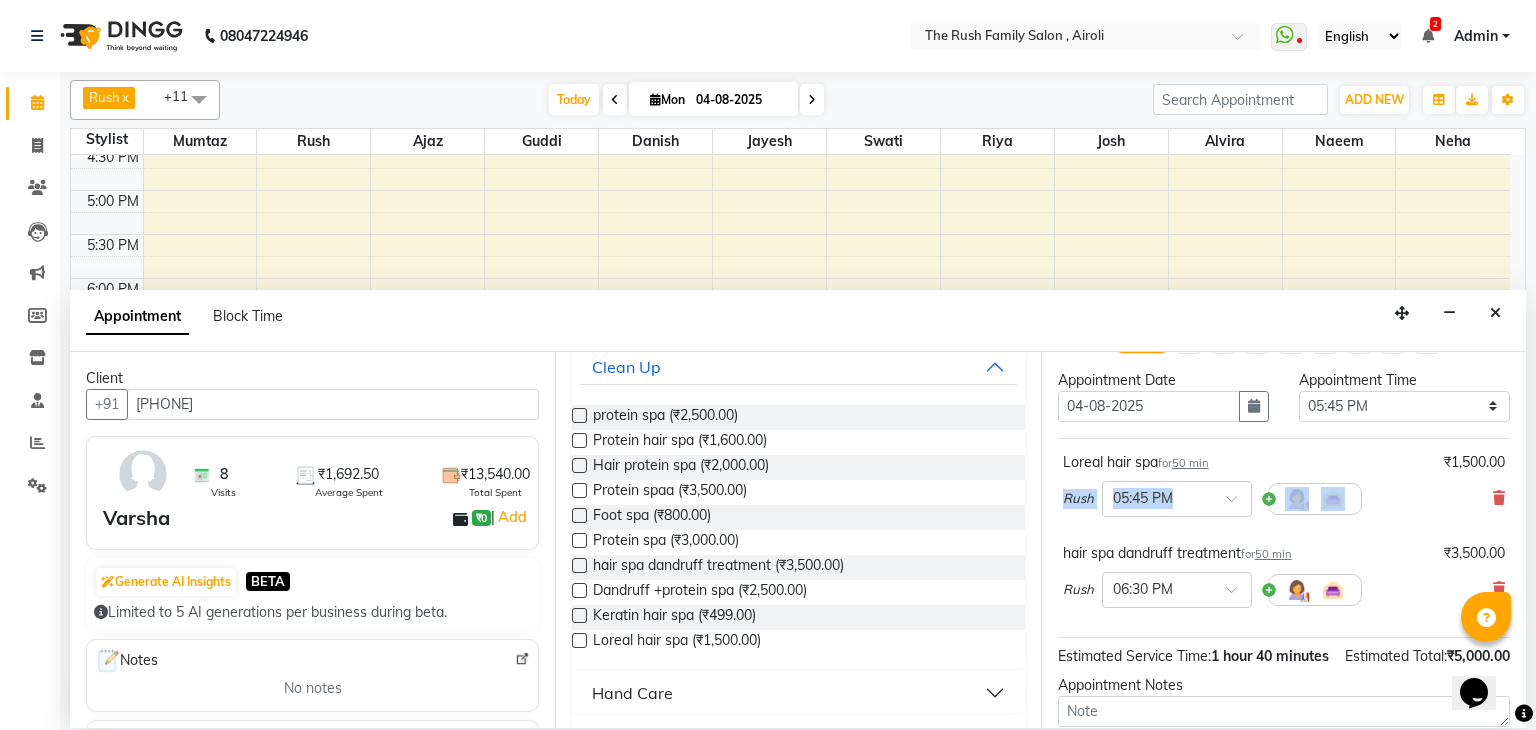 scroll, scrollTop: 39, scrollLeft: 0, axis: vertical 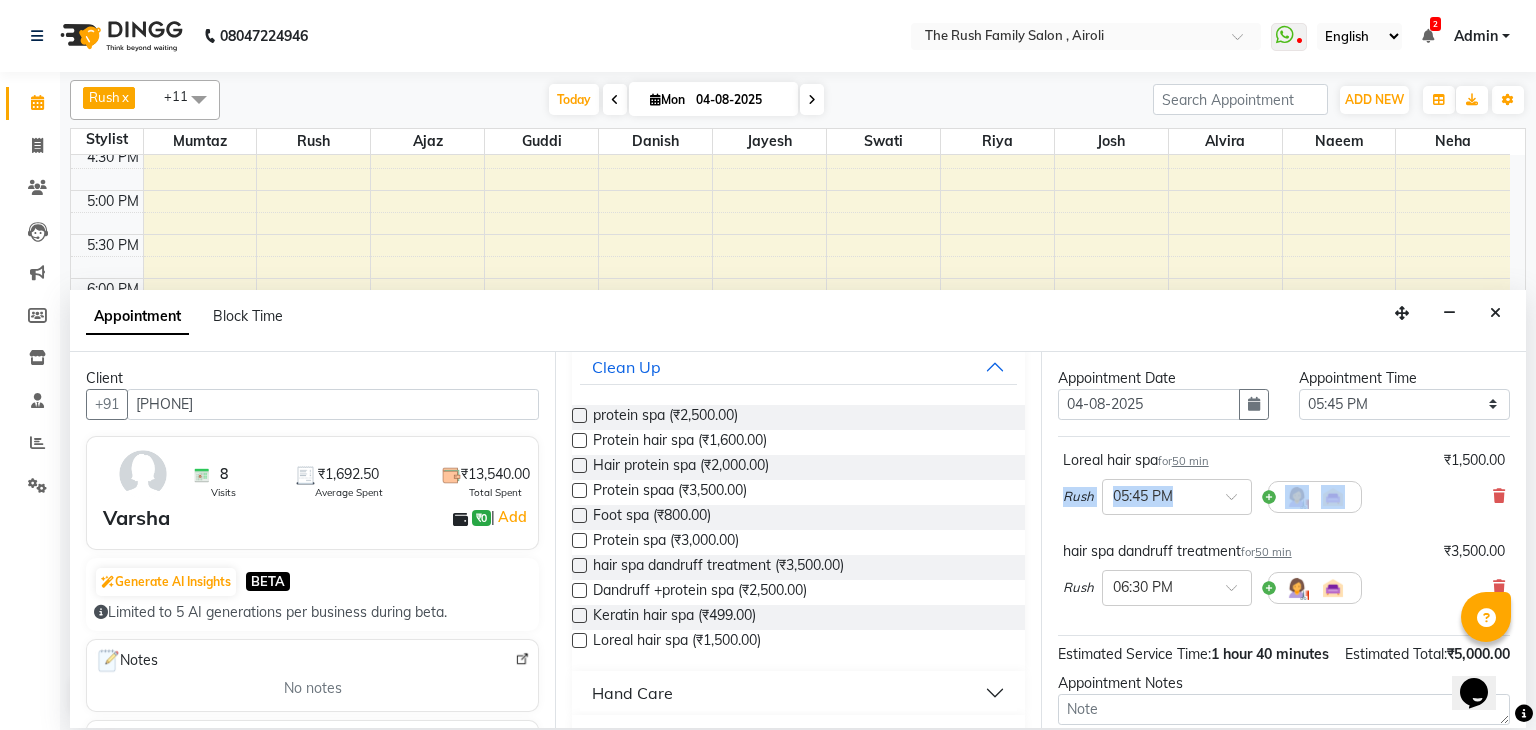 click on "Rush × 05:45 PM" at bounding box center [1284, 497] 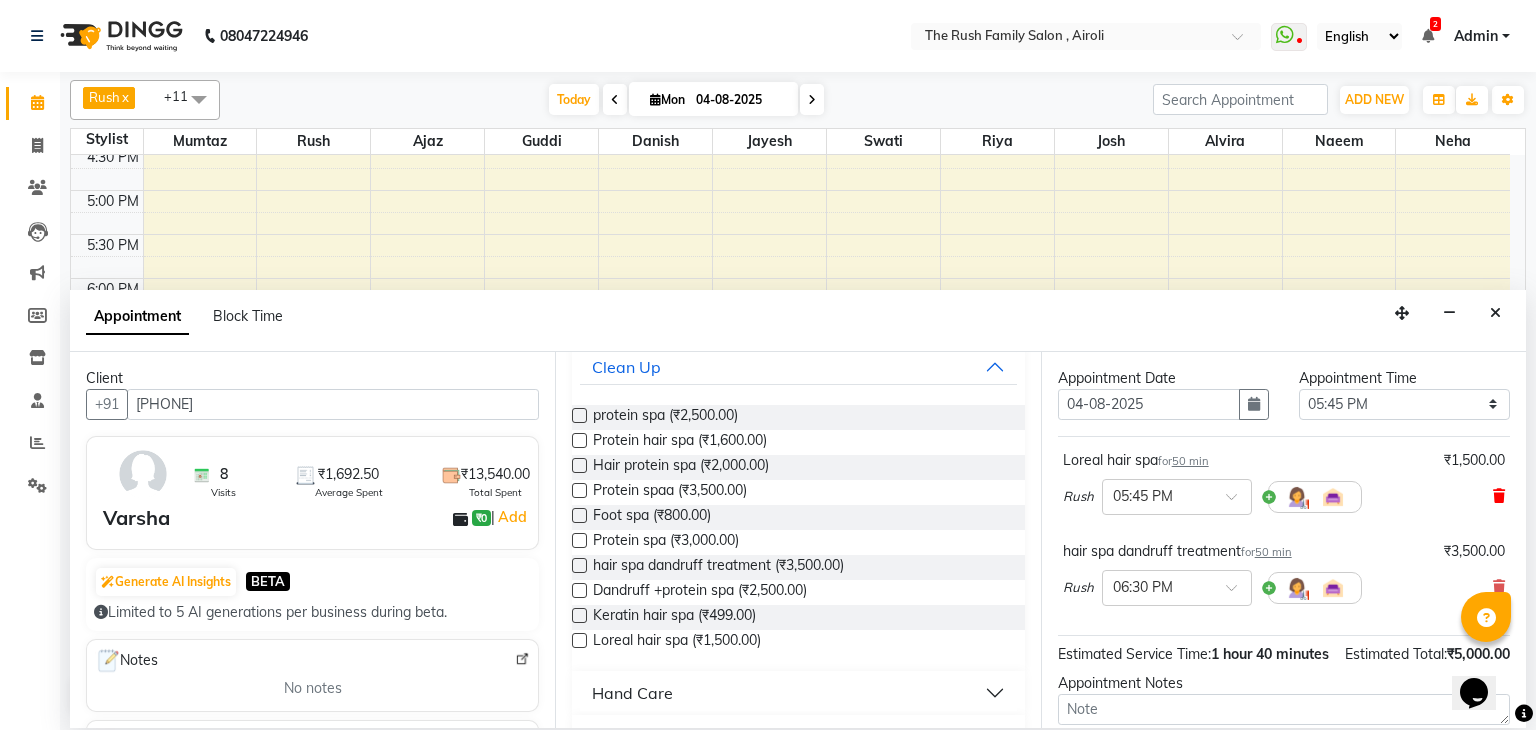 click at bounding box center (1499, 496) 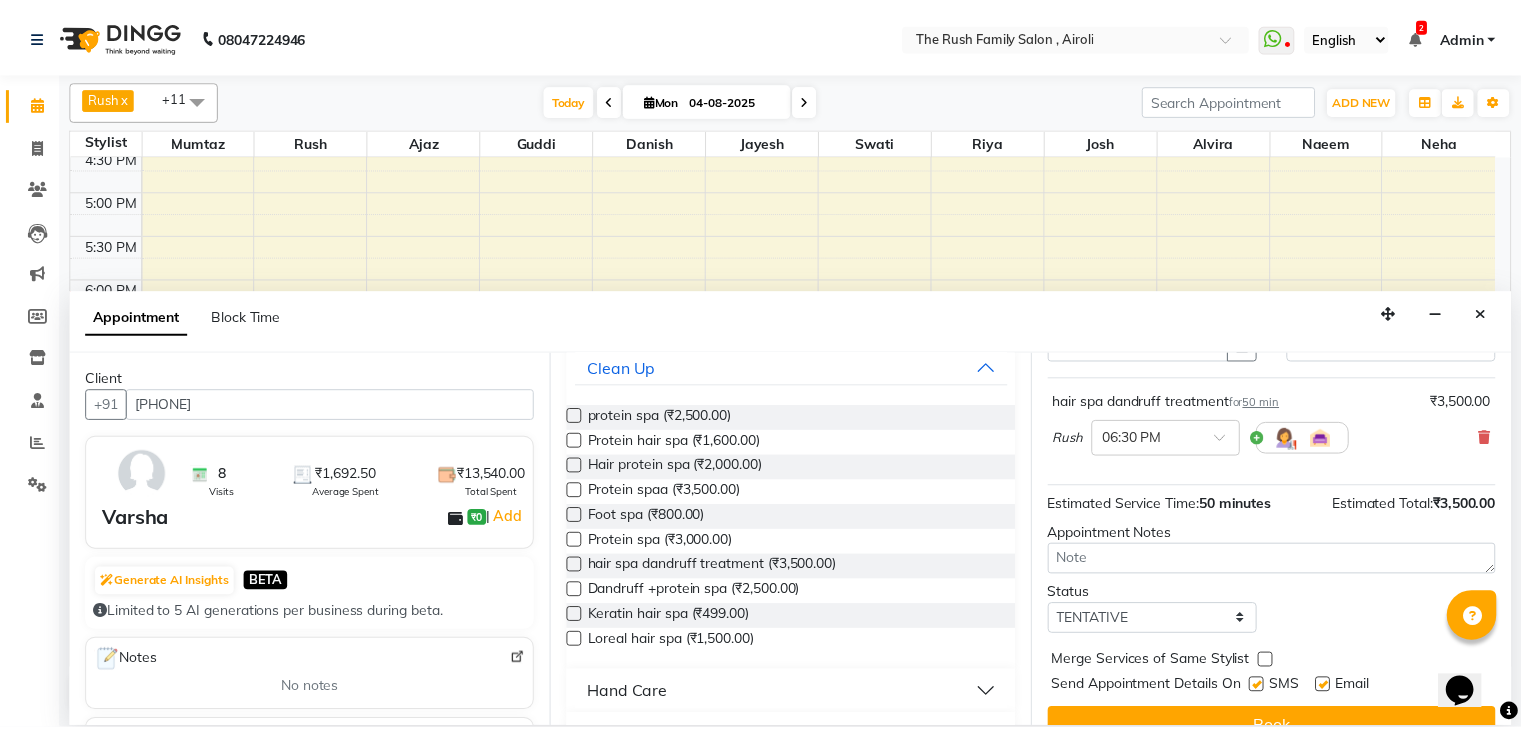 scroll, scrollTop: 130, scrollLeft: 0, axis: vertical 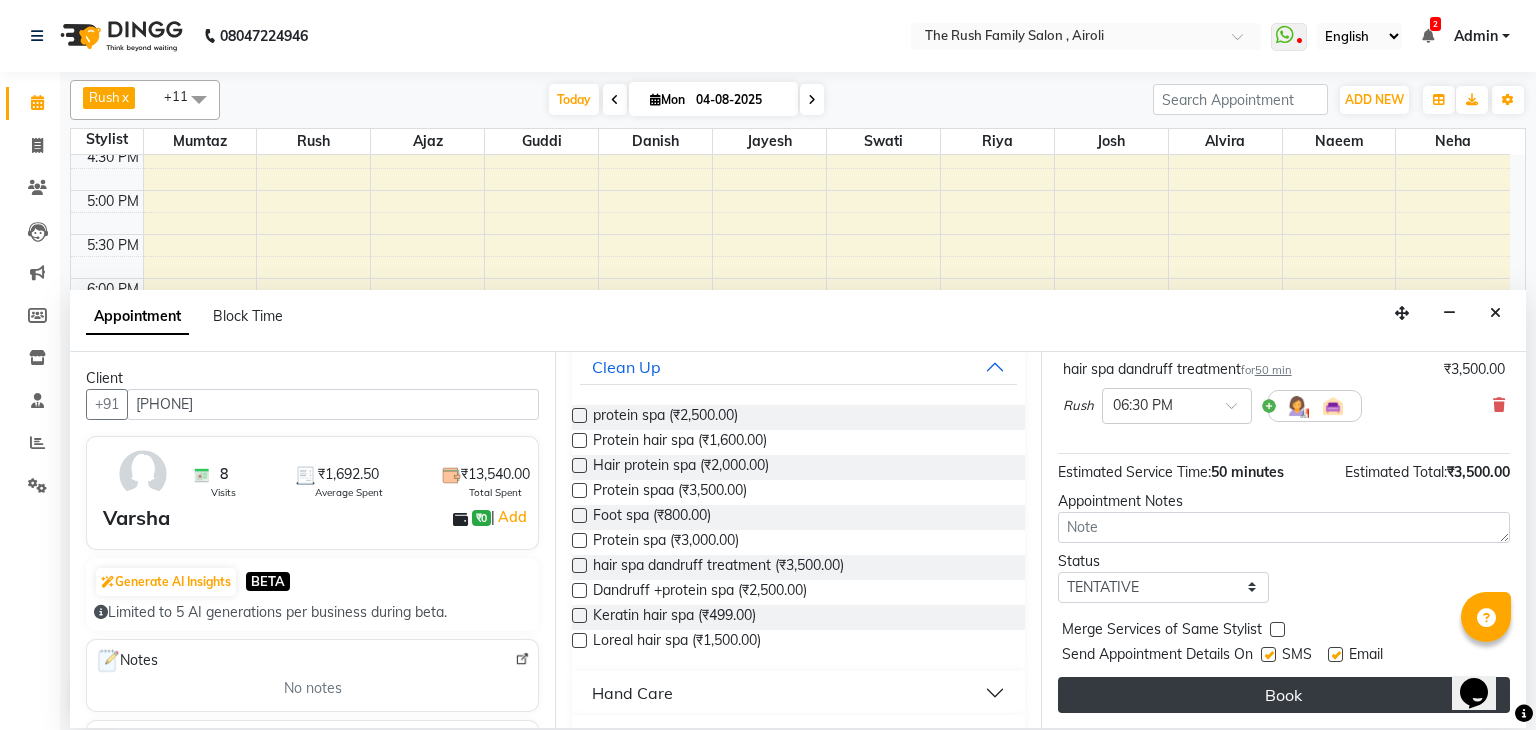 click on "Book" at bounding box center [1284, 695] 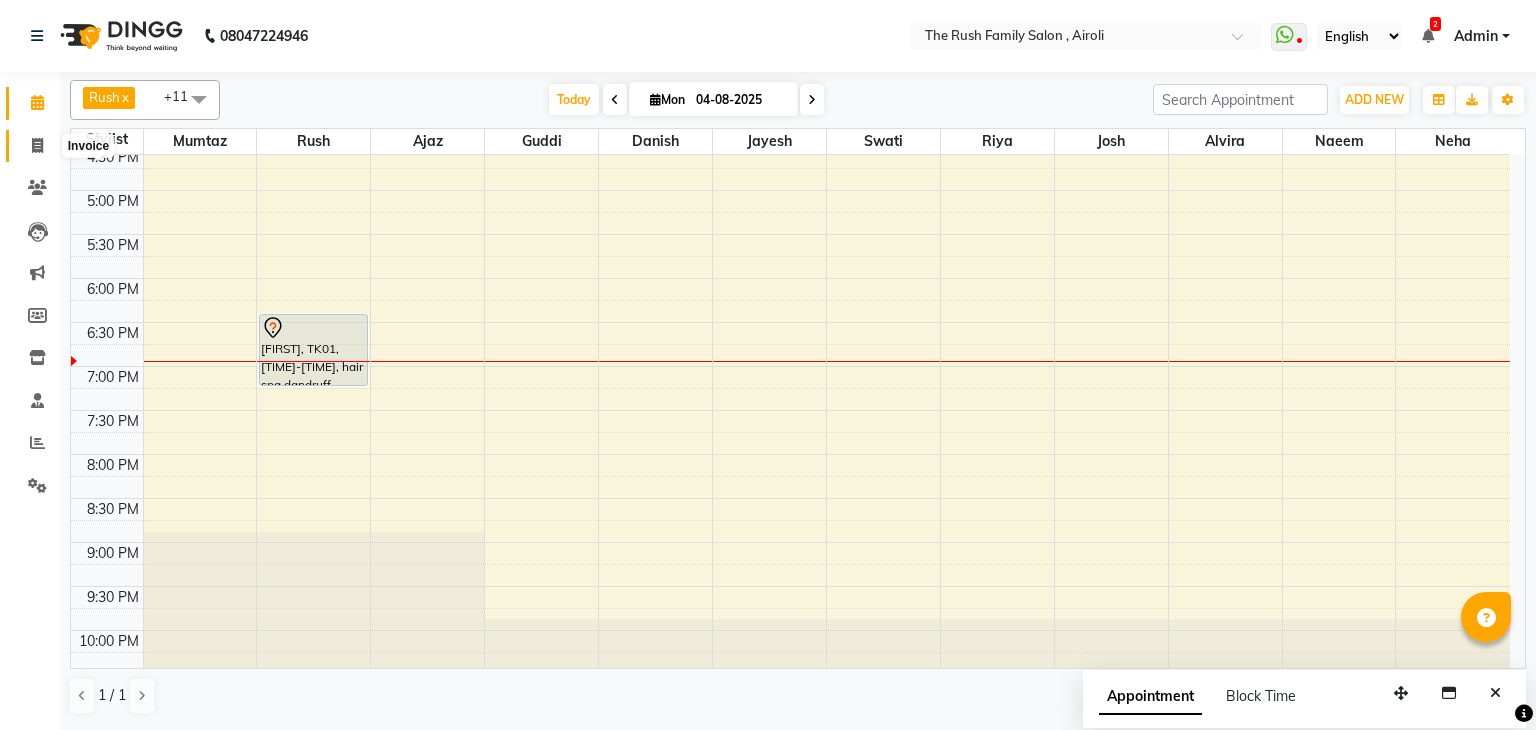 click 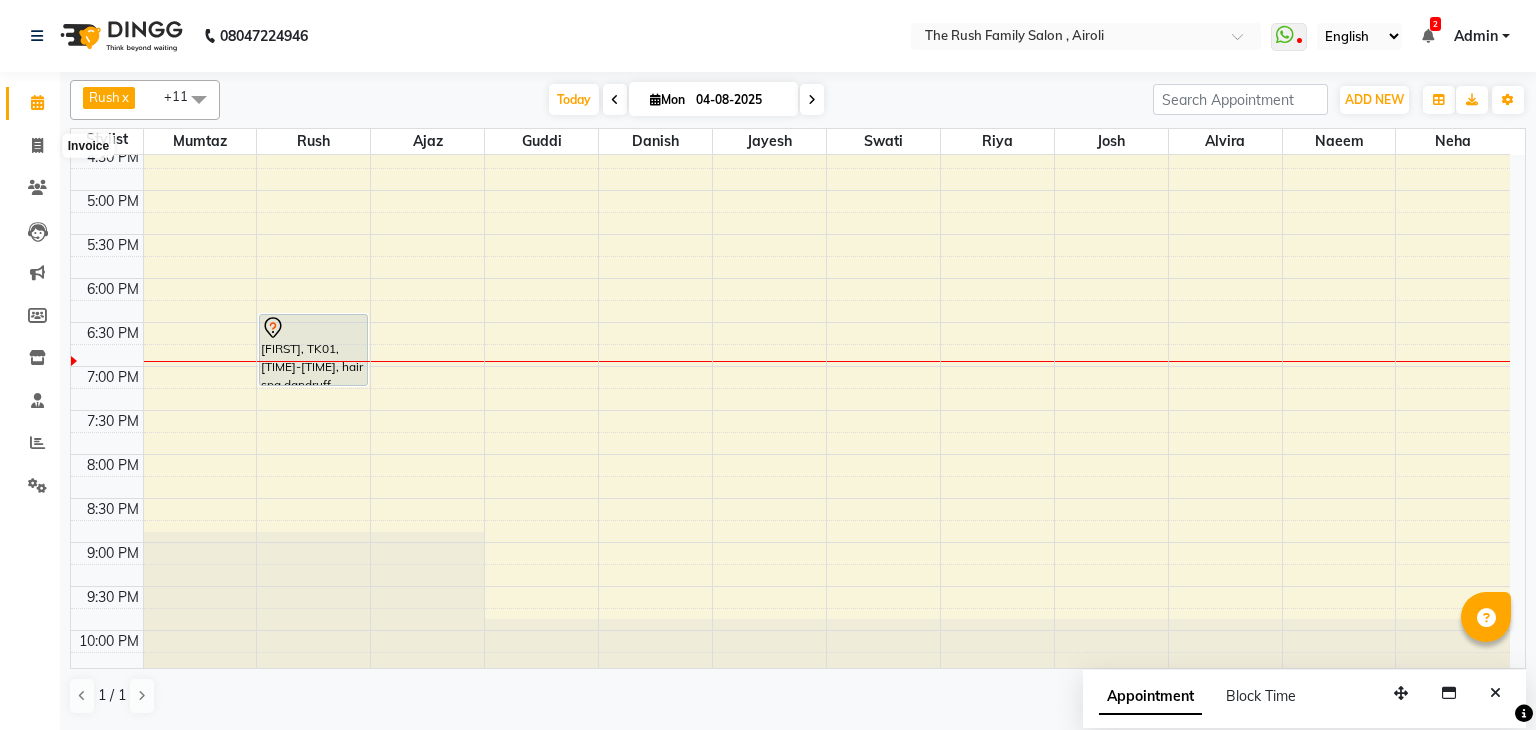 select on "service" 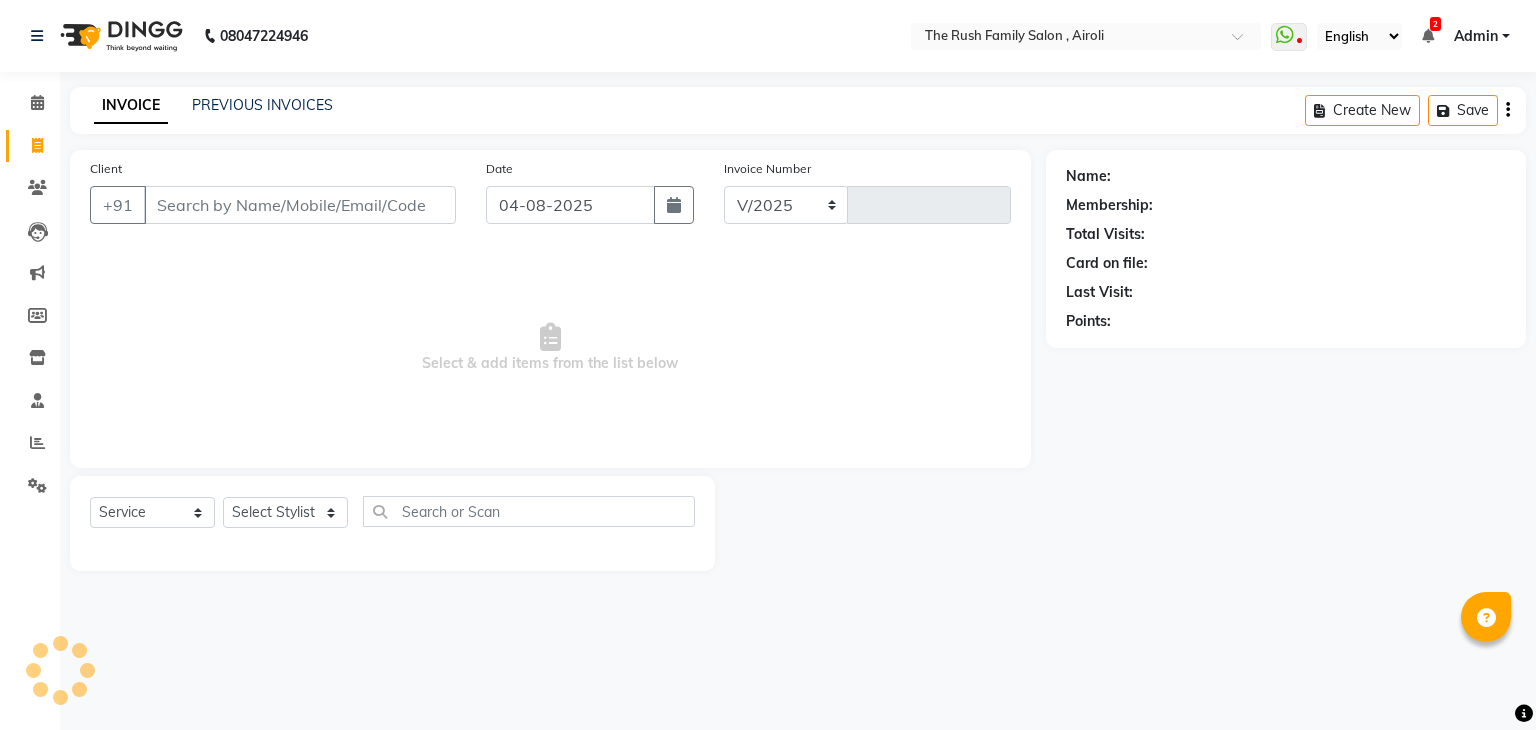select on "5419" 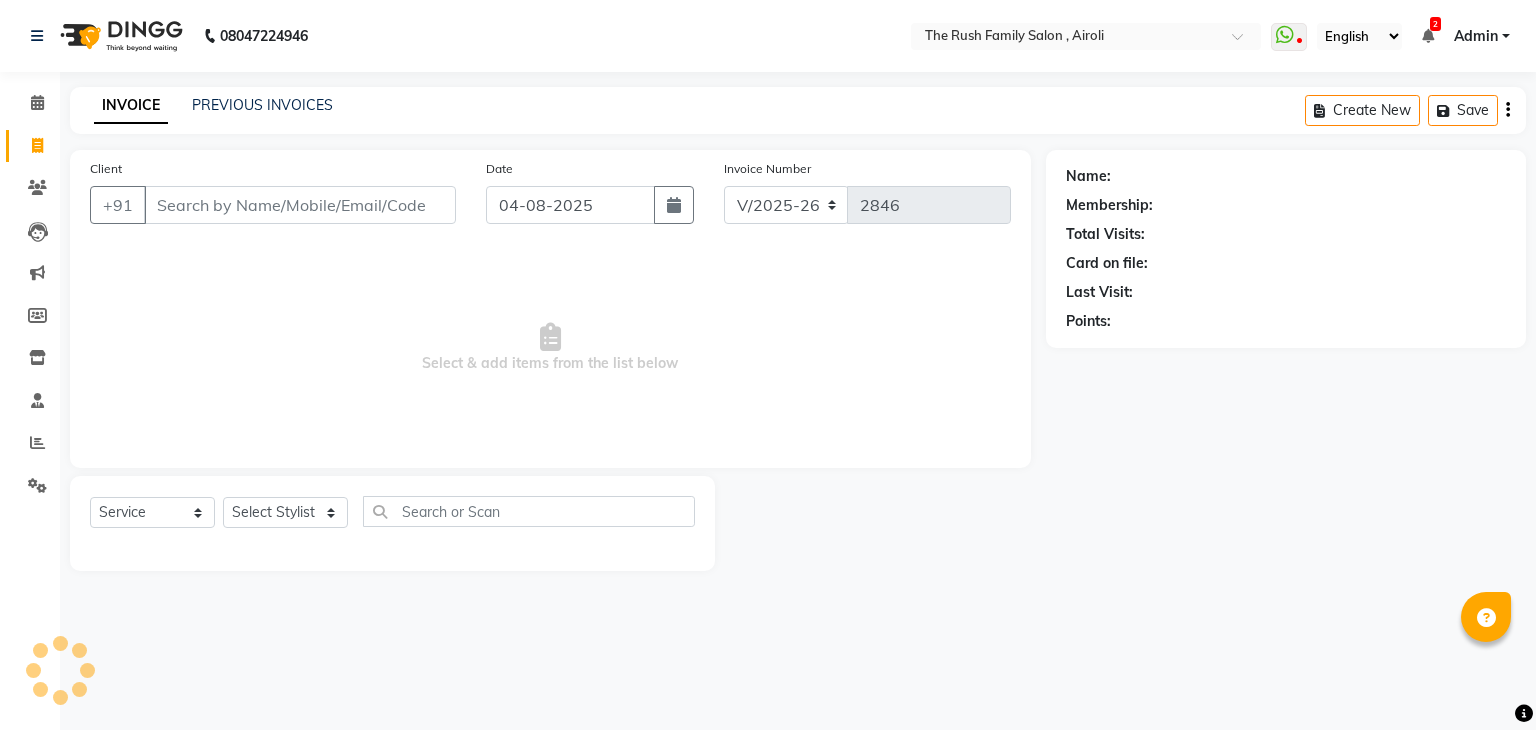 click on "Client" at bounding box center (300, 205) 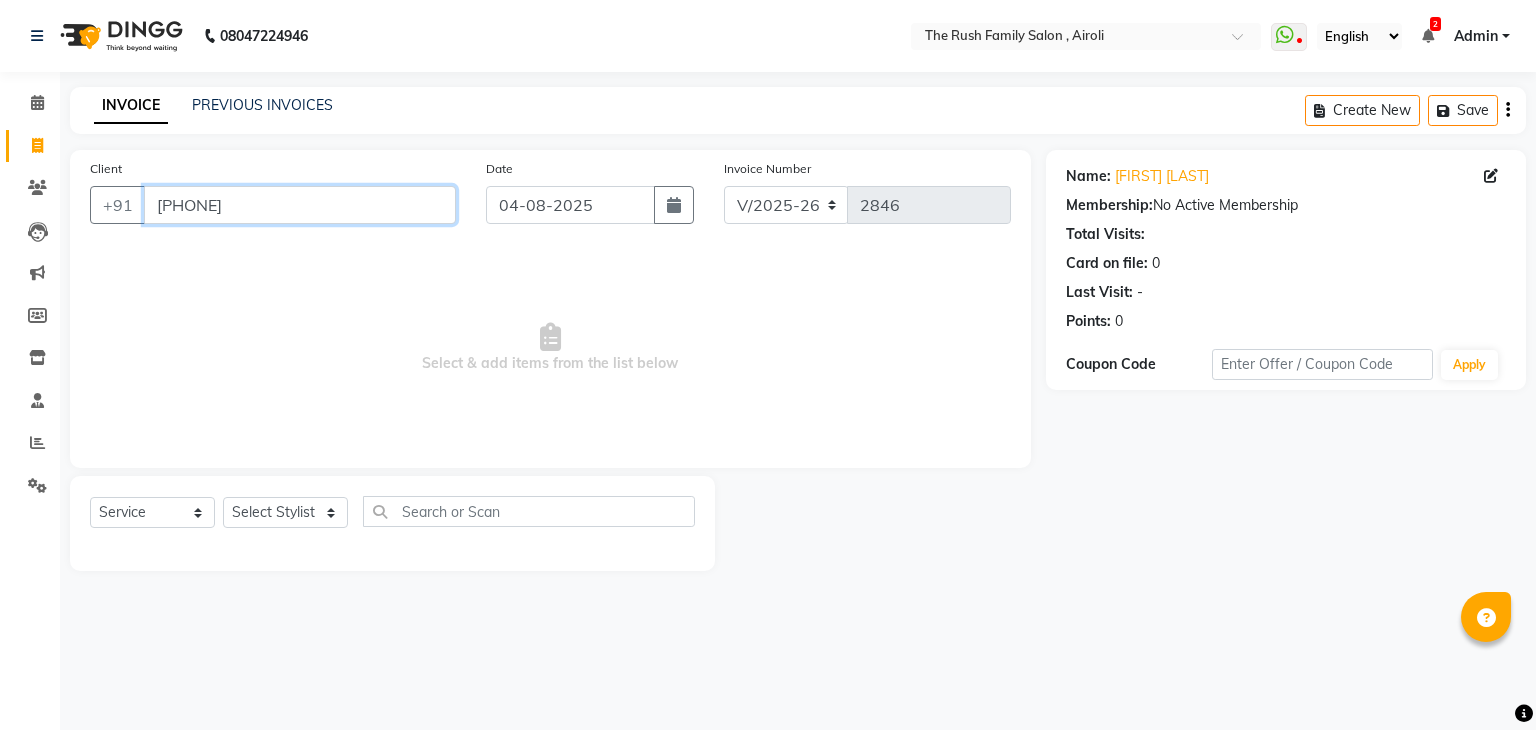 click on "8691079820" at bounding box center (300, 205) 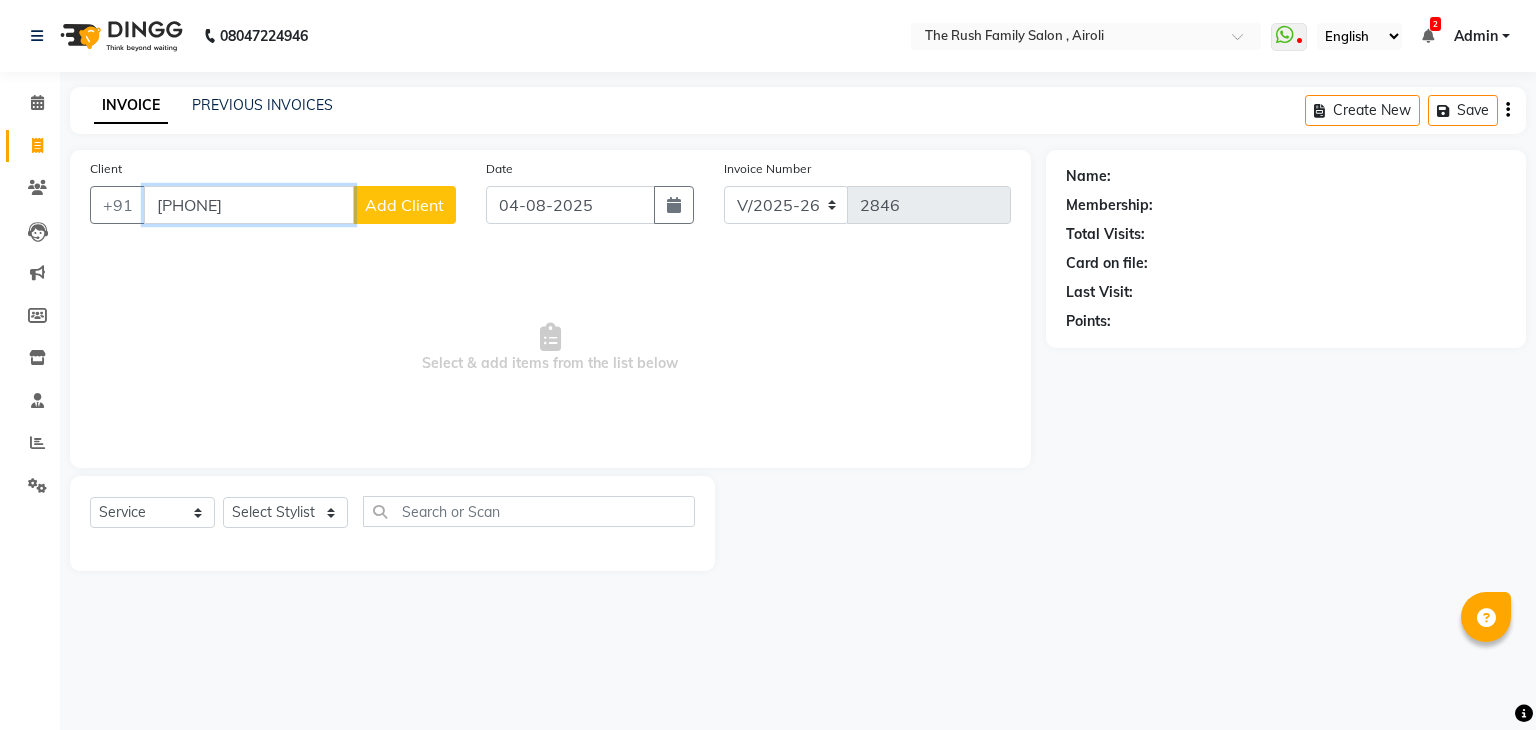 click on "8691945995" at bounding box center (249, 205) 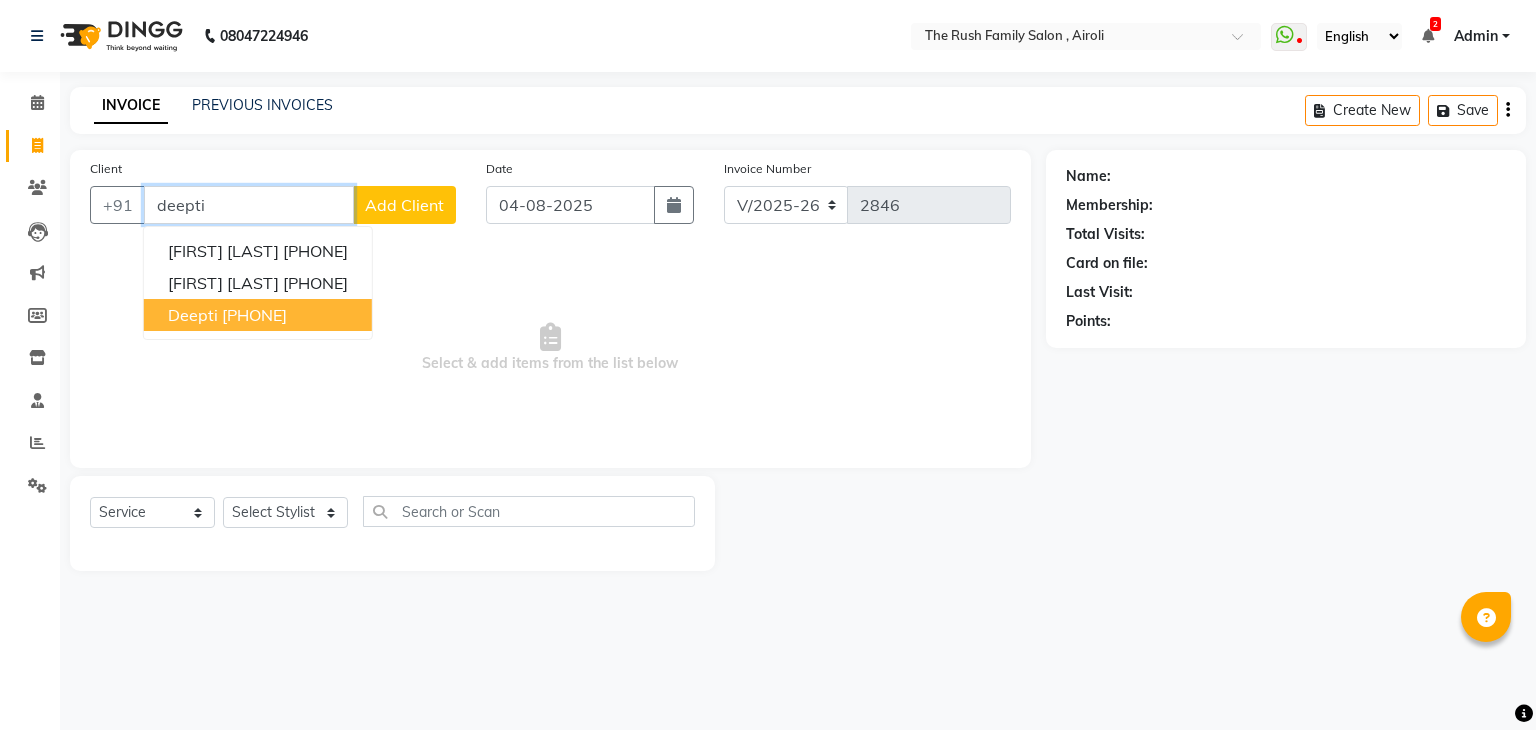 click on "Deepti" at bounding box center (193, 315) 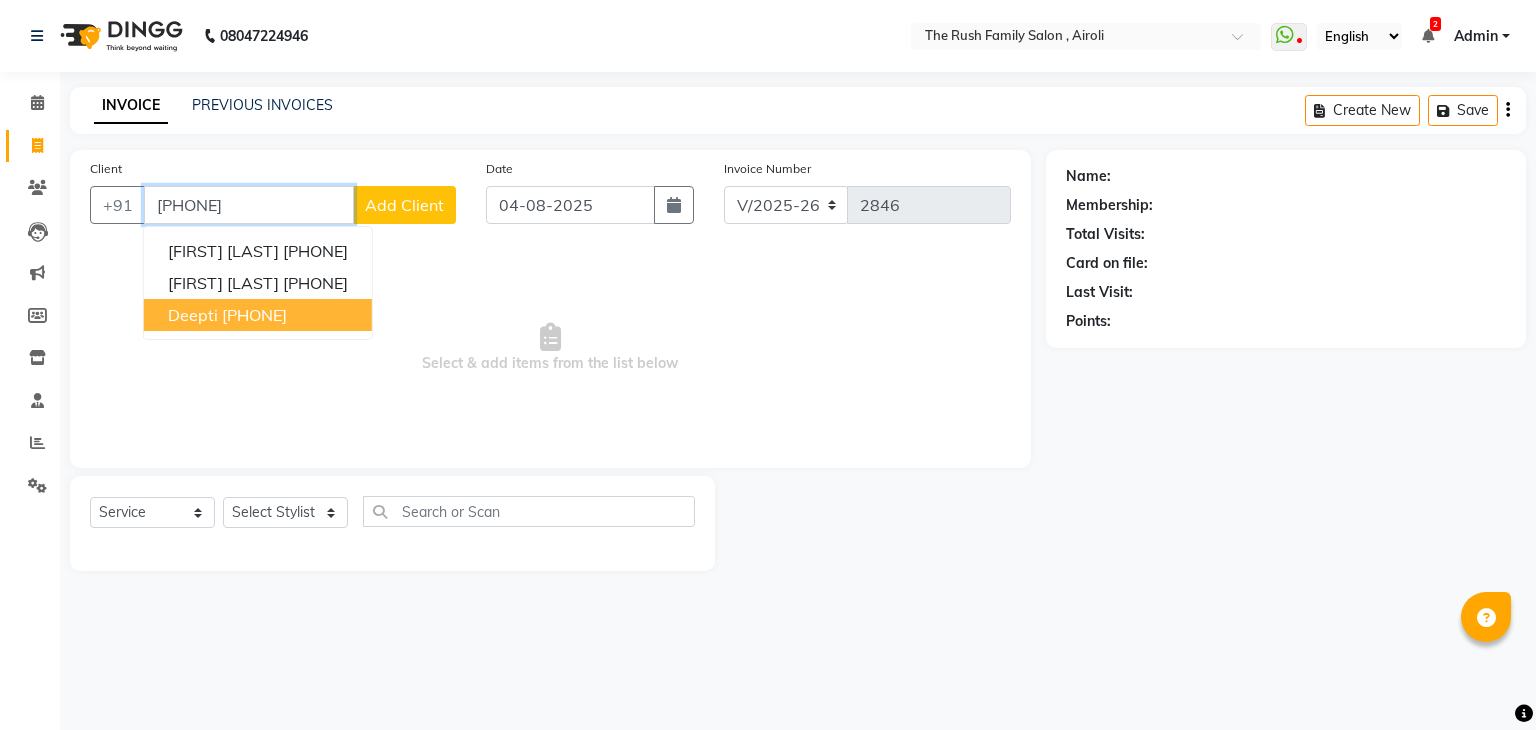 type on "[PHONE]" 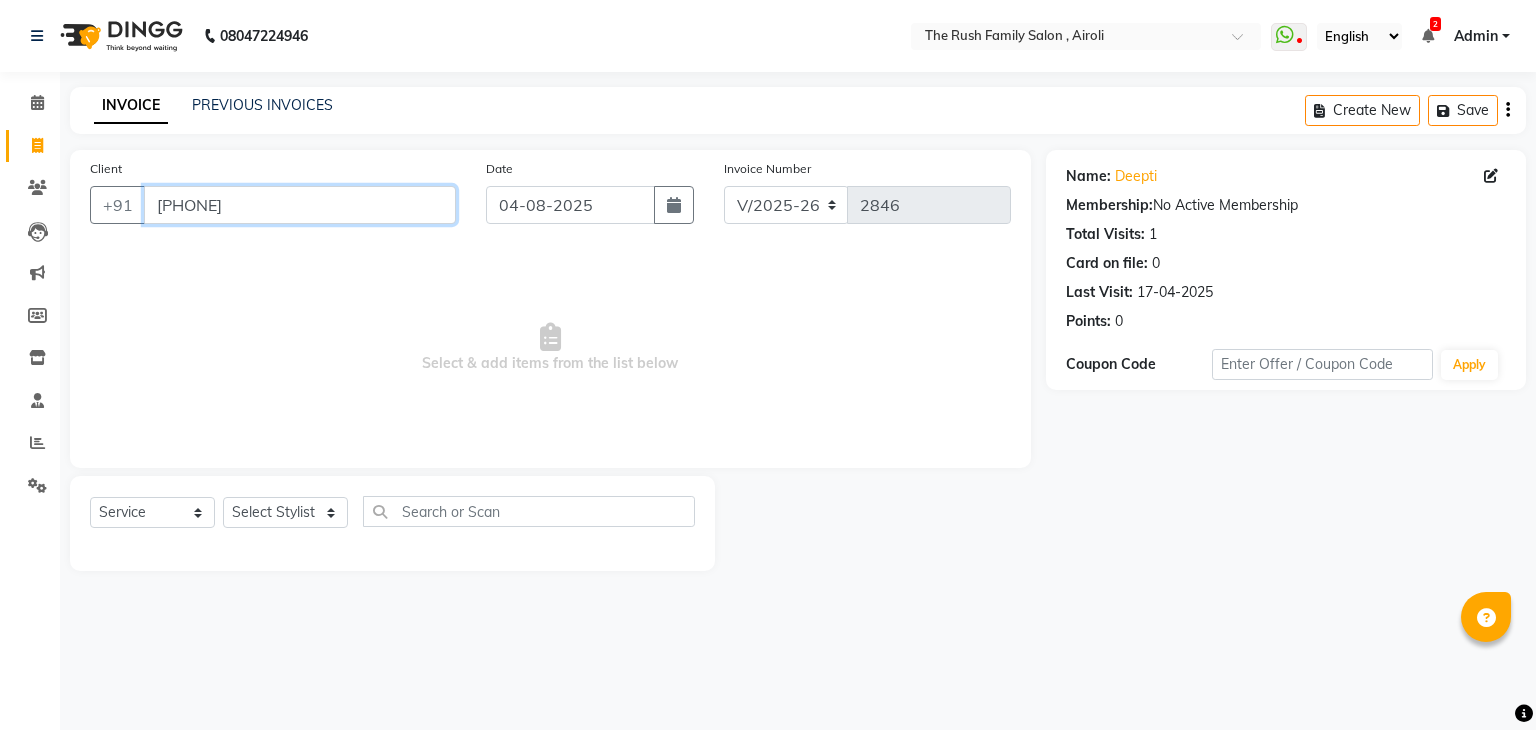 click on "[PHONE]" at bounding box center (300, 205) 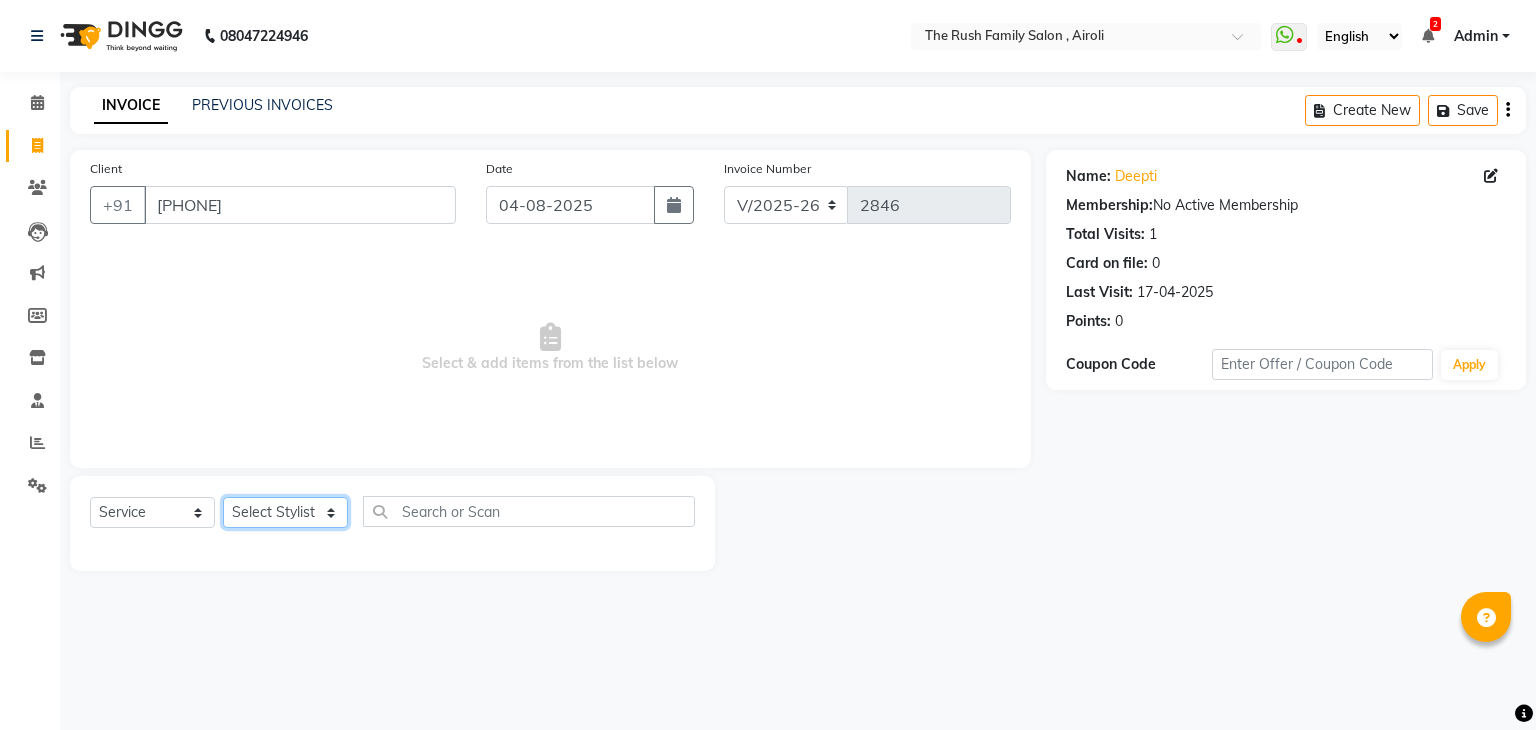 click on "Select Stylist Ajaz Alvira Danish Guddi Jayesh Josh  mumtaz Naeem Neha Riya    Rush Swati" 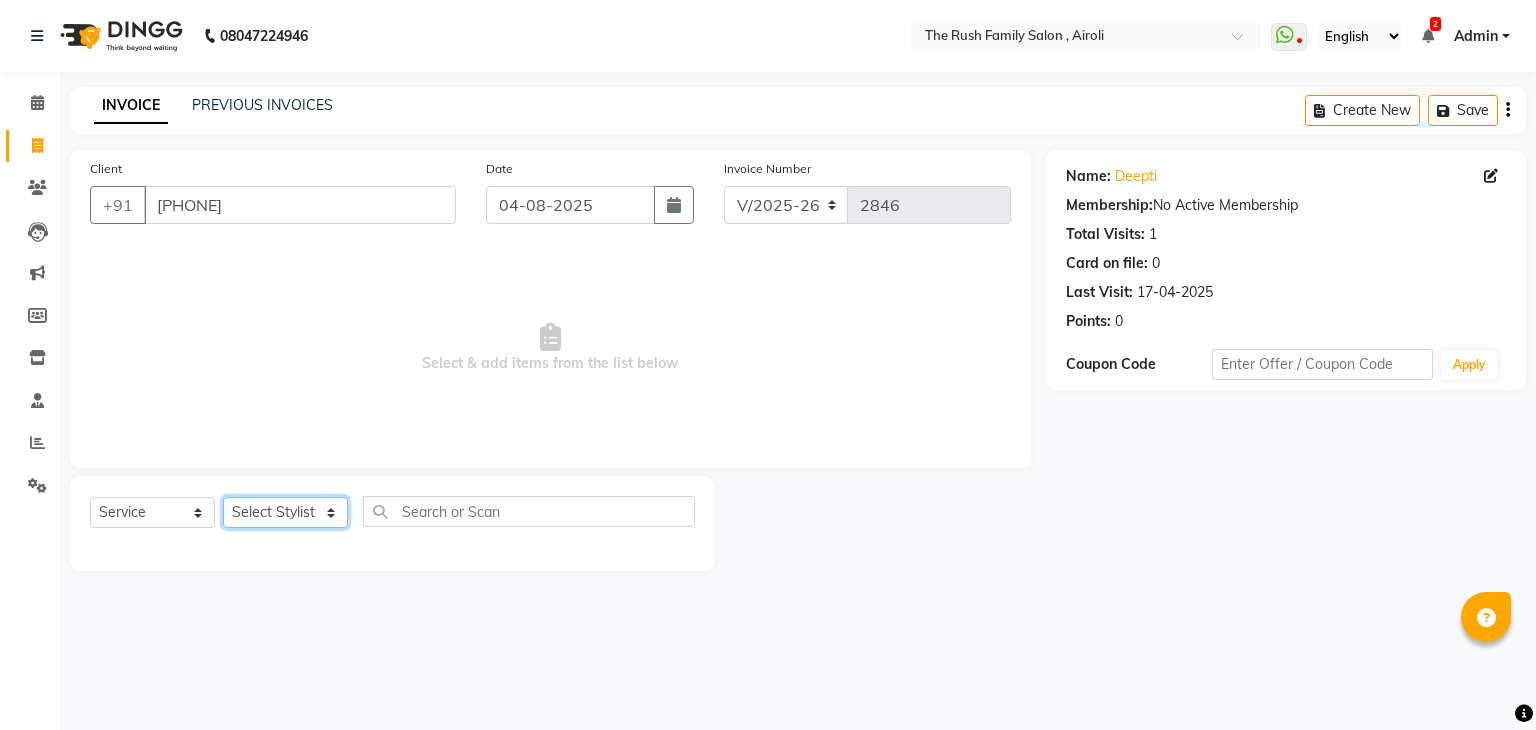 select on "65380" 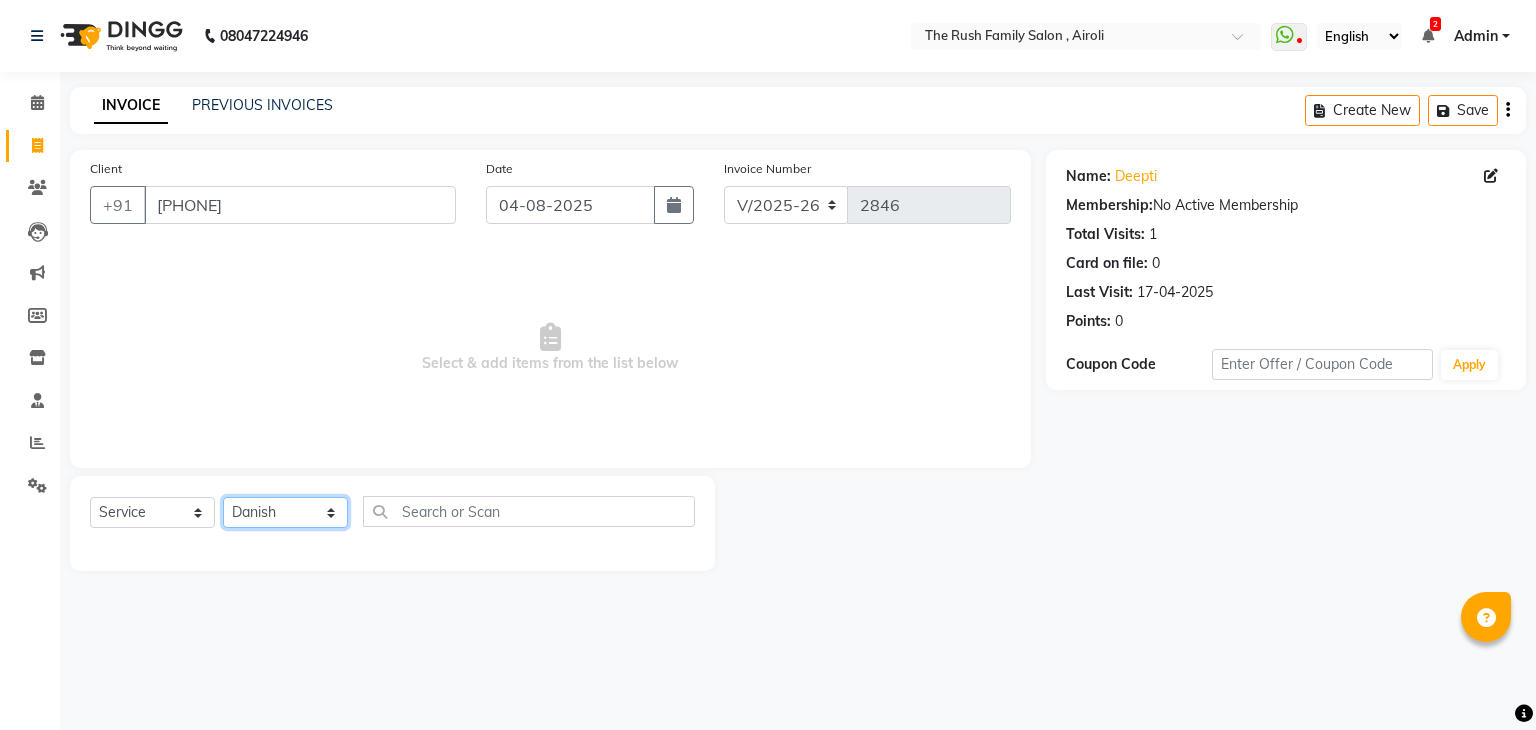 click on "Select Stylist Ajaz Alvira Danish Guddi Jayesh Josh  mumtaz Naeem Neha Riya    Rush Swati" 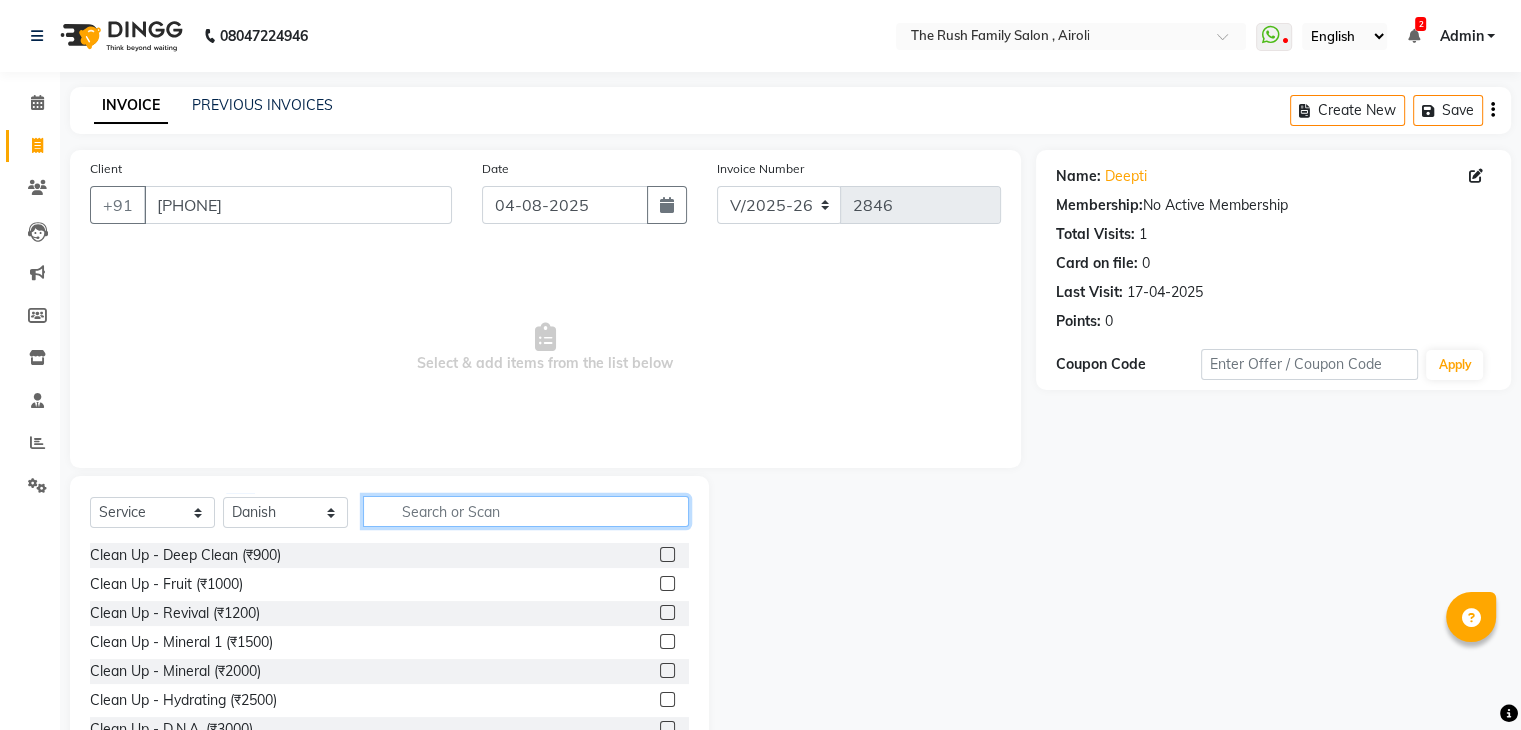 click 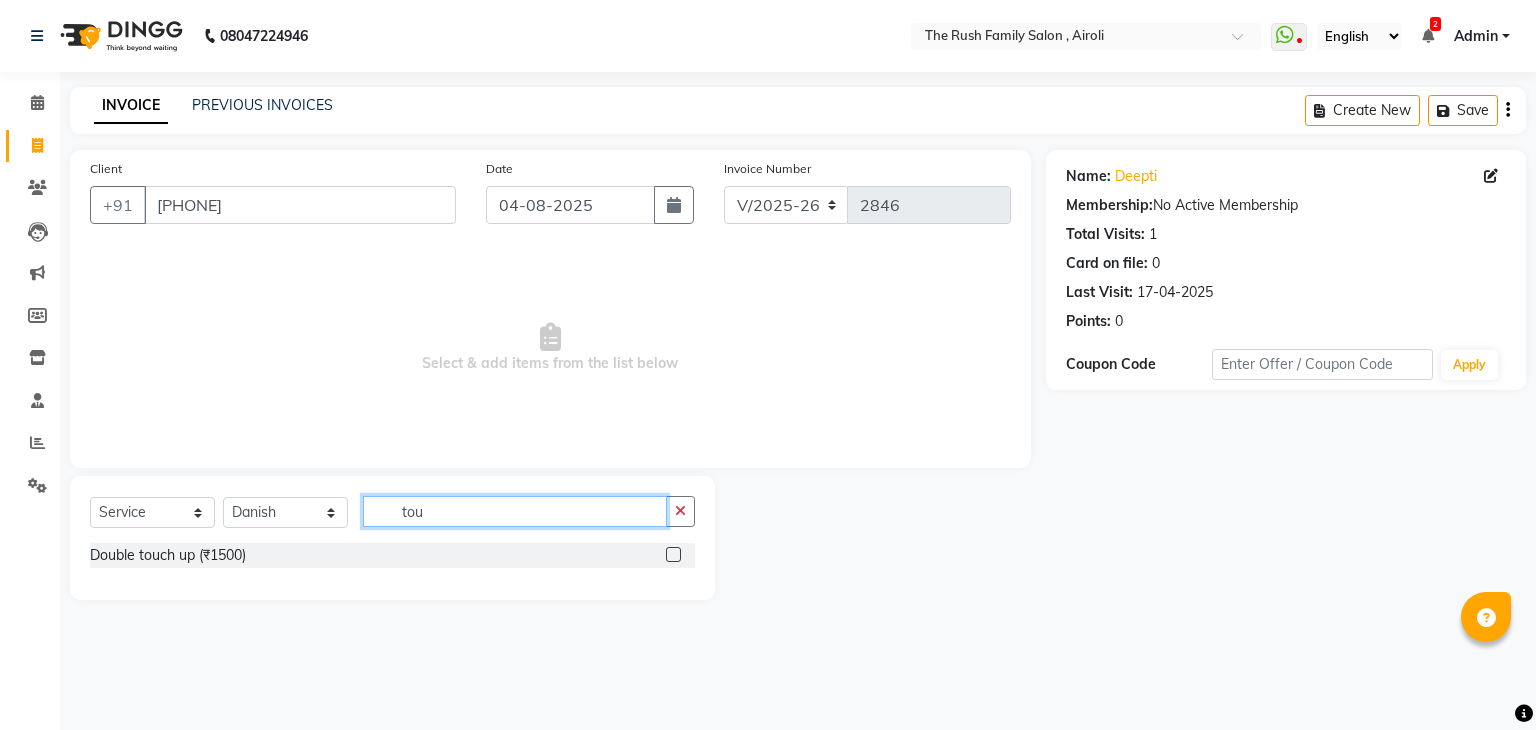 type on "tou" 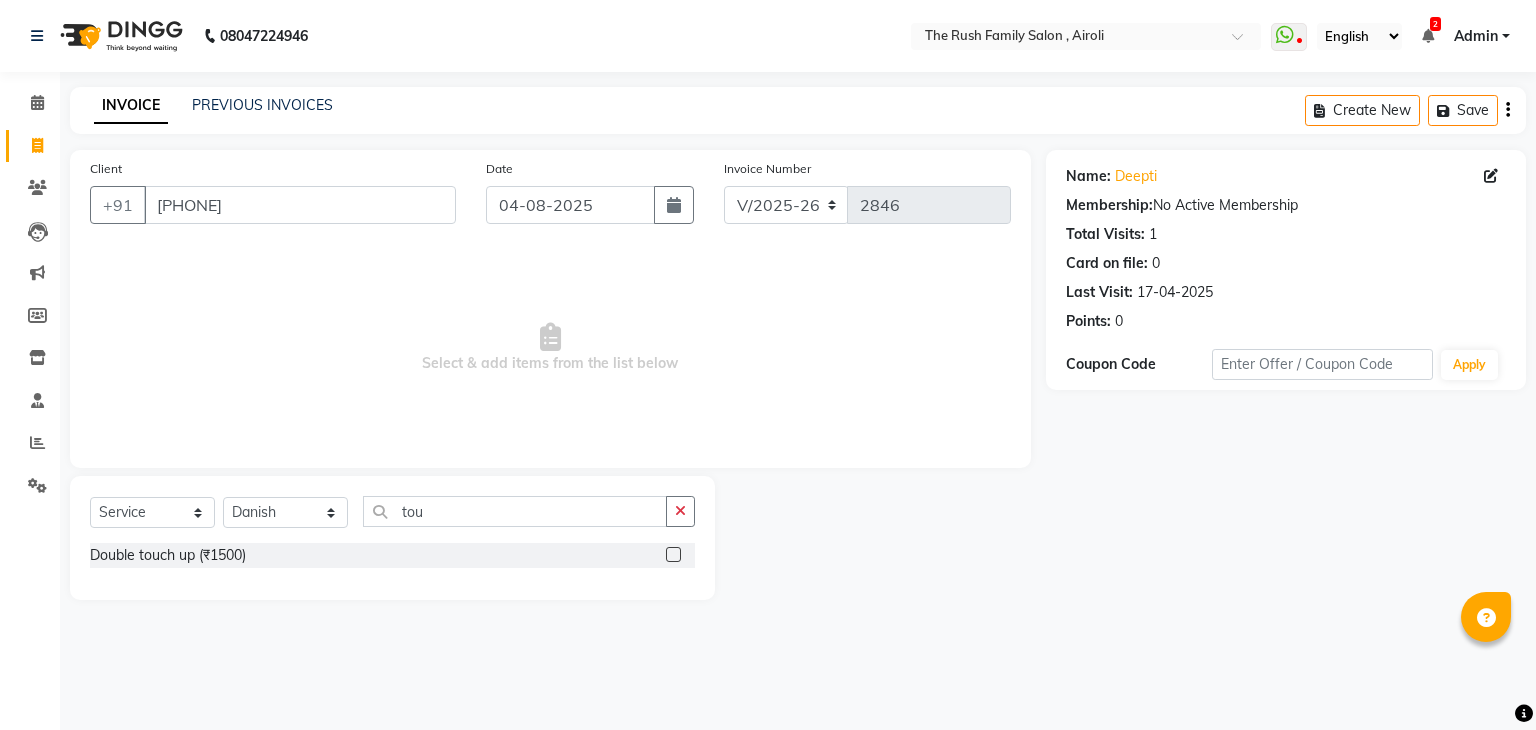 click on "Double touch up (₹1500)" 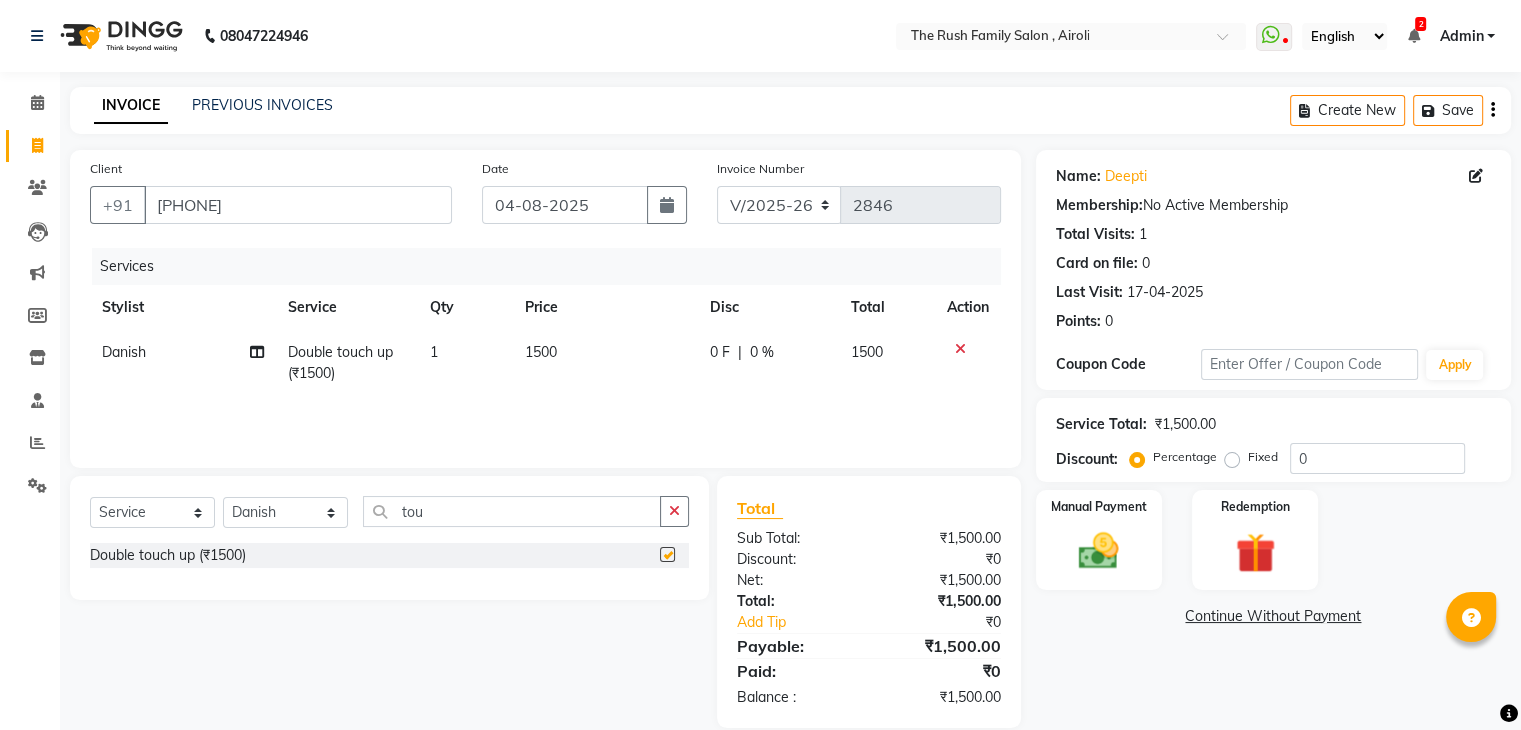 click 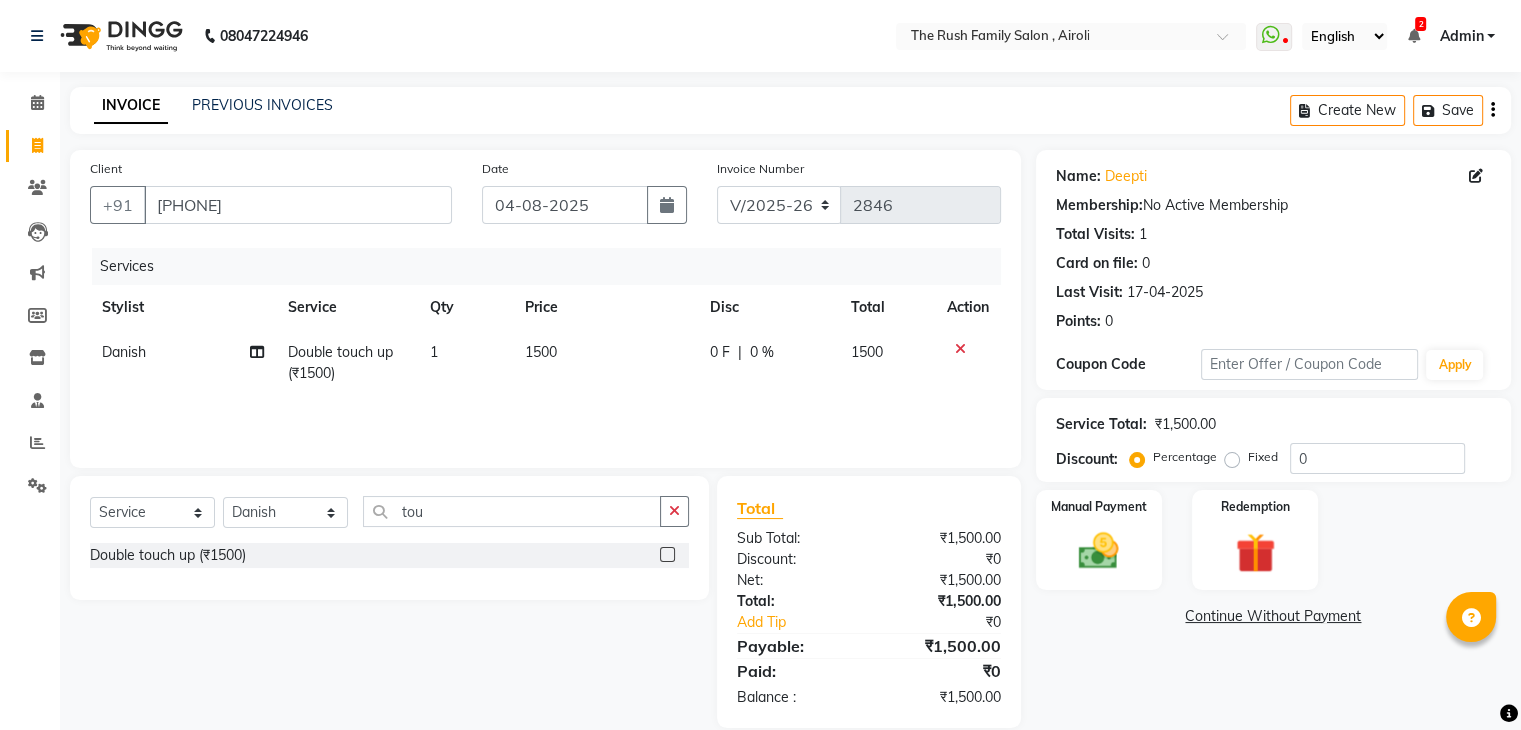 checkbox on "false" 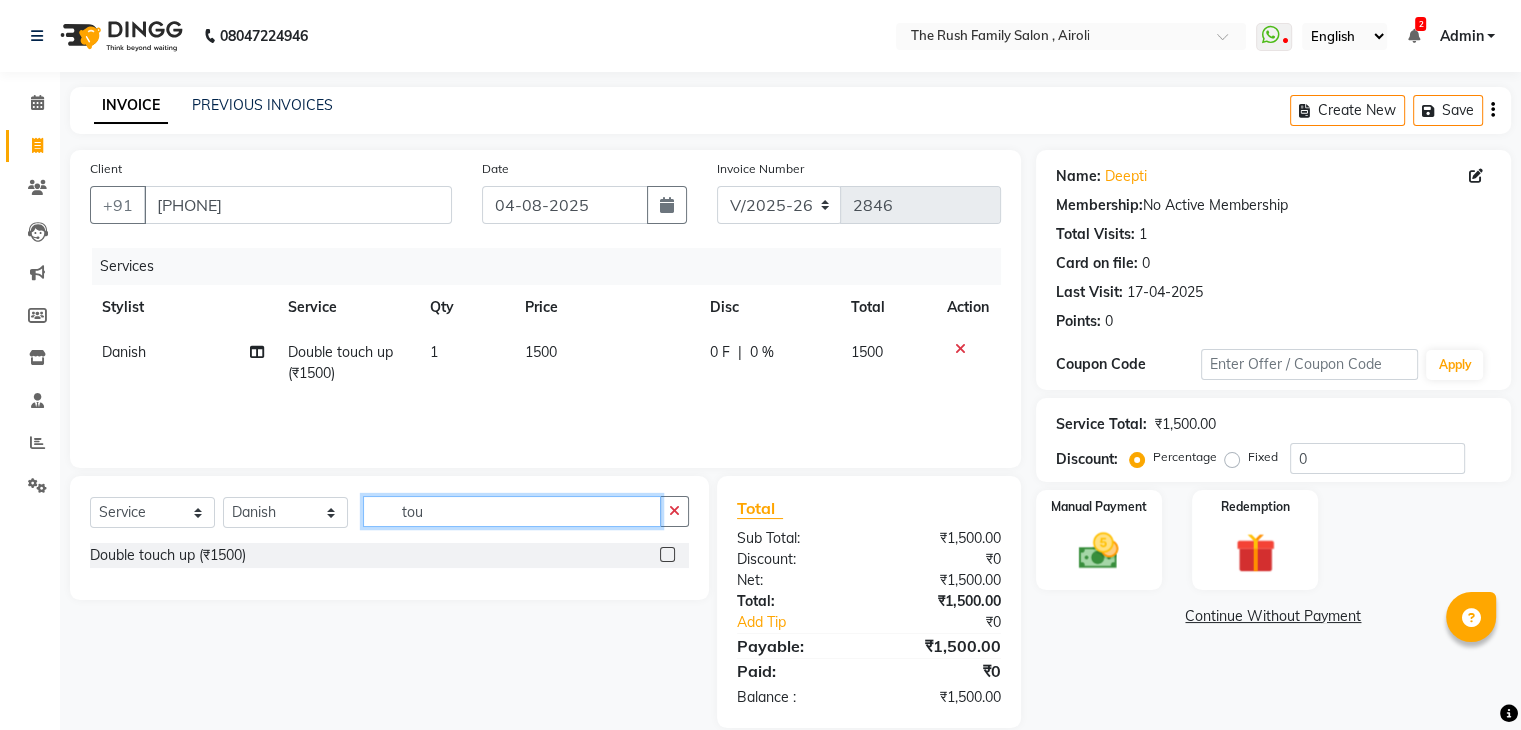 click on "tou" 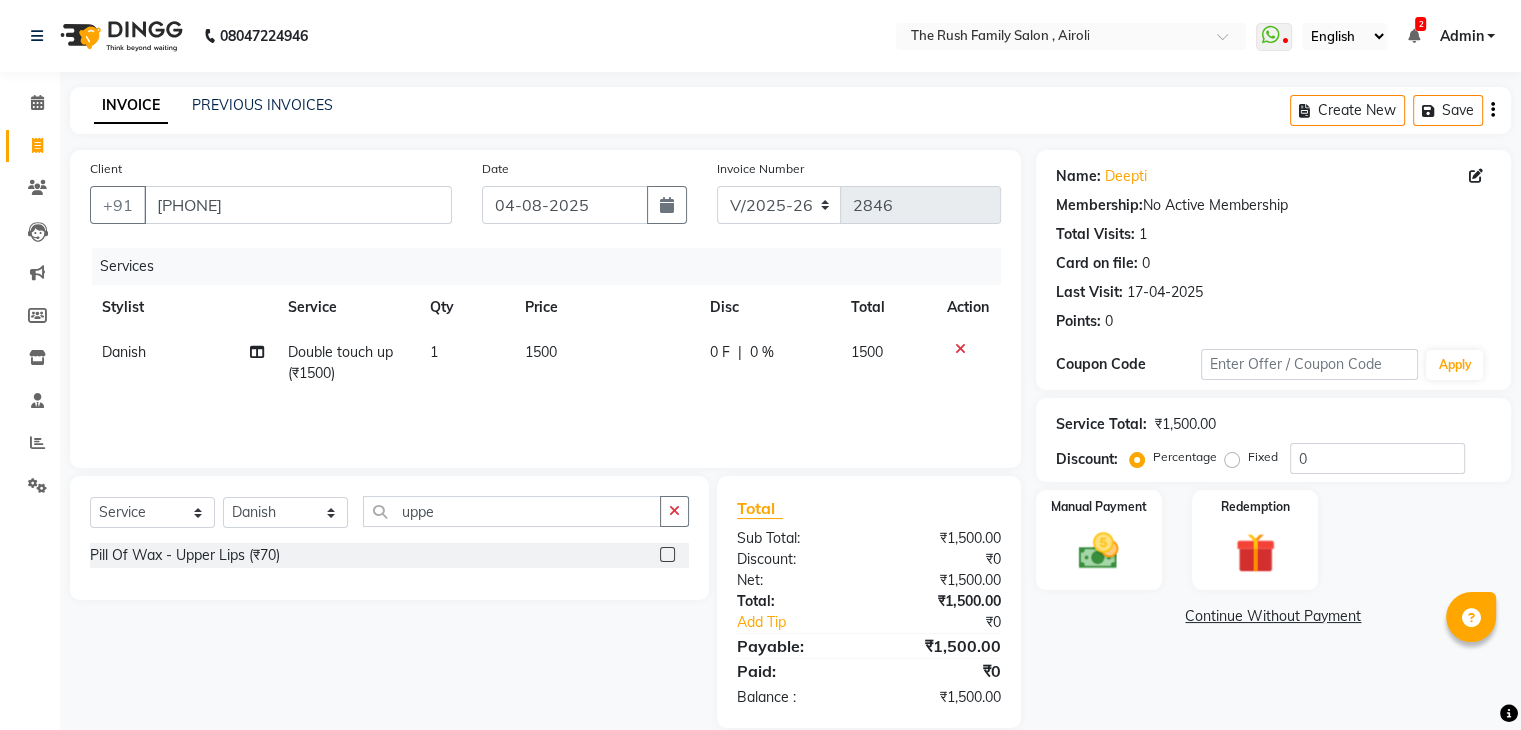 click on "Select  Service  Product  Membership  Package Voucher Prepaid Gift Card  Select Stylist Ajaz Alvira Danish Guddi Jayesh Josh  mumtaz Naeem Neha Riya    Rush Swati uppe" 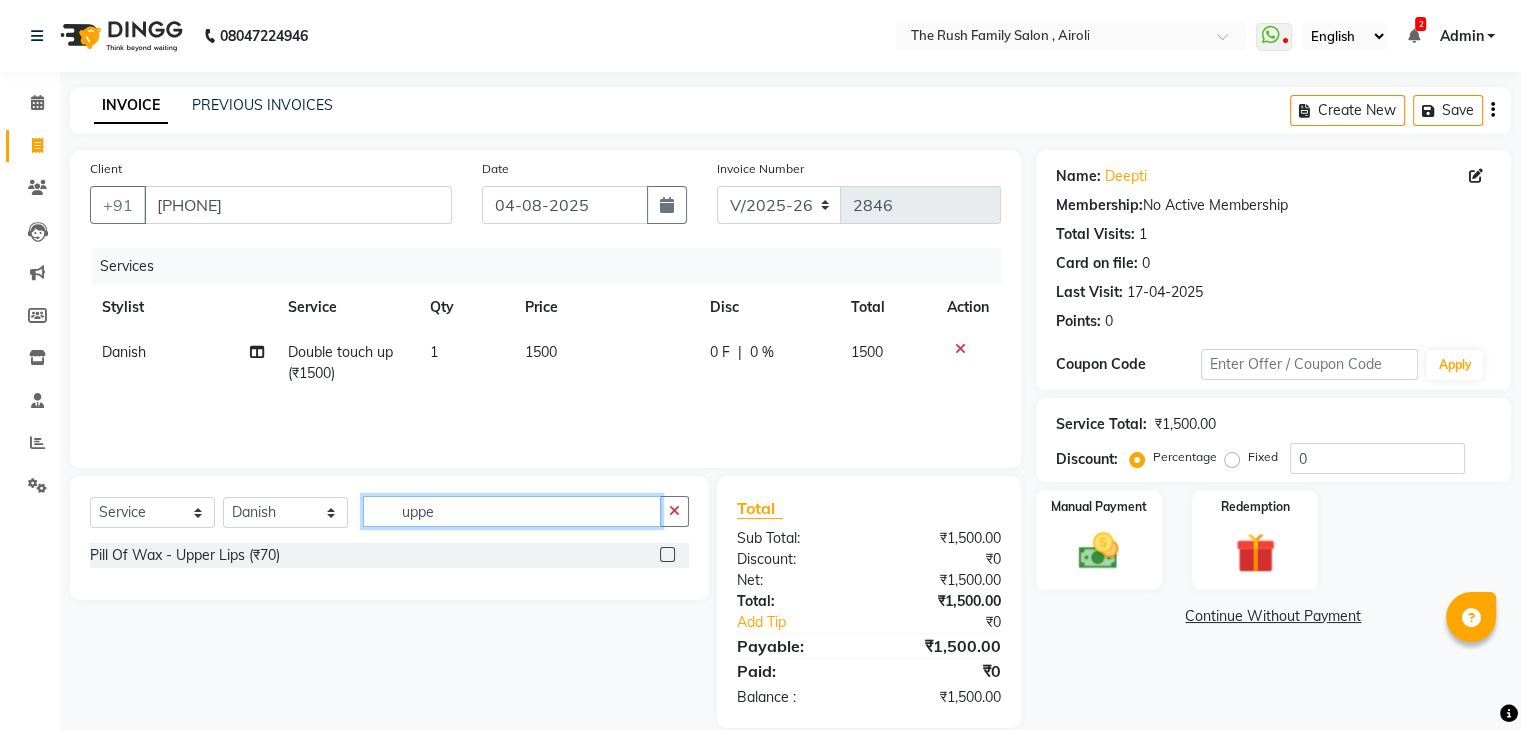 click on "uppe" 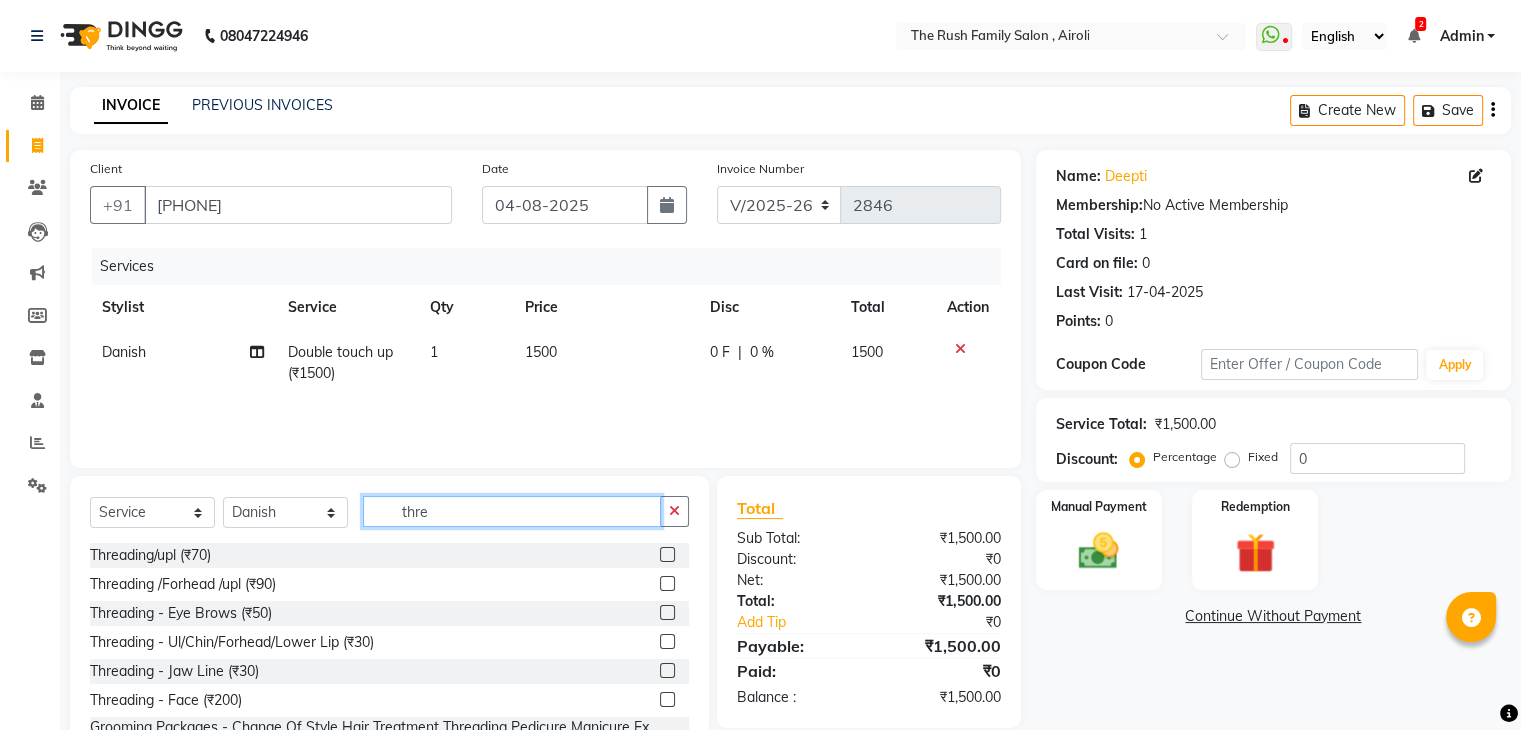 type on "thre" 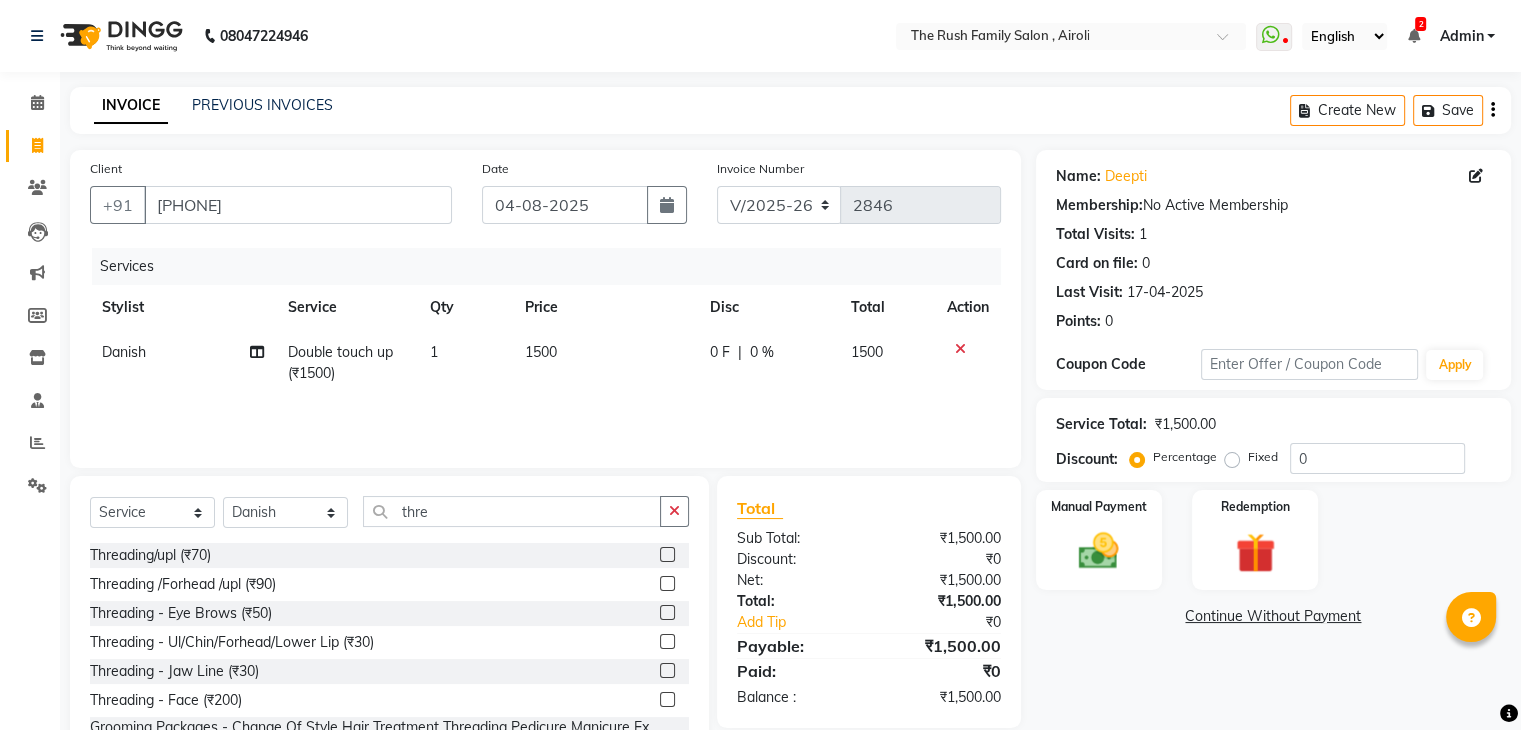 click 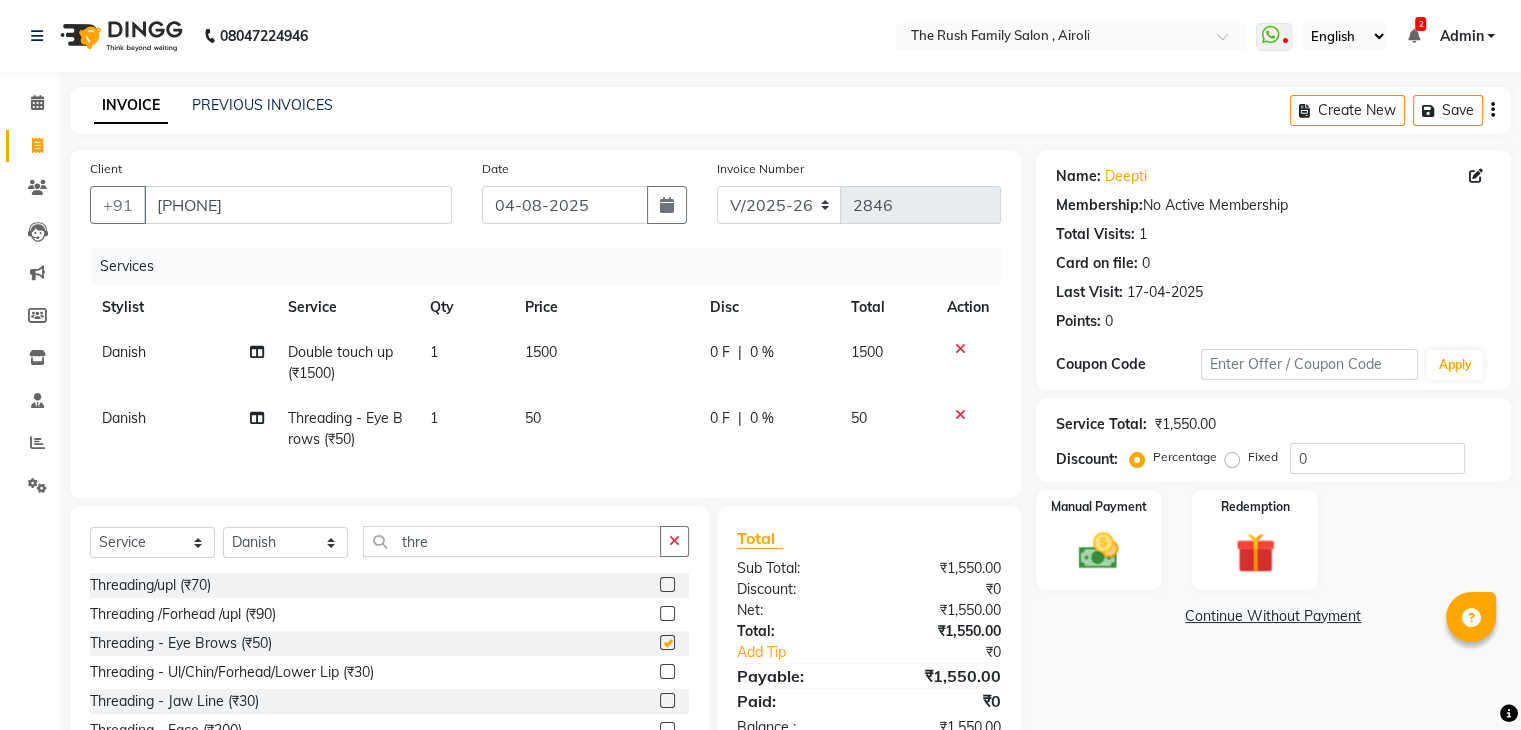 checkbox on "false" 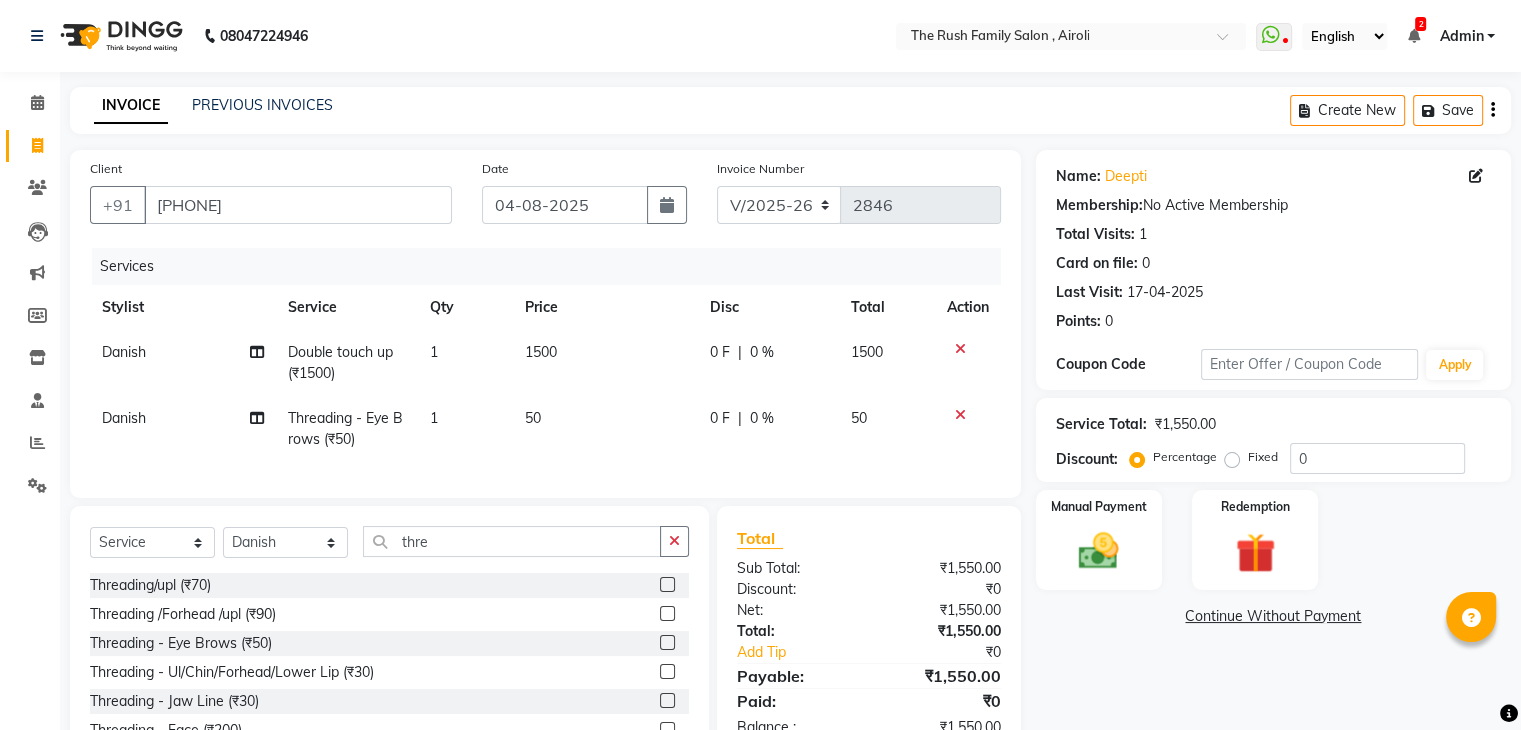 click on "0 F" 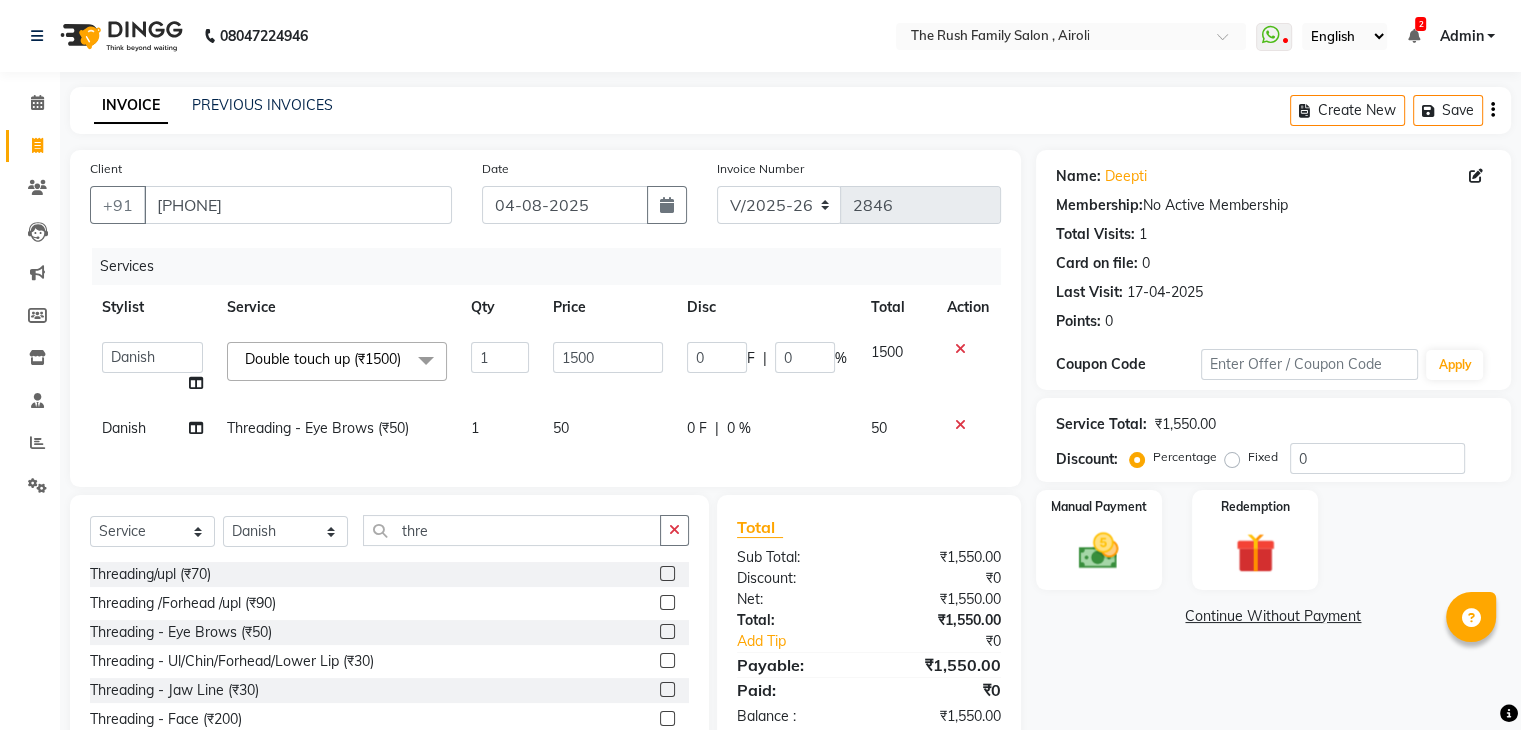 click on "0" 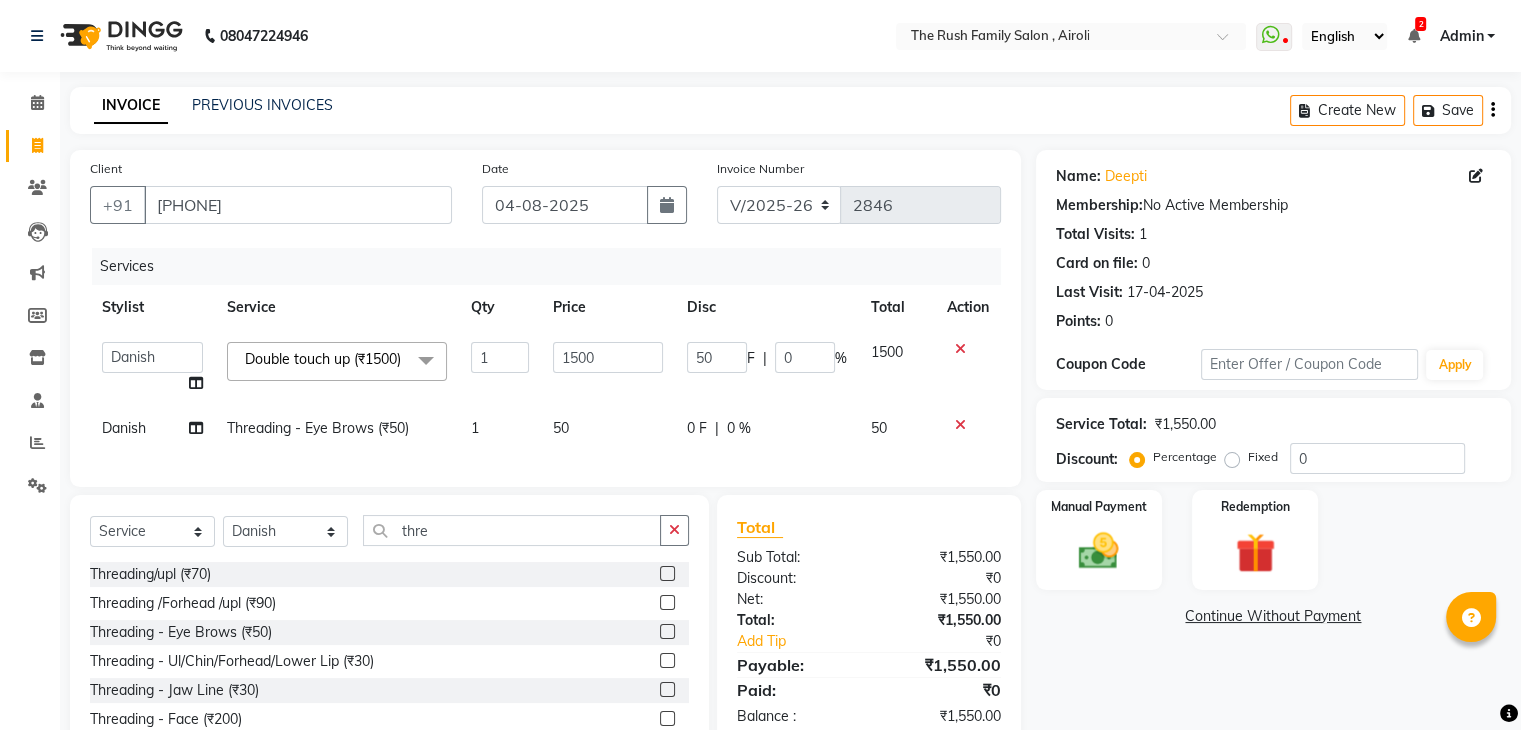 type on "500" 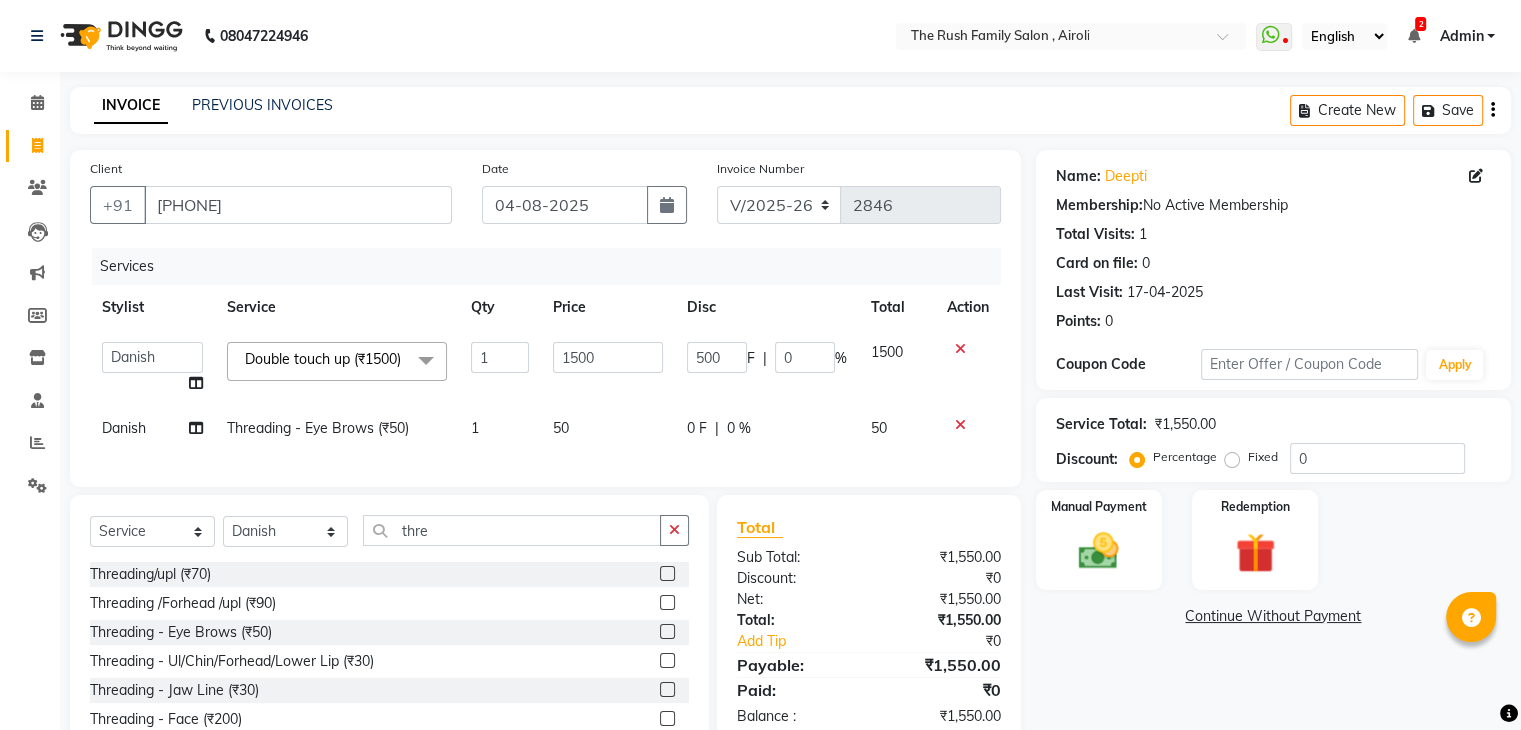 click on "500" 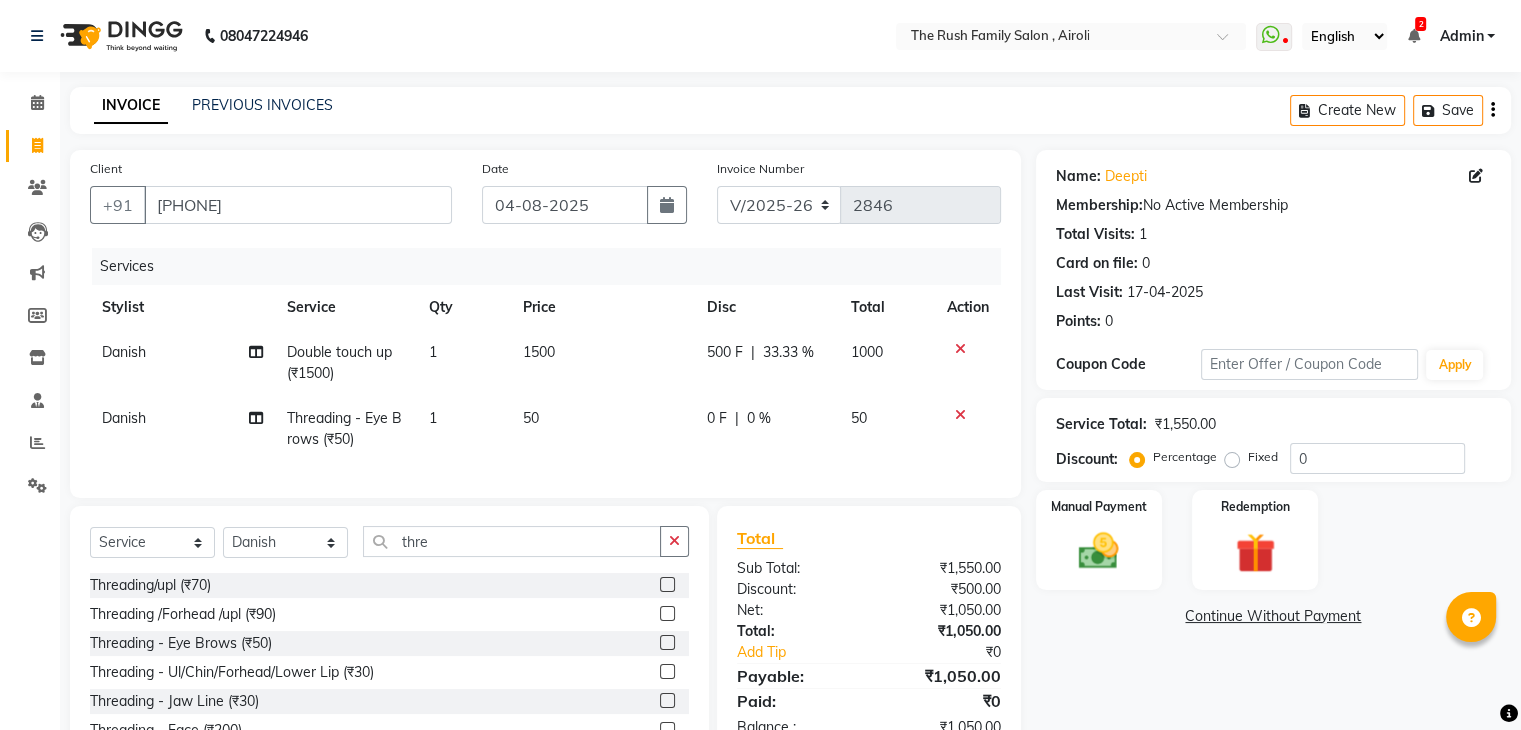 click on "500 F | 33.33 %" 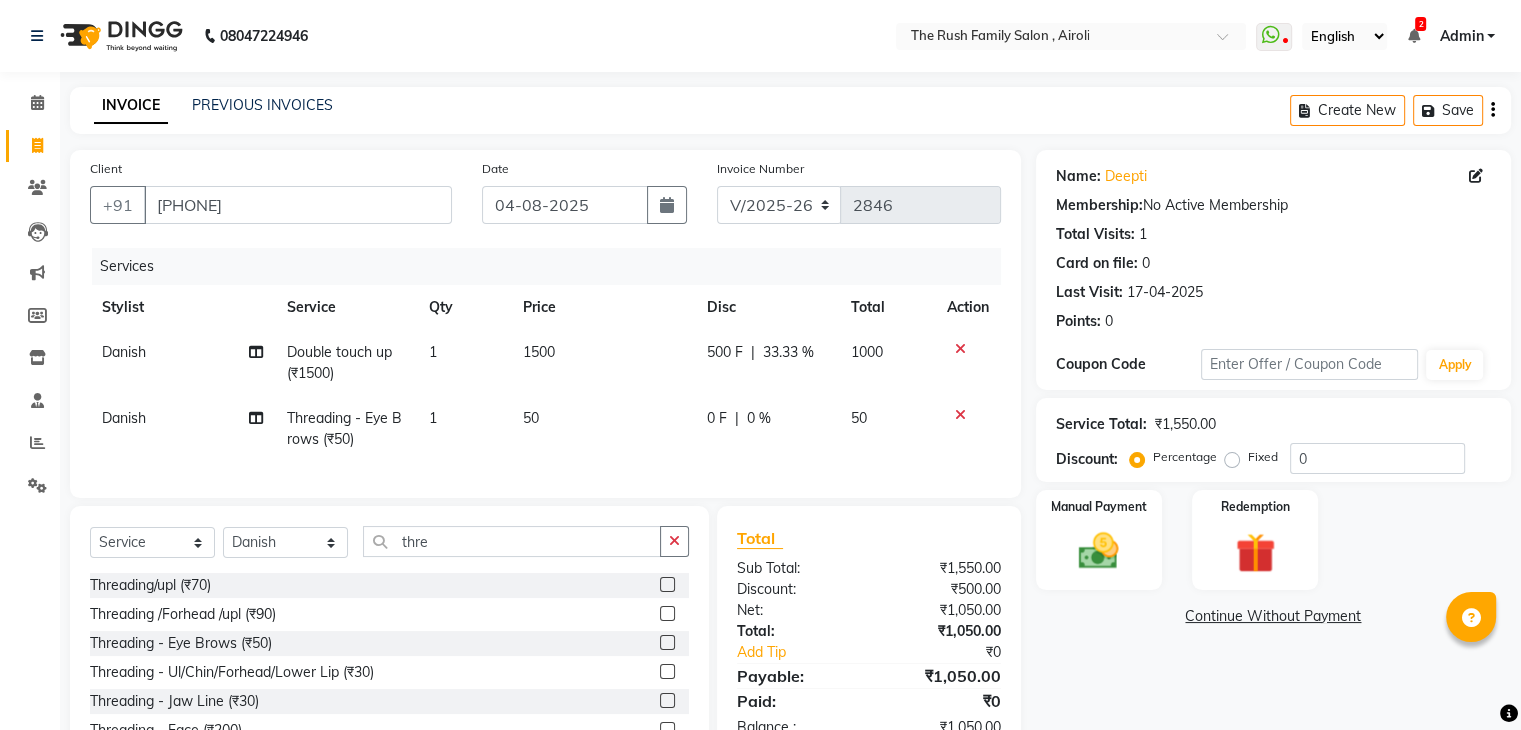 select on "65380" 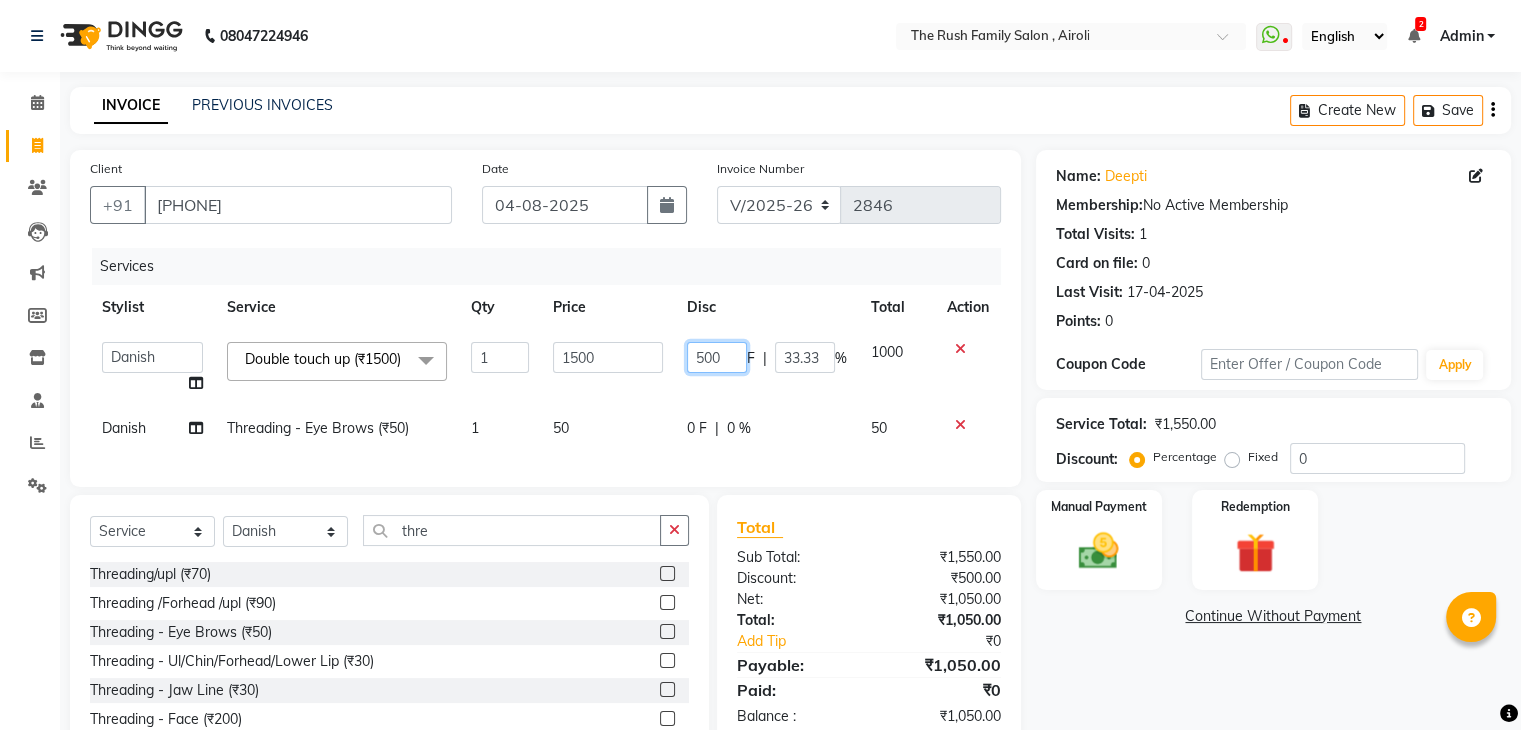 click on "500" 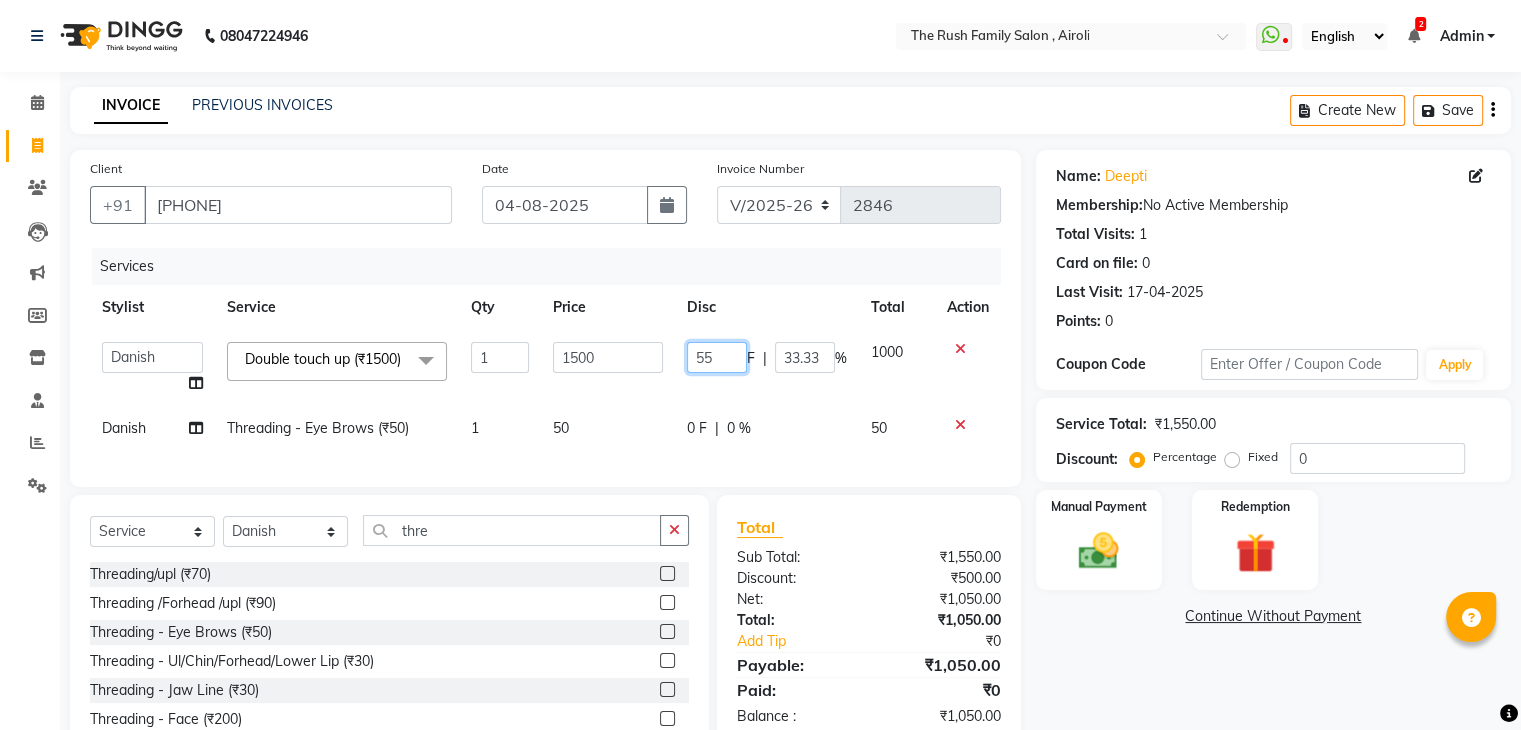 type on "550" 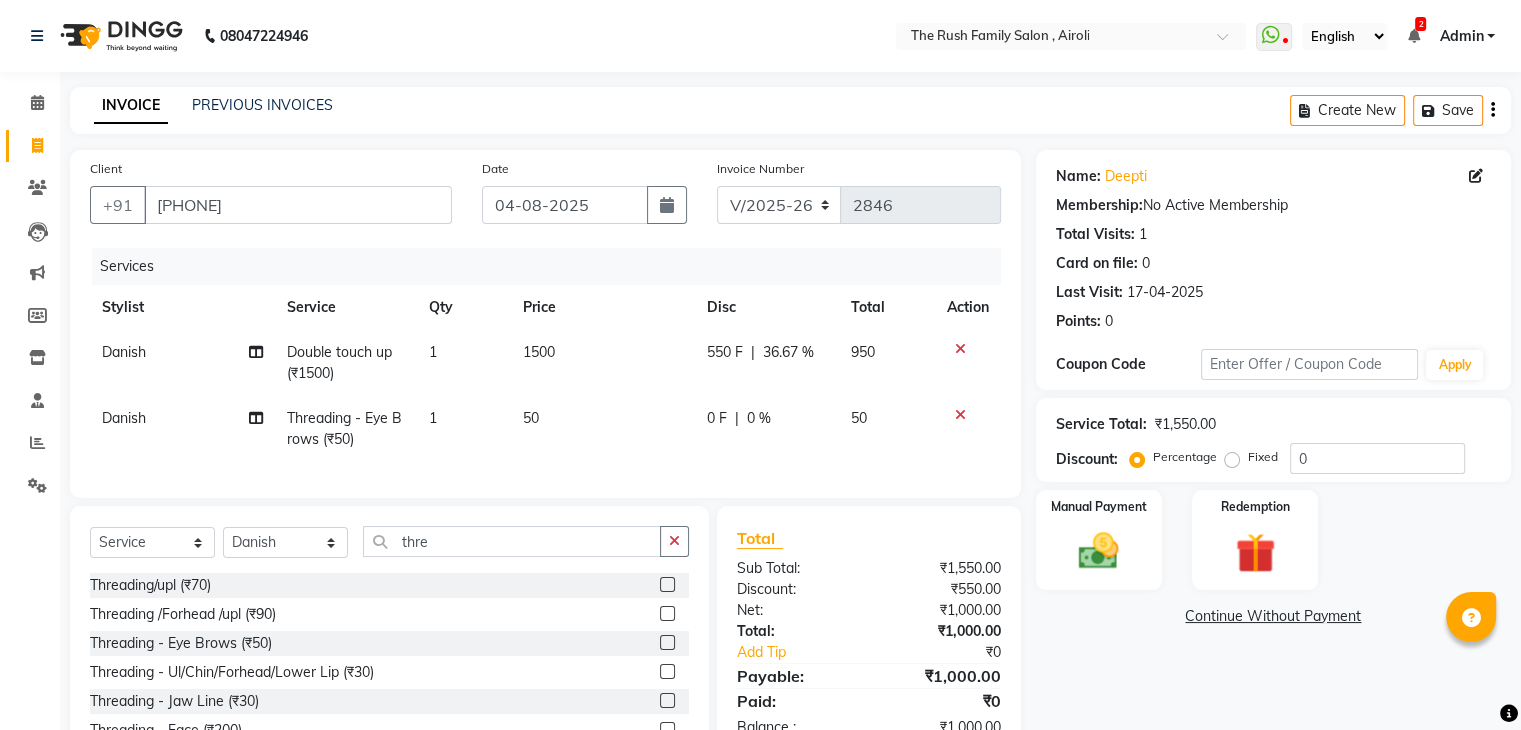click on "Danish Double touch up (₹1500) 1 1500 550 F | 36.67 % 950 Danish Threading - Eye Brows (₹50) 1 50 0 F | 0 % 50" 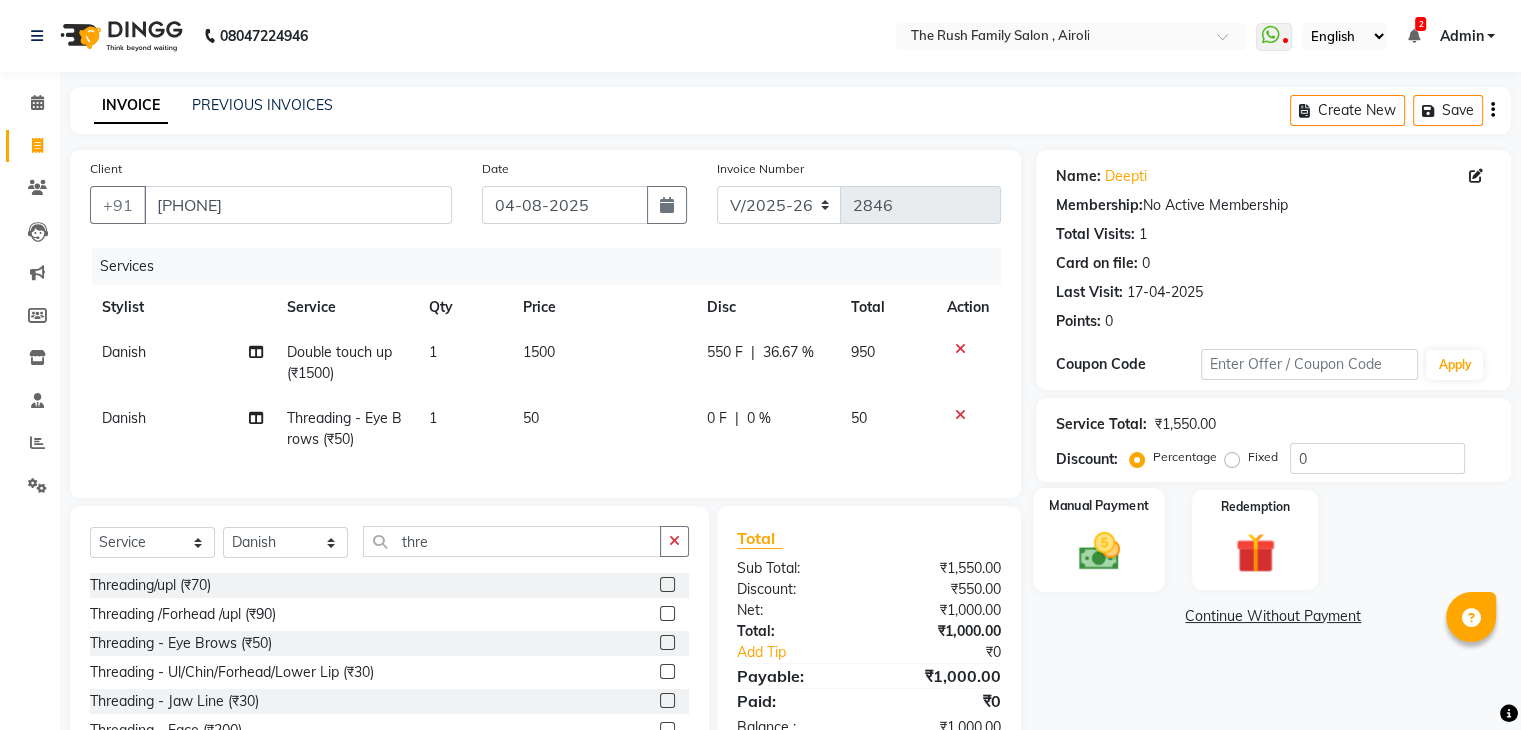 click 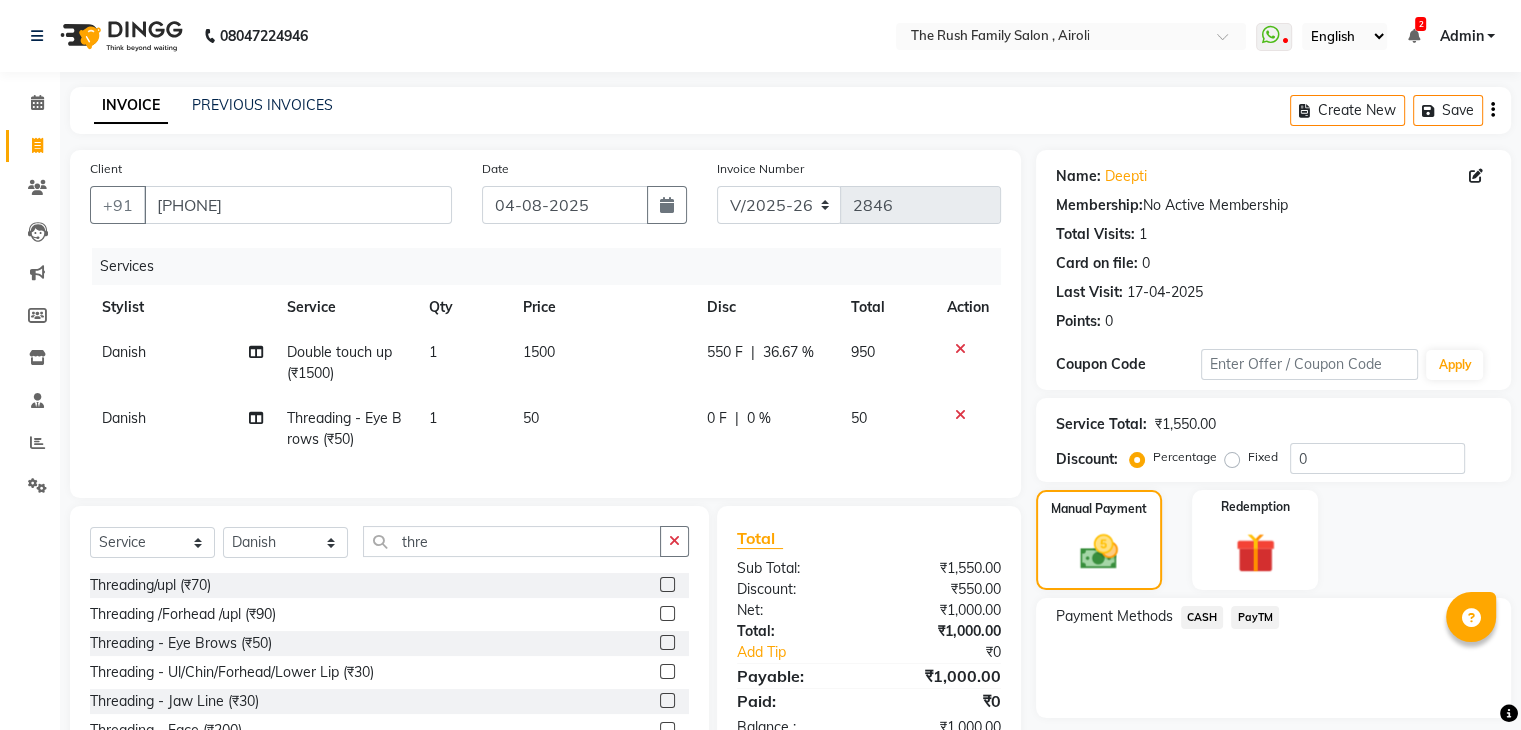 click on "PayTM" 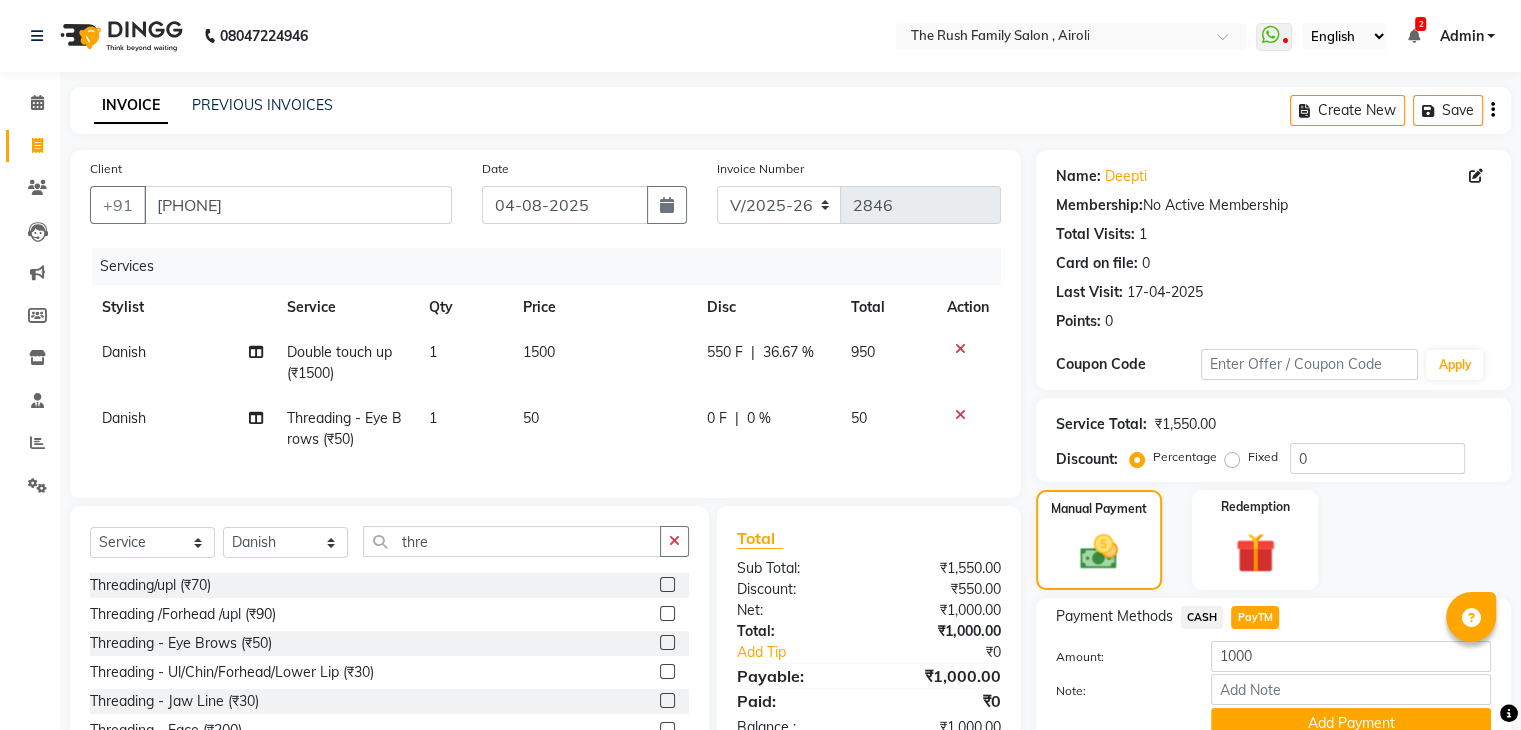 scroll, scrollTop: 117, scrollLeft: 0, axis: vertical 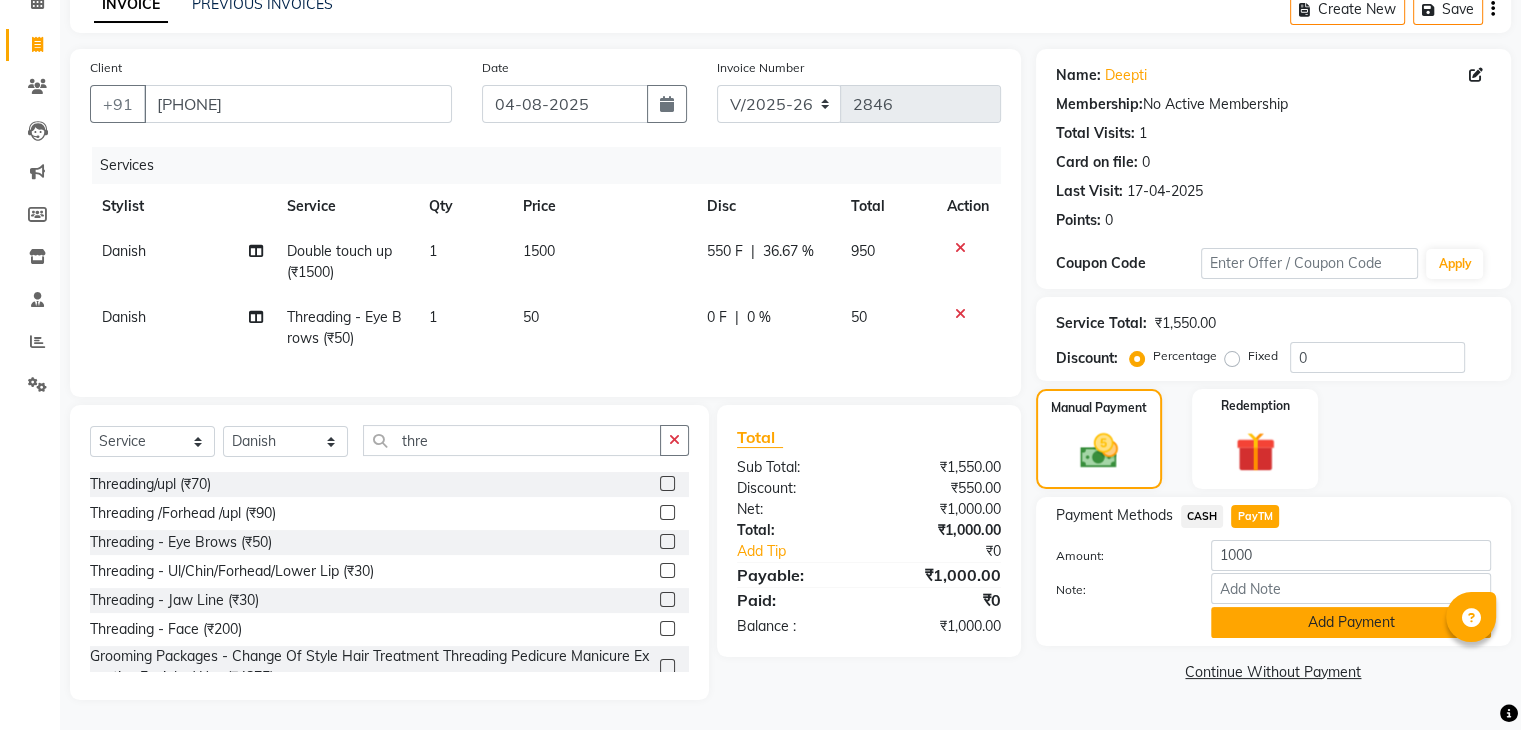 click on "Add Payment" 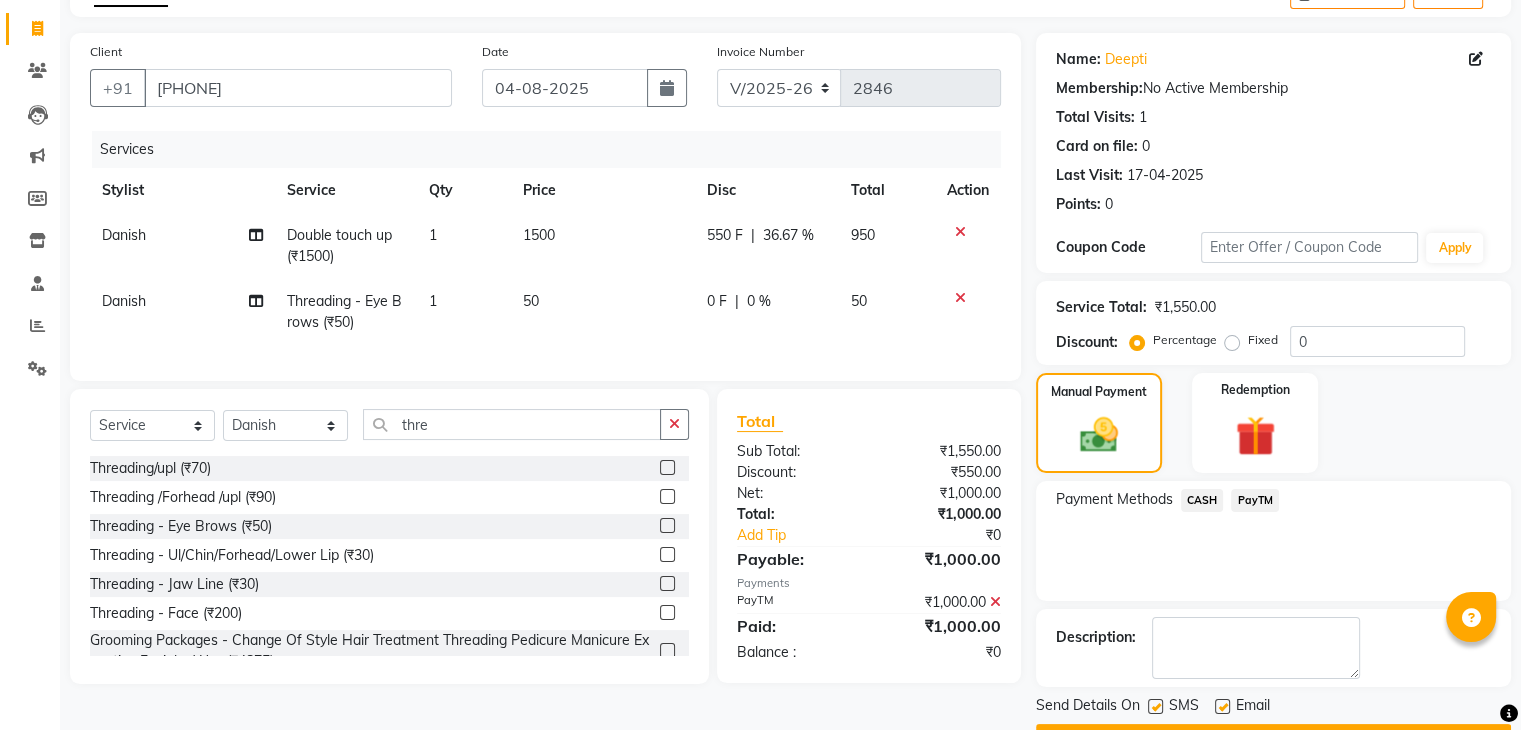scroll, scrollTop: 171, scrollLeft: 0, axis: vertical 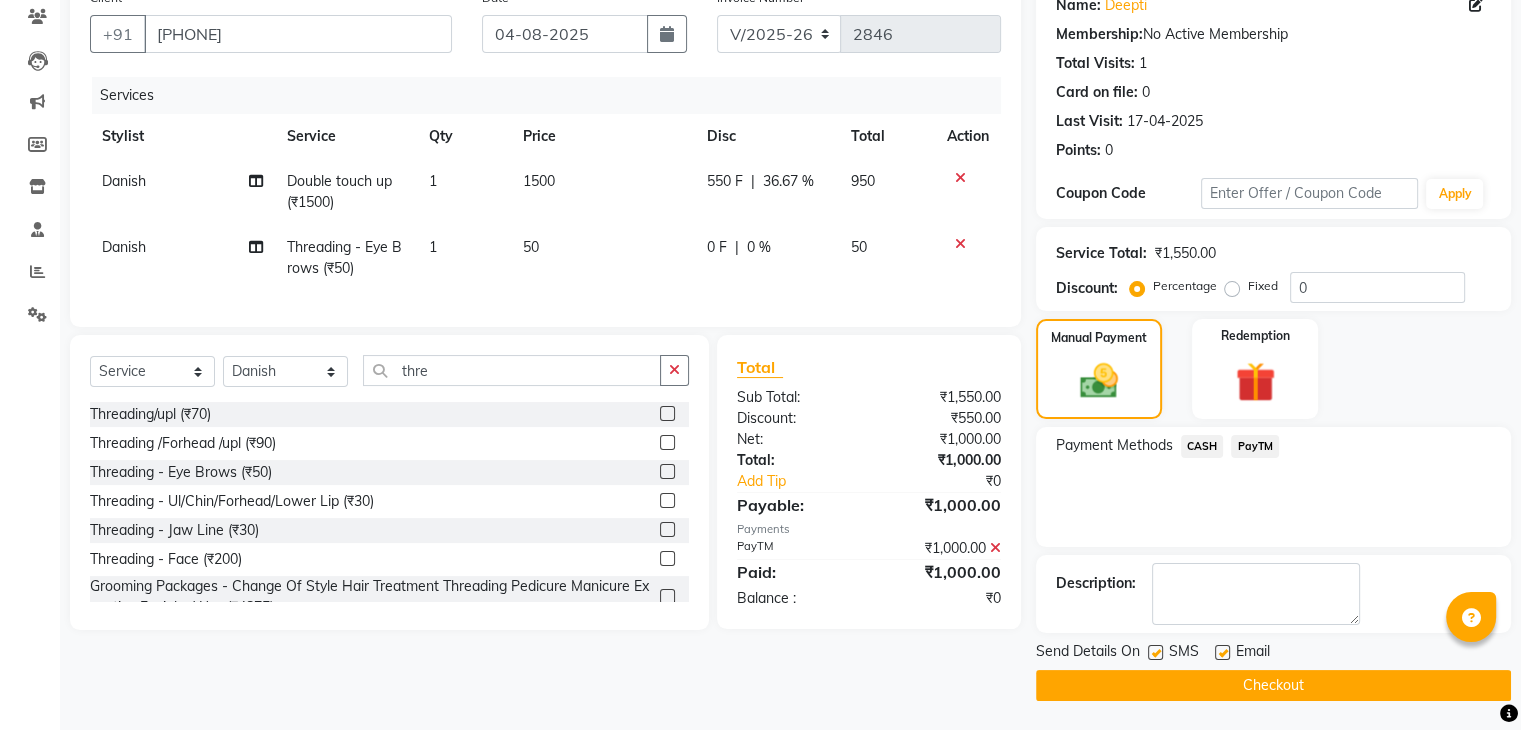 click 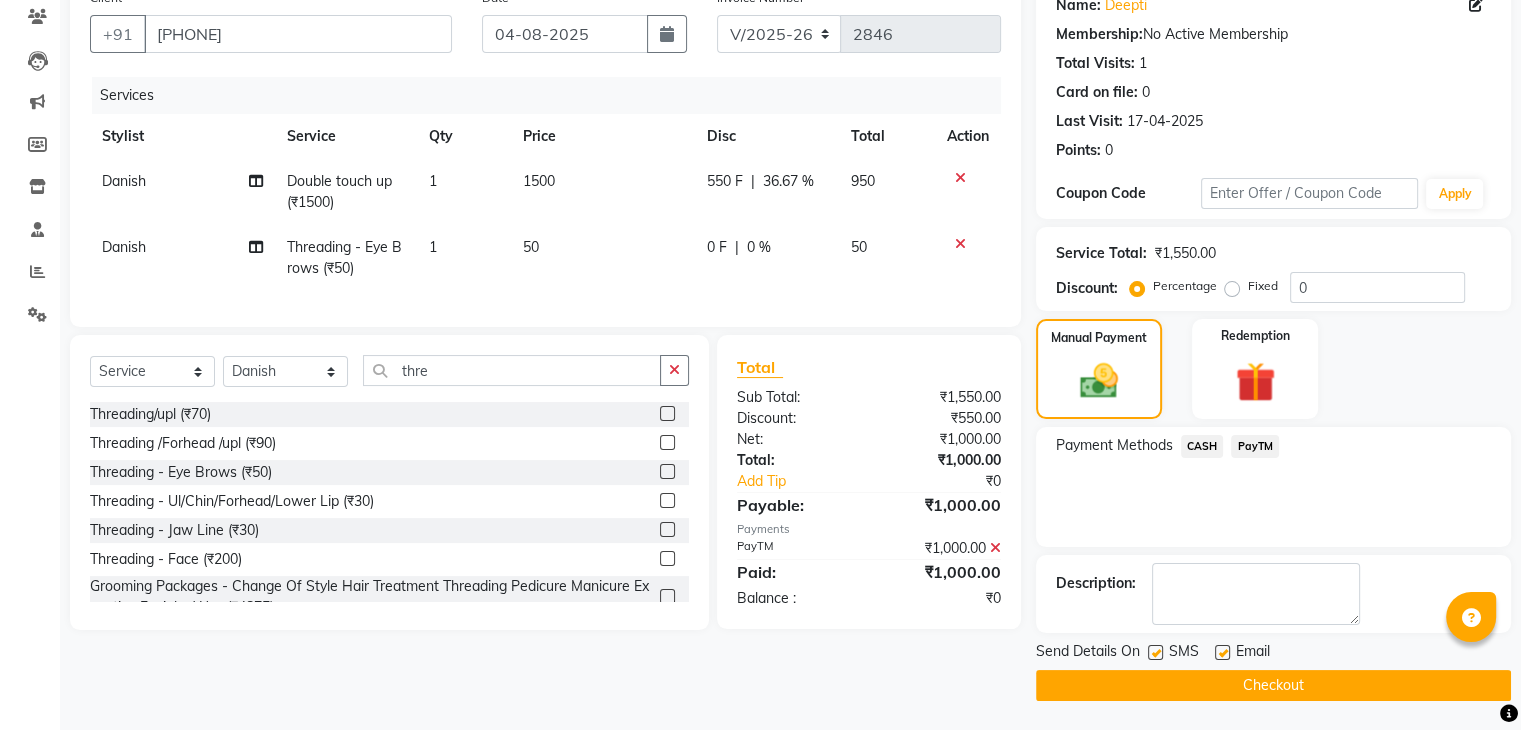 click at bounding box center (1154, 653) 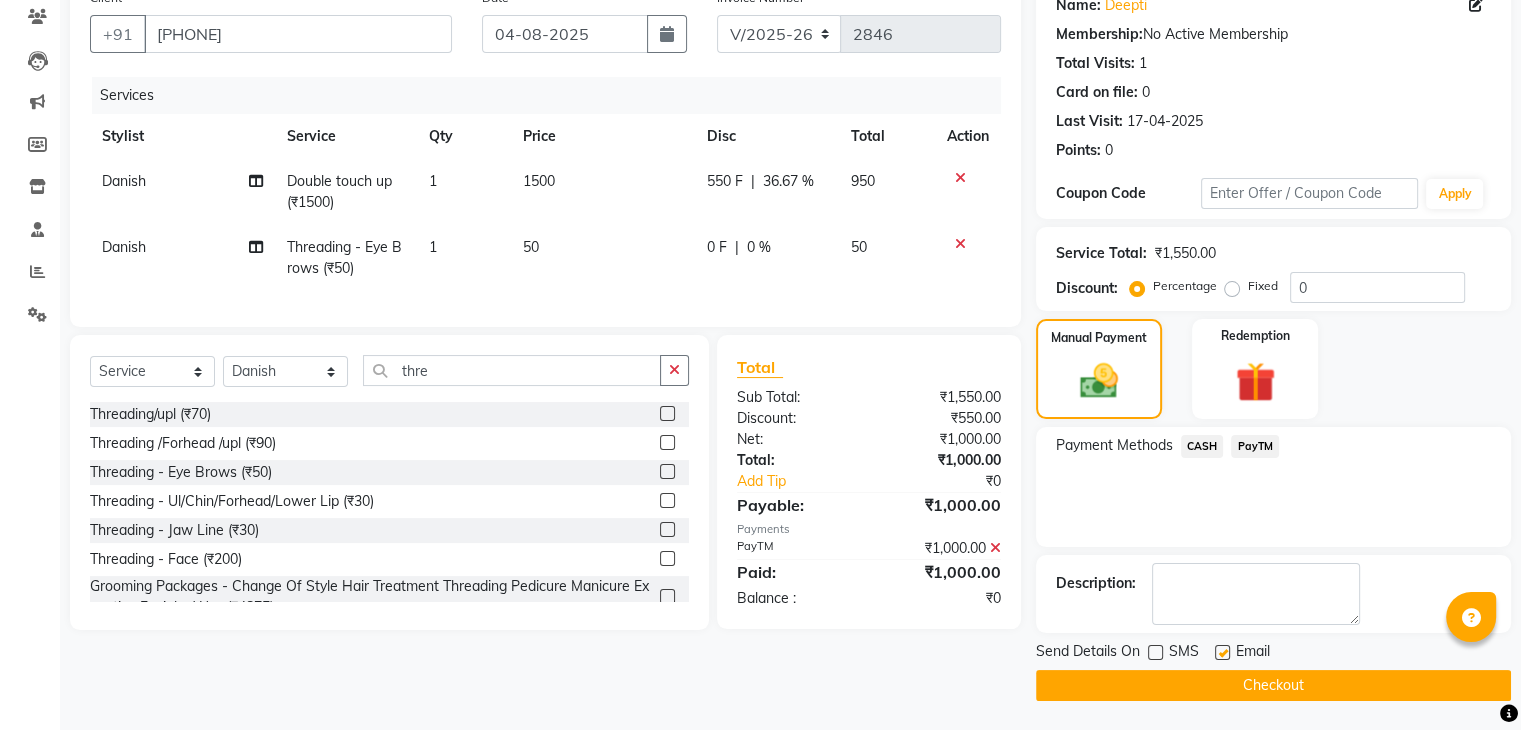 click 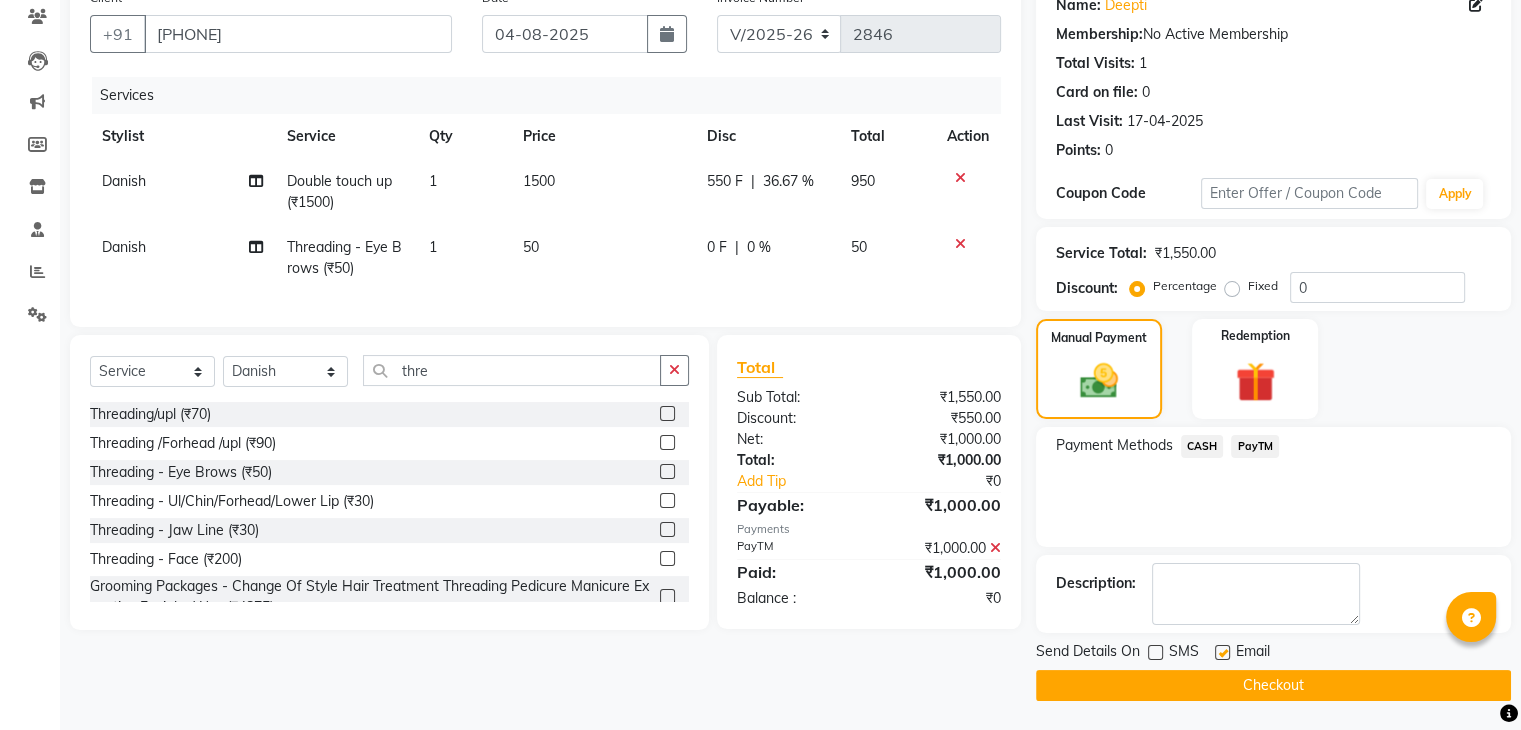click at bounding box center [1221, 653] 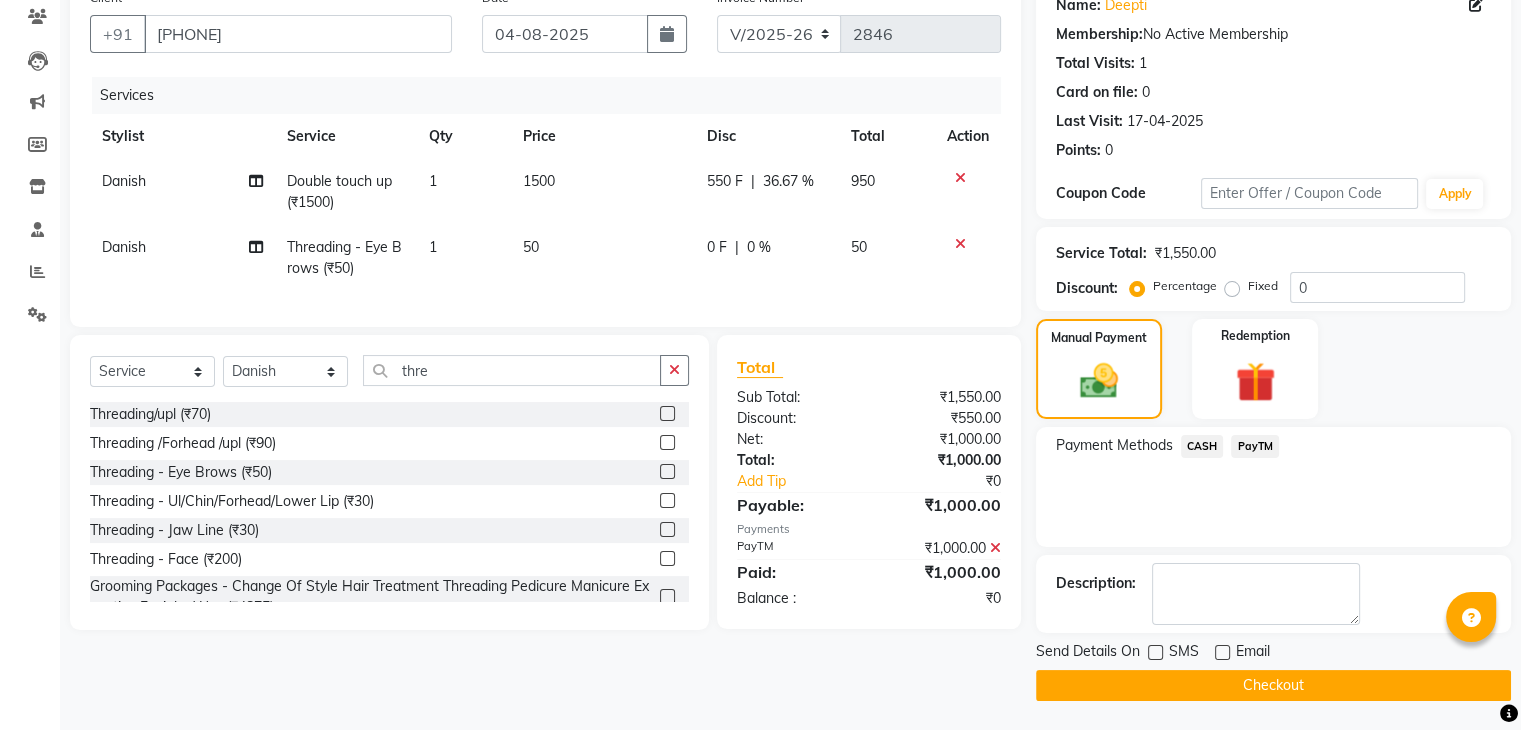 click on "Checkout" 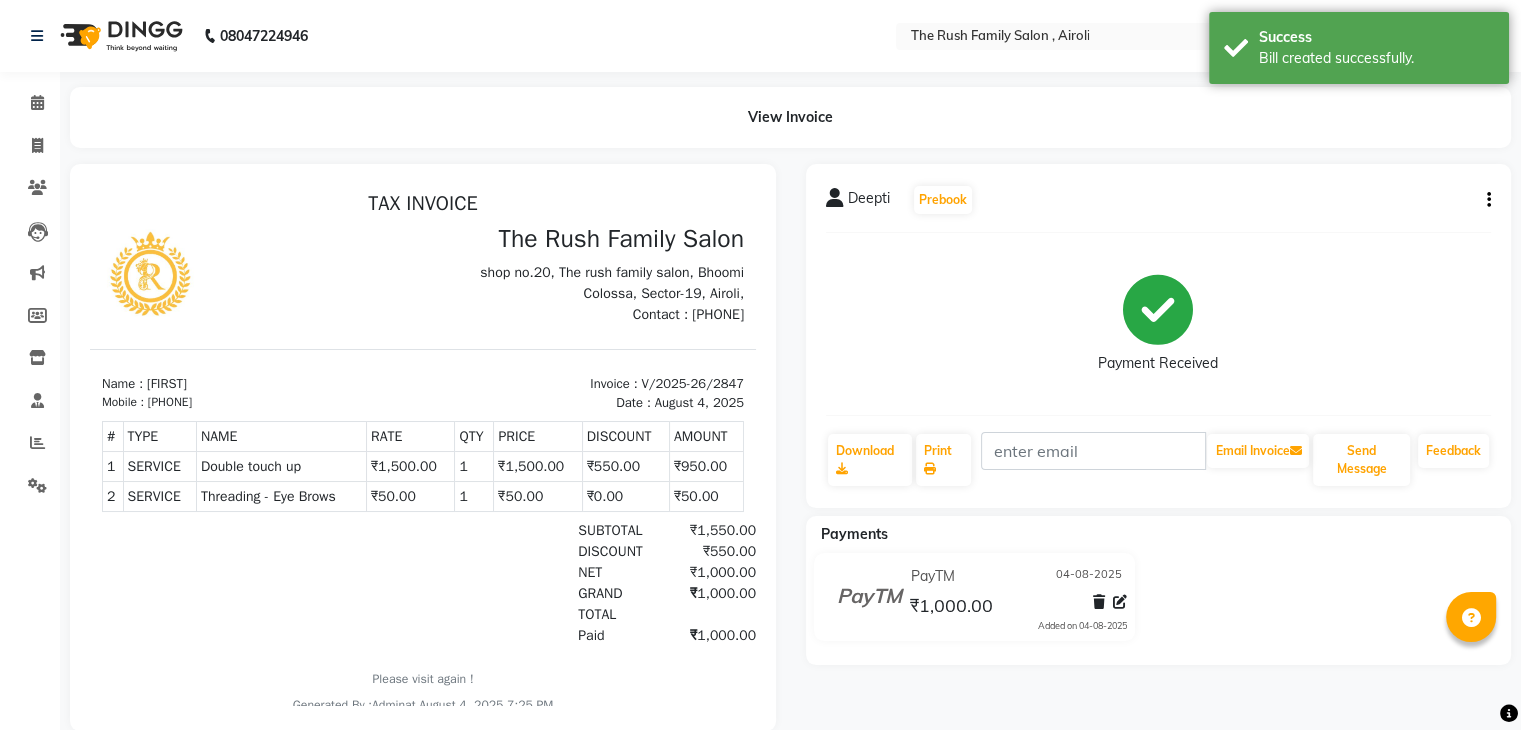 scroll, scrollTop: 0, scrollLeft: 0, axis: both 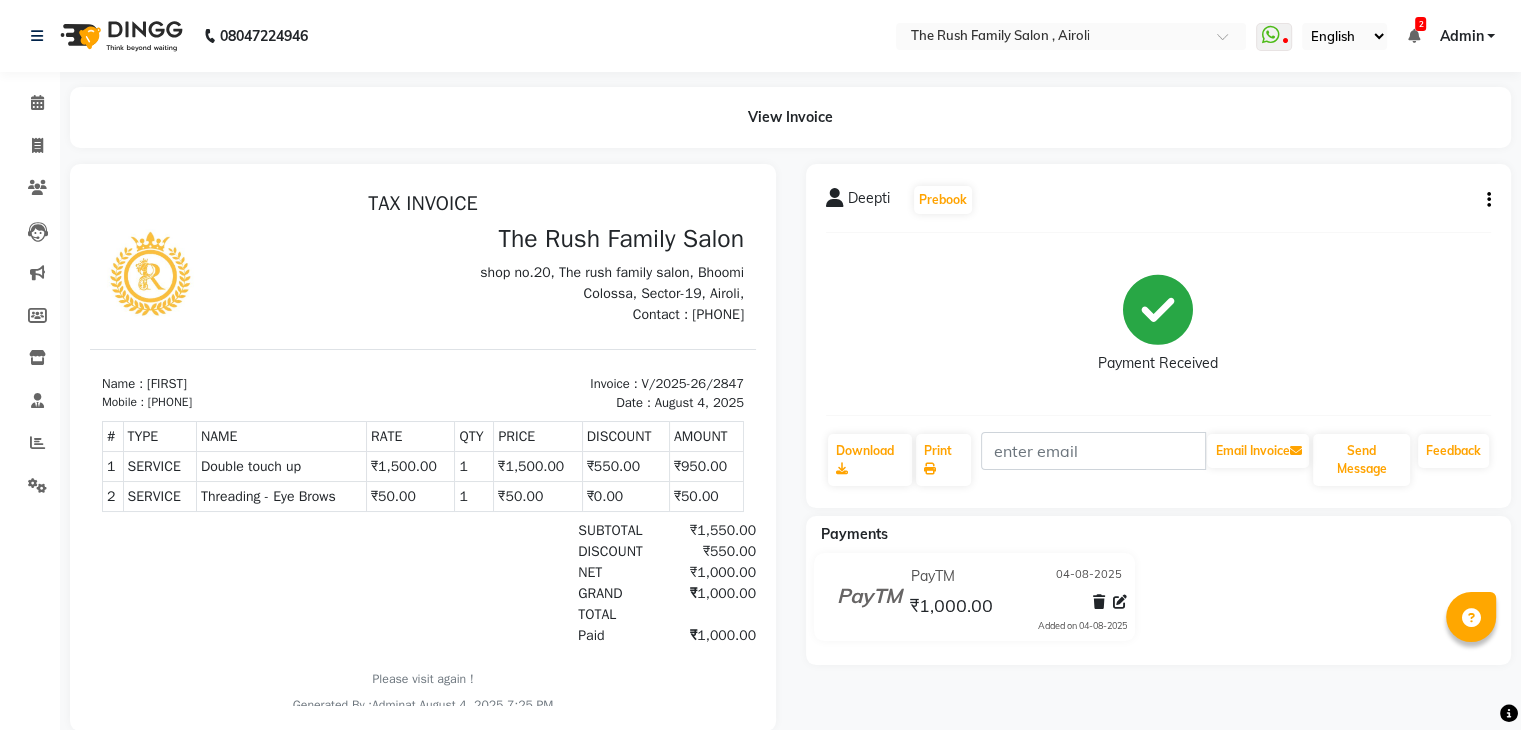 click 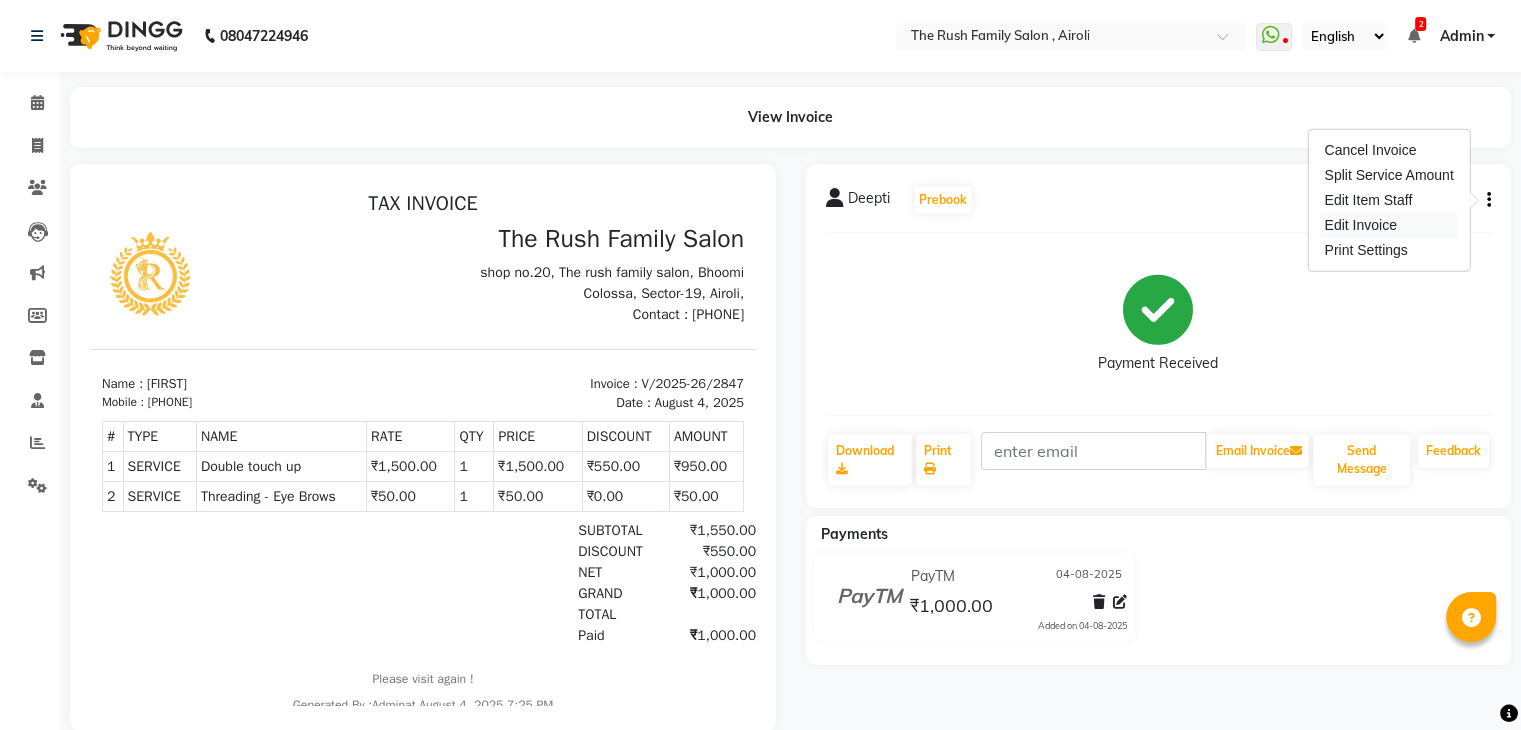 click on "Edit Invoice" at bounding box center [1388, 225] 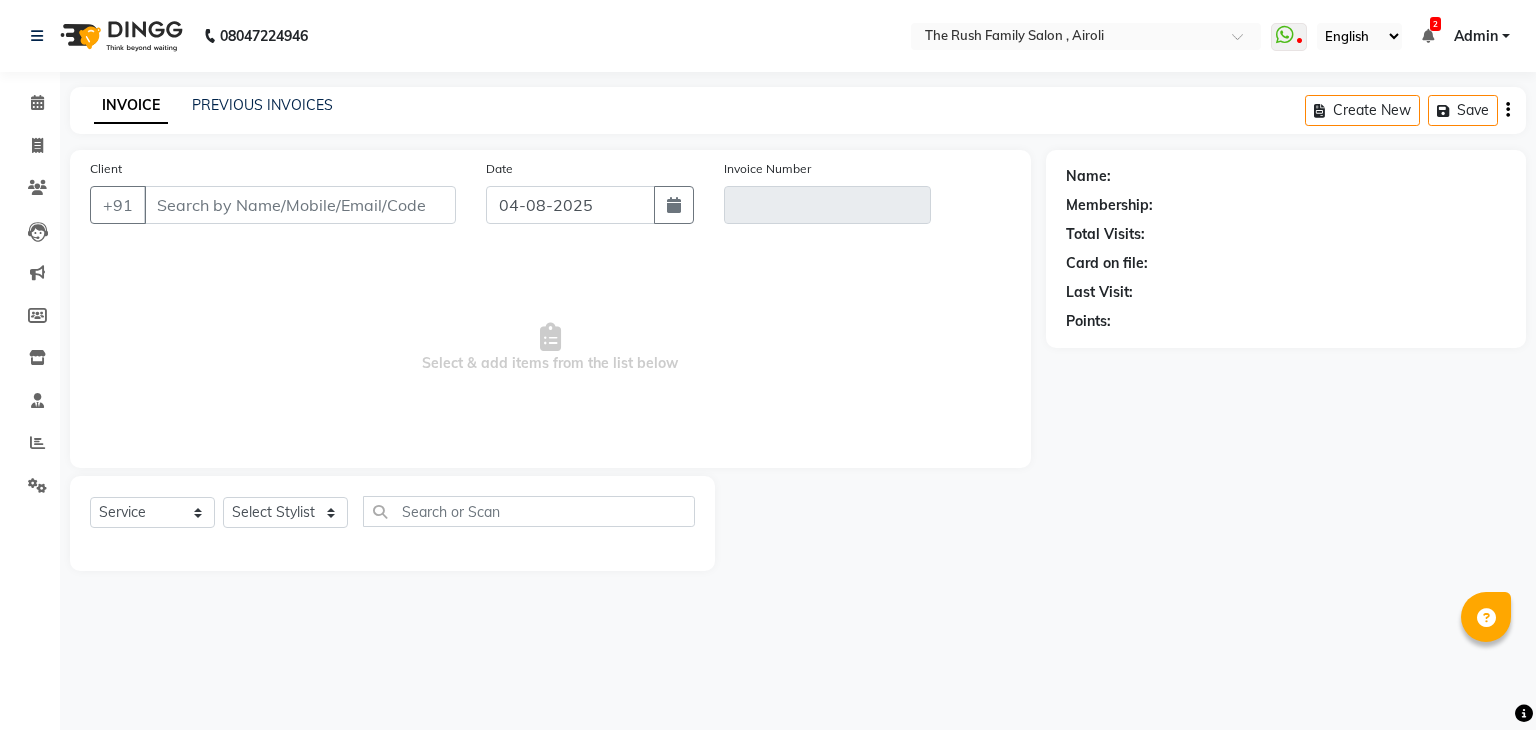 type on "[PHONE]" 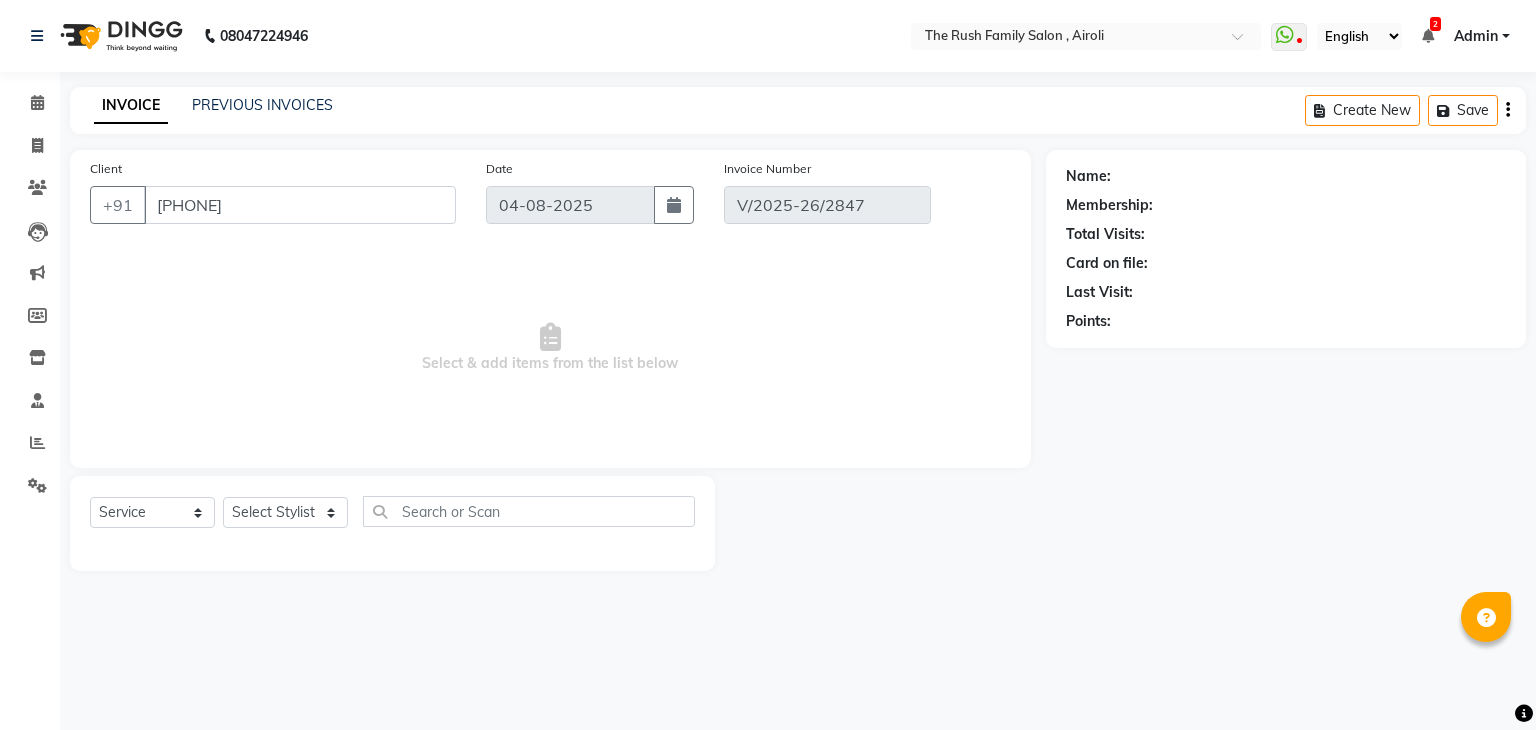 select on "select" 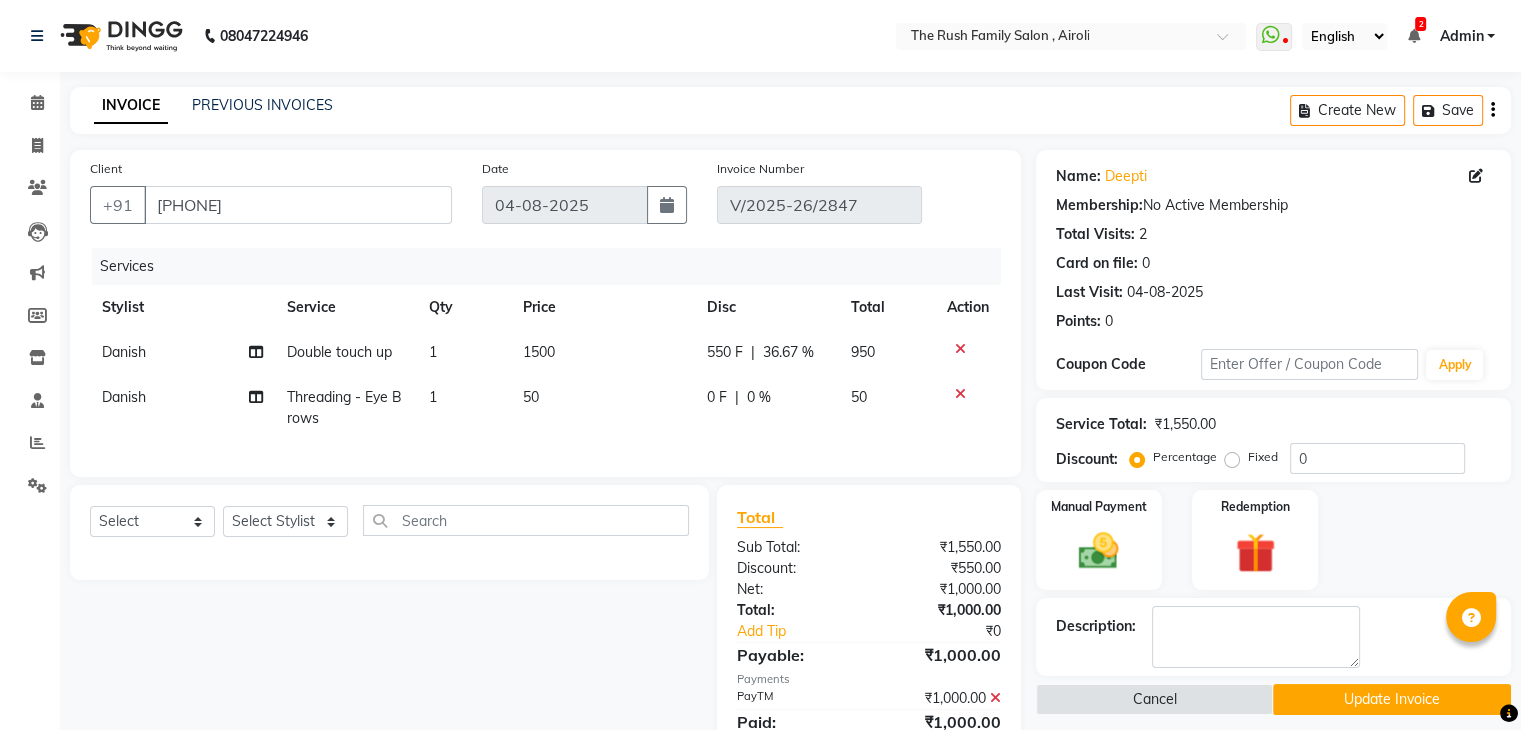 click on "Danish" 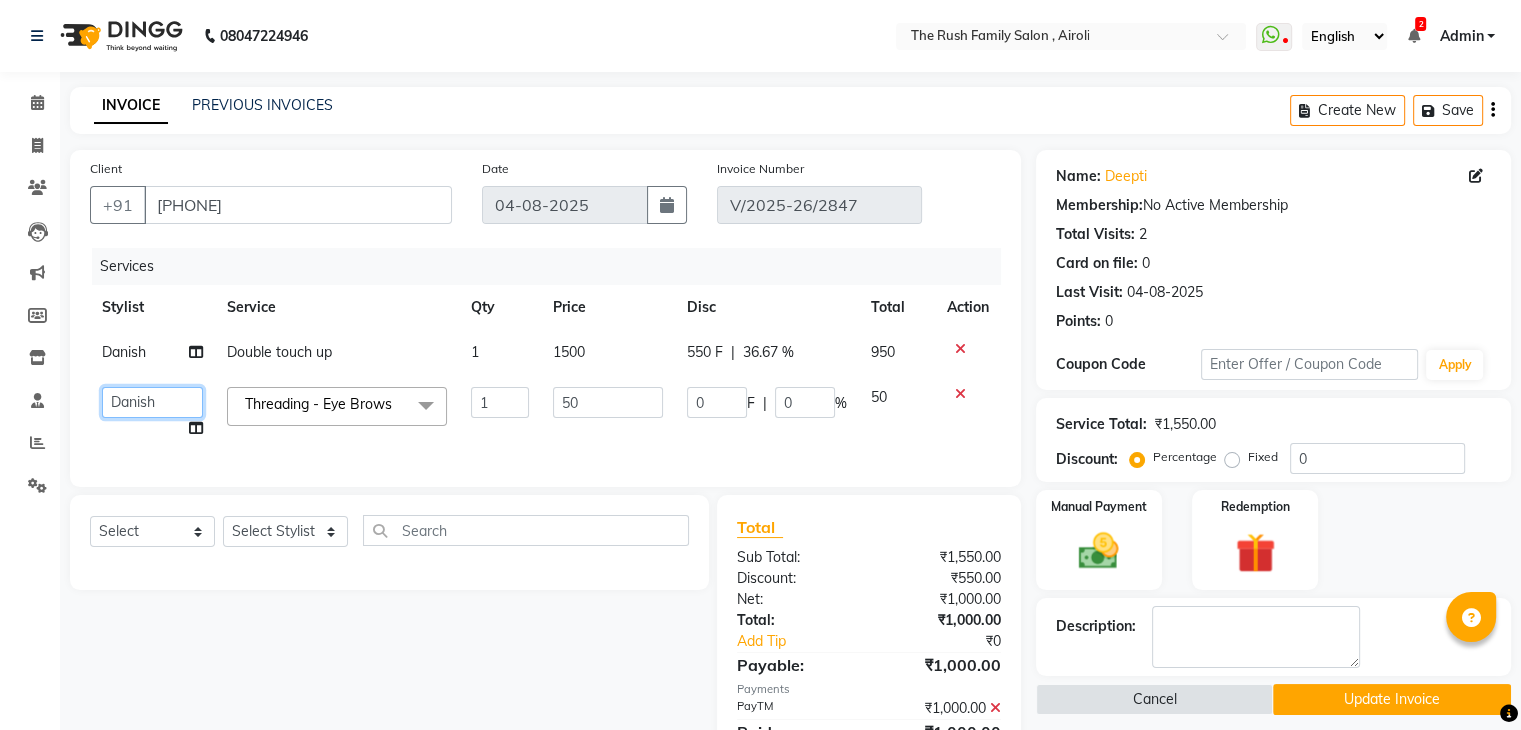 click on "Ajaz   Alvira   Danish   Guddi   Jayesh   Josh    mumtaz   Naeem   Neha   Riya      Rush   Swati" 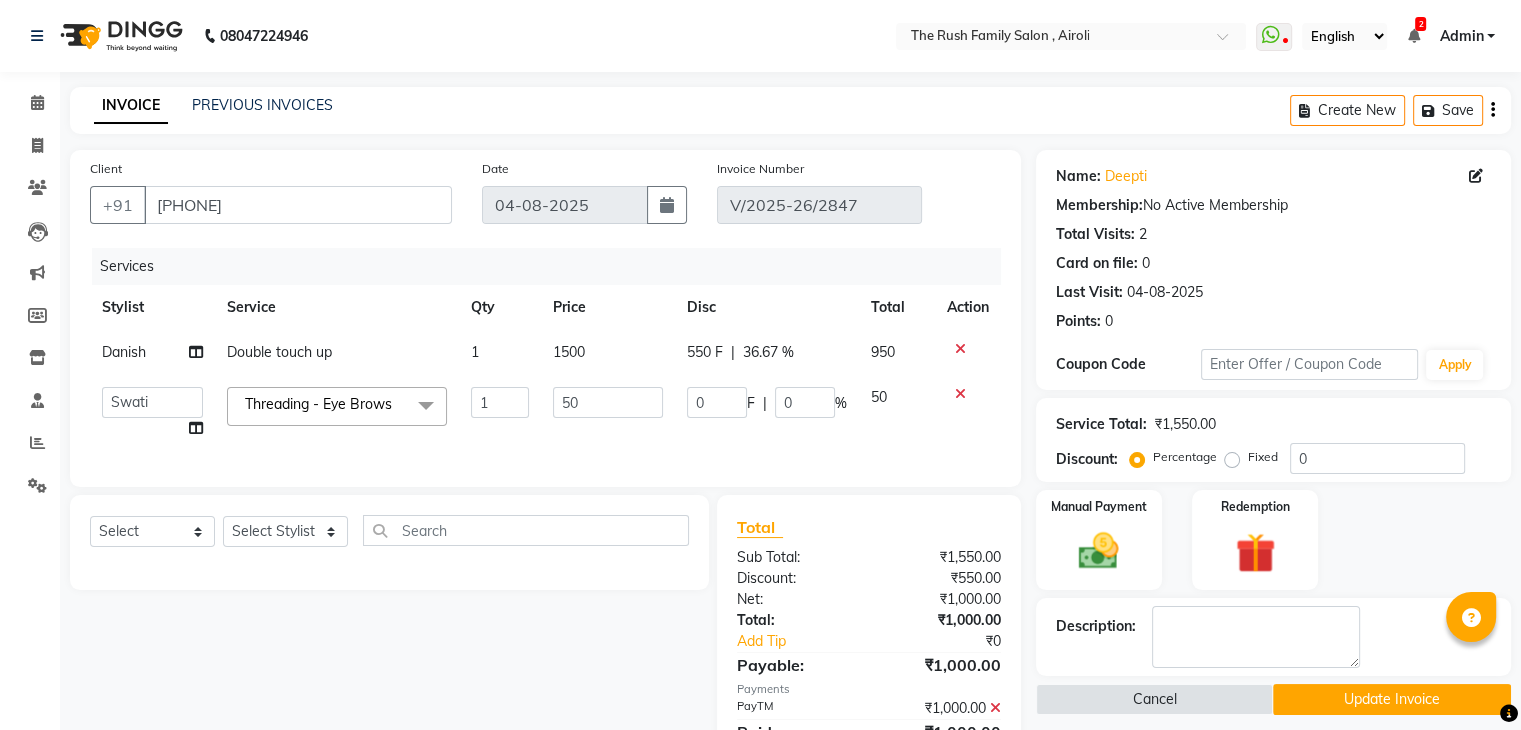 select on "77430" 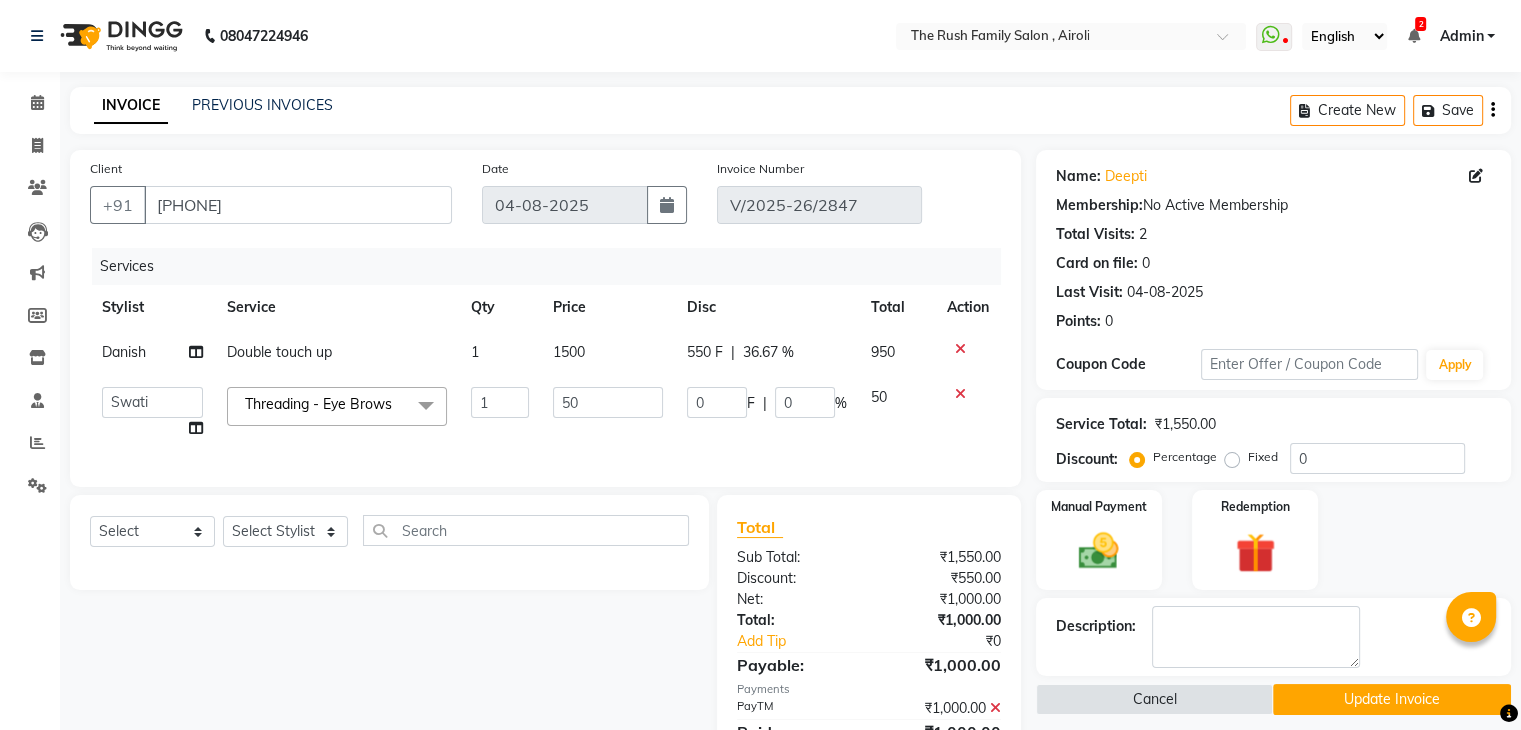click on "Update Invoice" 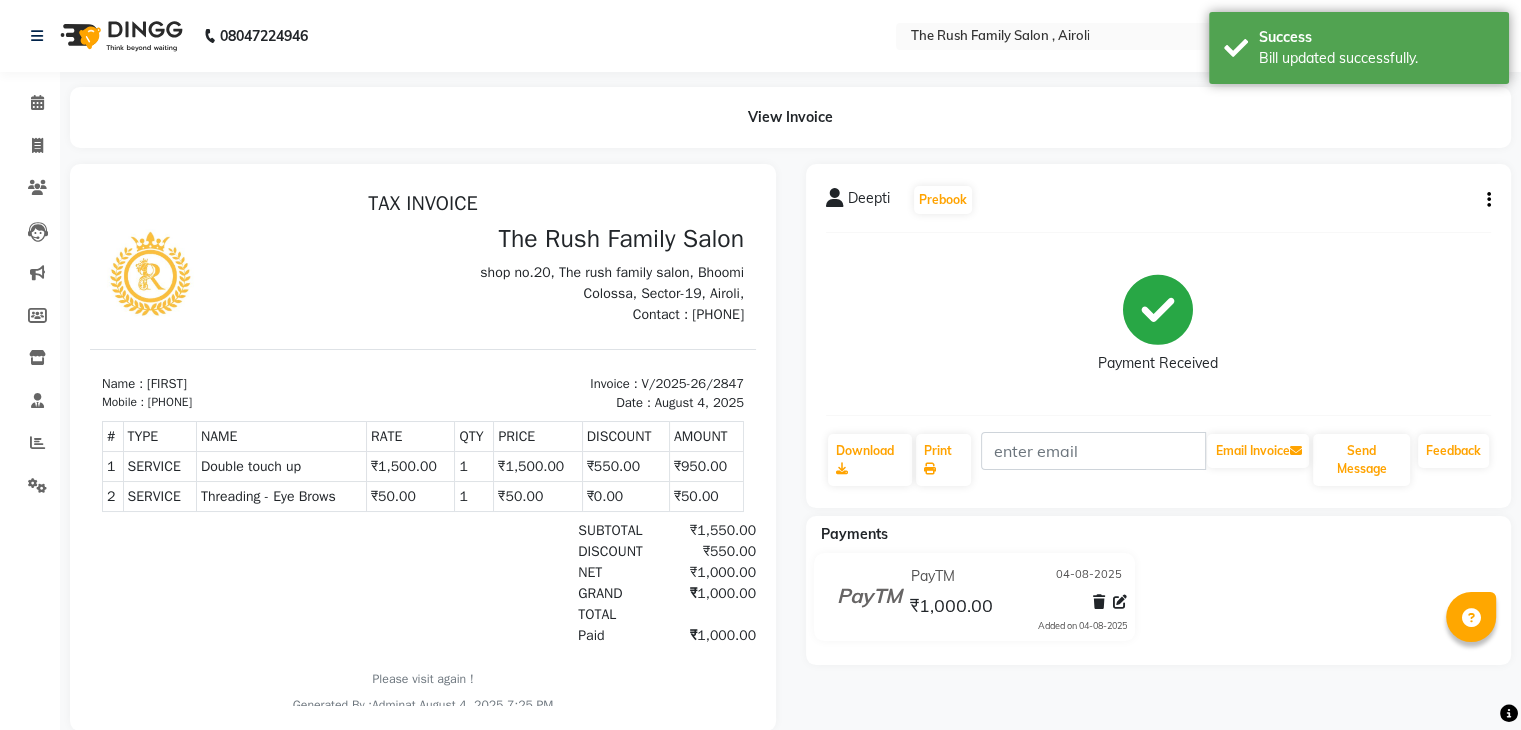 scroll, scrollTop: 0, scrollLeft: 0, axis: both 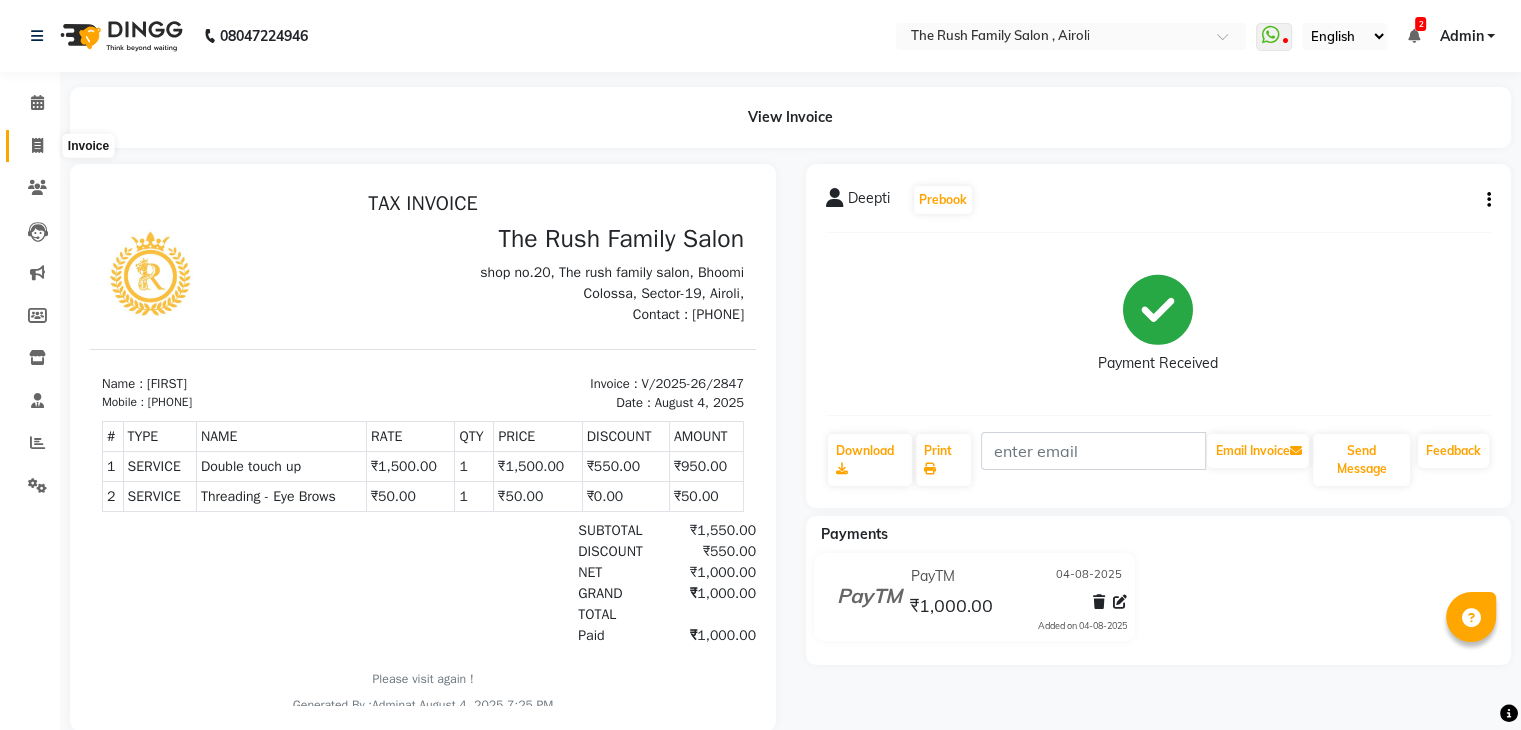 click 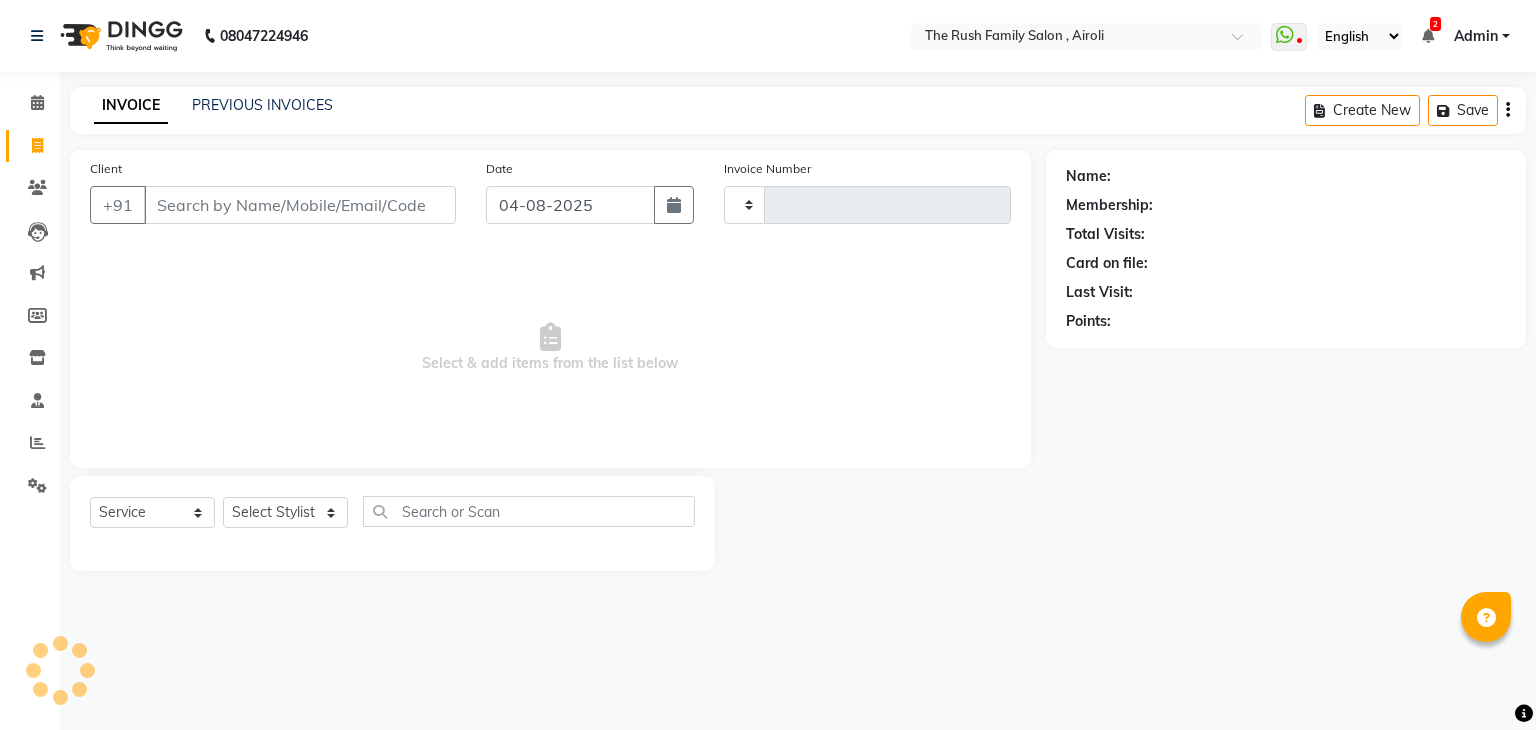 type on "2850" 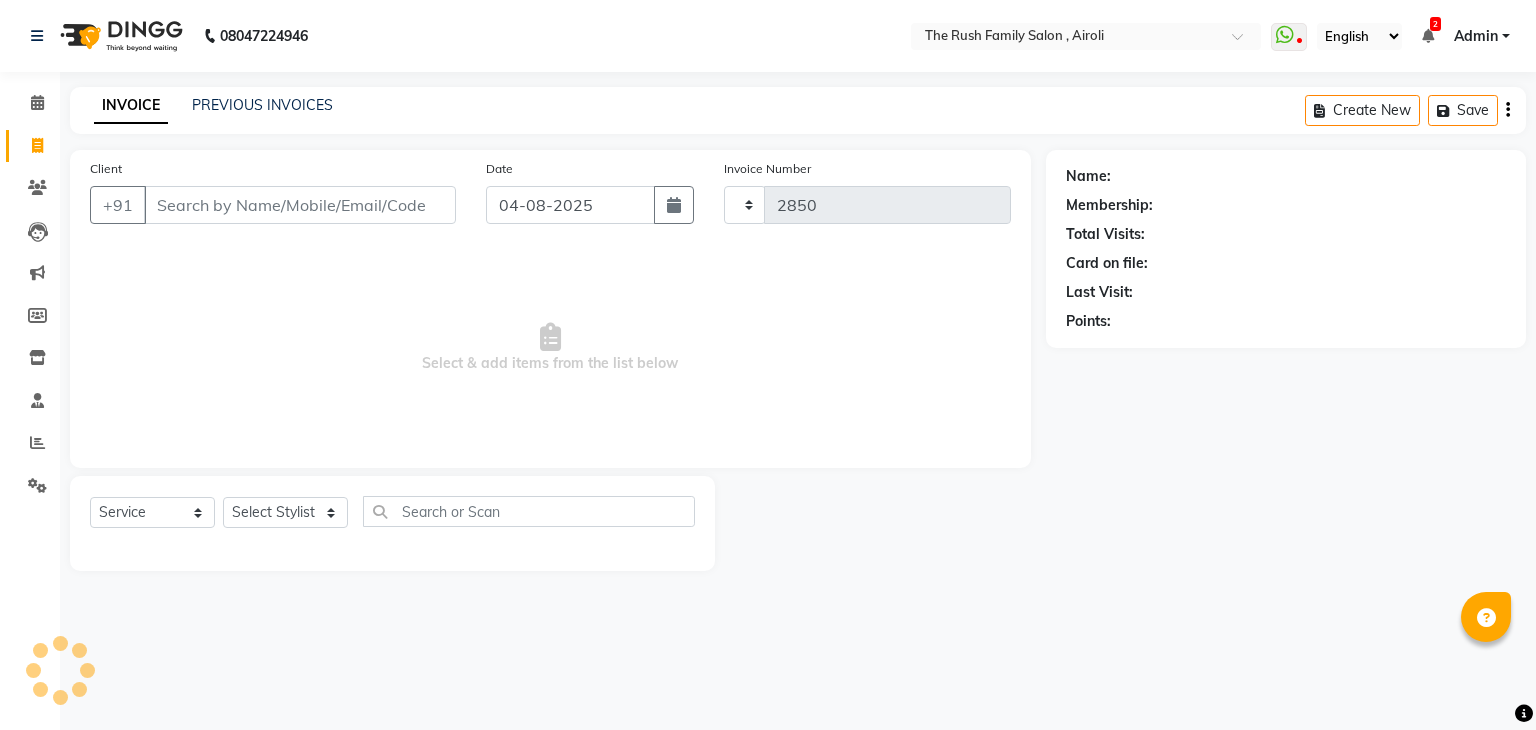select on "5419" 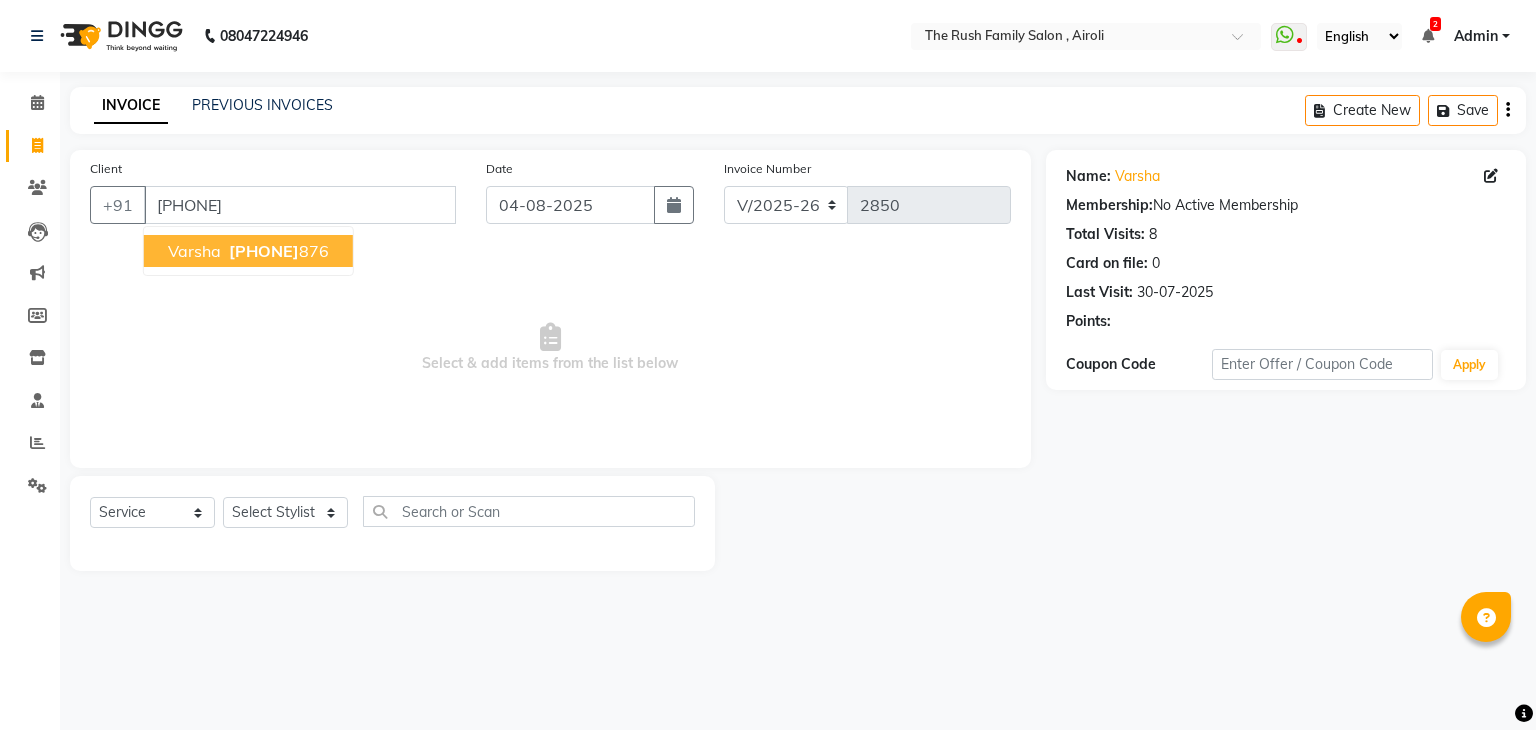 click on "[PHONE]" at bounding box center (264, 251) 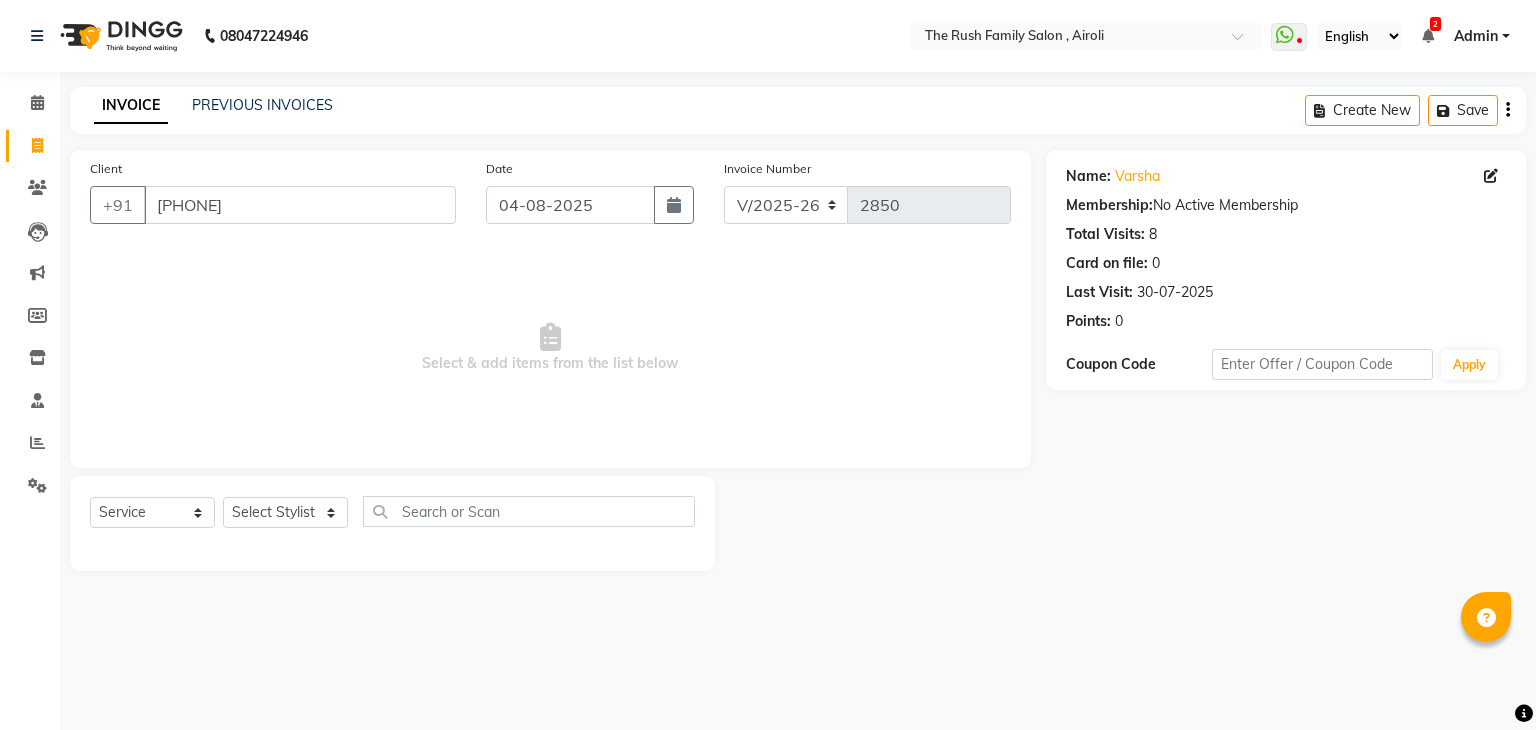 drag, startPoint x: 265, startPoint y: 167, endPoint x: 263, endPoint y: 202, distance: 35.057095 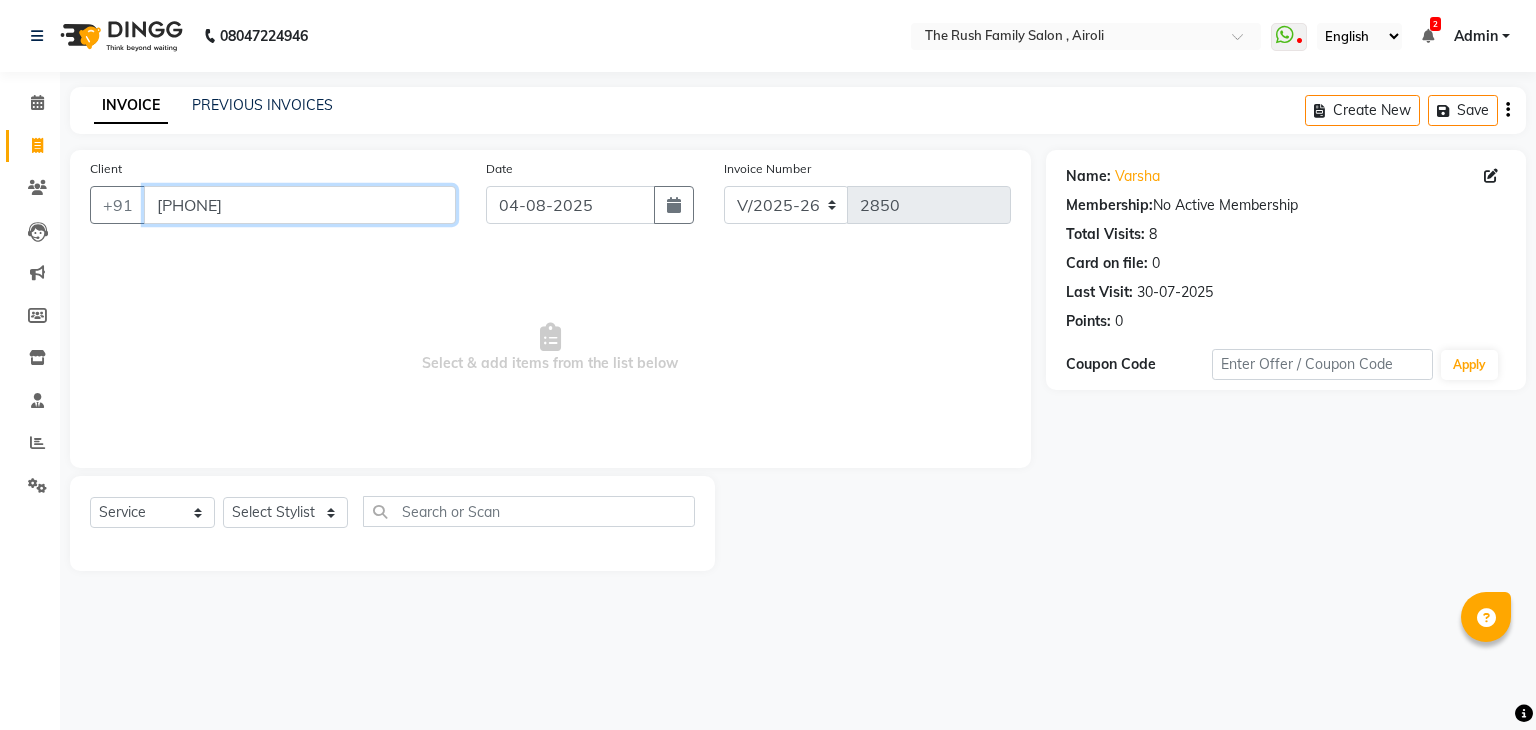 click on "[PHONE]" at bounding box center (300, 205) 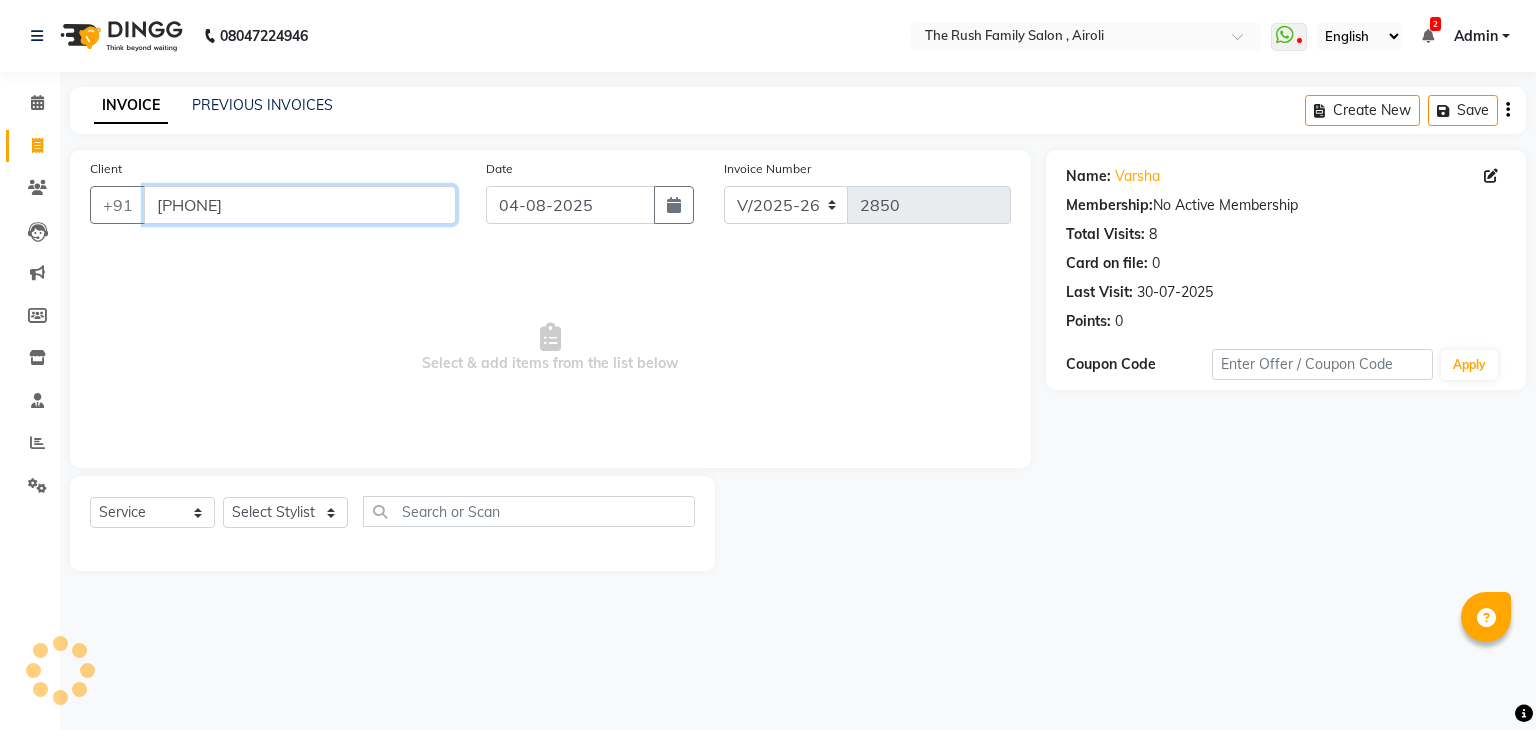 click on "[PHONE]" at bounding box center (300, 205) 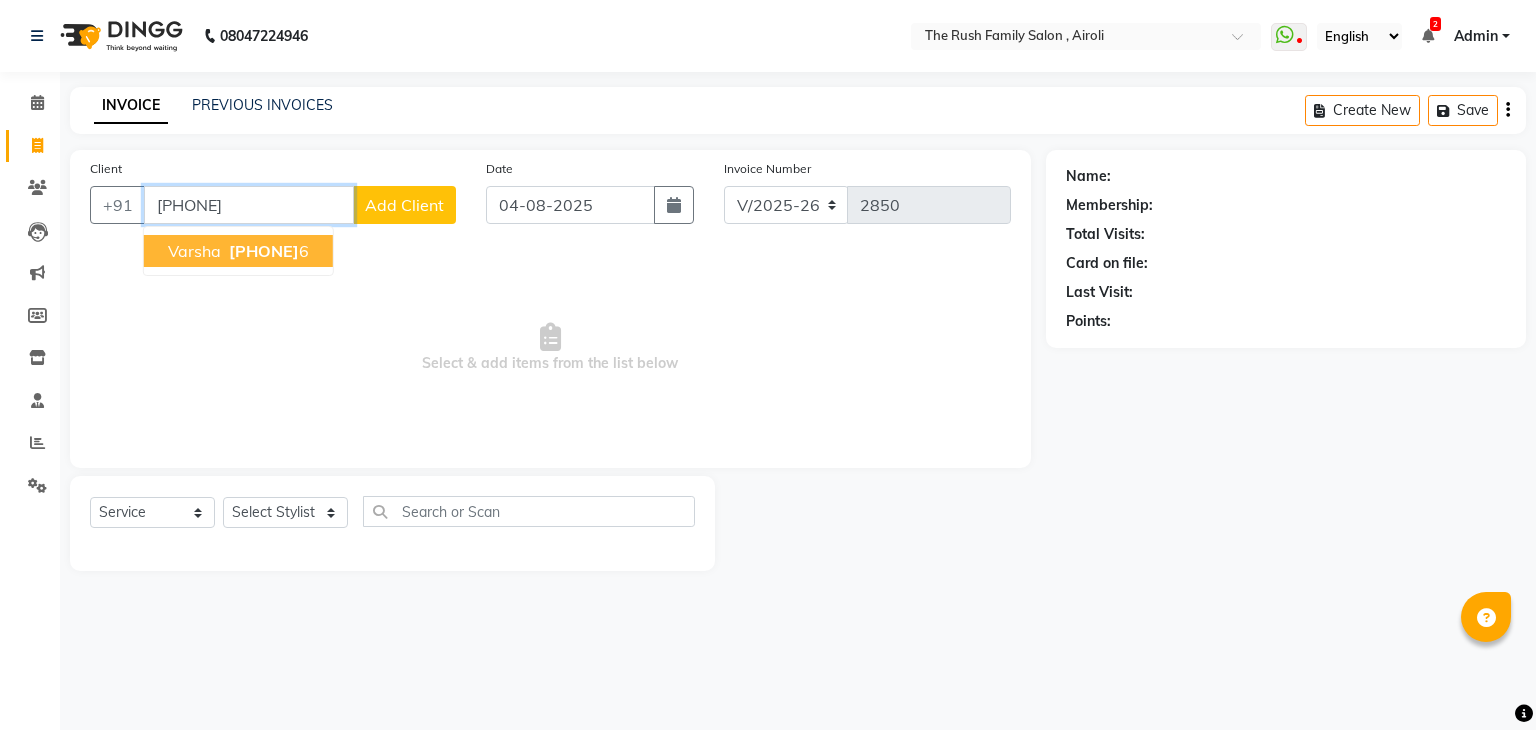 click on "[PHONE]" at bounding box center (264, 251) 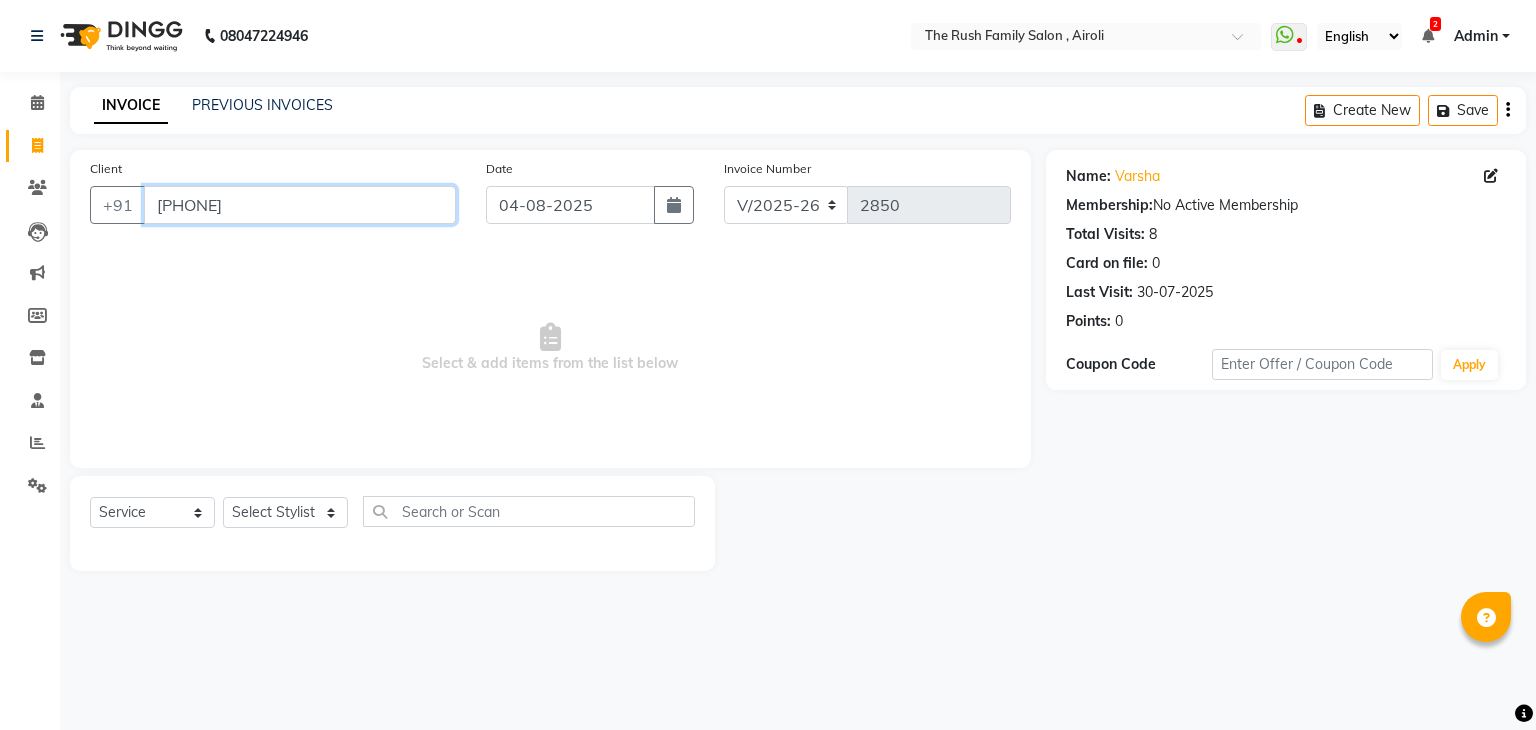 click on "[PHONE]" at bounding box center (300, 205) 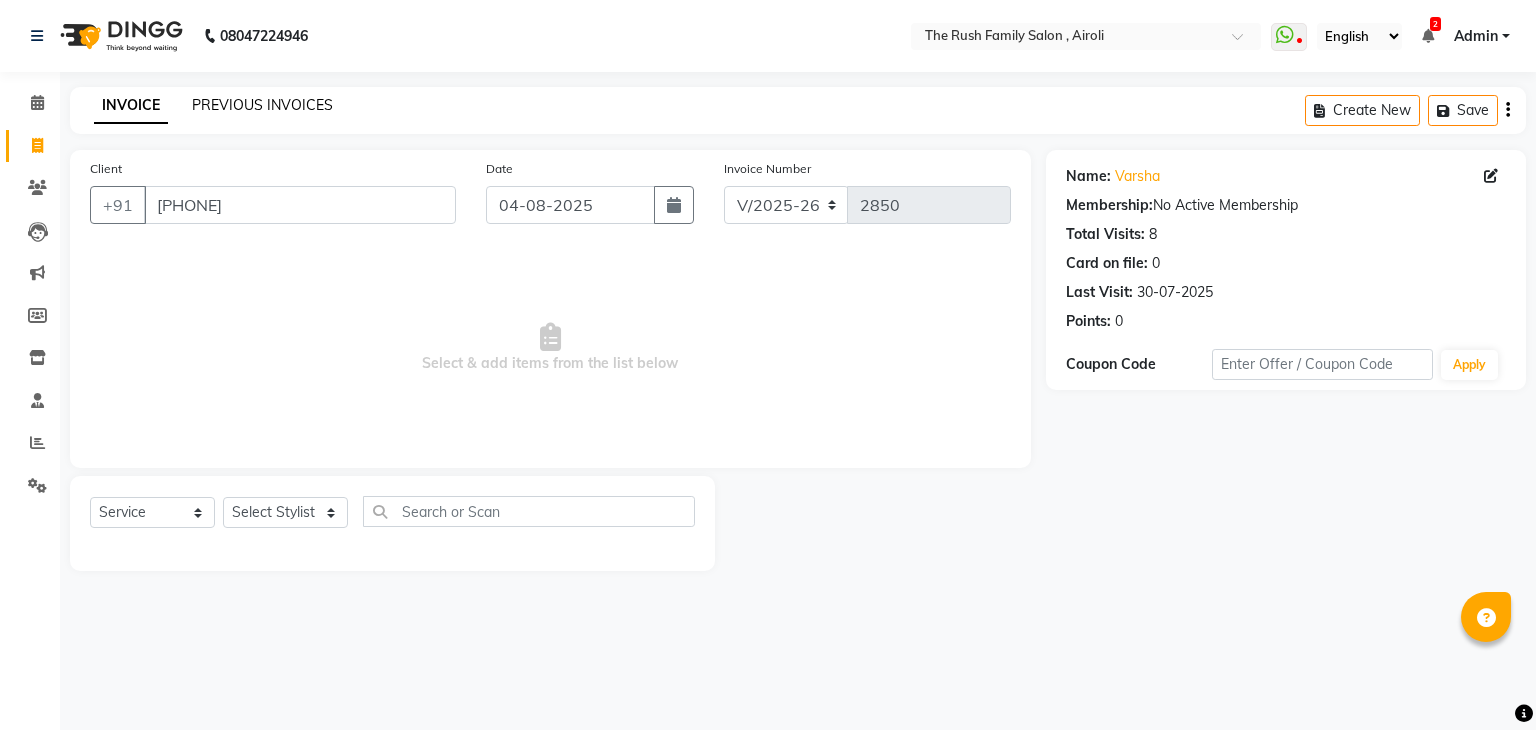 click on "PREVIOUS INVOICES" 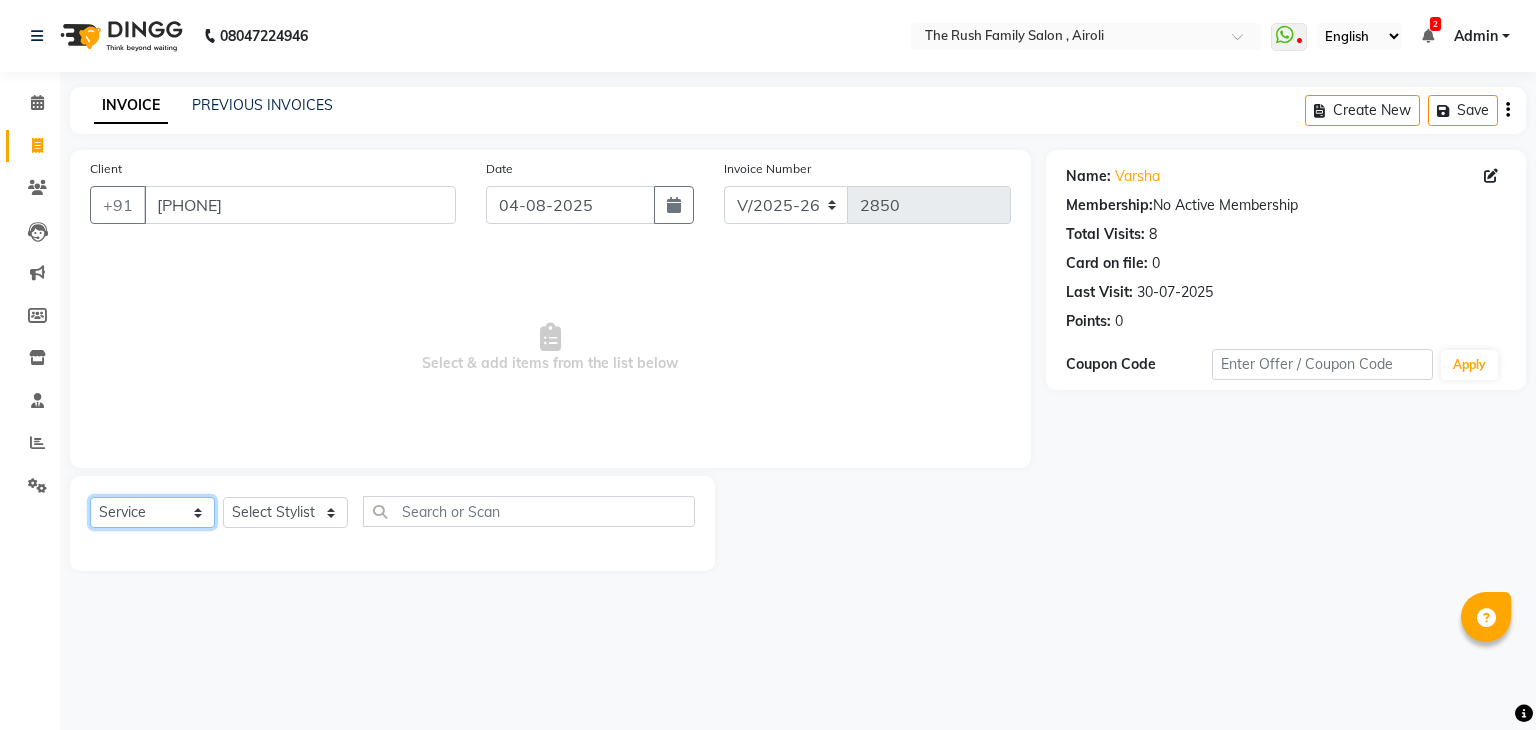 click on "Select  Service  Product  Membership  Package Voucher Prepaid Gift Card" 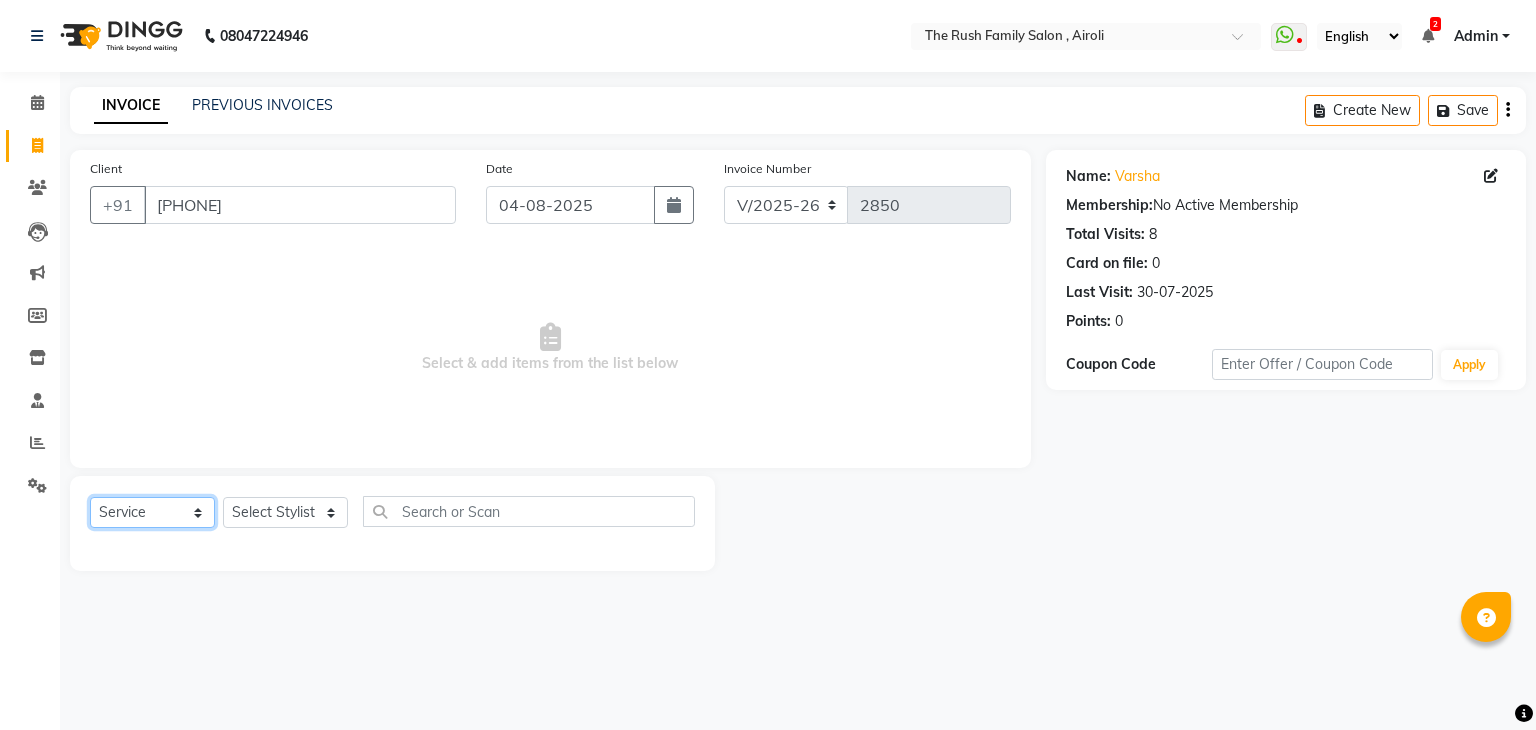 select on "membership" 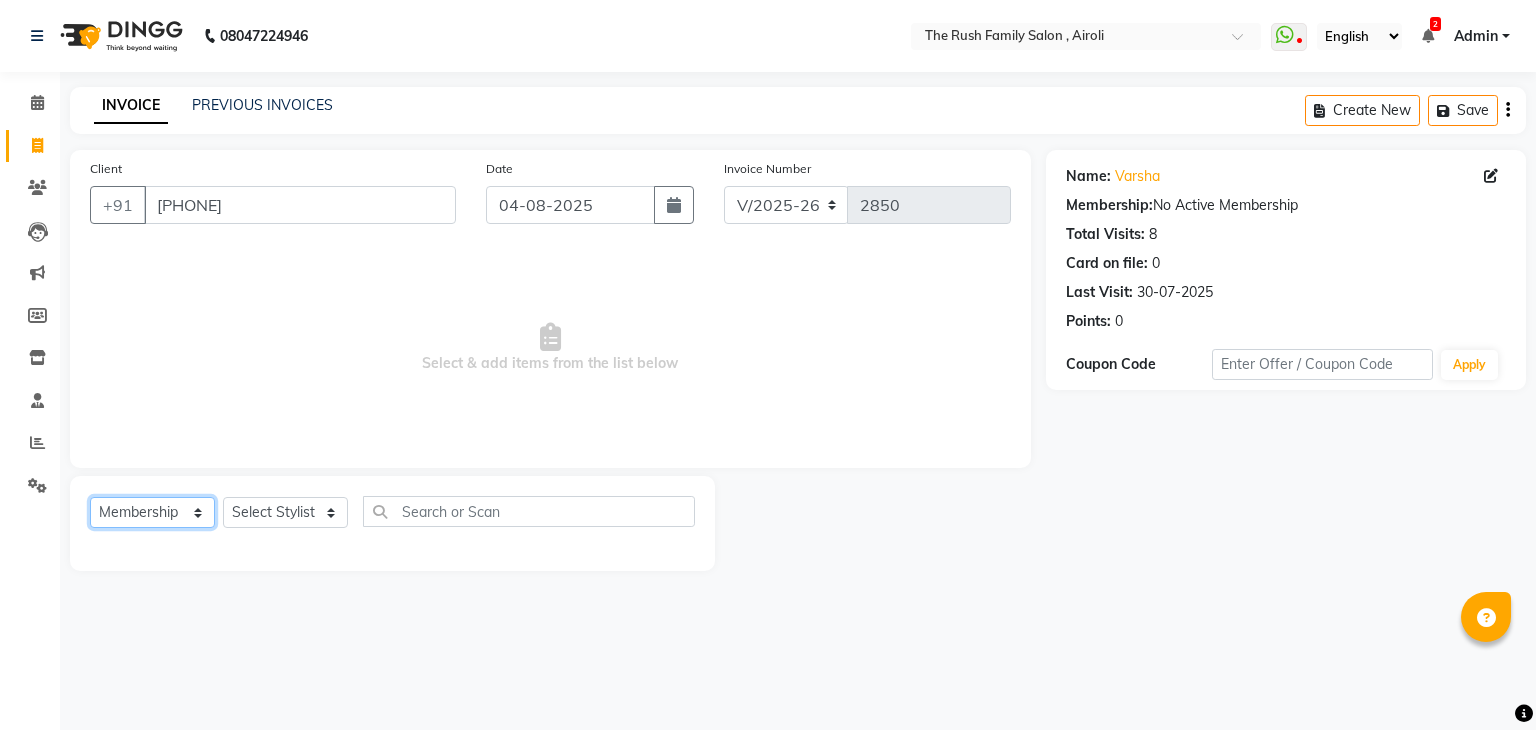 click on "Select  Service  Product  Membership  Package Voucher Prepaid Gift Card" 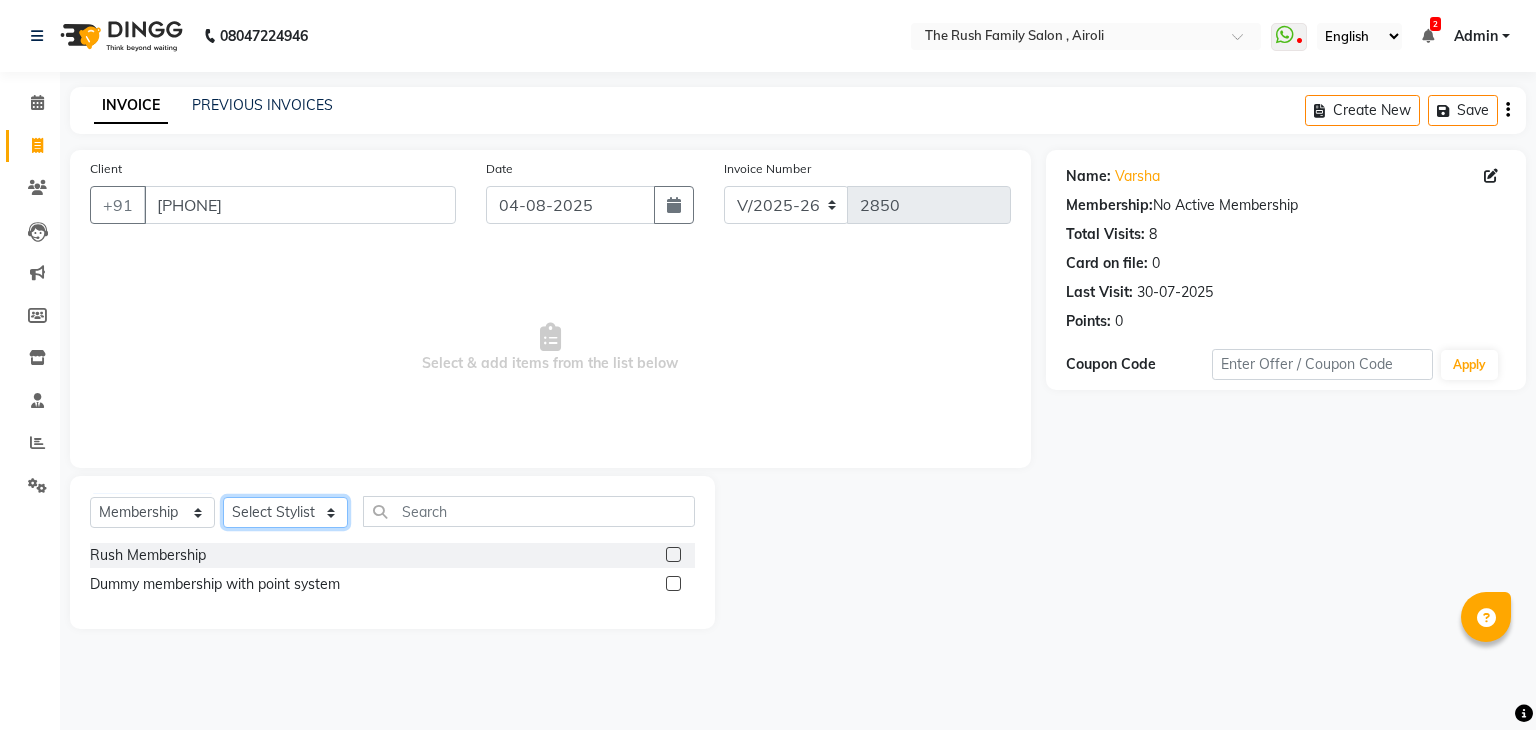 click on "Select Stylist Ajaz Alvira Danish Guddi Jayesh Josh  mumtaz Naeem Neha Riya    Rush Swati" 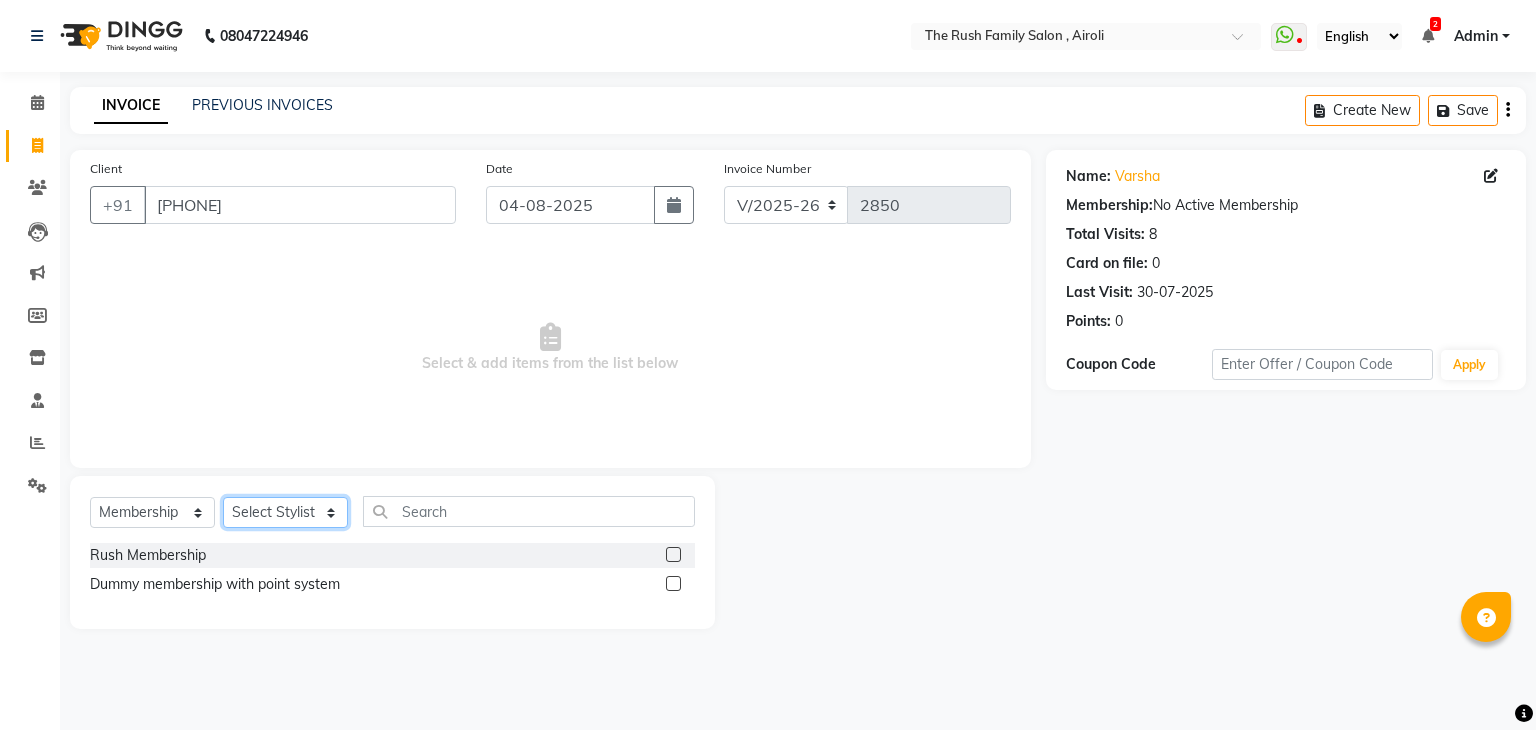 select on "87277" 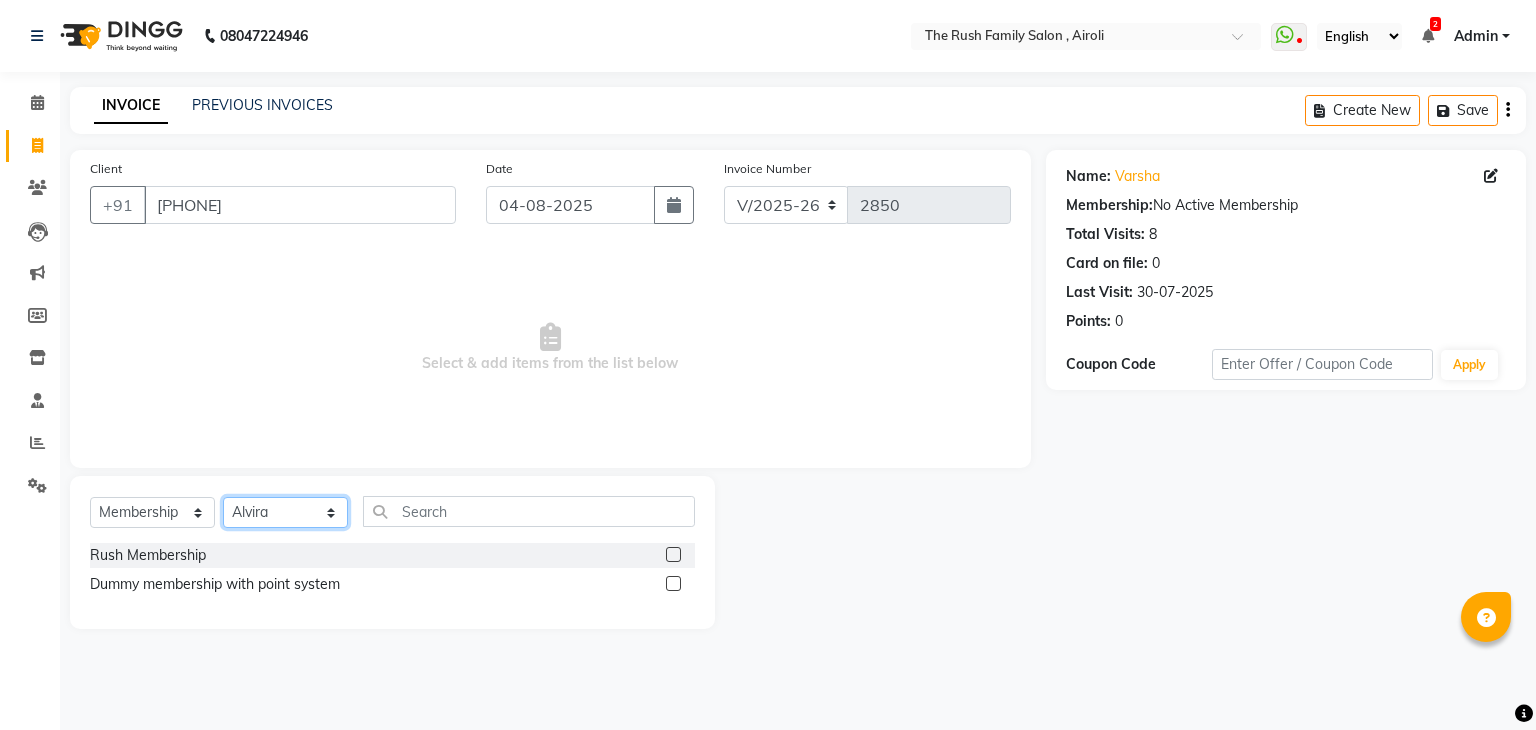 click on "Select Stylist Ajaz Alvira Danish Guddi Jayesh Josh  mumtaz Naeem Neha Riya    Rush Swati" 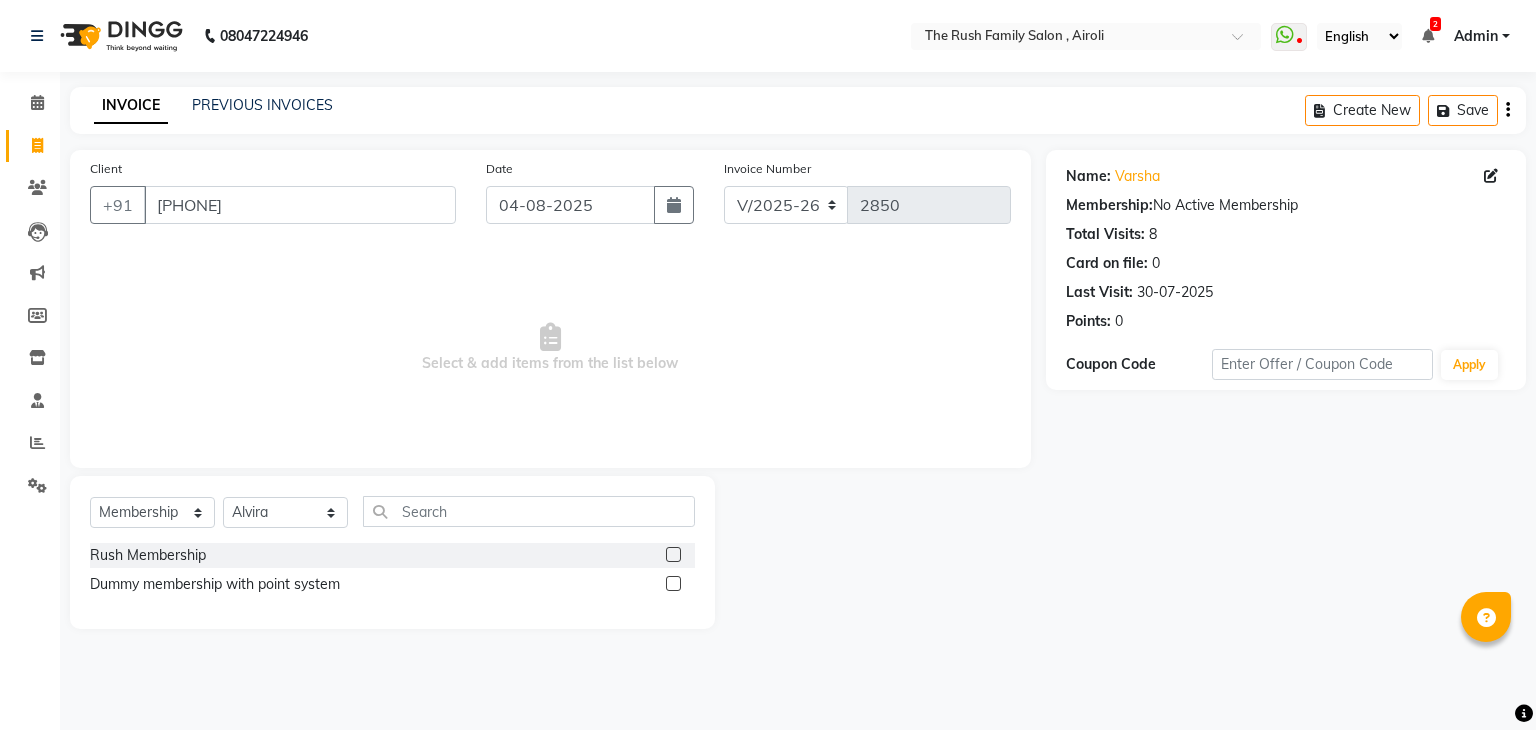 click 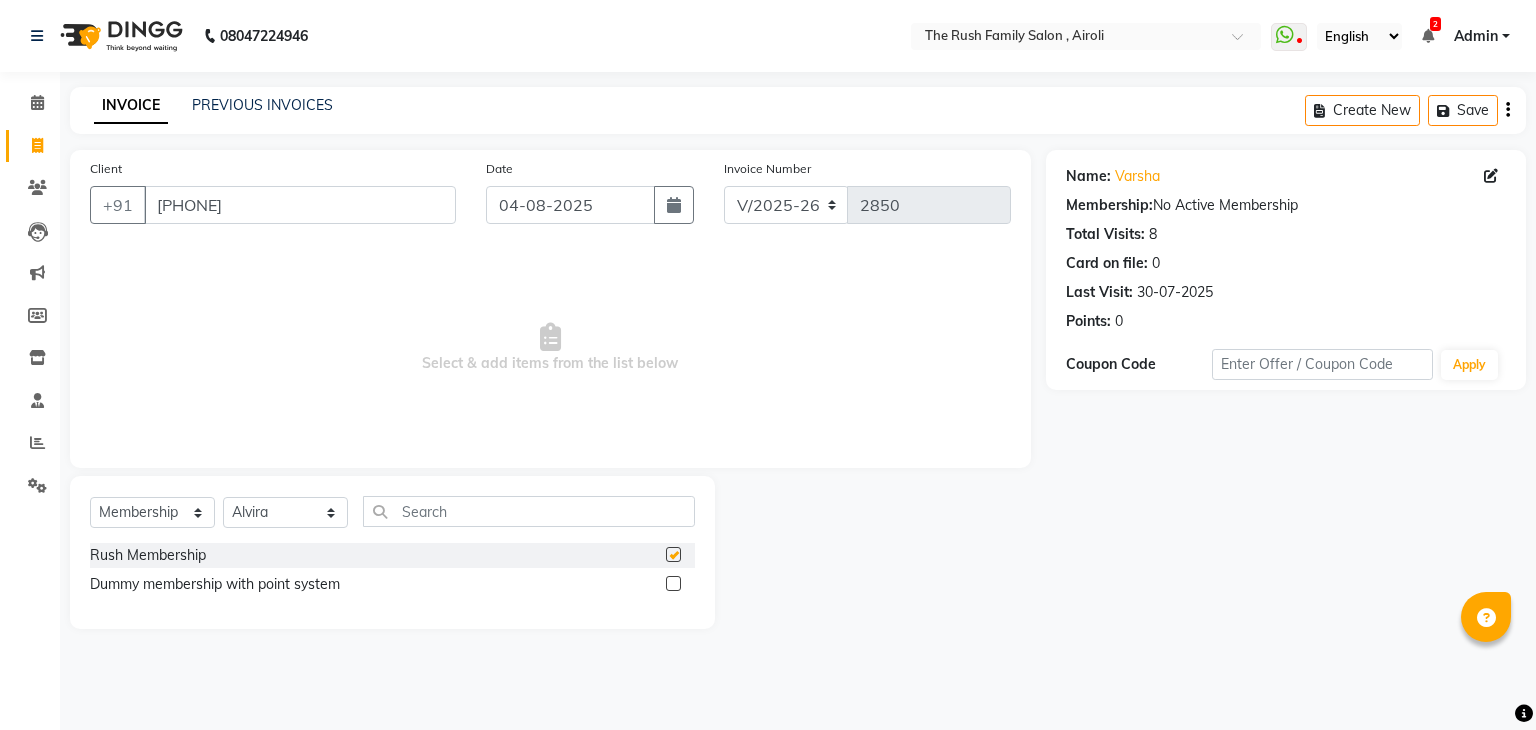 select on "select" 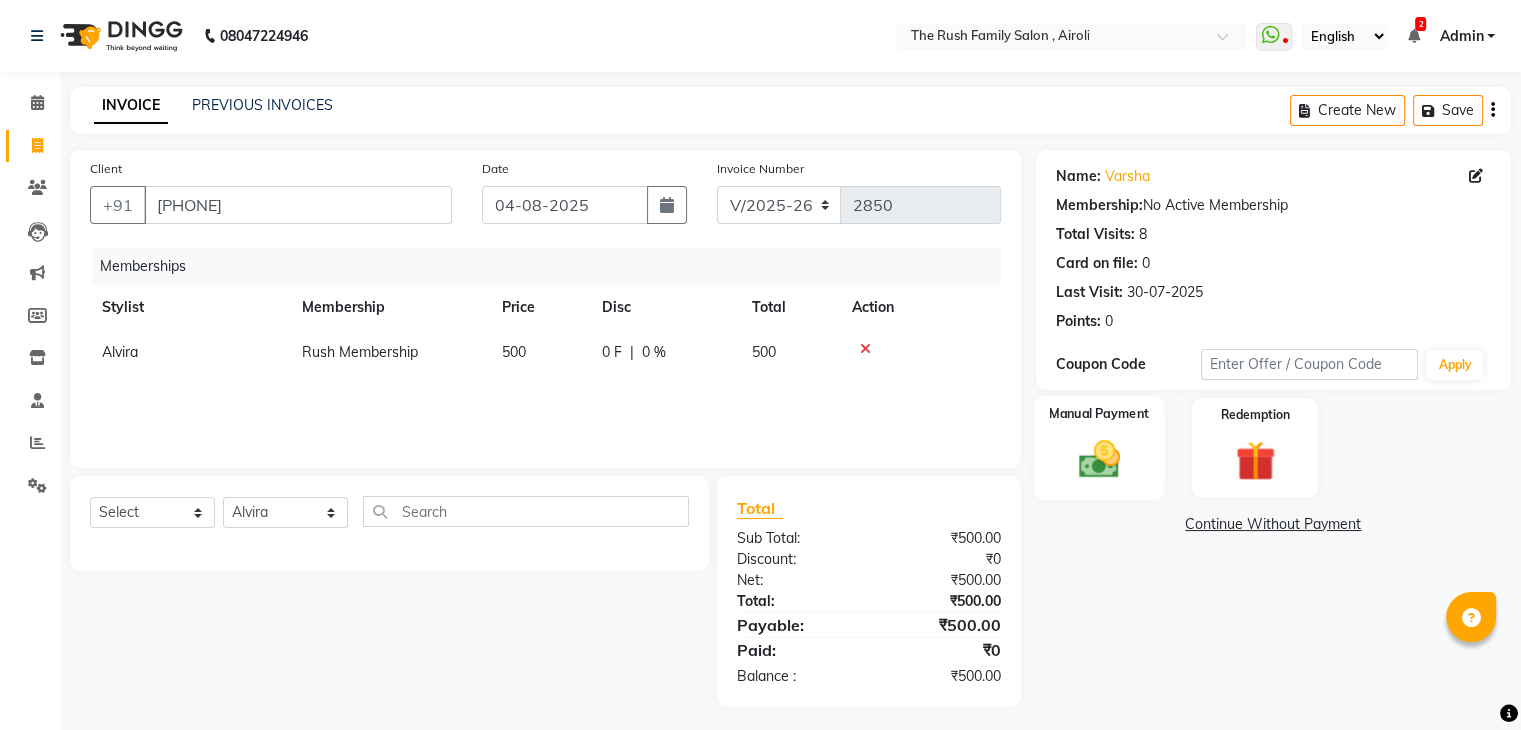 click on "Manual Payment" 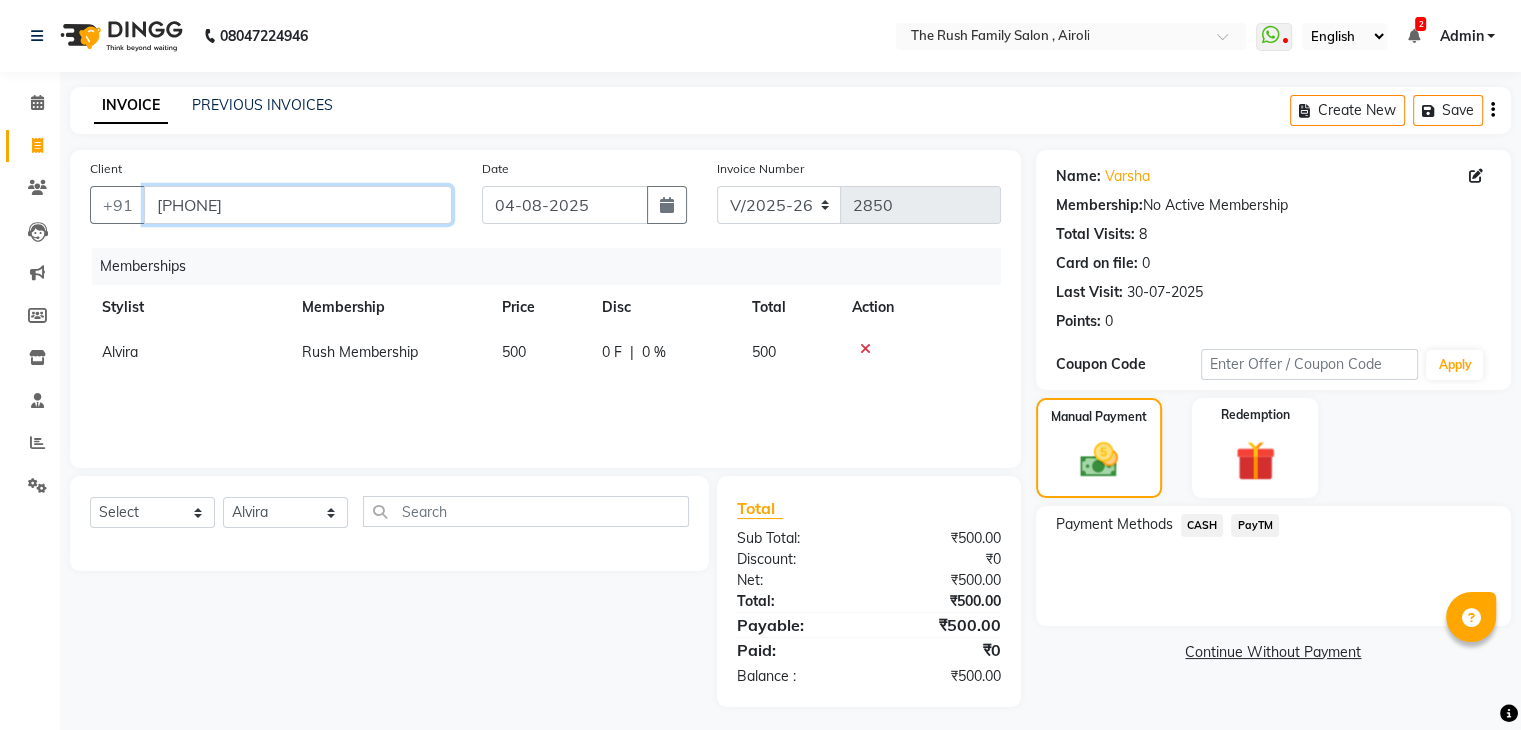 click on "[PHONE]" at bounding box center (298, 205) 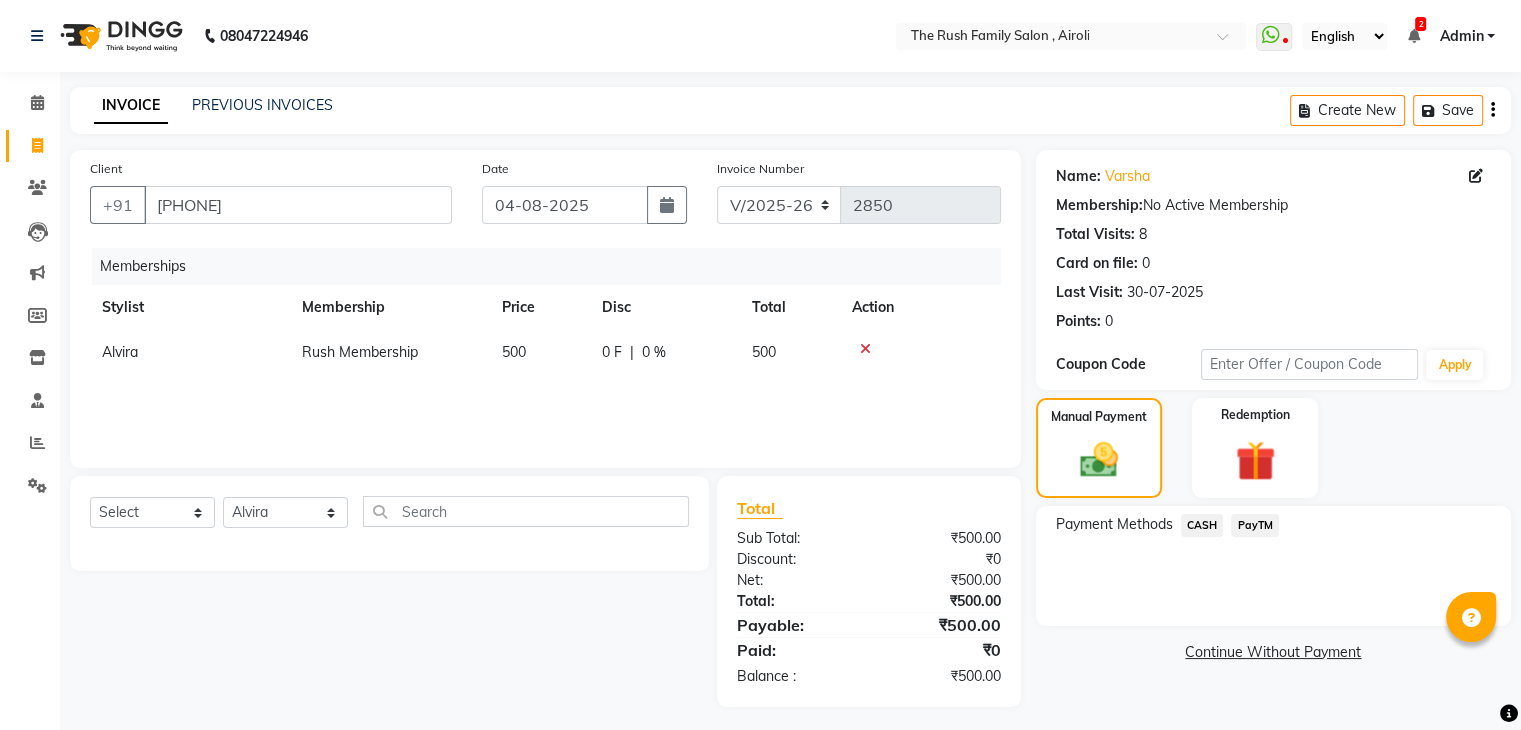 click on "PayTM" 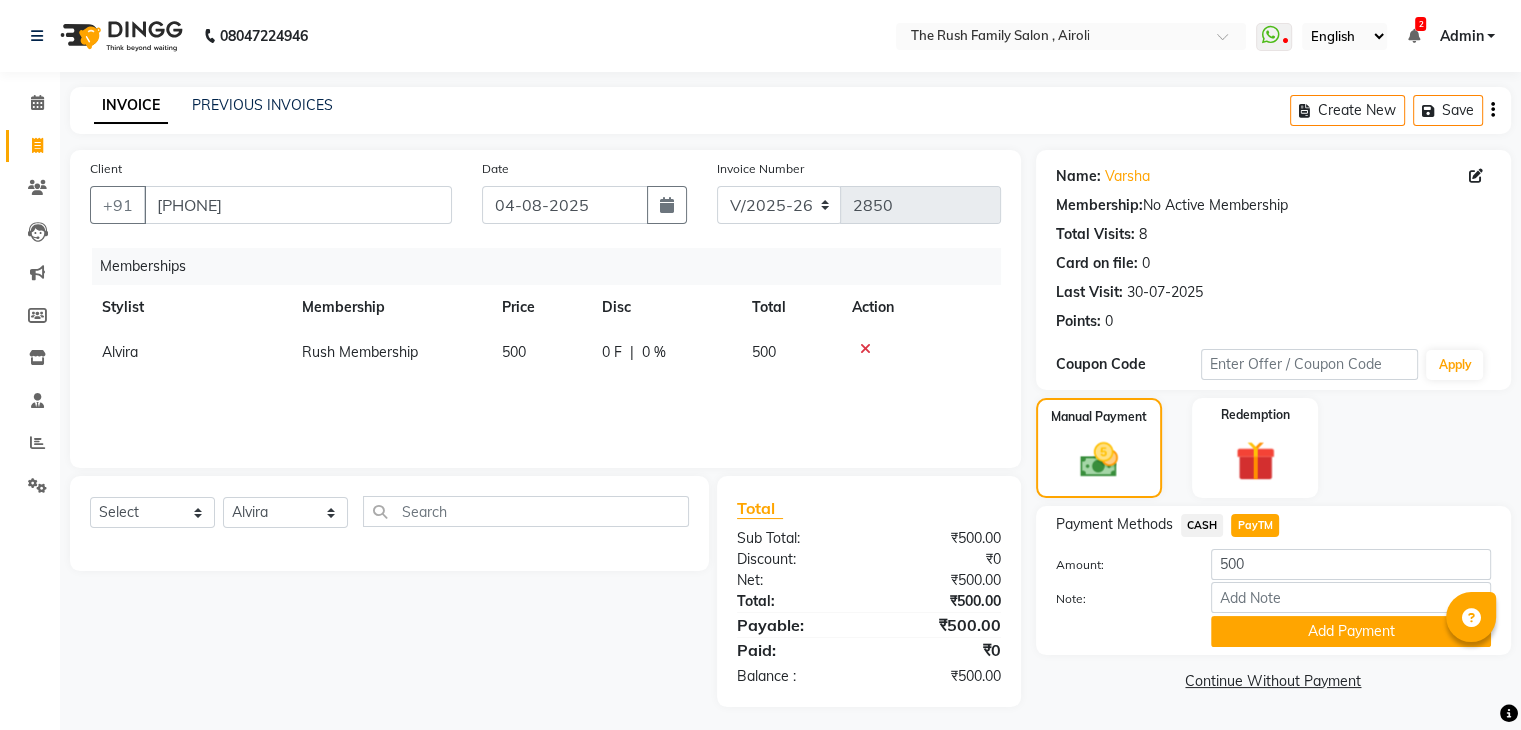scroll, scrollTop: 8, scrollLeft: 0, axis: vertical 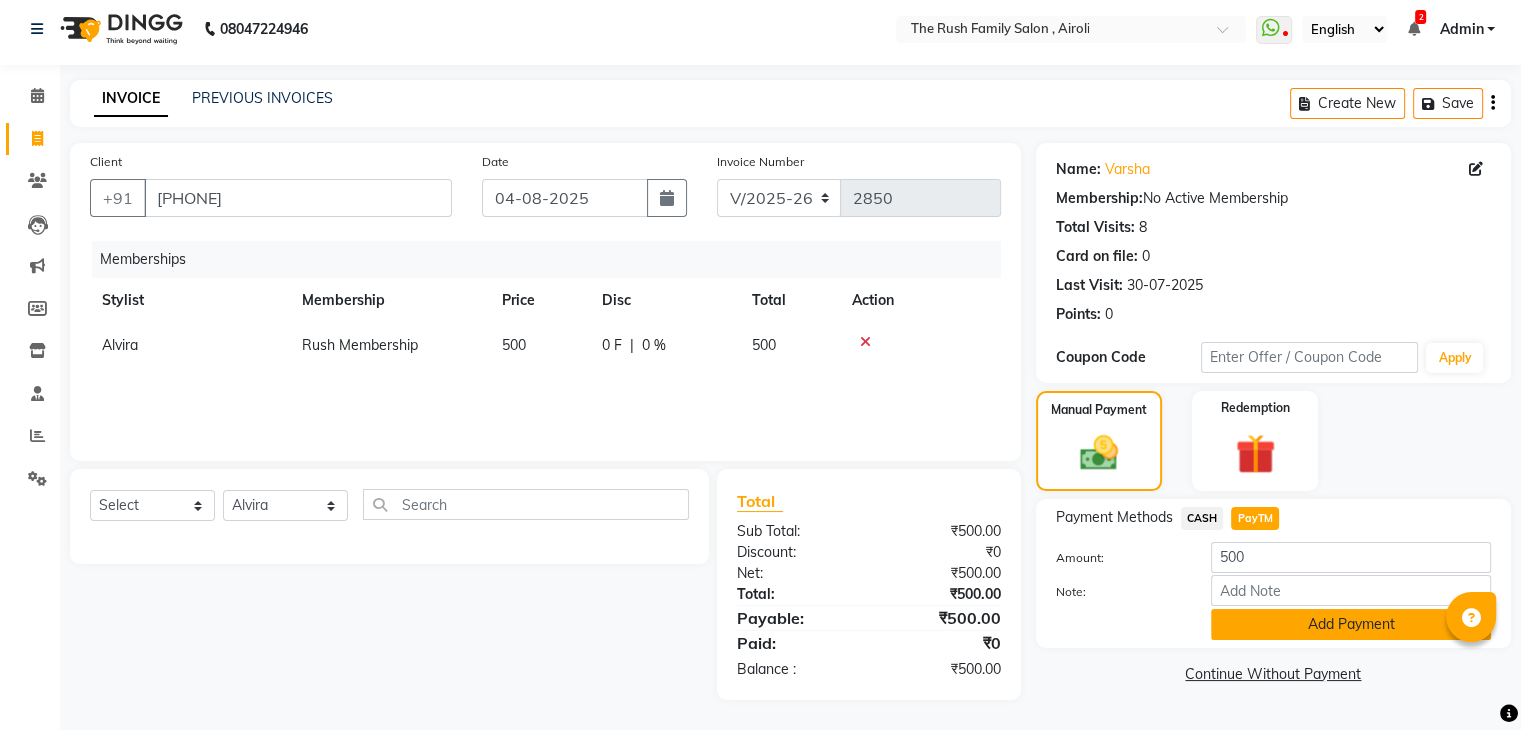 click on "Add Payment" 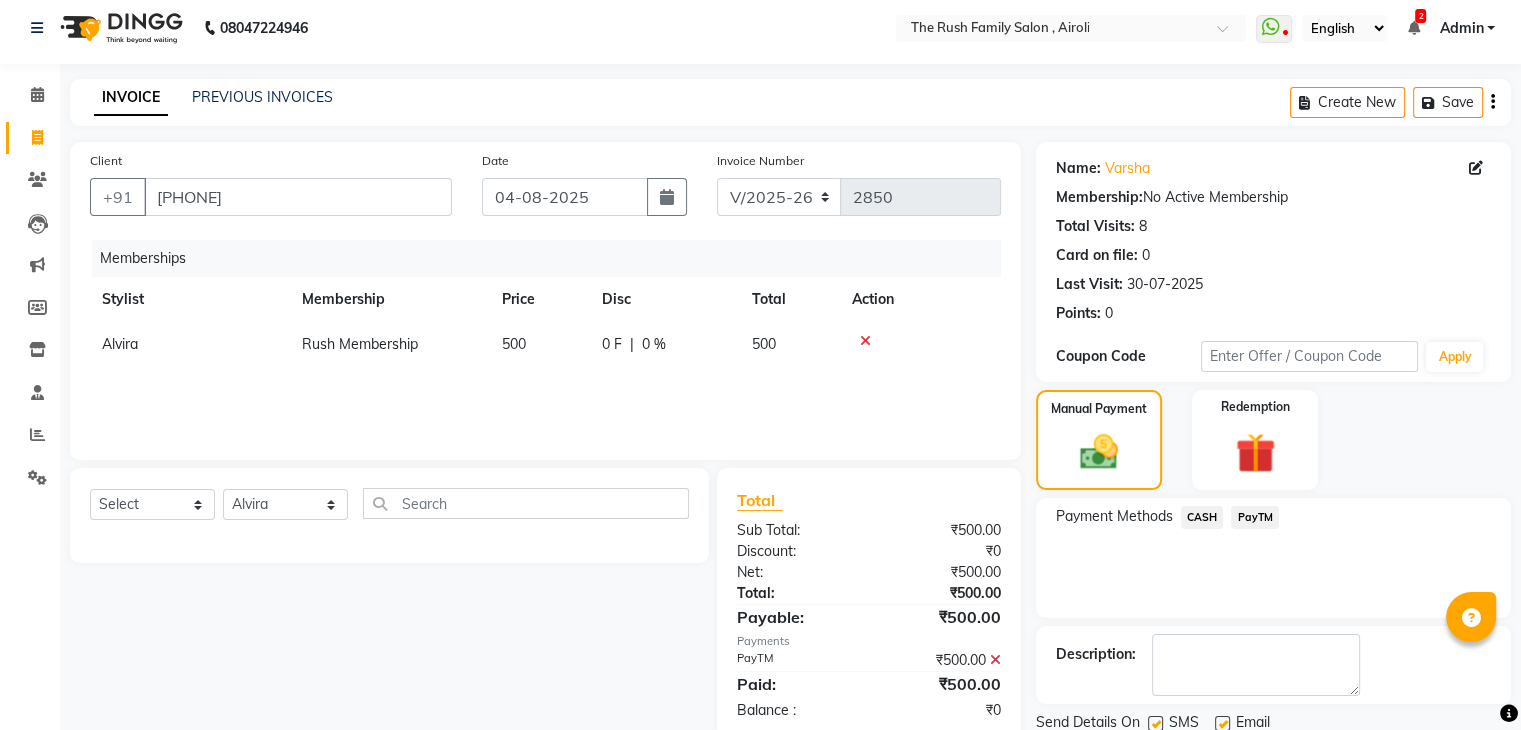 scroll, scrollTop: 79, scrollLeft: 0, axis: vertical 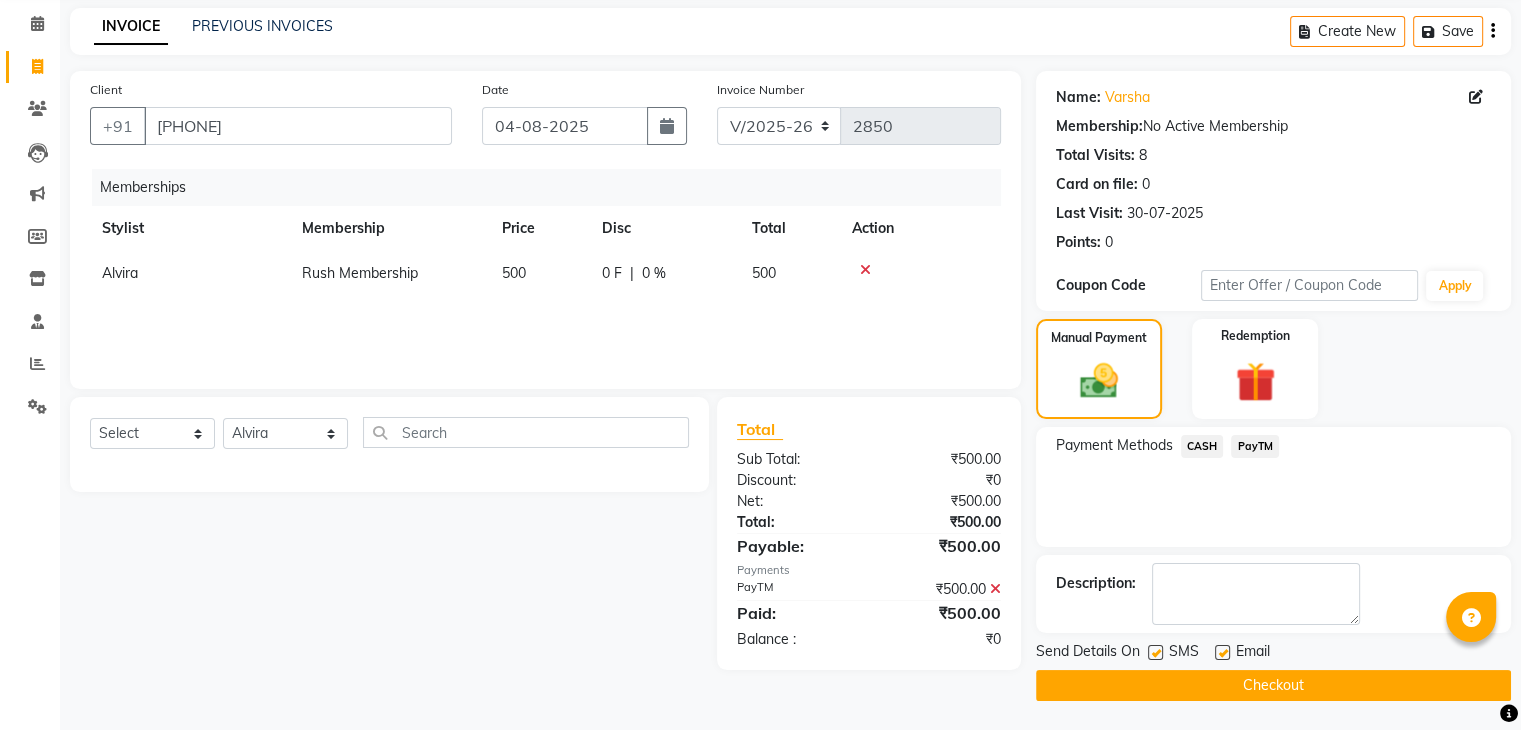 click on "Checkout" 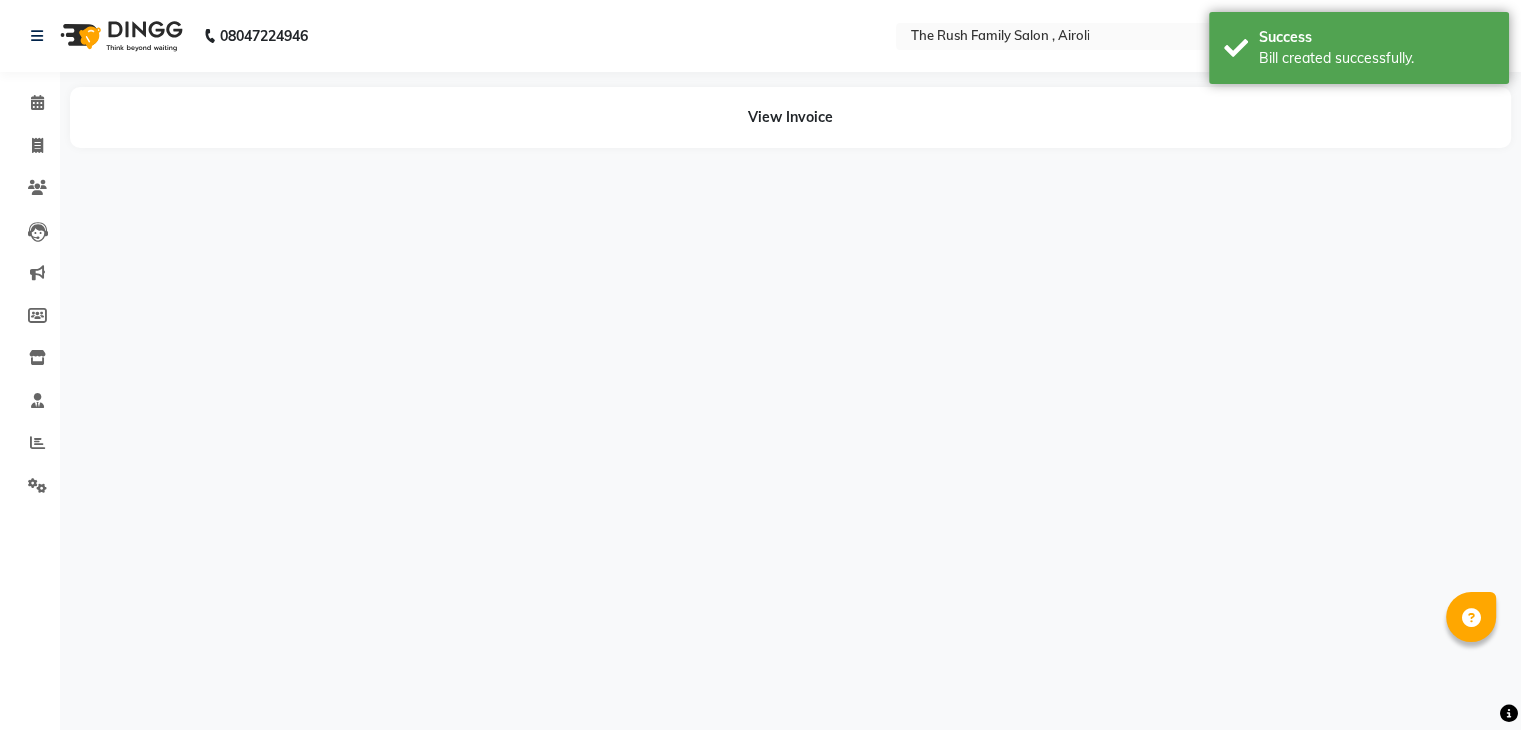 scroll, scrollTop: 0, scrollLeft: 0, axis: both 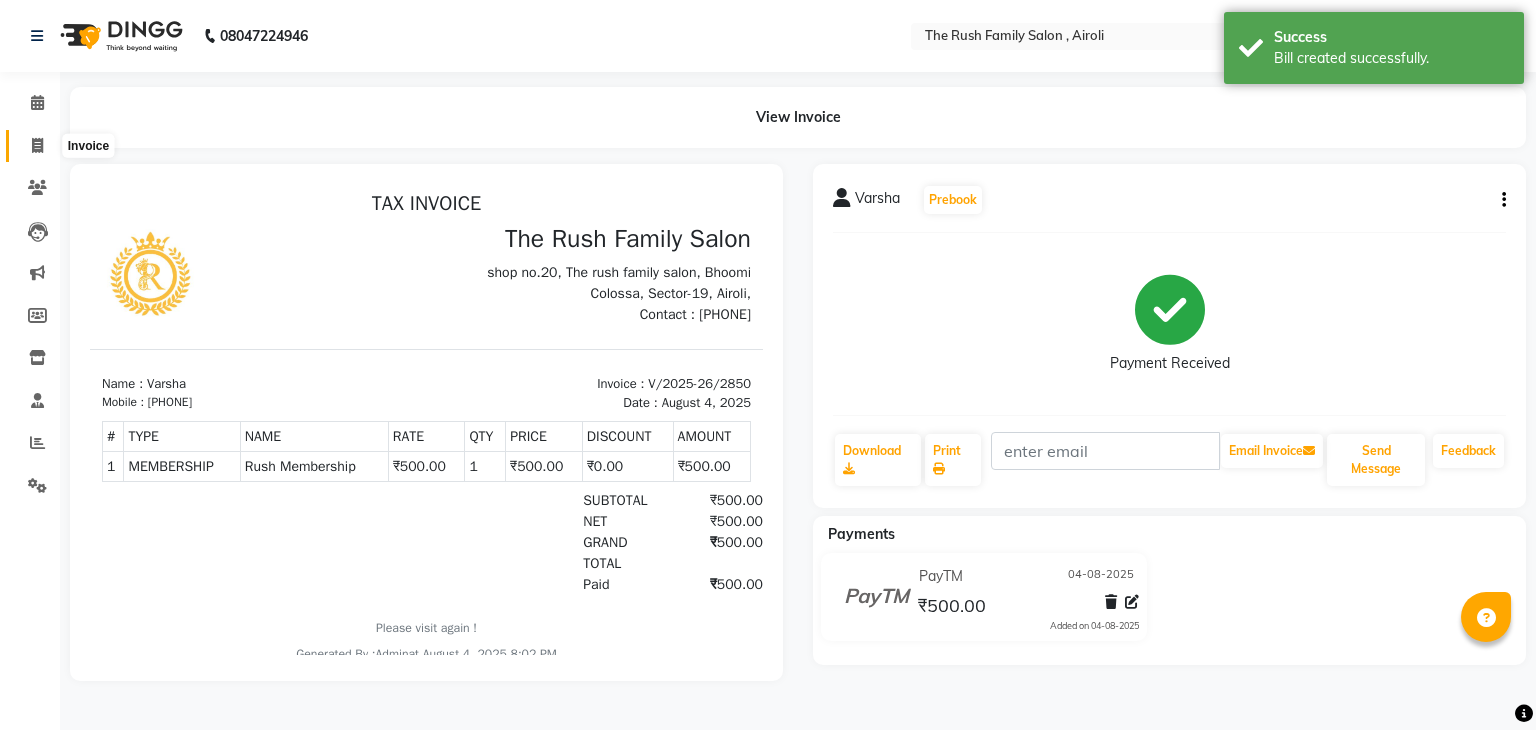 click 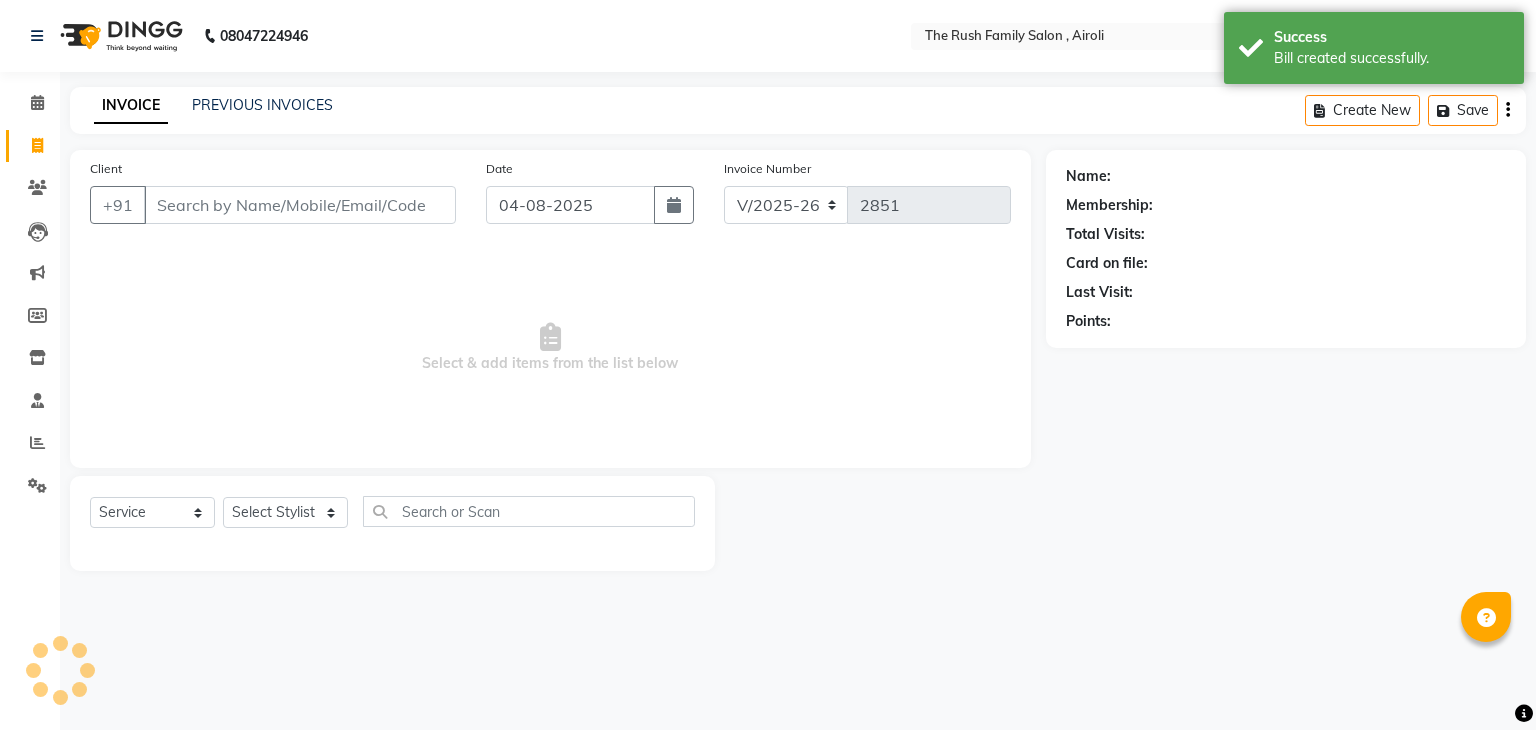 click on "Client" at bounding box center [300, 205] 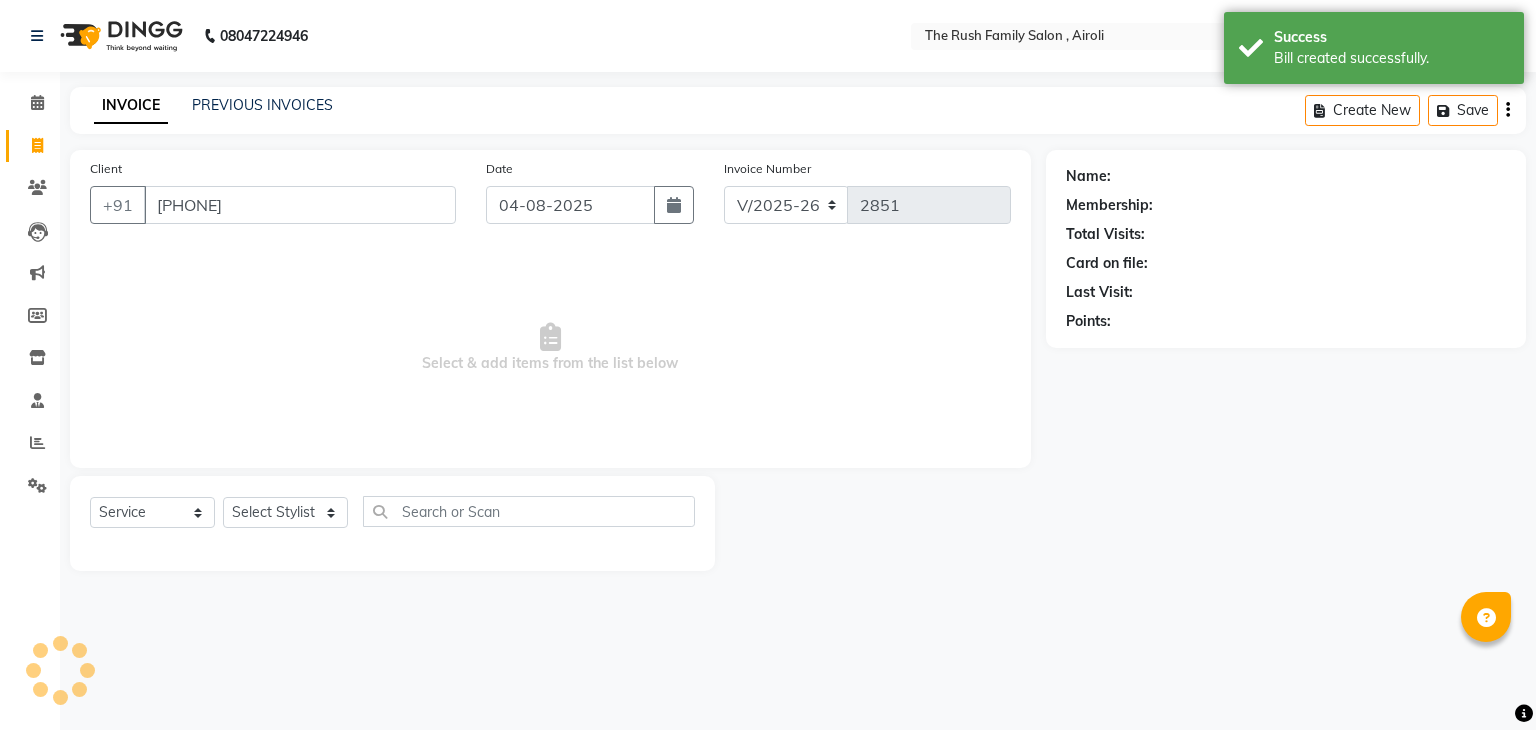type on "[PHONE]" 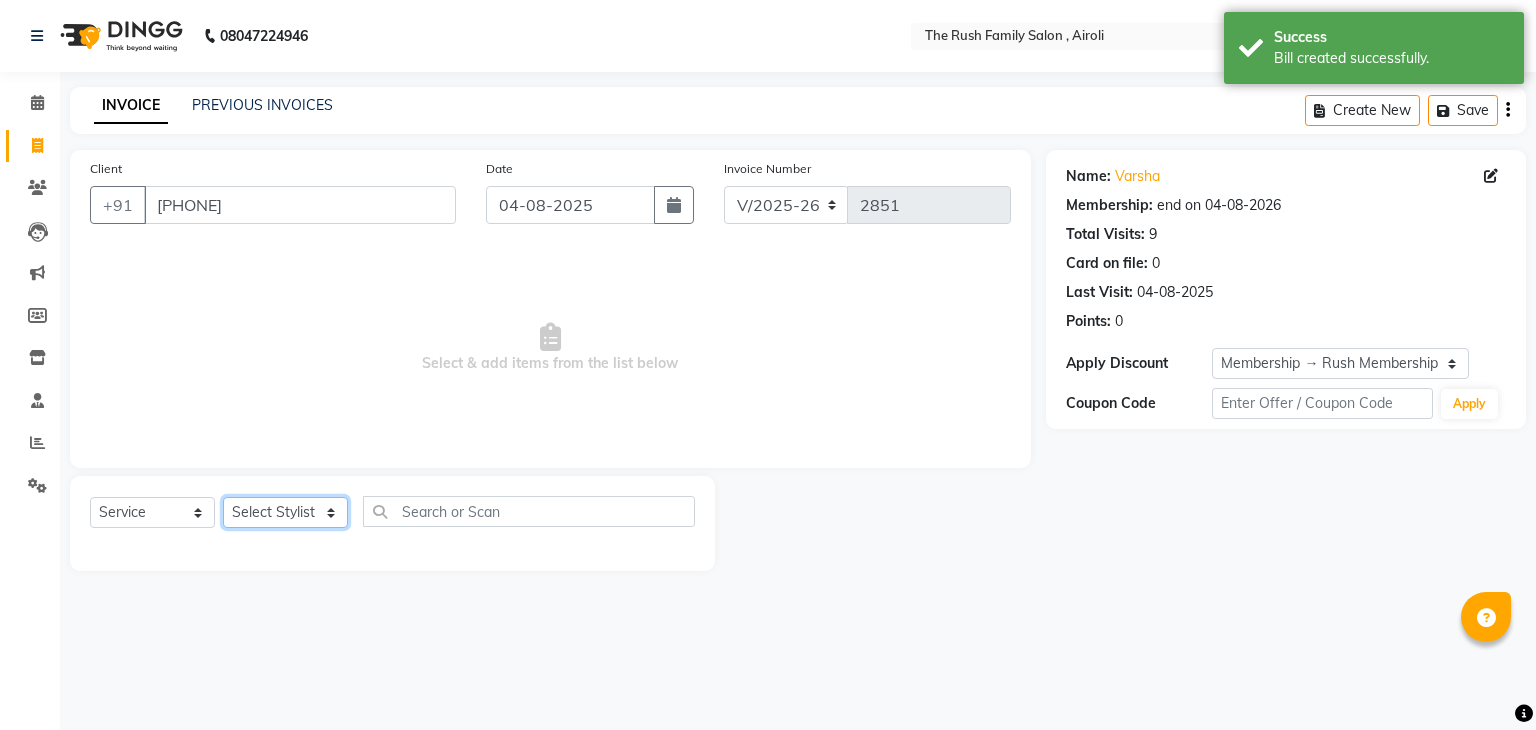 click on "Select Stylist Ajaz Alvira Danish Guddi Jayesh Josh  mumtaz Naeem Neha Riya    Rush Swati" 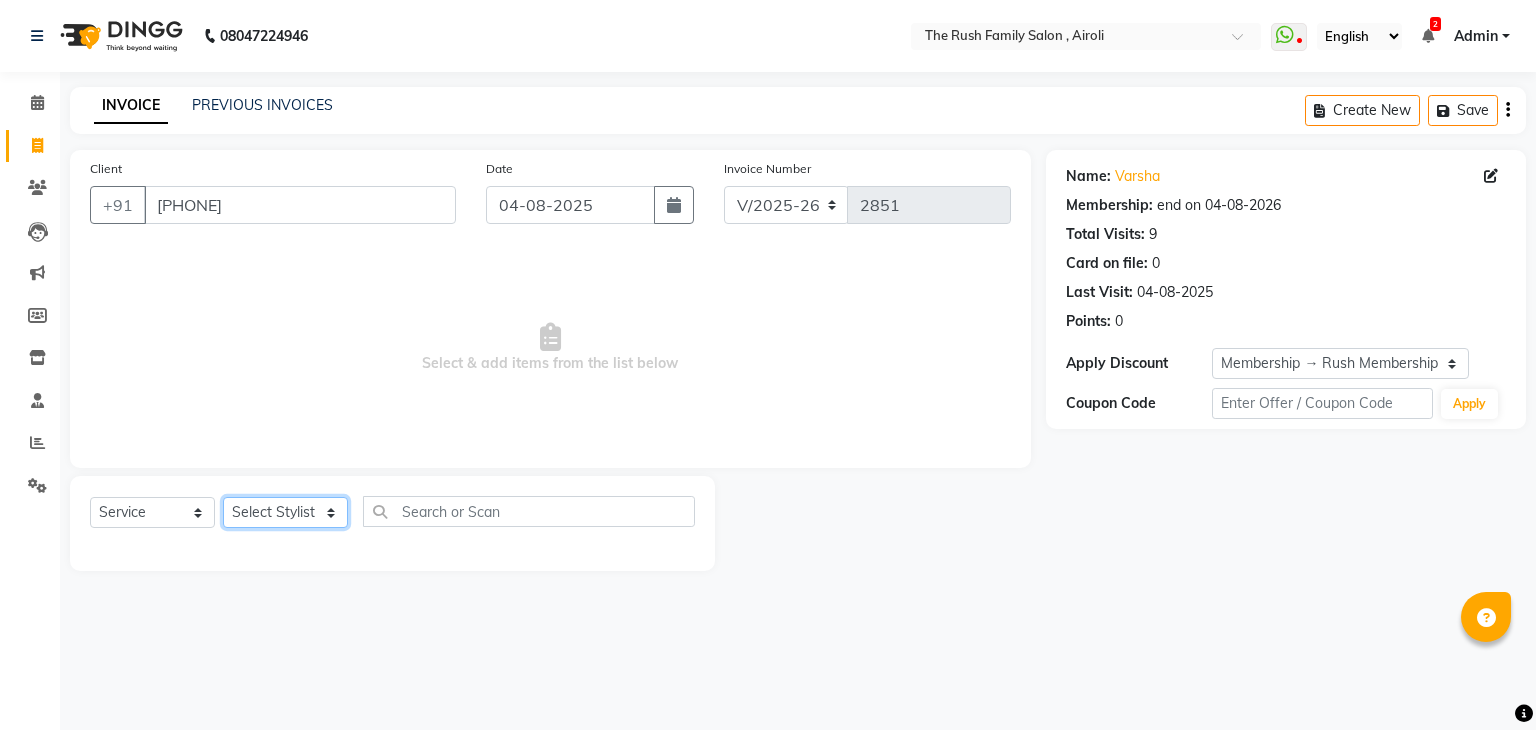 select on "65380" 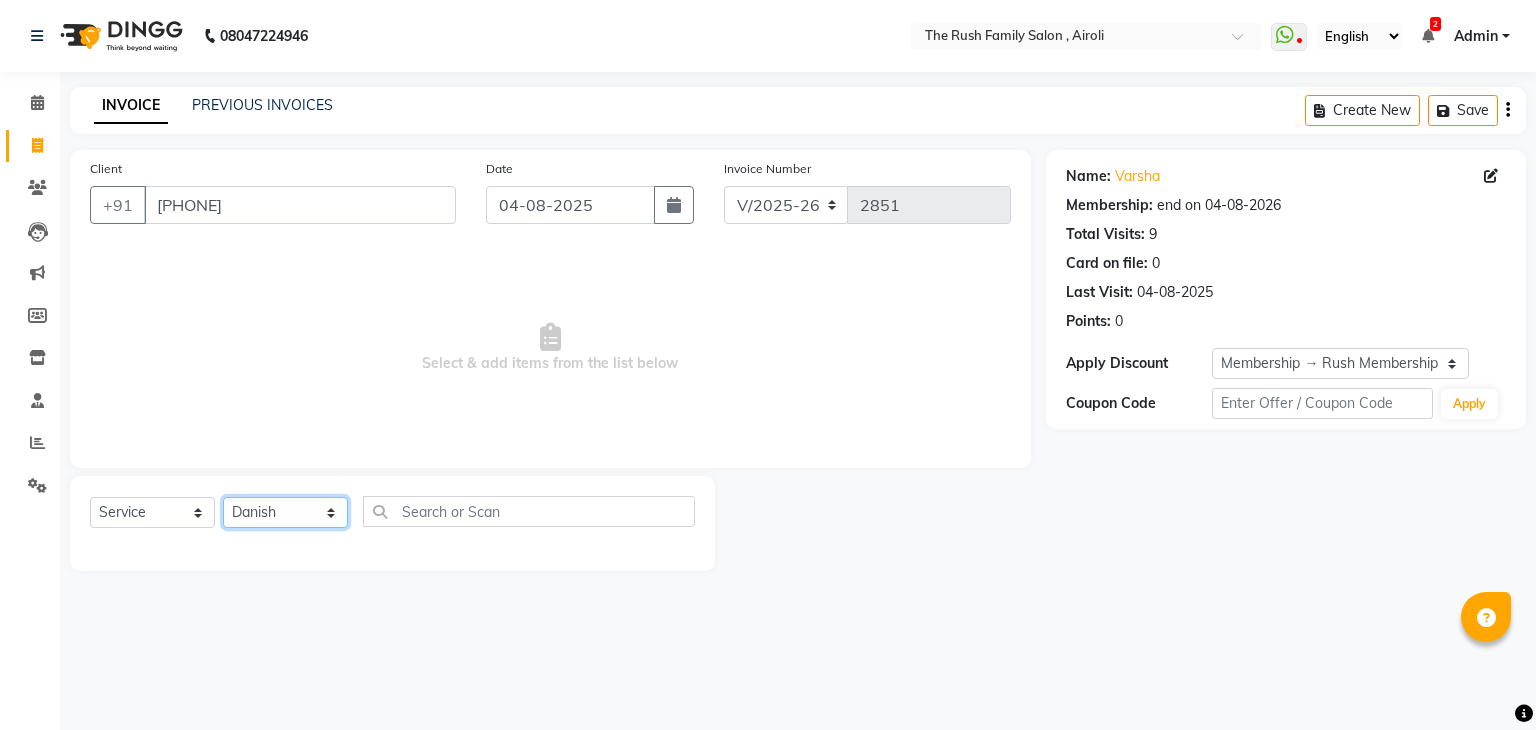 click on "Select Stylist Ajaz Alvira Danish Guddi Jayesh Josh  mumtaz Naeem Neha Riya    Rush Swati" 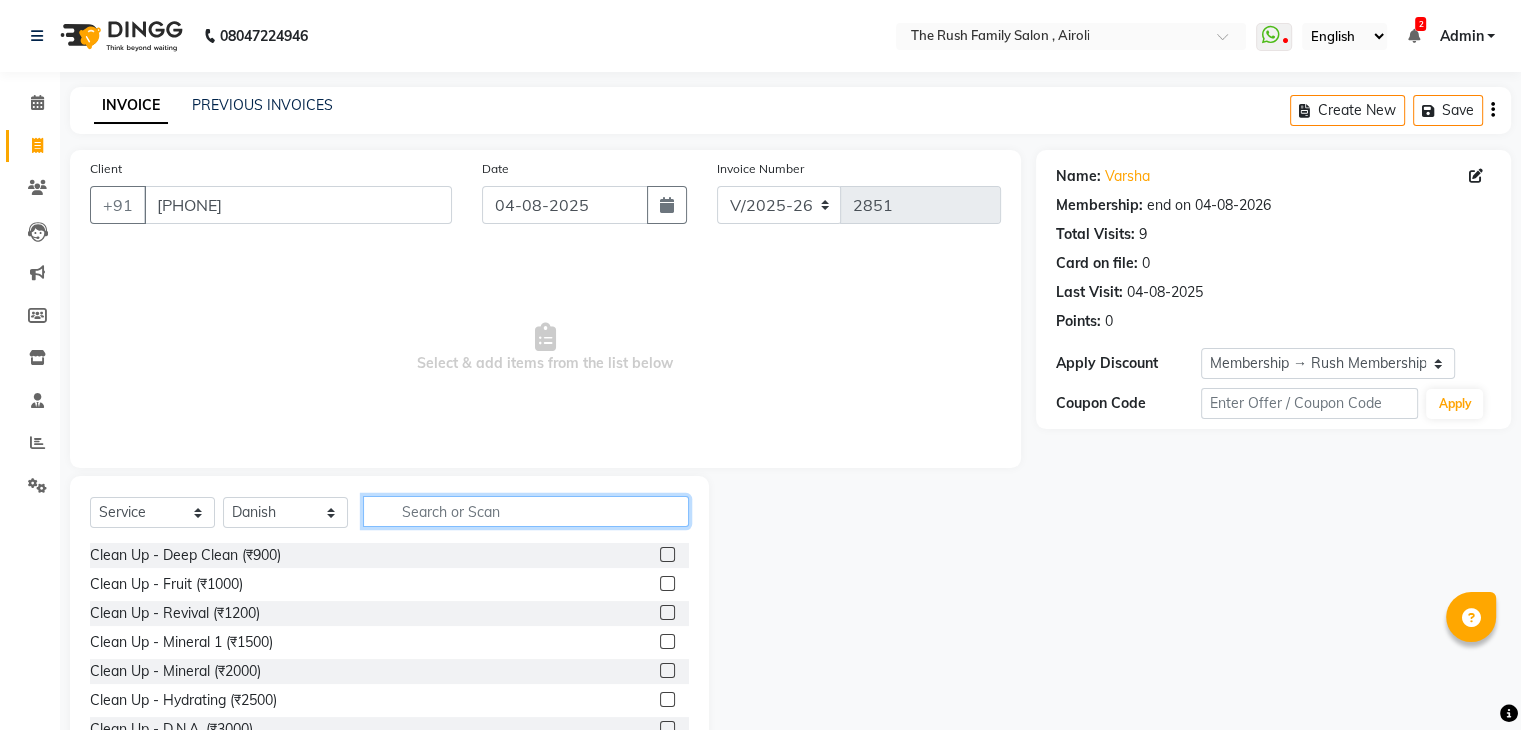 click 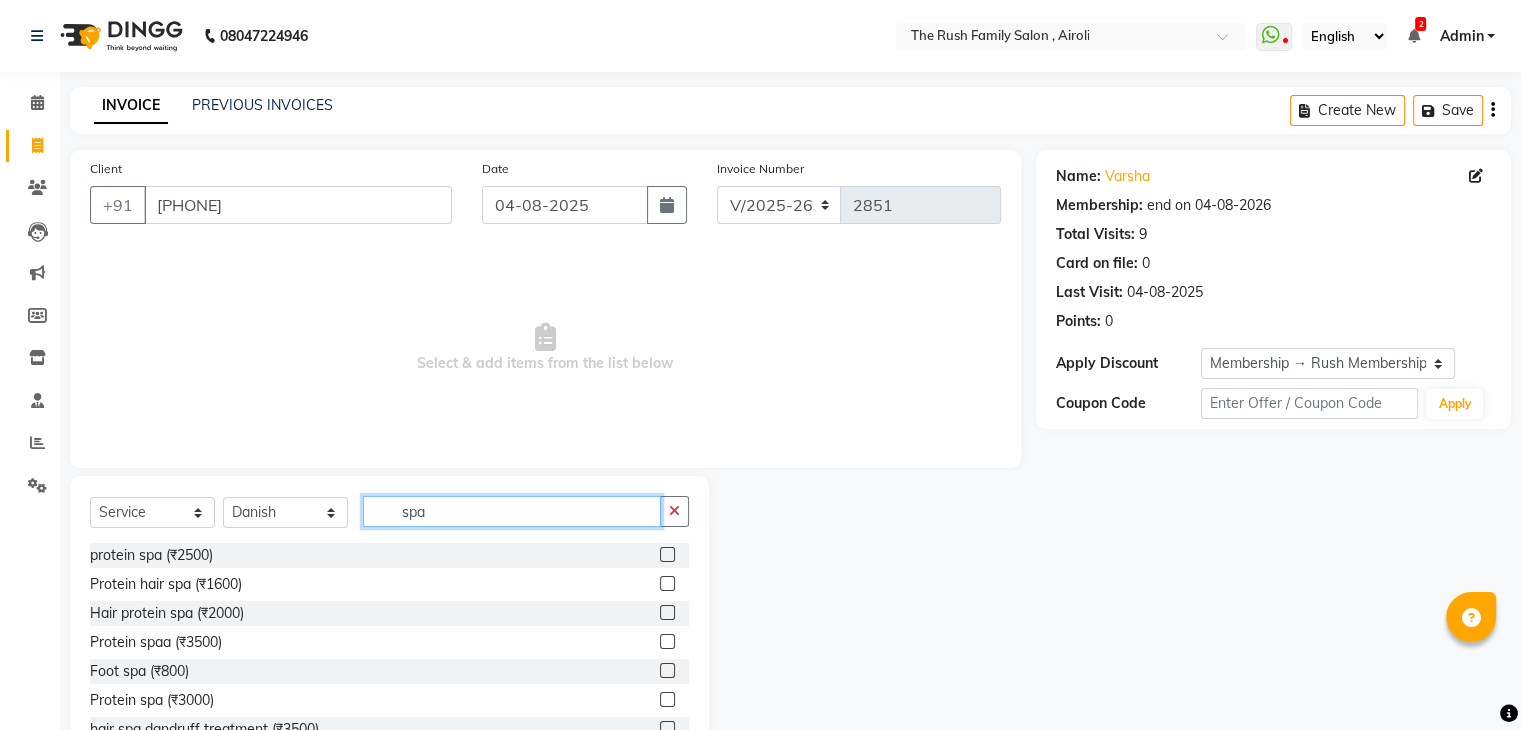 click on "spa" 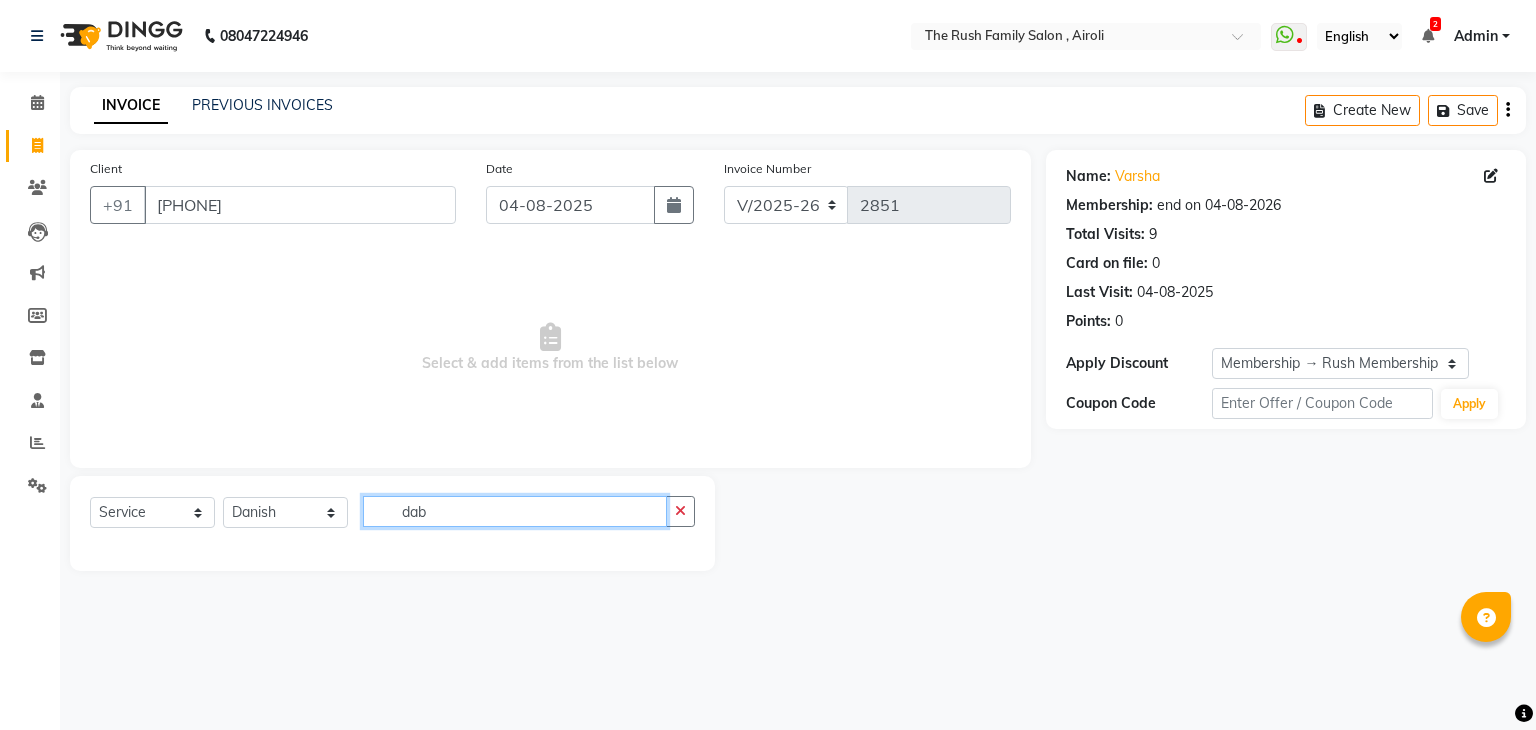 click on "dab" 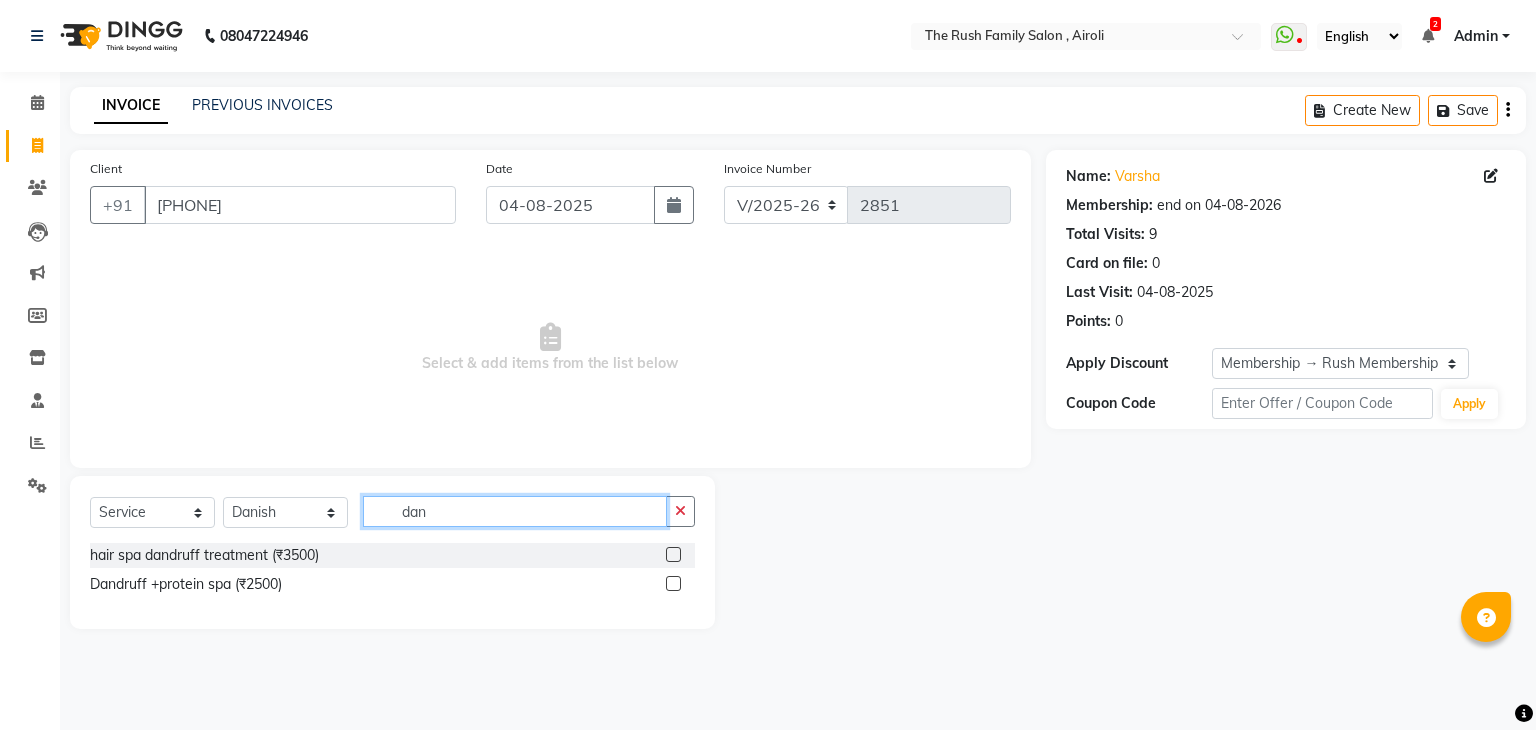 type on "dan" 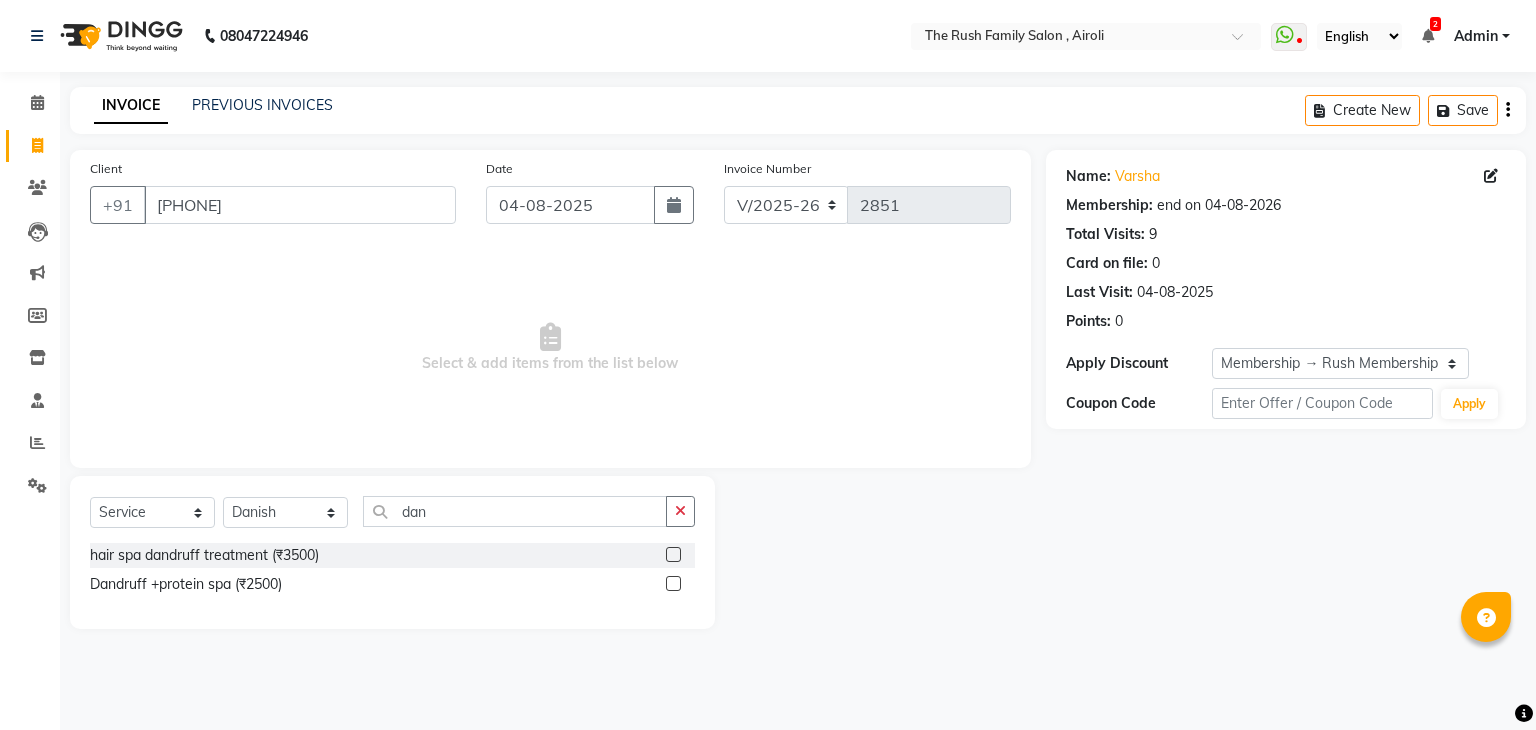 click 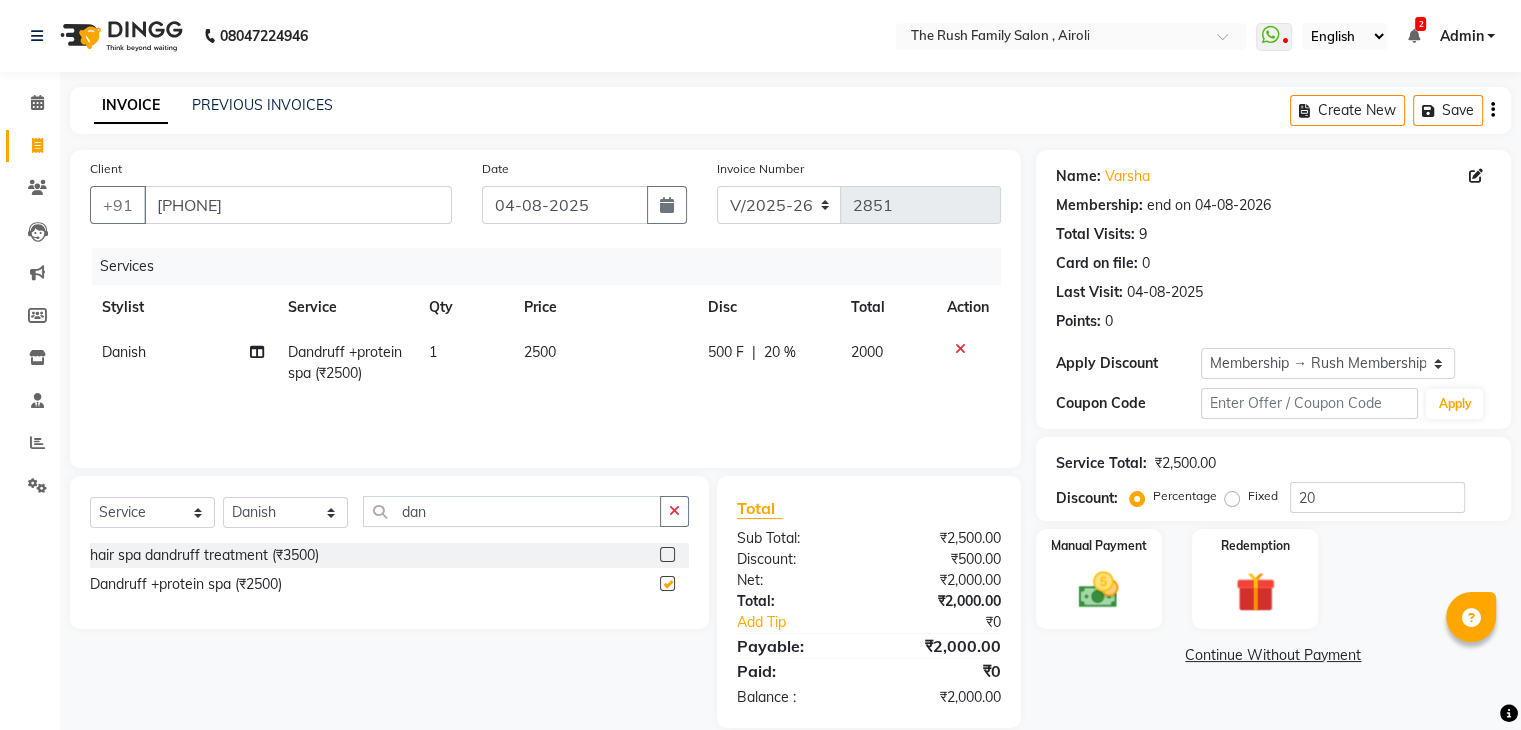 checkbox on "false" 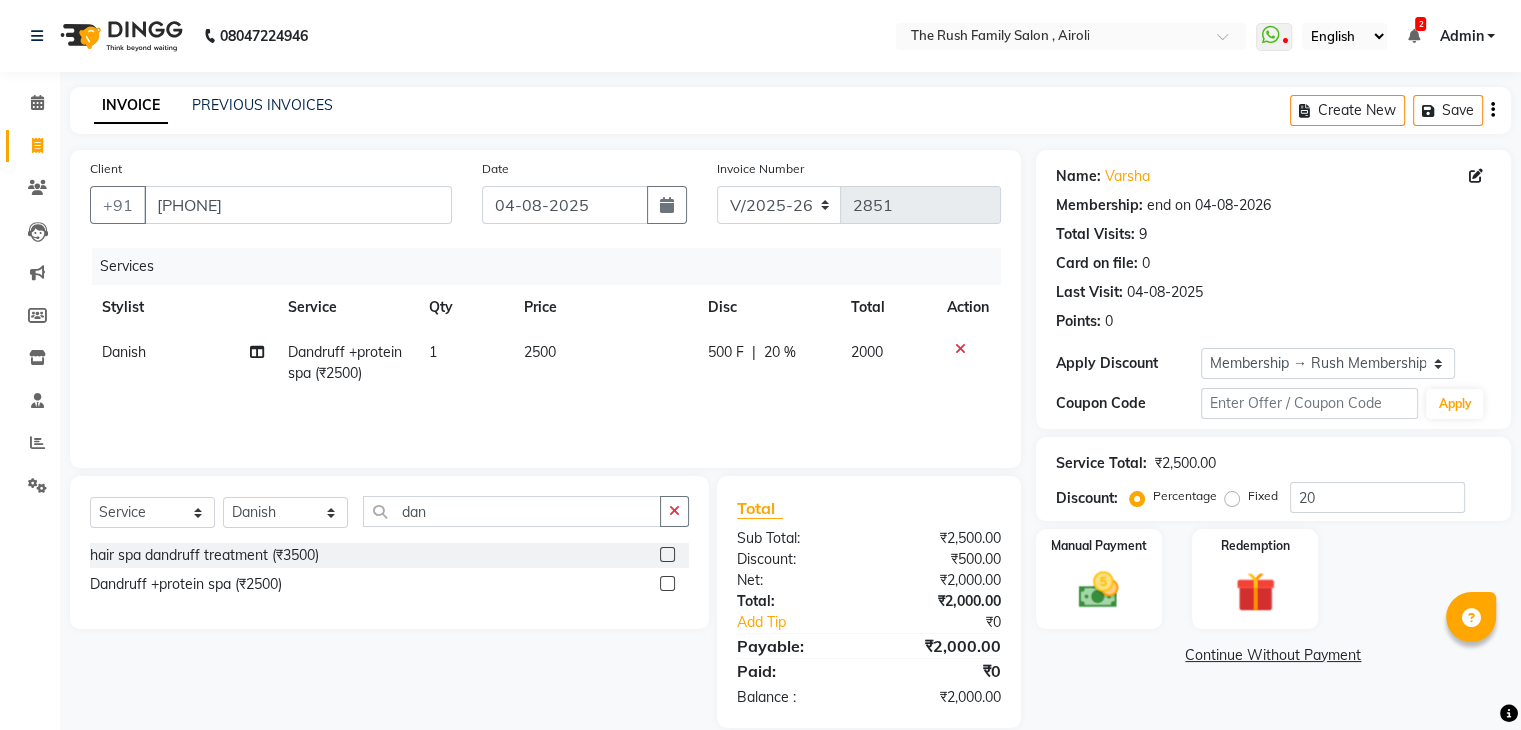 click on "500 F" 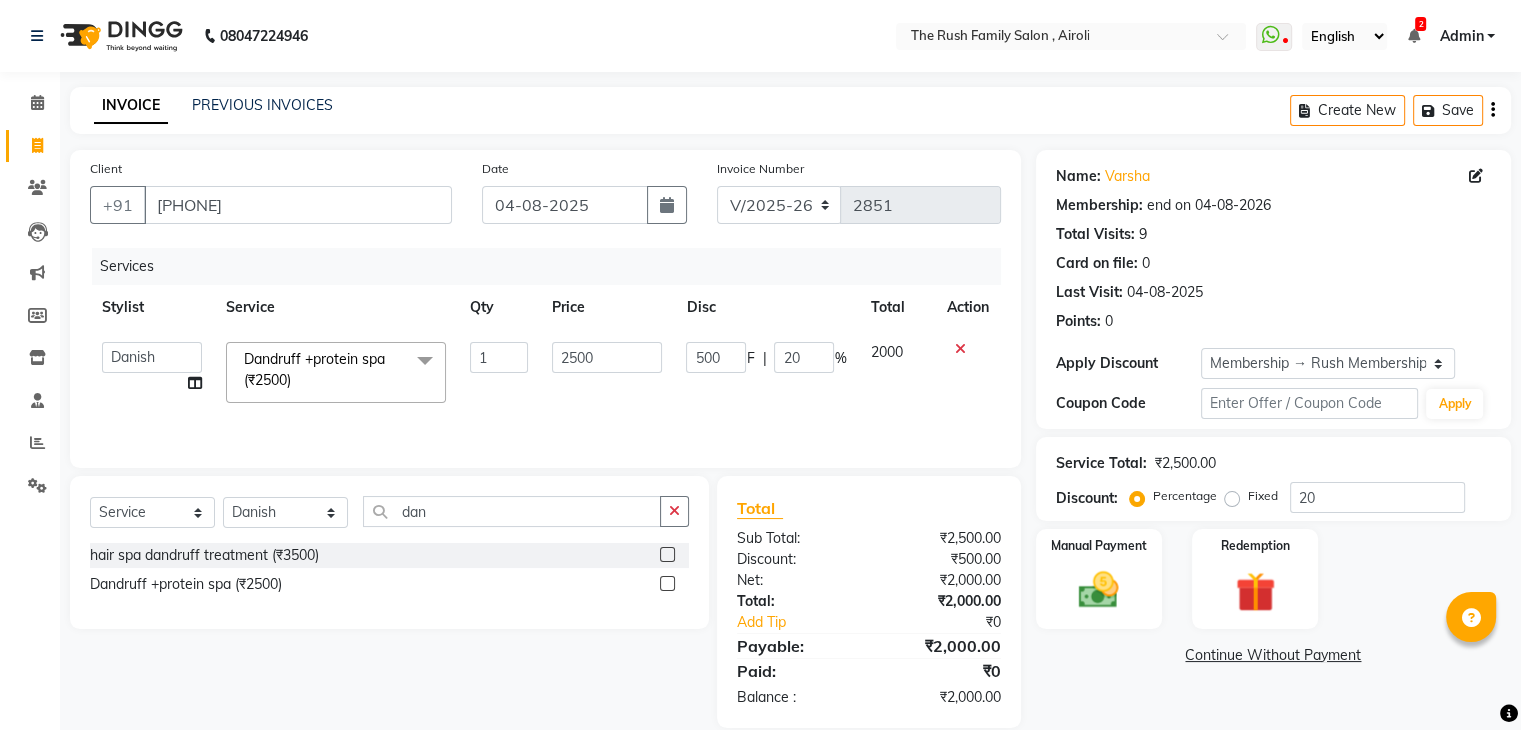 click on "500" 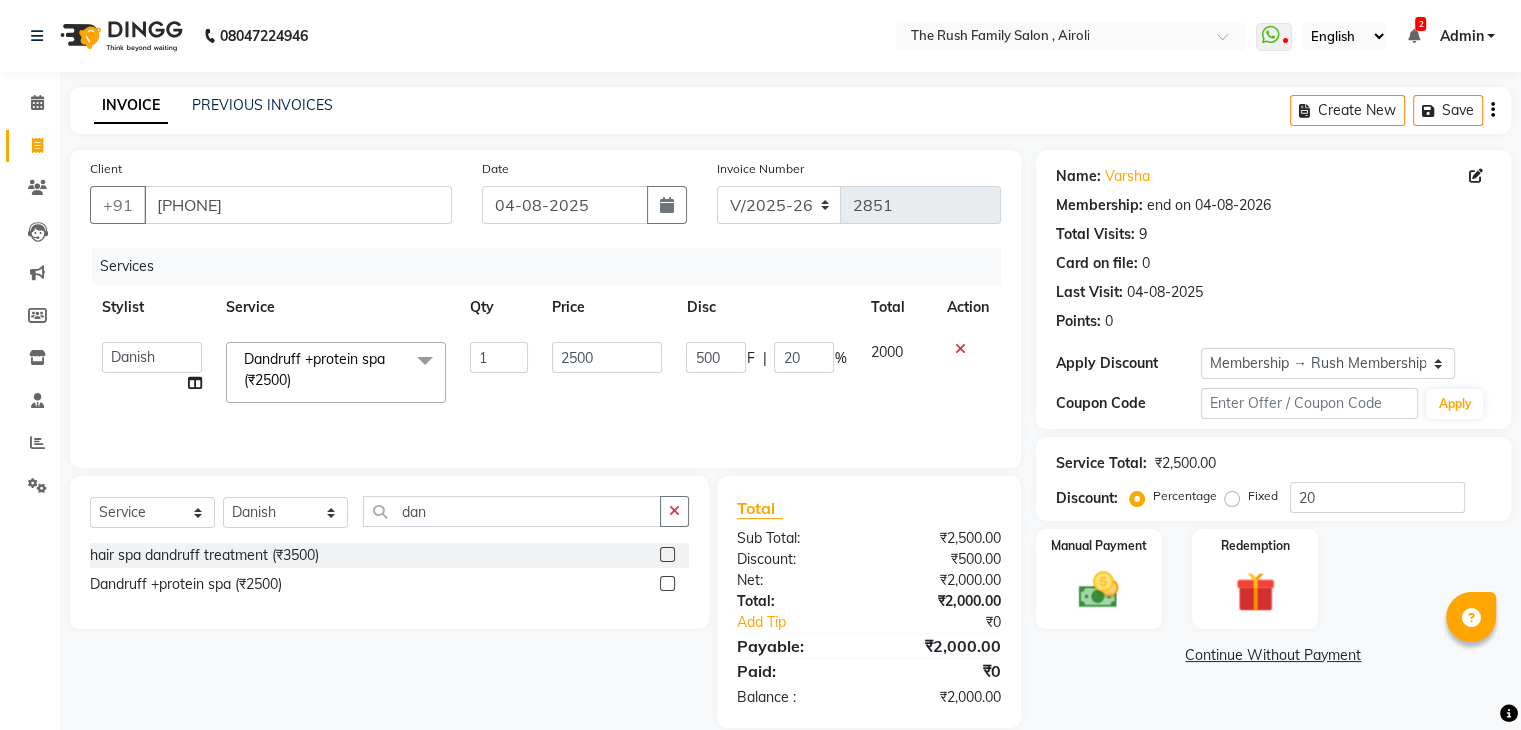 scroll, scrollTop: 28, scrollLeft: 0, axis: vertical 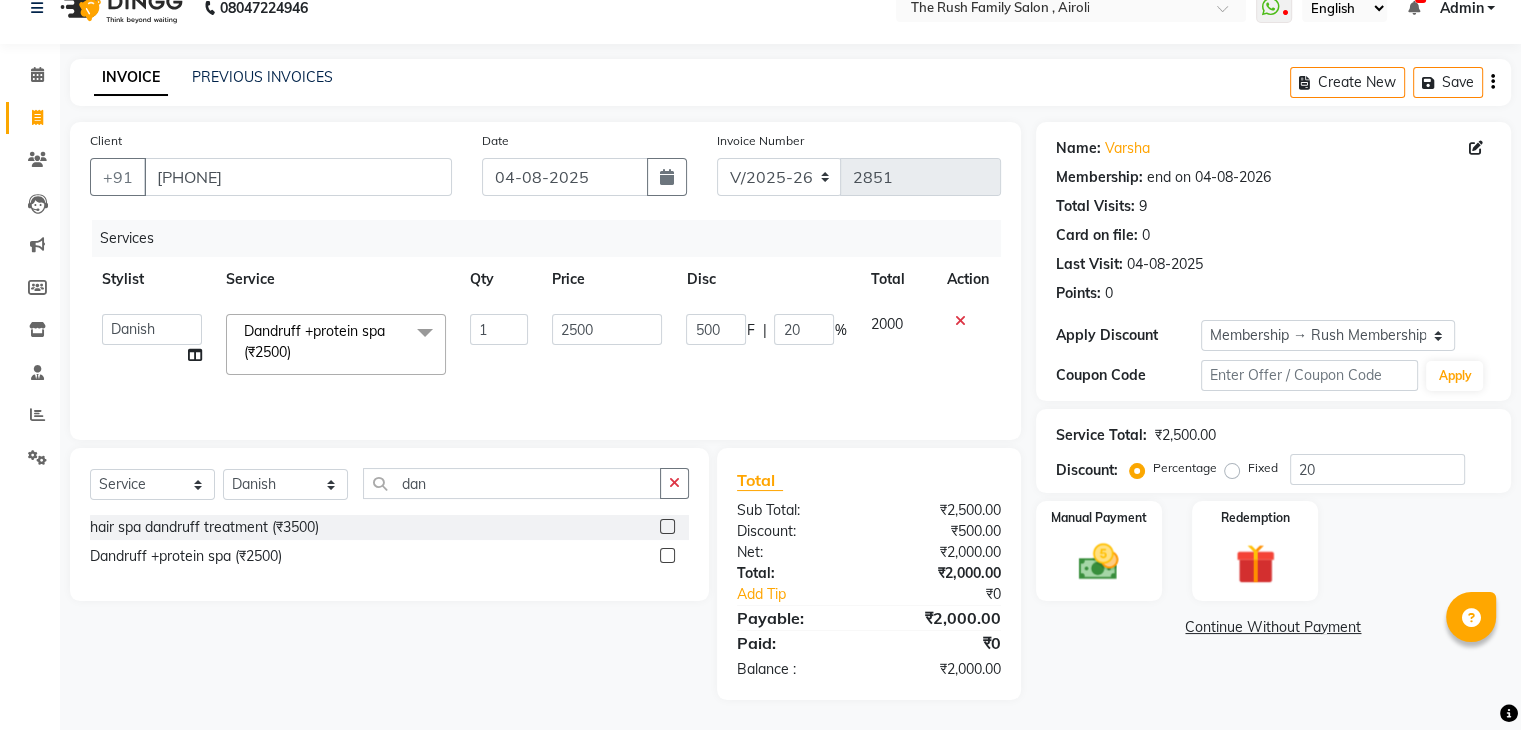 click on "500" 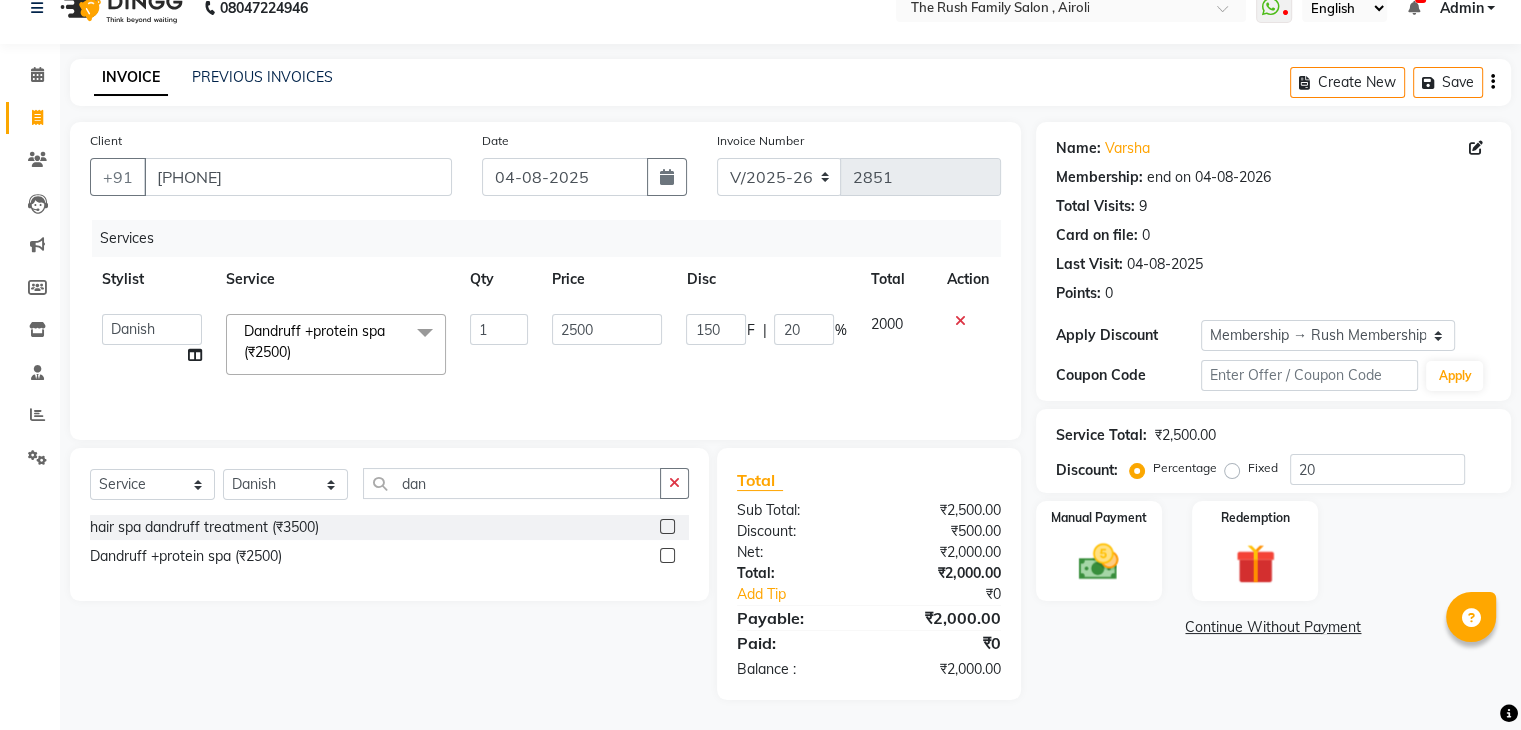 type on "1500" 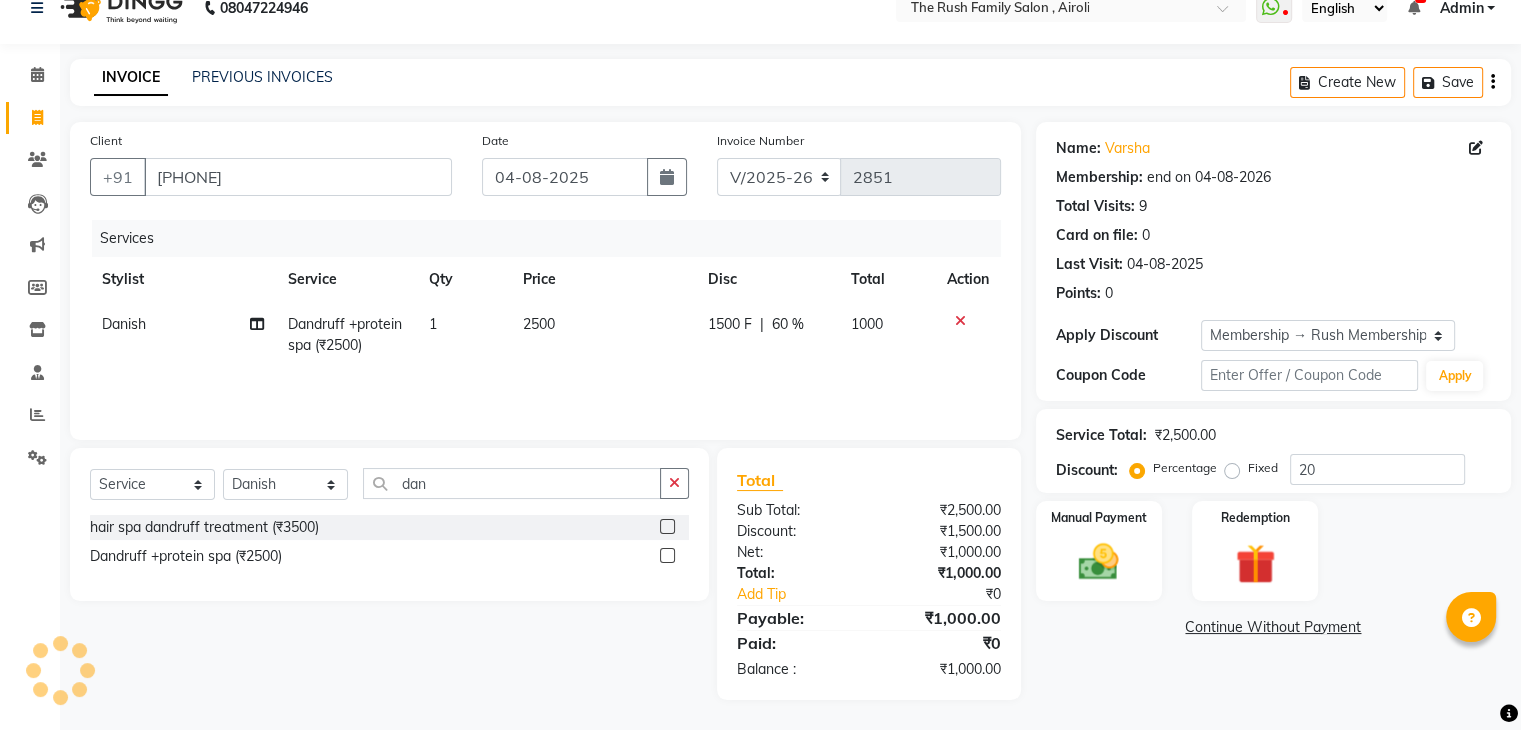 click on "1500 F | 60 %" 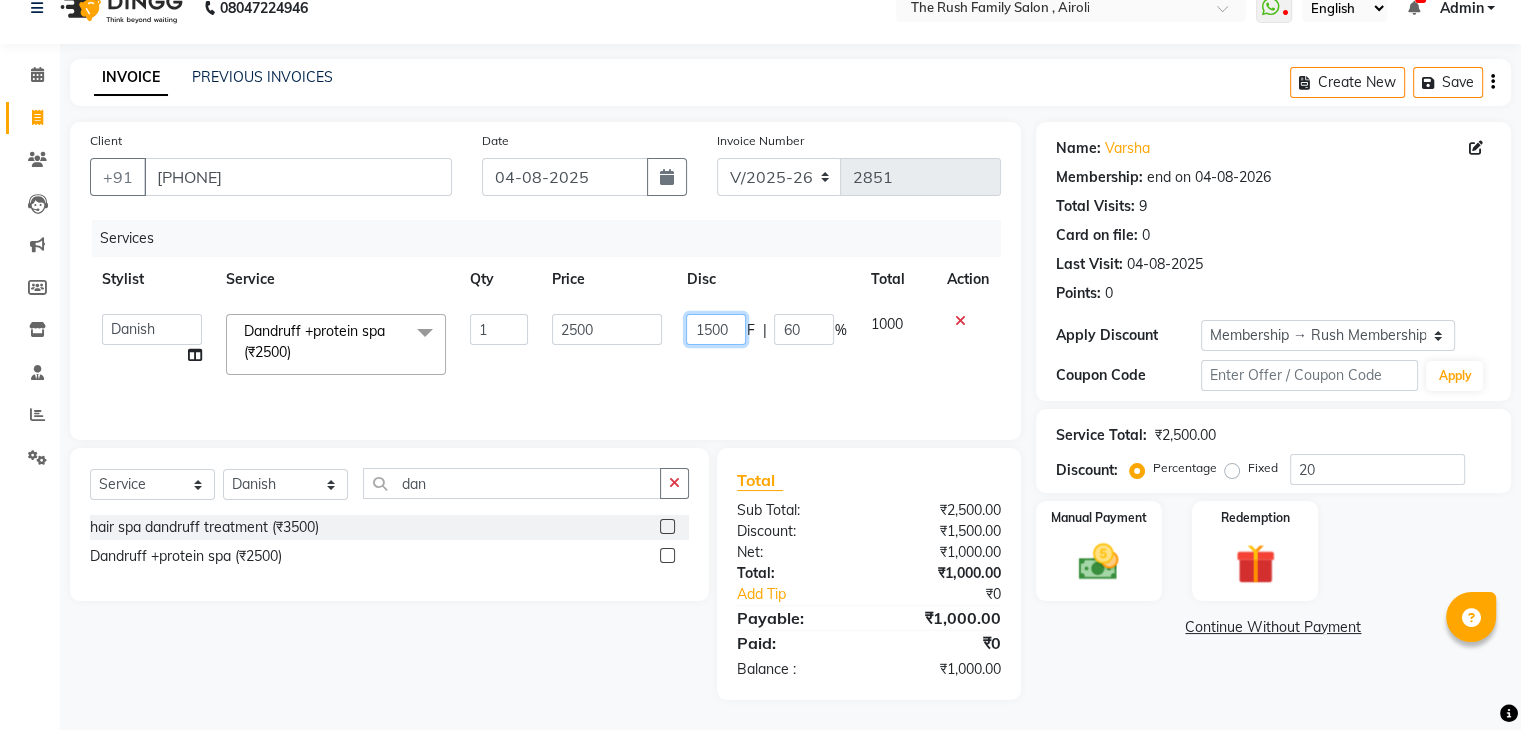 click on "1500" 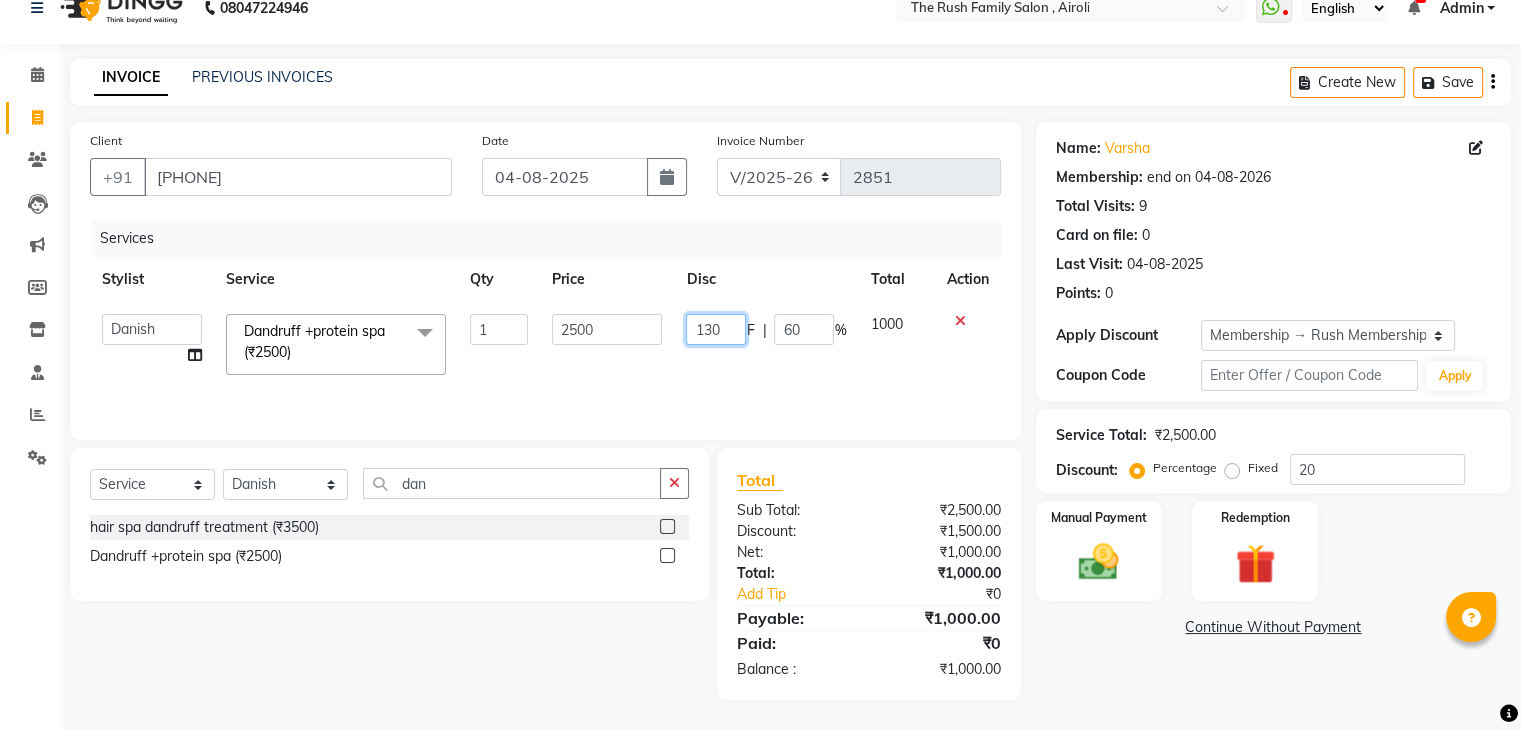 type on "1300" 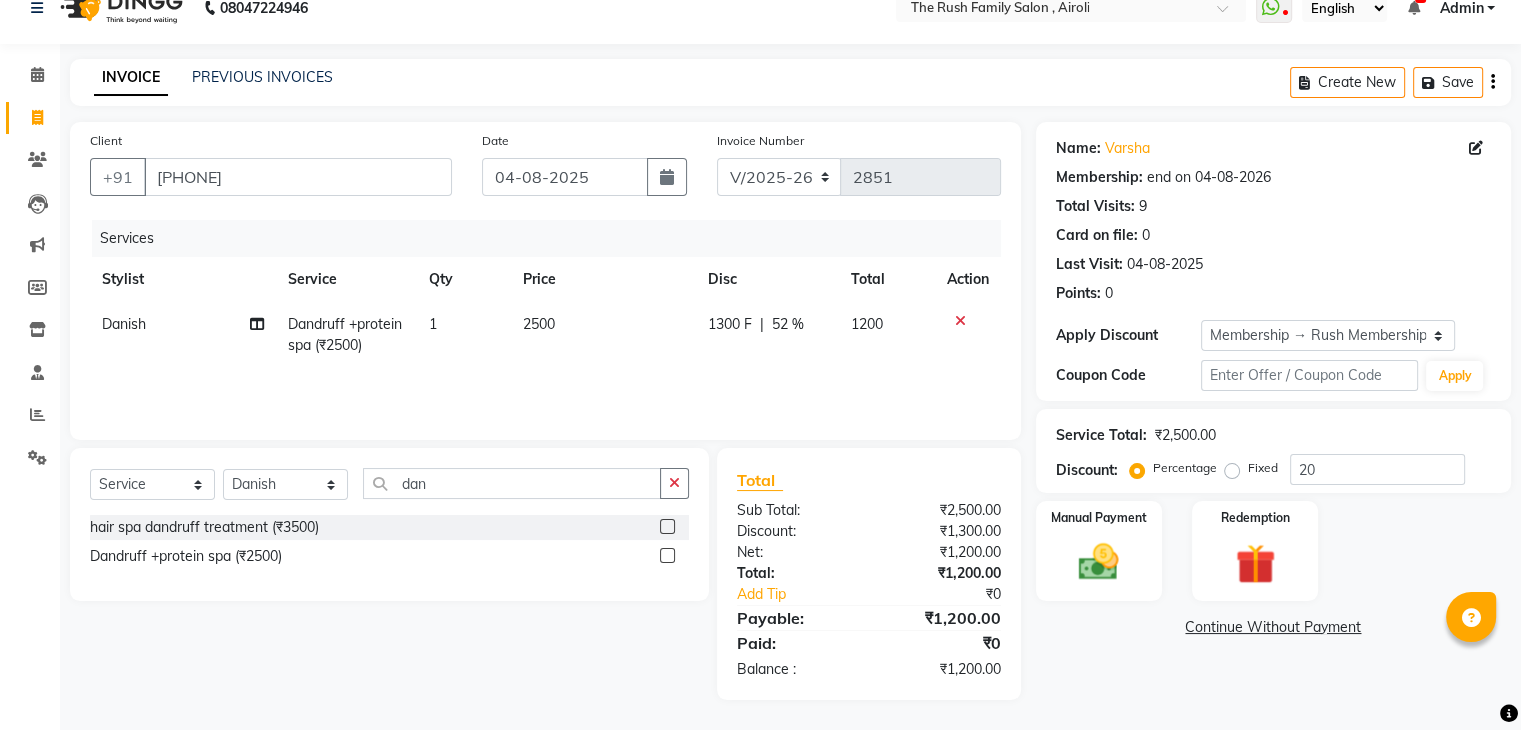 click on "Services Stylist Service Qty Price Disc Total Action Danish Dandruff +protein spa (₹2500) 1 2500 1300 F | 52 % 1200" 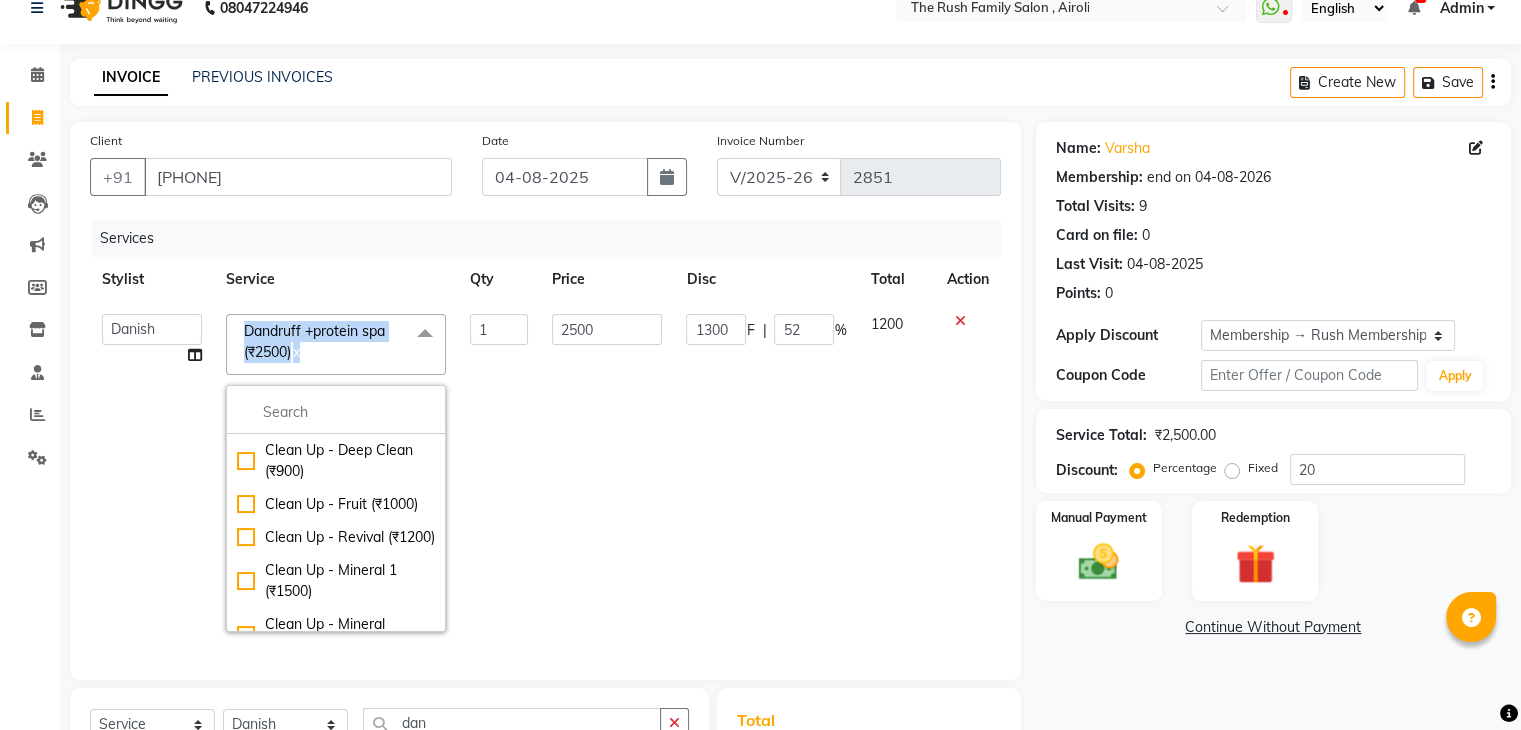 click on "Dandruff +protein spa (₹2500)  x" 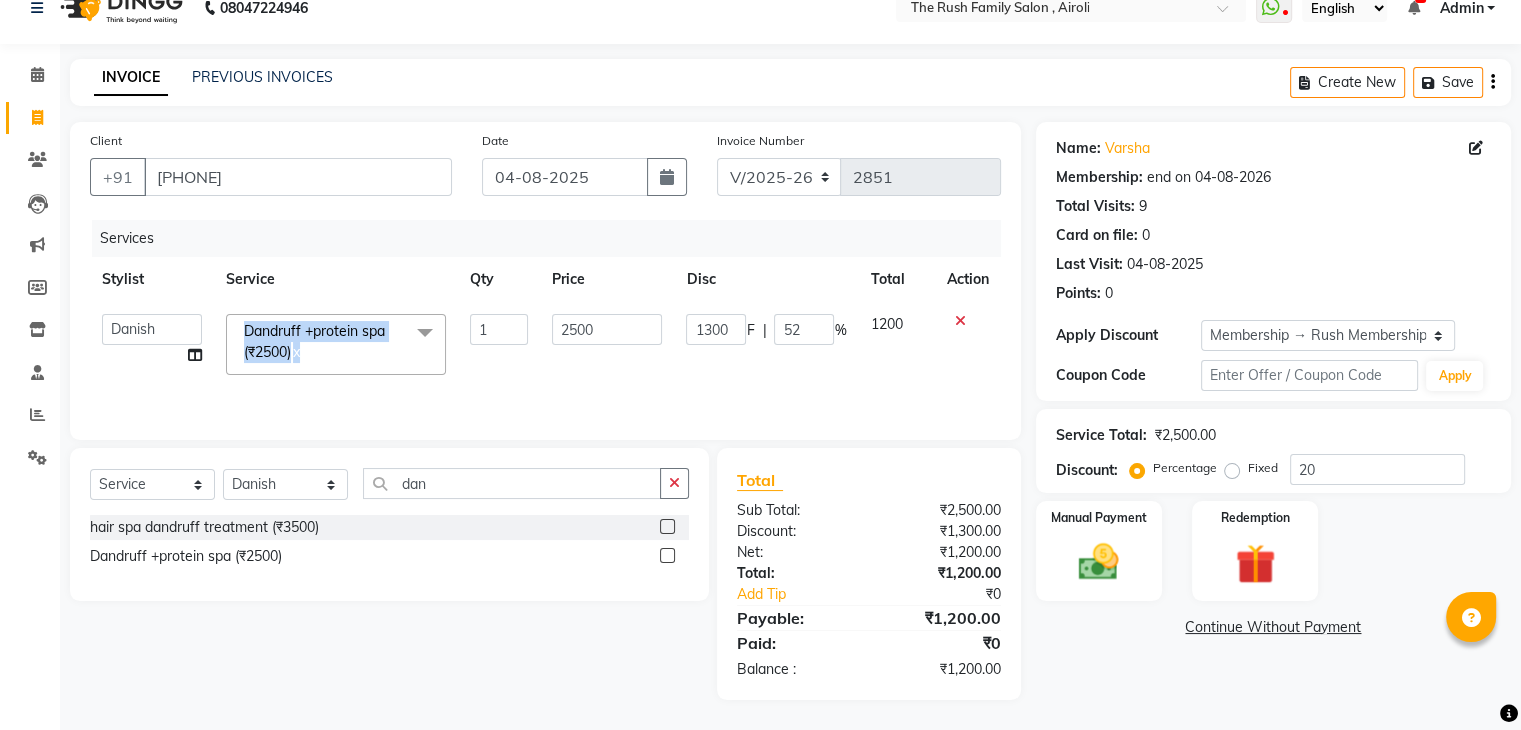click on "Dandruff +protein spa (₹2500)" 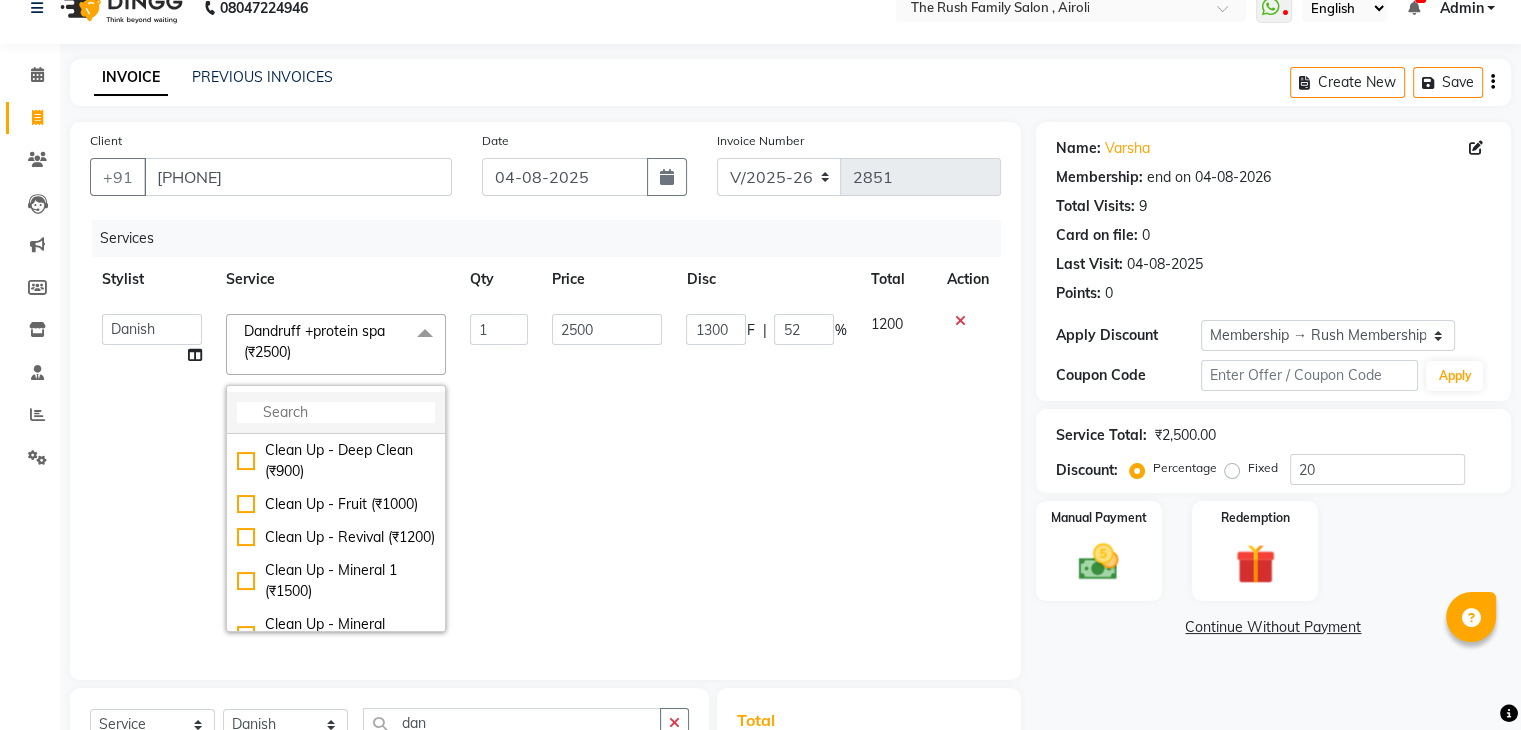 click 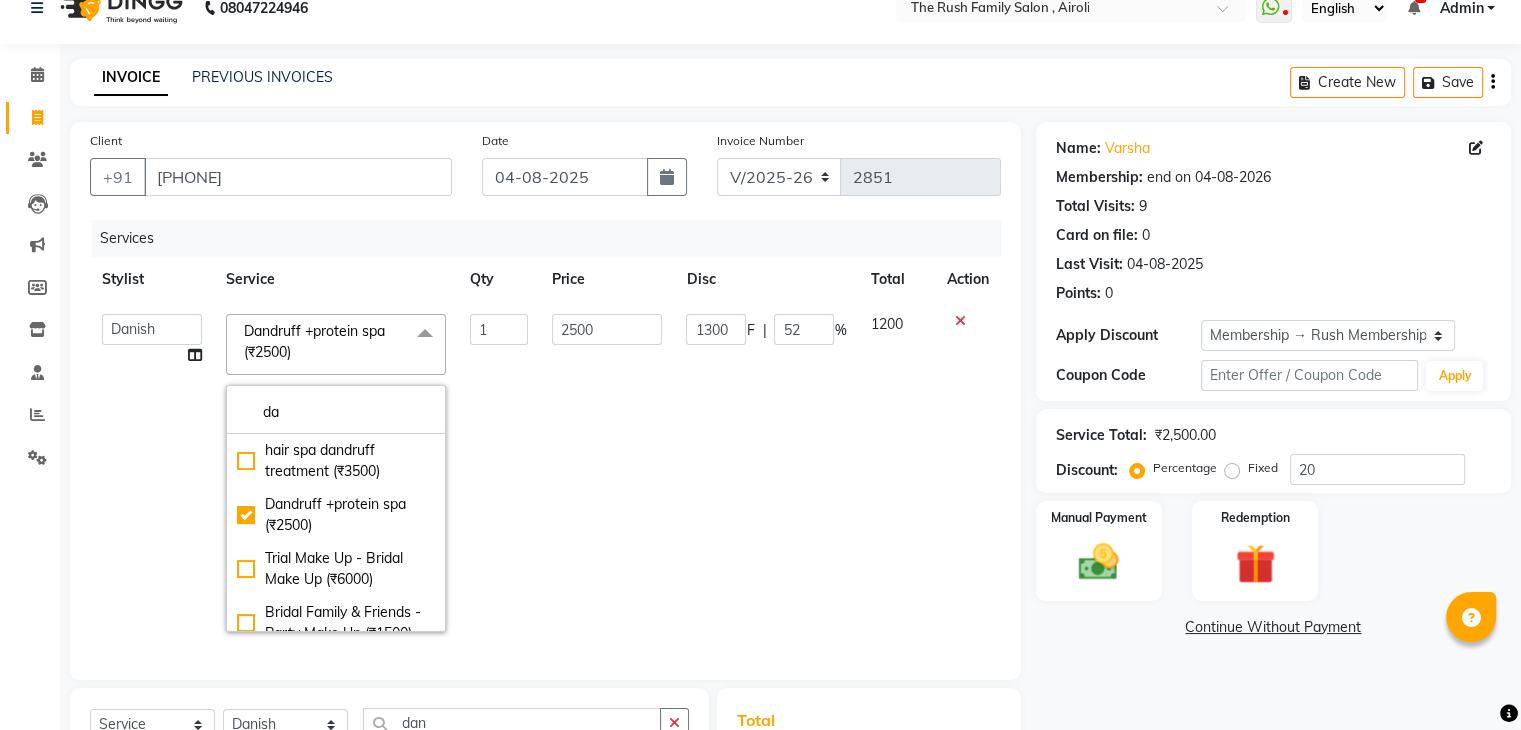 type on "da" 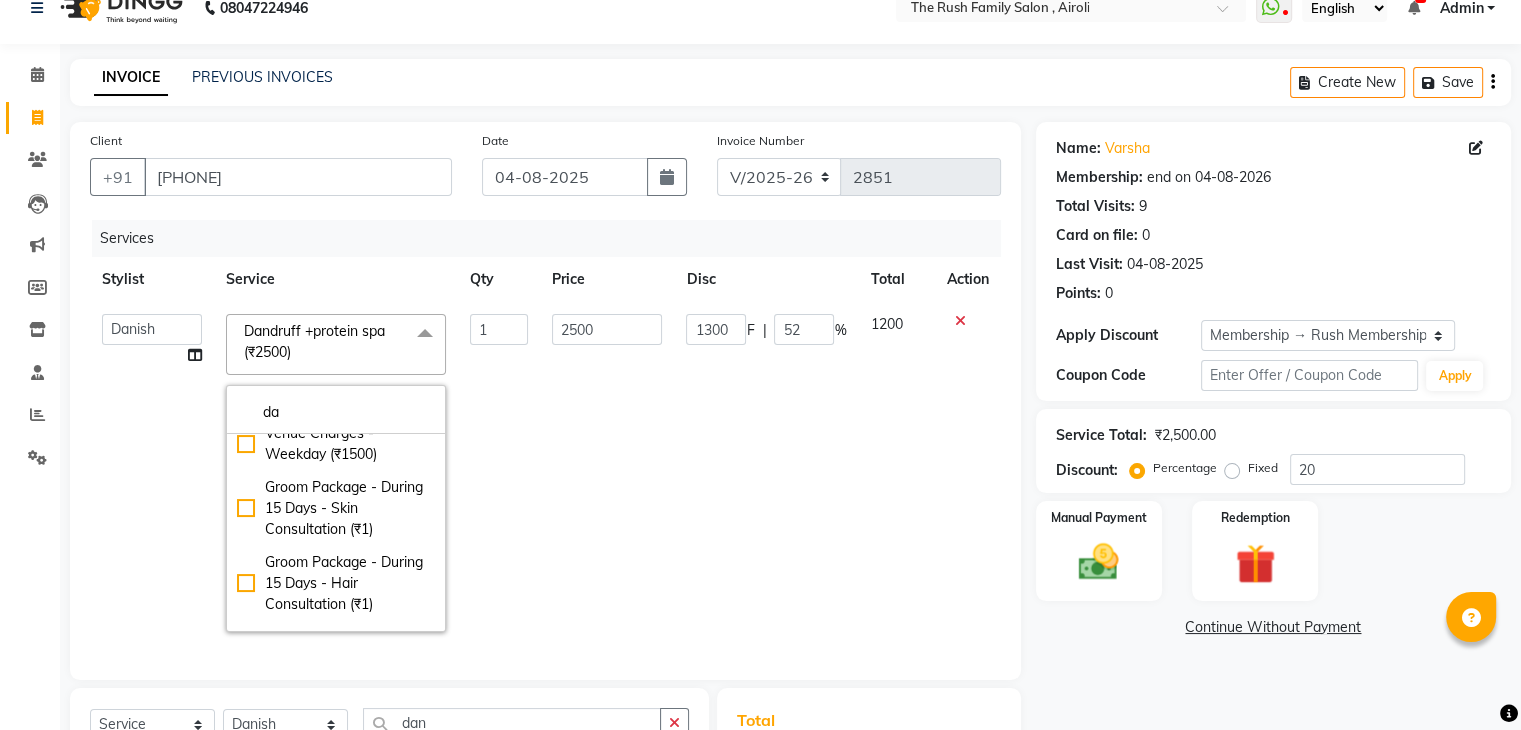 scroll, scrollTop: 0, scrollLeft: 0, axis: both 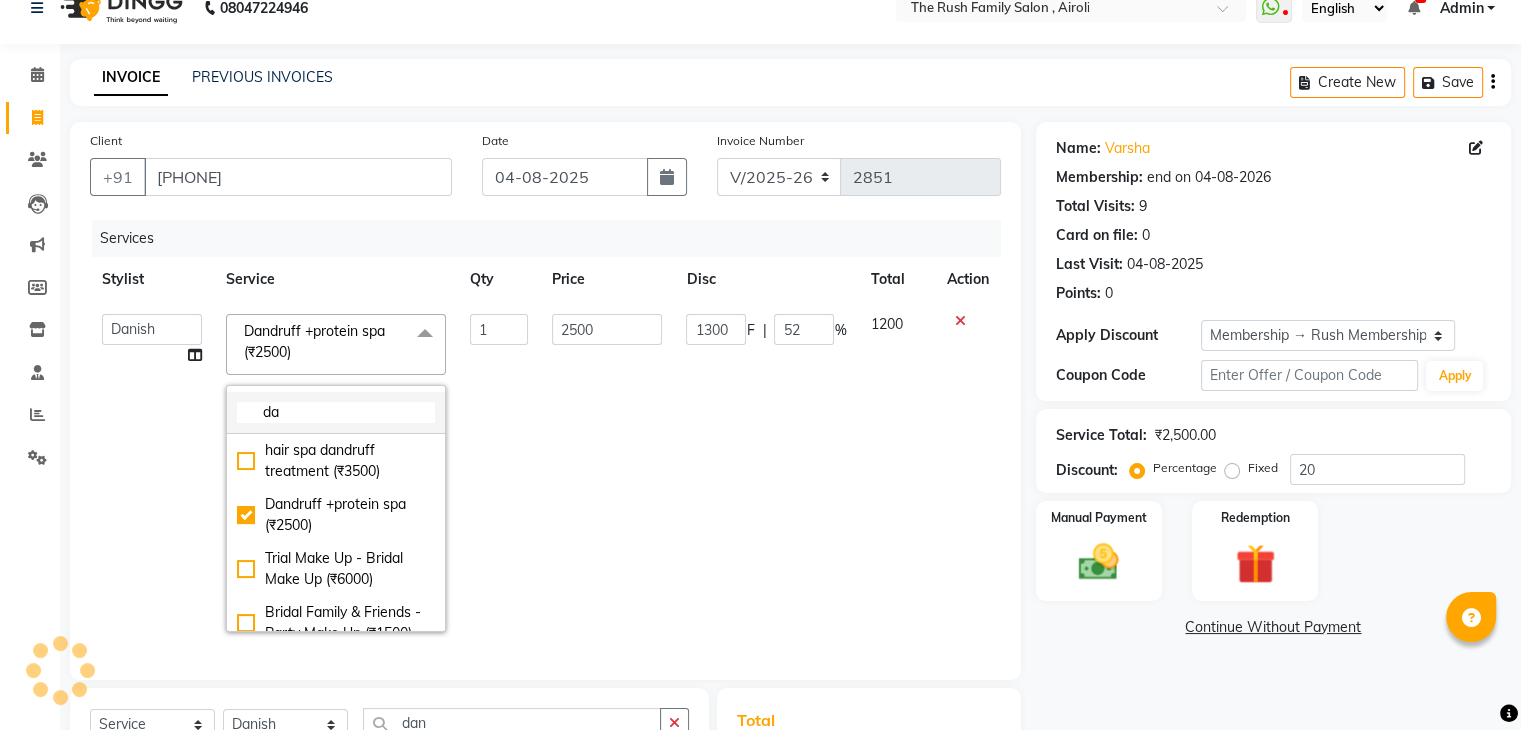 click on "da" 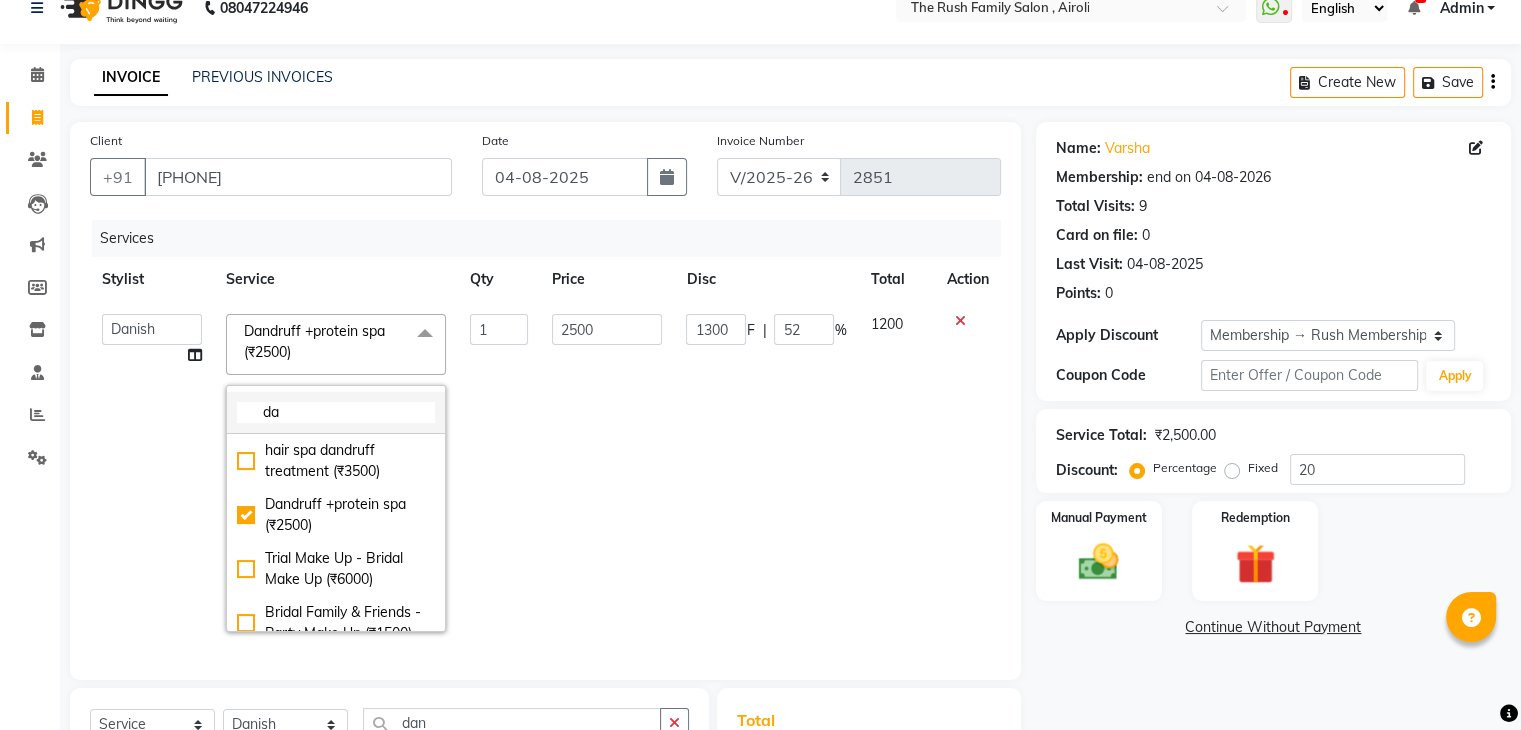 click on "da" 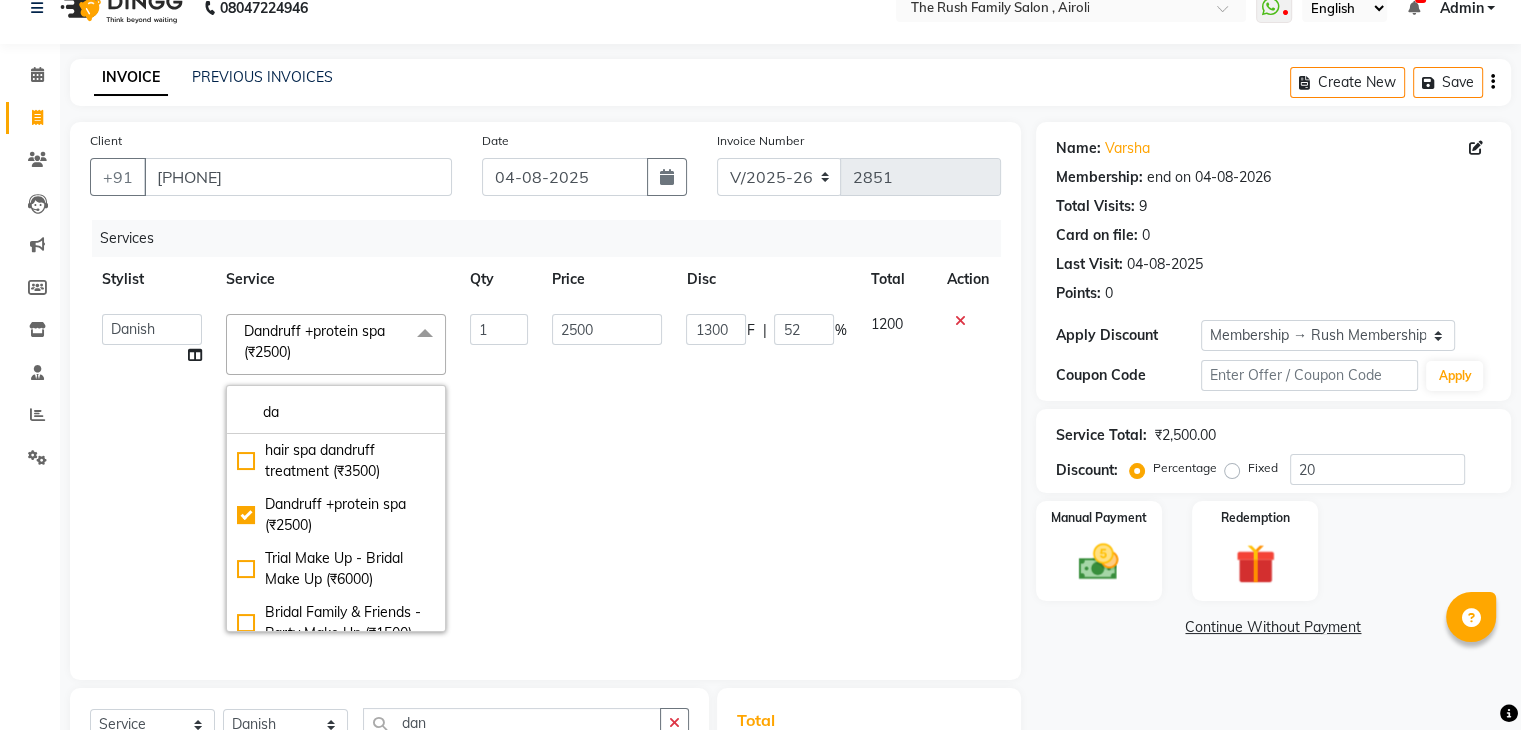 click 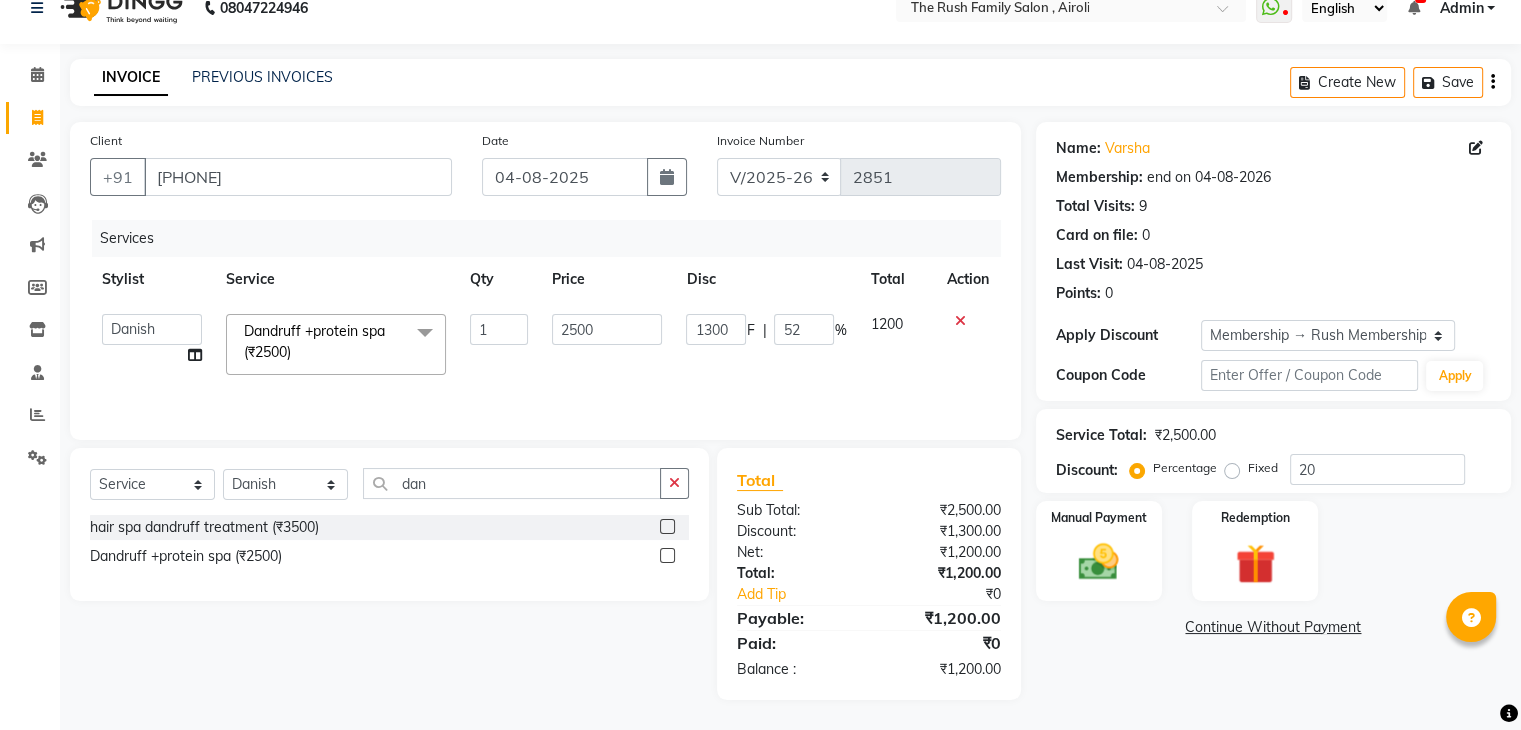 click 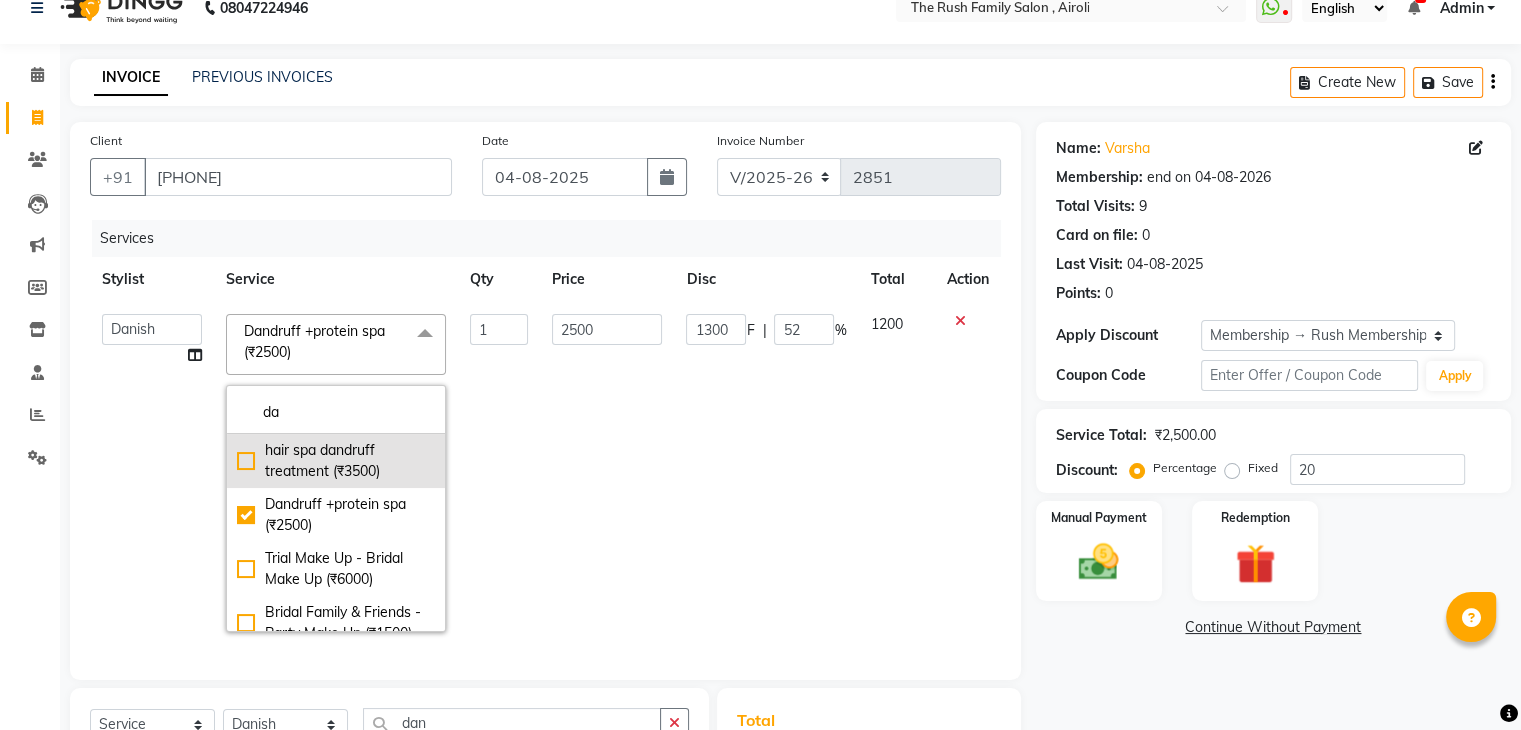 click on "hair spa dandruff treatment (₹3500)" 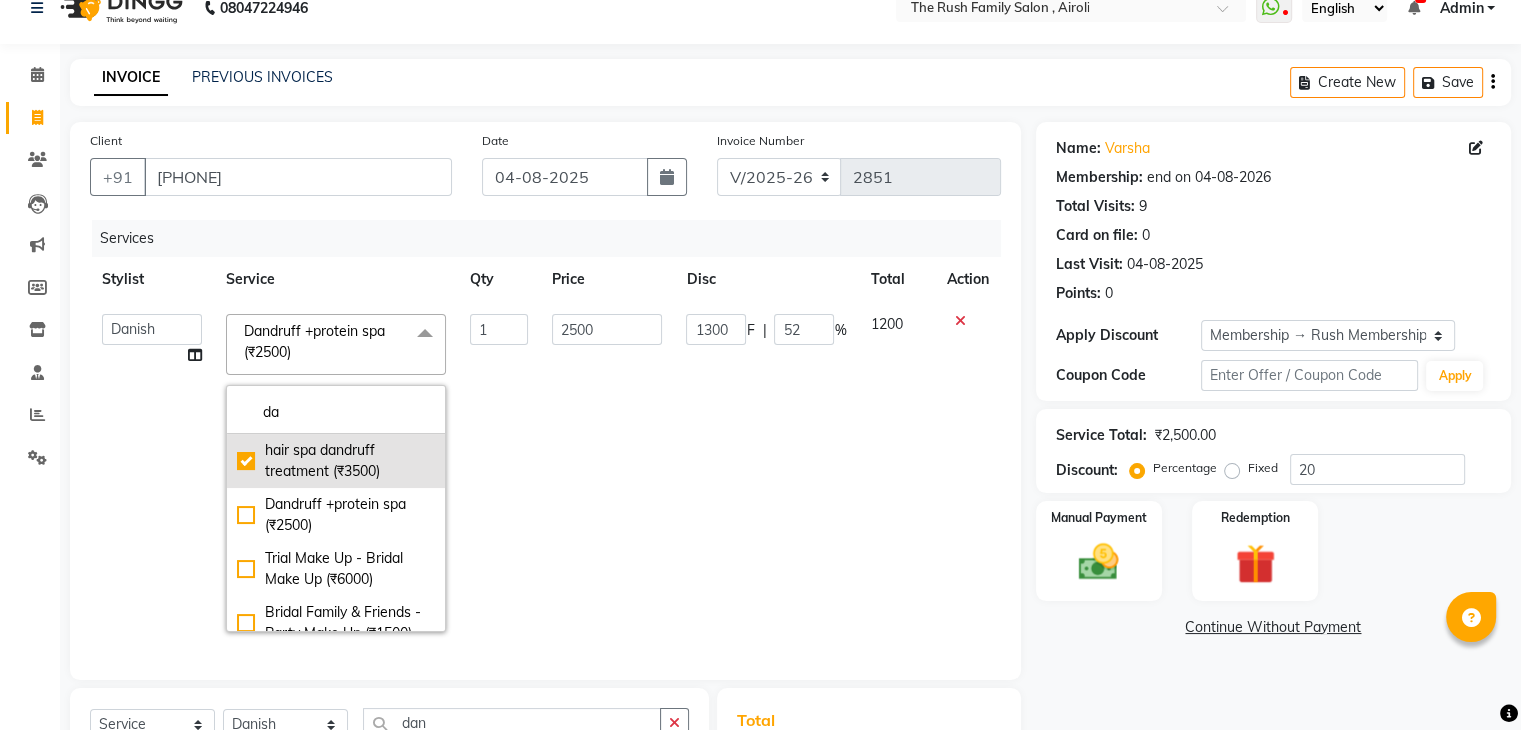 checkbox on "true" 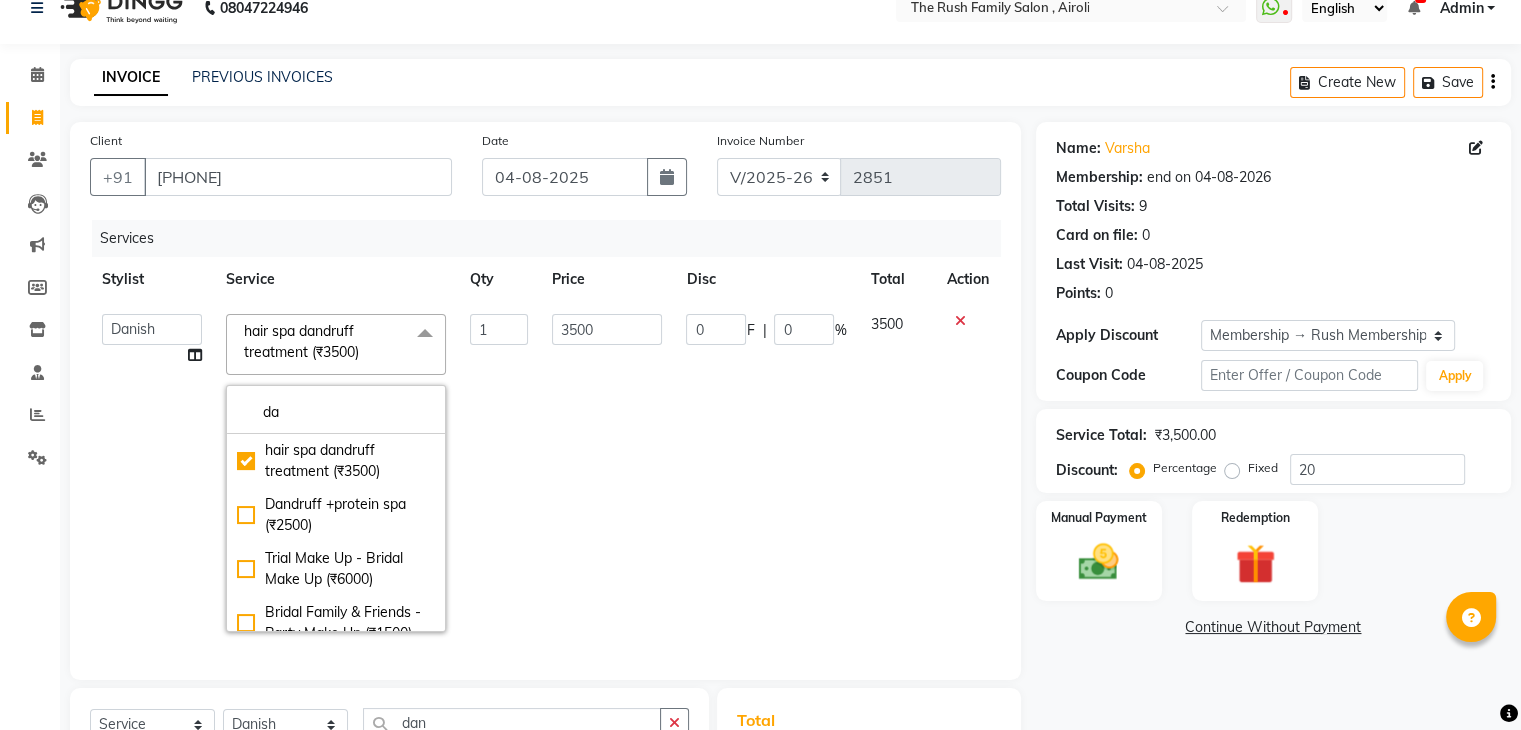 click on "3500" 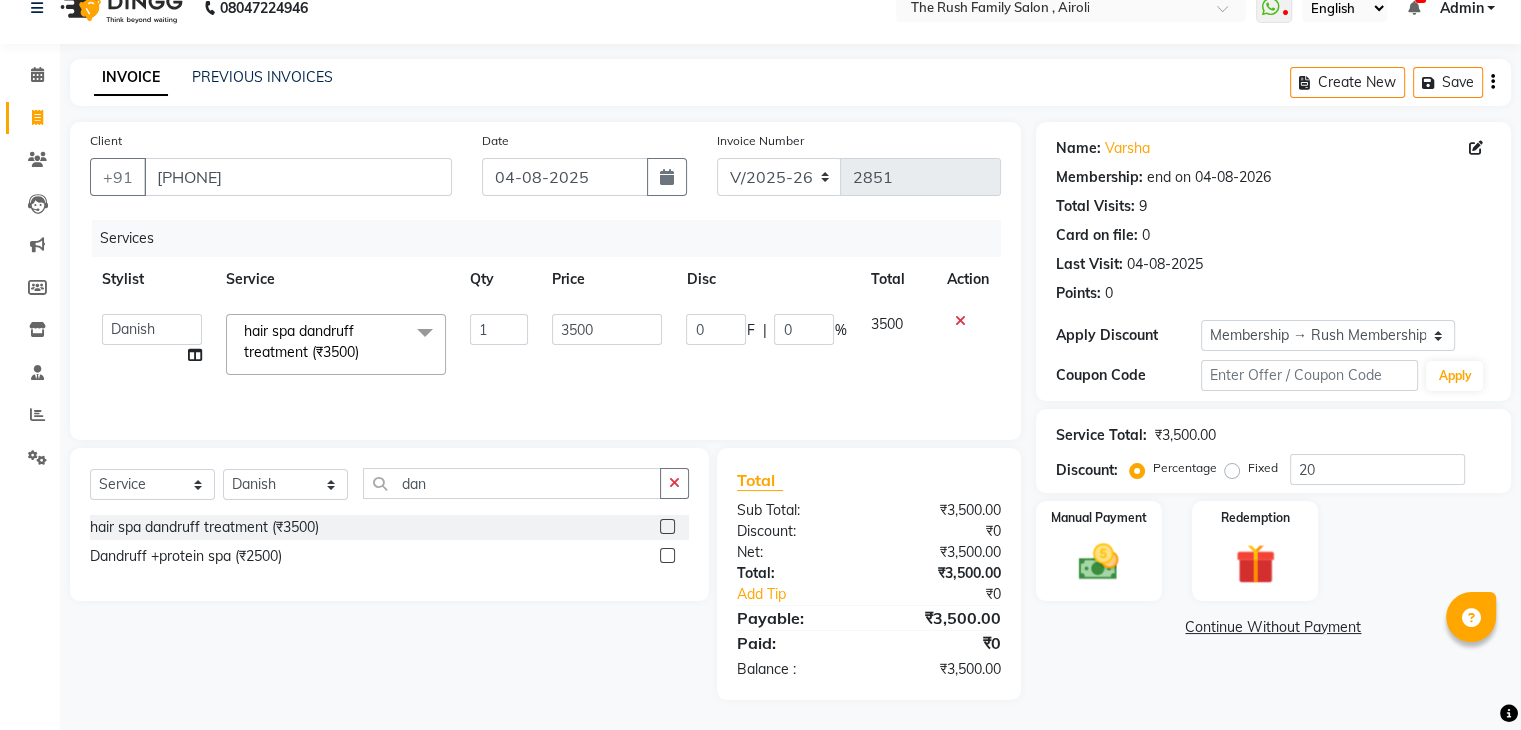 click on "hair spa dandruff treatment (₹3500)  x" 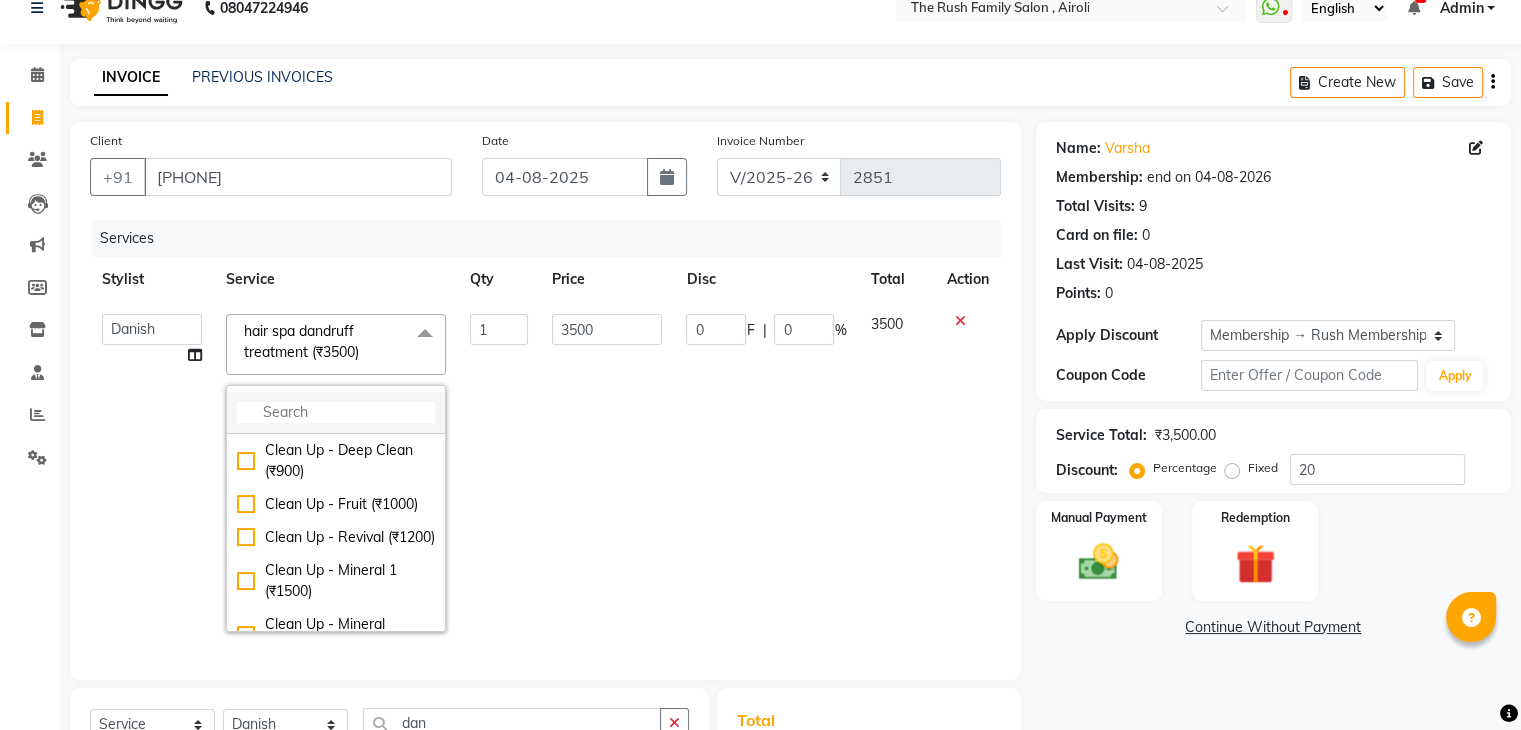 click 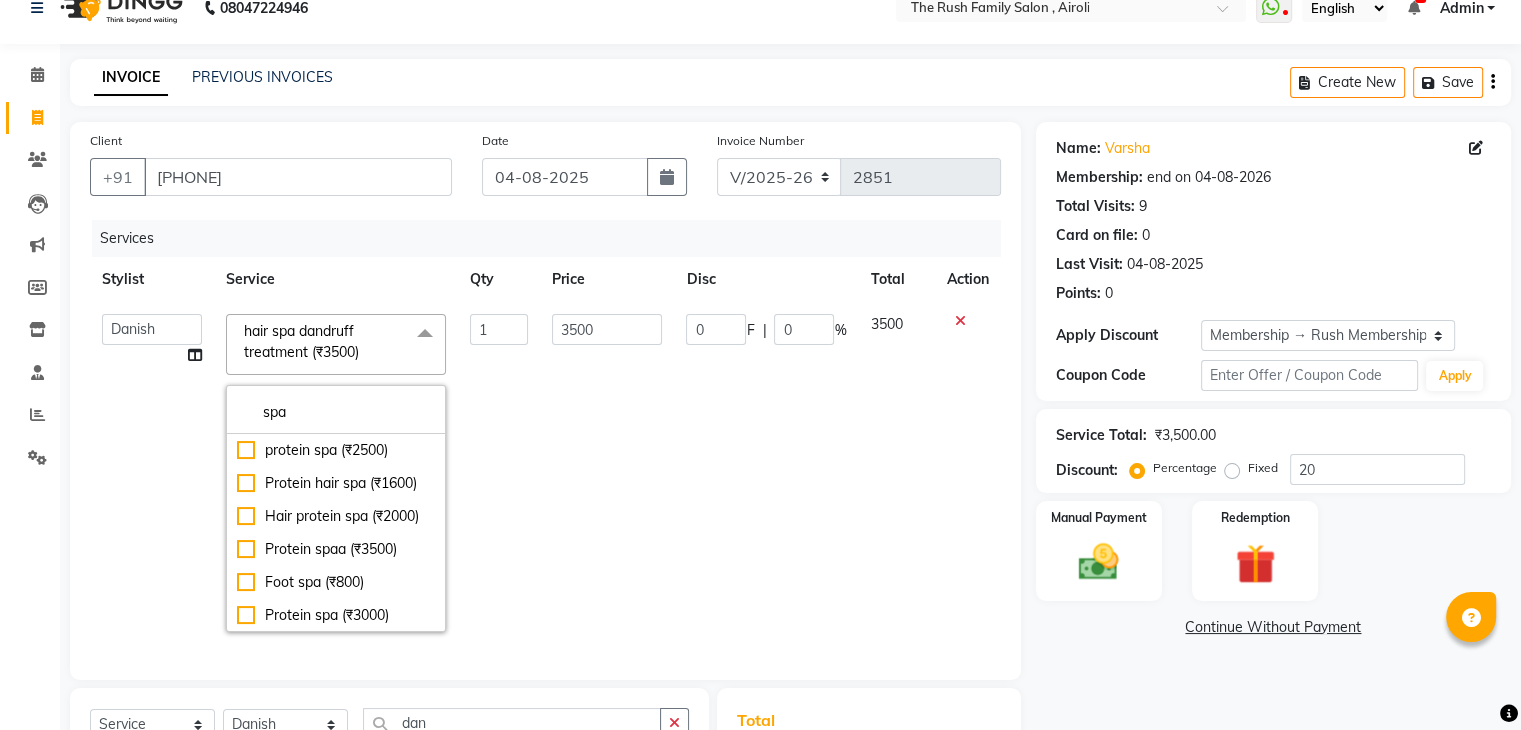 type on "spa" 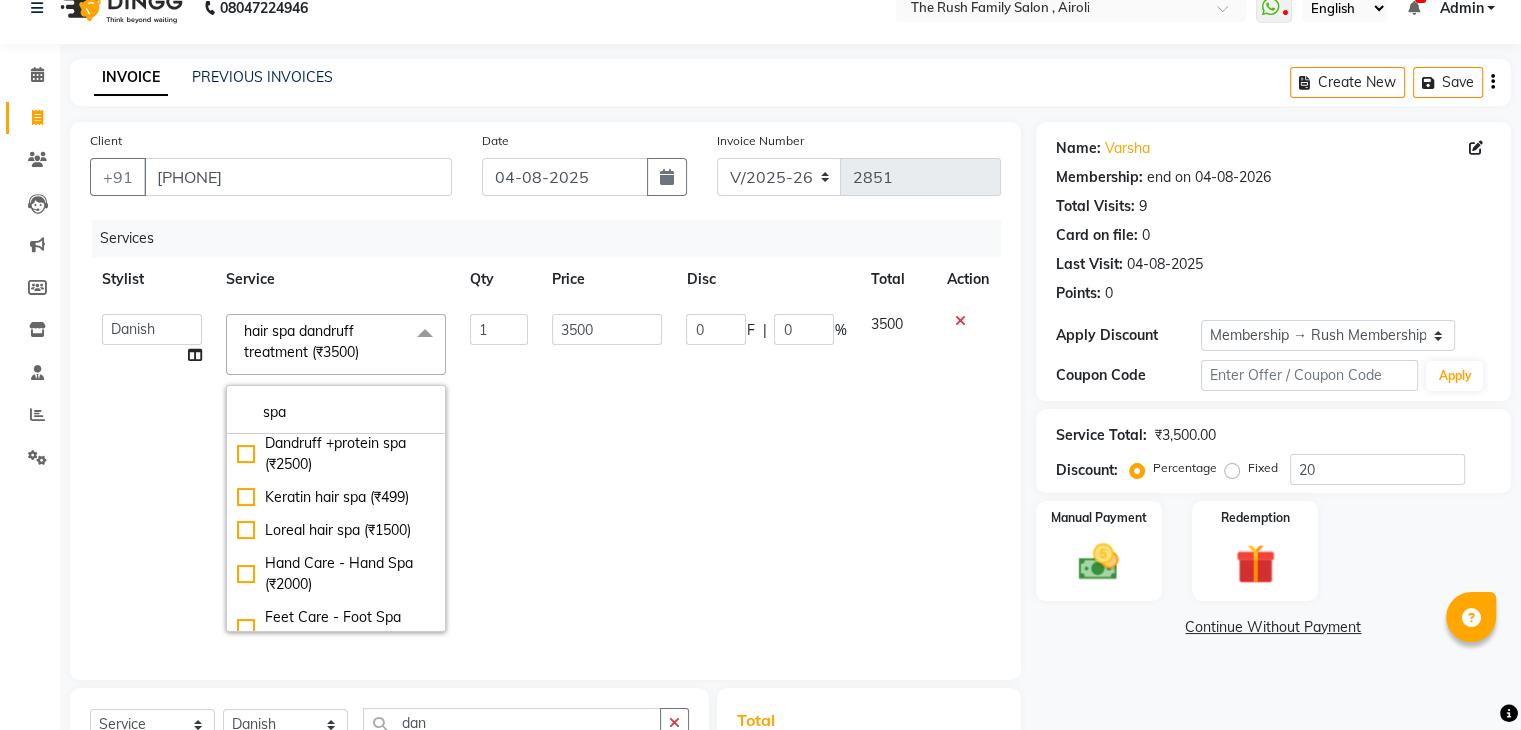 scroll, scrollTop: 274, scrollLeft: 0, axis: vertical 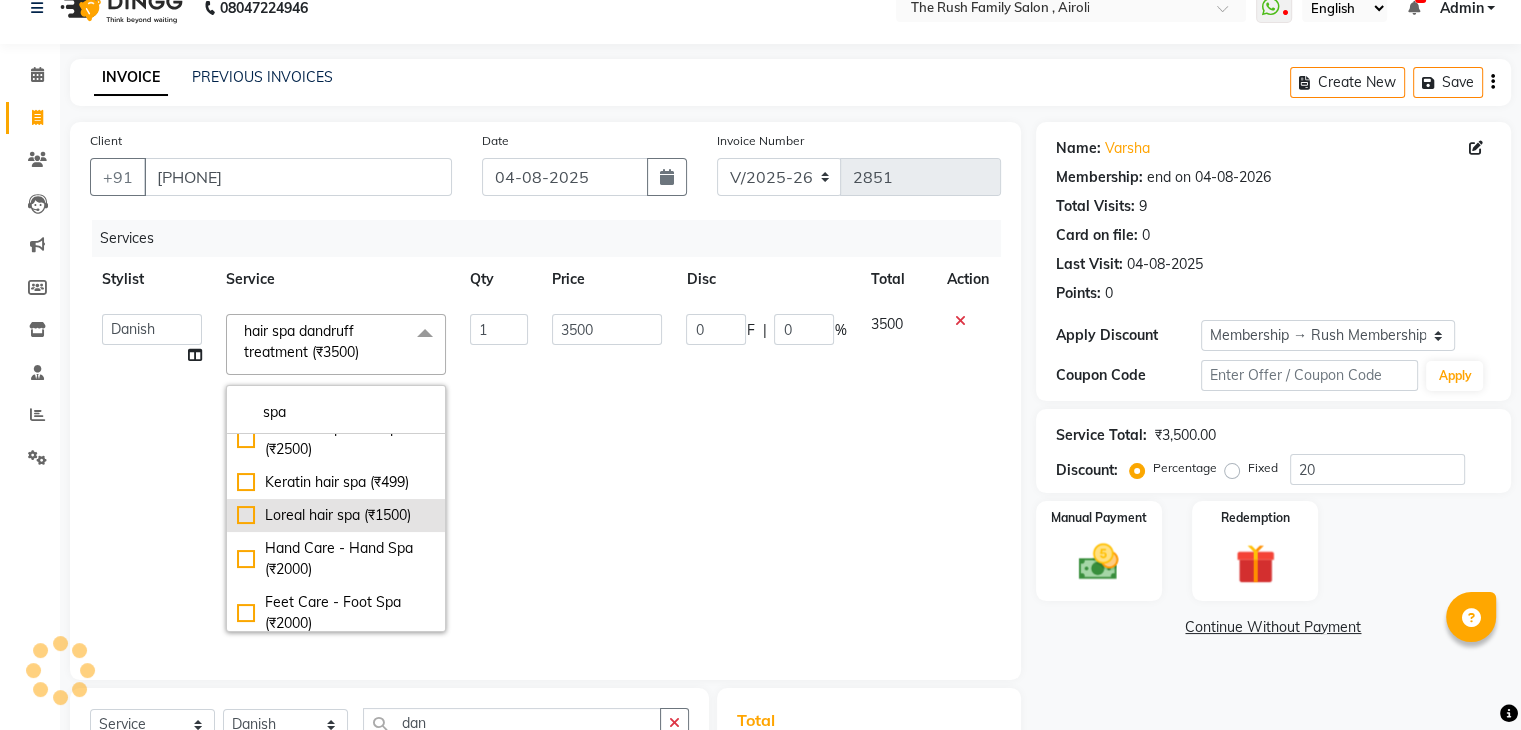 click on "Loreal hair spa (₹1500)" 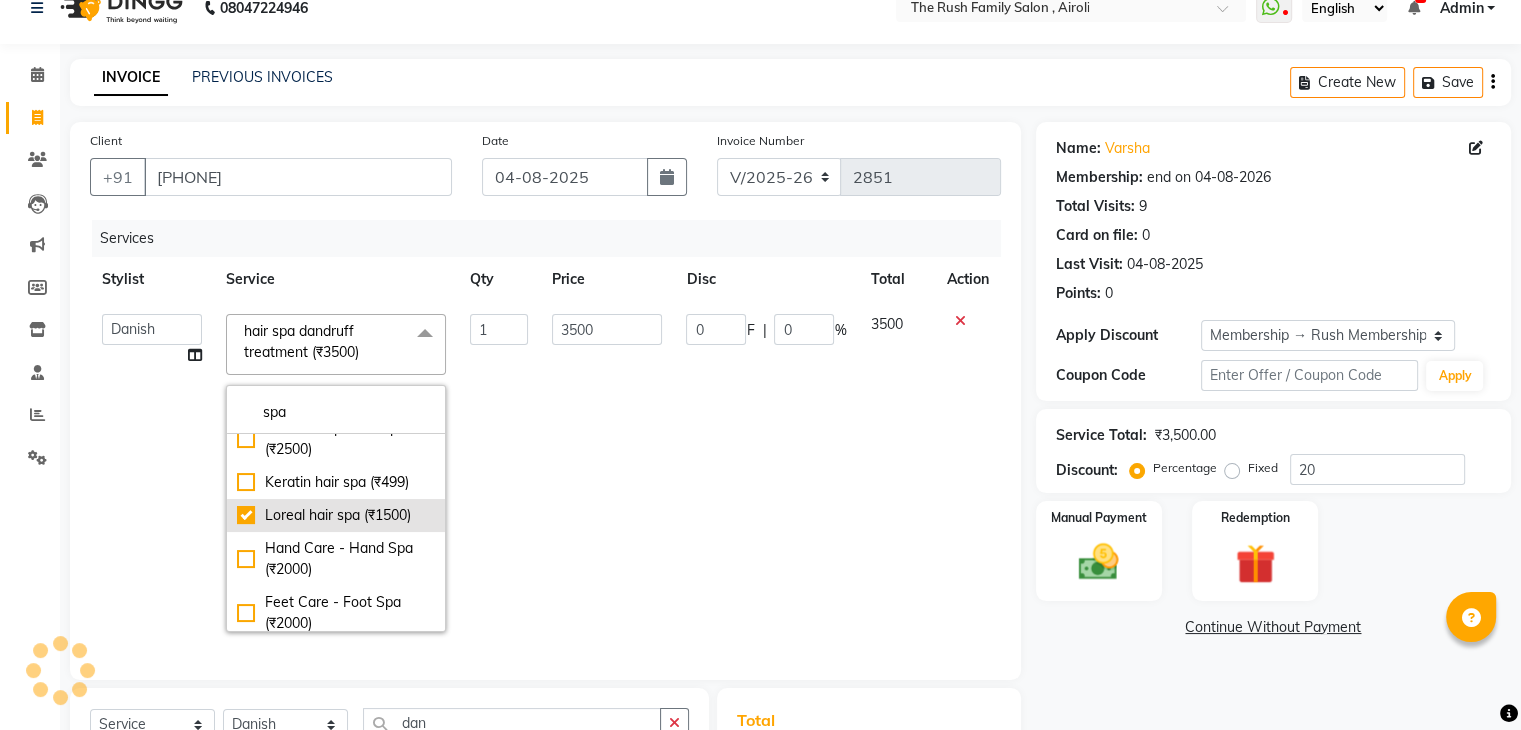 checkbox on "false" 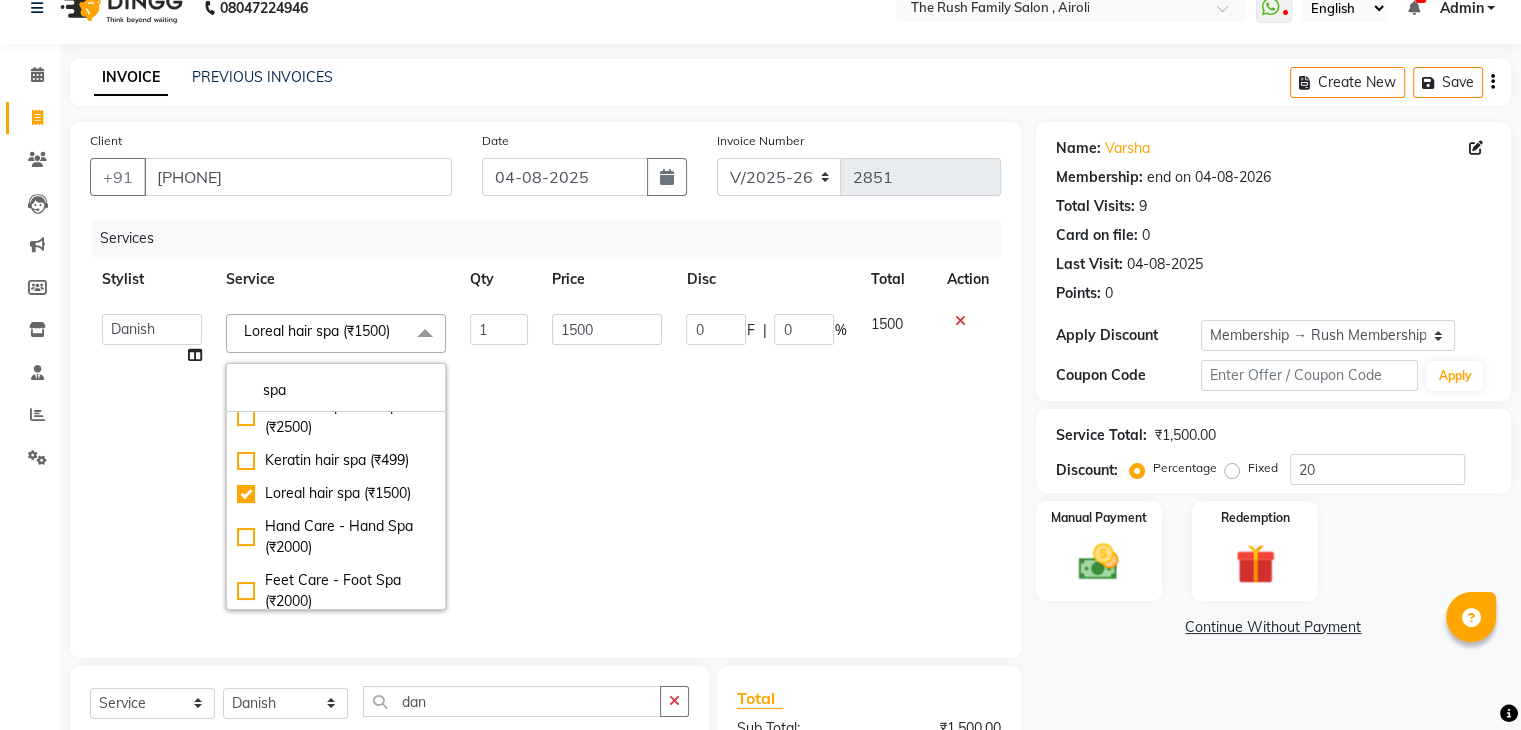click on "1500" 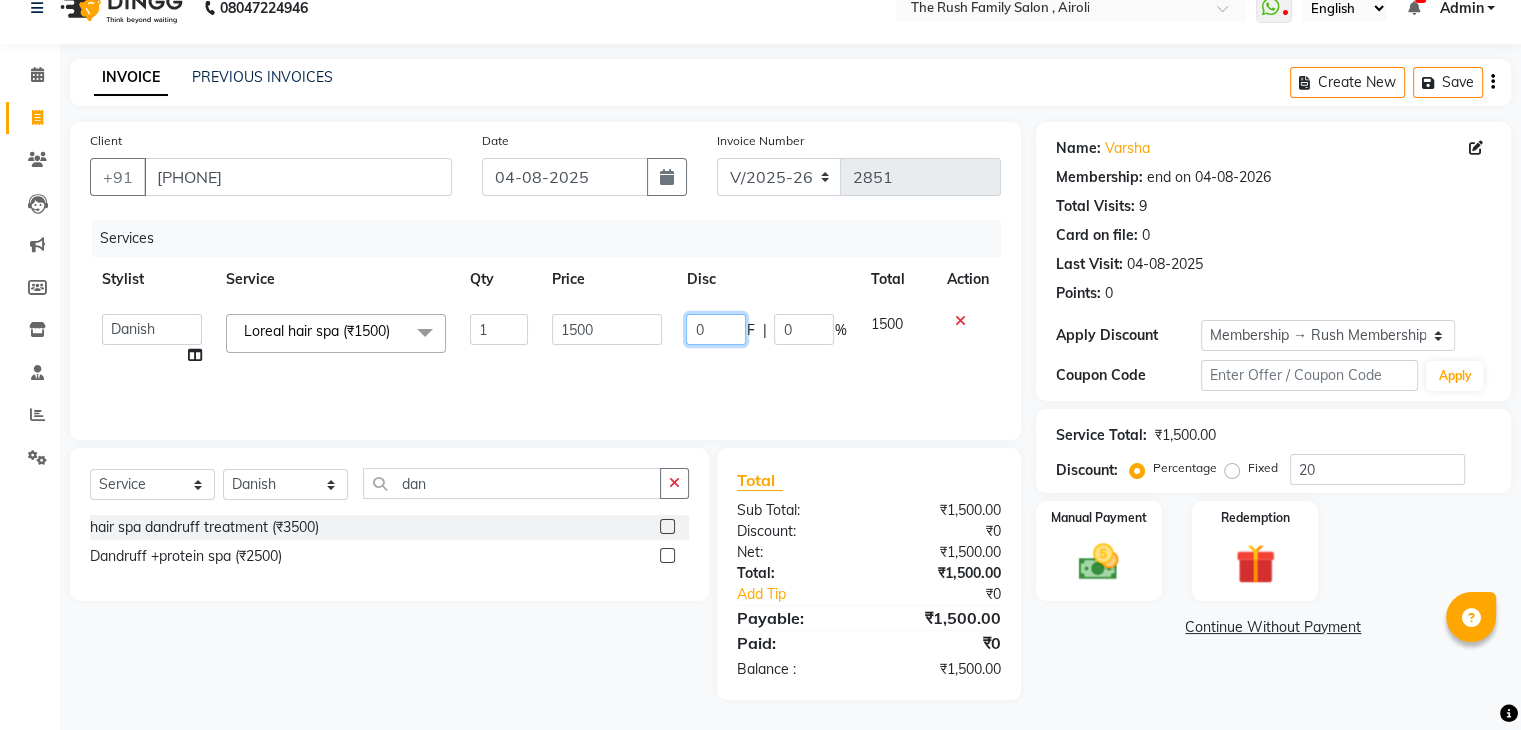 click on "0" 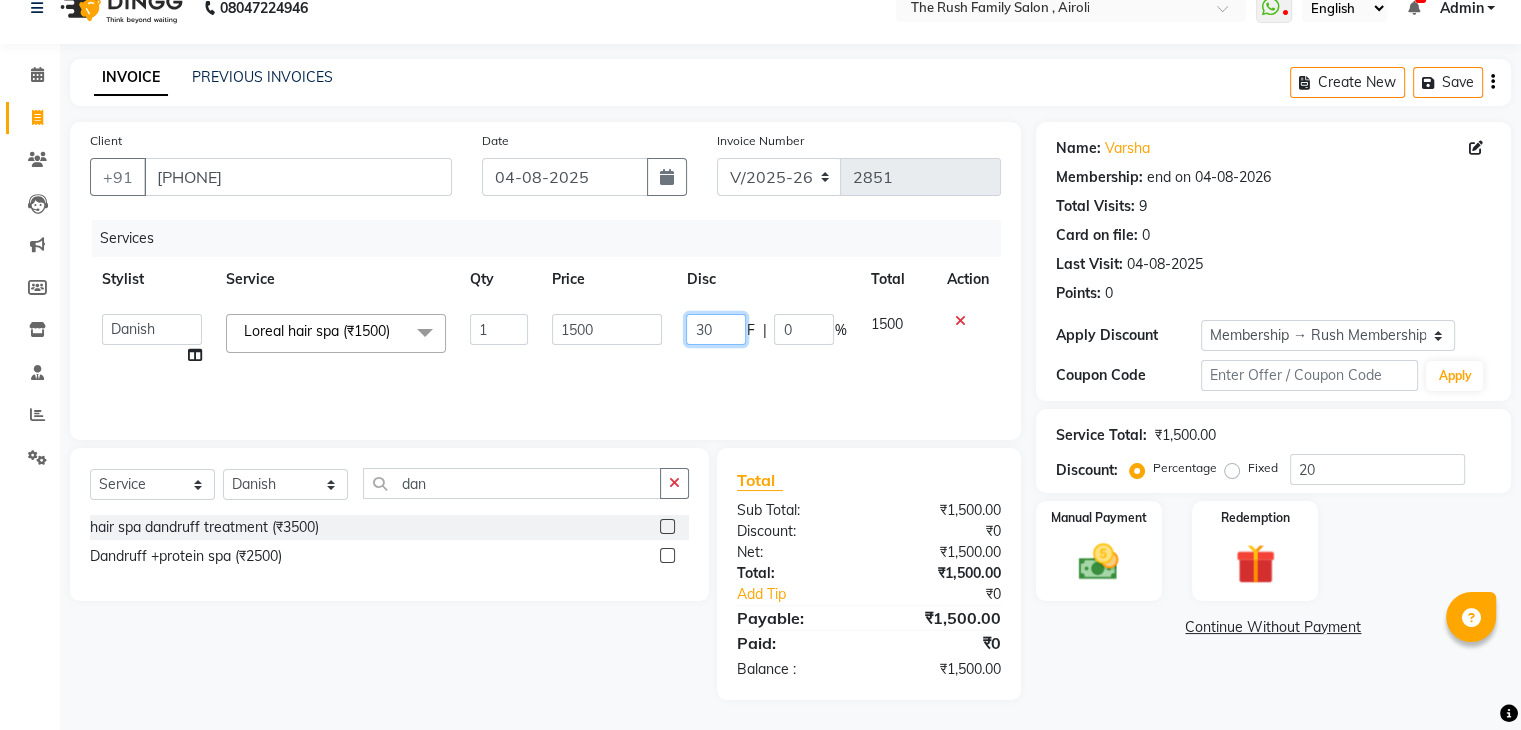 type on "300" 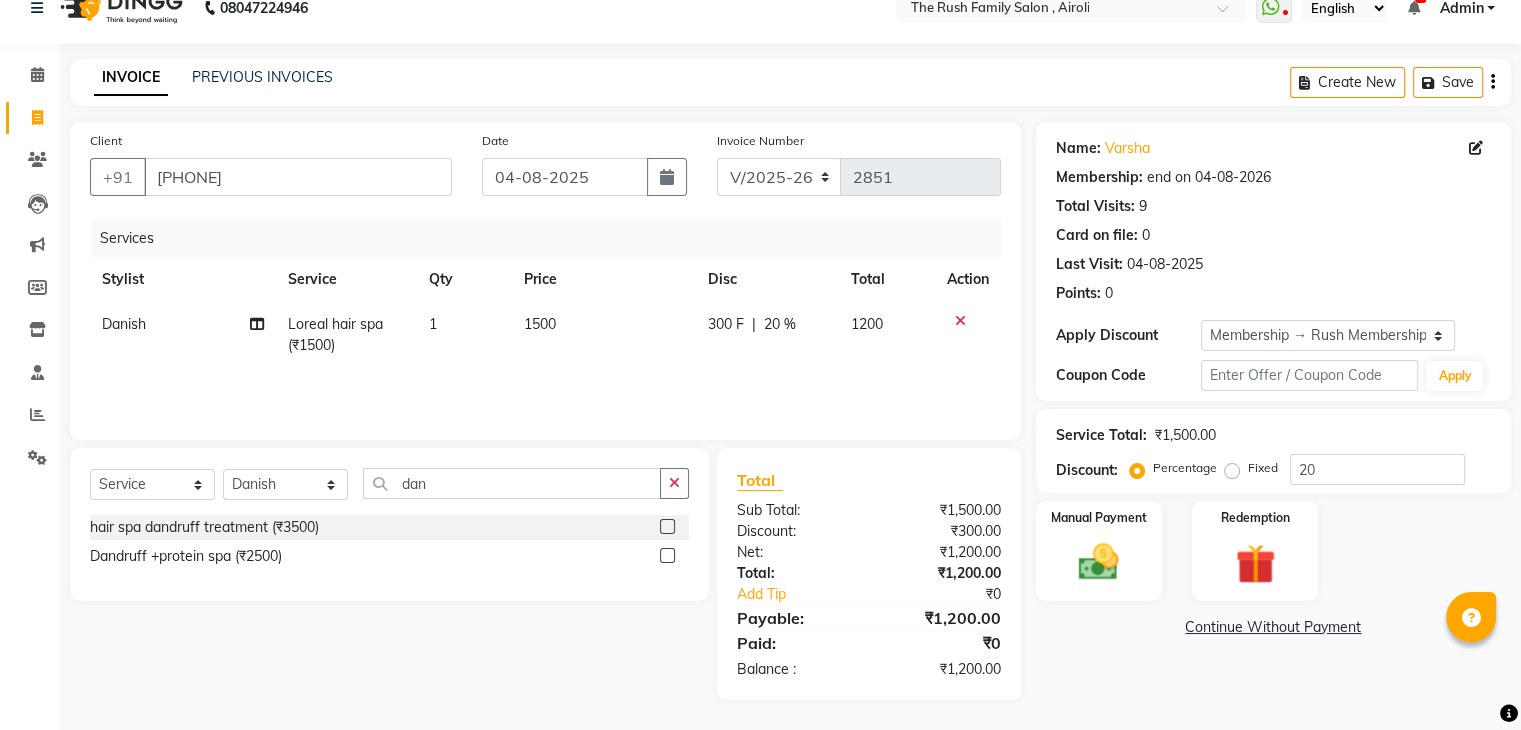 click on "300 F | 20 %" 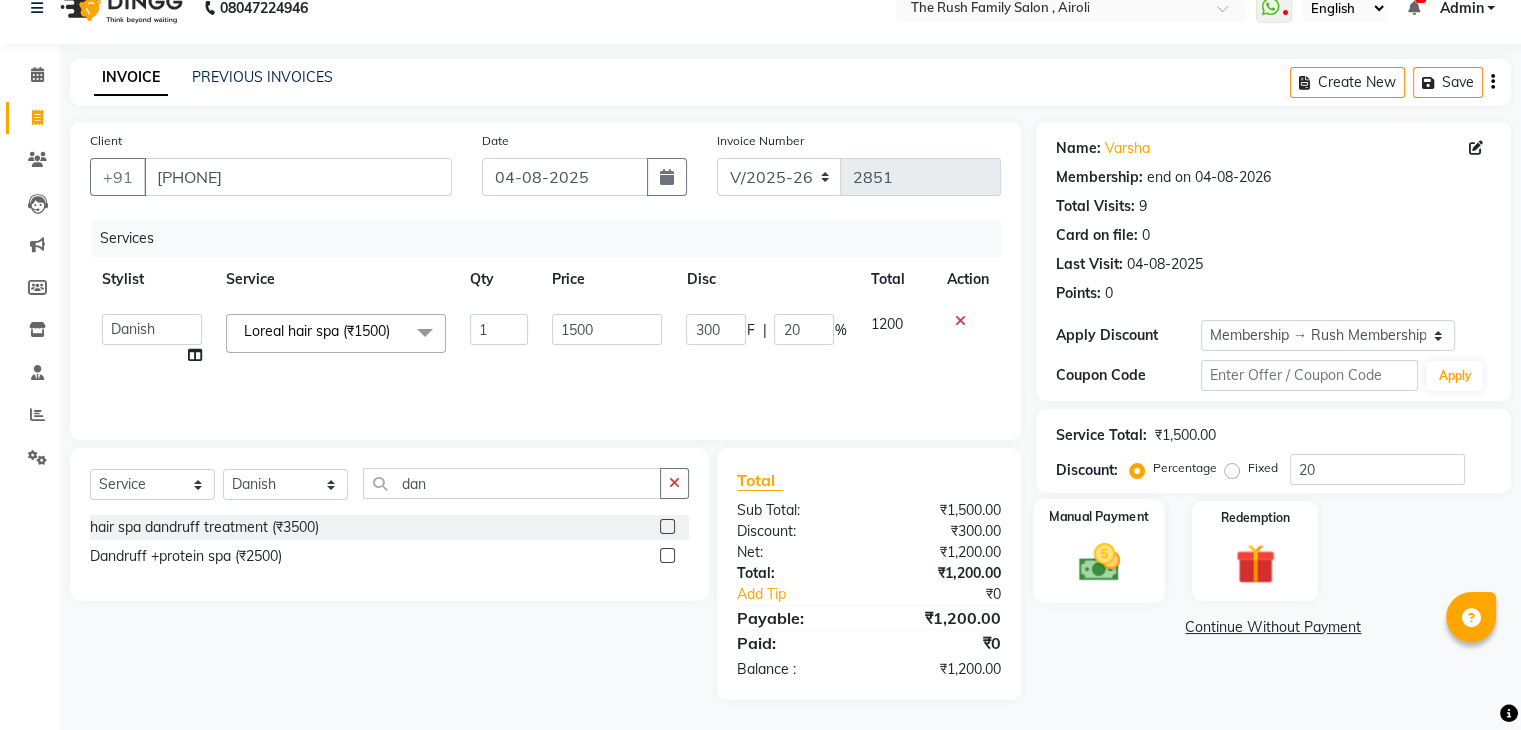 click on "Manual Payment" 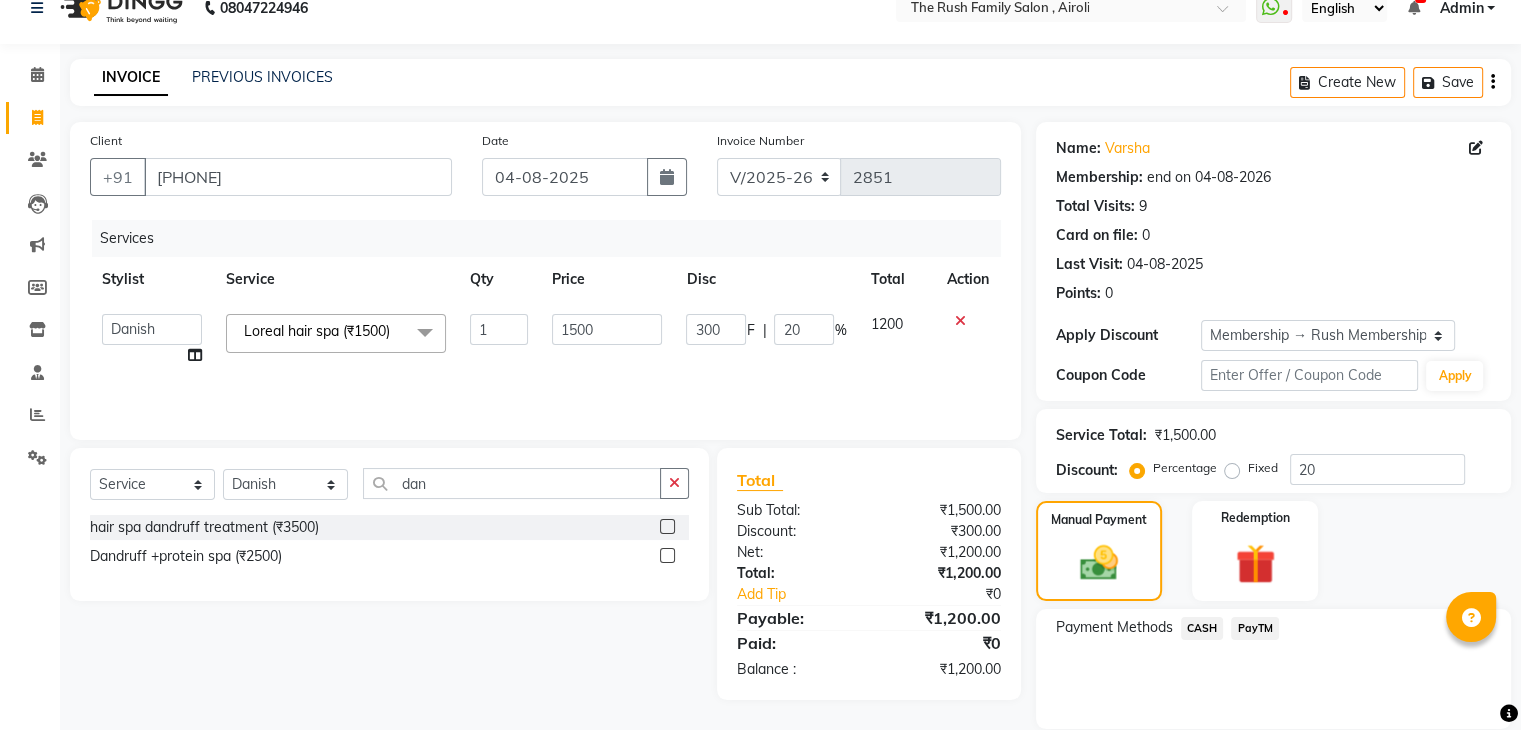 scroll, scrollTop: 97, scrollLeft: 0, axis: vertical 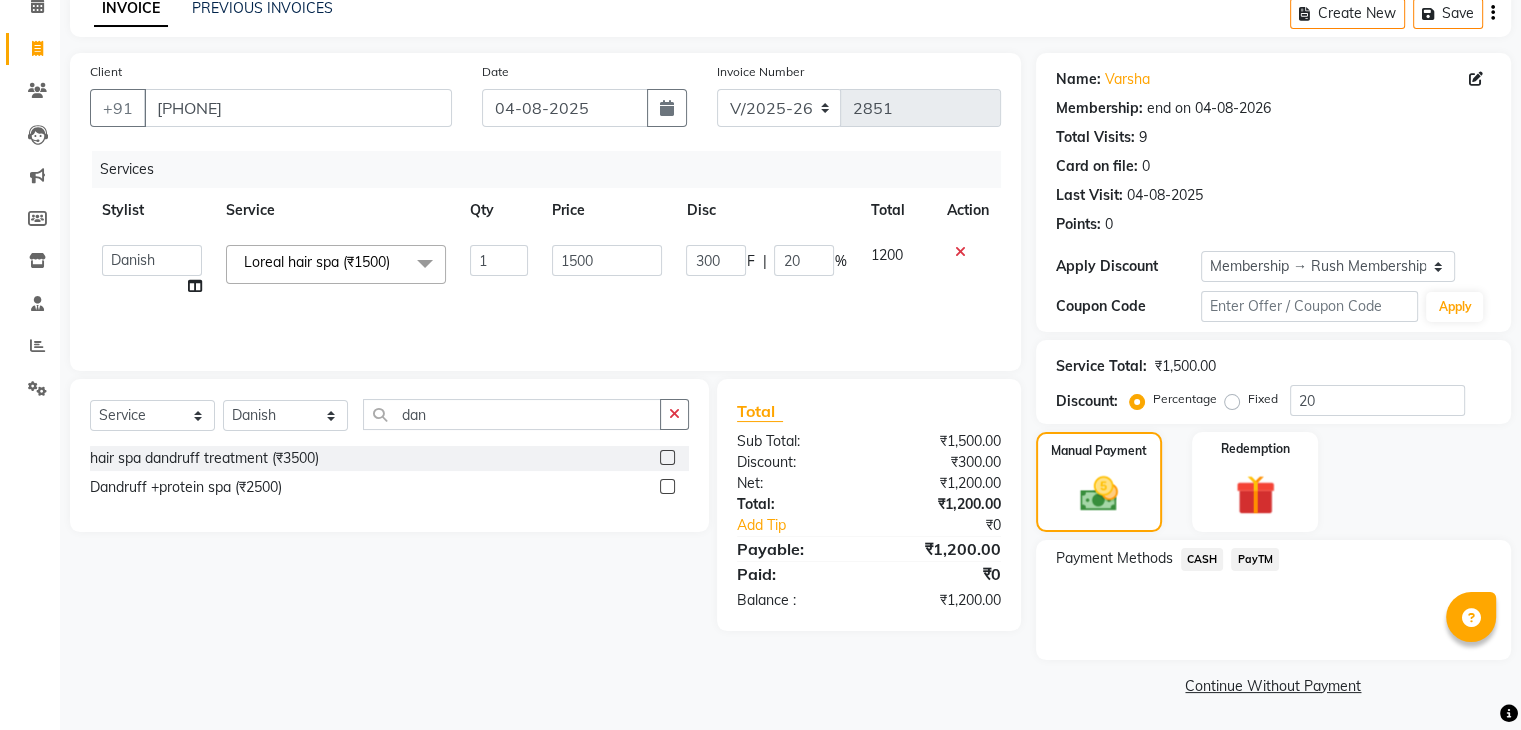click on "PayTM" 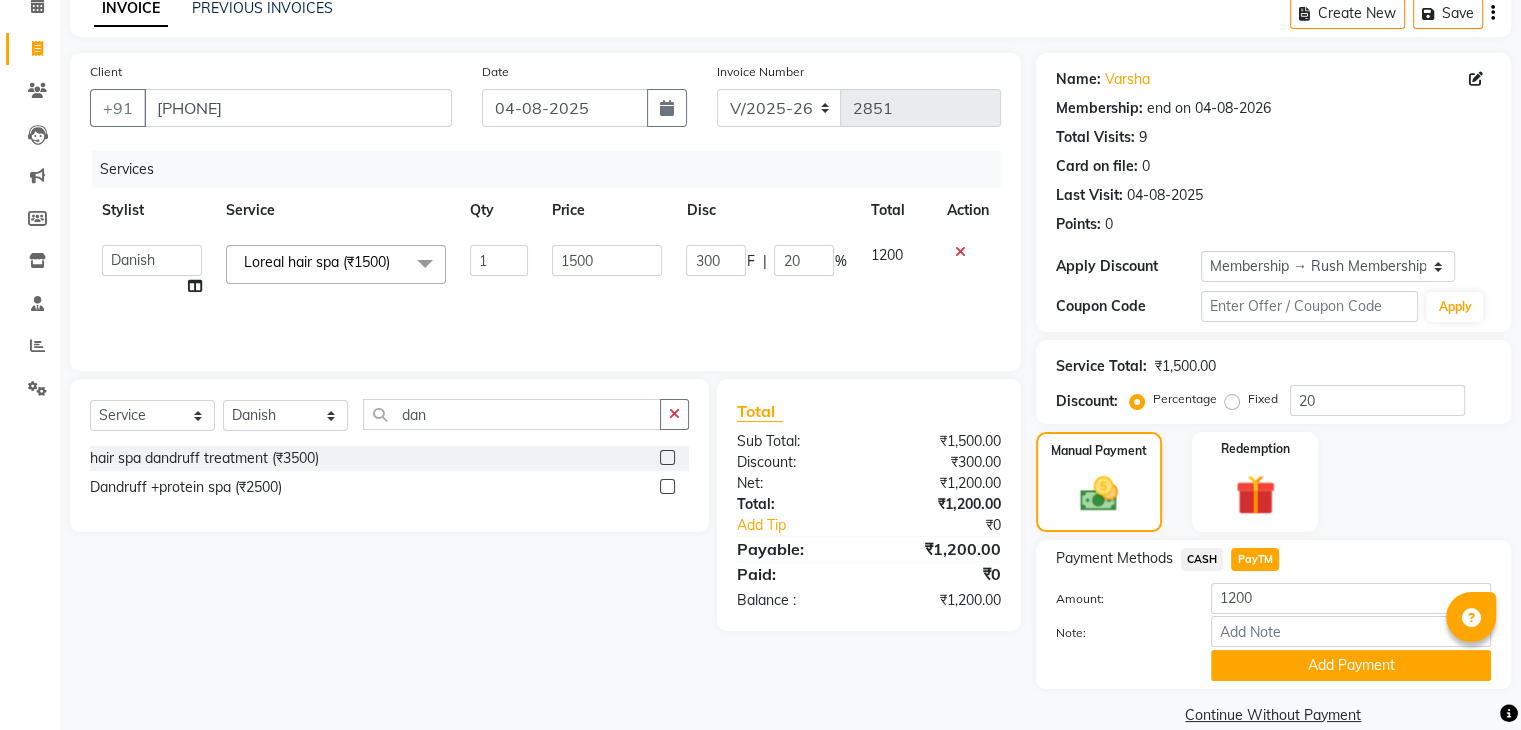 scroll, scrollTop: 128, scrollLeft: 0, axis: vertical 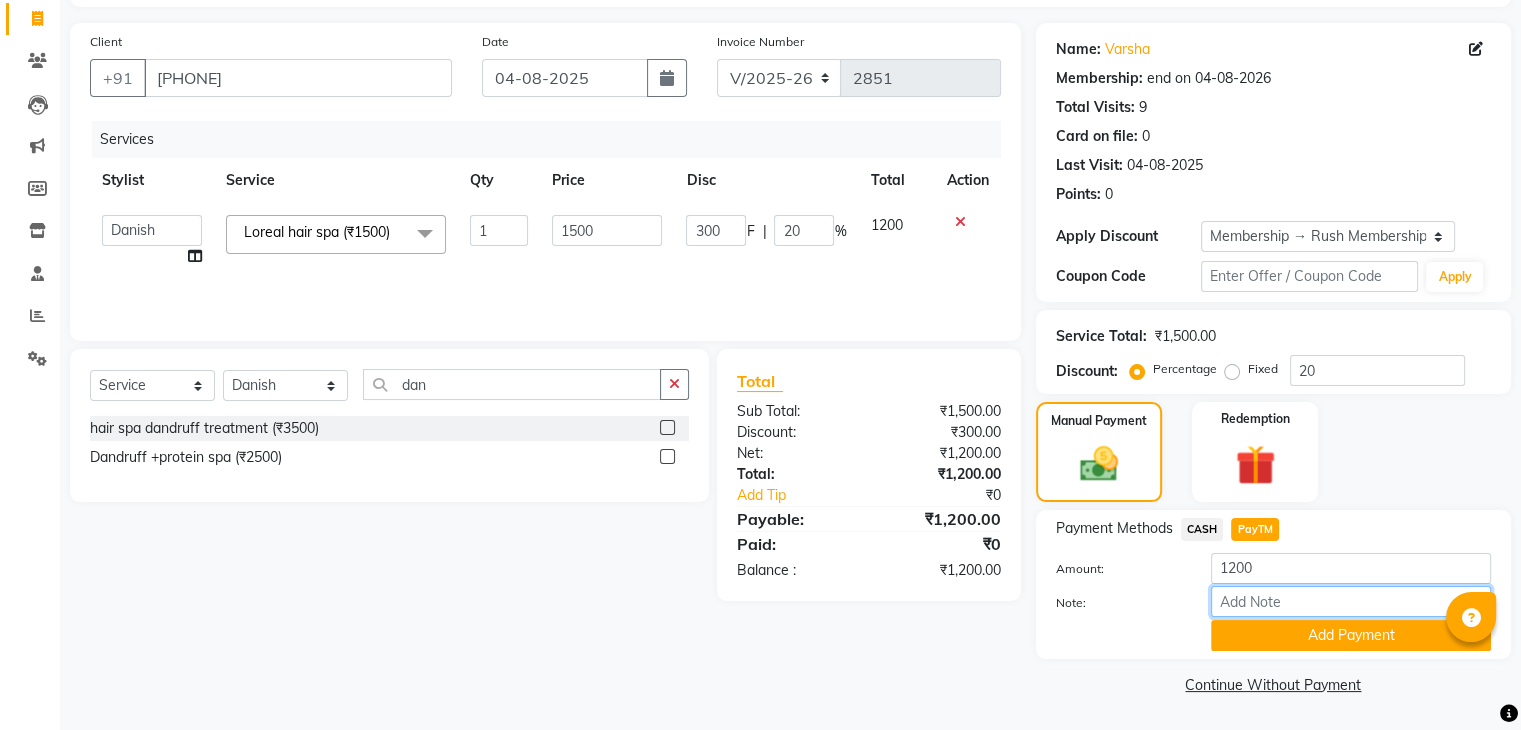 click on "Note:" at bounding box center (1351, 601) 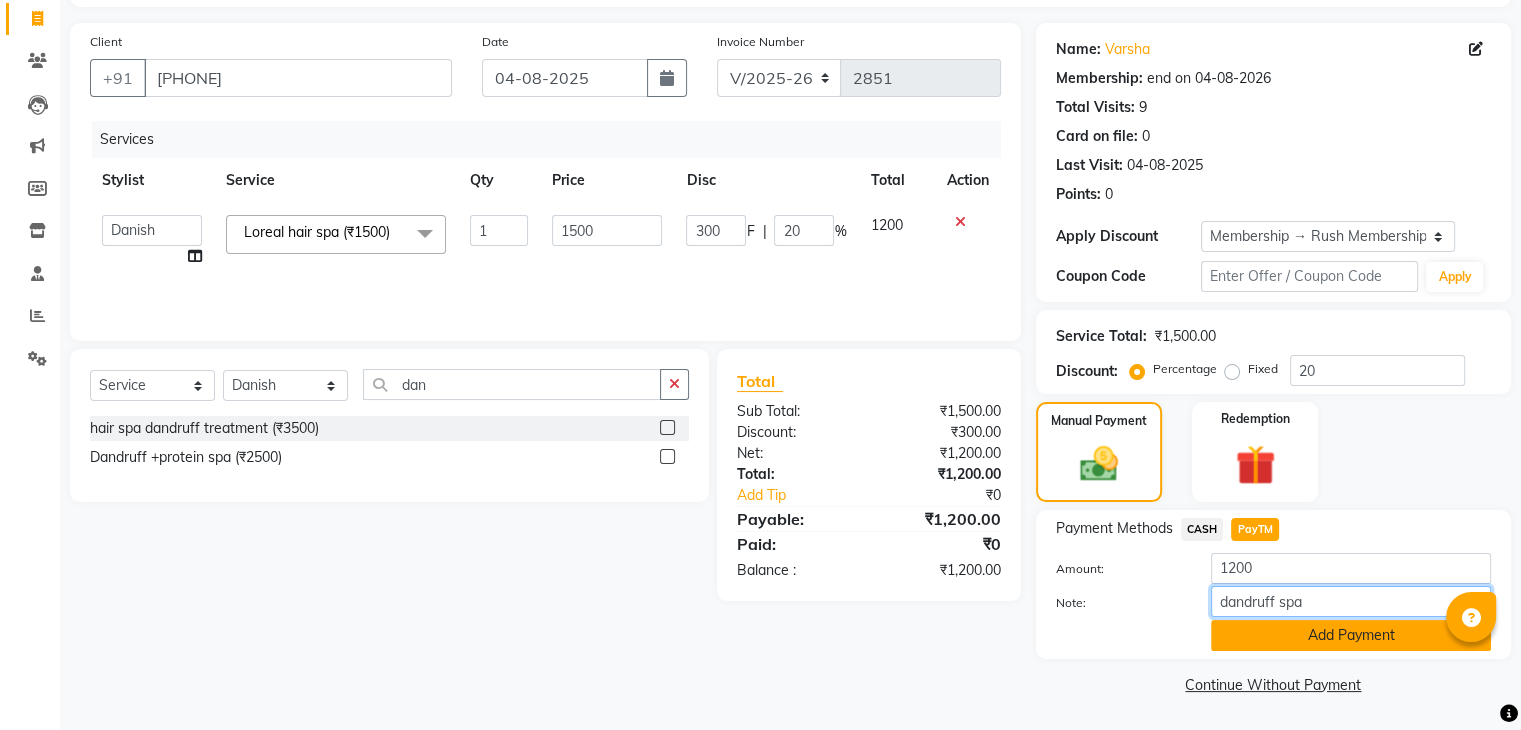 type on "dandruff spa" 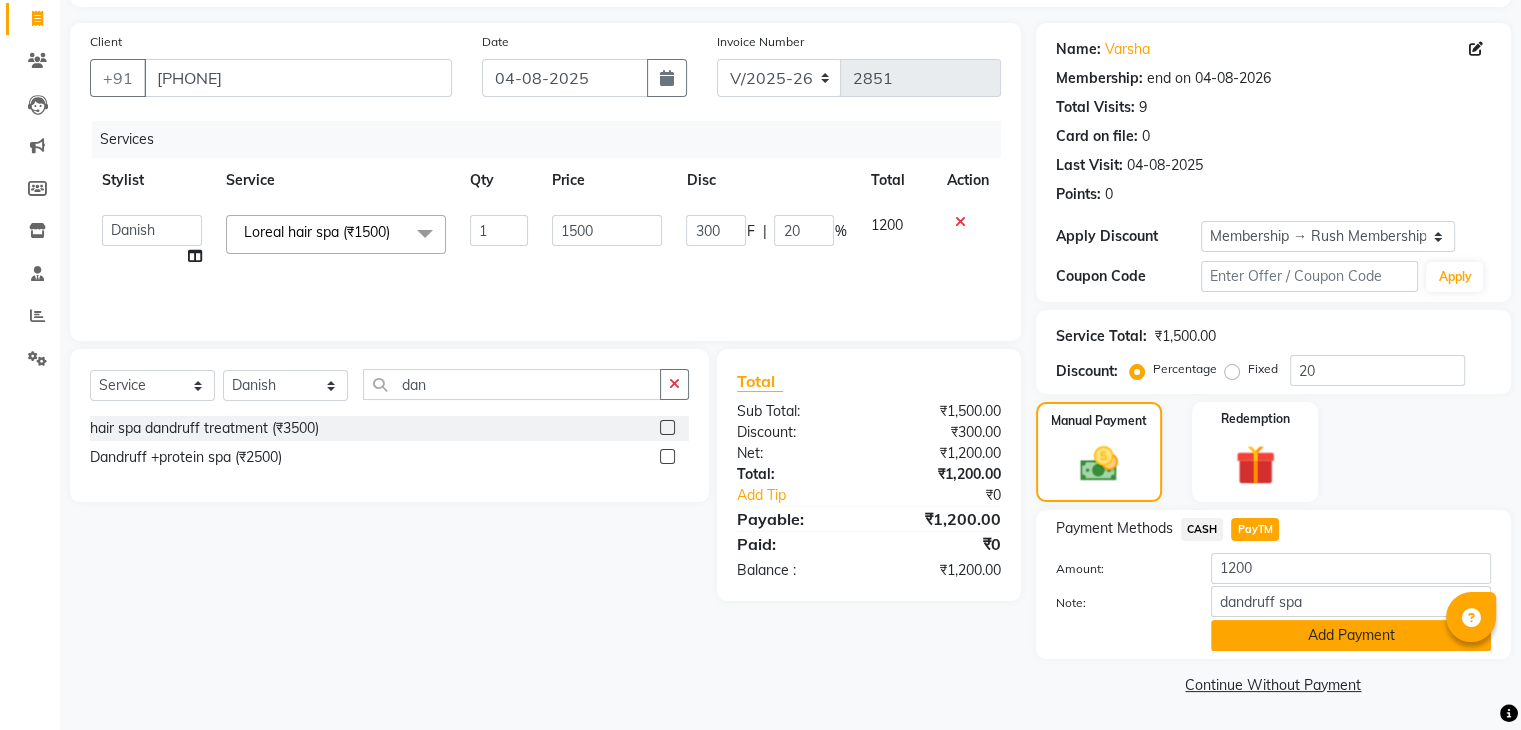 click on "Add Payment" 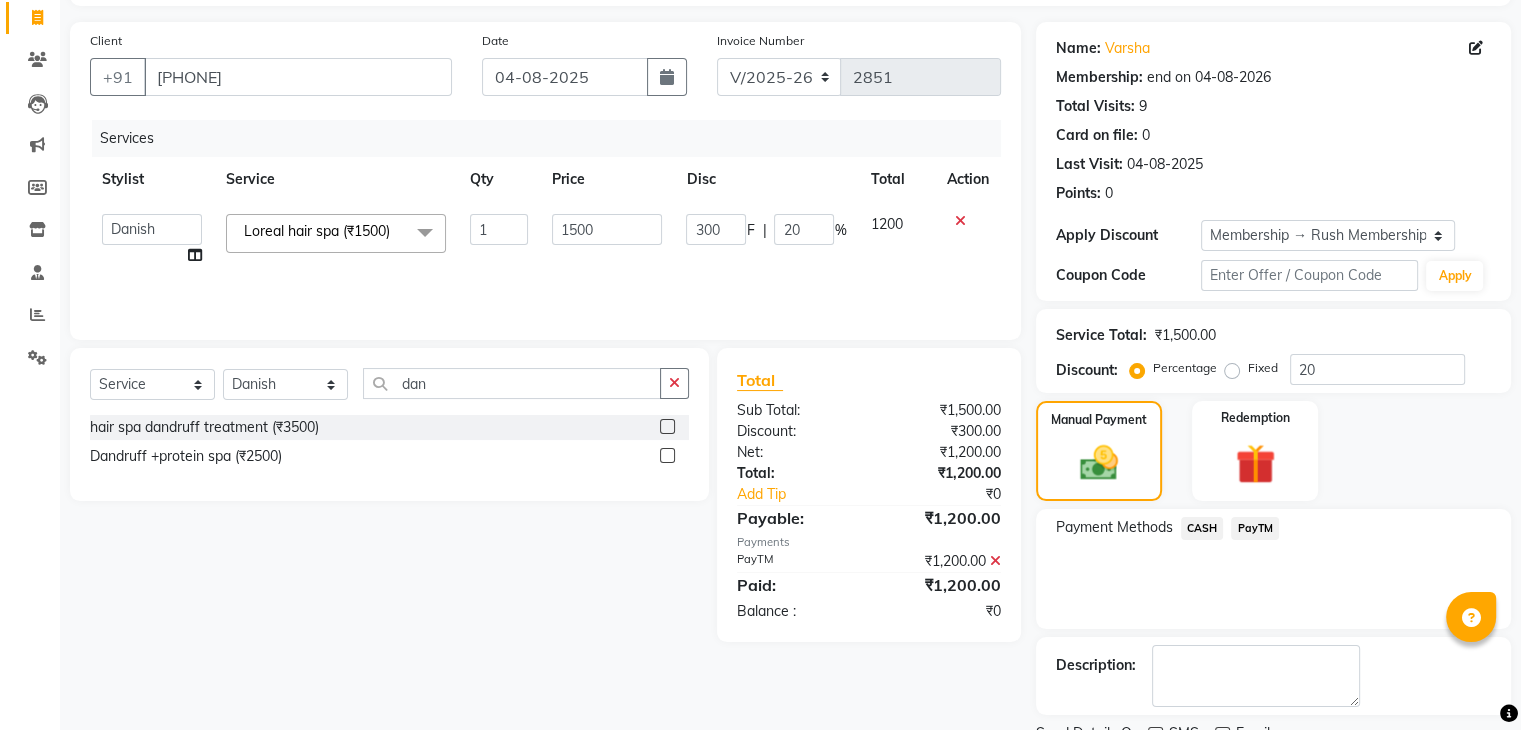 scroll, scrollTop: 209, scrollLeft: 0, axis: vertical 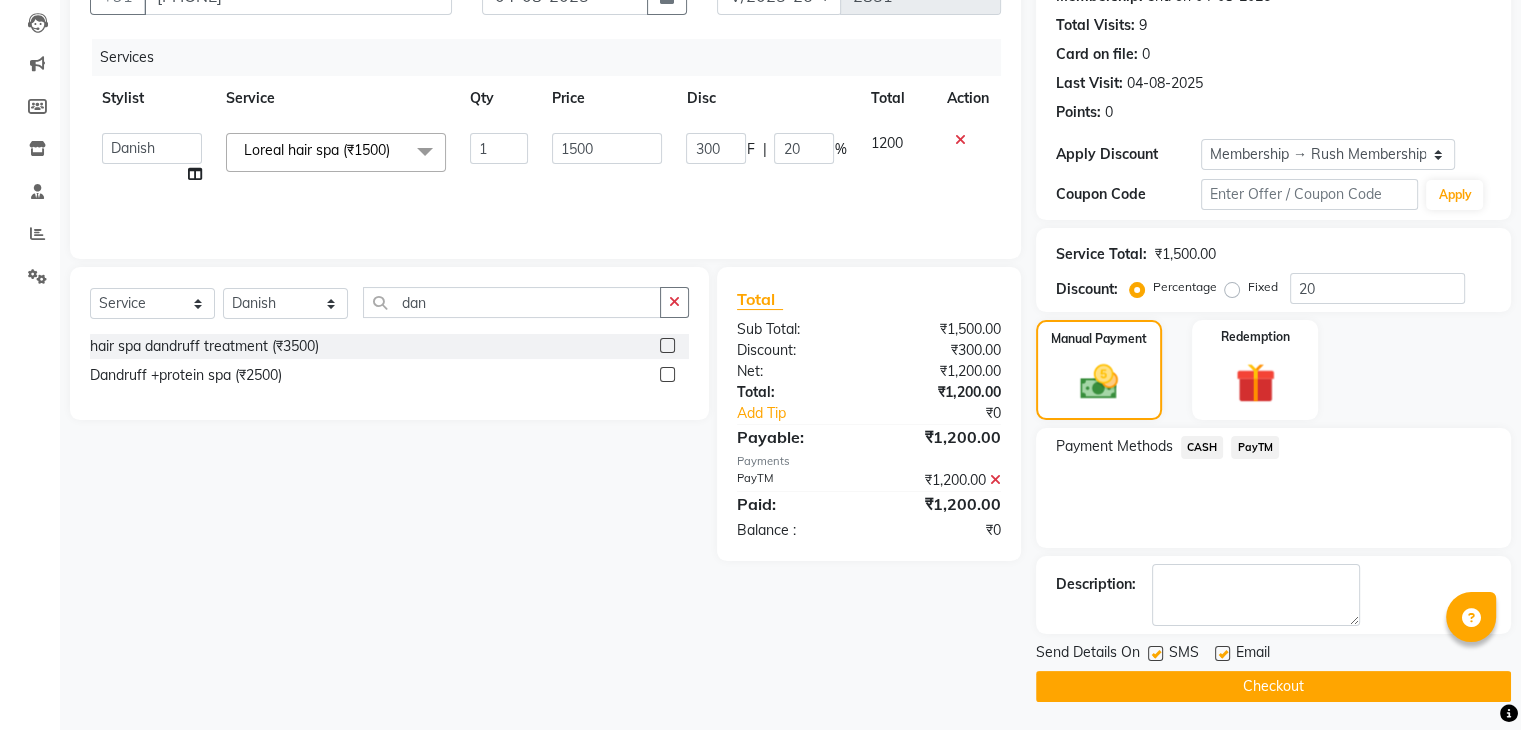 drag, startPoint x: 1248, startPoint y: 549, endPoint x: 1152, endPoint y: 652, distance: 140.80128 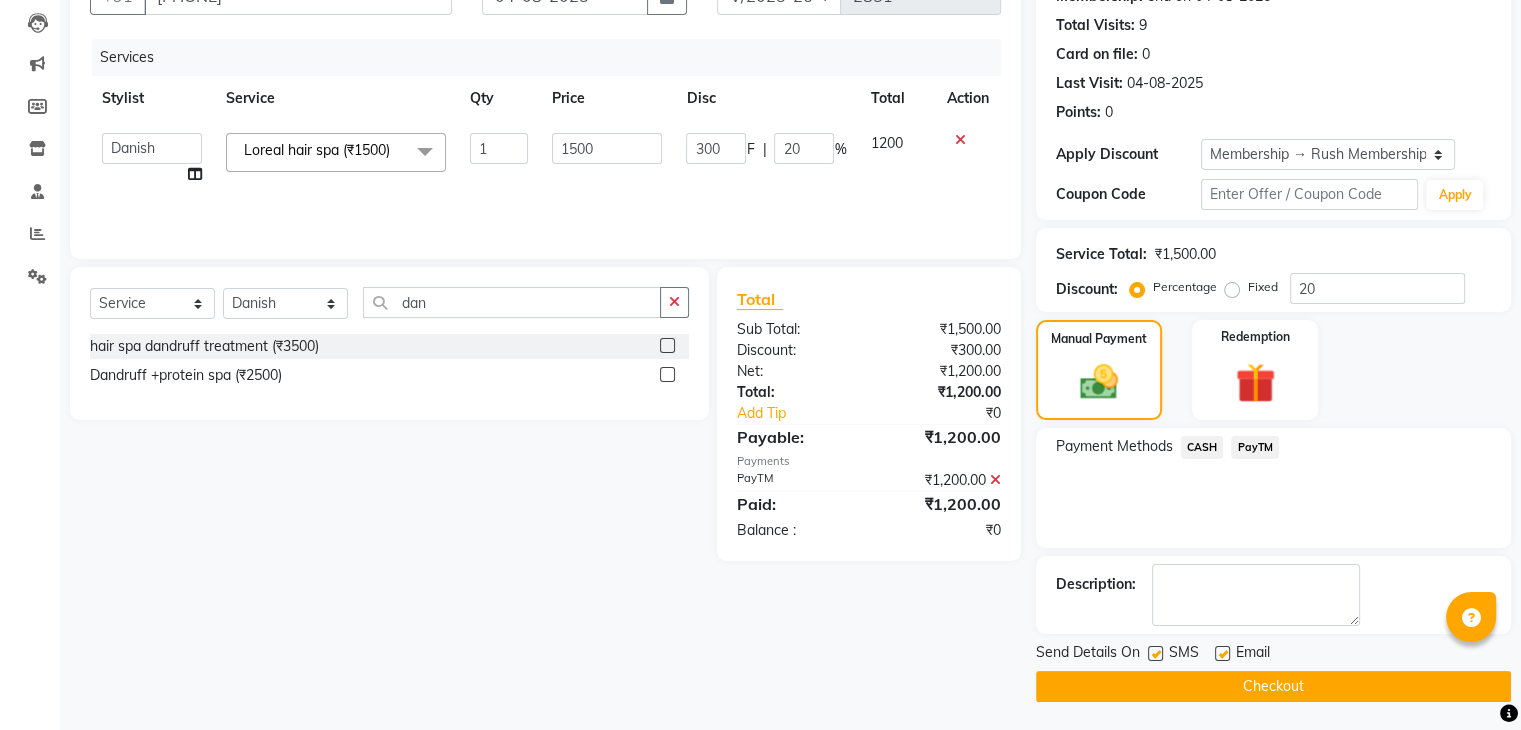 click on "Name: Varsha  Membership: end on 04-08-2026 Total Visits:  9 Card on file:  0 Last Visit:   04-08-2025 Points:   0  Apply Discount Select Membership → Rush Membership Coupon Code Apply Service Total:  ₹1,500.00  Discount:  Percentage   Fixed  20 Manual Payment Redemption Payment Methods  CASH   PayTM  Description:                  Send Details On SMS Email  Checkout" 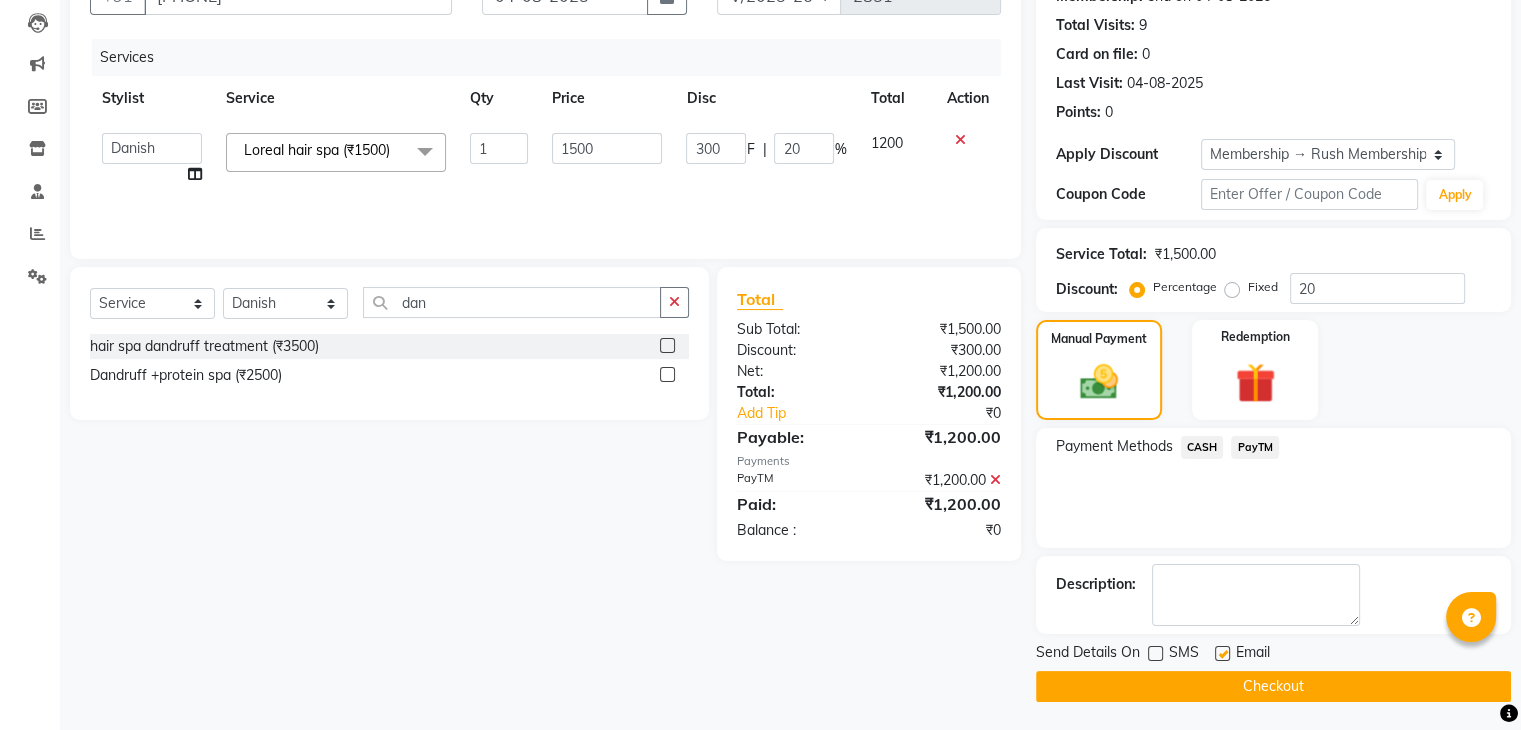 click 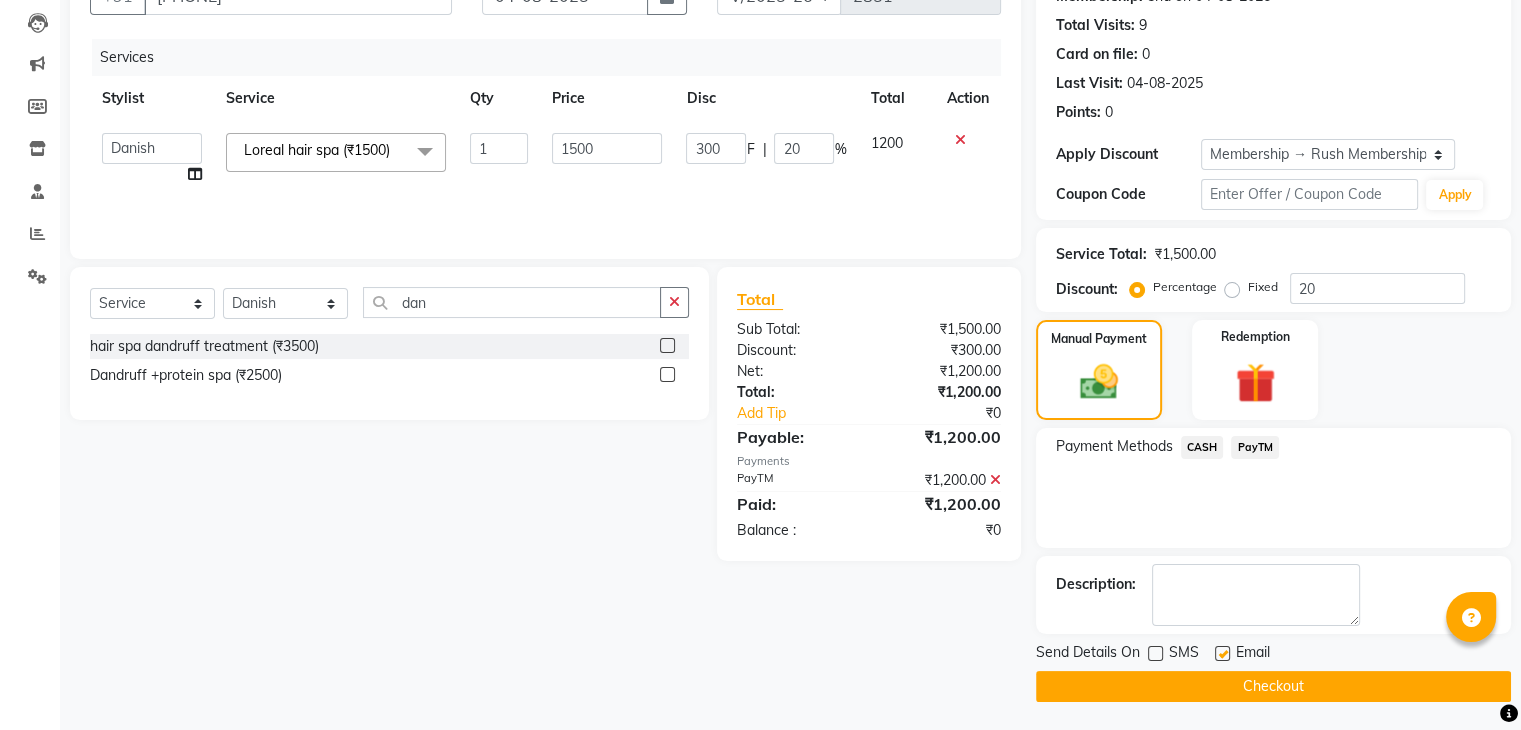 click at bounding box center (1221, 654) 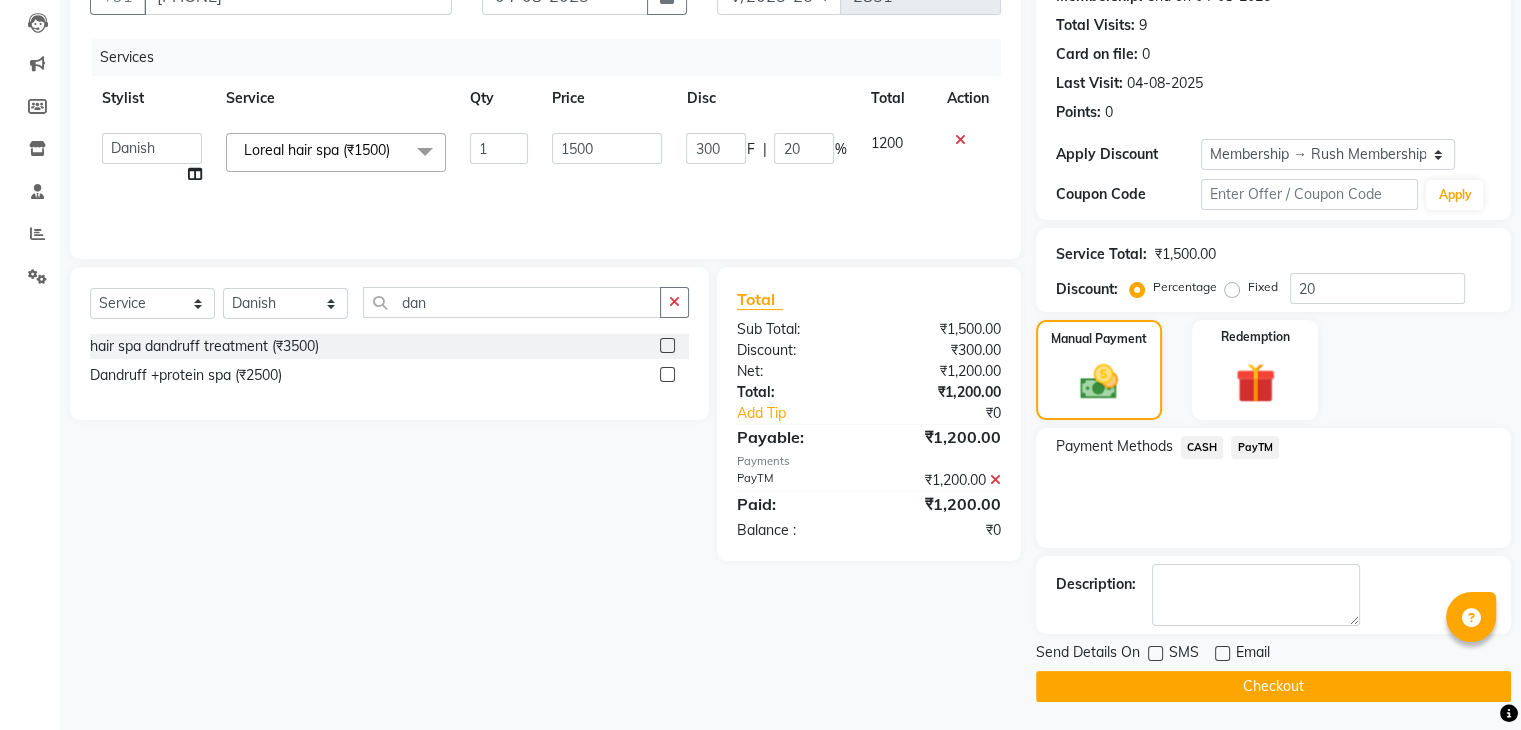 click on "Checkout" 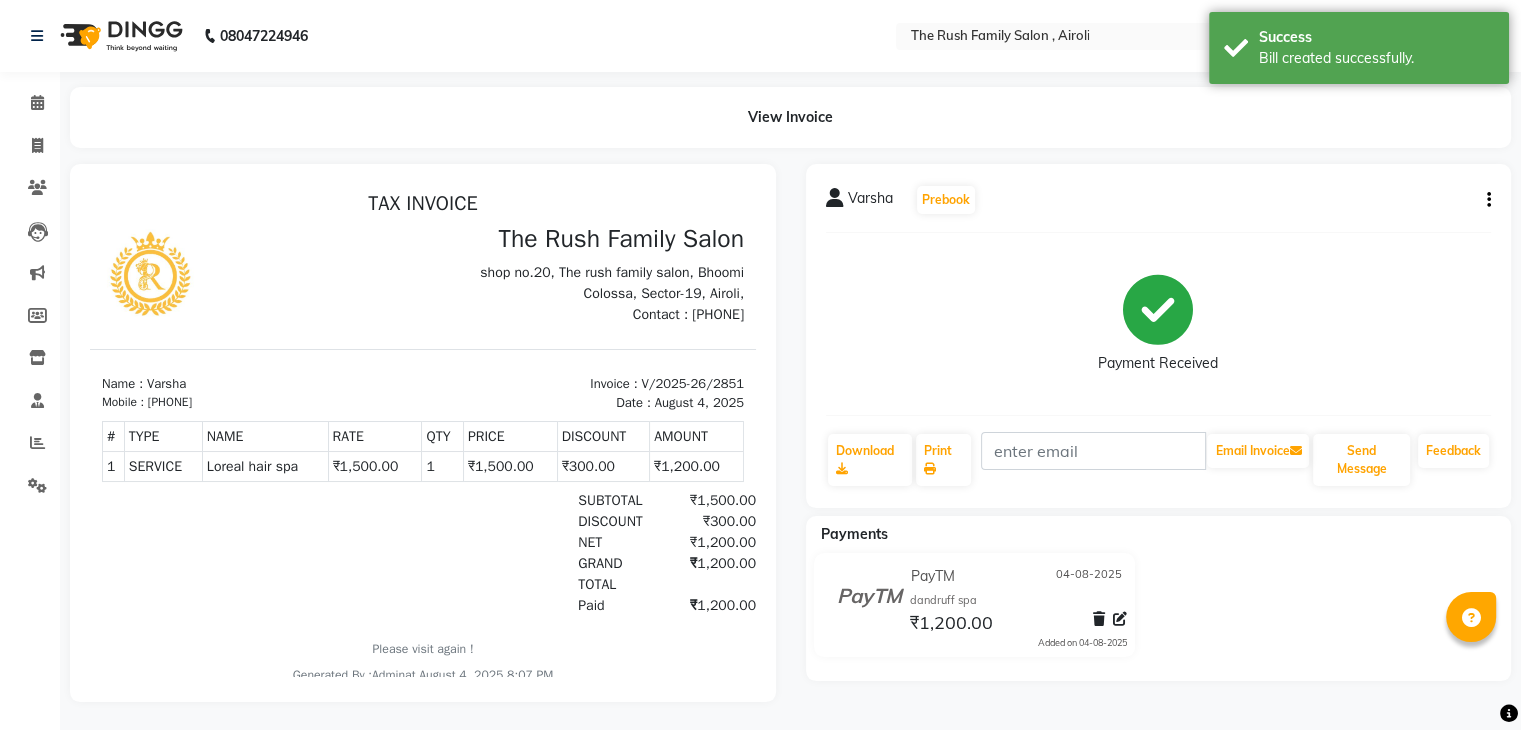 scroll, scrollTop: 0, scrollLeft: 0, axis: both 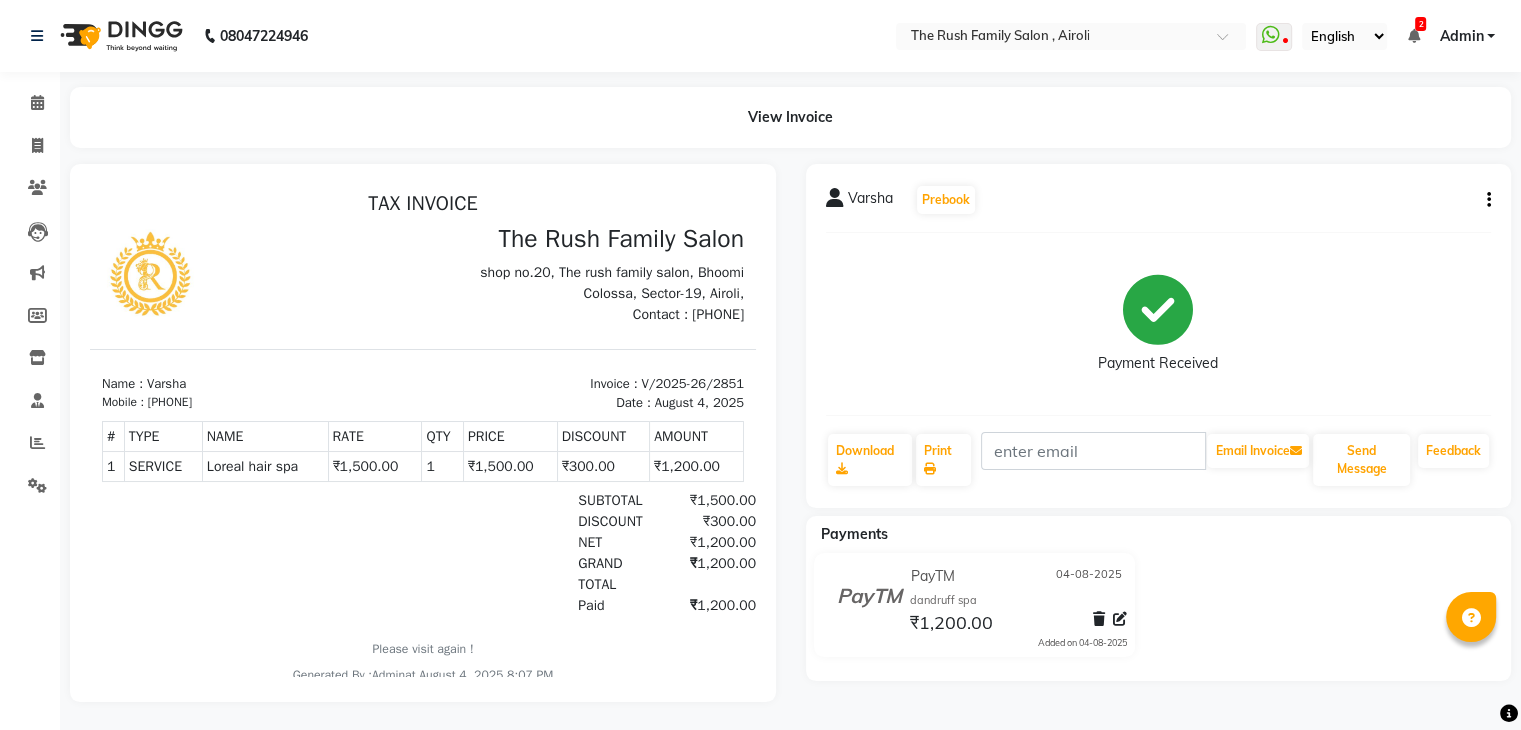 click on "[PHONE]" at bounding box center [170, 402] 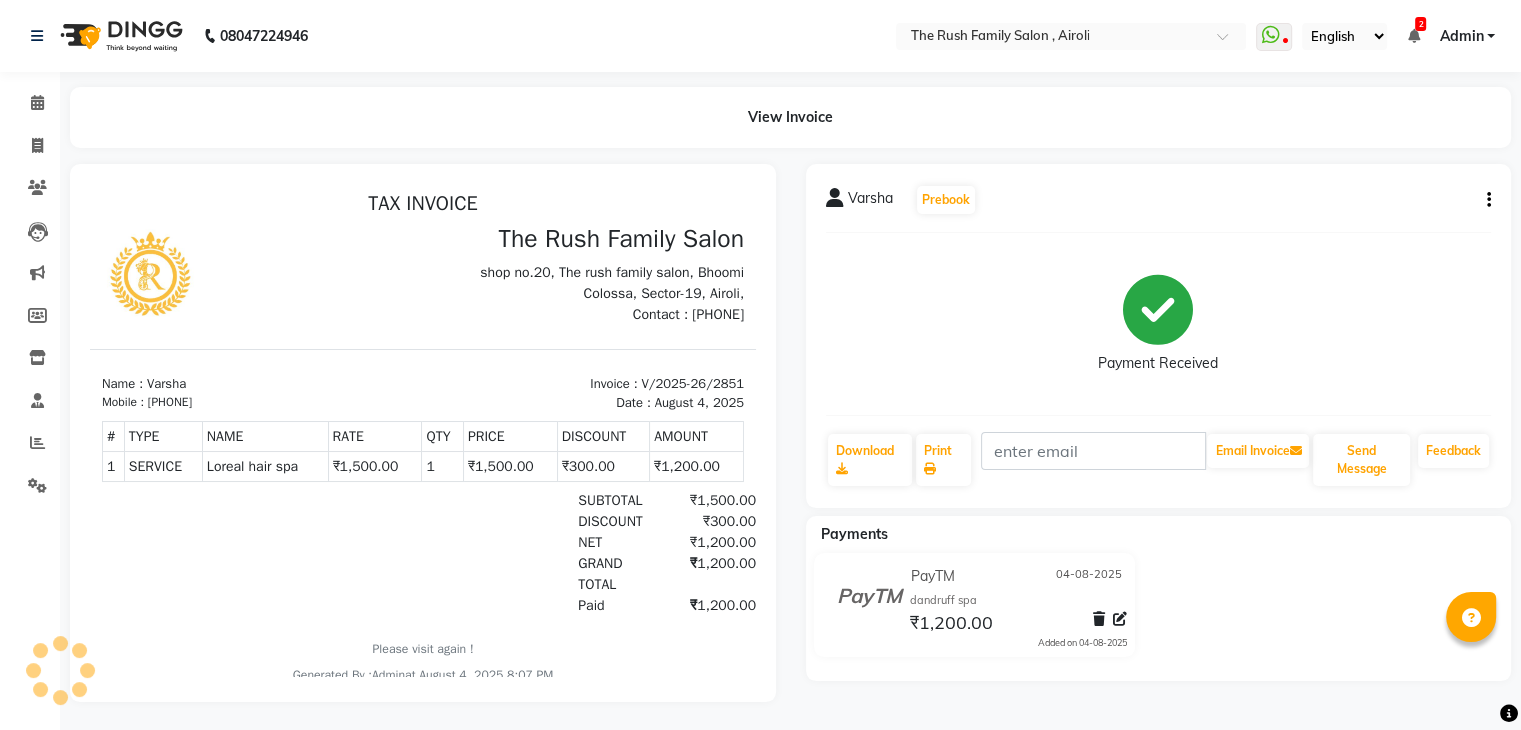click on "[PHONE]" at bounding box center [170, 402] 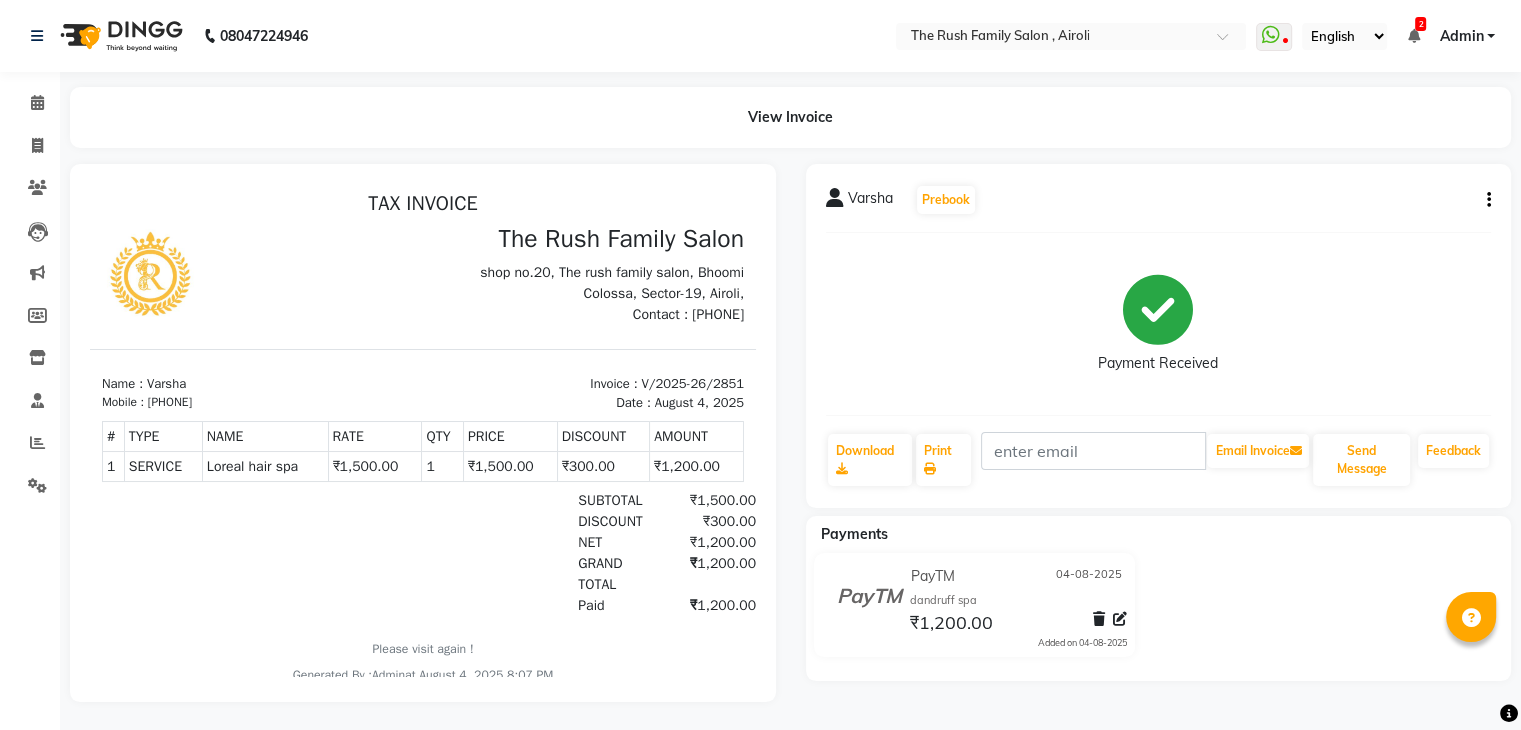 copy on "[PHONE]" 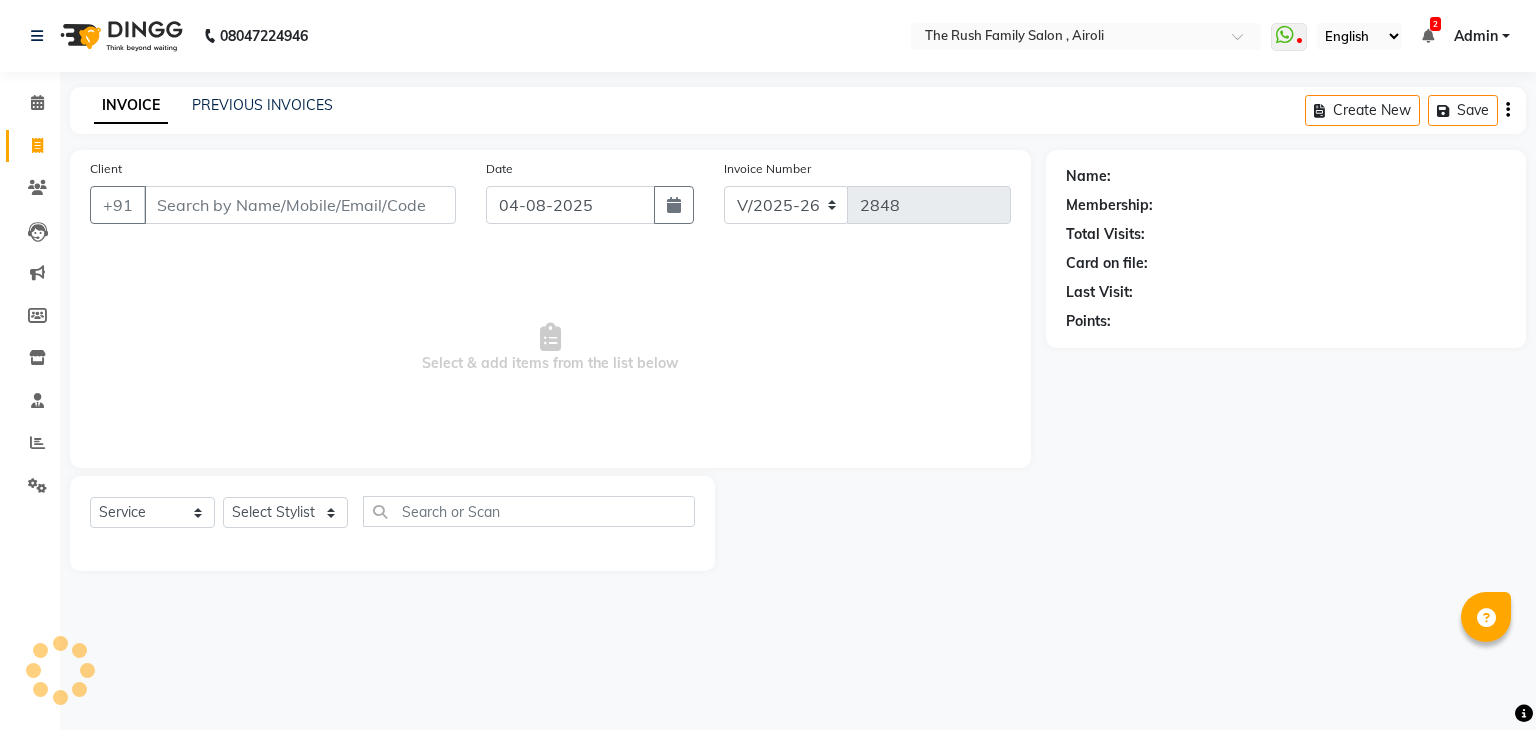 select on "5419" 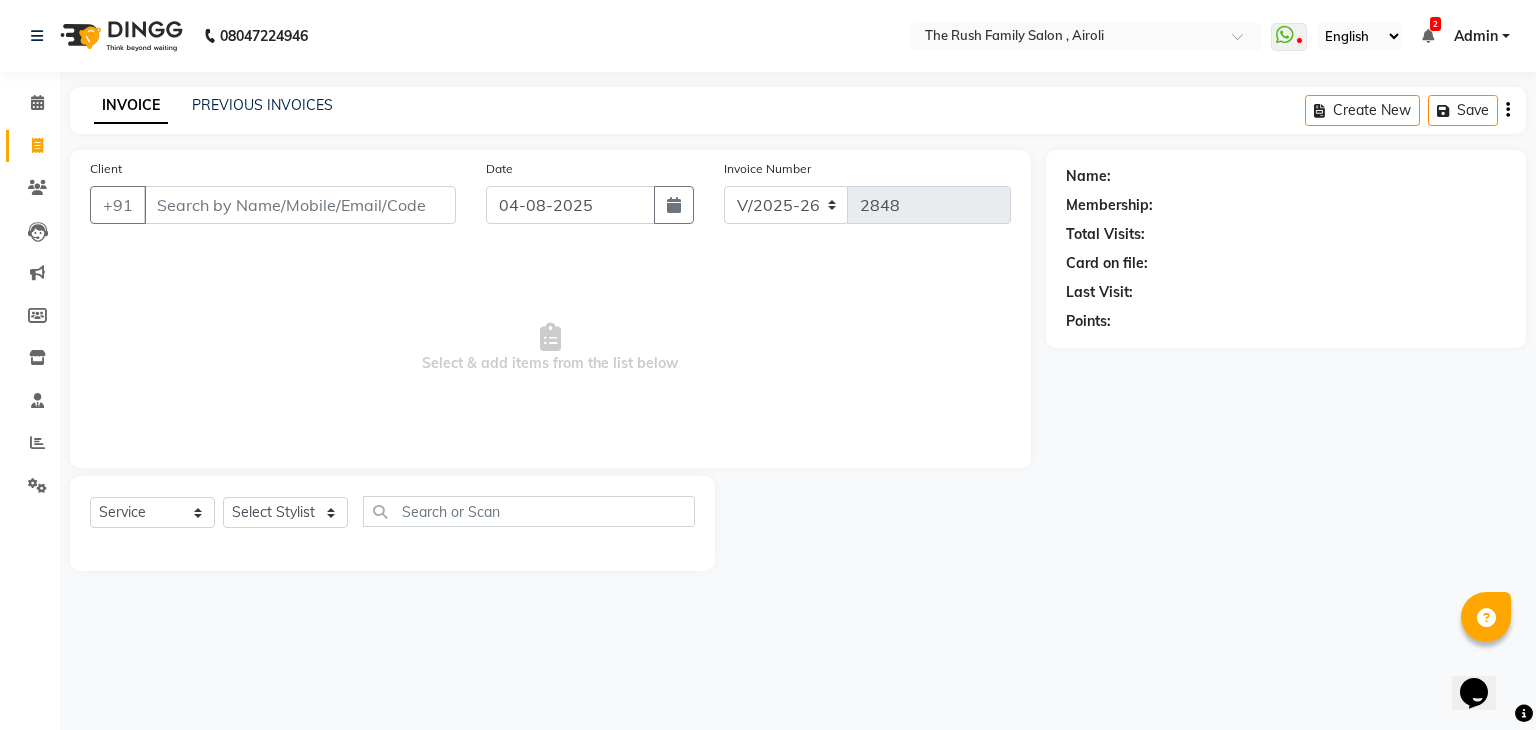 scroll, scrollTop: 0, scrollLeft: 0, axis: both 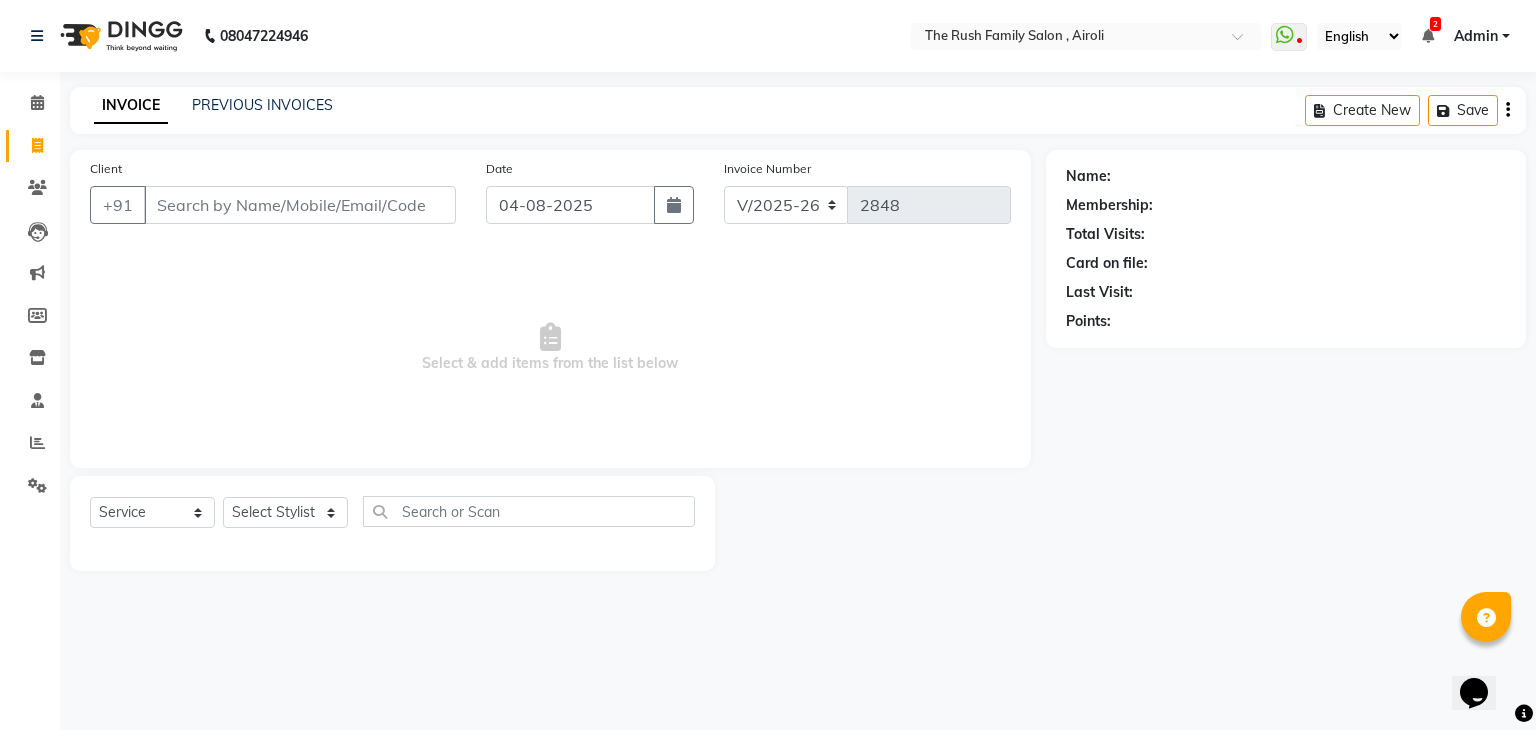 click on "Client" at bounding box center (300, 205) 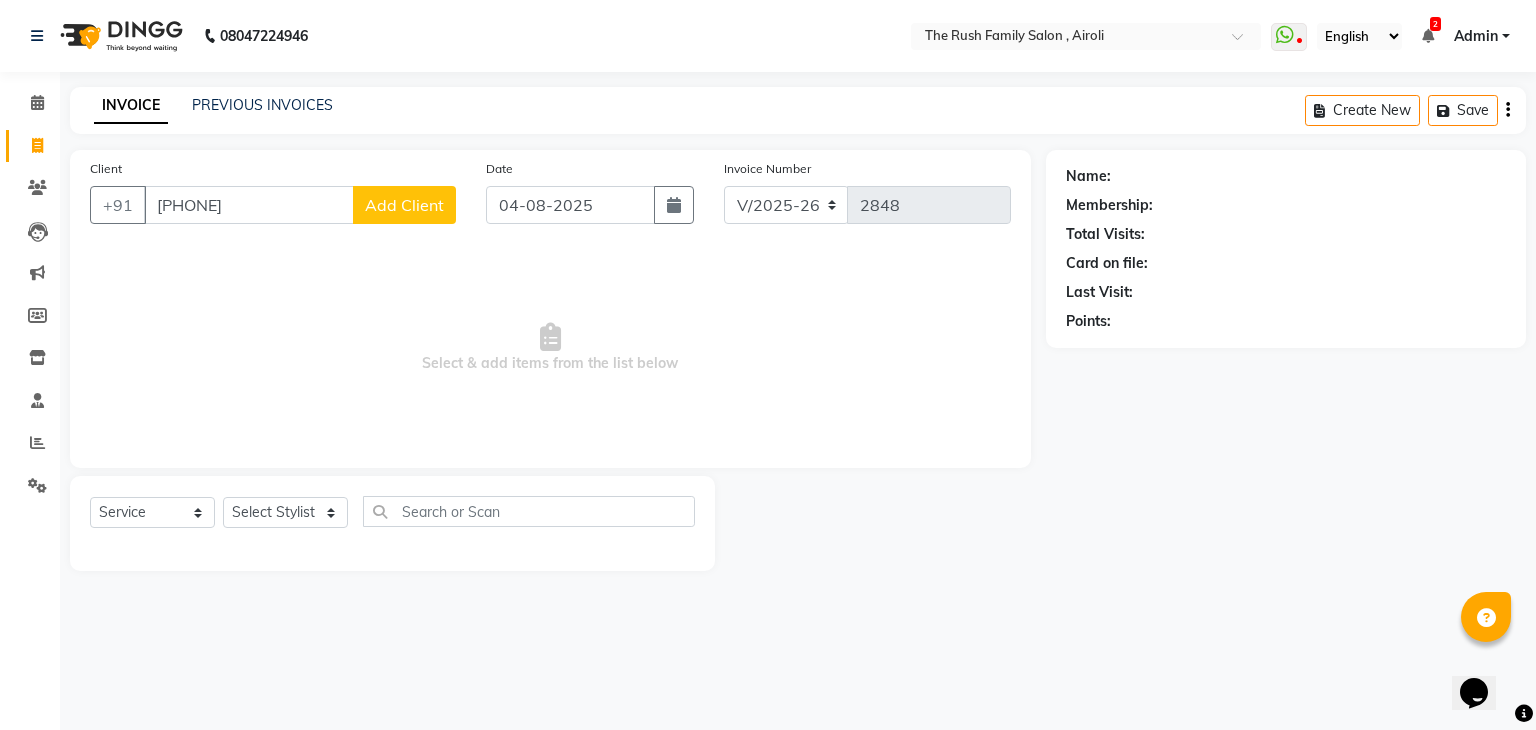 type on "[PHONE]" 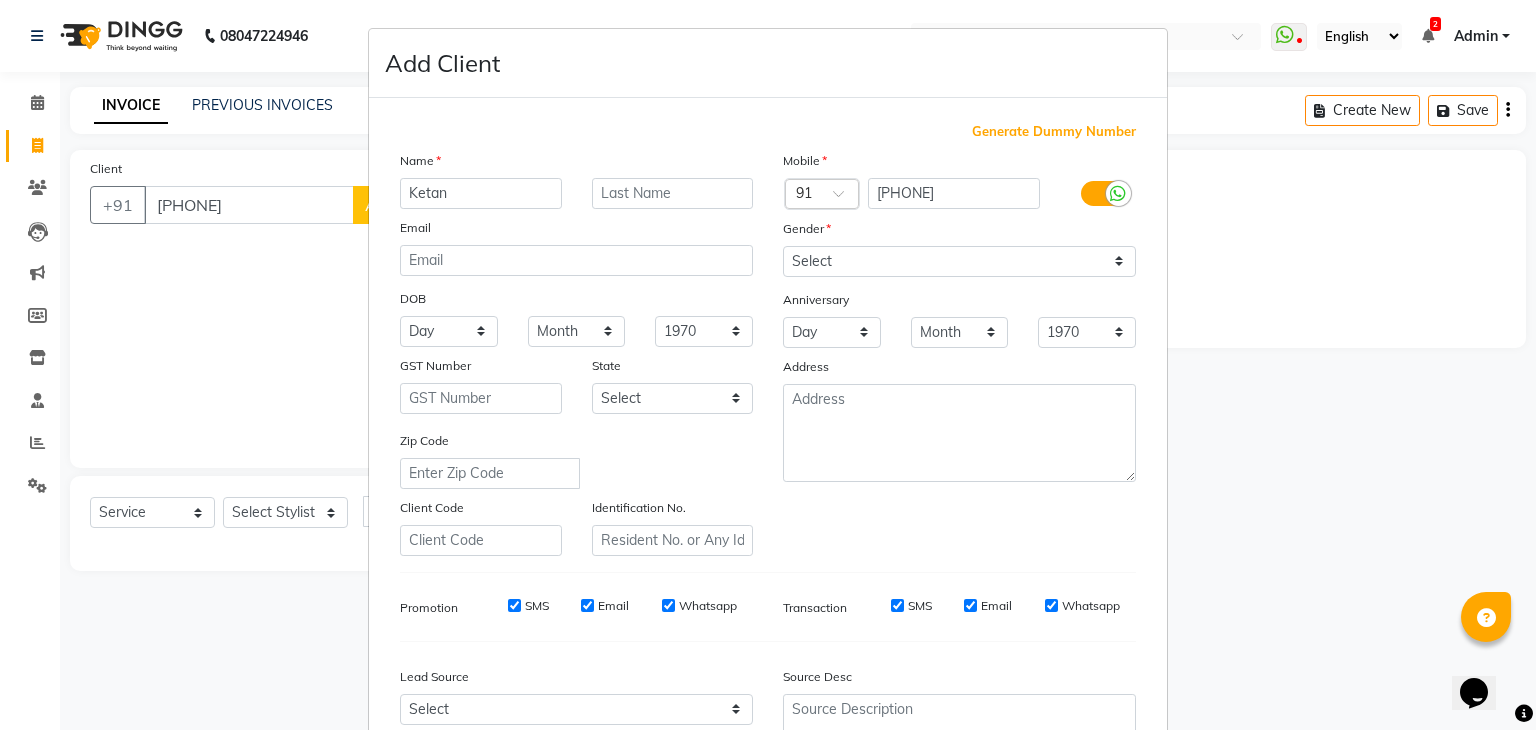 type on "Ketan" 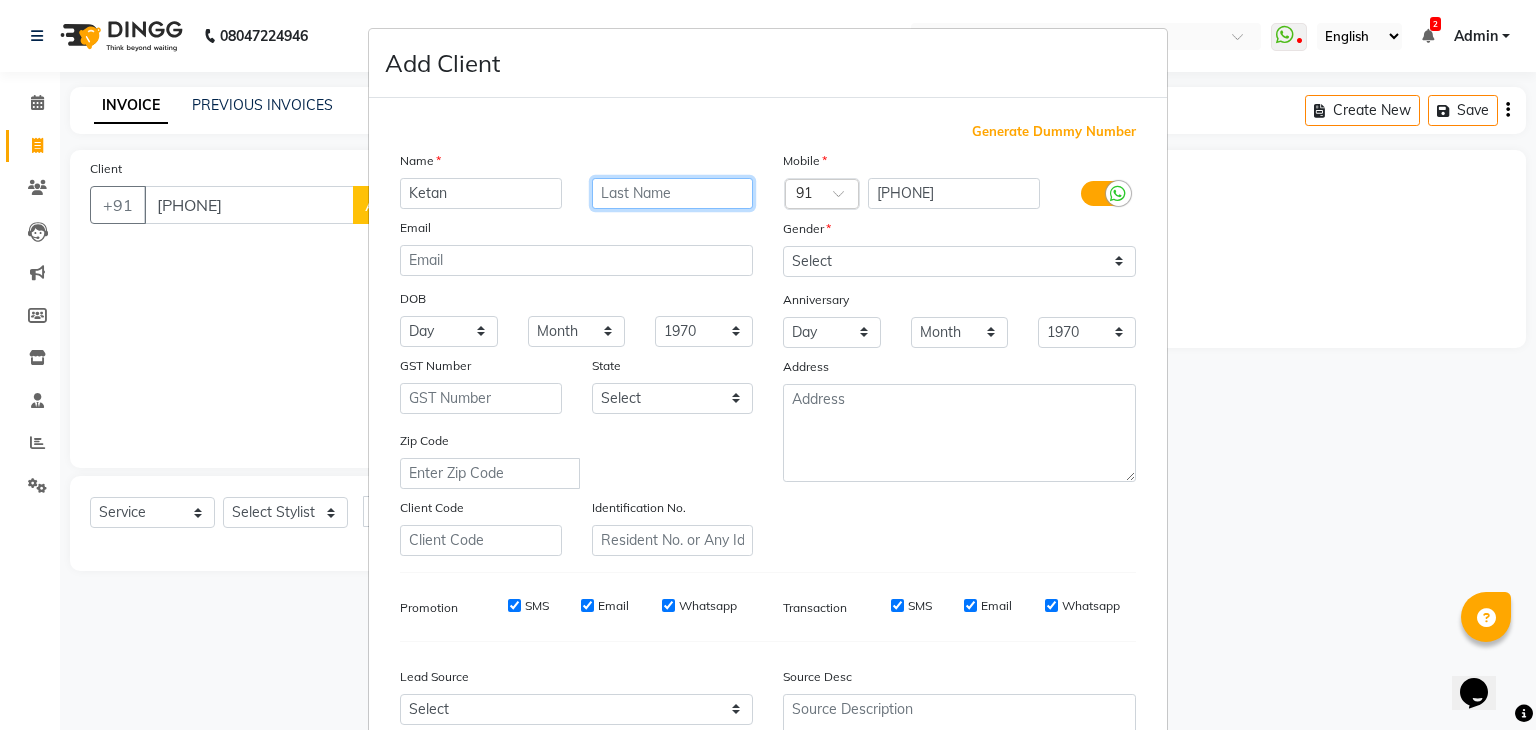 click at bounding box center [673, 193] 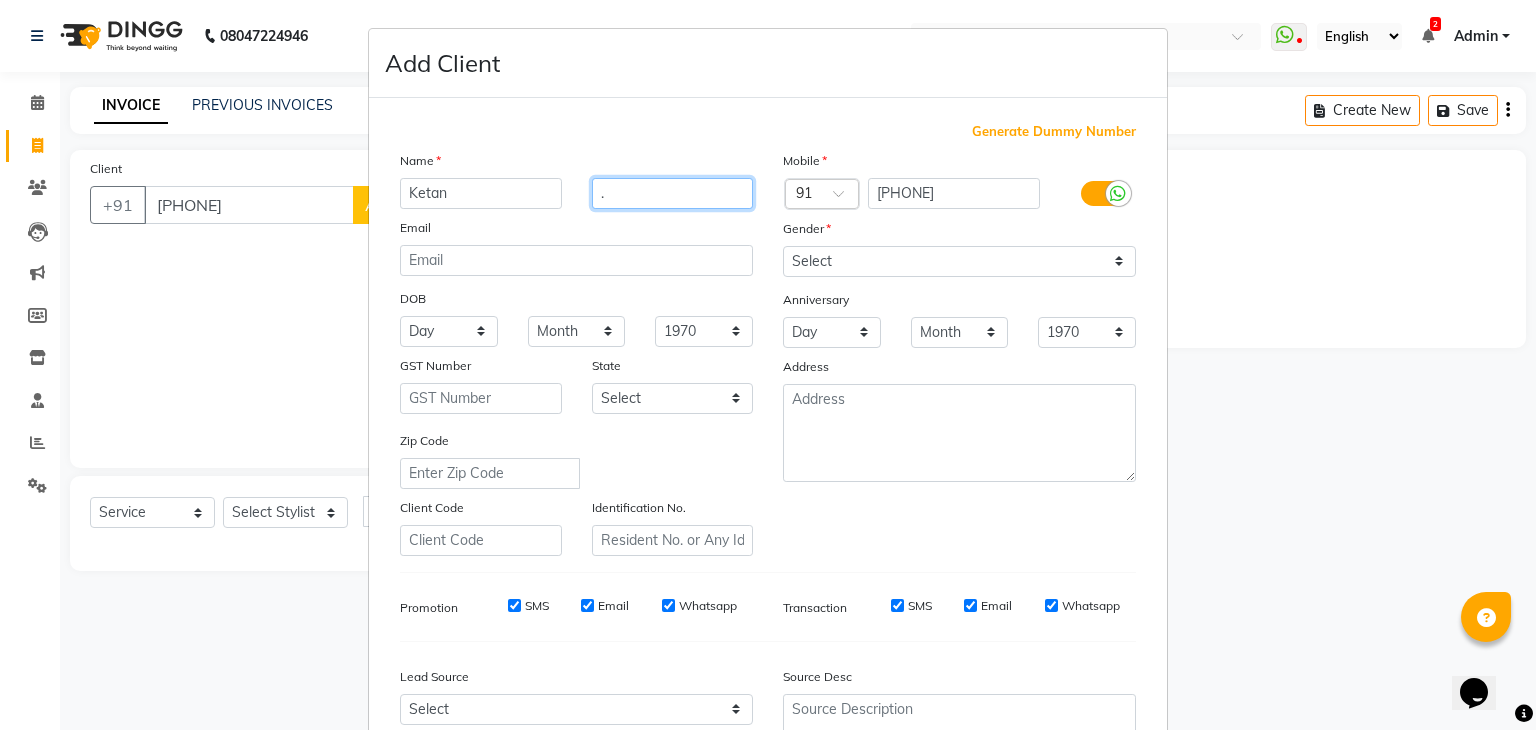 type on "." 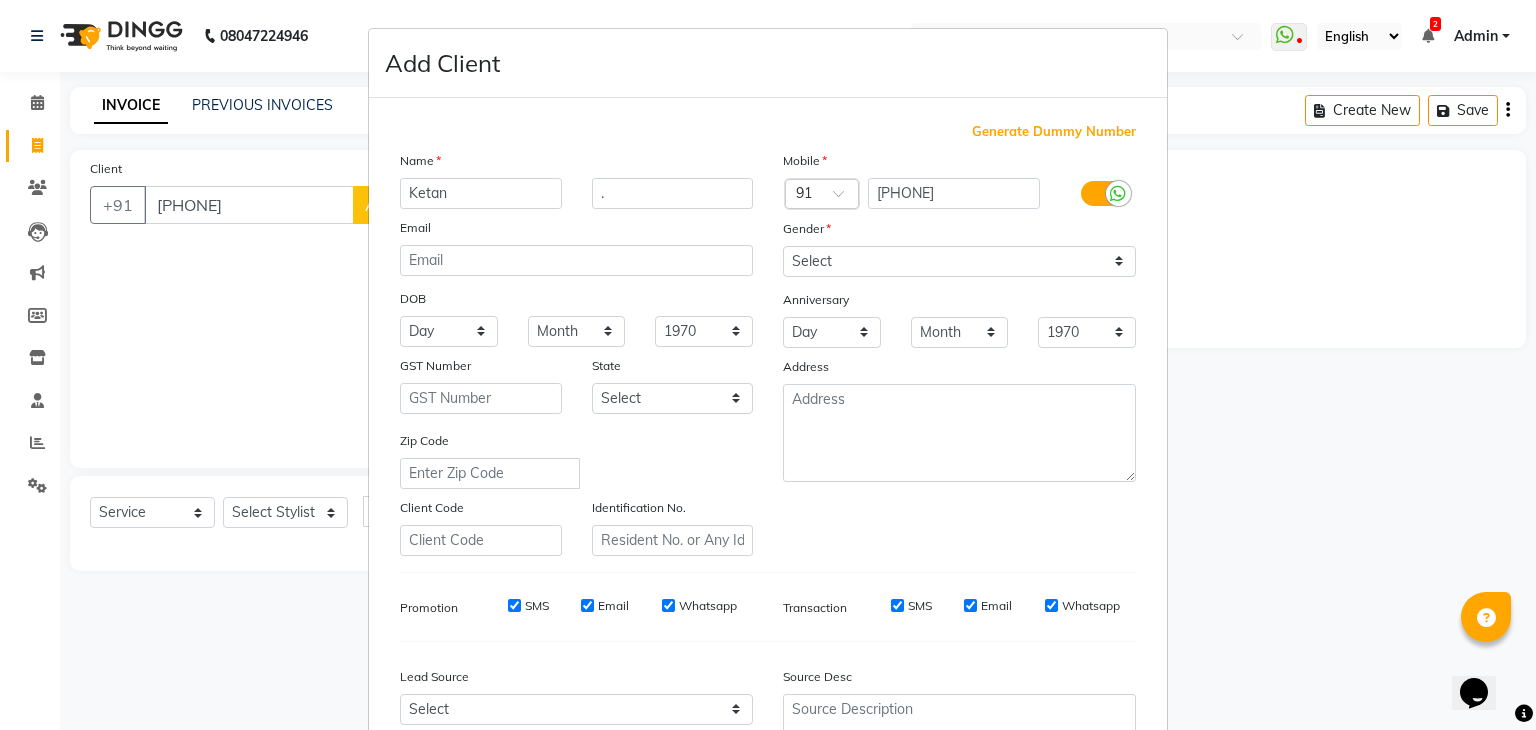 drag, startPoint x: 1079, startPoint y: 233, endPoint x: 1085, endPoint y: 257, distance: 24.738634 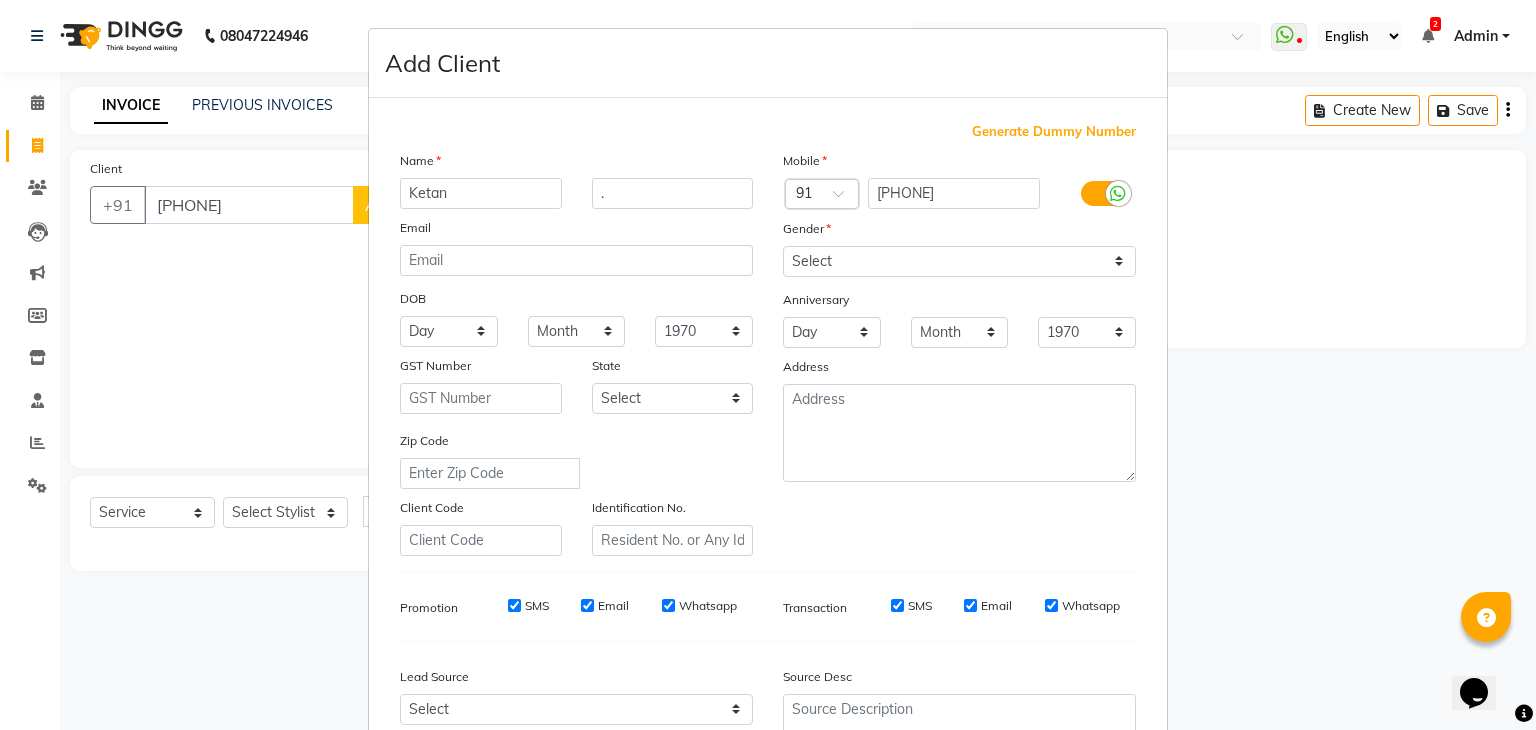 click on "Mobile Country Code × 91 [PHONE] Gender Select Male Female Other Prefer Not To Say Anniversary Day 01 02 03 04 05 06 07 08 09 10 11 12 13 14 15 16 17 18 19 20 21 22 23 24 25 26 27 28 29 30 31 Month January February March April May June July August September October November December 1970 1971 1972 1973 1974 1975 1976 1977 1978 1979 1980 1981 1982 1983 1984 1985 1986 1987 1988 1989 1990 1991 1992 1993 1994 1995 1996 1997 1998 1999 2000 2001 2002 2003 2004 2005 2006 2007 2008 2009 2010 2011 2012 2013 2014 2015 2016 2017 2018 2019 2020 2021 2022 2023 2024 2025 [ADDRESS]" at bounding box center (959, 353) 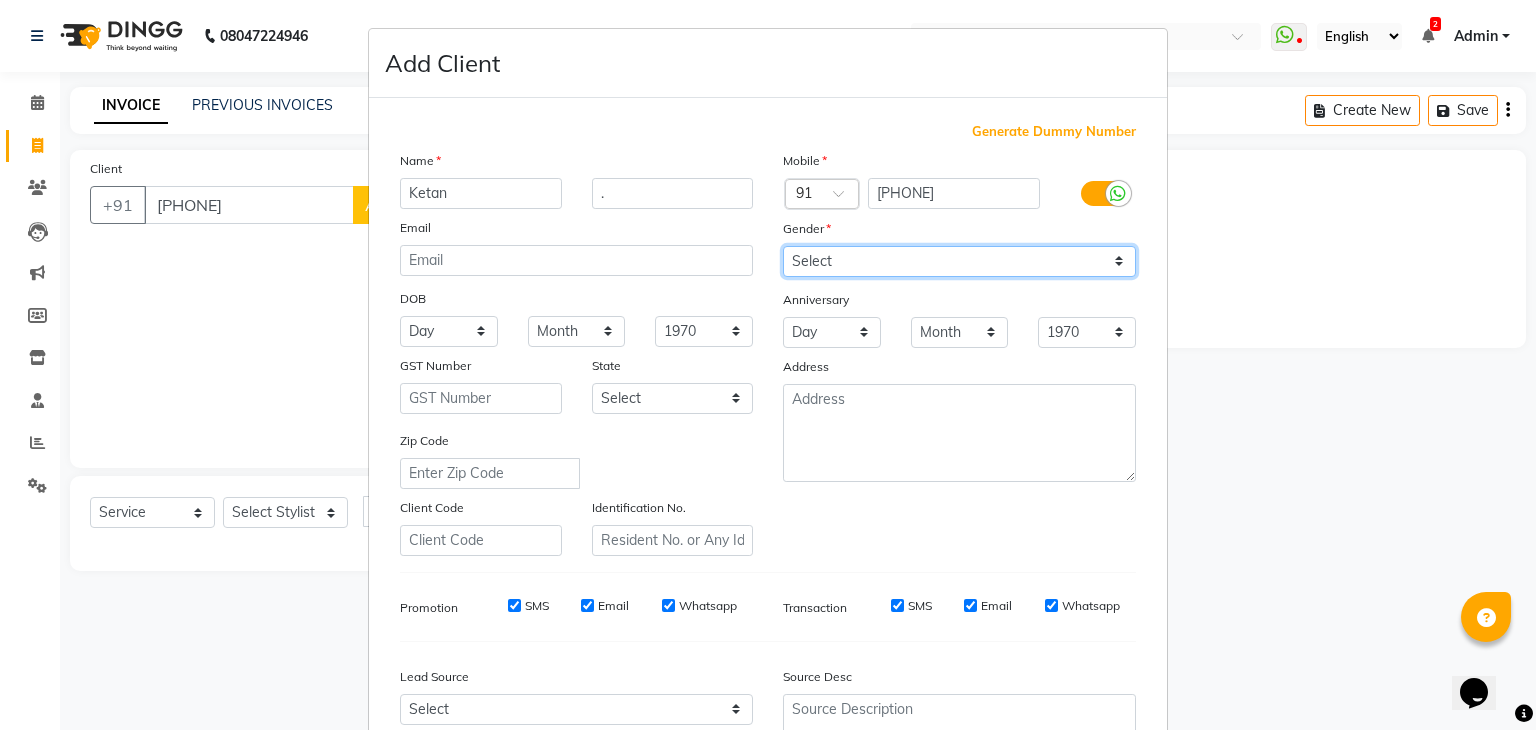 drag, startPoint x: 1085, startPoint y: 257, endPoint x: 933, endPoint y: 360, distance: 183.61101 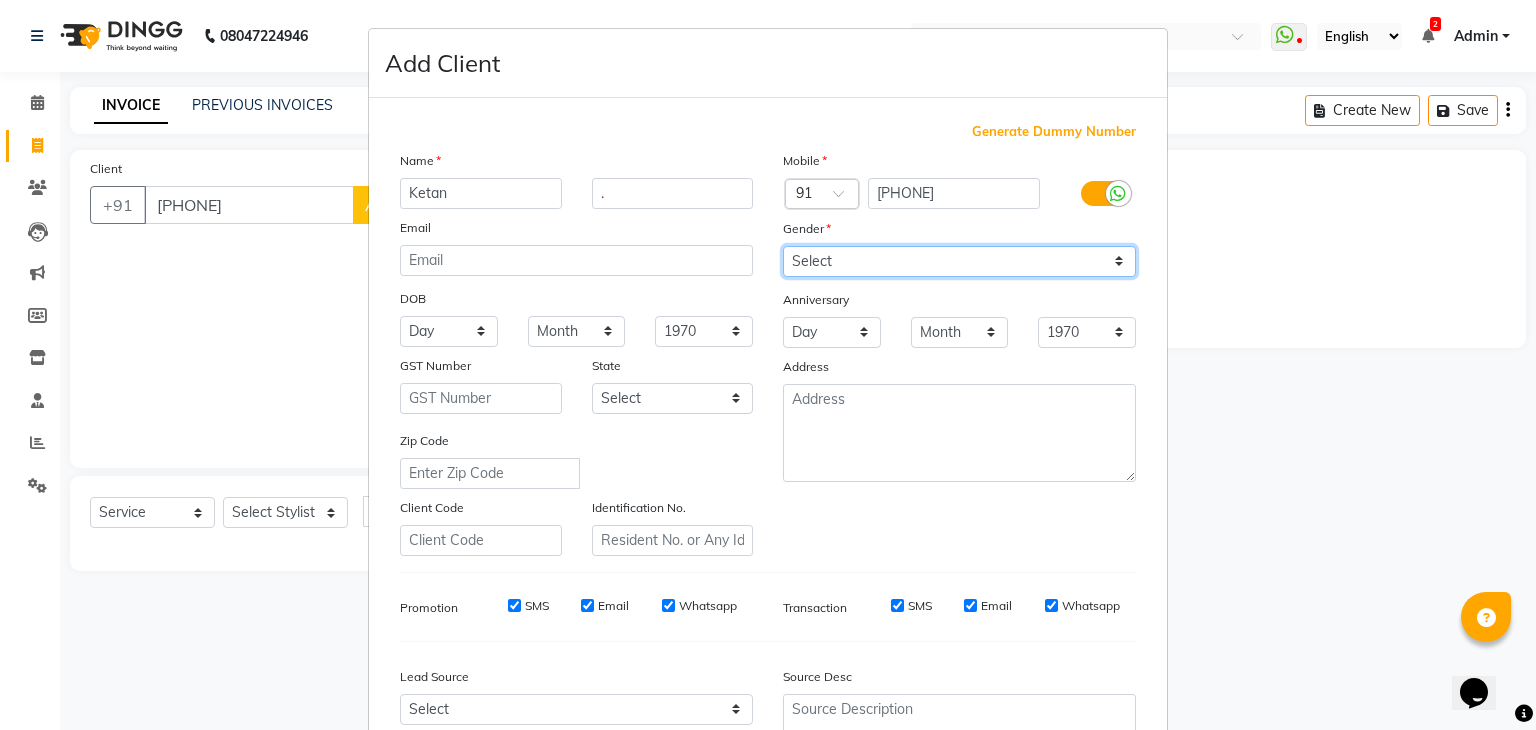 click on "Mobile Country Code × 91 [PHONE] Gender Select Male Female Other Prefer Not To Say Anniversary Day 01 02 03 04 05 06 07 08 09 10 11 12 13 14 15 16 17 18 19 20 21 22 23 24 25 26 27 28 29 30 31 Month January February March April May June July August September October November December 1970 1971 1972 1973 1974 1975 1976 1977 1978 1979 1980 1981 1982 1983 1984 1985 1986 1987 1988 1989 1990 1991 1992 1993 1994 1995 1996 1997 1998 1999 2000 2001 2002 2003 2004 2005 2006 2007 2008 2009 2010 2011 2012 2013 2014 2015 2016 2017 2018 2019 2020 2021 2022 2023 2024 2025 [ADDRESS]" at bounding box center (959, 353) 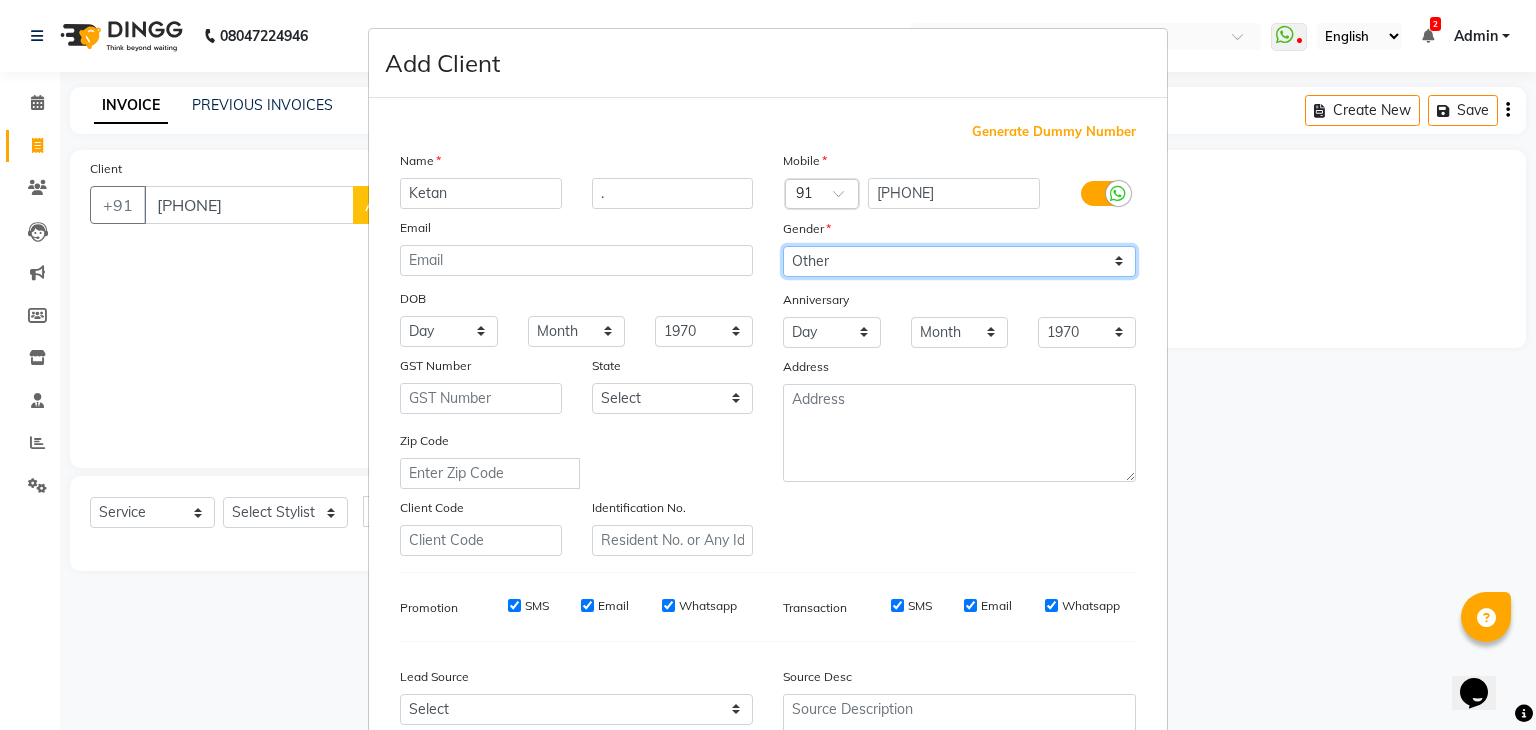 click on "Select Male Female Other Prefer Not To Say" at bounding box center [959, 261] 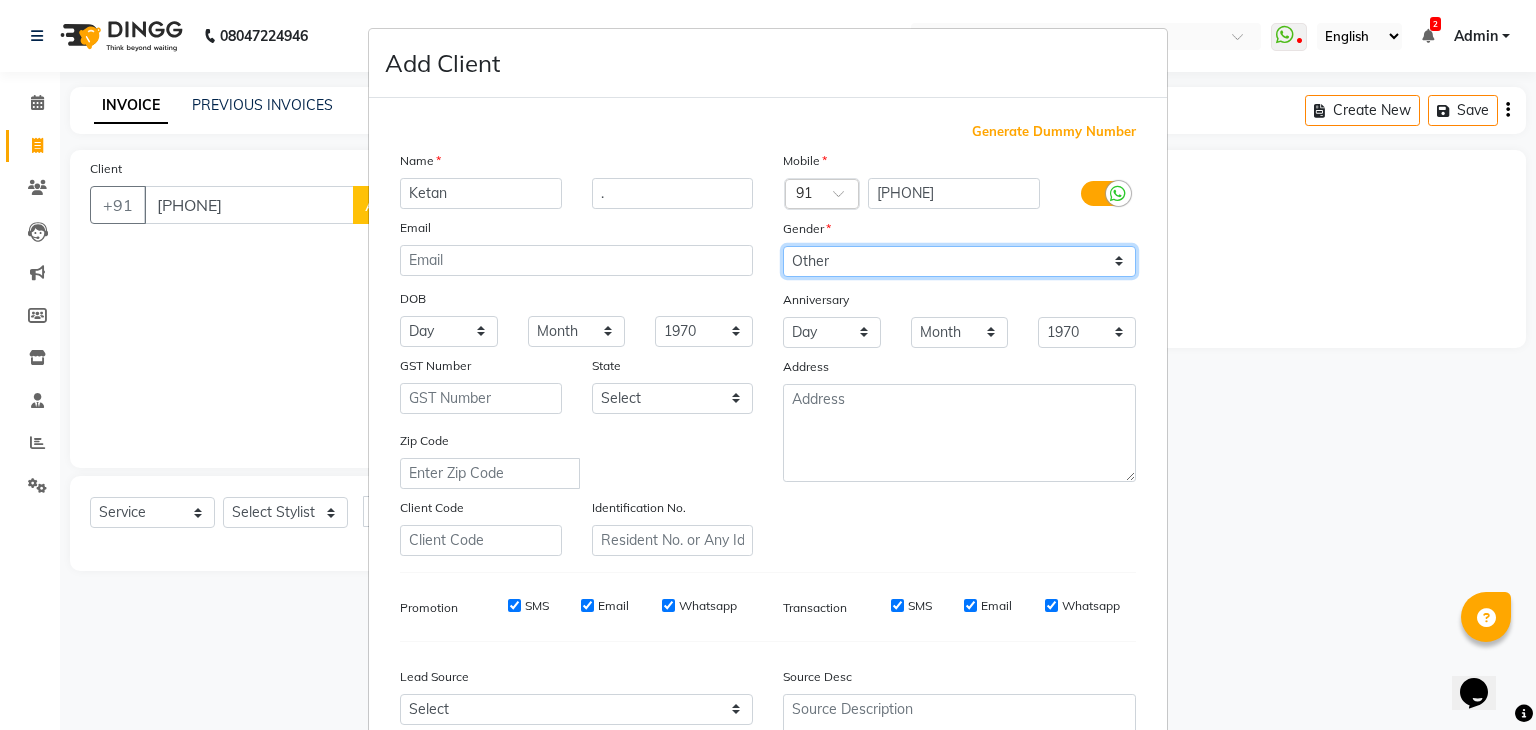drag, startPoint x: 998, startPoint y: 268, endPoint x: 900, endPoint y: 349, distance: 127.141655 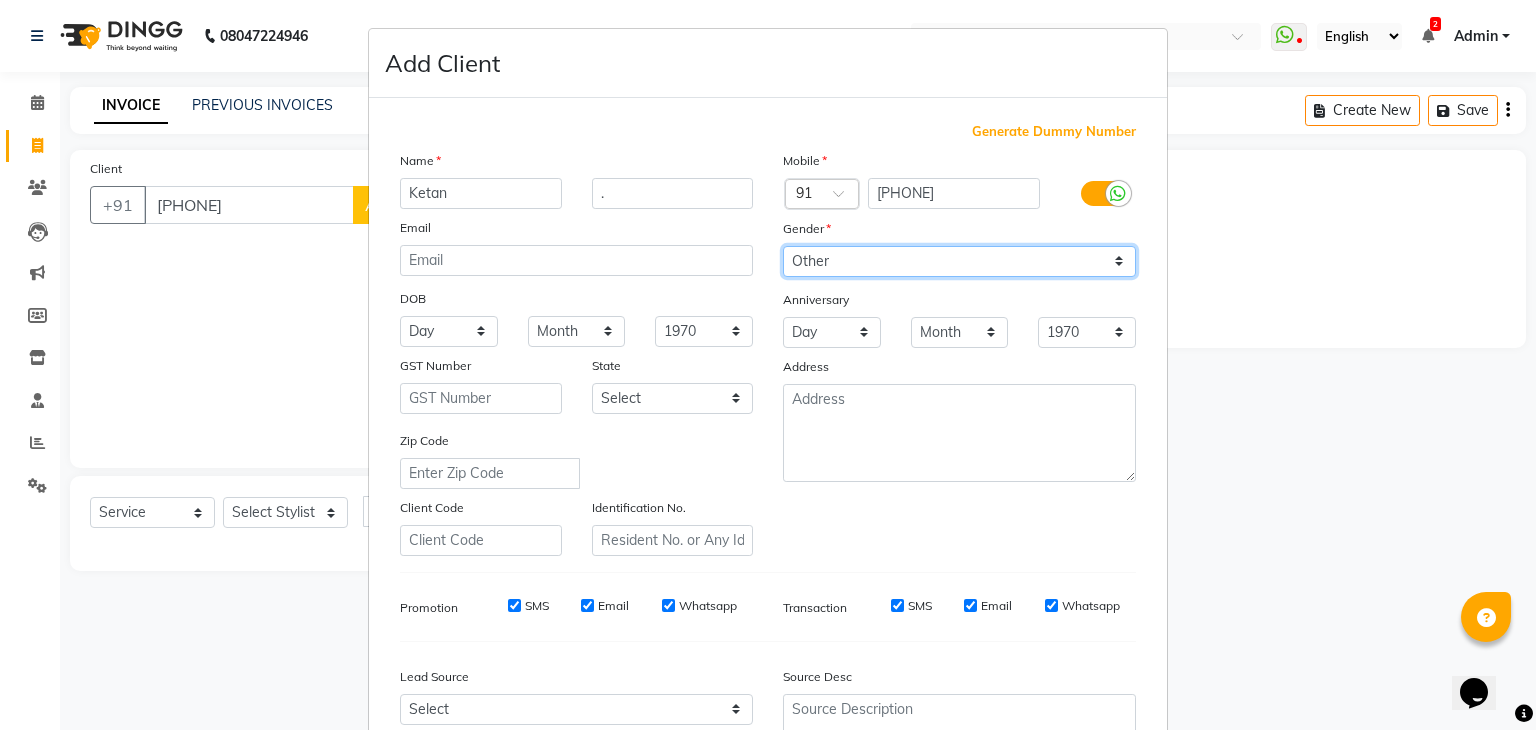 click on "Mobile Country Code × 91 [PHONE] Gender Select Male Female Other Prefer Not To Say Anniversary Day 01 02 03 04 05 06 07 08 09 10 11 12 13 14 15 16 17 18 19 20 21 22 23 24 25 26 27 28 29 30 31 Month January February March April May June July August September October November December 1970 1971 1972 1973 1974 1975 1976 1977 1978 1979 1980 1981 1982 1983 1984 1985 1986 1987 1988 1989 1990 1991 1992 1993 1994 1995 1996 1997 1998 1999 2000 2001 2002 2003 2004 2005 2006 2007 2008 2009 2010 2011 2012 2013 2014 2015 2016 2017 2018 2019 2020 2021 2022 2023 2024 2025 [ADDRESS]" at bounding box center [959, 353] 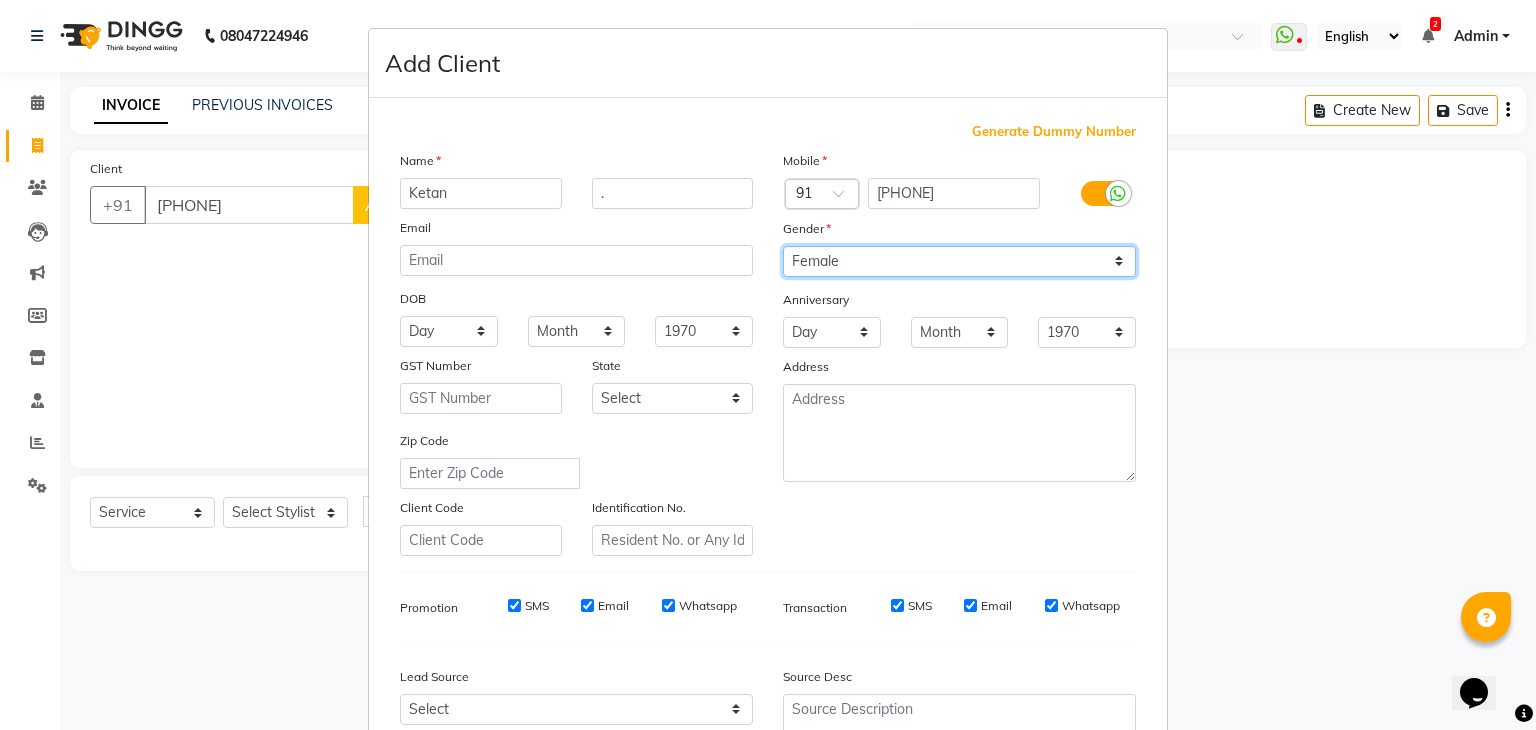 click on "Select Male Female Other Prefer Not To Say" at bounding box center [959, 261] 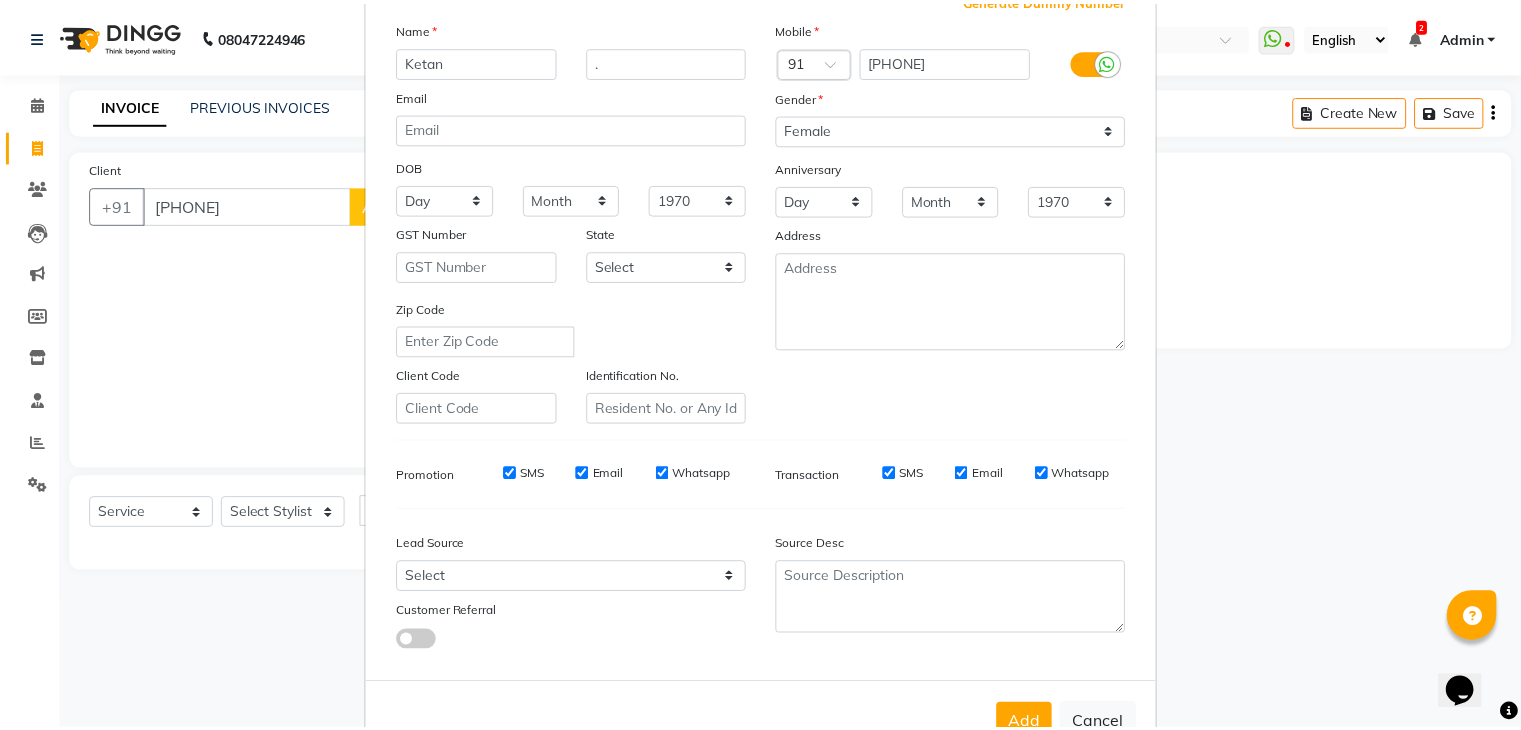 scroll, scrollTop: 188, scrollLeft: 0, axis: vertical 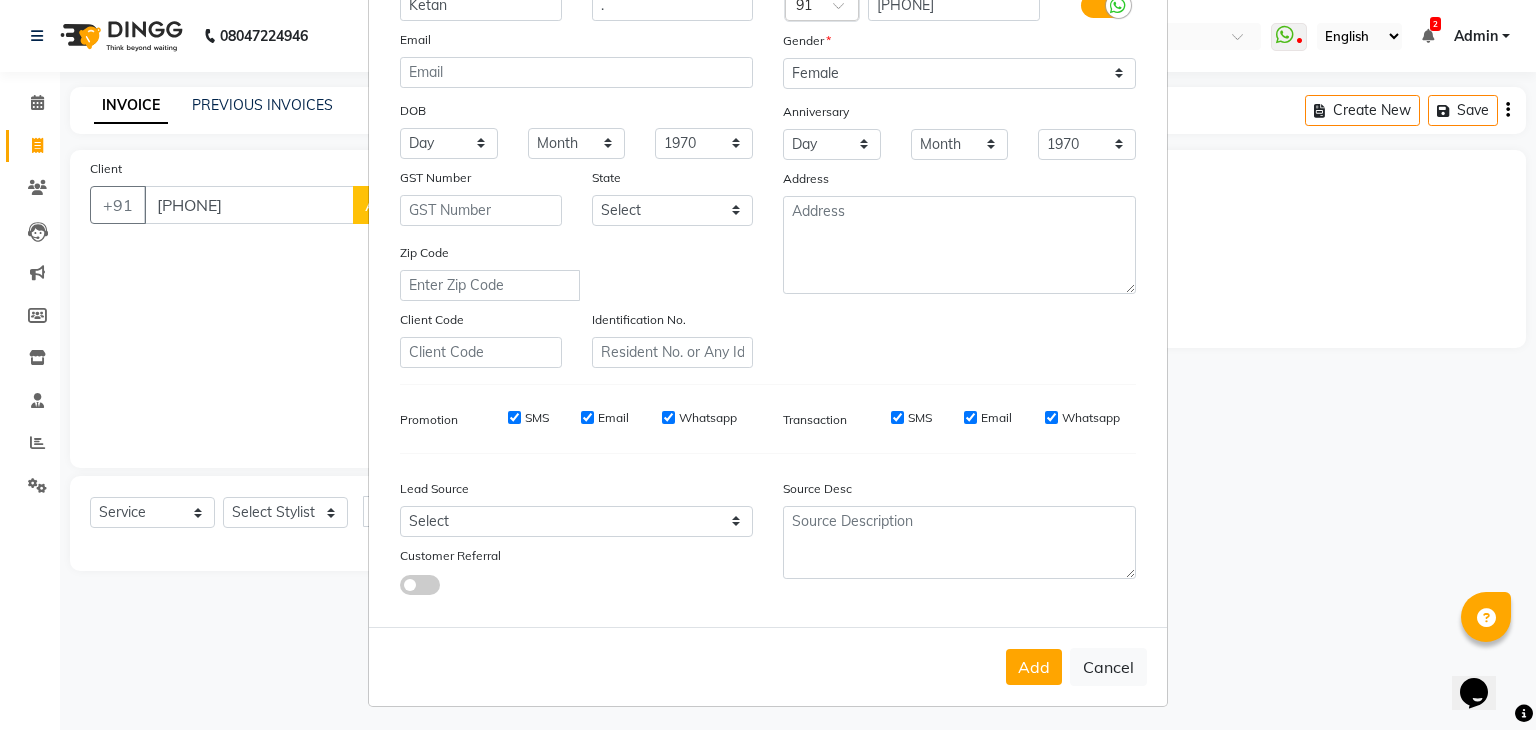 click on "Add   Cancel" at bounding box center (768, 666) 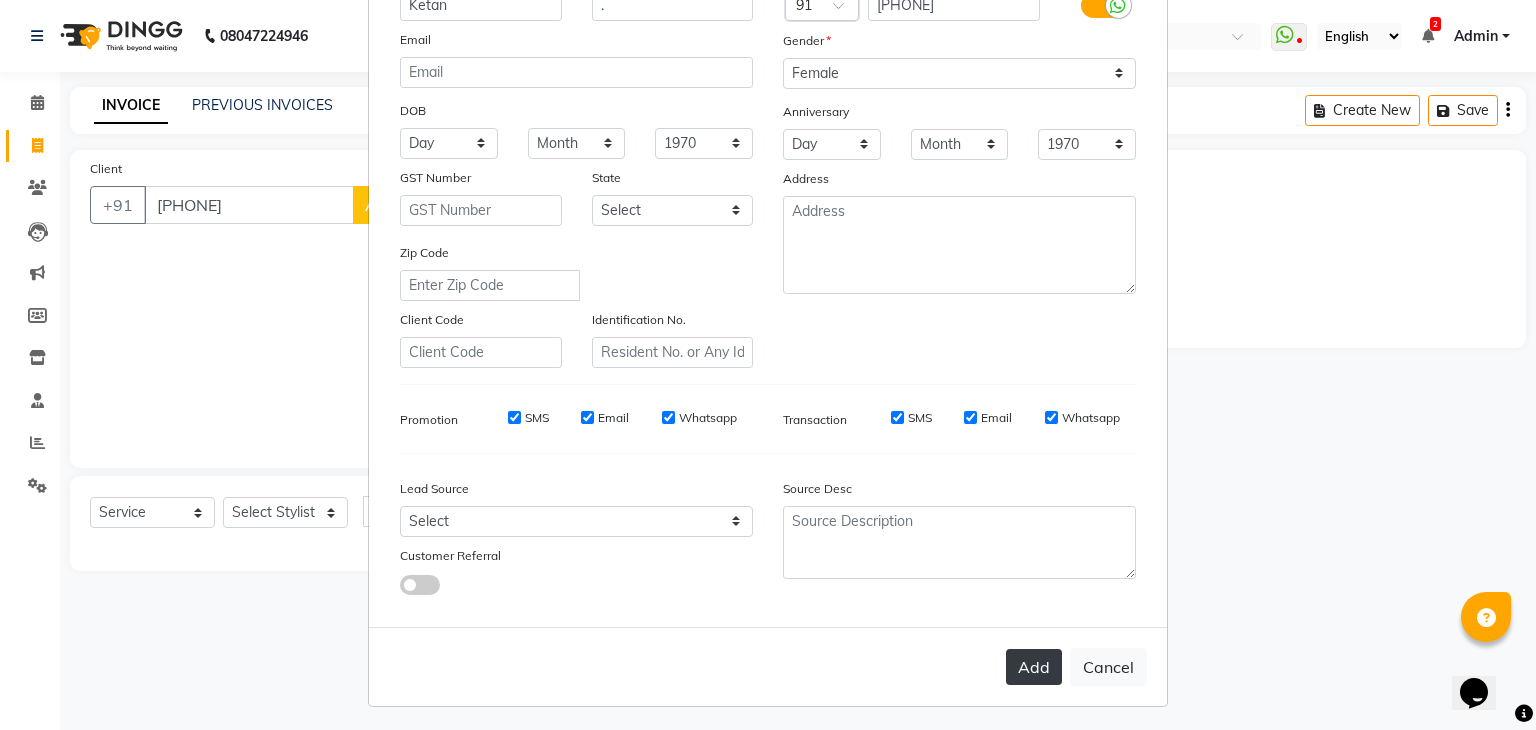 click on "Add" at bounding box center [1034, 667] 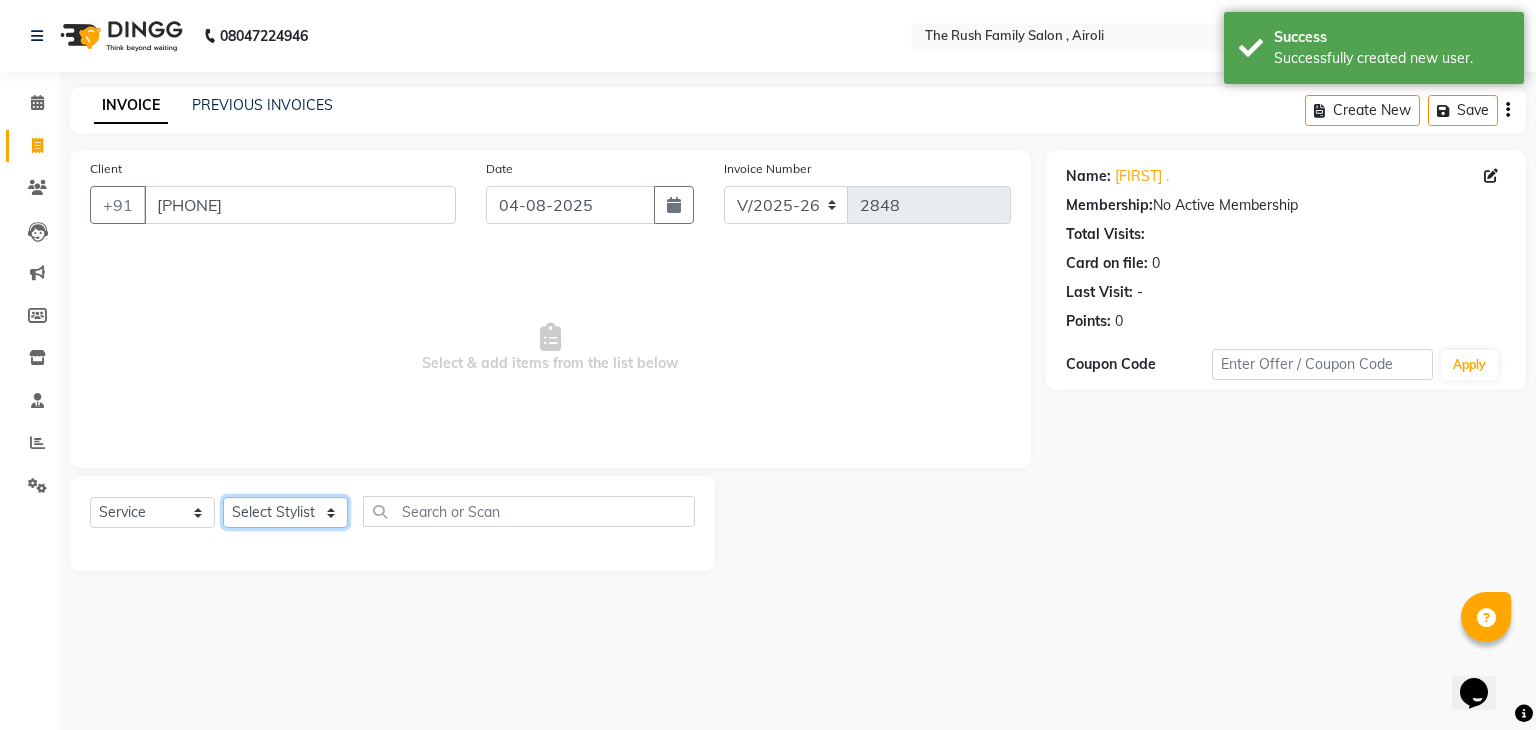 click on "Select Stylist Ajaz Alvira Danish Guddi Jayesh Josh  mumtaz Naeem Neha Riya    Rush Swati" 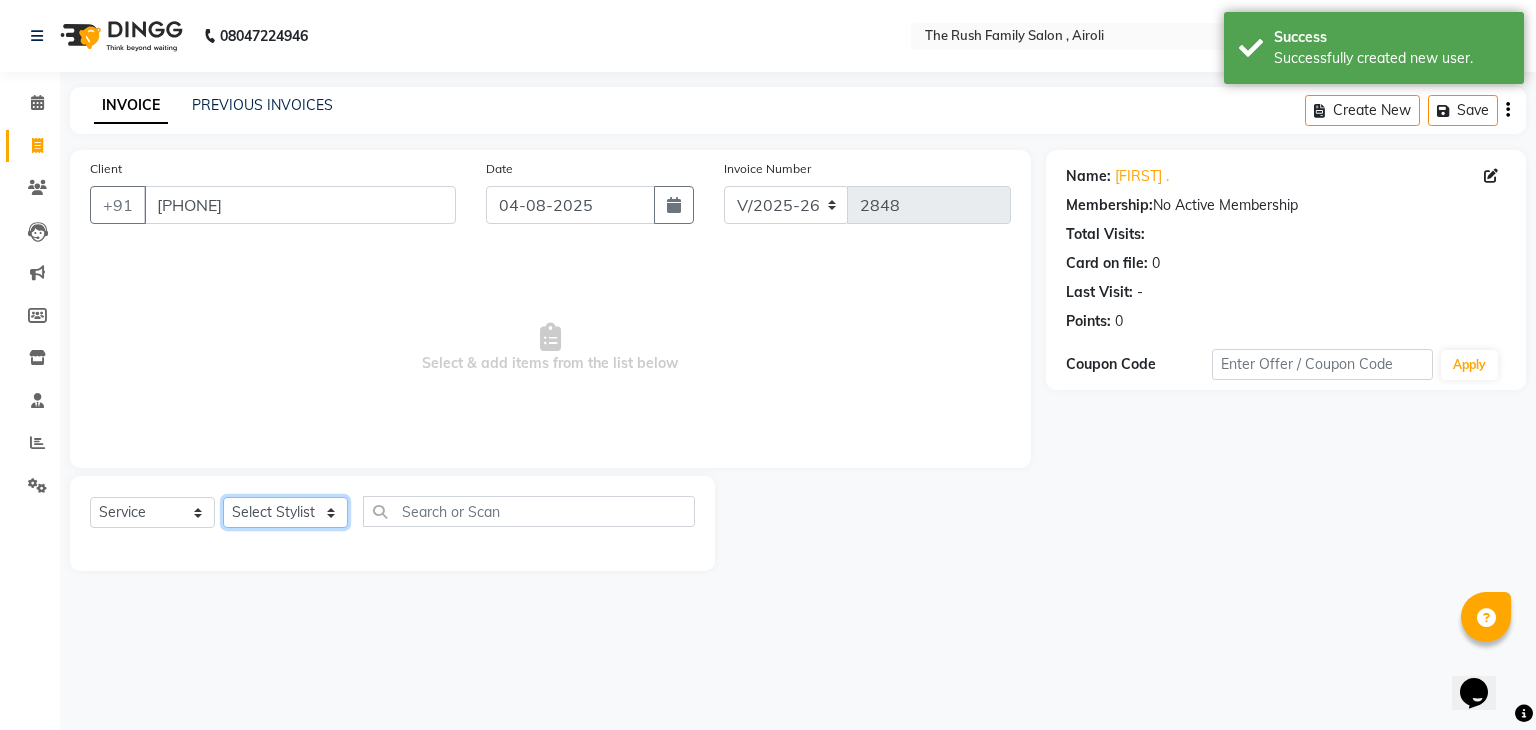 select on "53300" 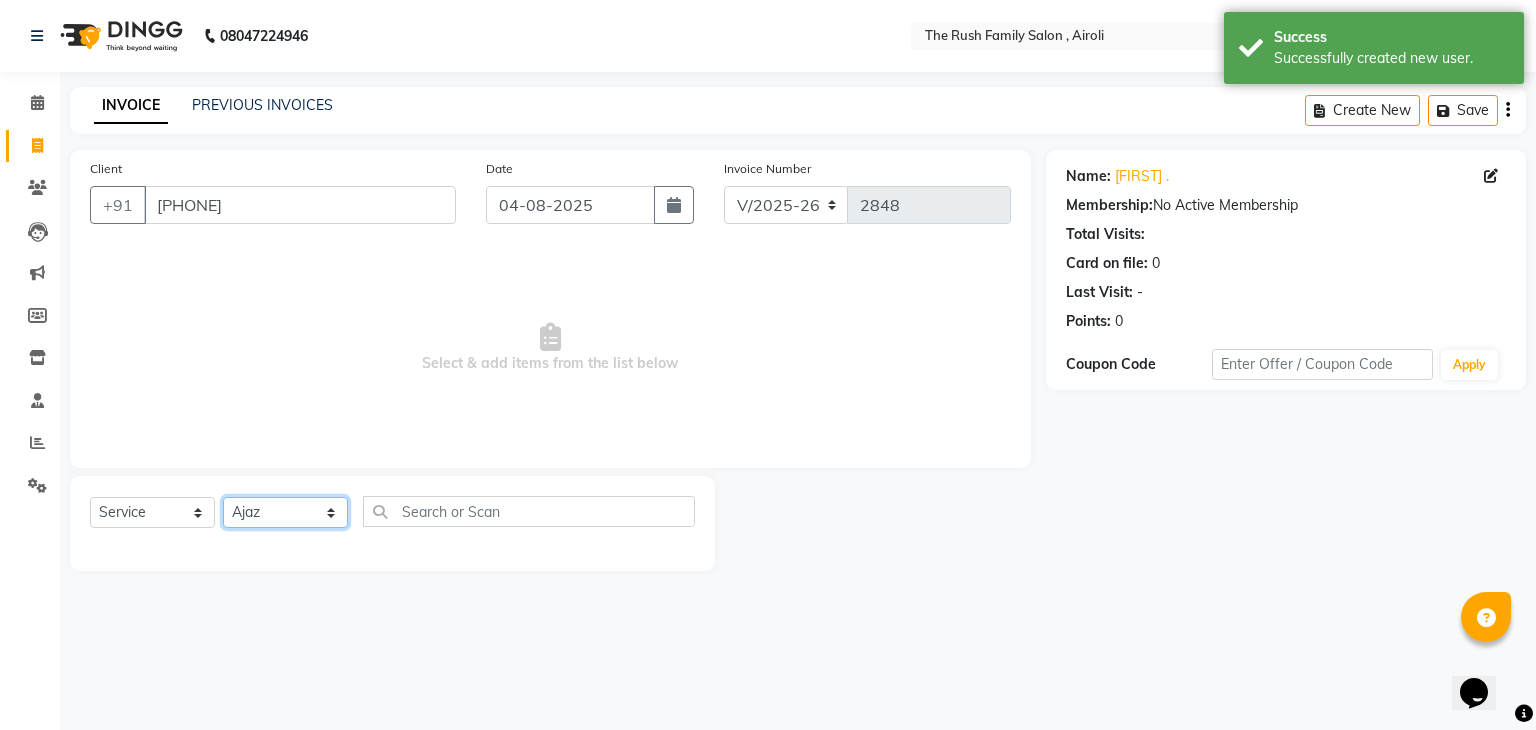 click on "Select Stylist Ajaz Alvira Danish Guddi Jayesh Josh  mumtaz Naeem Neha Riya    Rush Swati" 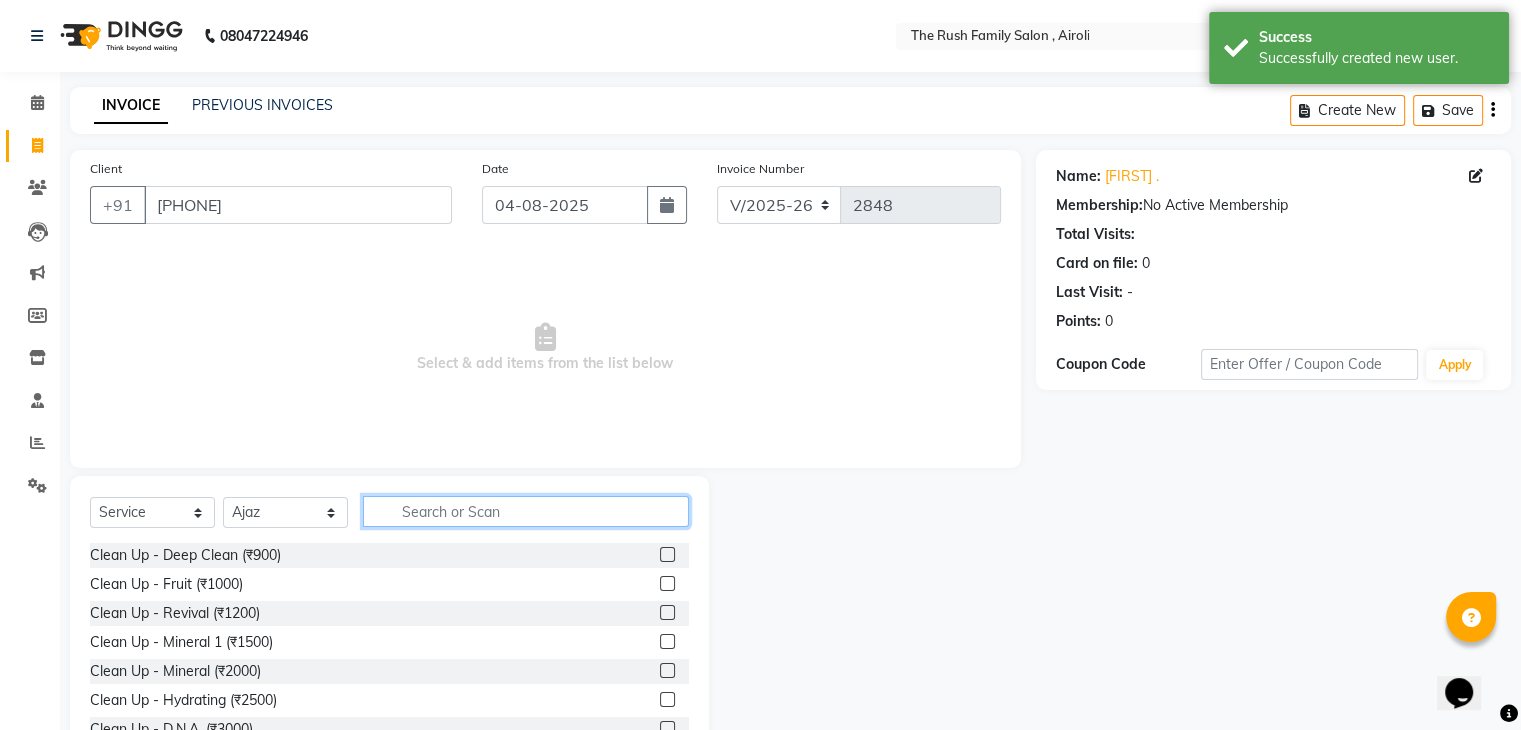 click 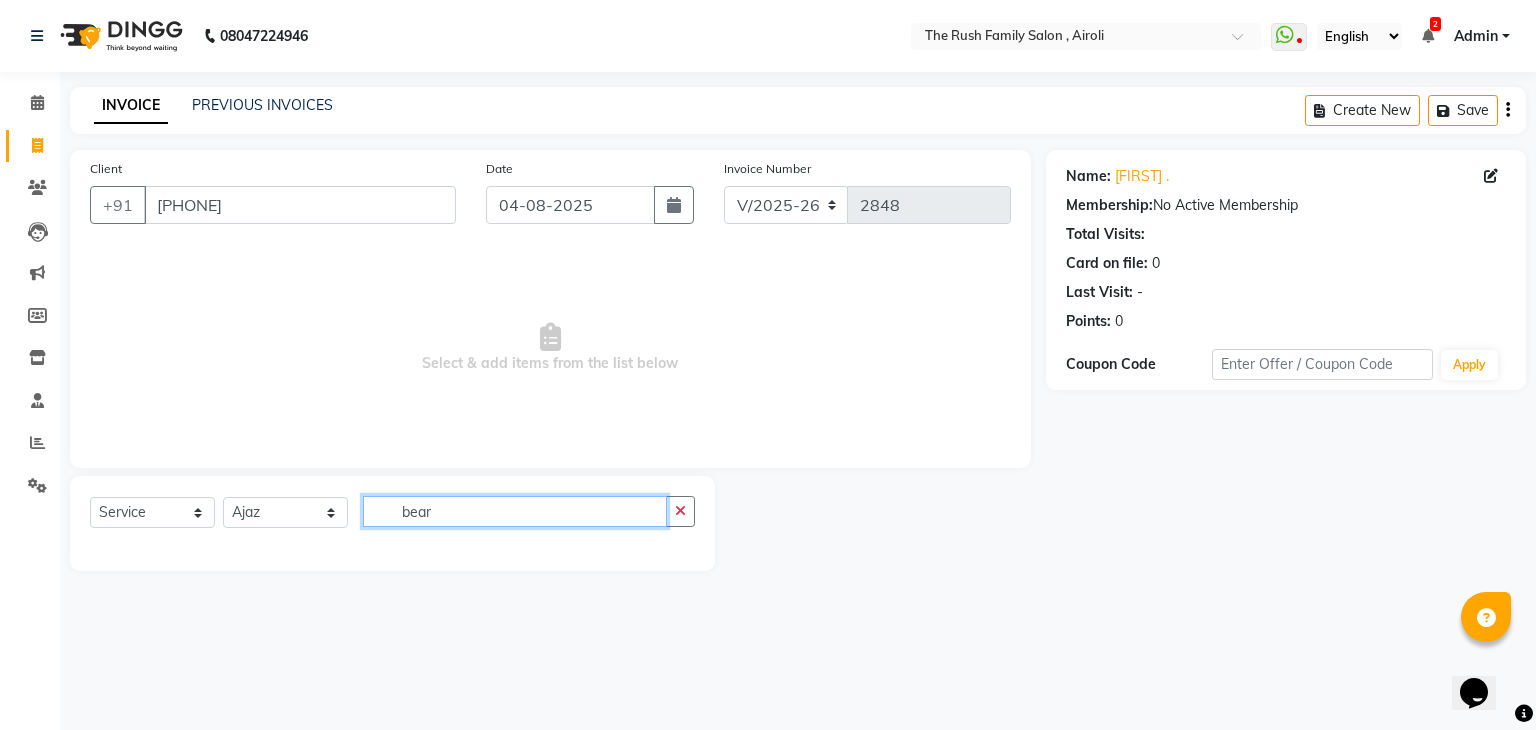 click on "bear" 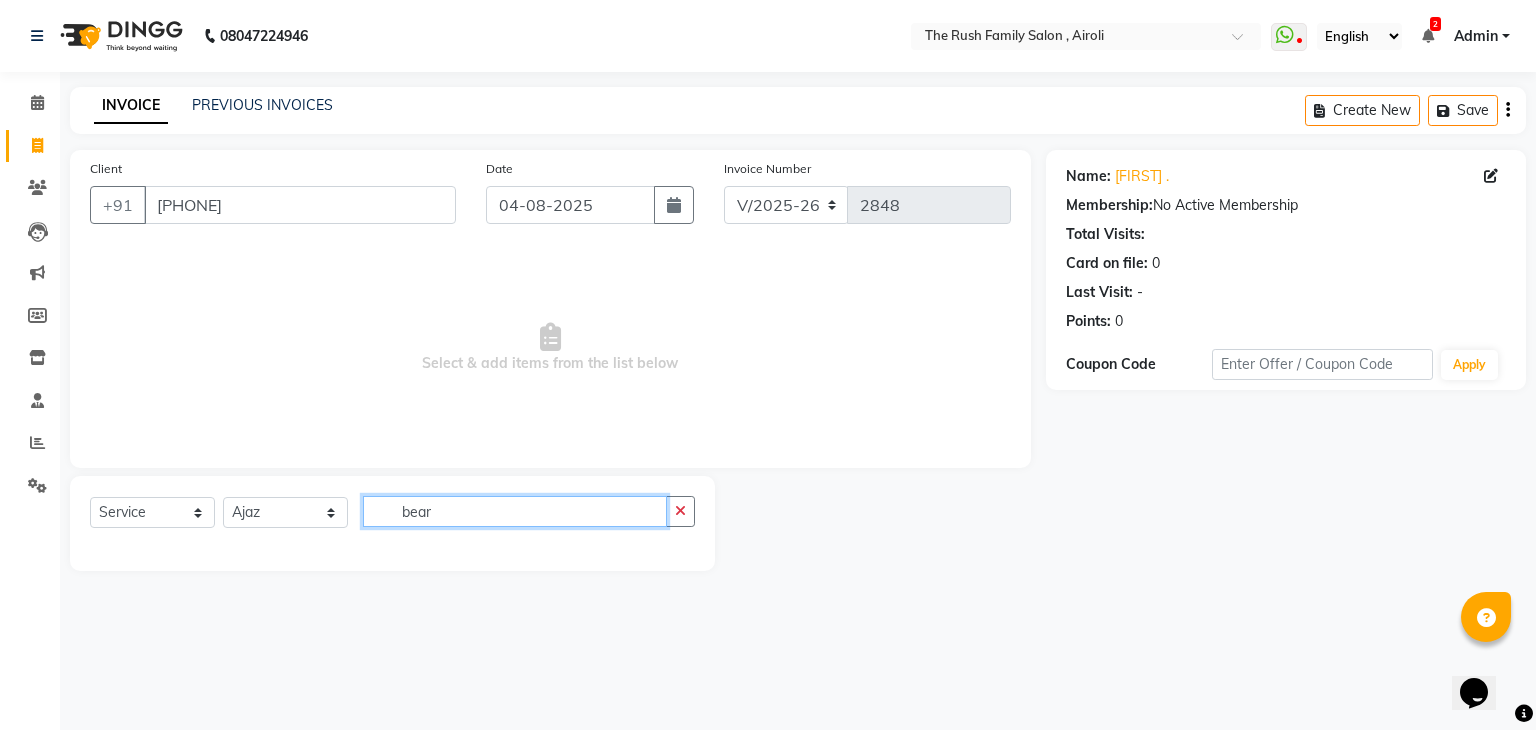click on "bear" 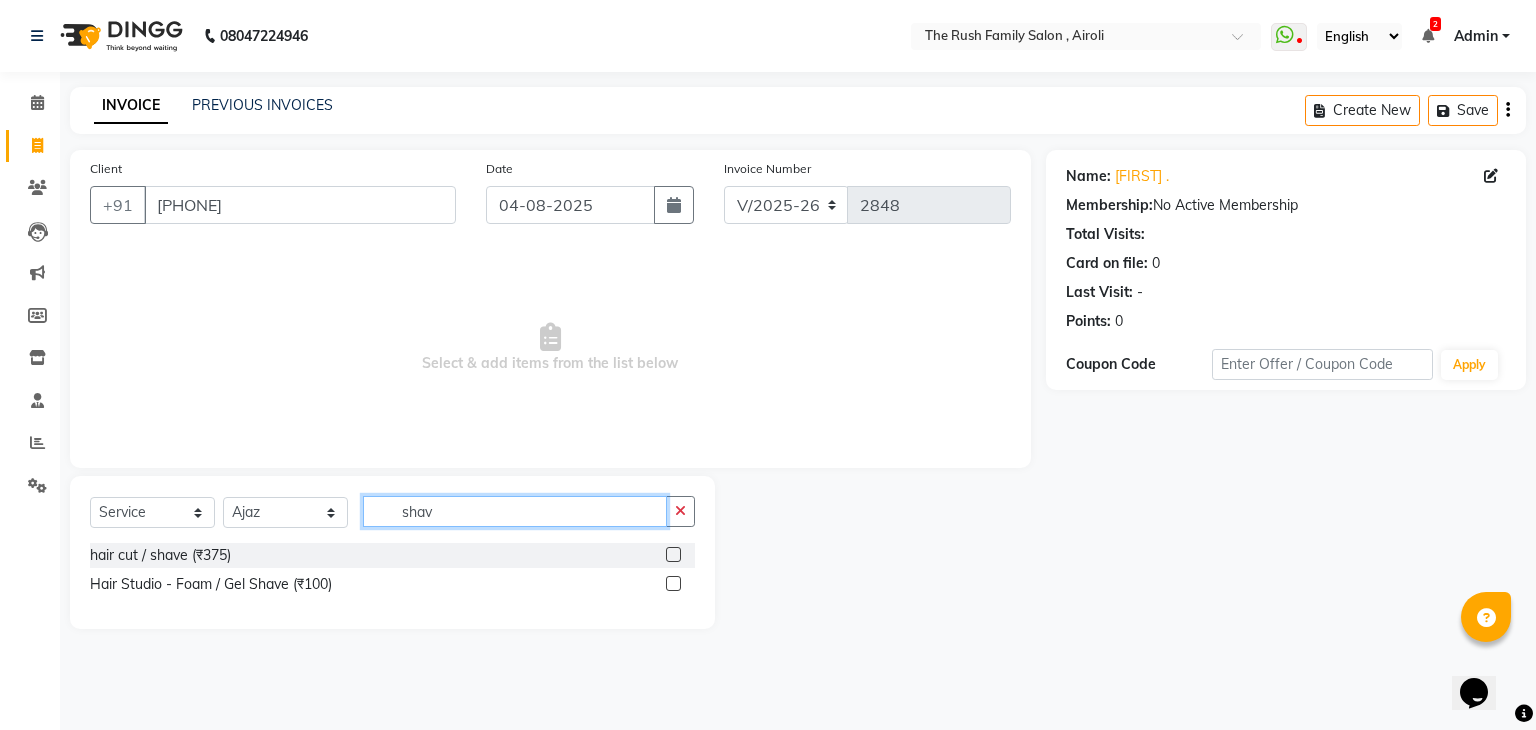 type on "shav" 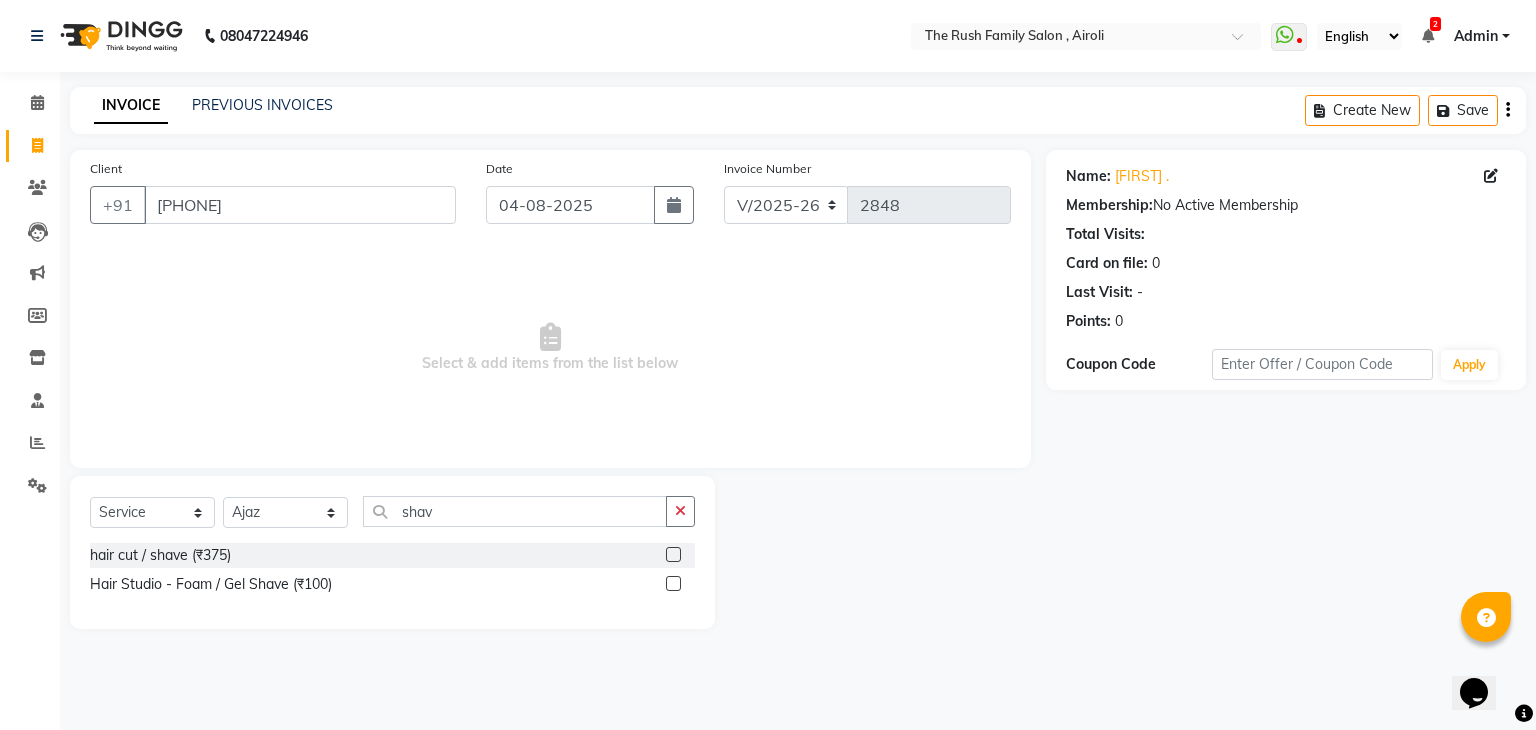 click 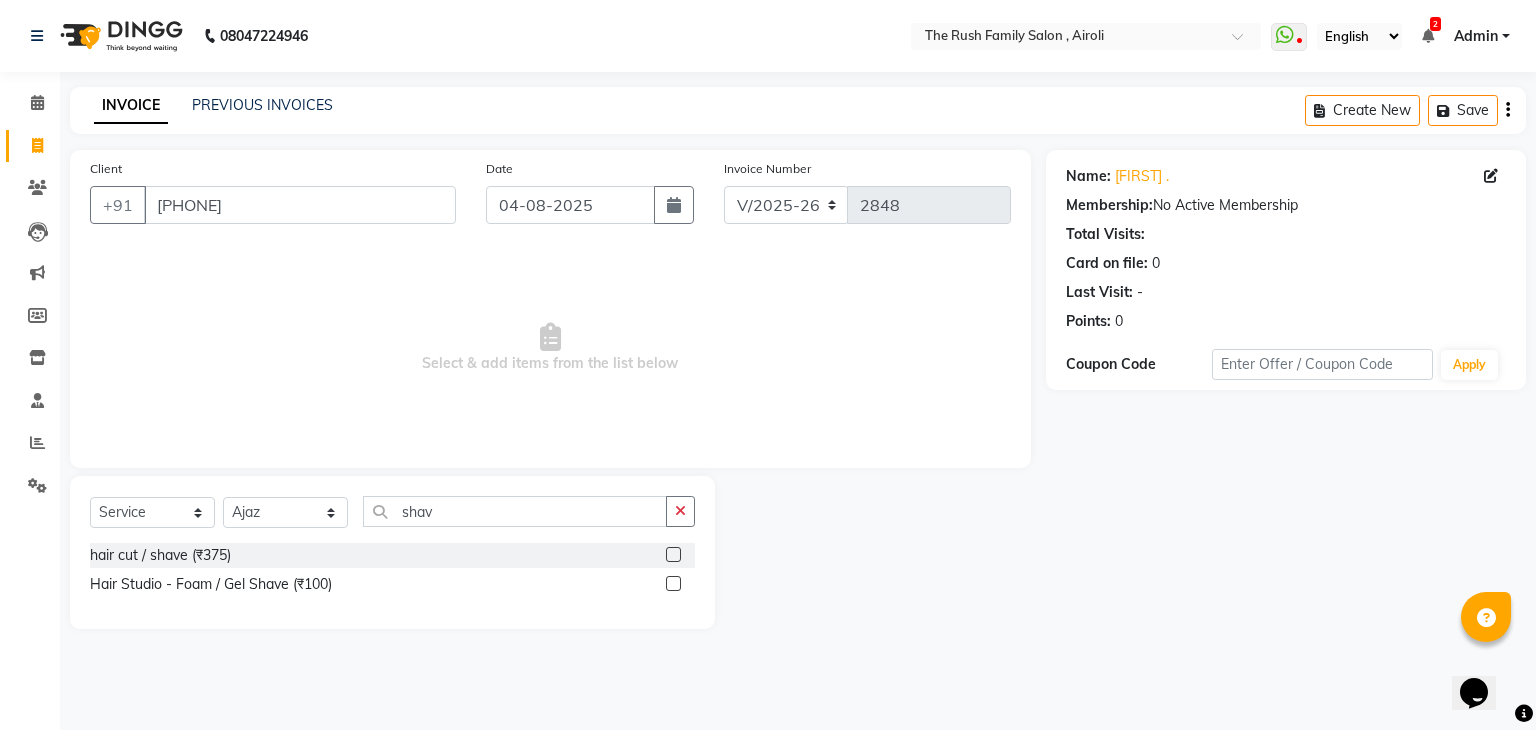 click 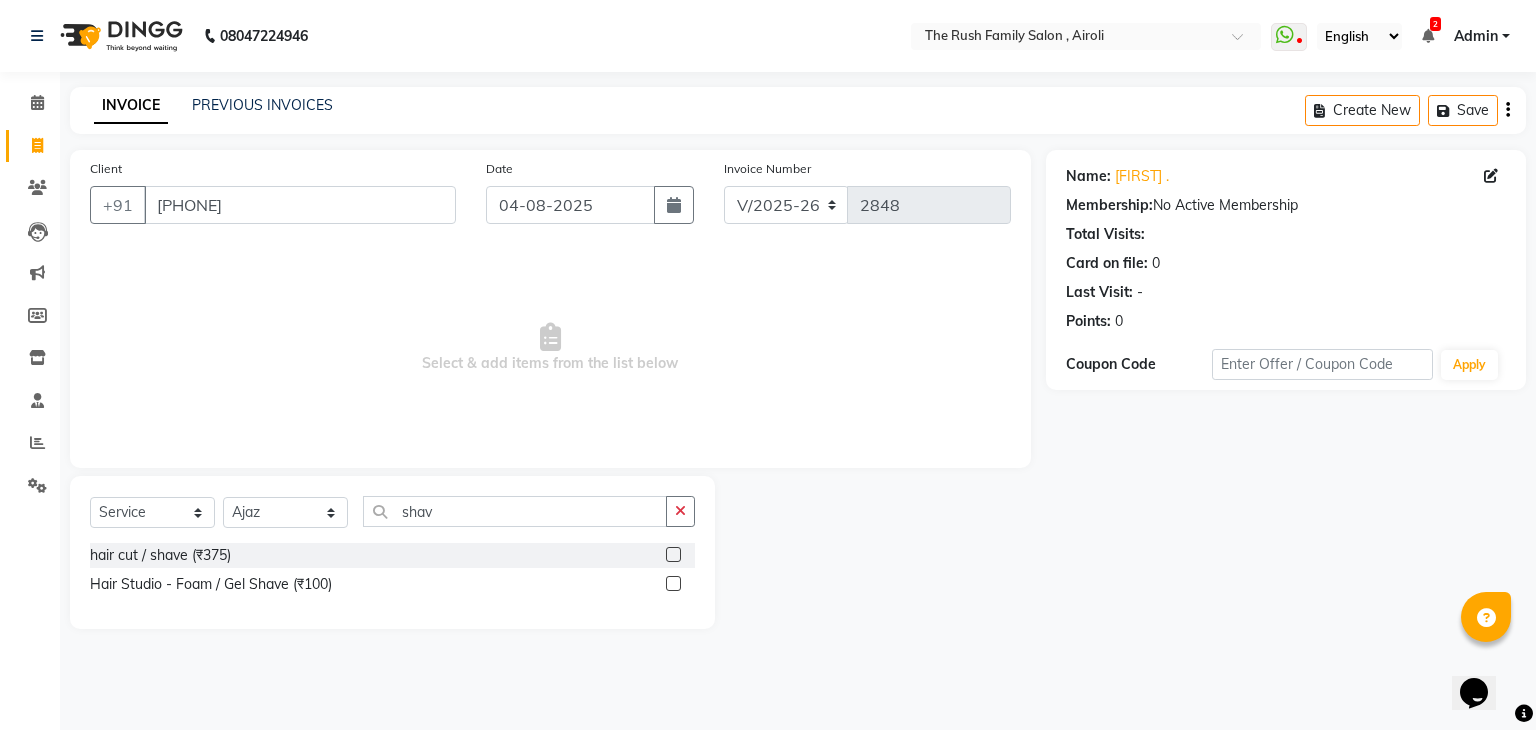 click at bounding box center (672, 584) 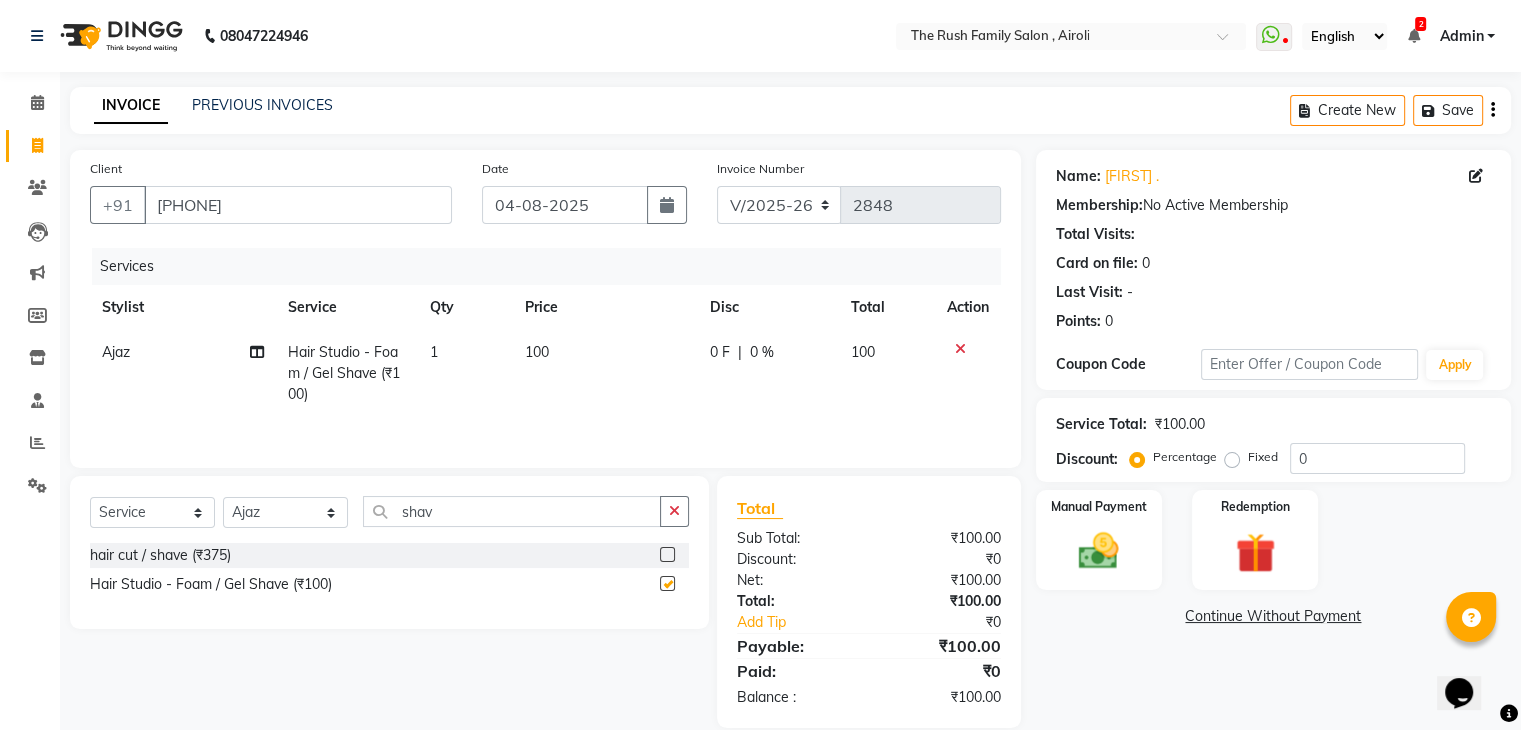 checkbox on "false" 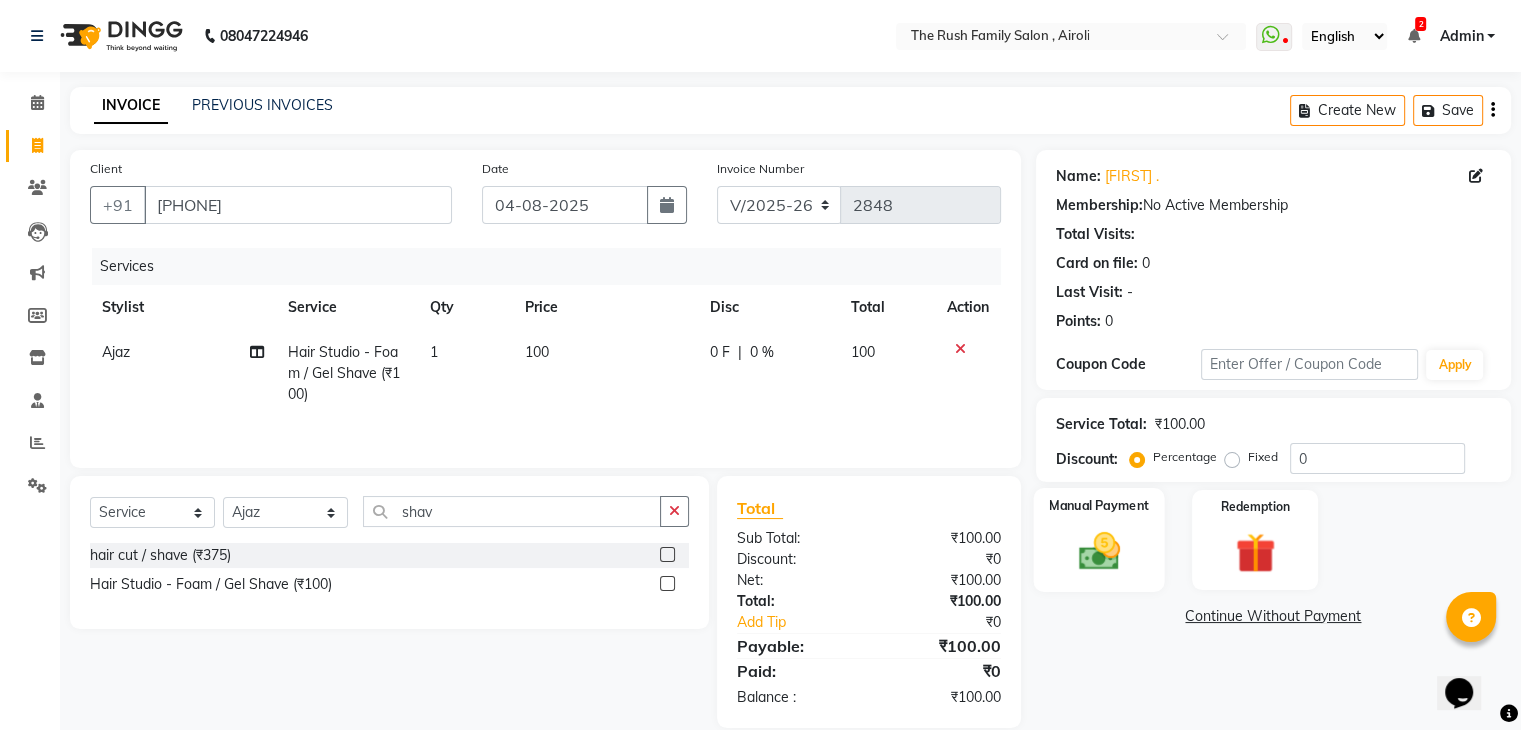 click on "Manual Payment" 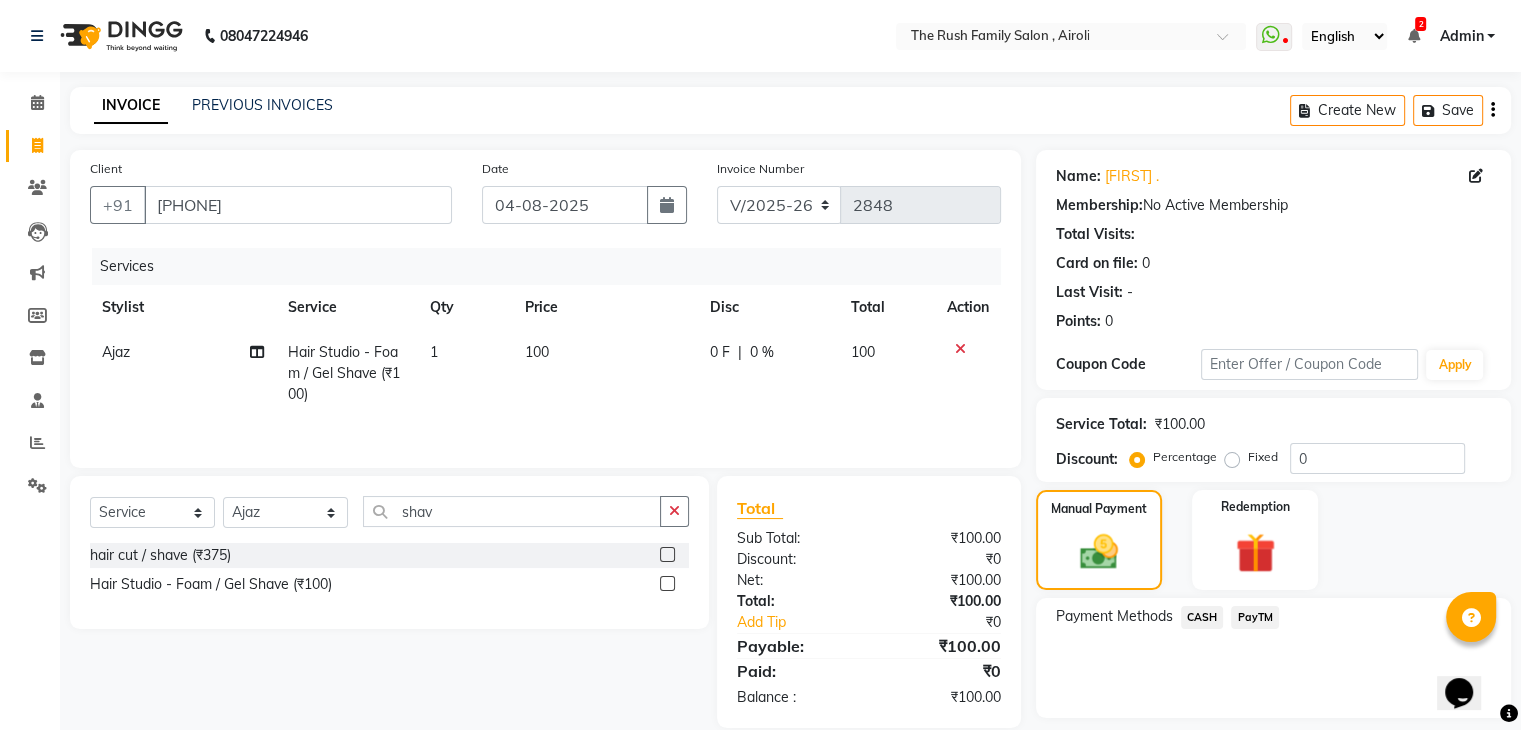 click on "PayTM" 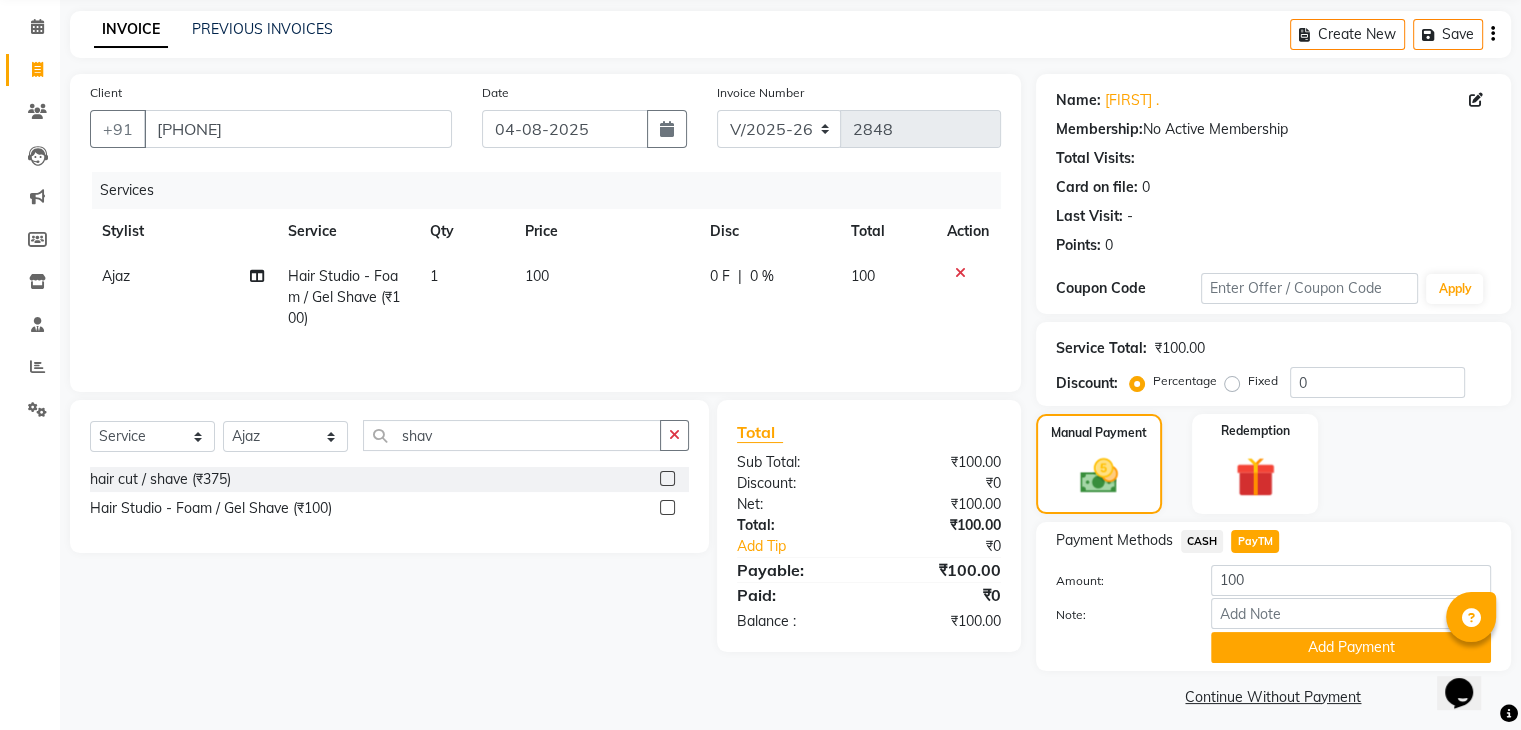 scroll, scrollTop: 84, scrollLeft: 0, axis: vertical 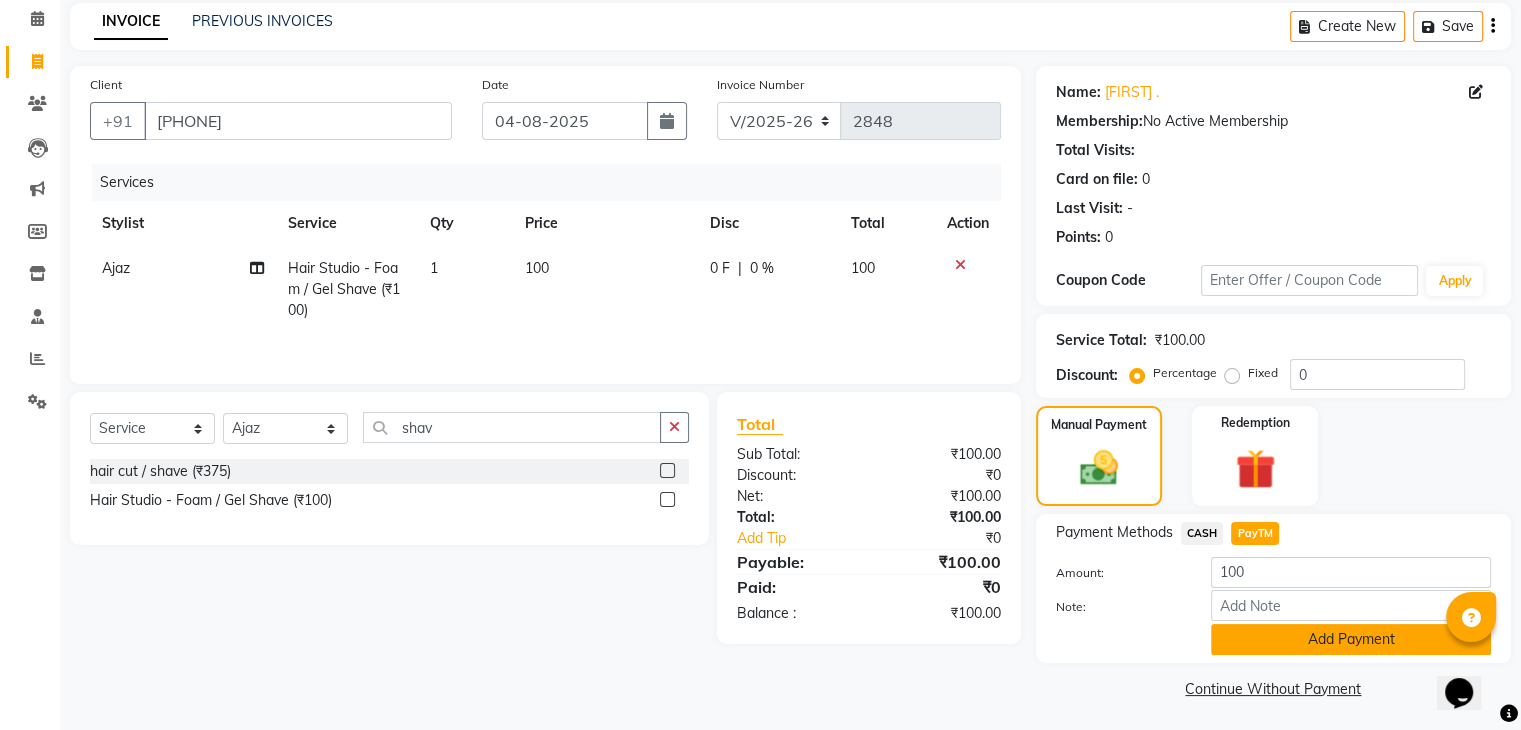 click on "Add Payment" 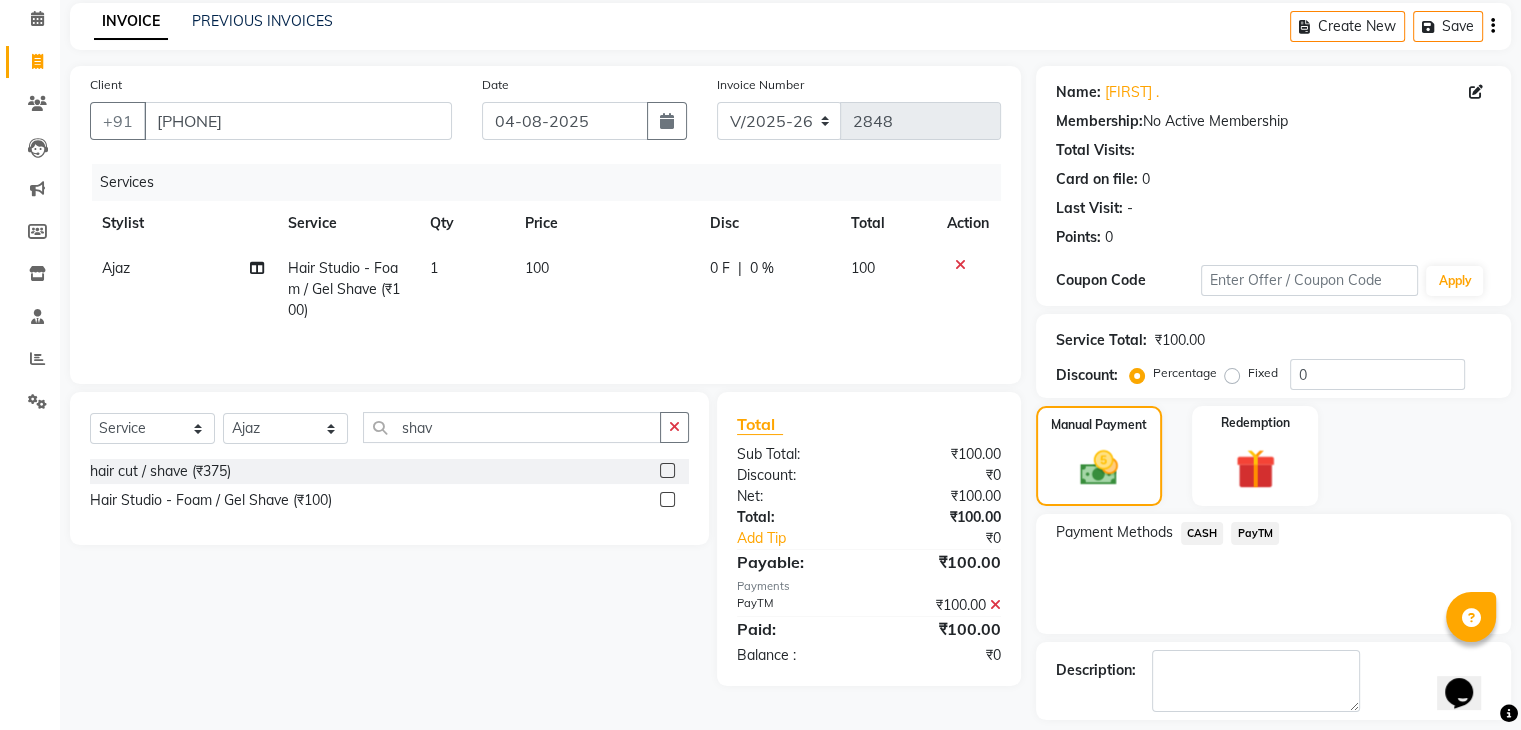 scroll, scrollTop: 154, scrollLeft: 0, axis: vertical 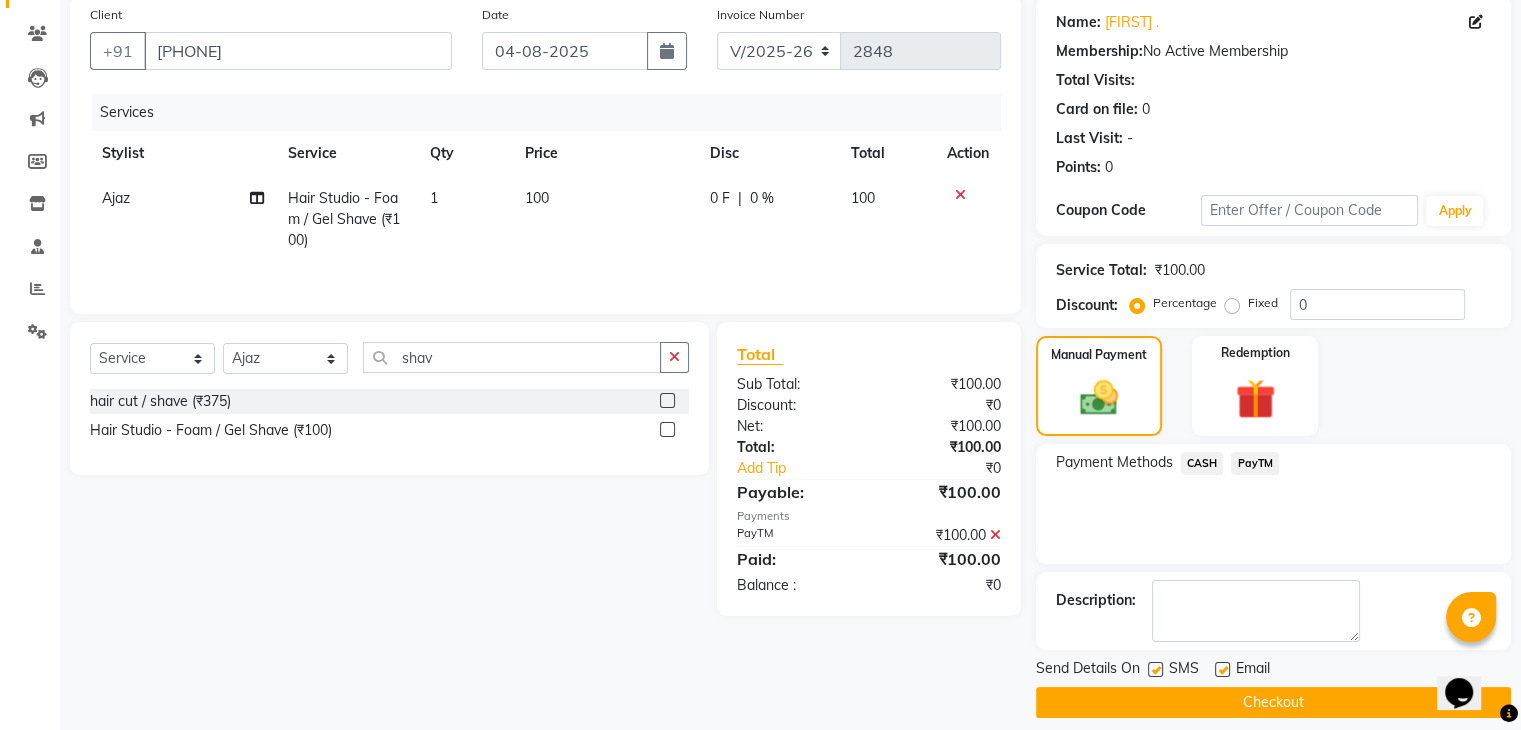 click 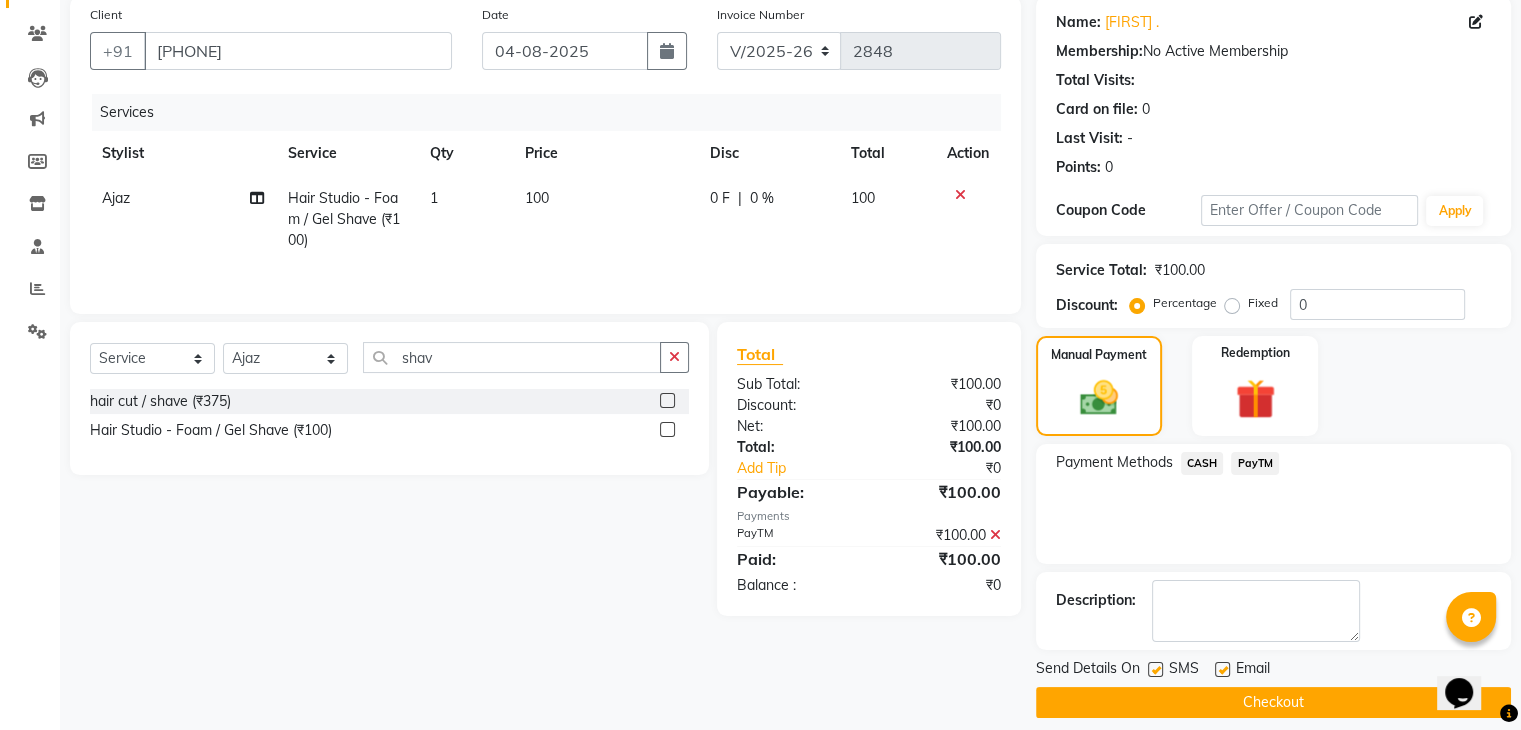 click at bounding box center (1221, 670) 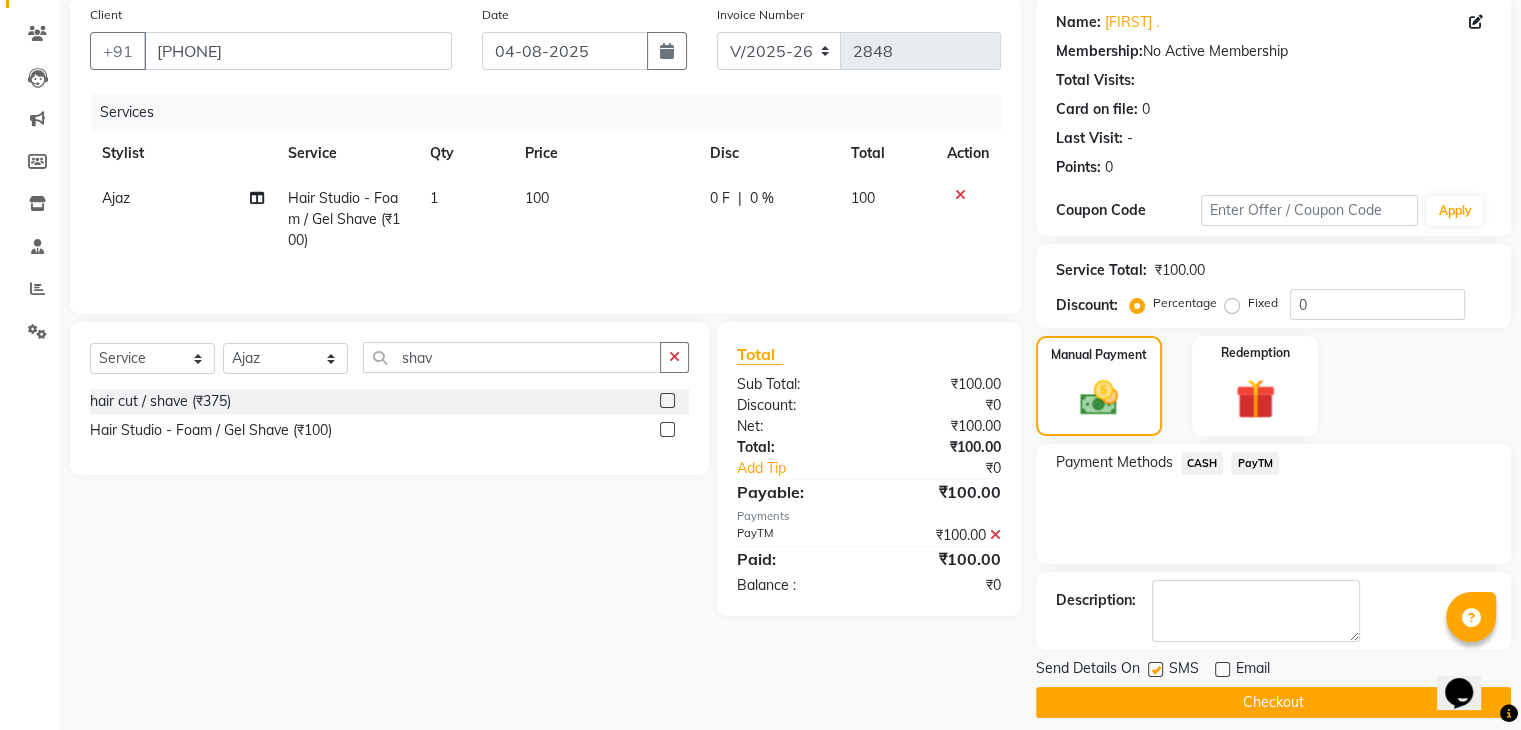 click 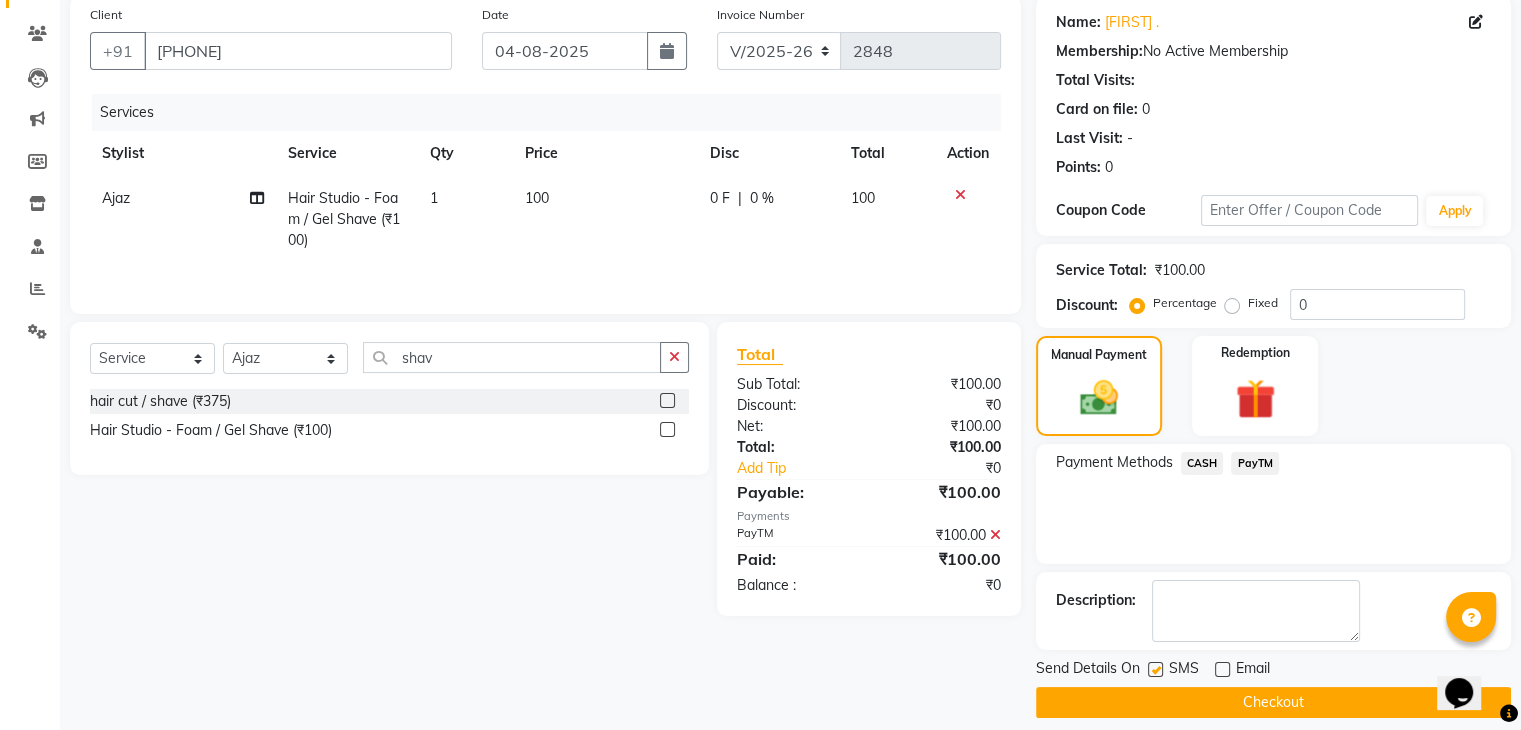 click at bounding box center [1154, 670] 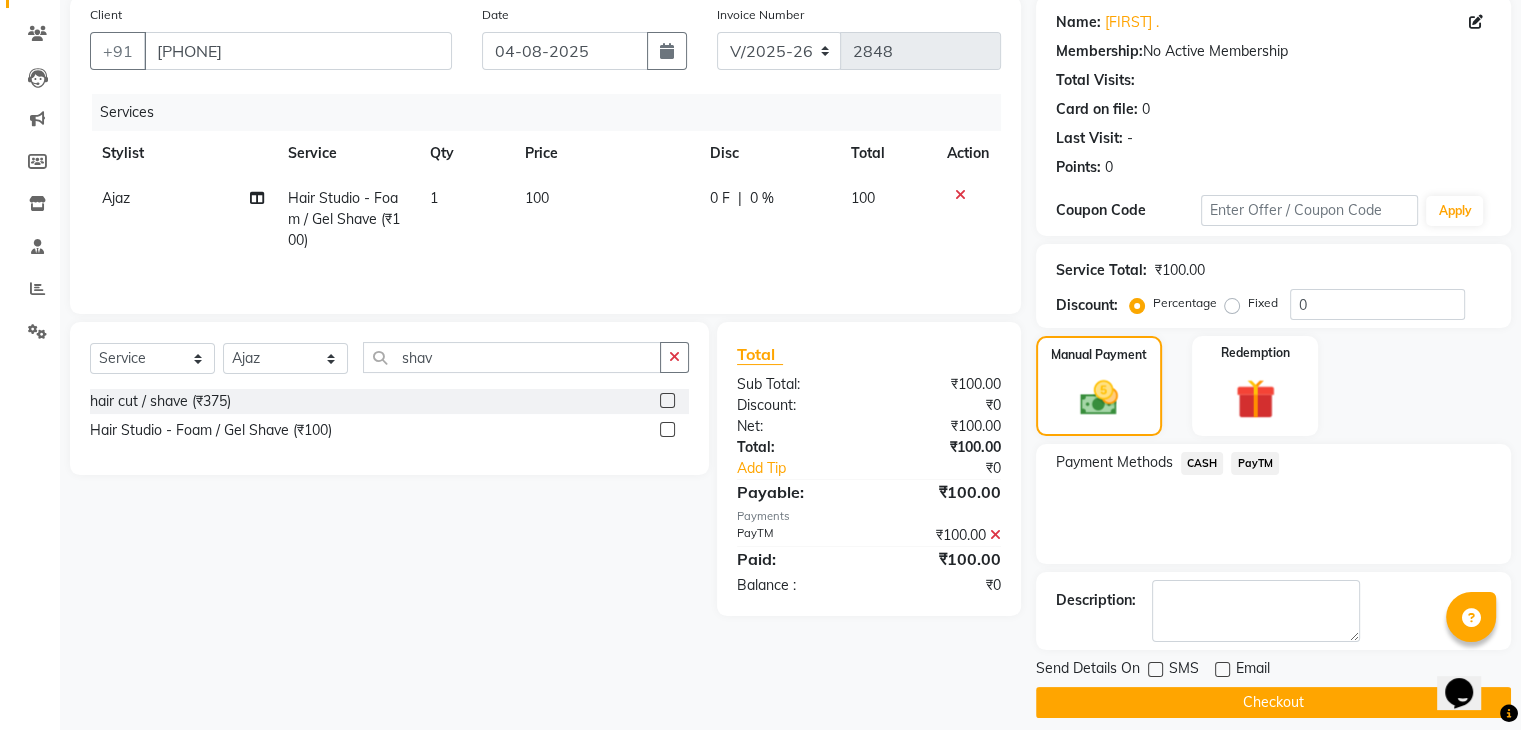 click on "Checkout" 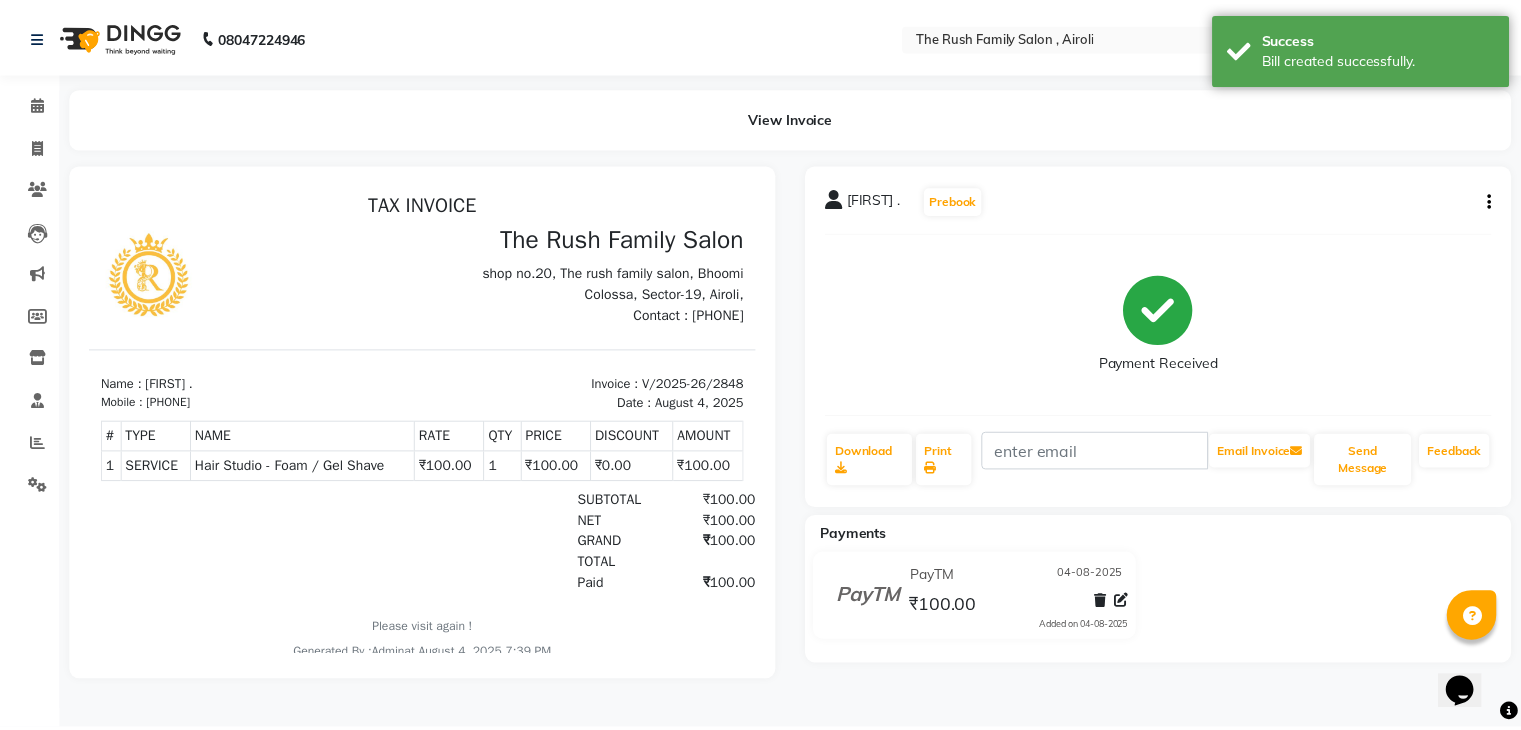 scroll, scrollTop: 0, scrollLeft: 0, axis: both 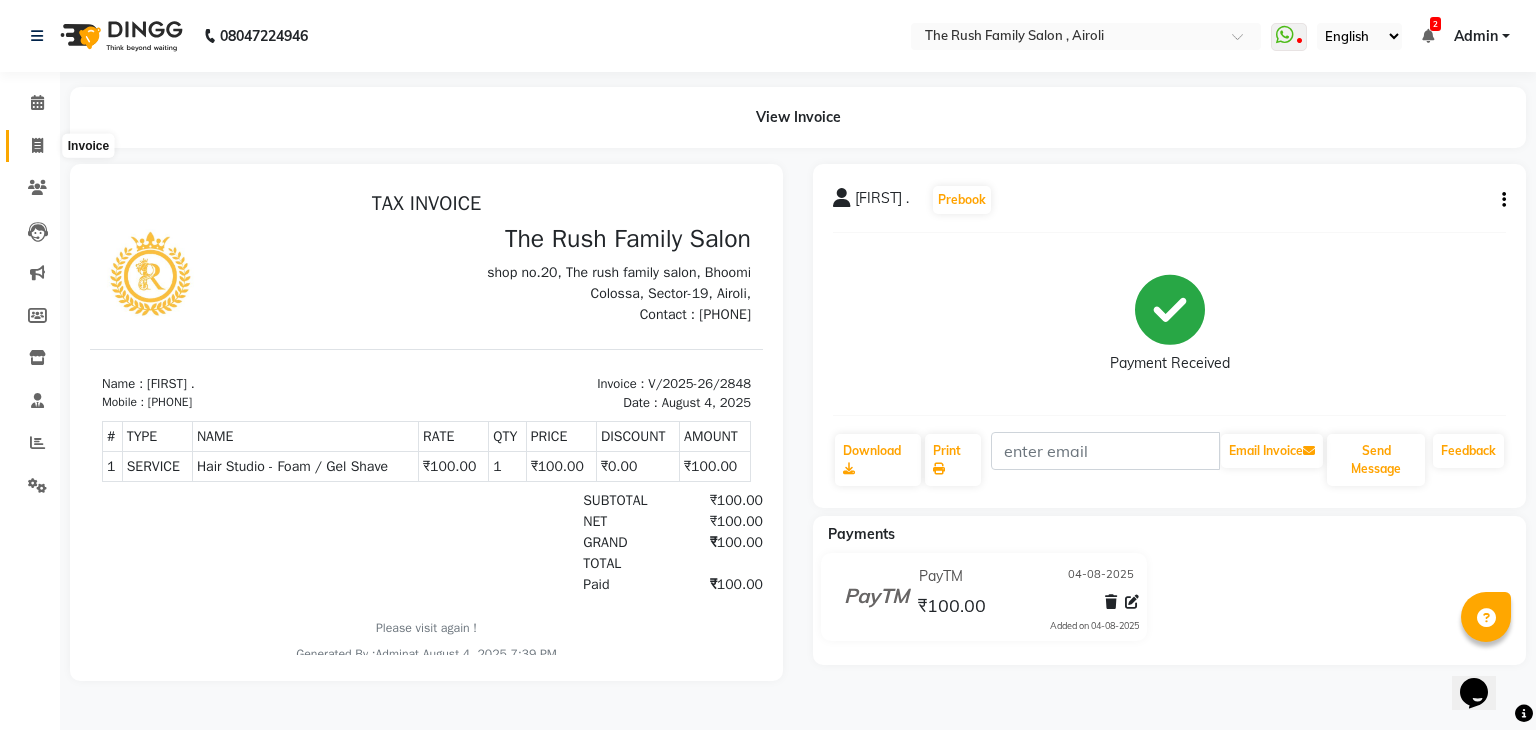 click 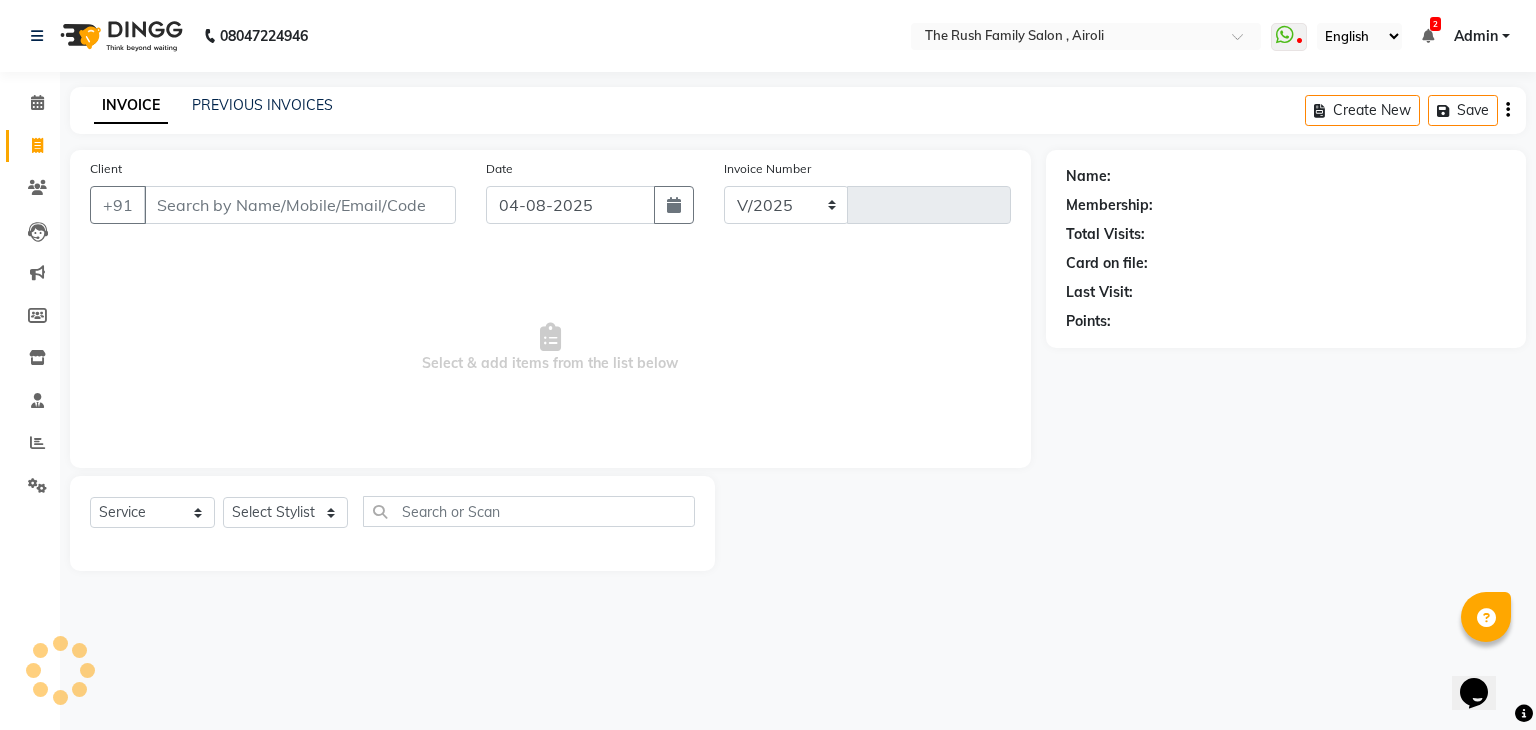 select on "5419" 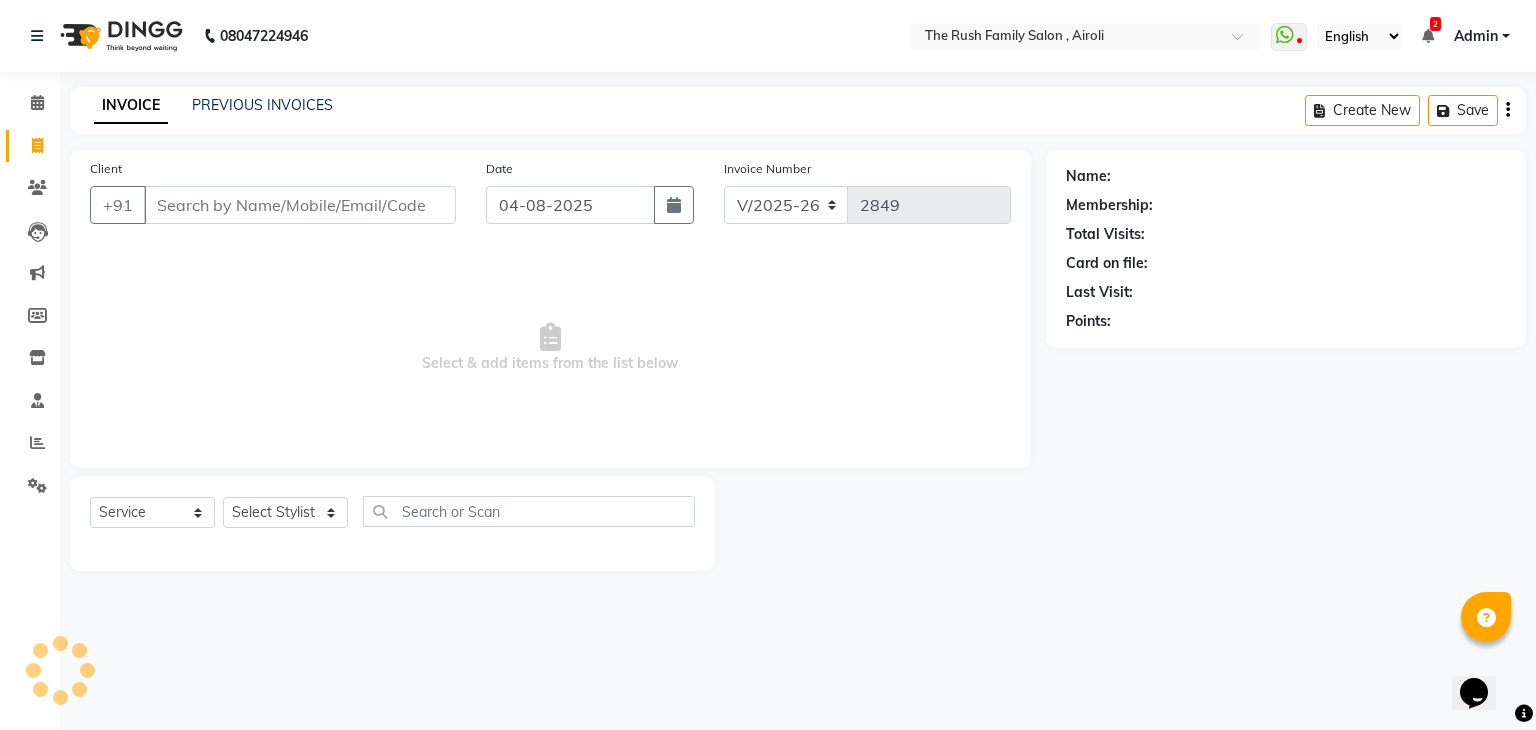click on "Client" at bounding box center [300, 205] 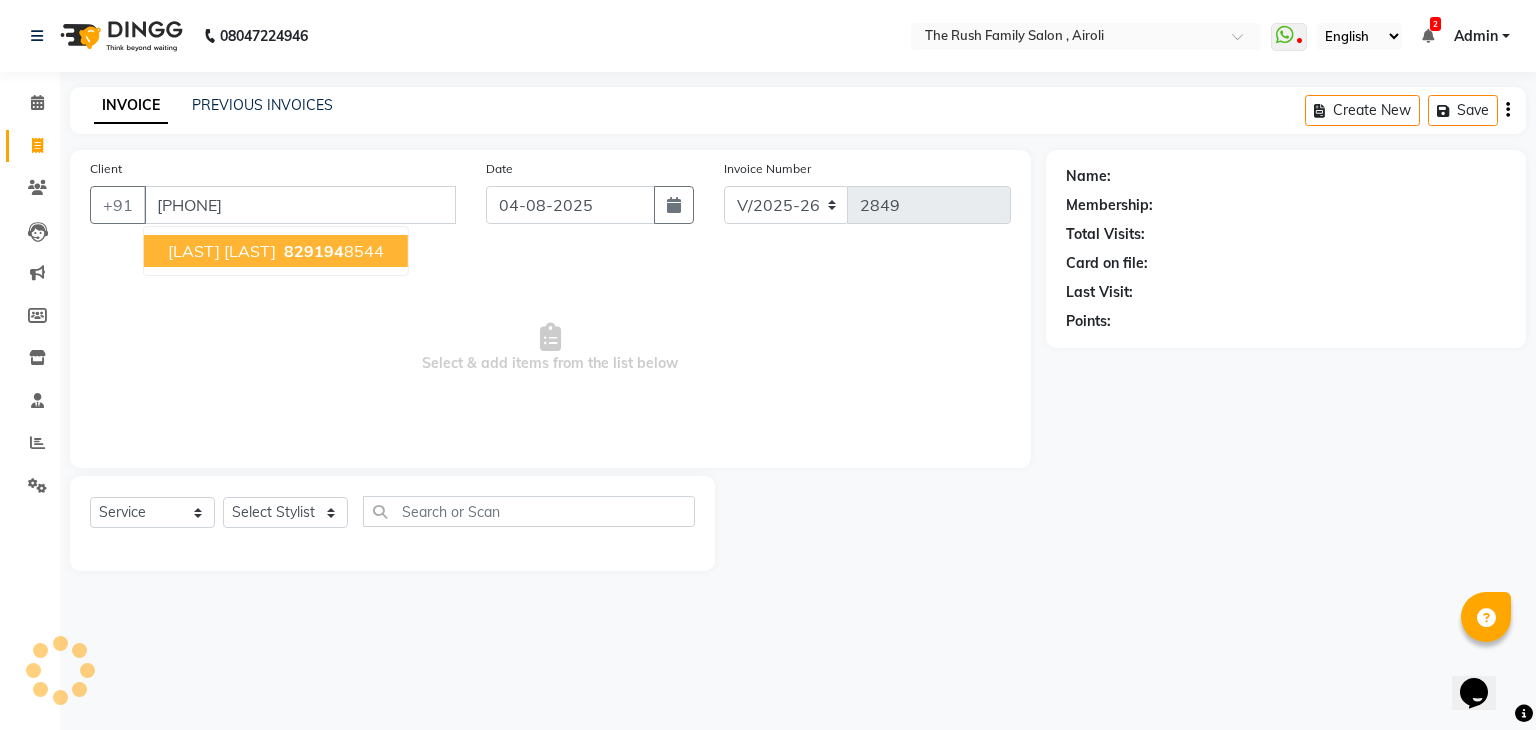 type on "8291948544" 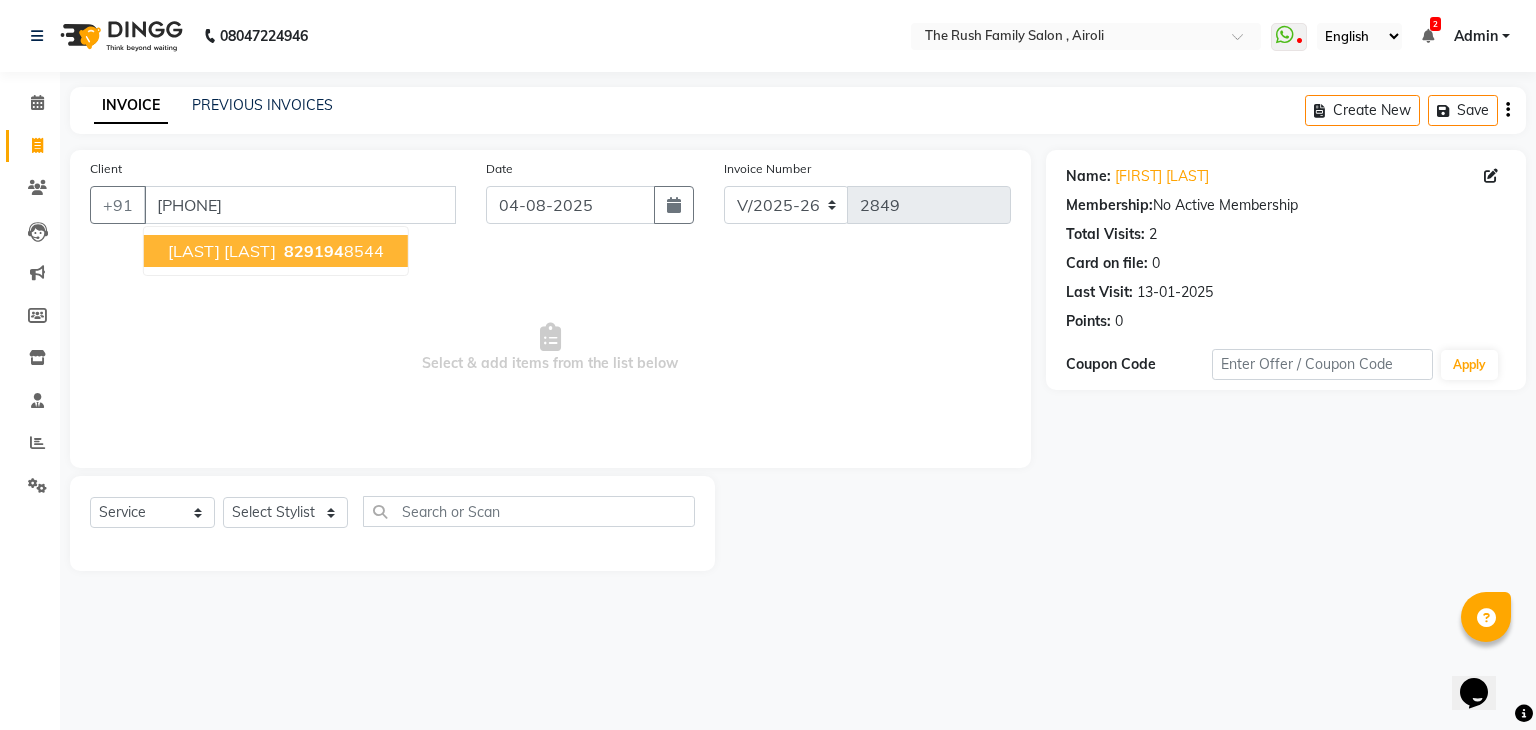 click on "mandar khandke   829194 8544" at bounding box center (276, 251) 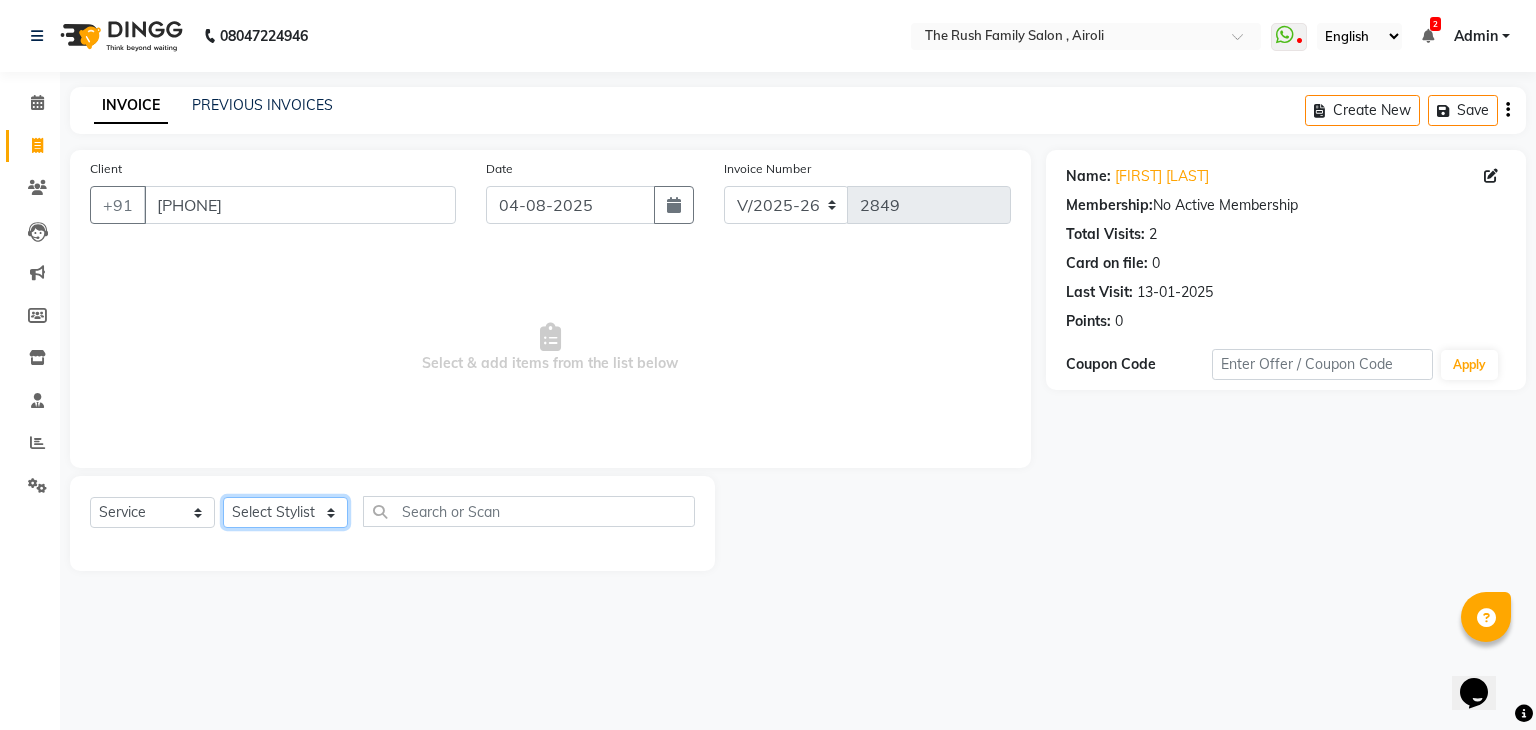 click on "Select Stylist Ajaz Alvira Danish Guddi Jayesh Josh  mumtaz Naeem Neha Riya    Rush Swati" 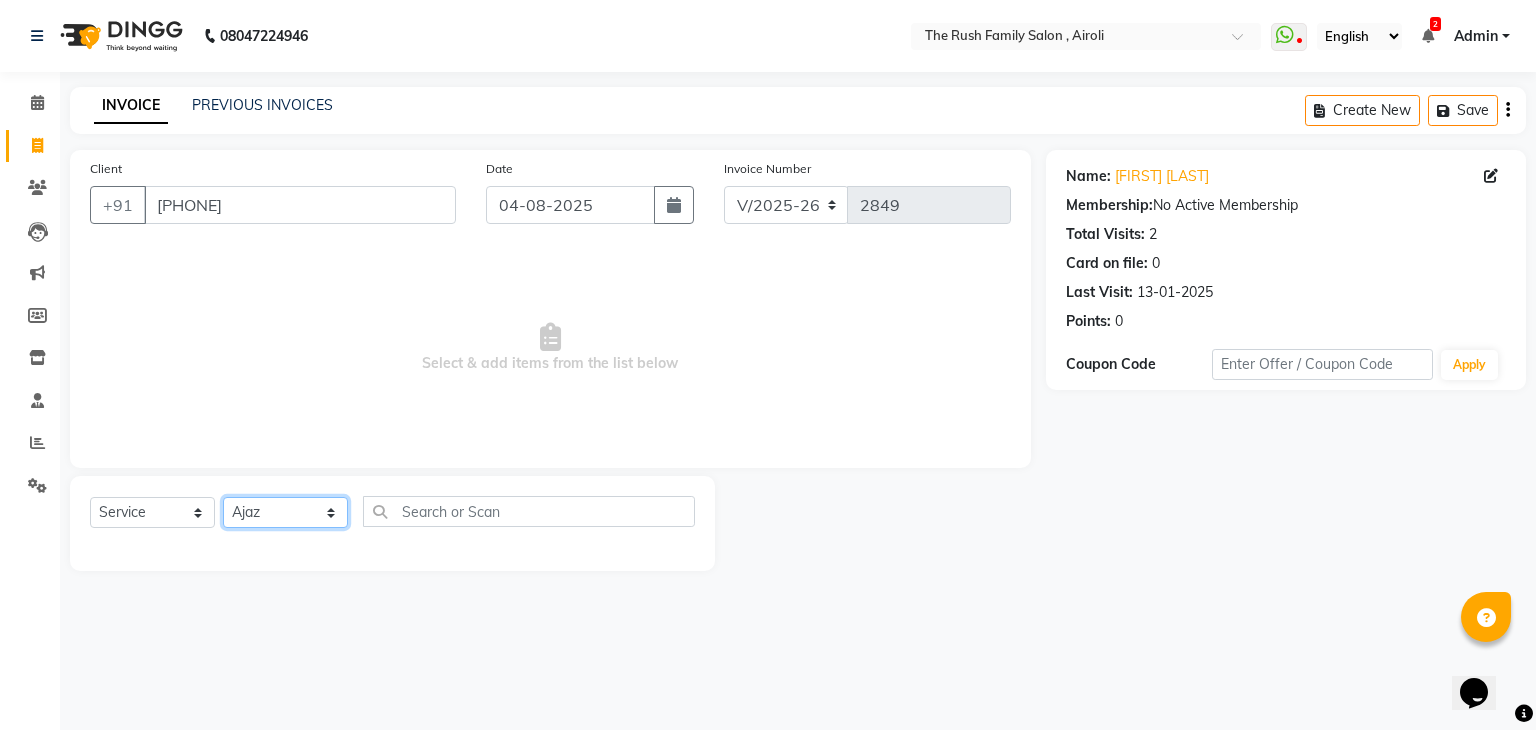 click on "Select Stylist Ajaz Alvira Danish Guddi Jayesh Josh  mumtaz Naeem Neha Riya    Rush Swati" 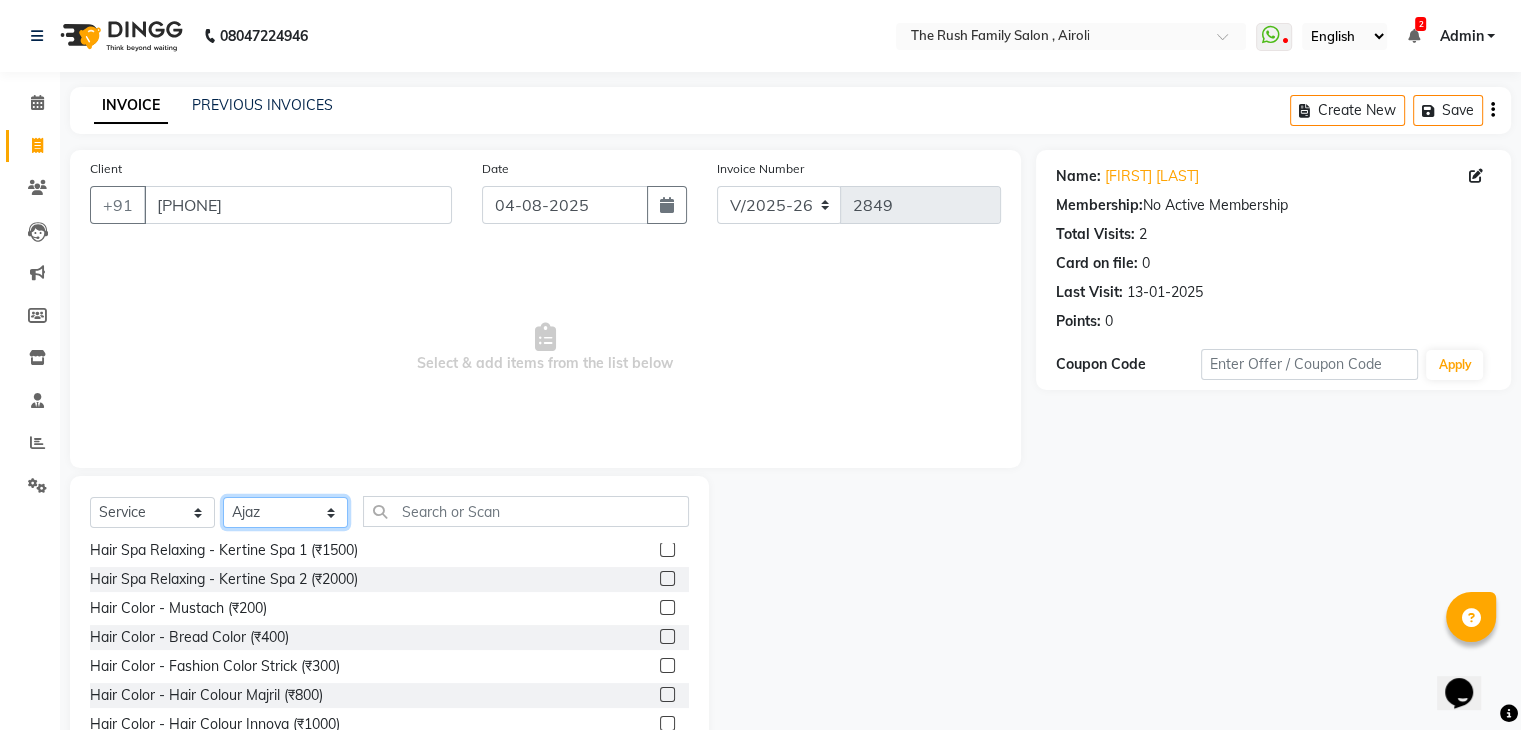 scroll, scrollTop: 6347, scrollLeft: 0, axis: vertical 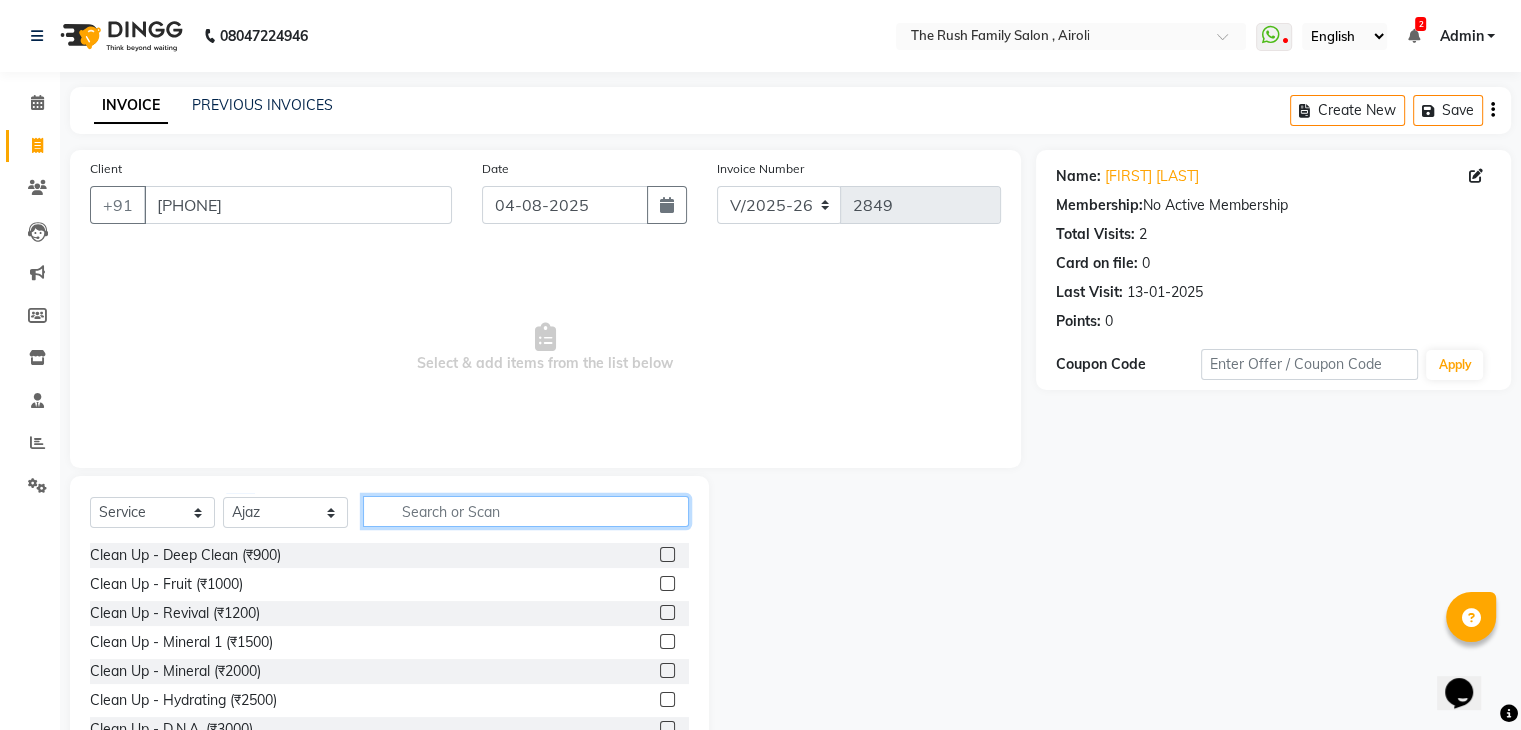 click 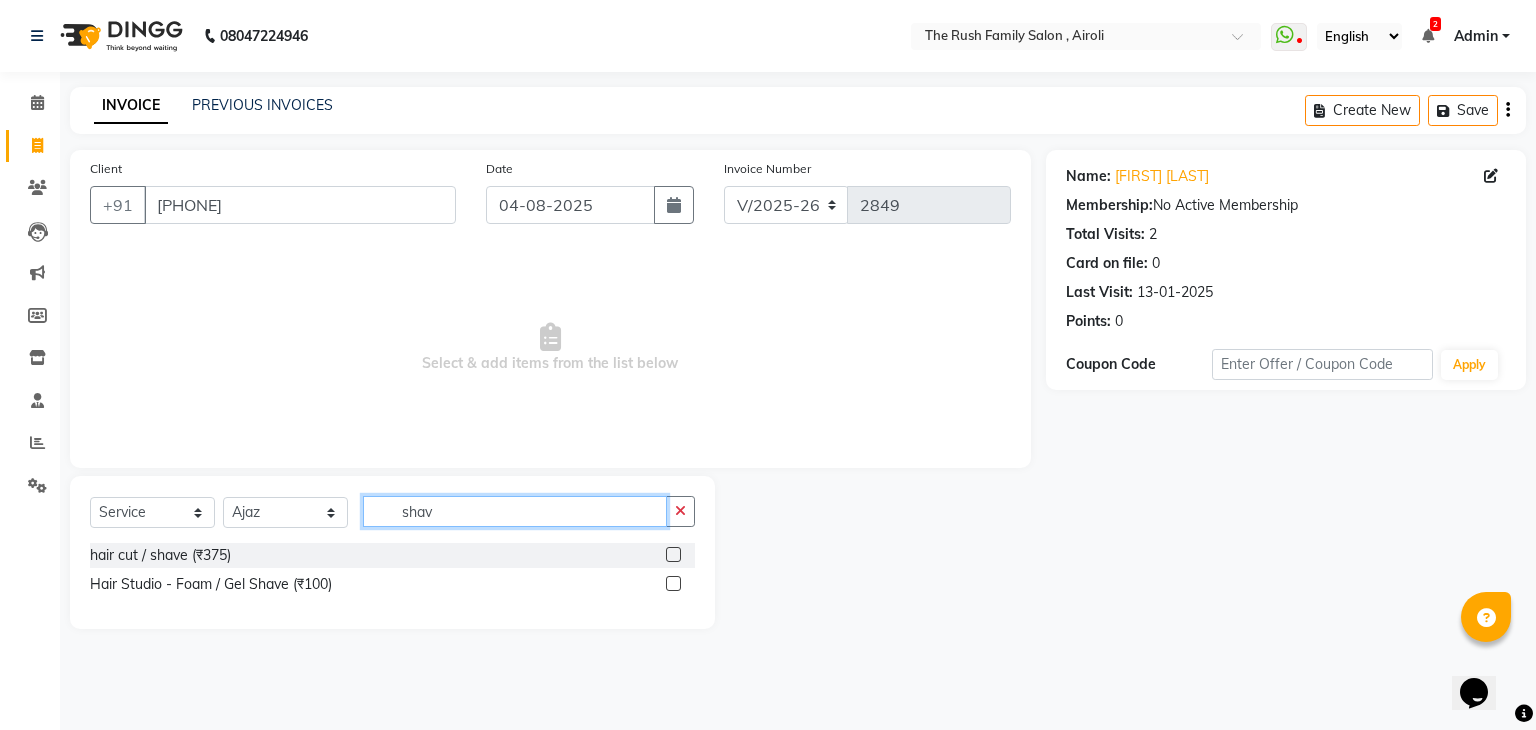 type on "shav" 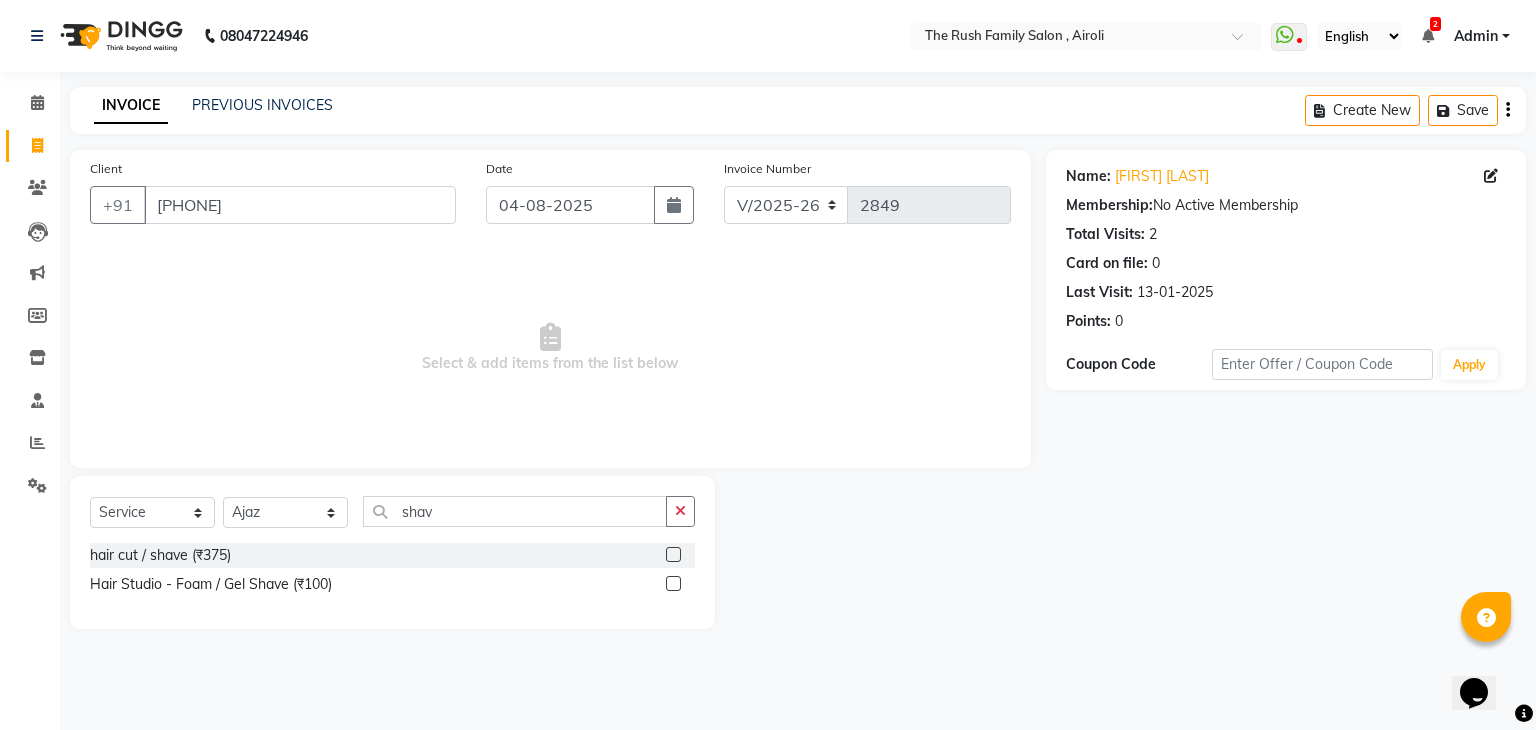 click 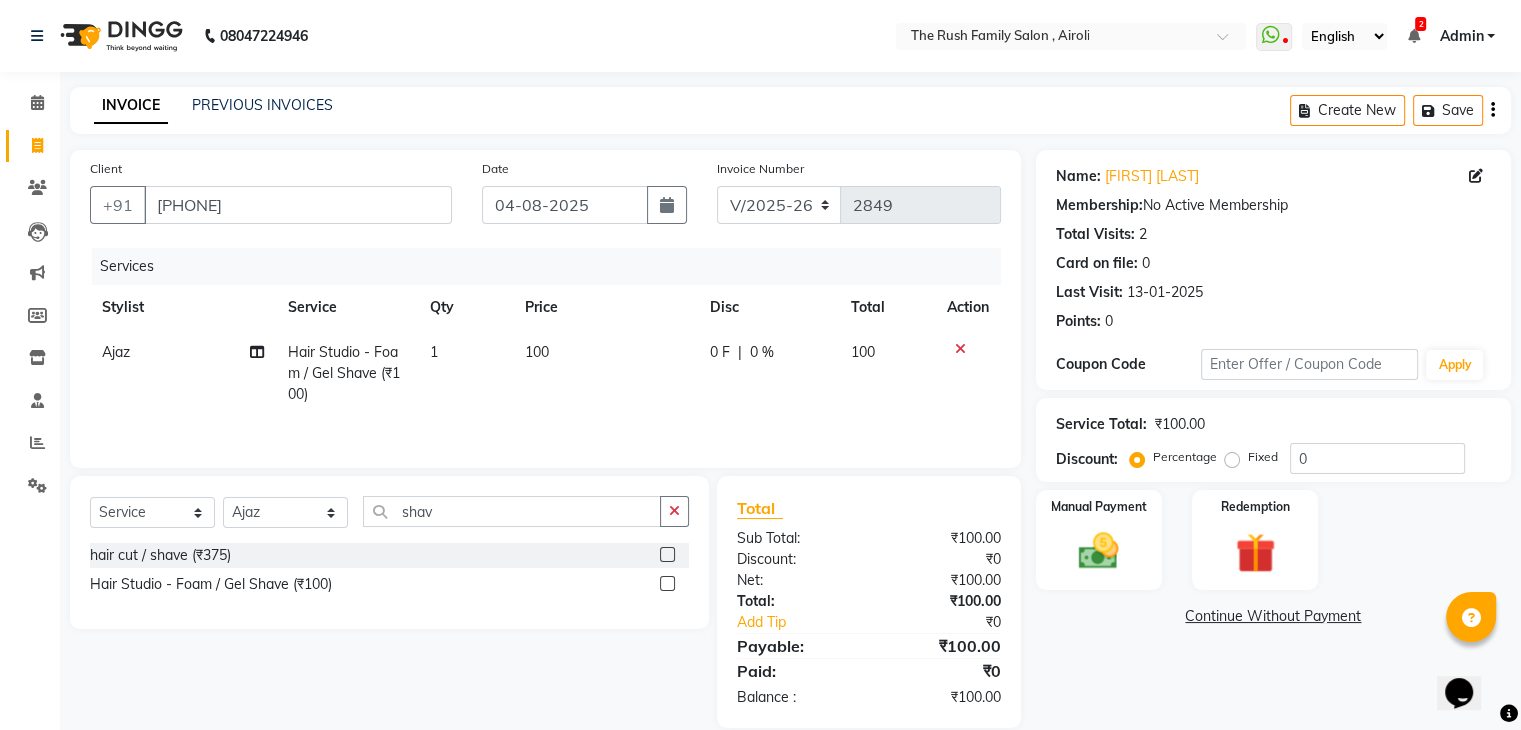 click 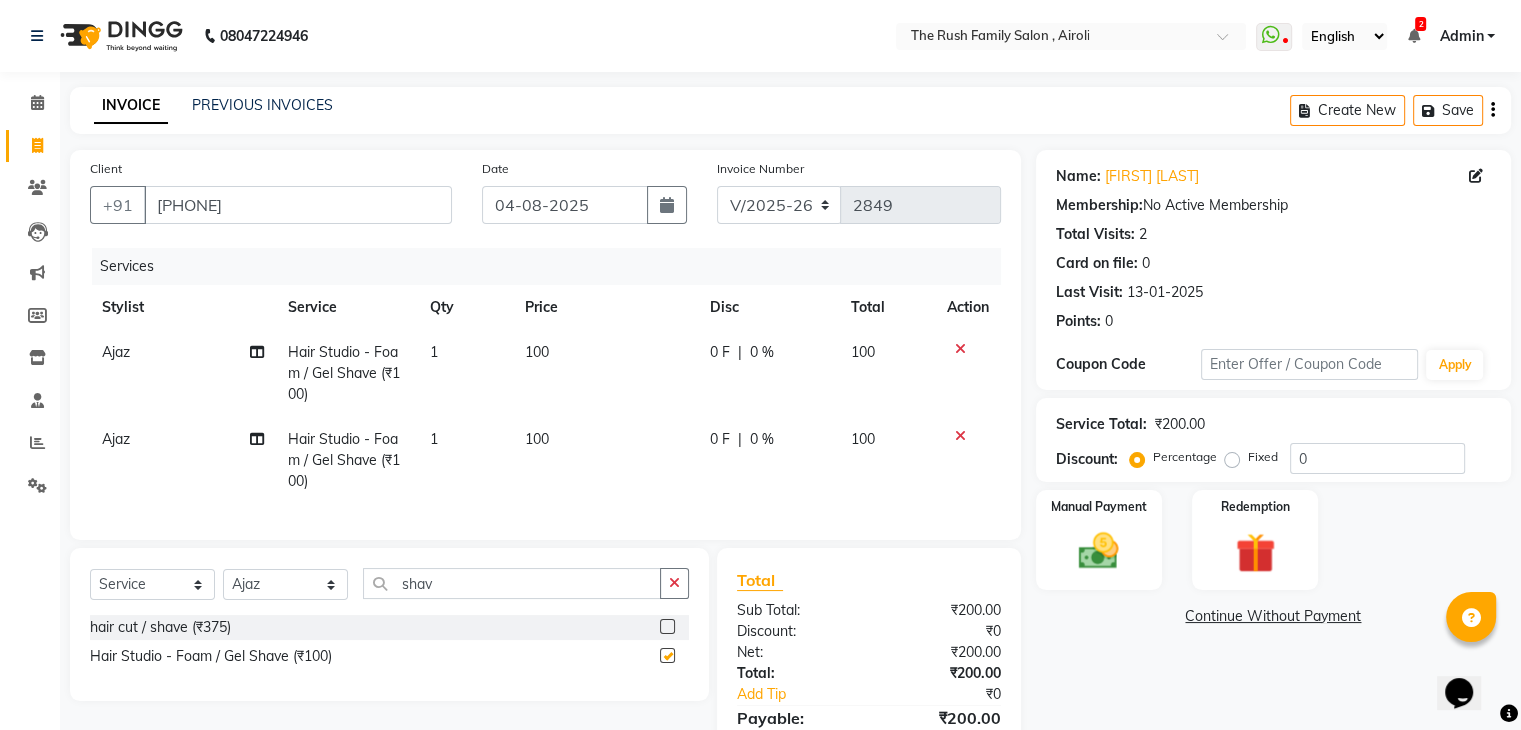 checkbox on "false" 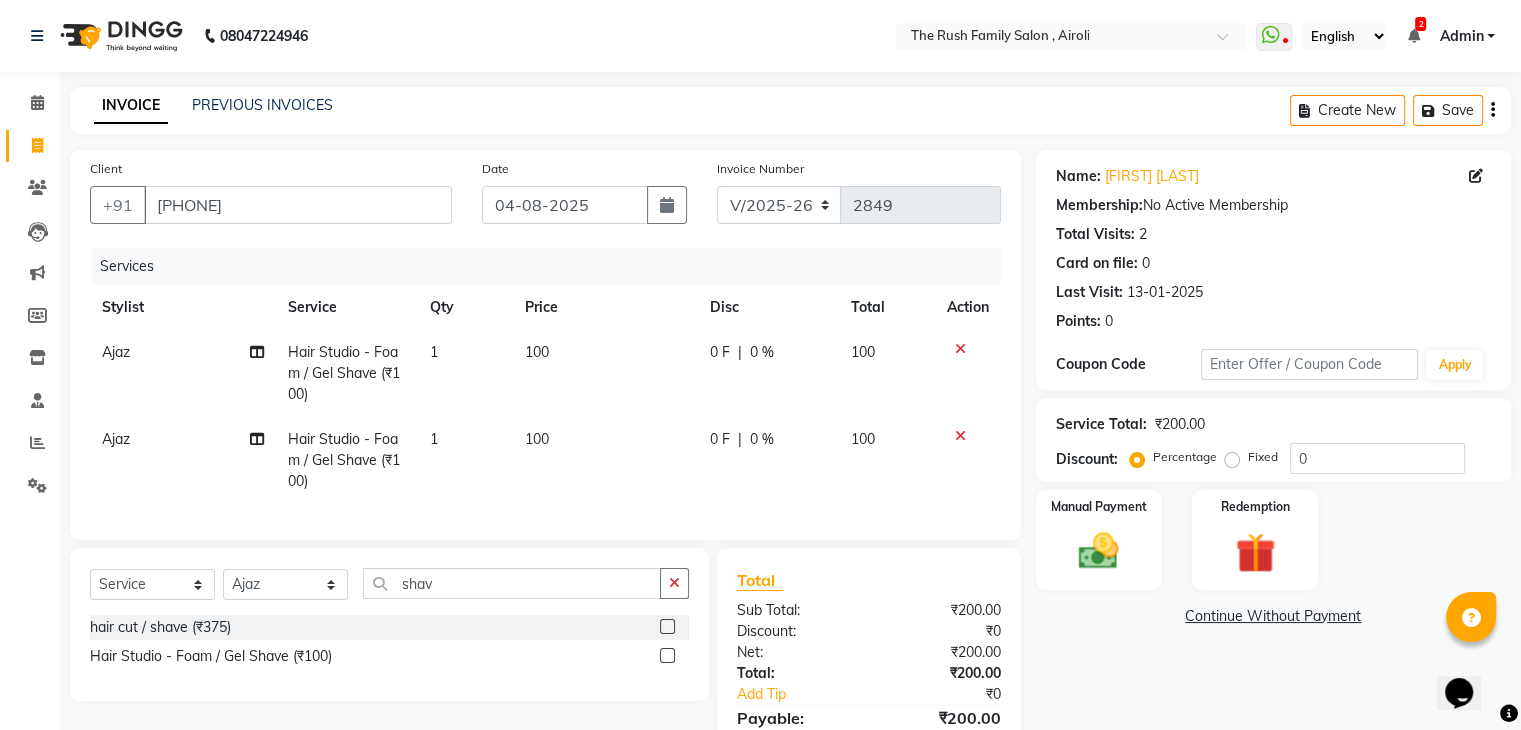 click 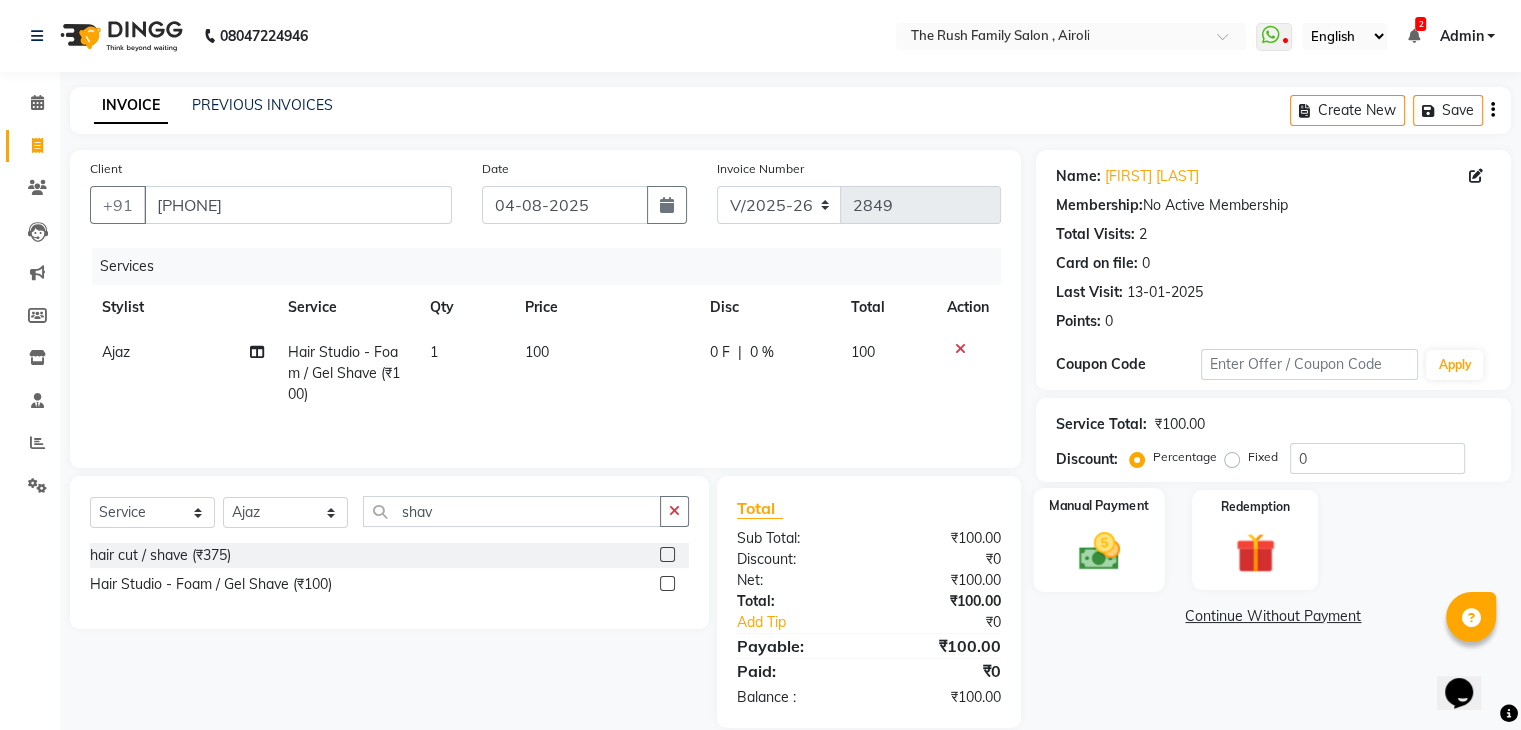 click on "Manual Payment" 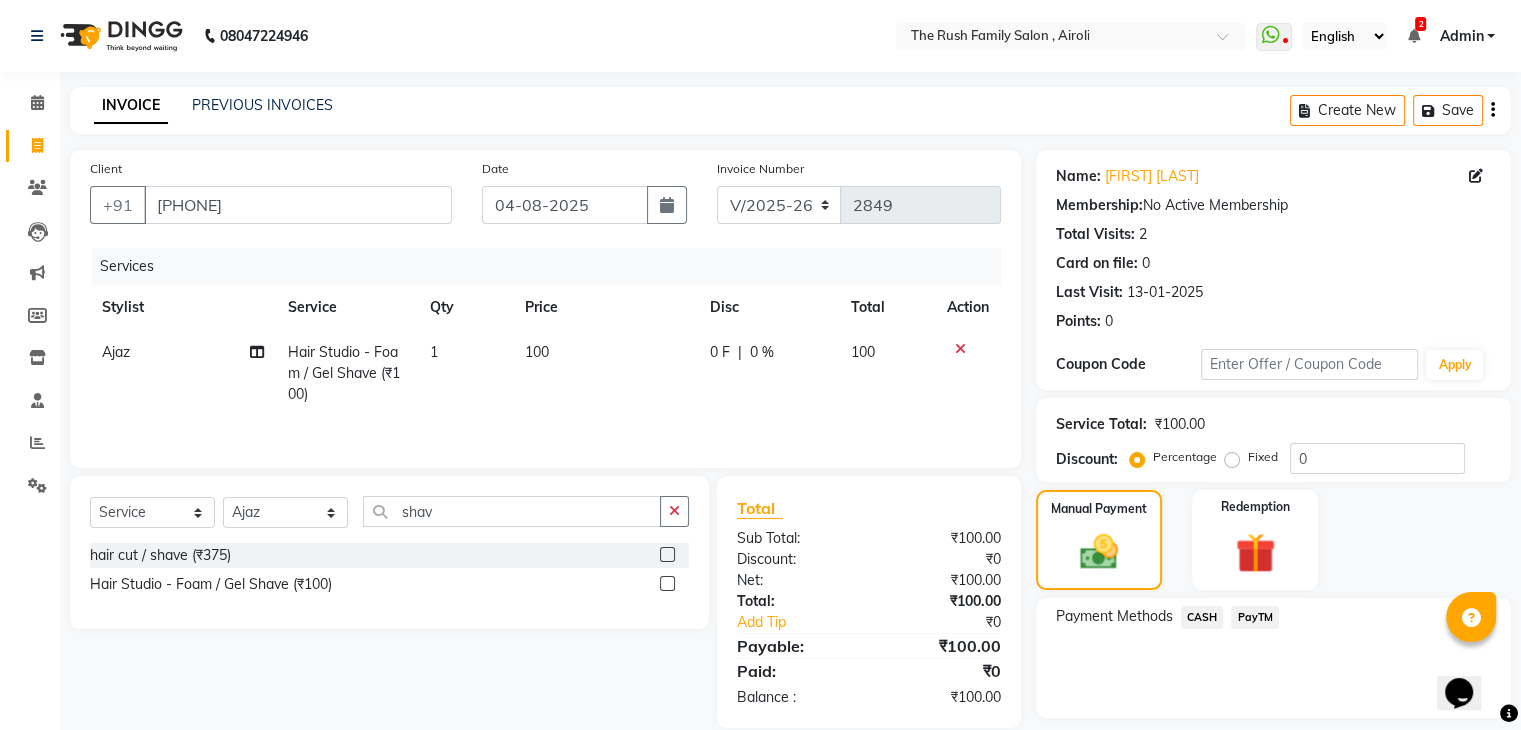 click on "PayTM" 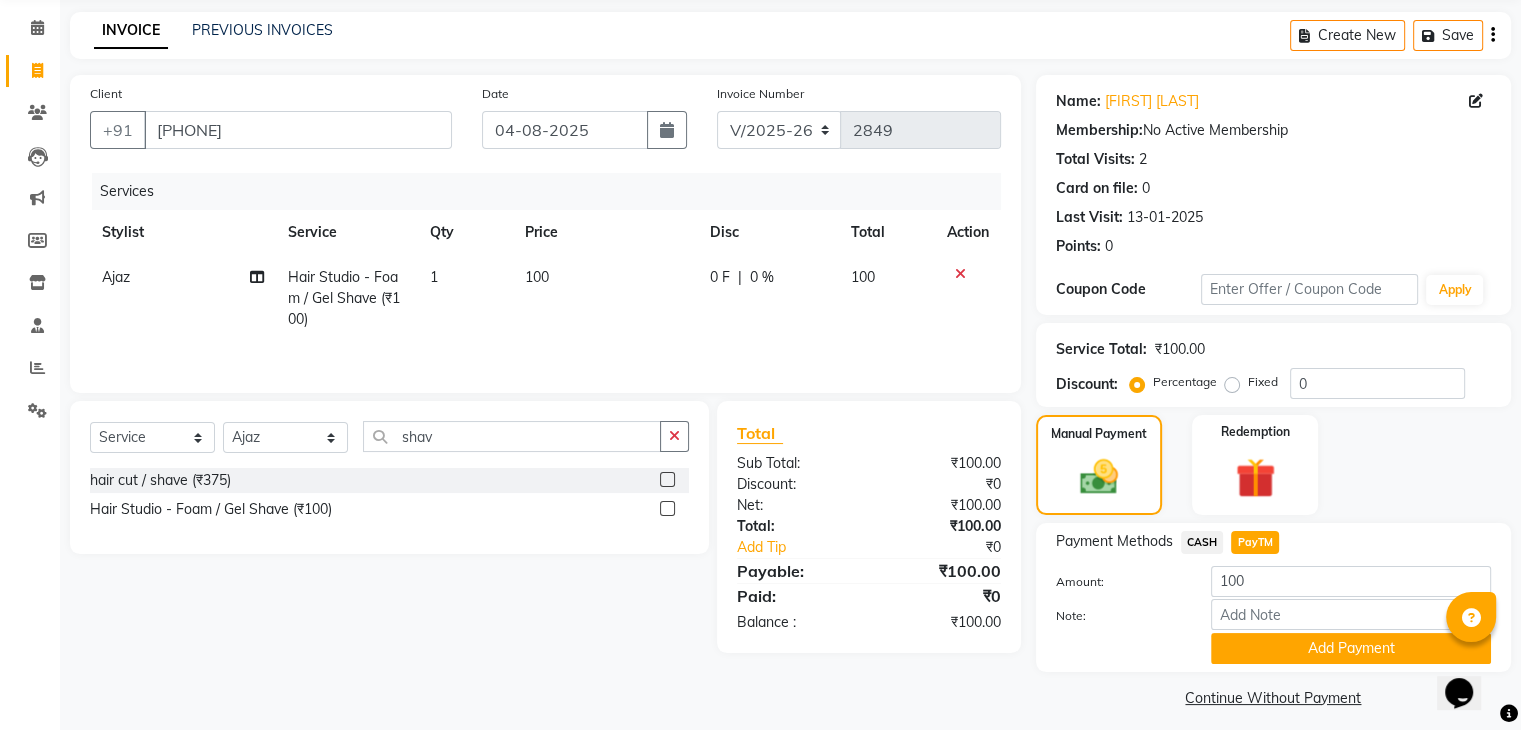 scroll, scrollTop: 84, scrollLeft: 0, axis: vertical 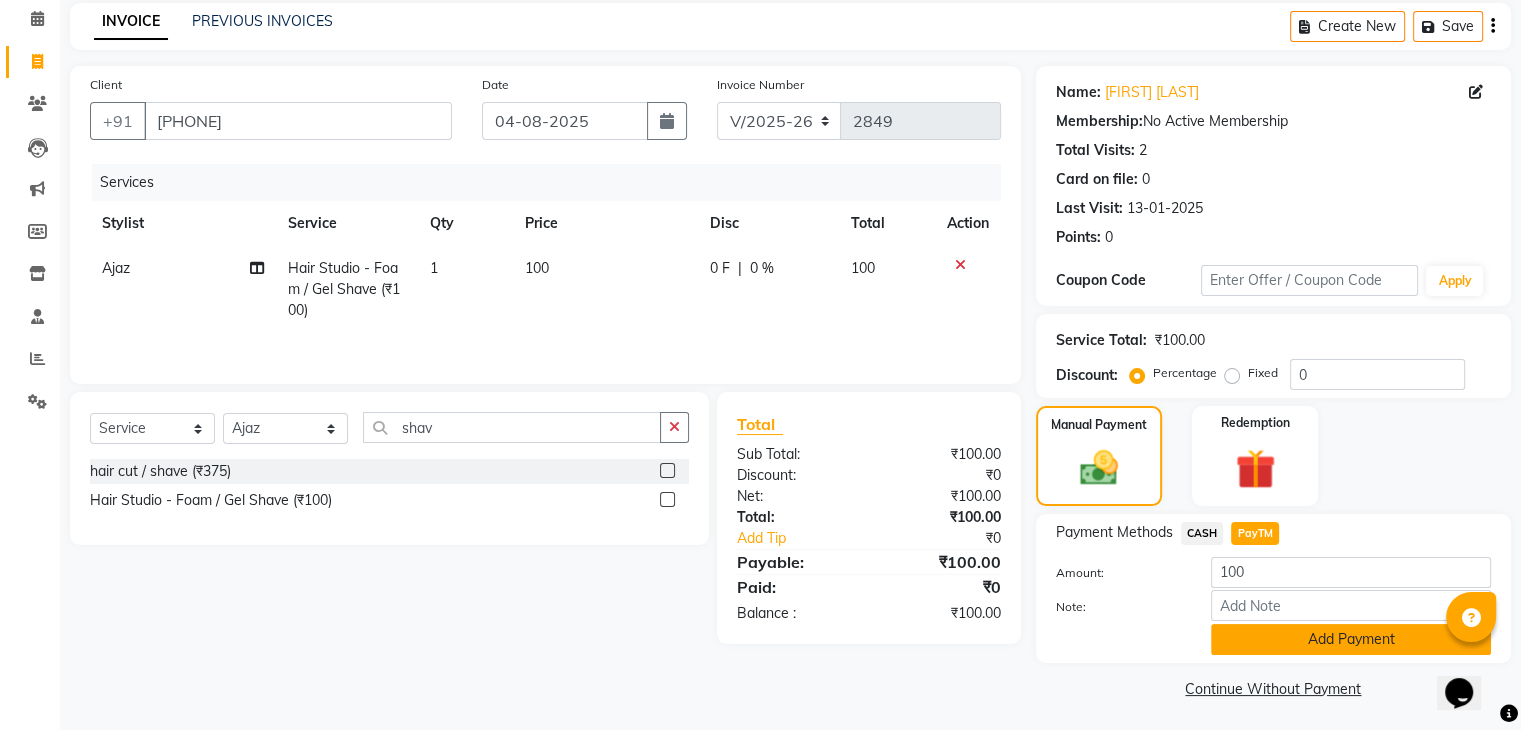 click on "Add Payment" 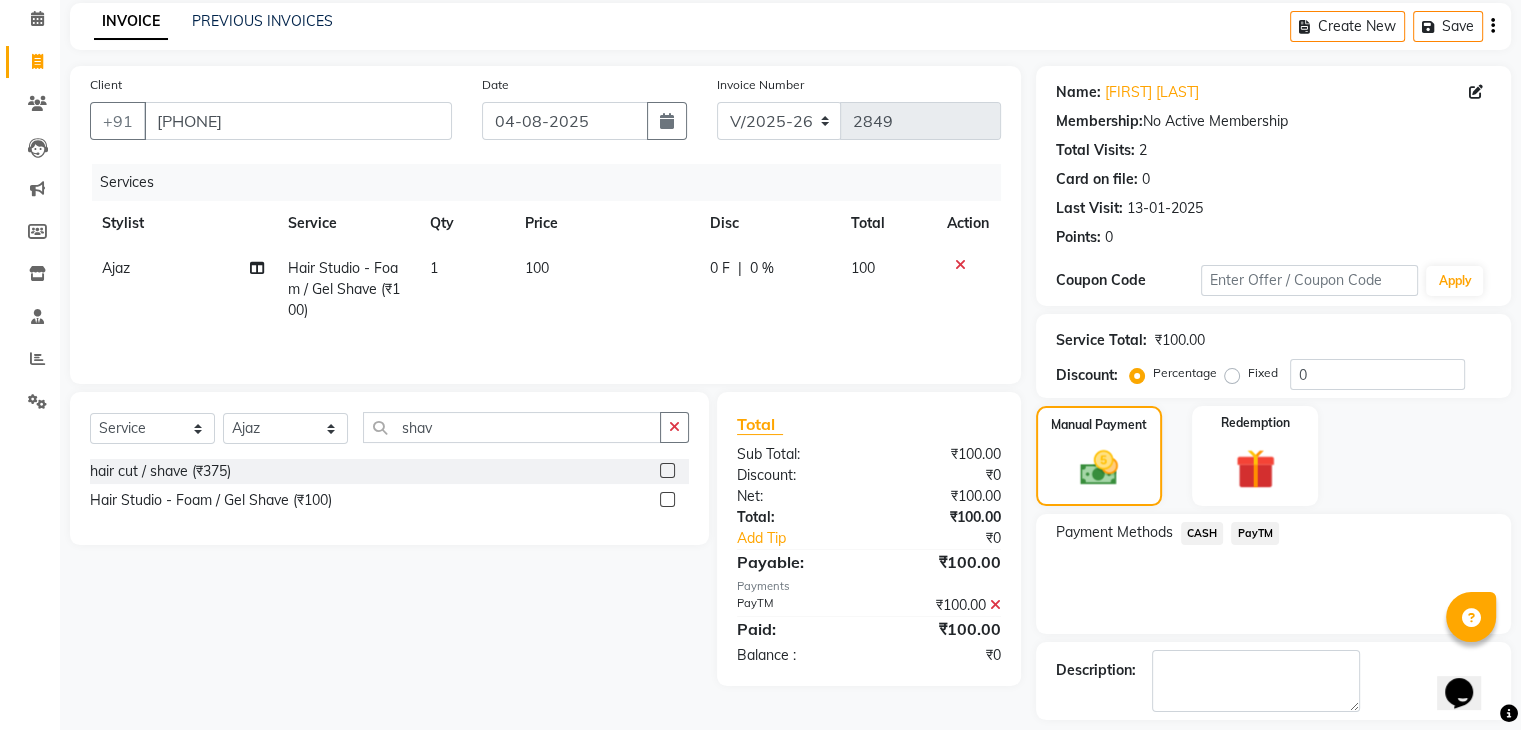 scroll, scrollTop: 171, scrollLeft: 0, axis: vertical 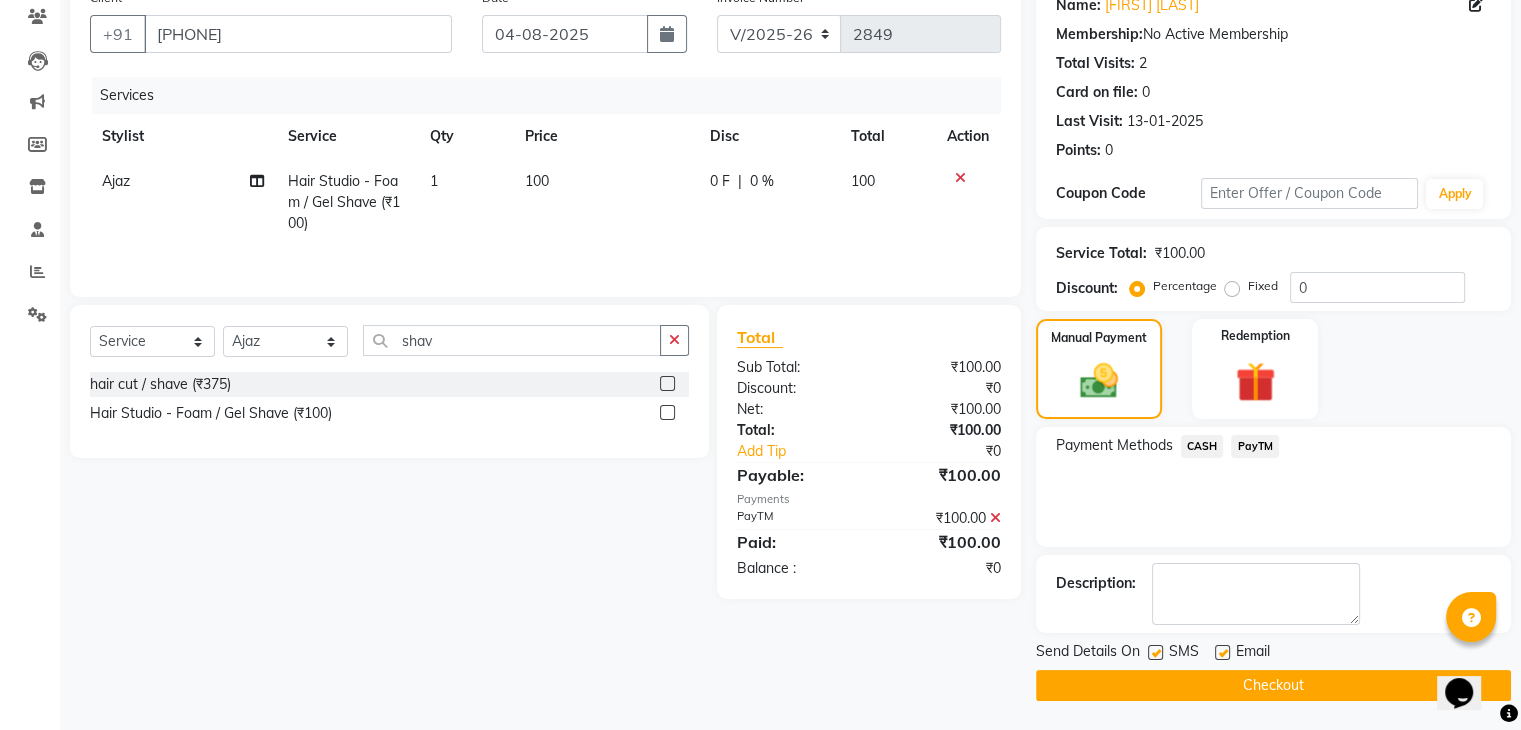 click 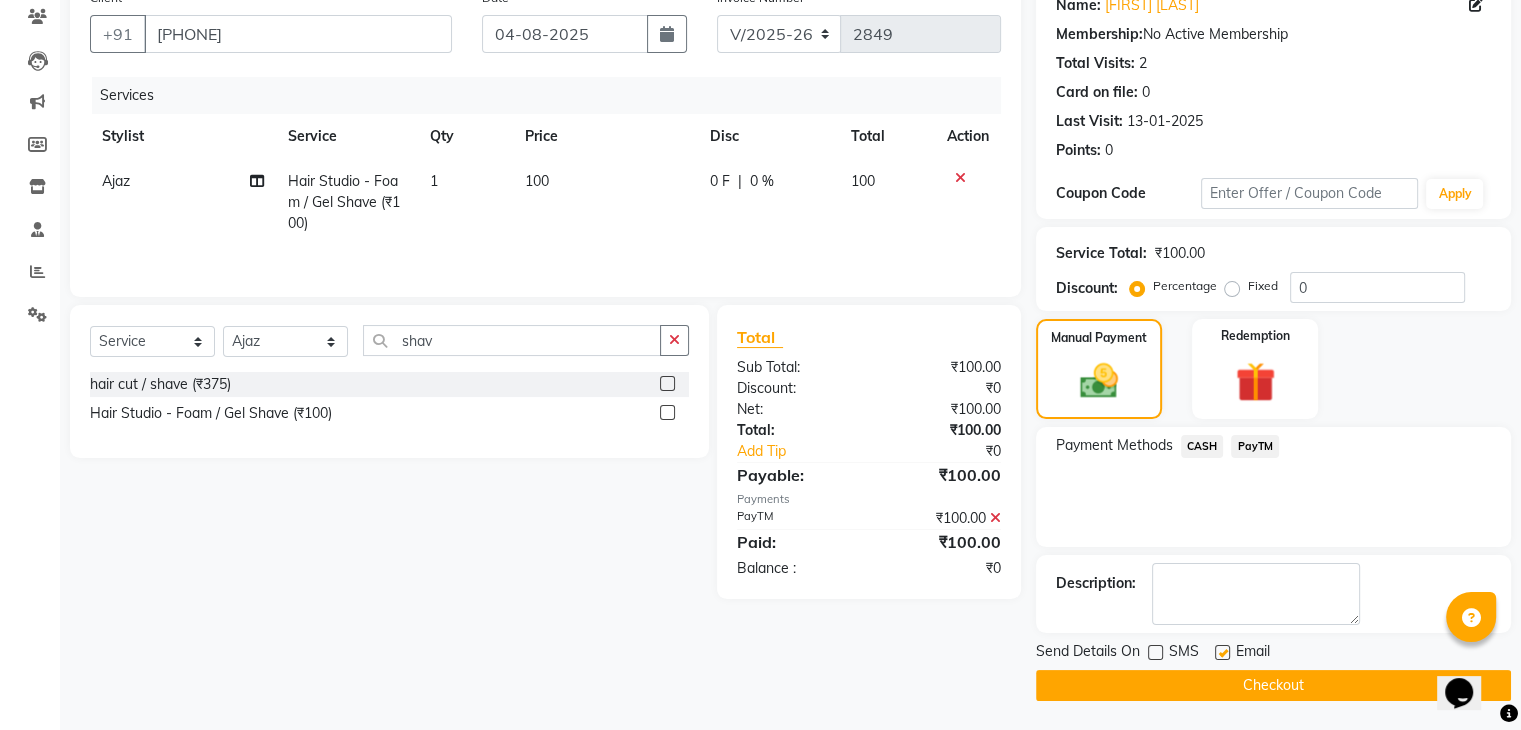 click 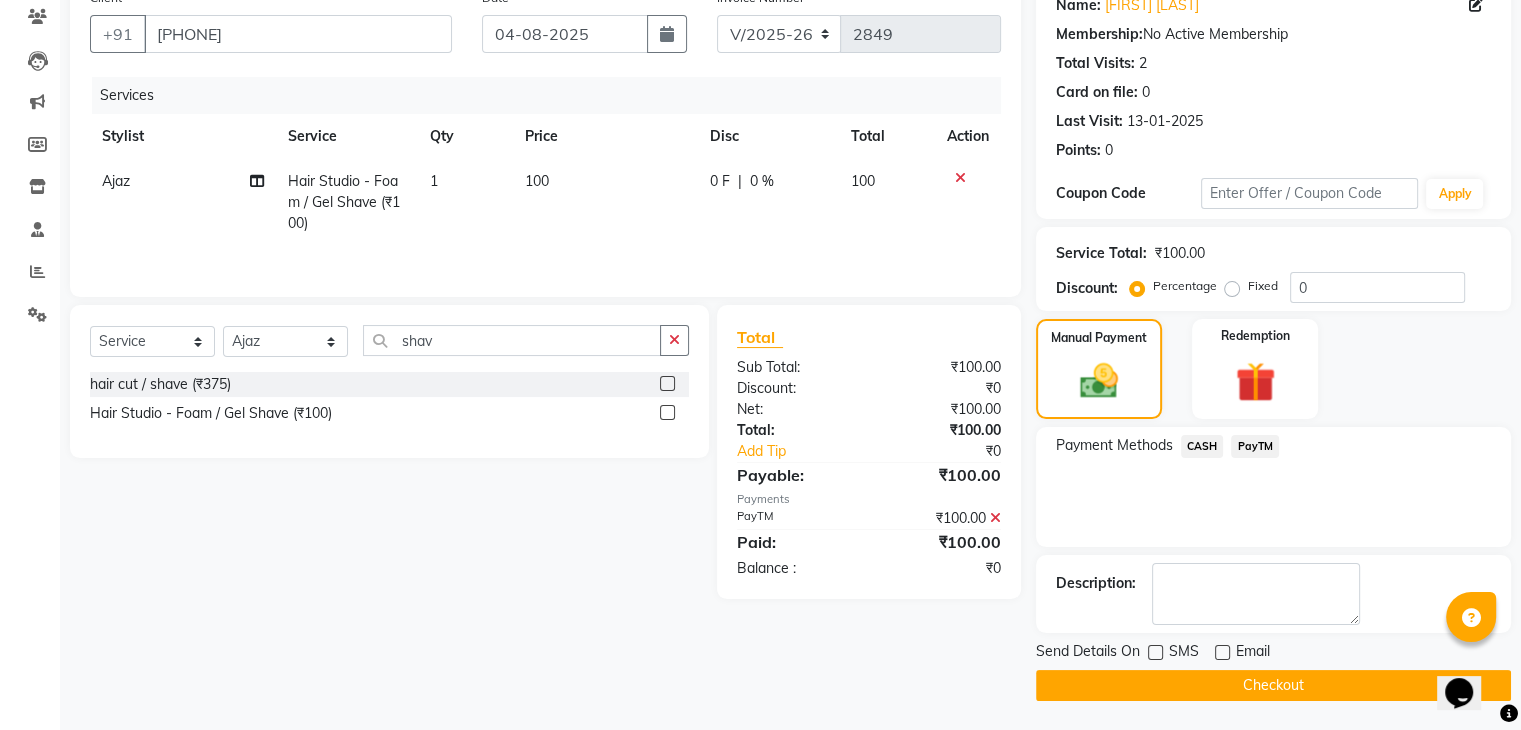click on "Checkout" 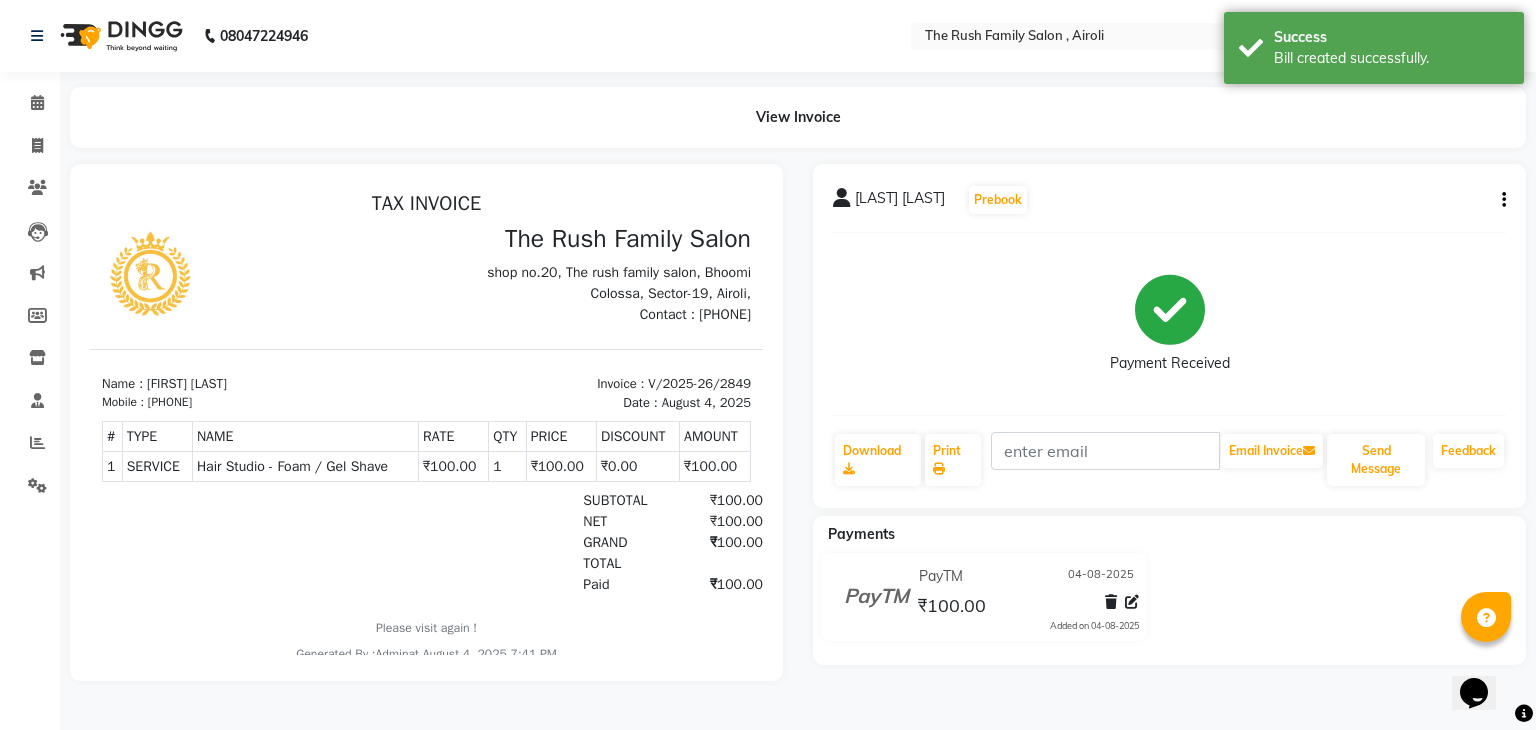 scroll, scrollTop: 0, scrollLeft: 0, axis: both 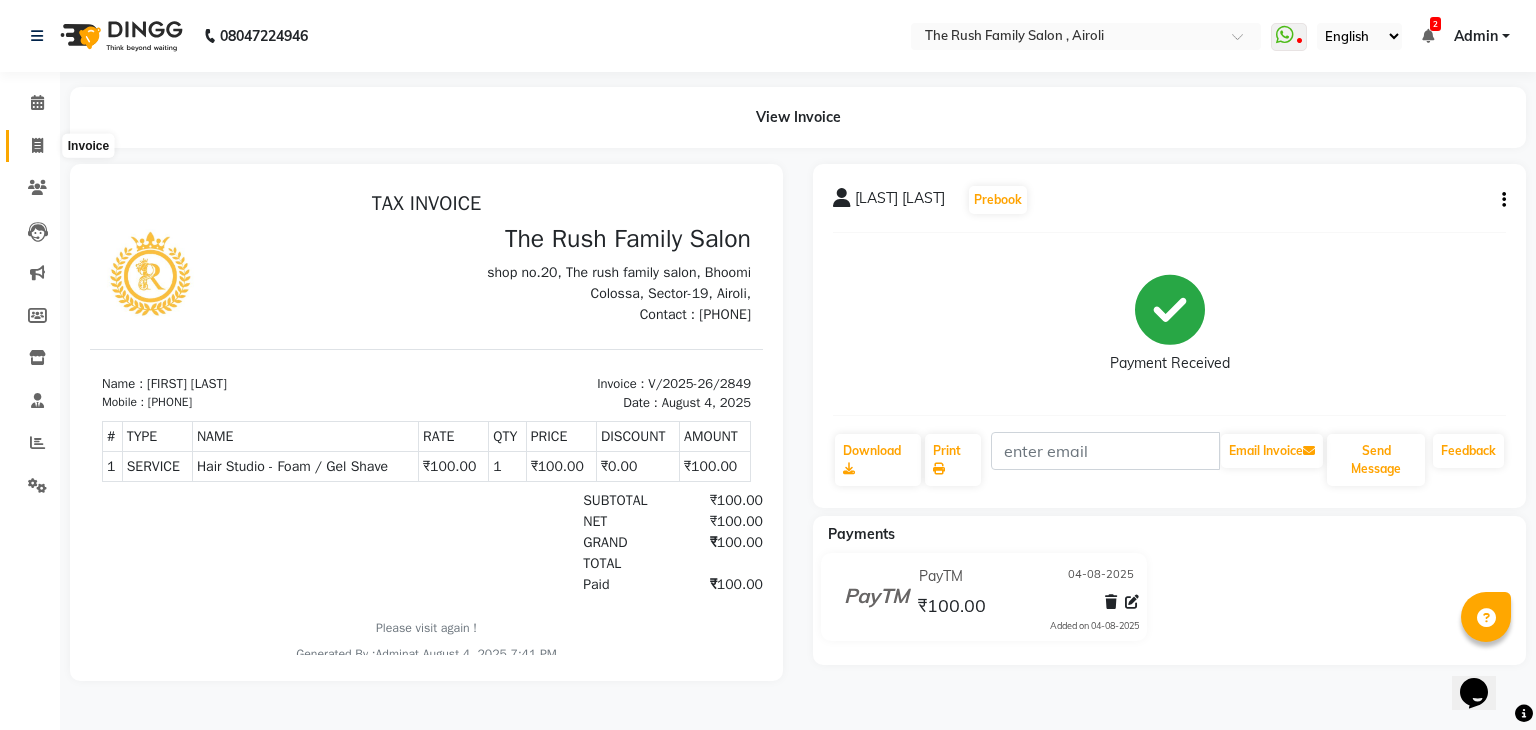 click 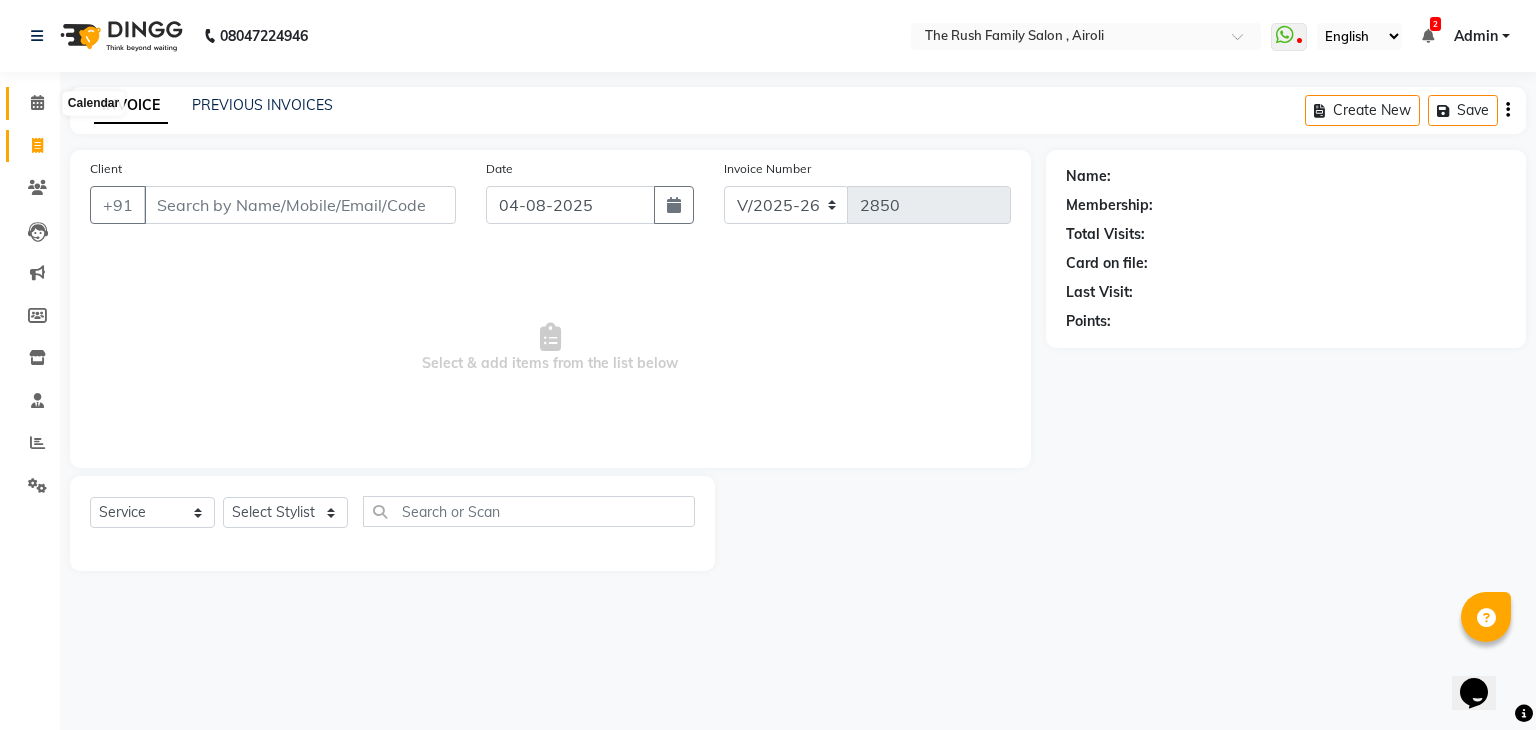 click 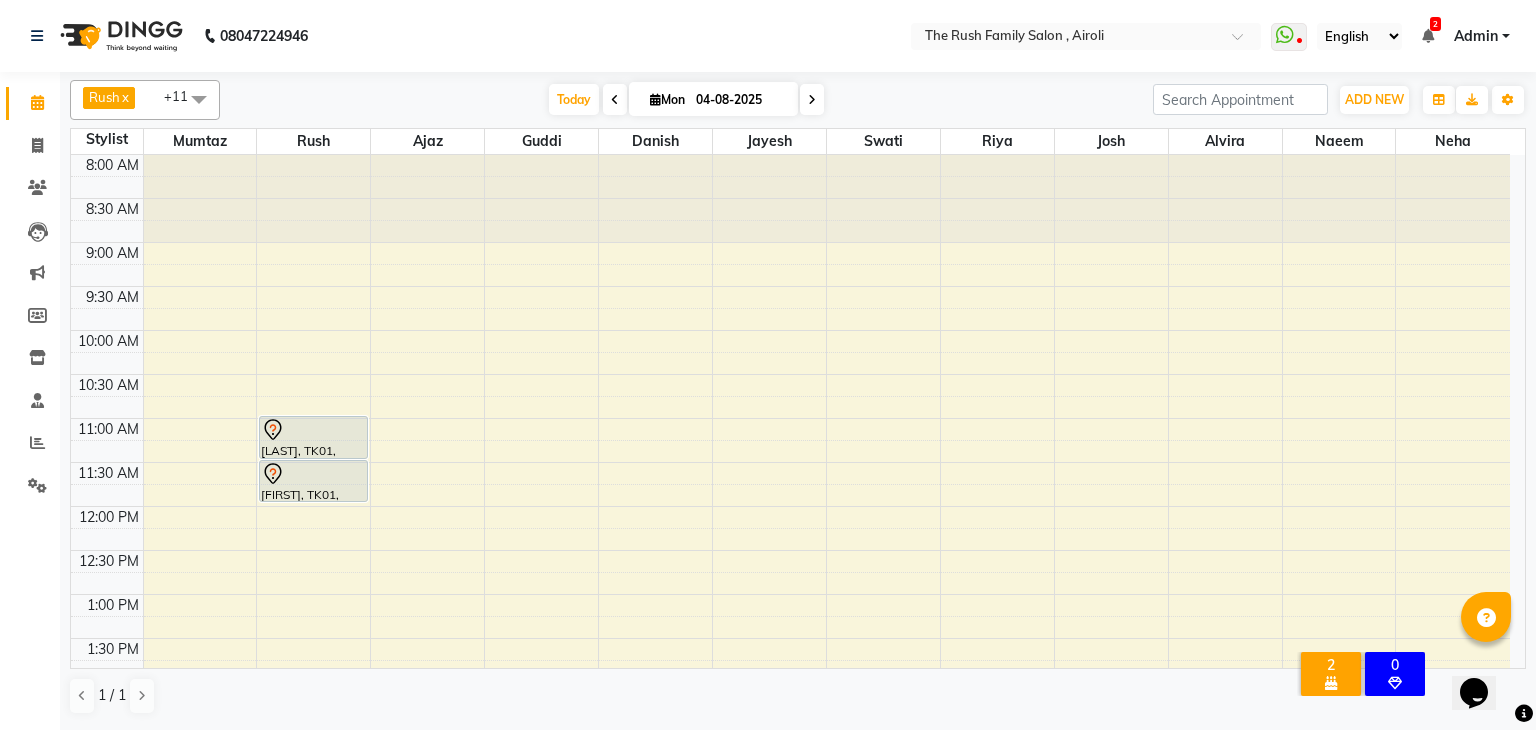 click on "8:00 AM 8:30 AM 9:00 AM 9:30 AM 10:00 AM 10:30 AM 11:00 AM 11:30 AM 12:00 PM 12:30 PM 1:00 PM 1:30 PM 2:00 PM 2:30 PM 3:00 PM 3:30 PM 4:00 PM 4:30 PM 5:00 PM 5:30 PM 6:00 PM 6:30 PM 7:00 PM 7:30 PM 8:00 PM 8:30 PM 9:00 PM 9:30 PM 10:00 PM 10:30 PM             sangeeta, TK01, 11:00 AM-11:30 AM, Hair Studio - Hair Cut             sangeeta, TK01, 11:30 AM-12:00 PM, hair colour             Varsha, TK11, 06:30 PM-07:20 PM, hair spa dandruff treatment" at bounding box center [790, 814] 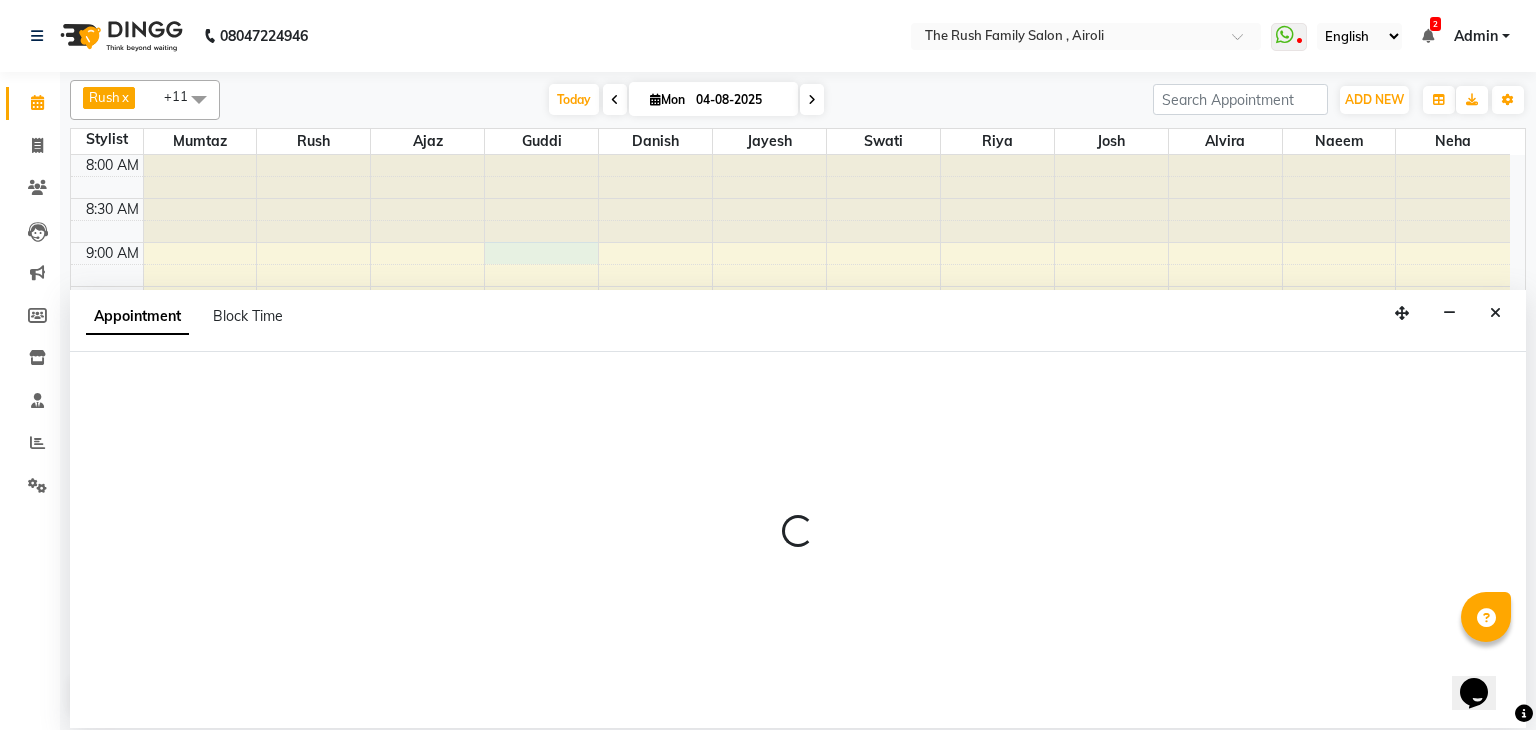 select on "60158" 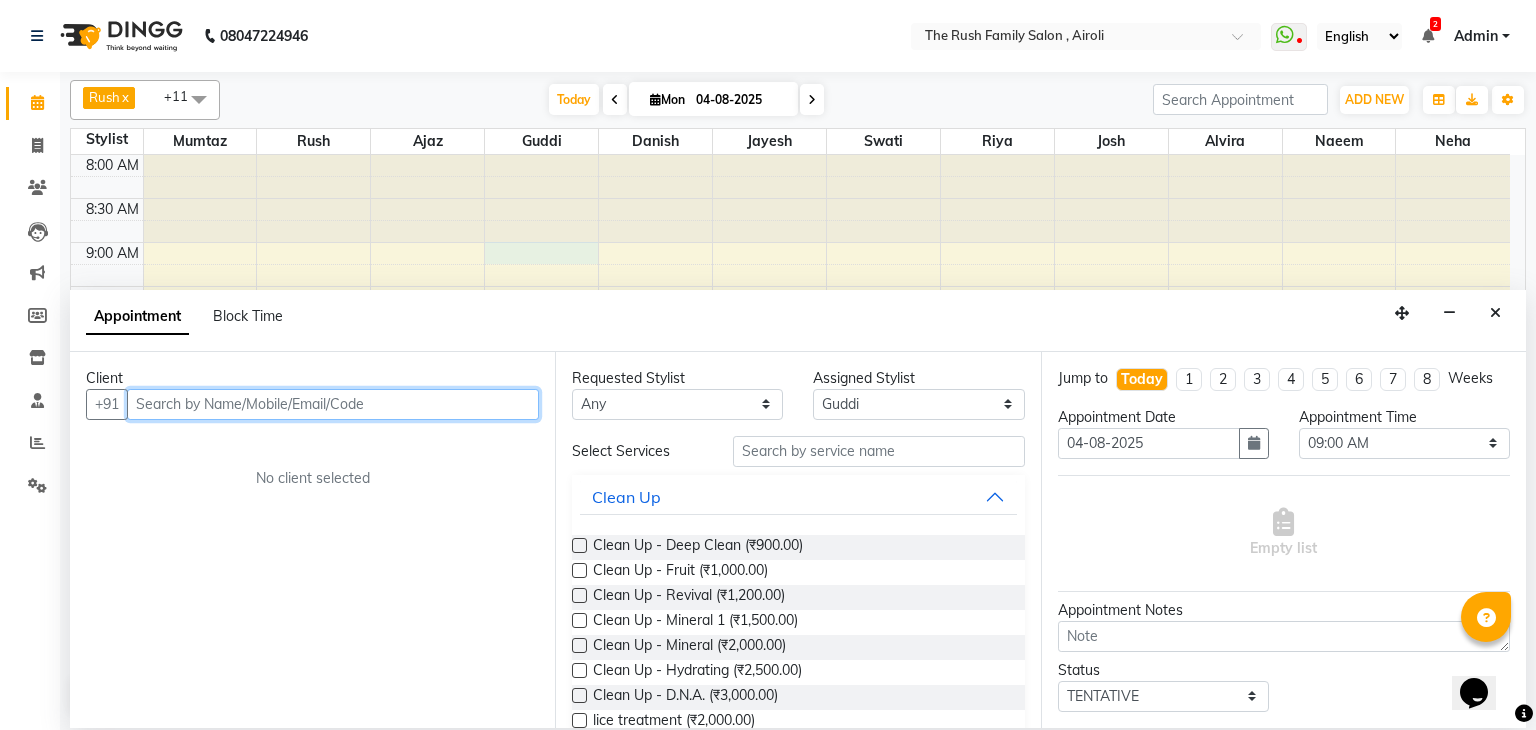 click at bounding box center (333, 404) 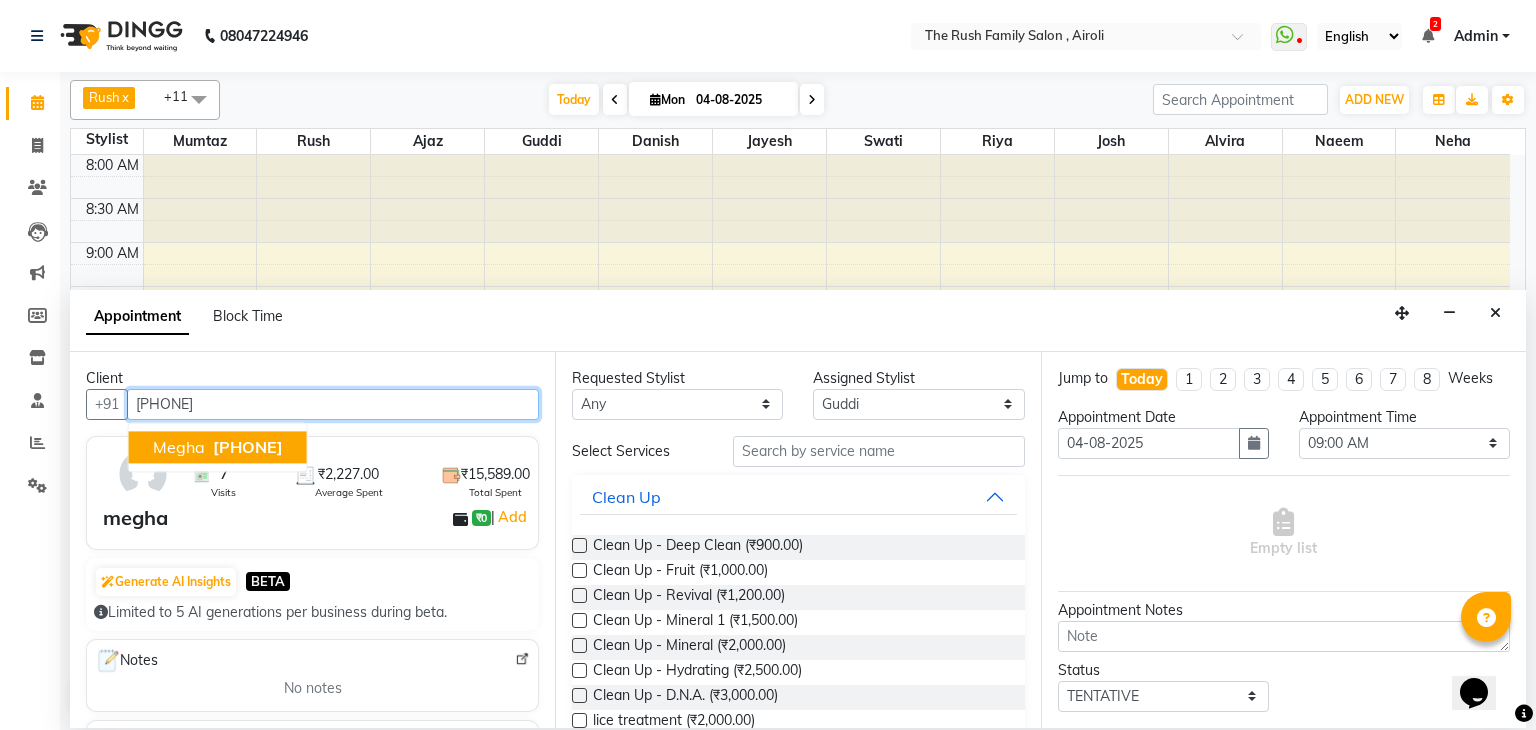click on "megha" at bounding box center (179, 447) 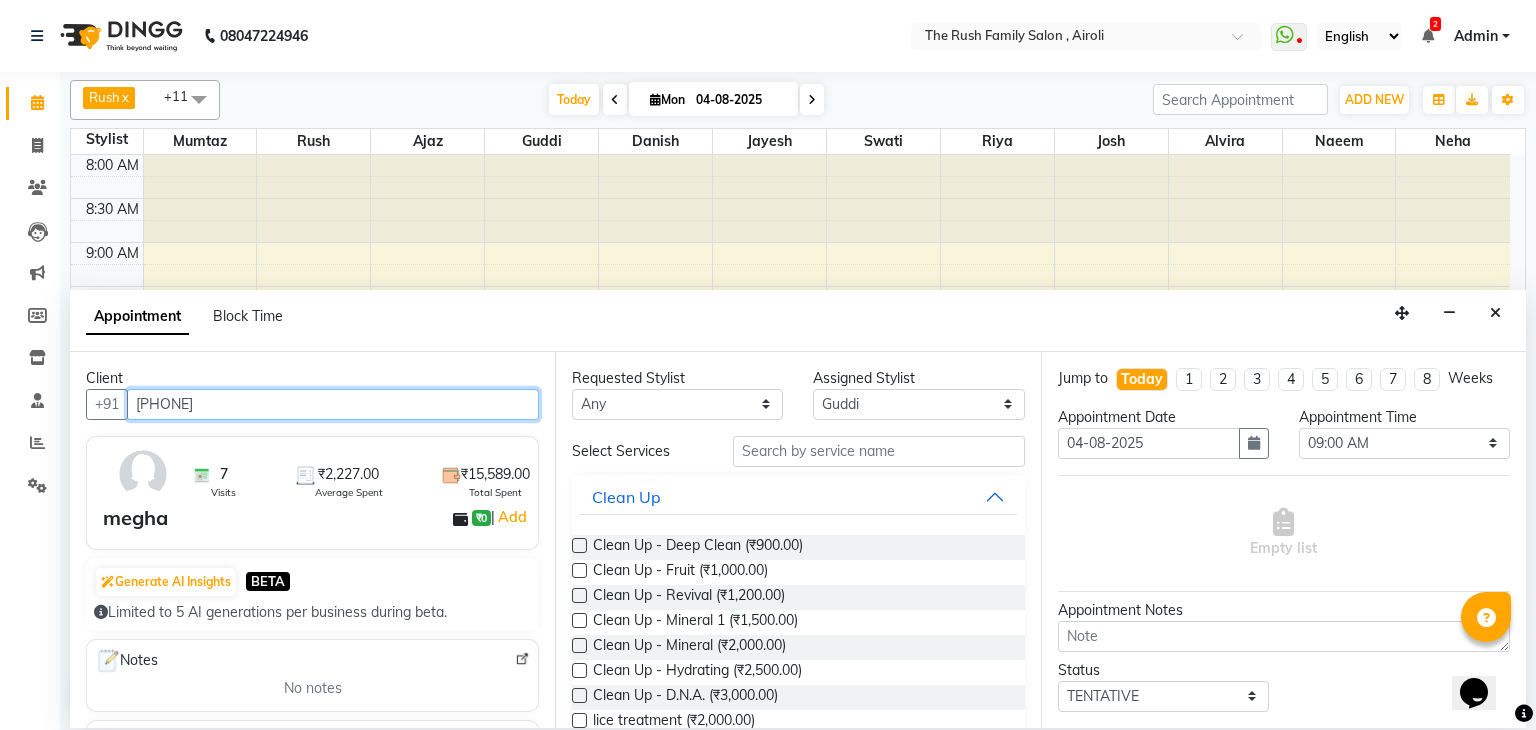 type on "9987732636" 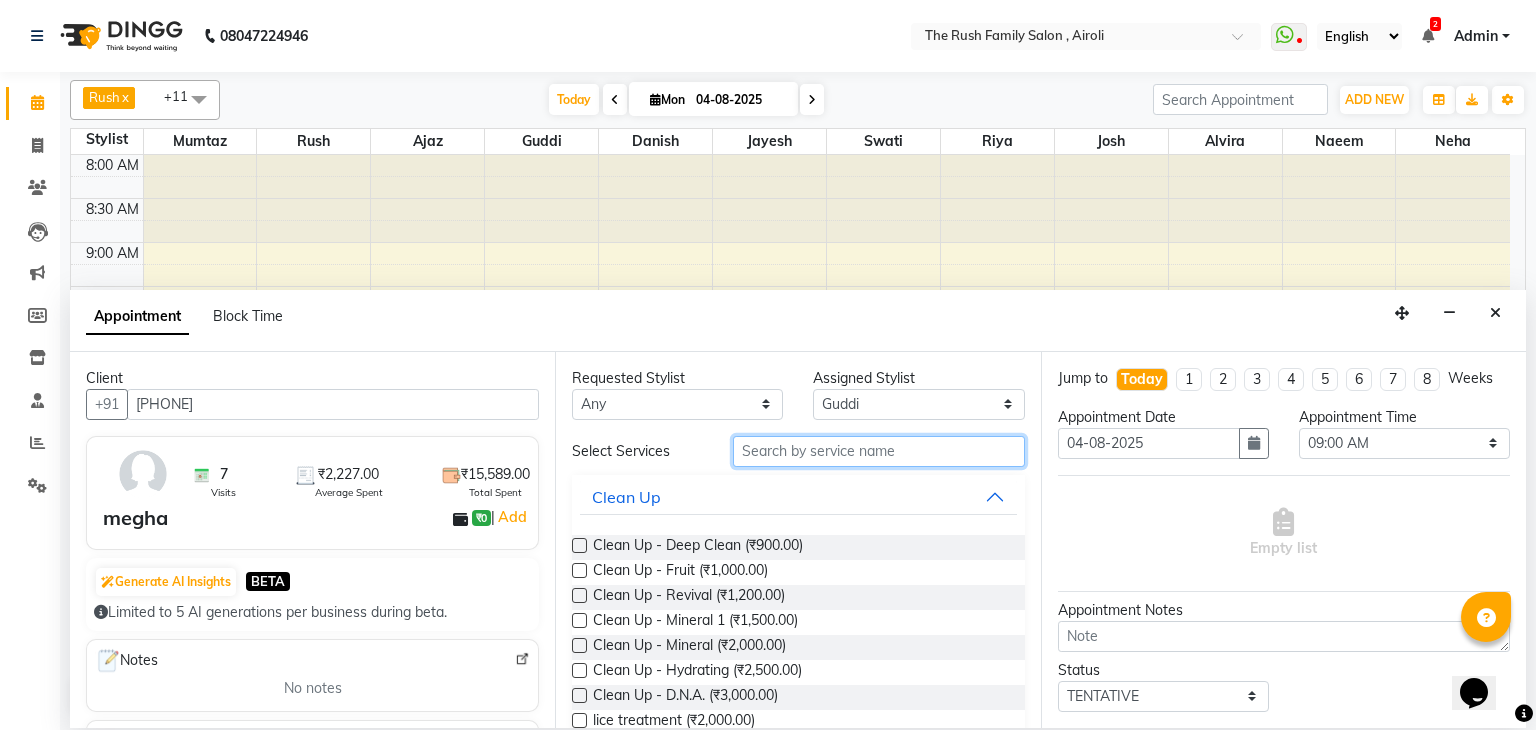 click at bounding box center [879, 451] 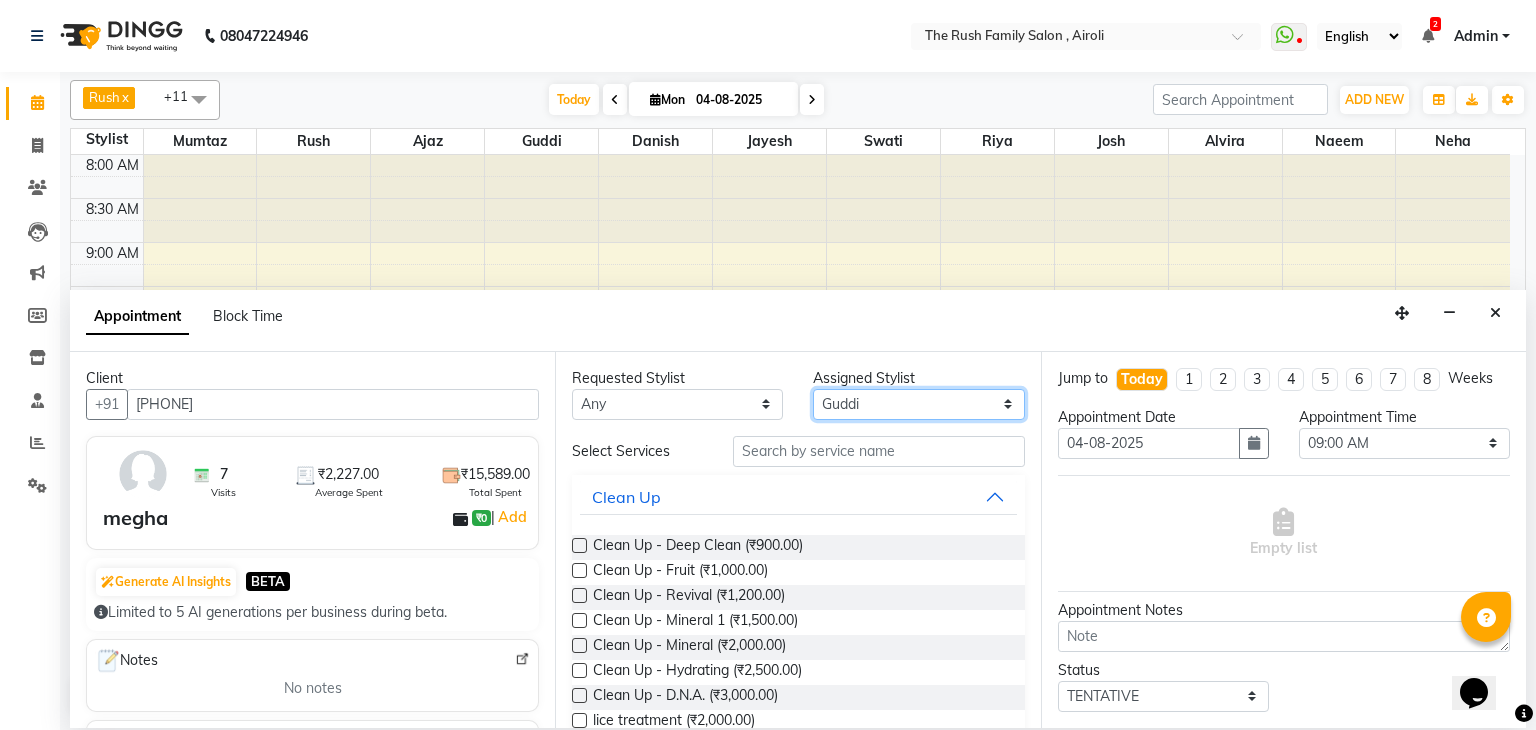 click on "Select Ajaz Alvira Danish Guddi Jayesh Josh  mumtaz Naeem Neha Riya    Rush Swati" at bounding box center [918, 404] 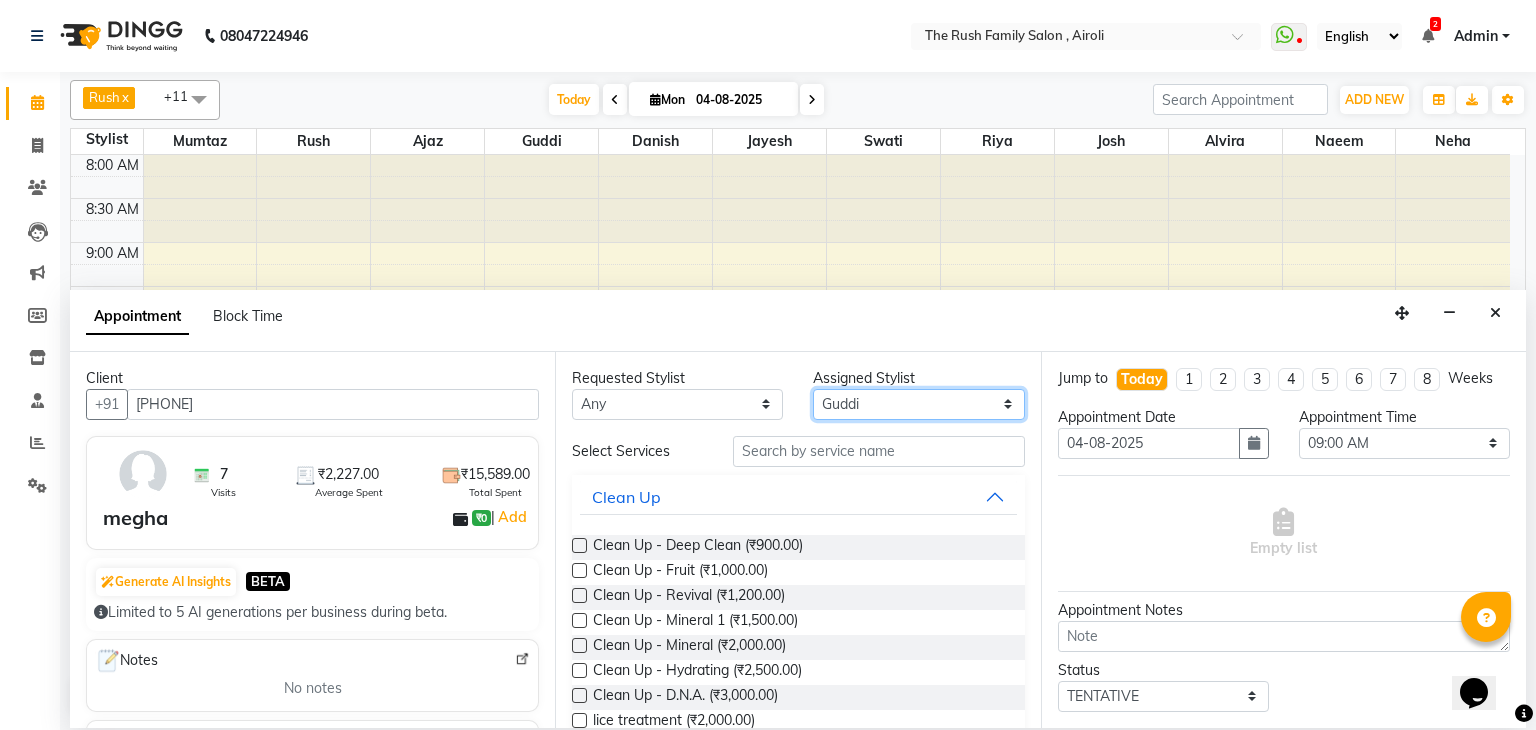 click on "Select Ajaz Alvira Danish Guddi Jayesh Josh  mumtaz Naeem Neha Riya    Rush Swati" at bounding box center [918, 404] 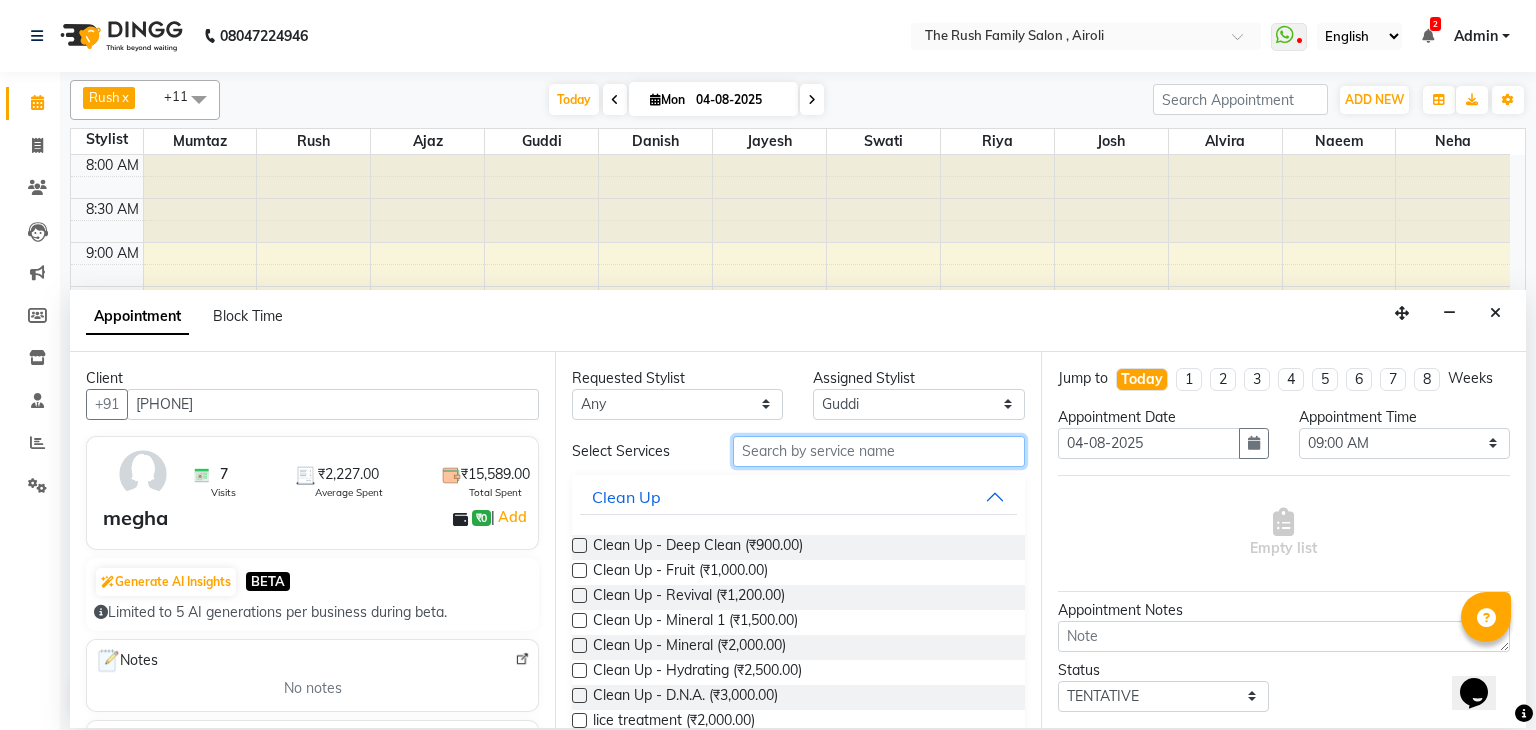 click at bounding box center (879, 451) 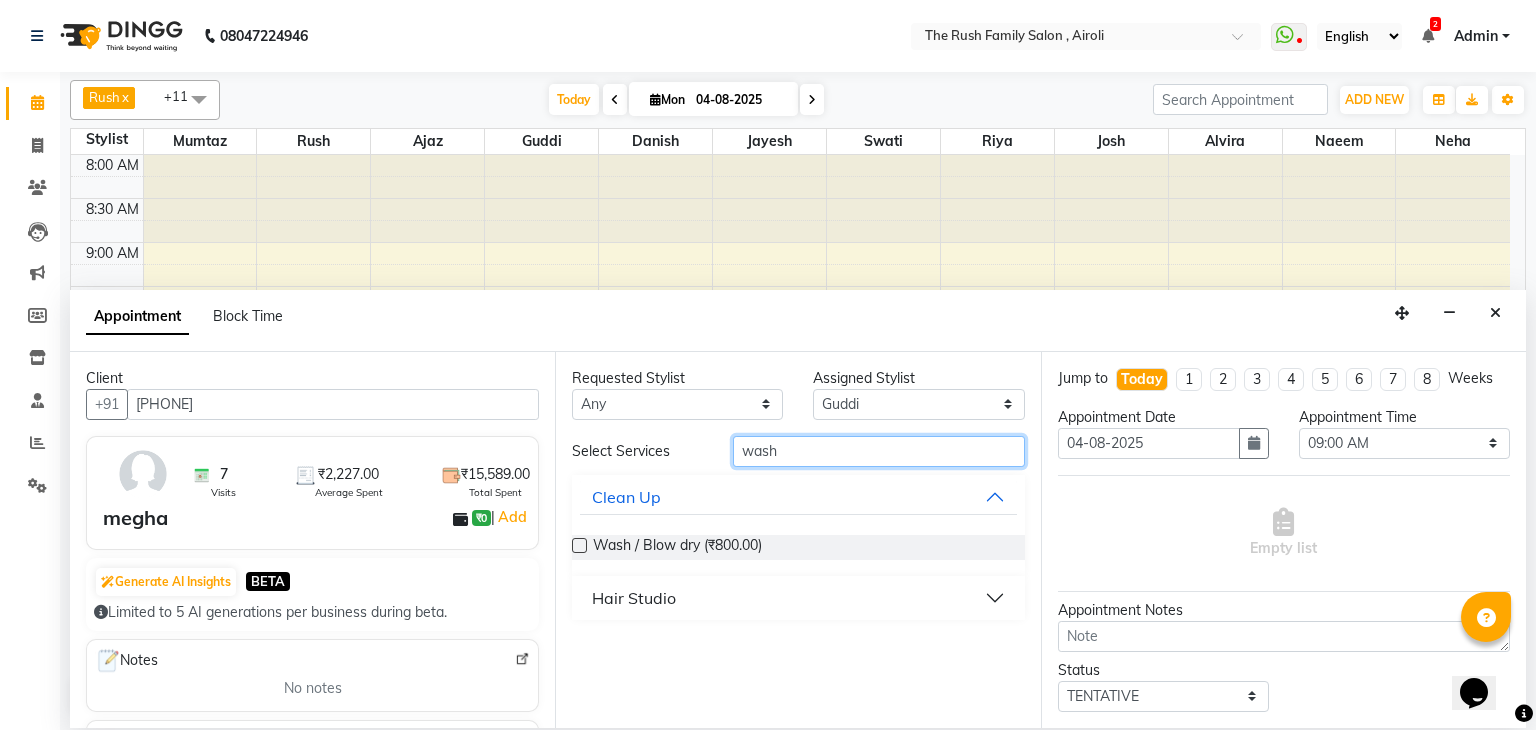 click on "wash" at bounding box center (879, 451) 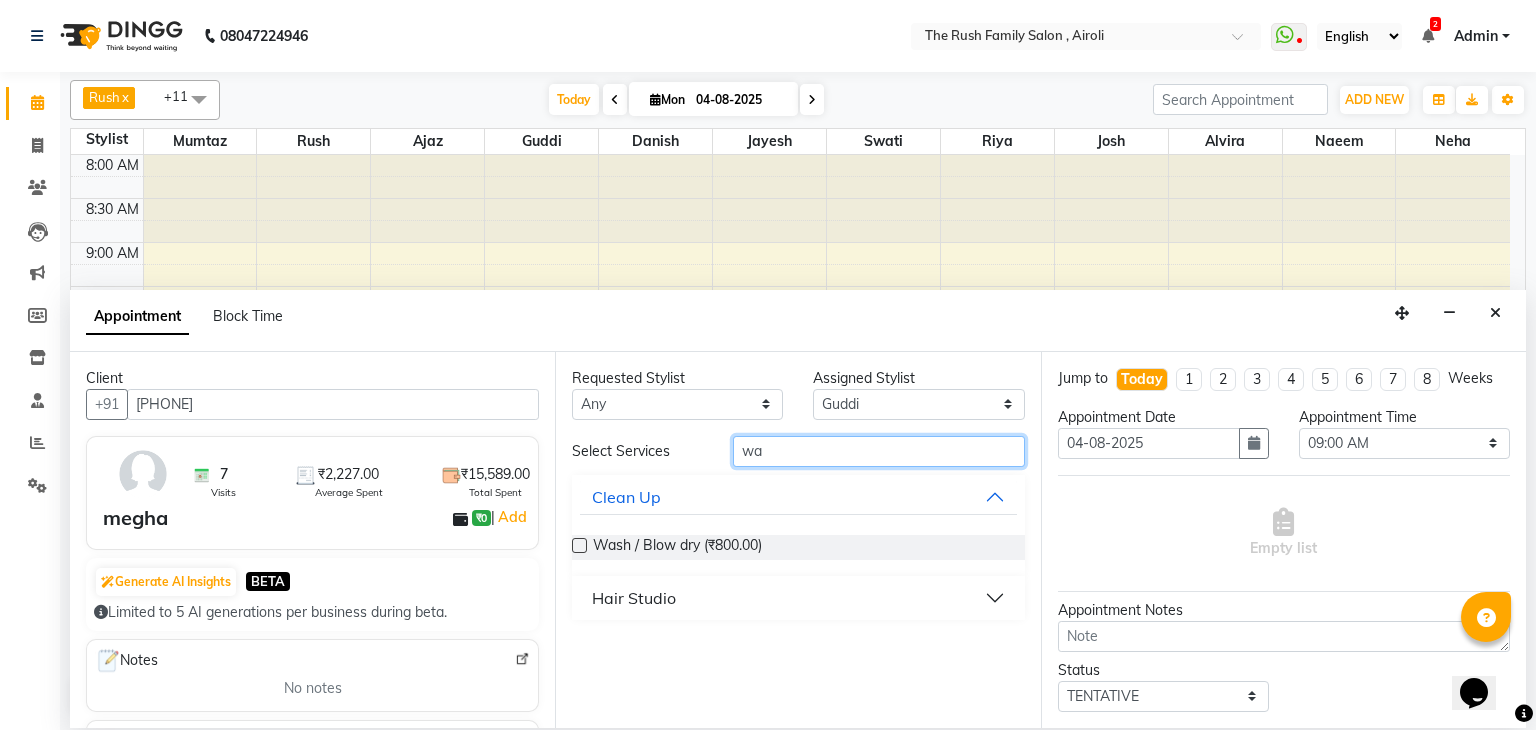 type on "w" 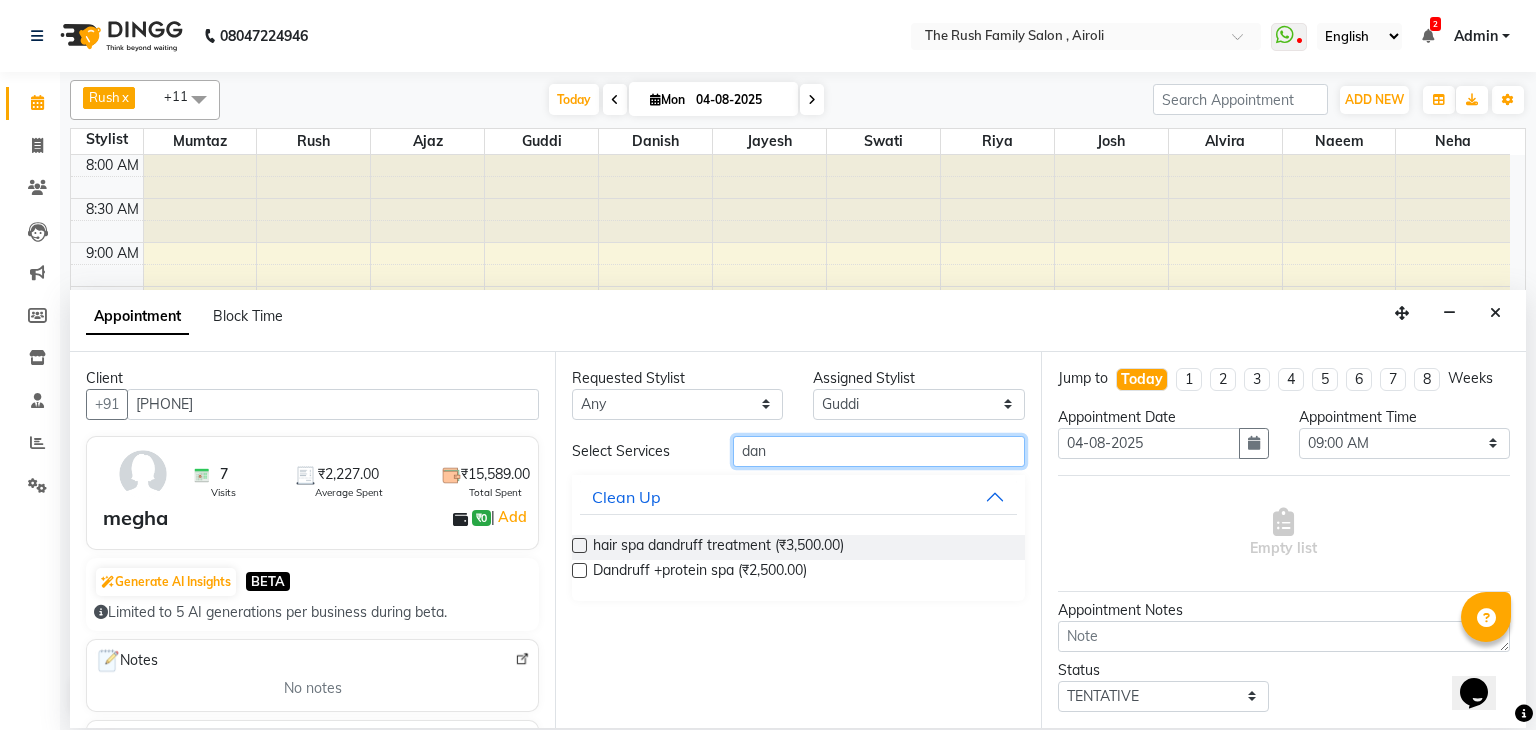 type on "dan" 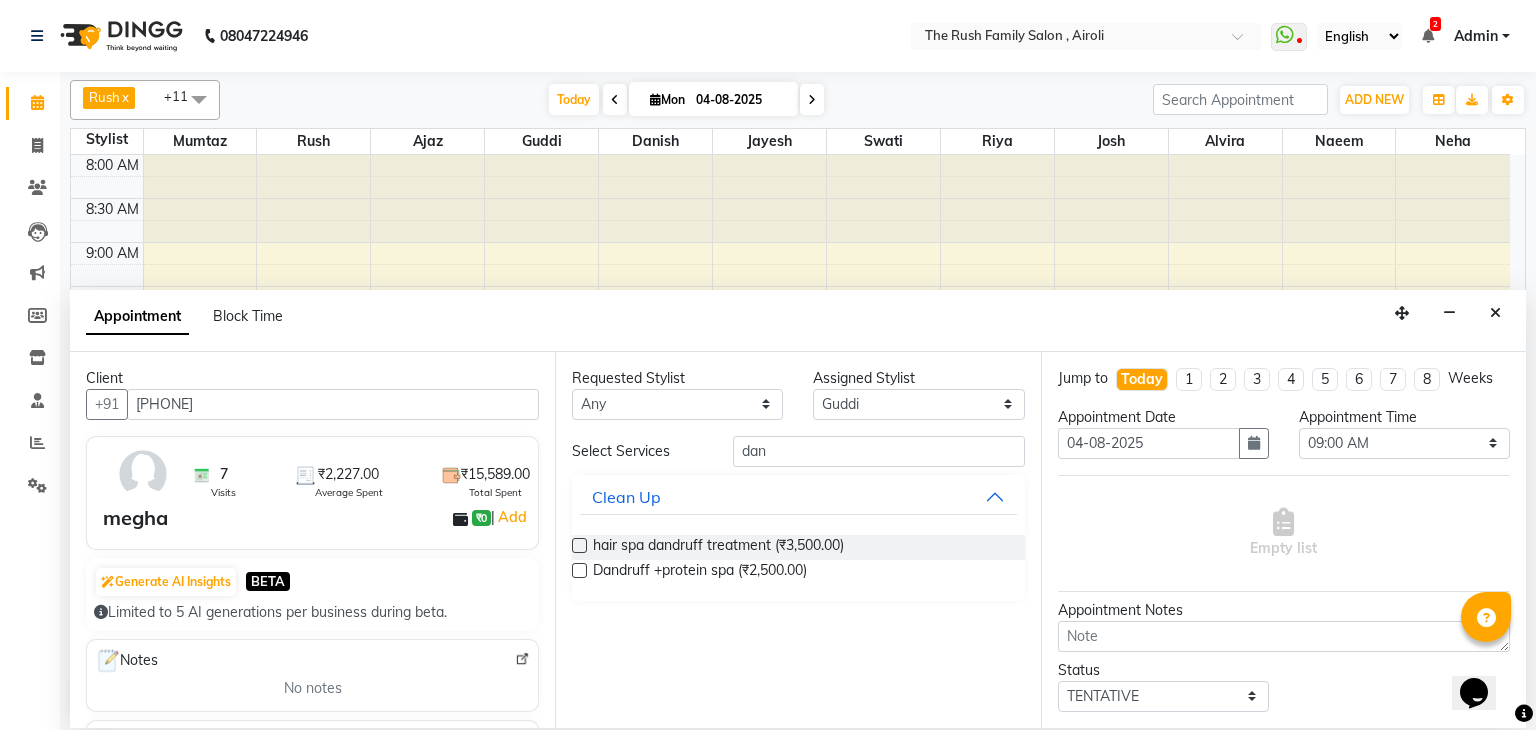 click at bounding box center (579, 545) 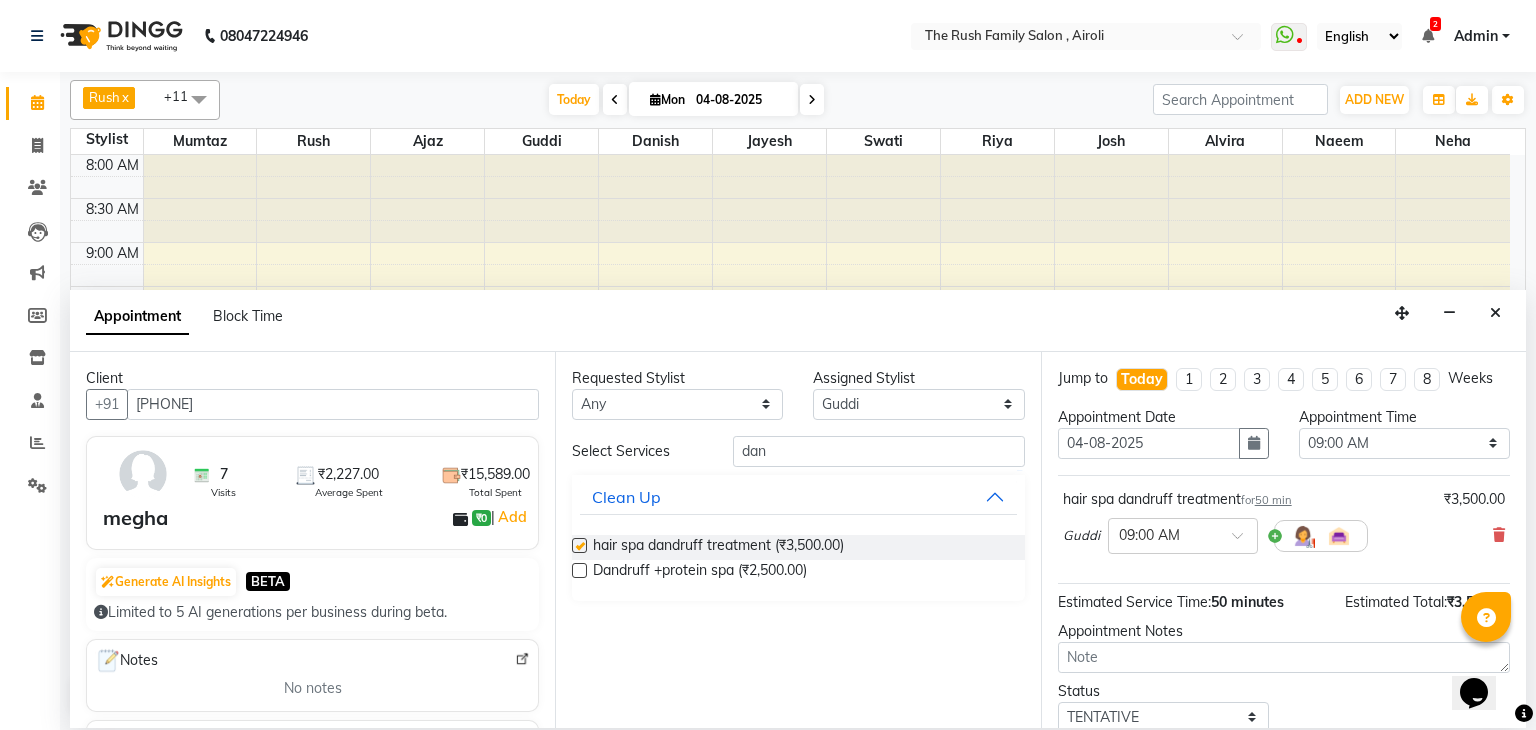 checkbox on "false" 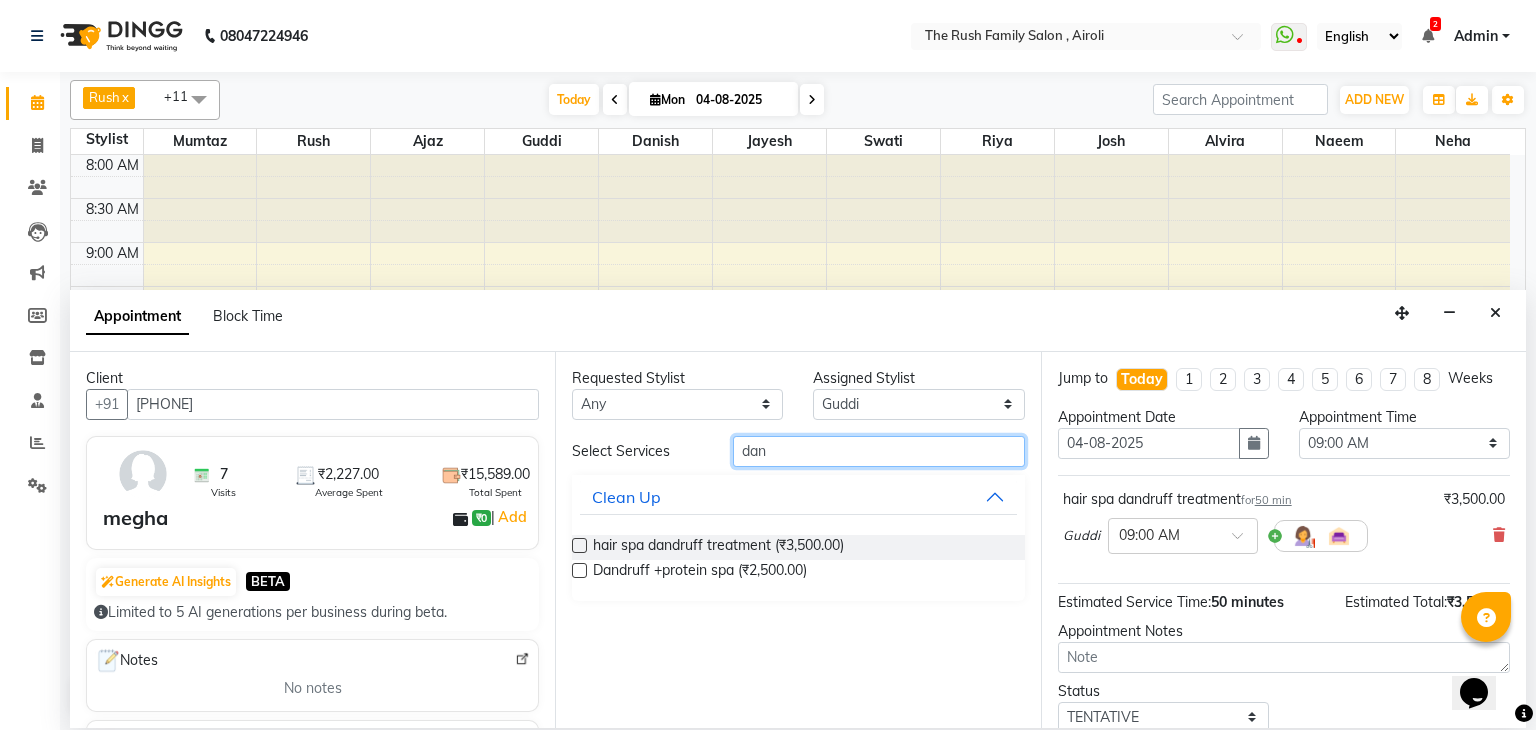 click on "dan" at bounding box center (879, 451) 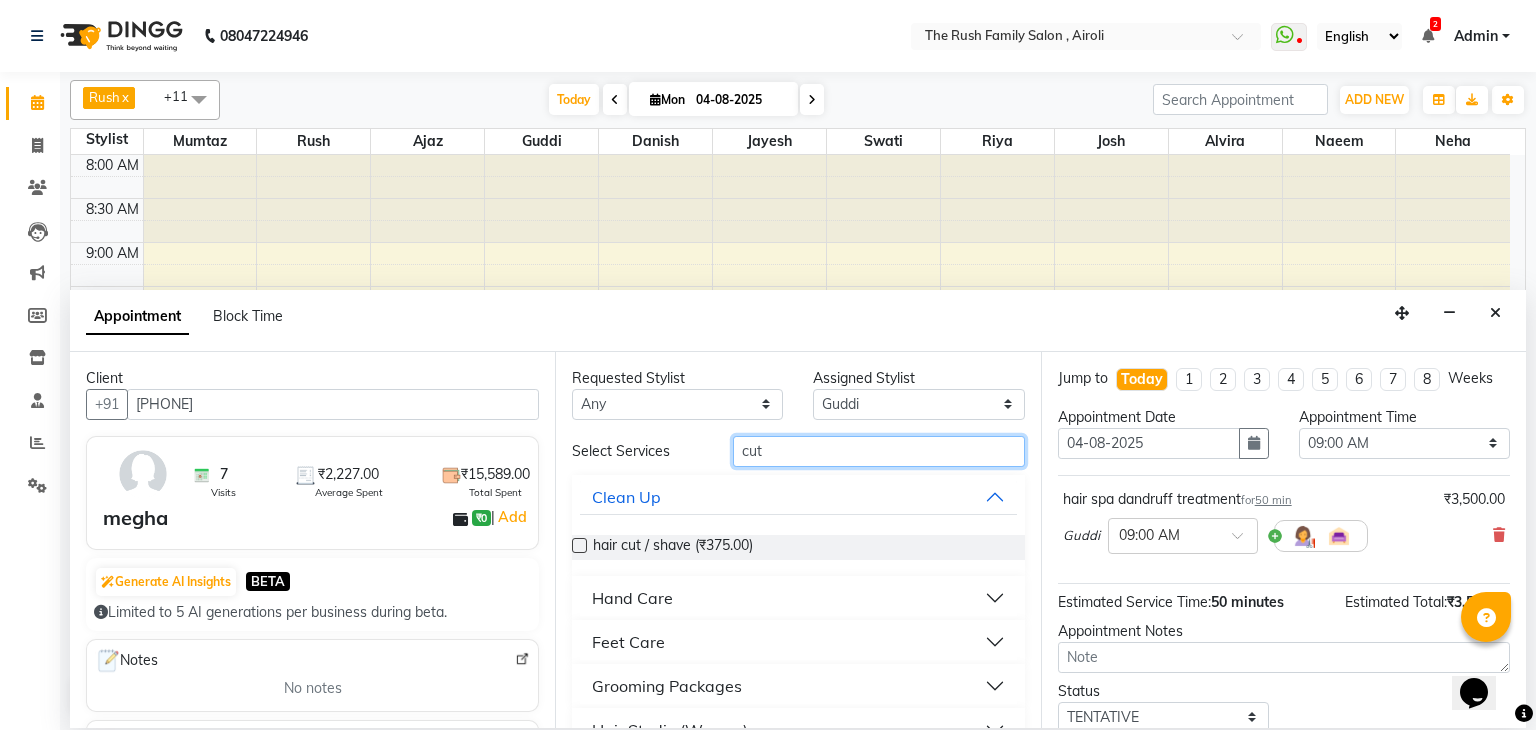 type on "cut" 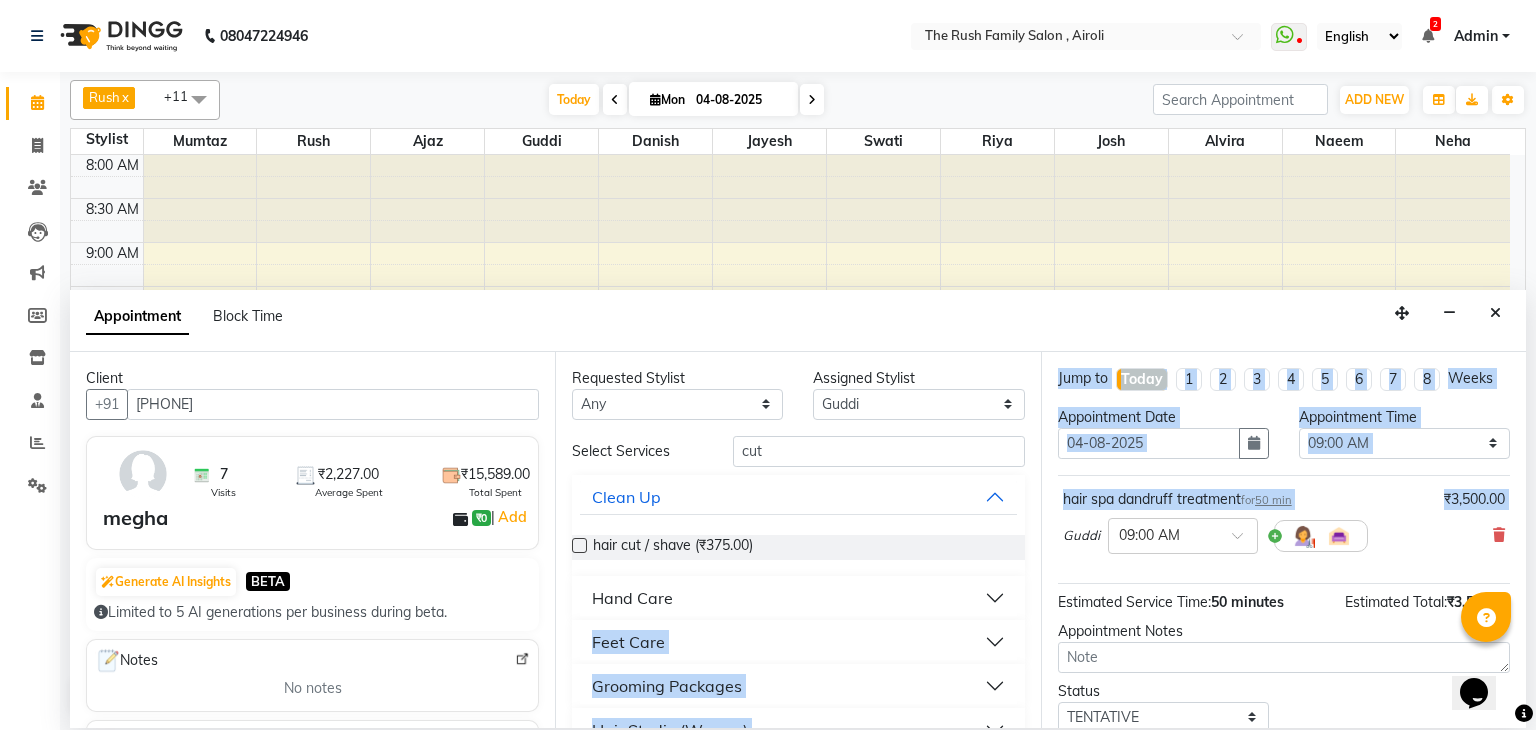 drag, startPoint x: 1040, startPoint y: 531, endPoint x: 1038, endPoint y: 606, distance: 75.026665 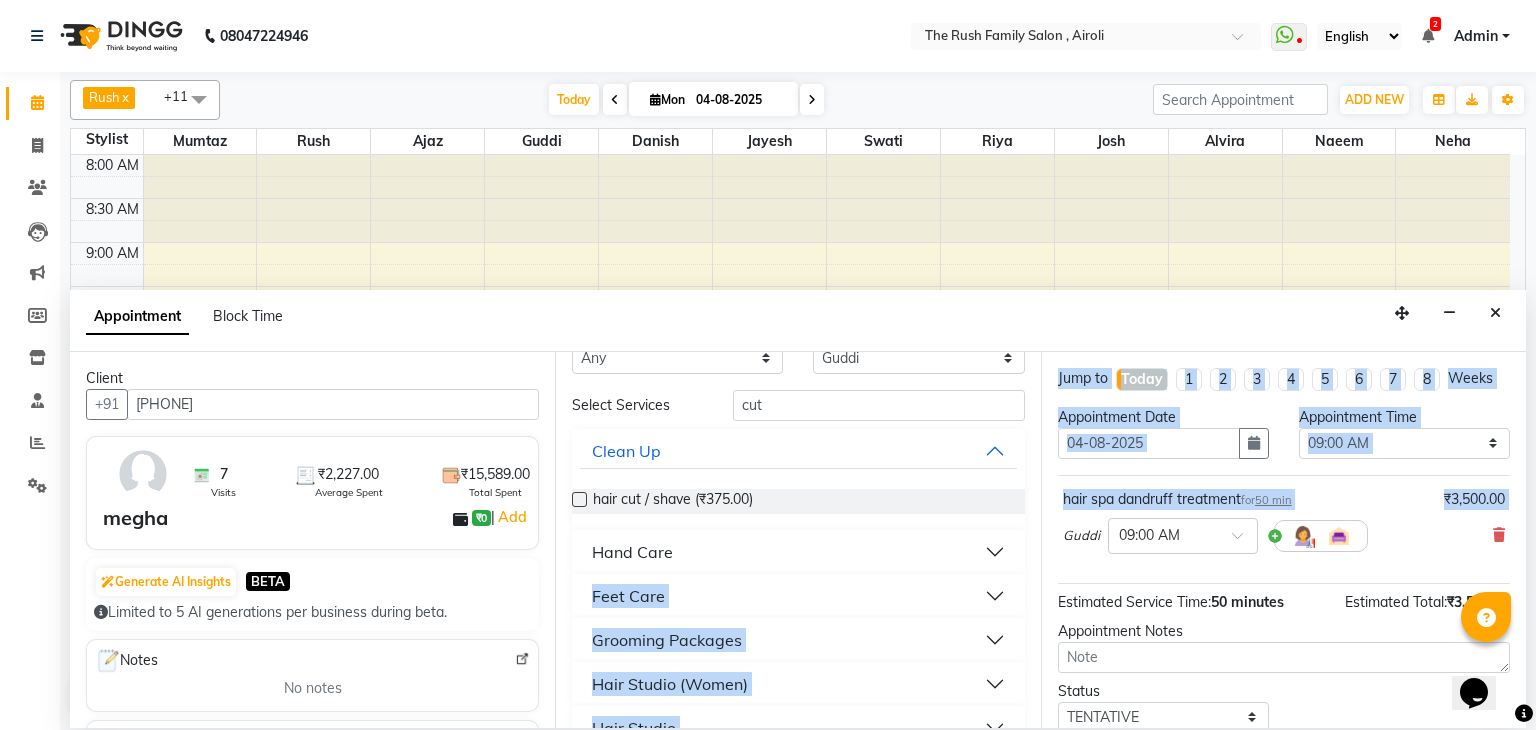 scroll, scrollTop: 84, scrollLeft: 0, axis: vertical 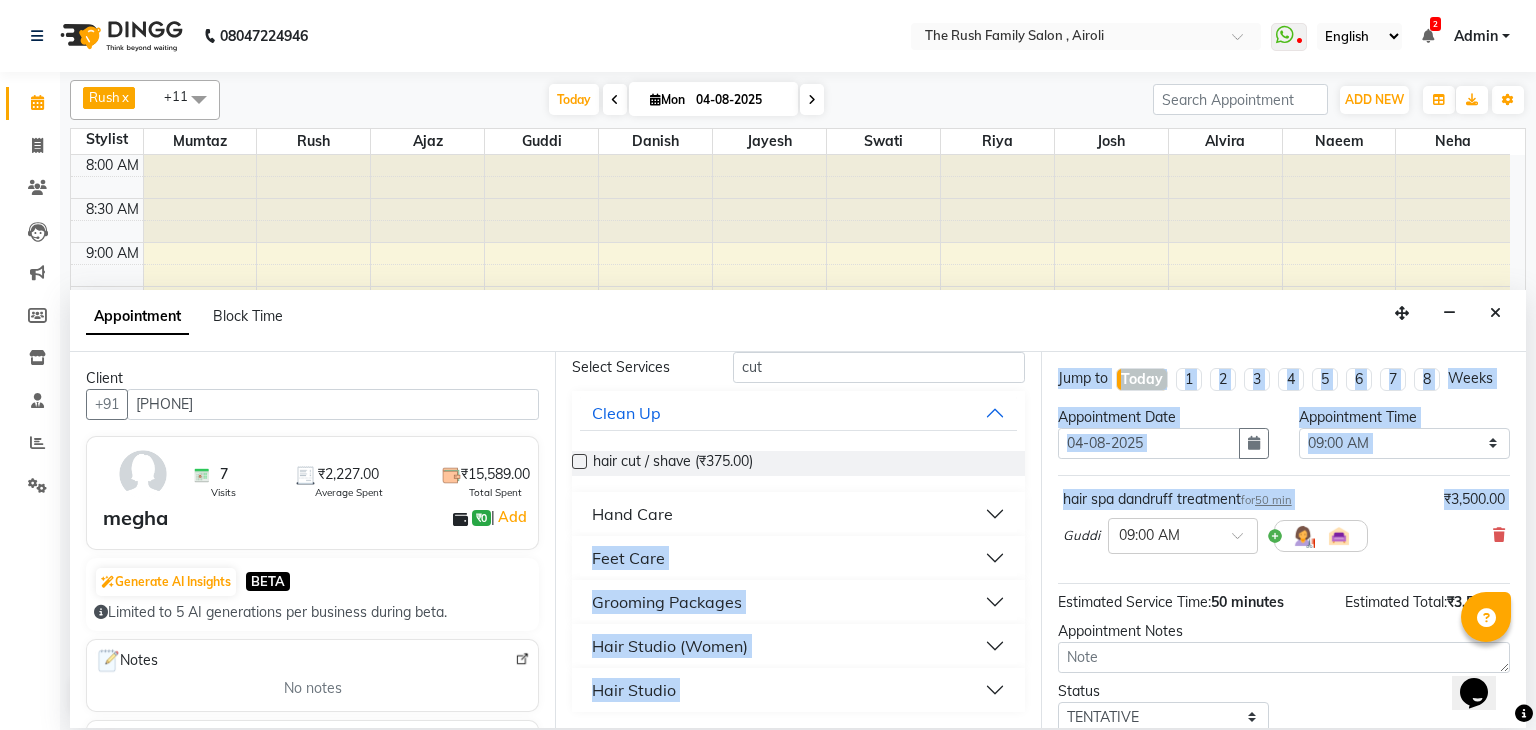 click on "Hair Studio (Women)" at bounding box center (798, 646) 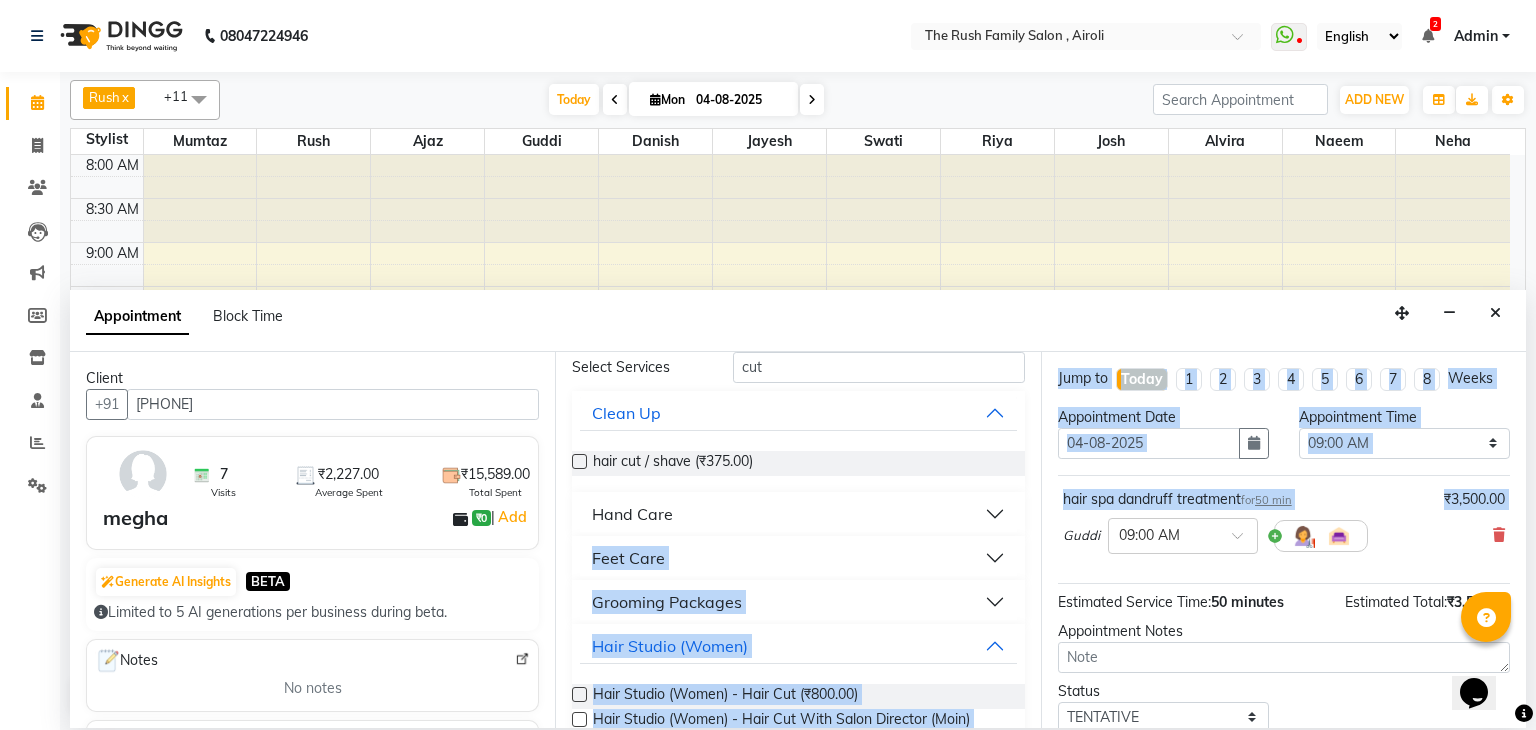 click at bounding box center [579, 694] 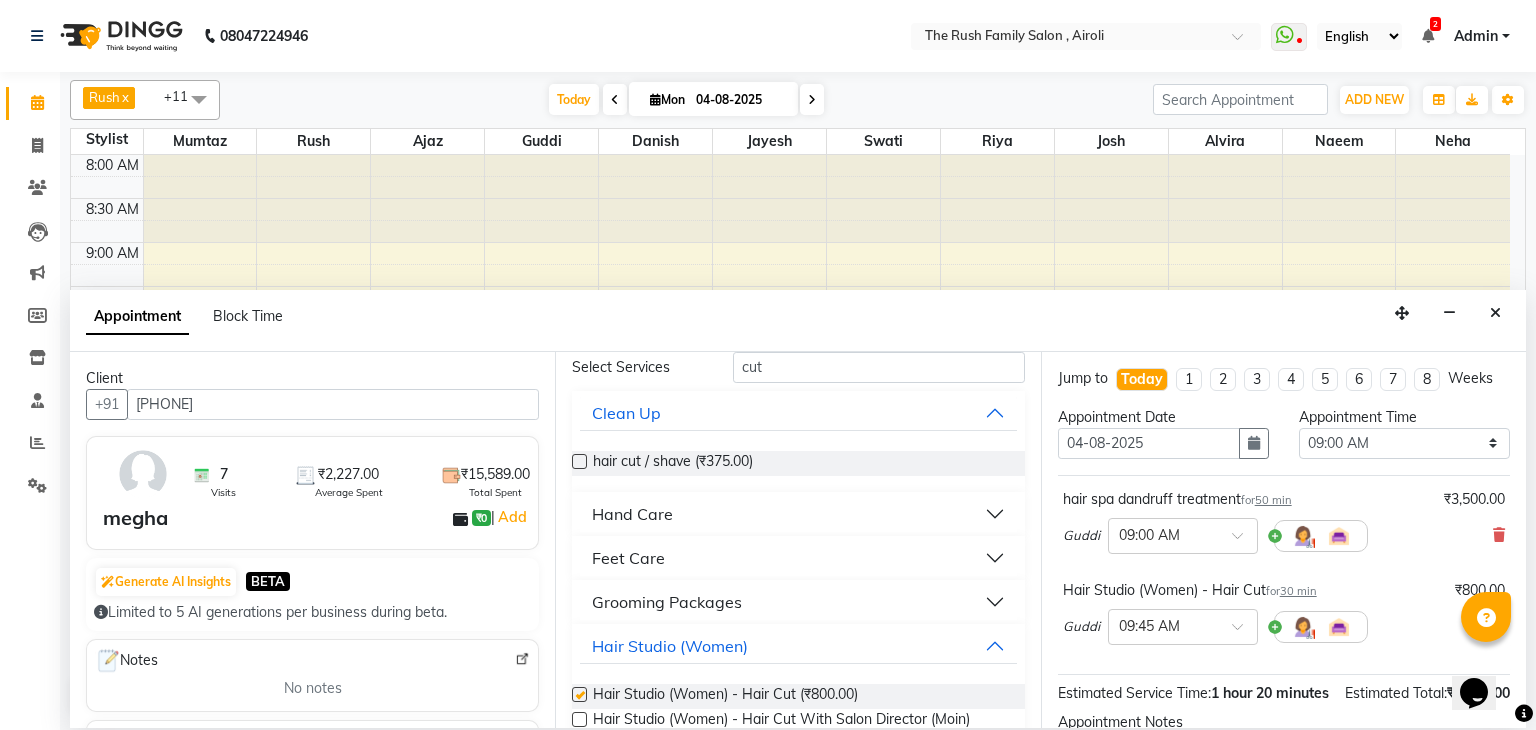 checkbox on "false" 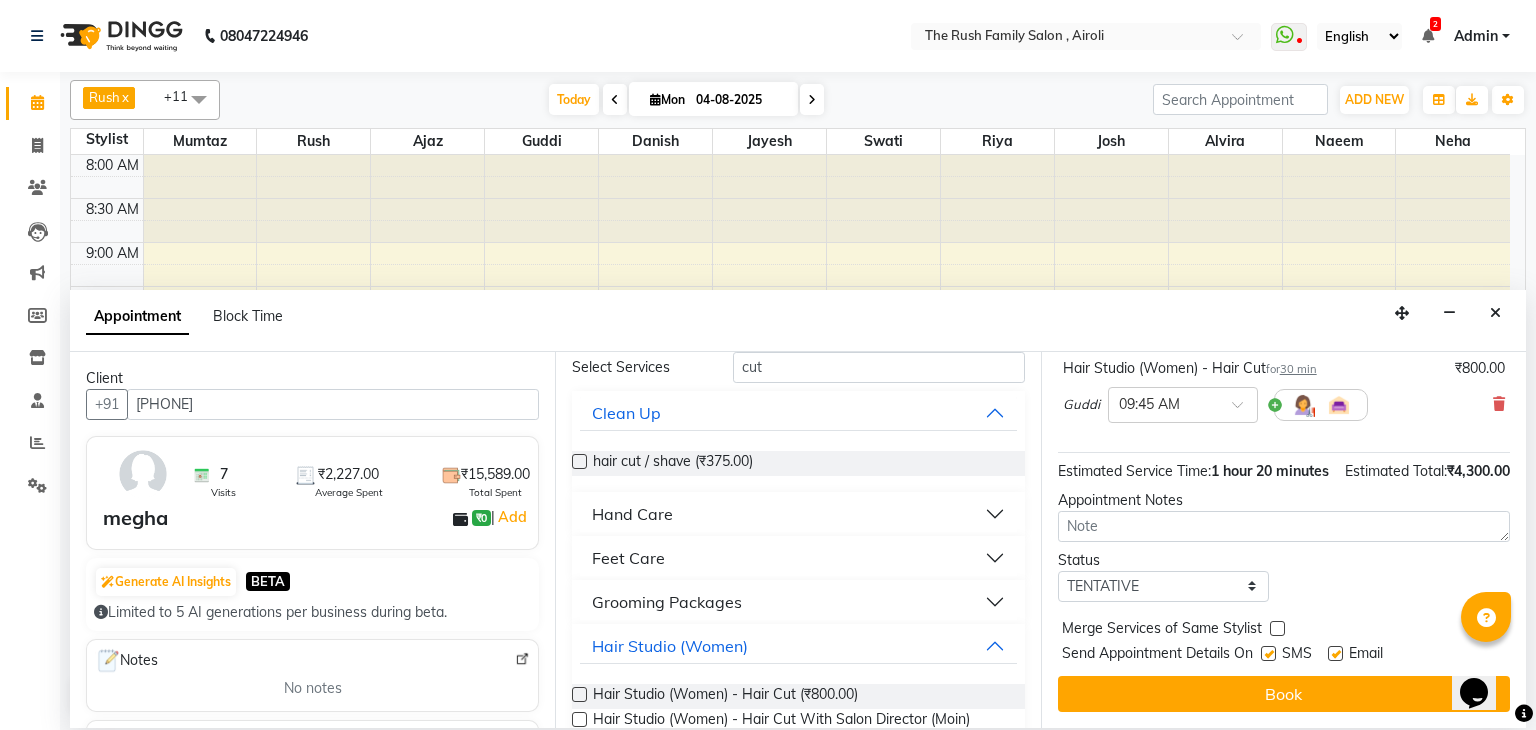 scroll, scrollTop: 236, scrollLeft: 0, axis: vertical 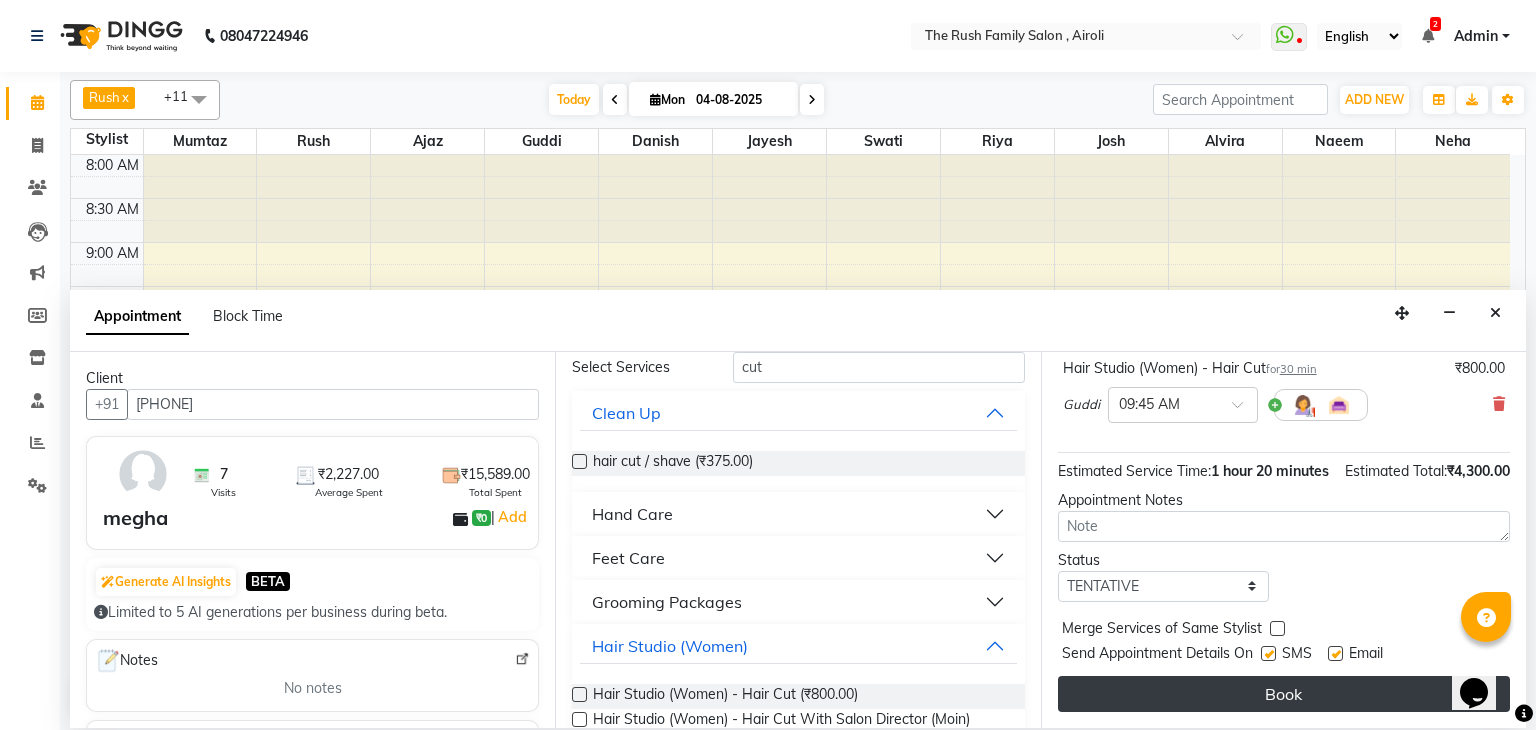click on "Book" at bounding box center [1284, 694] 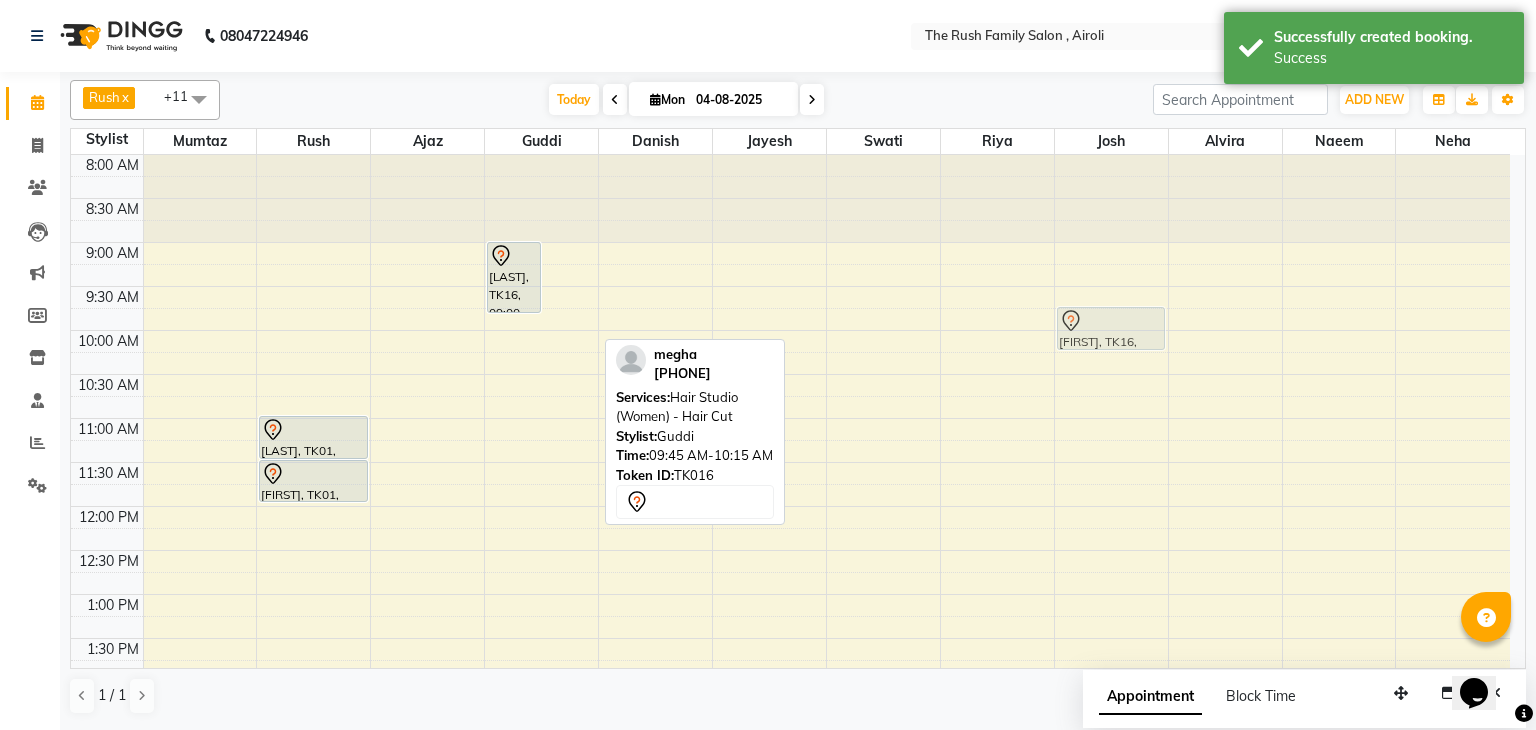 drag, startPoint x: 557, startPoint y: 334, endPoint x: 1064, endPoint y: 345, distance: 507.11932 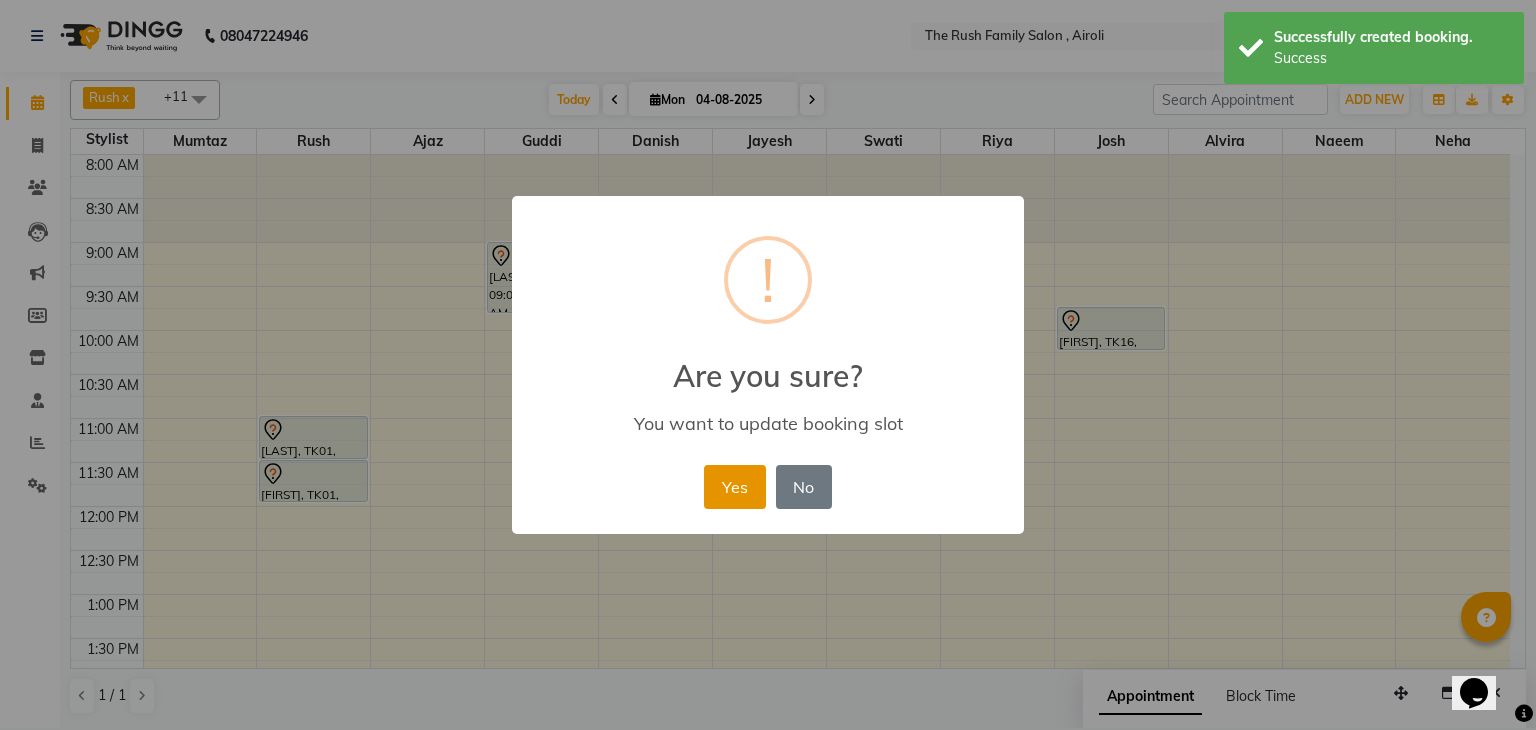 click on "Yes" at bounding box center [734, 487] 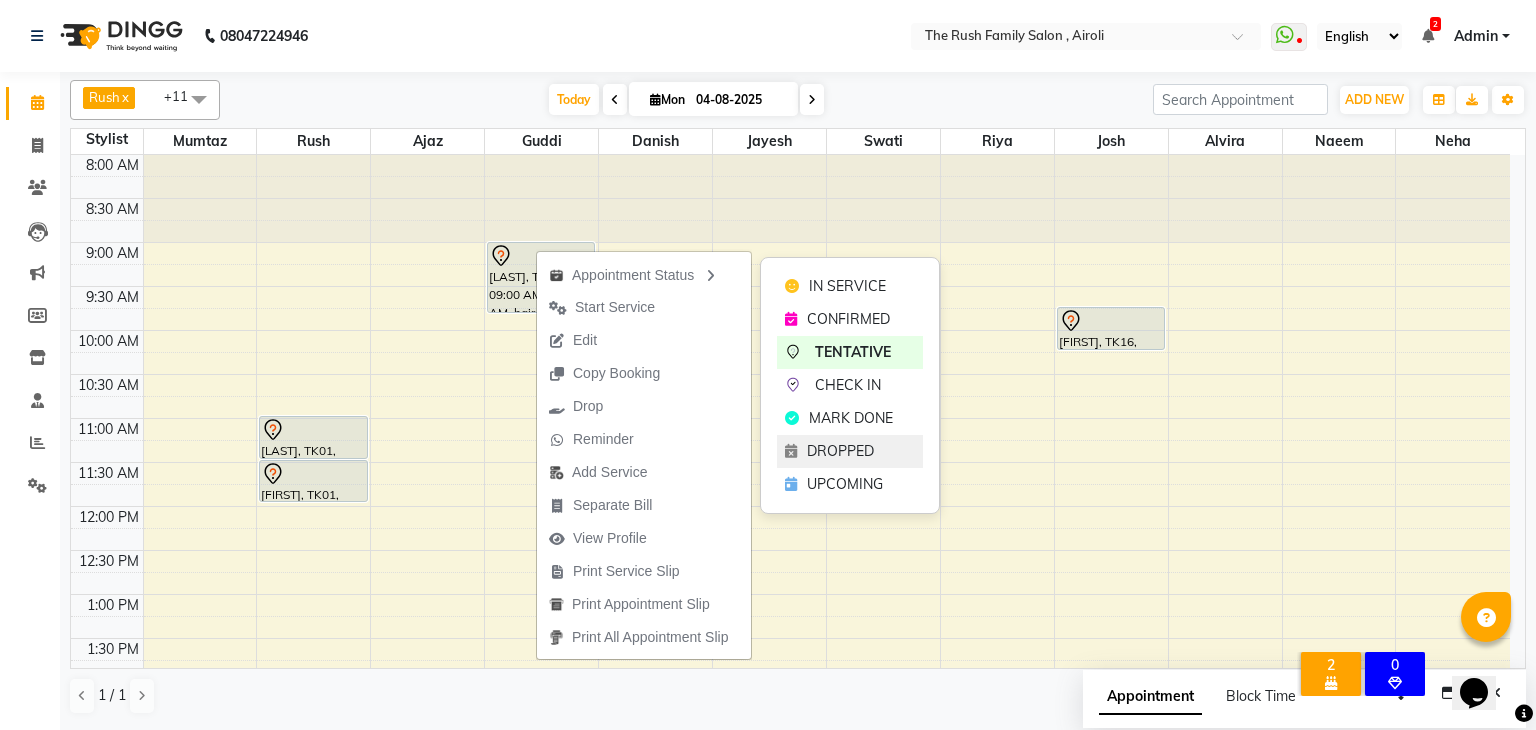 click on "DROPPED" 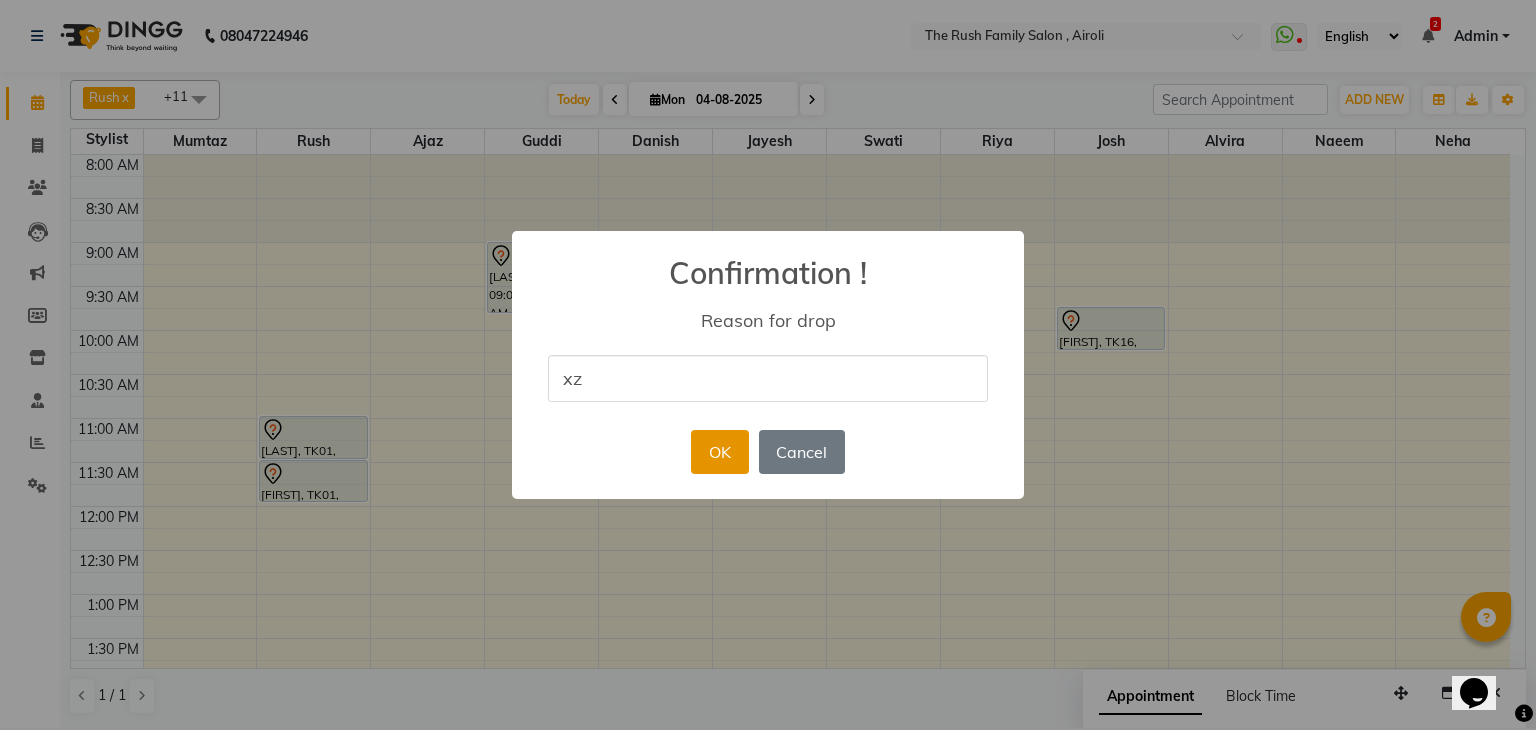 type on "xz" 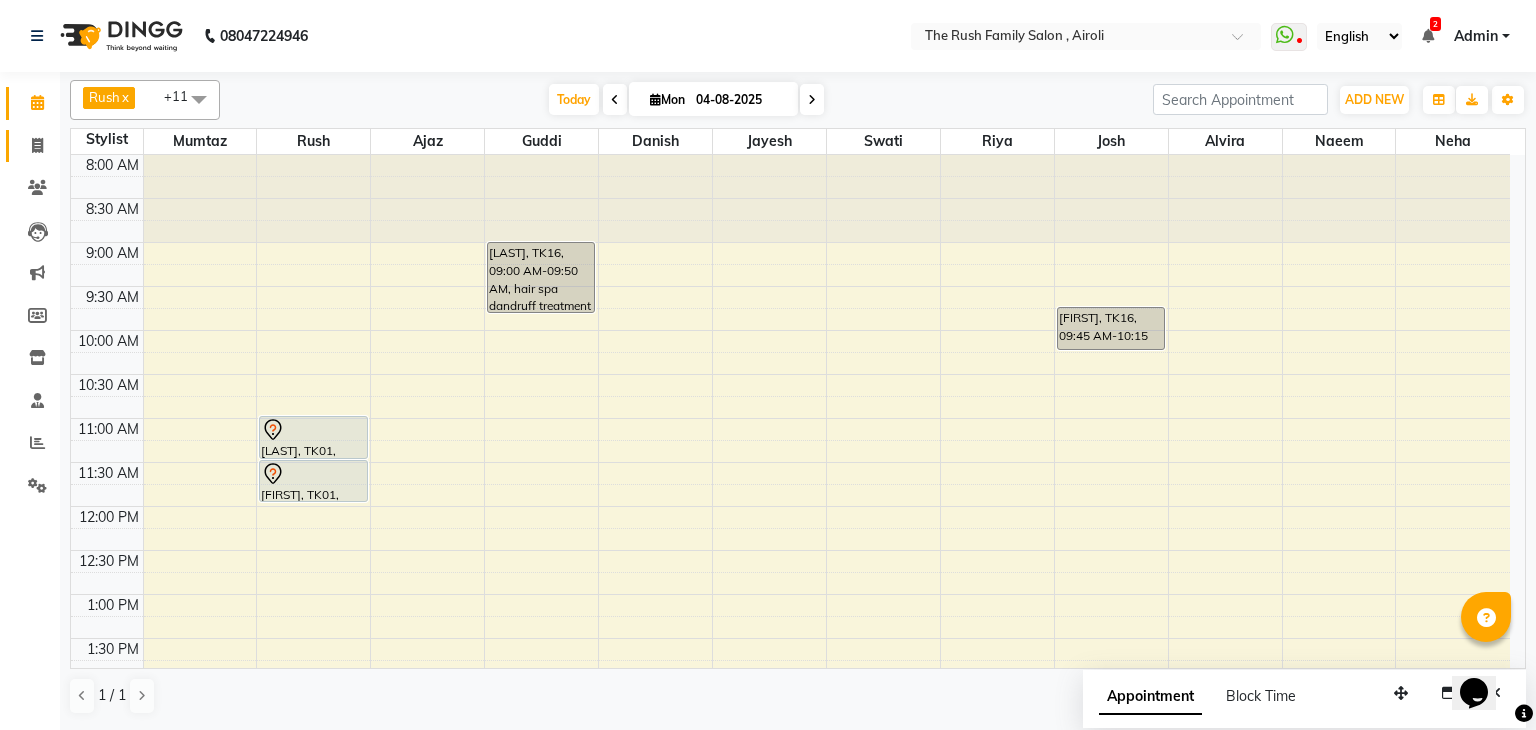 click on "Invoice" 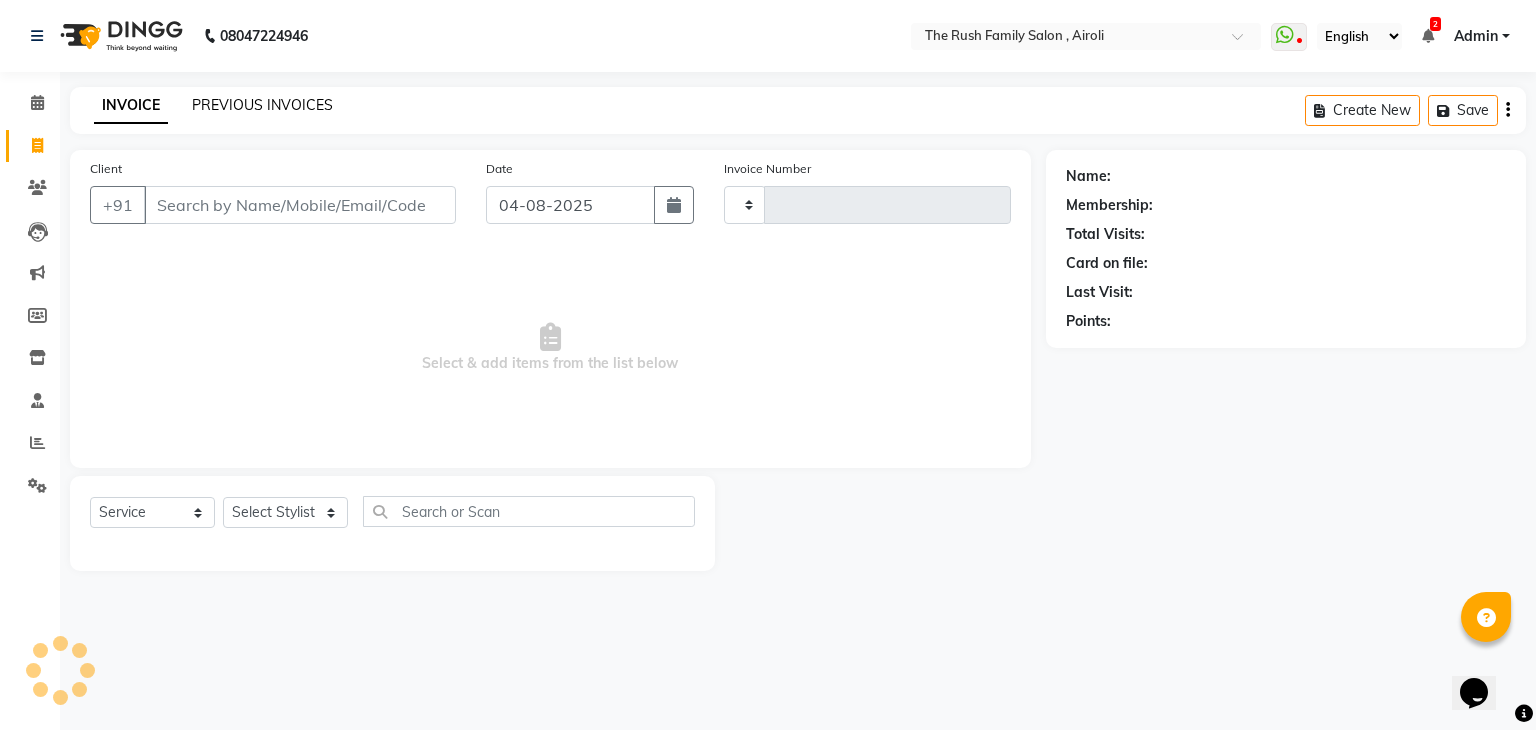 type on "2850" 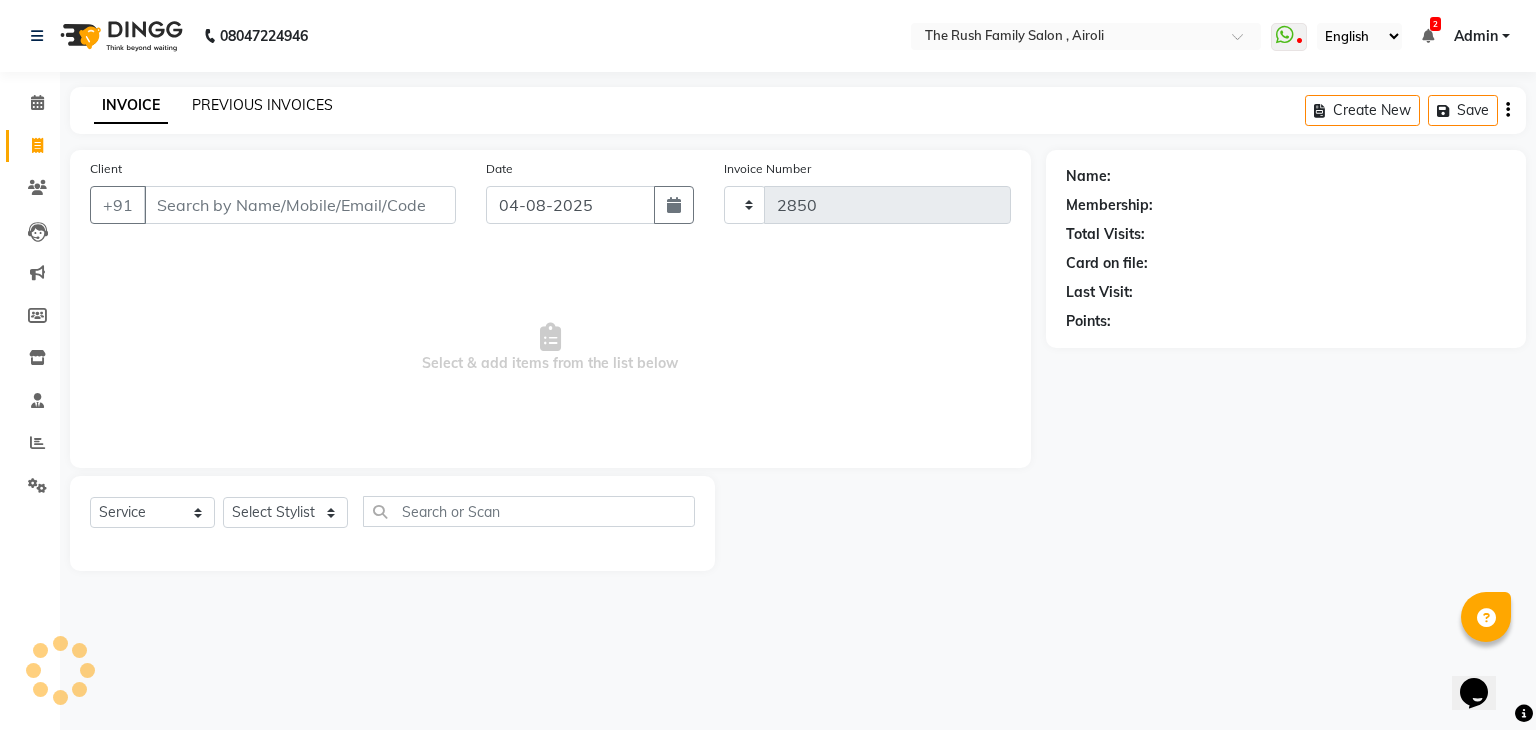 select on "5419" 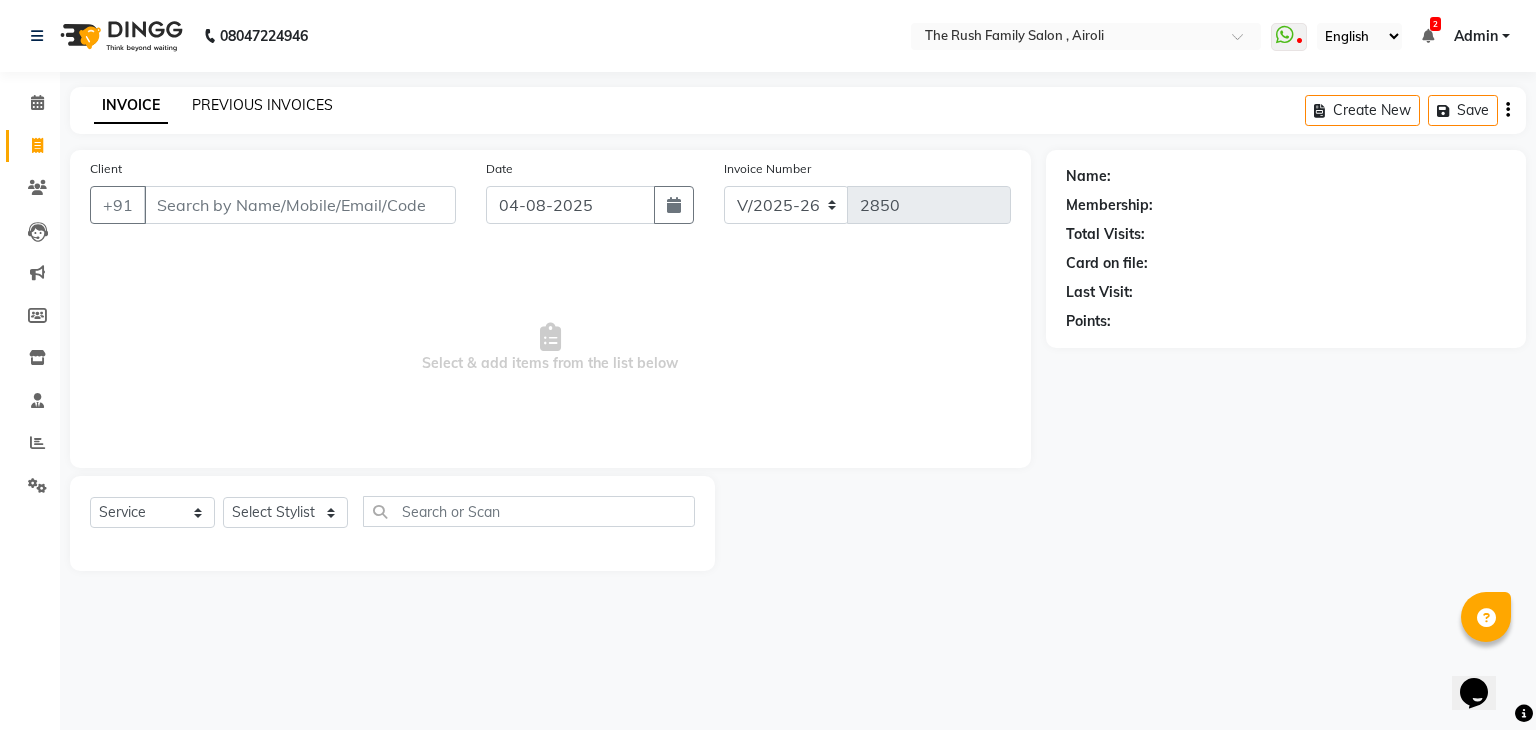 click on "PREVIOUS INVOICES" 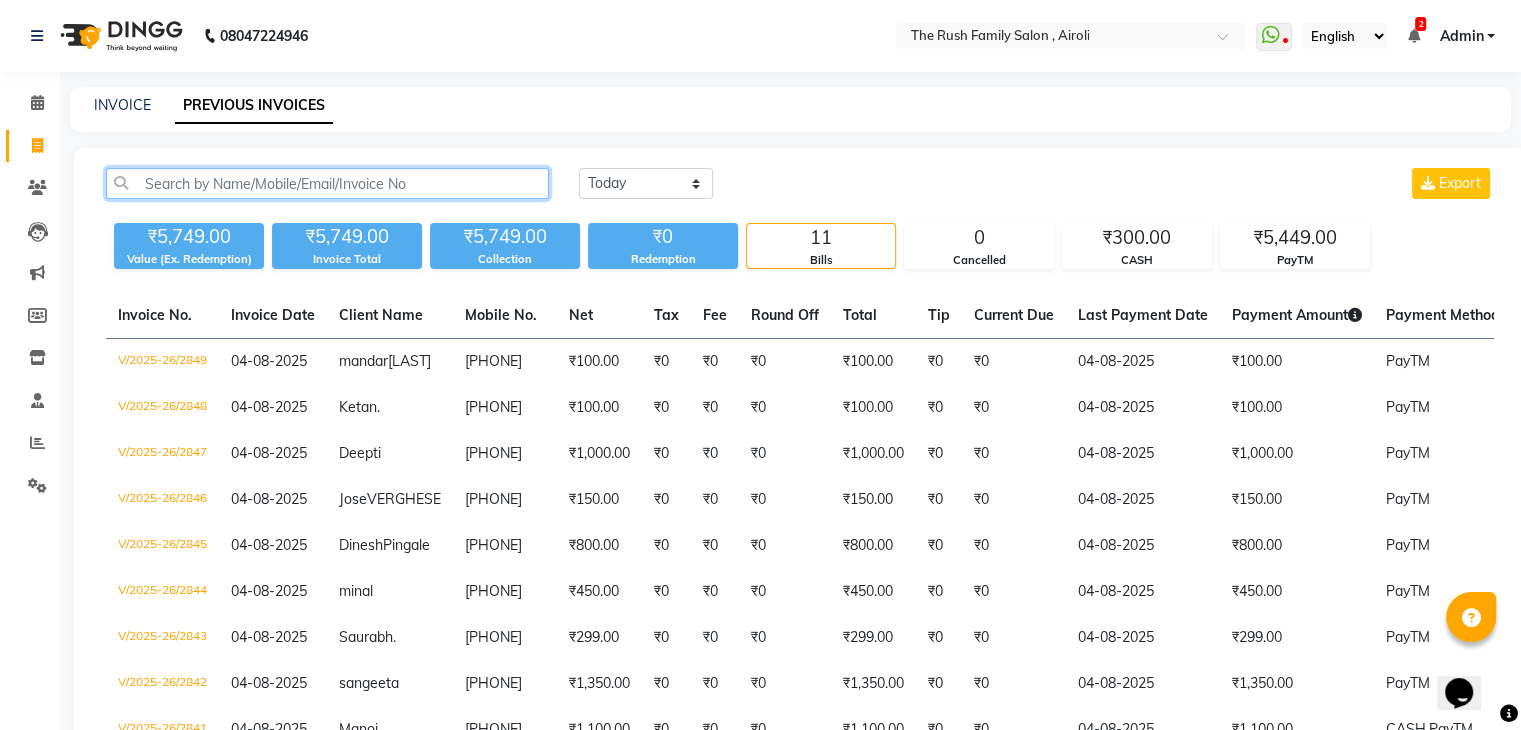 click 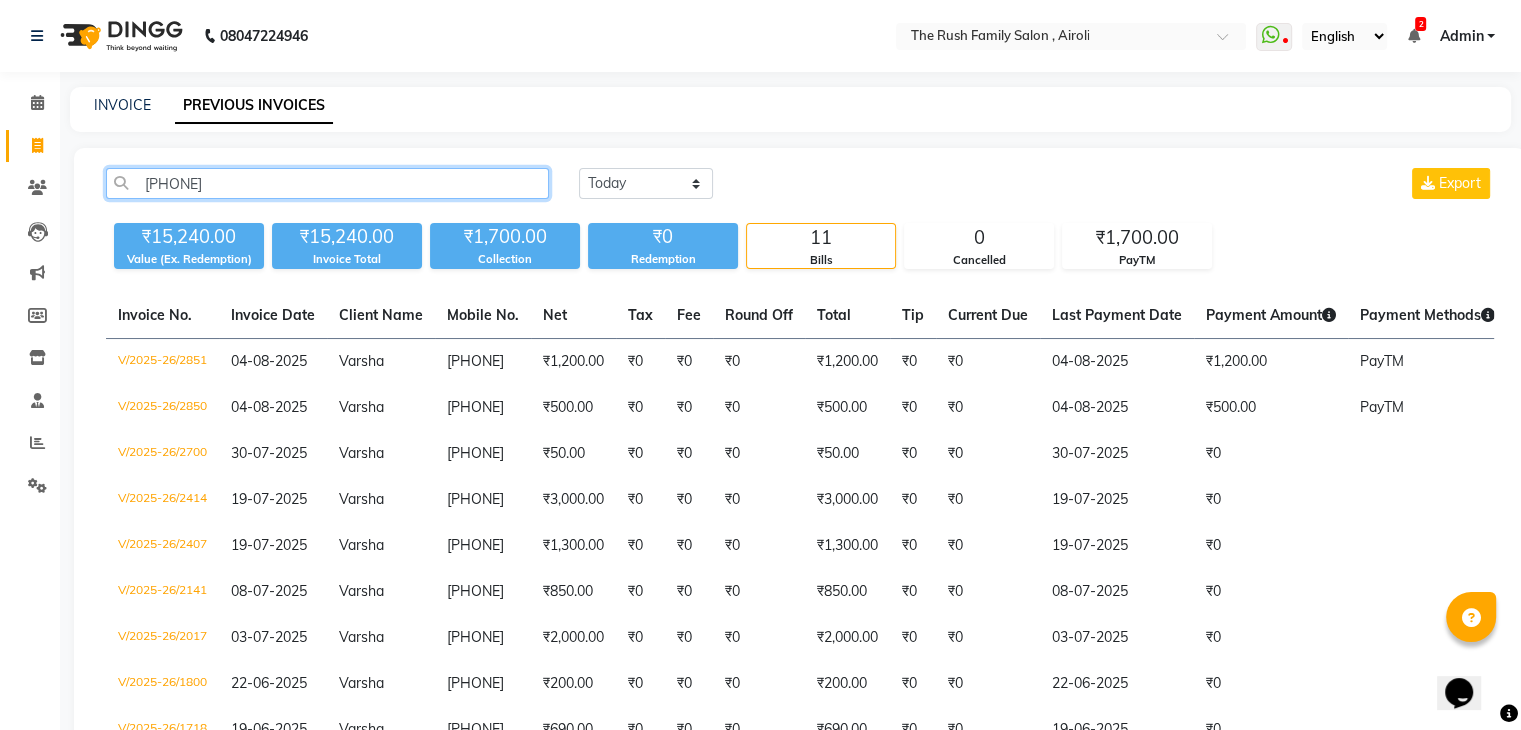click on "[PHONE]" 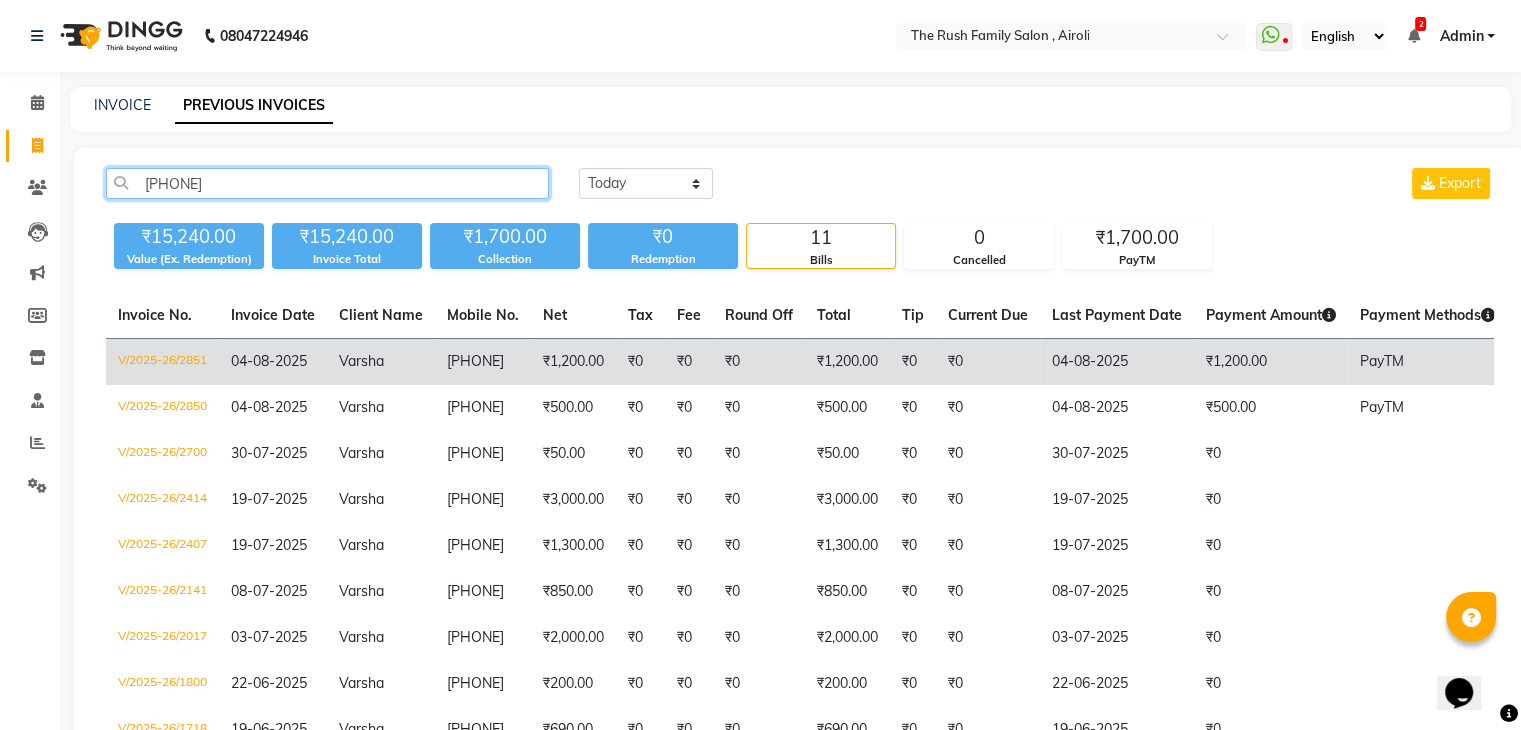 type on "[PHONE]" 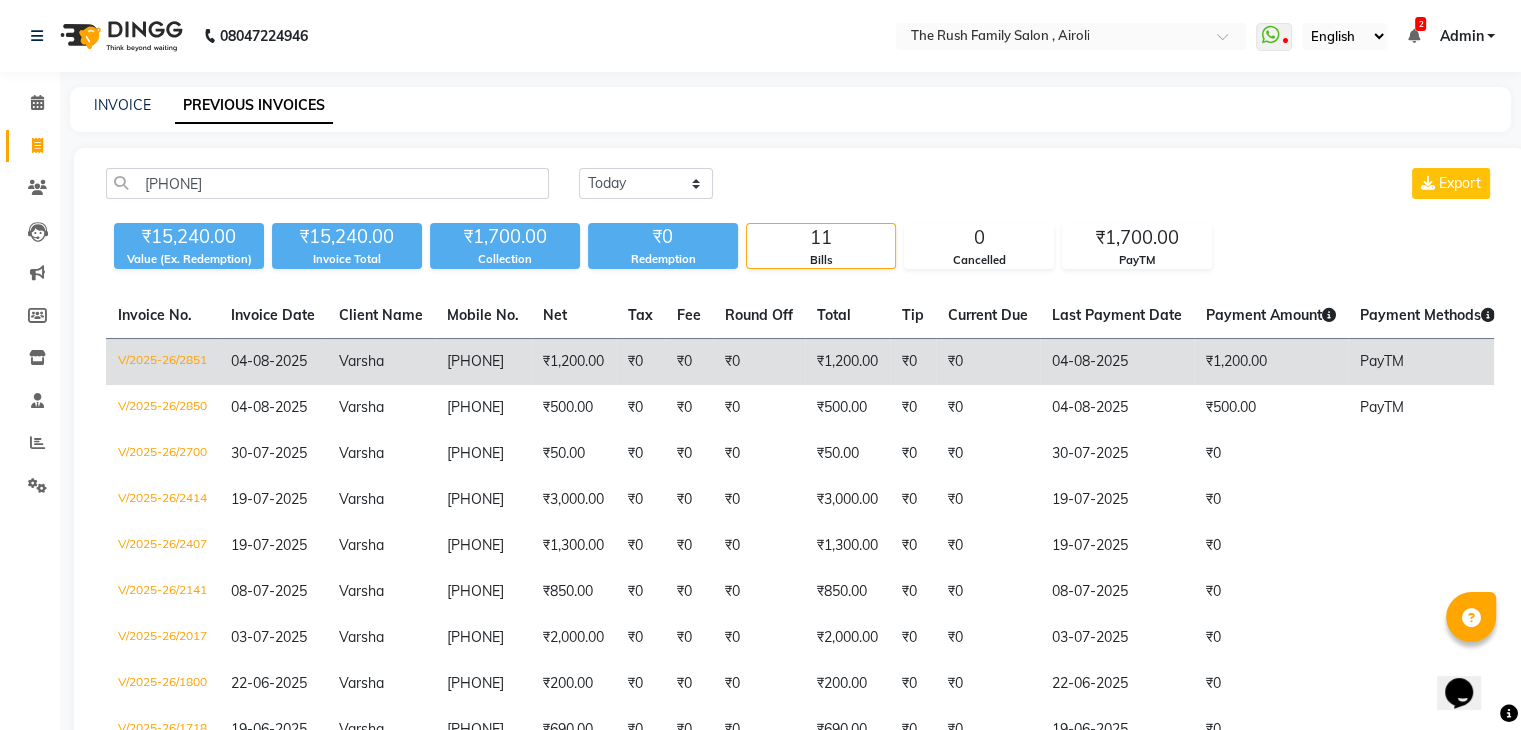 click on "V/2025-26/2851" 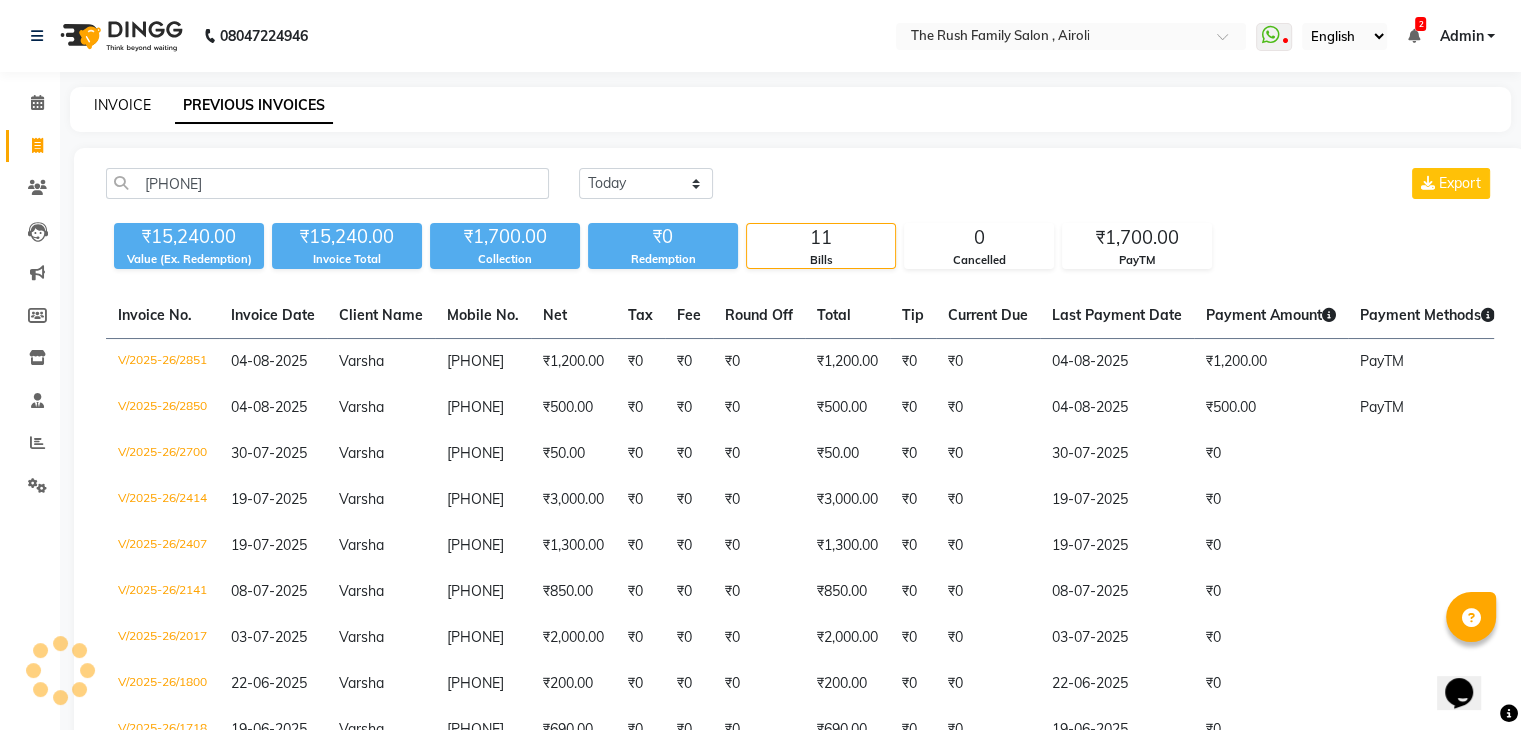 click on "INVOICE" 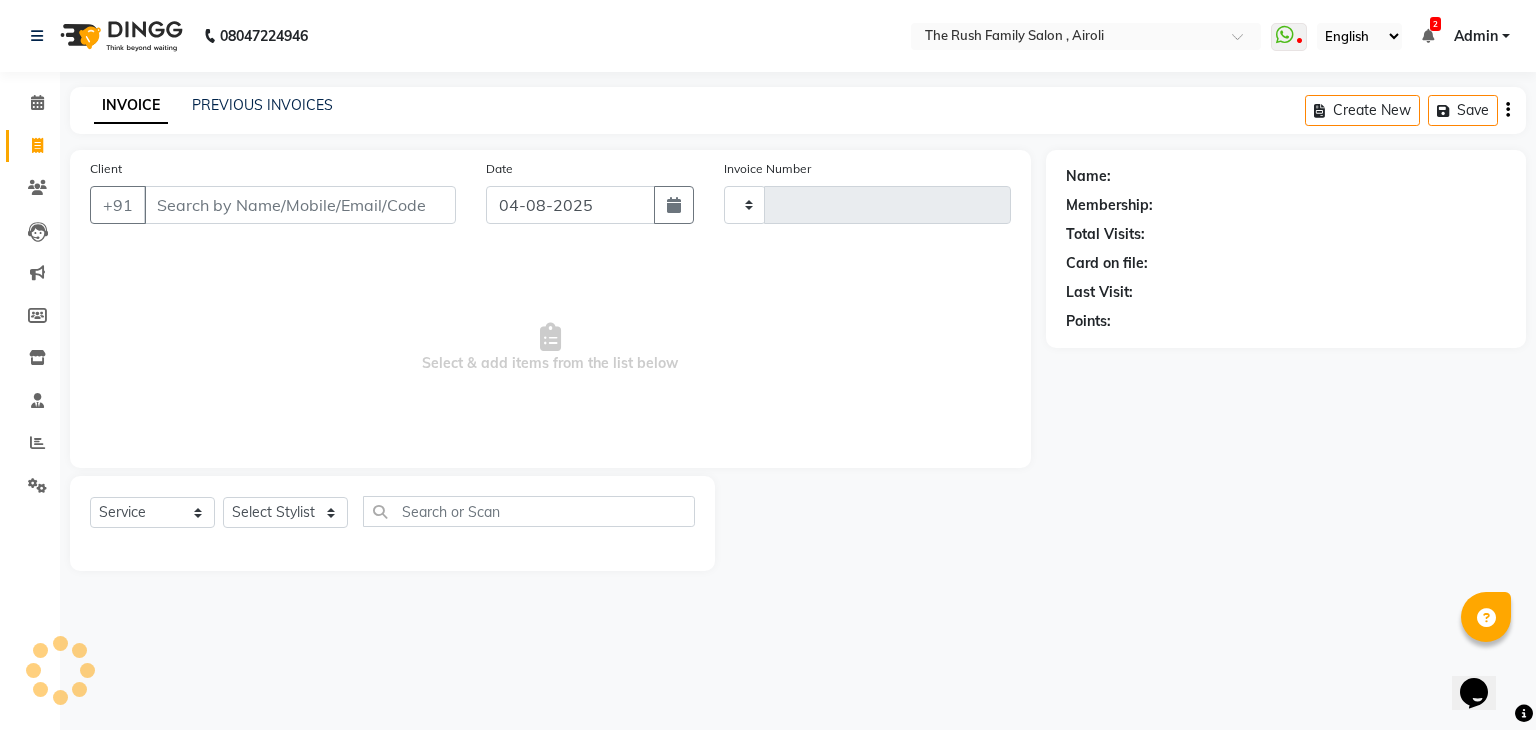 type on "2852" 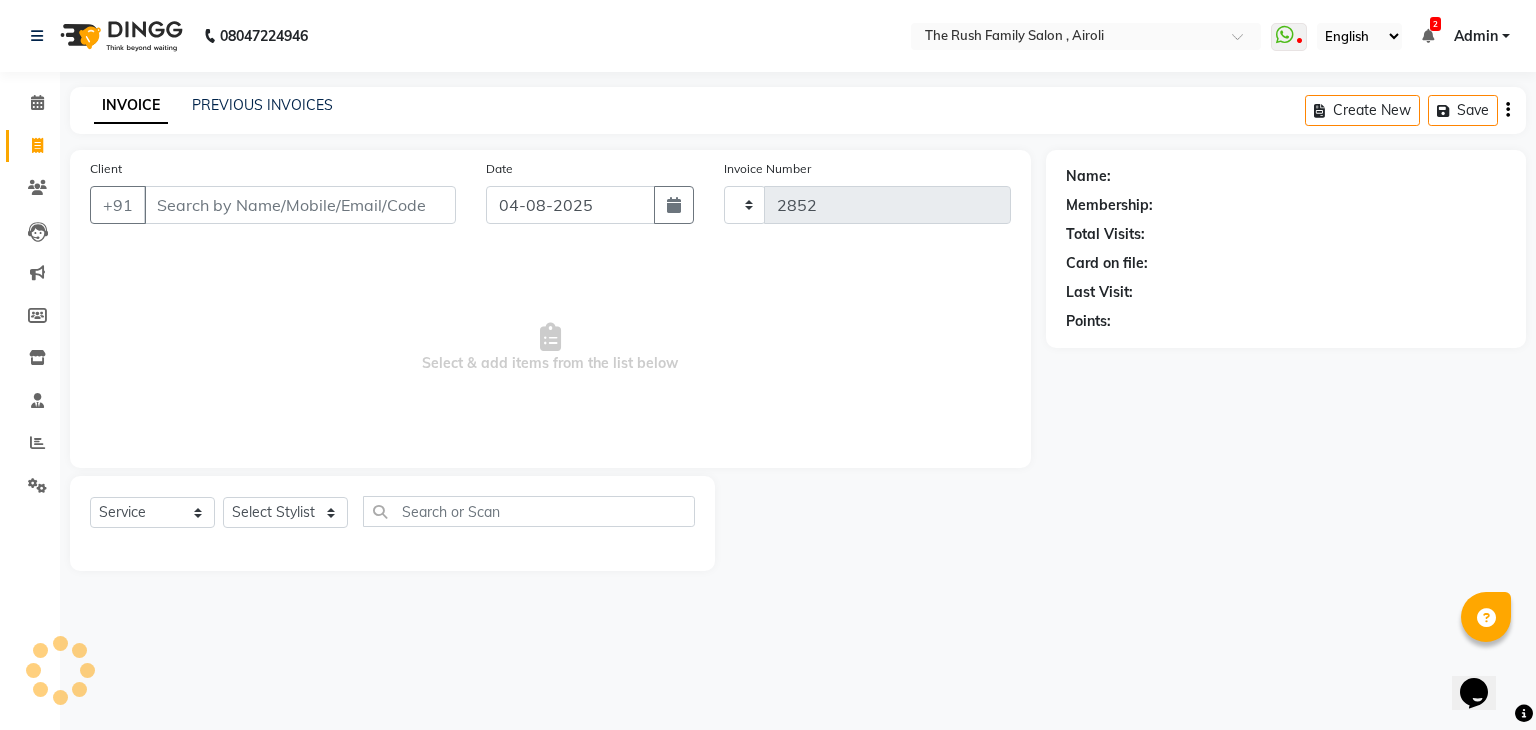 select on "5419" 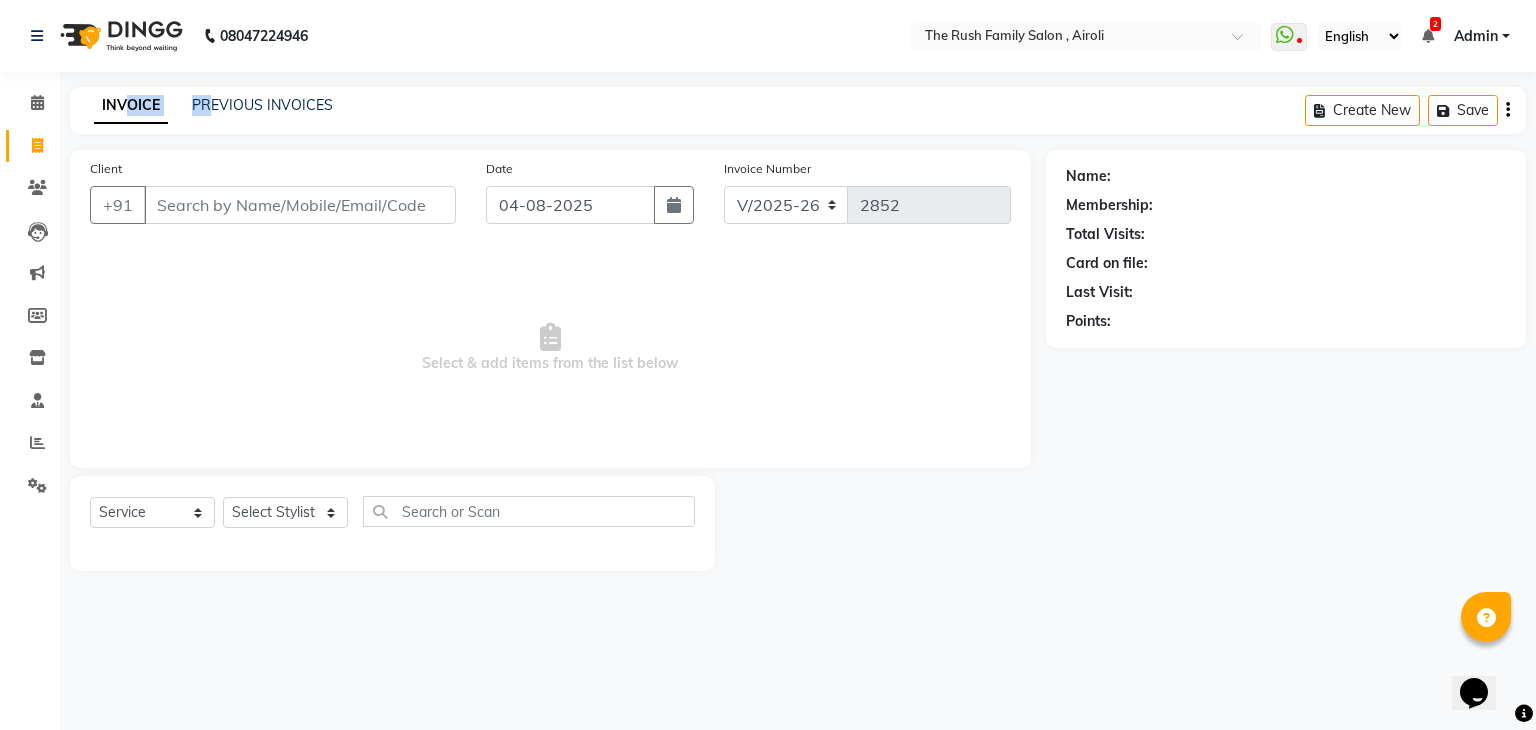 drag, startPoint x: 126, startPoint y: 113, endPoint x: 207, endPoint y: 115, distance: 81.02469 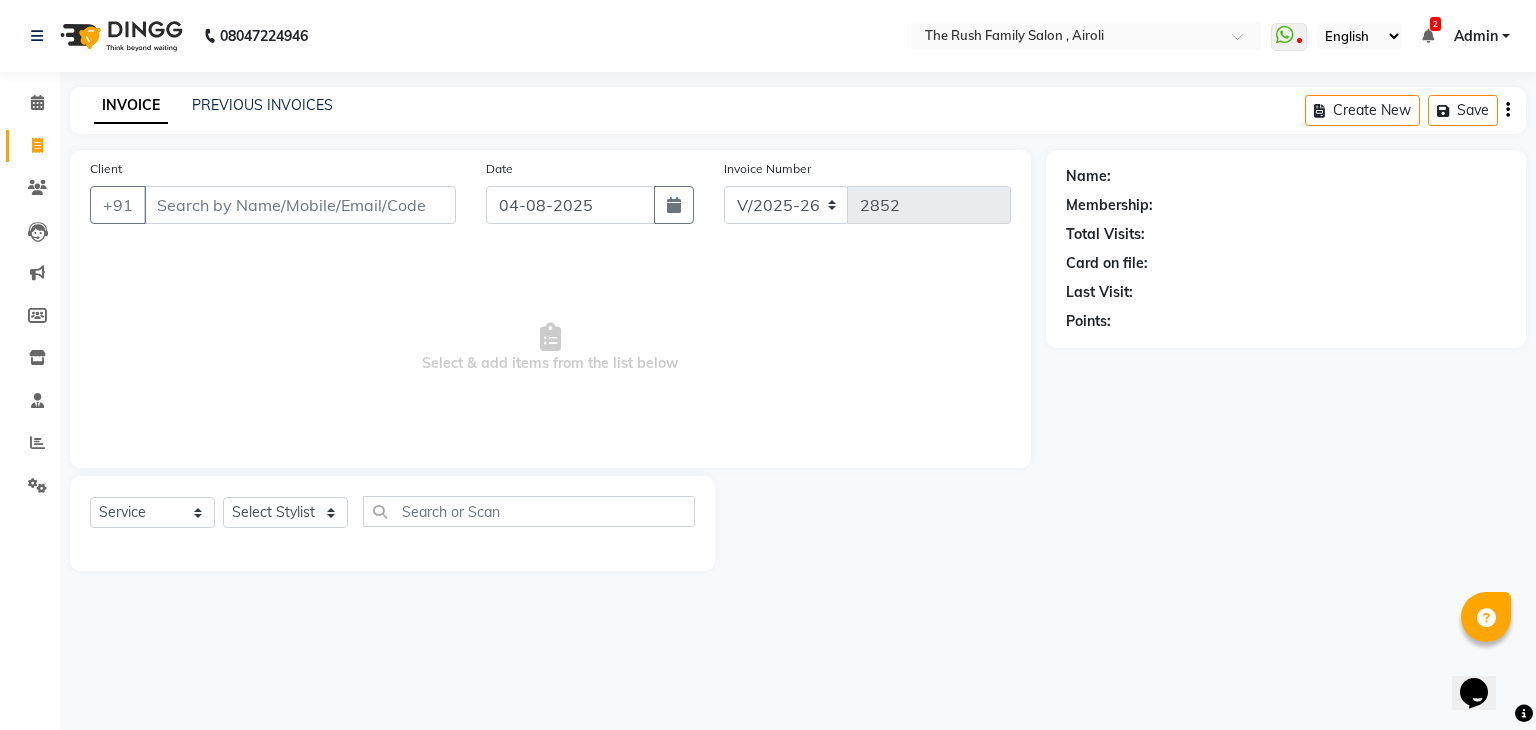 click on "PREVIOUS INVOICES" 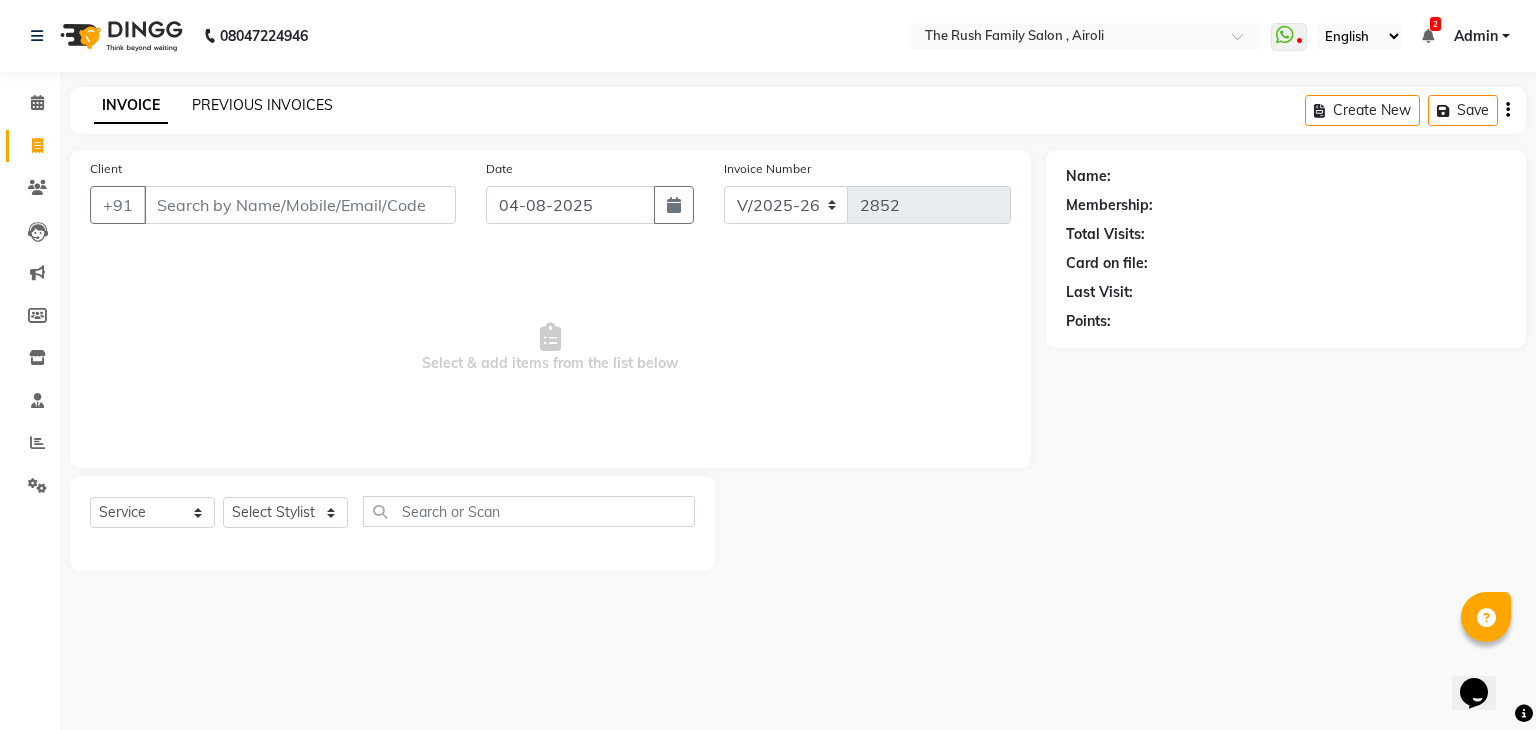 click on "PREVIOUS INVOICES" 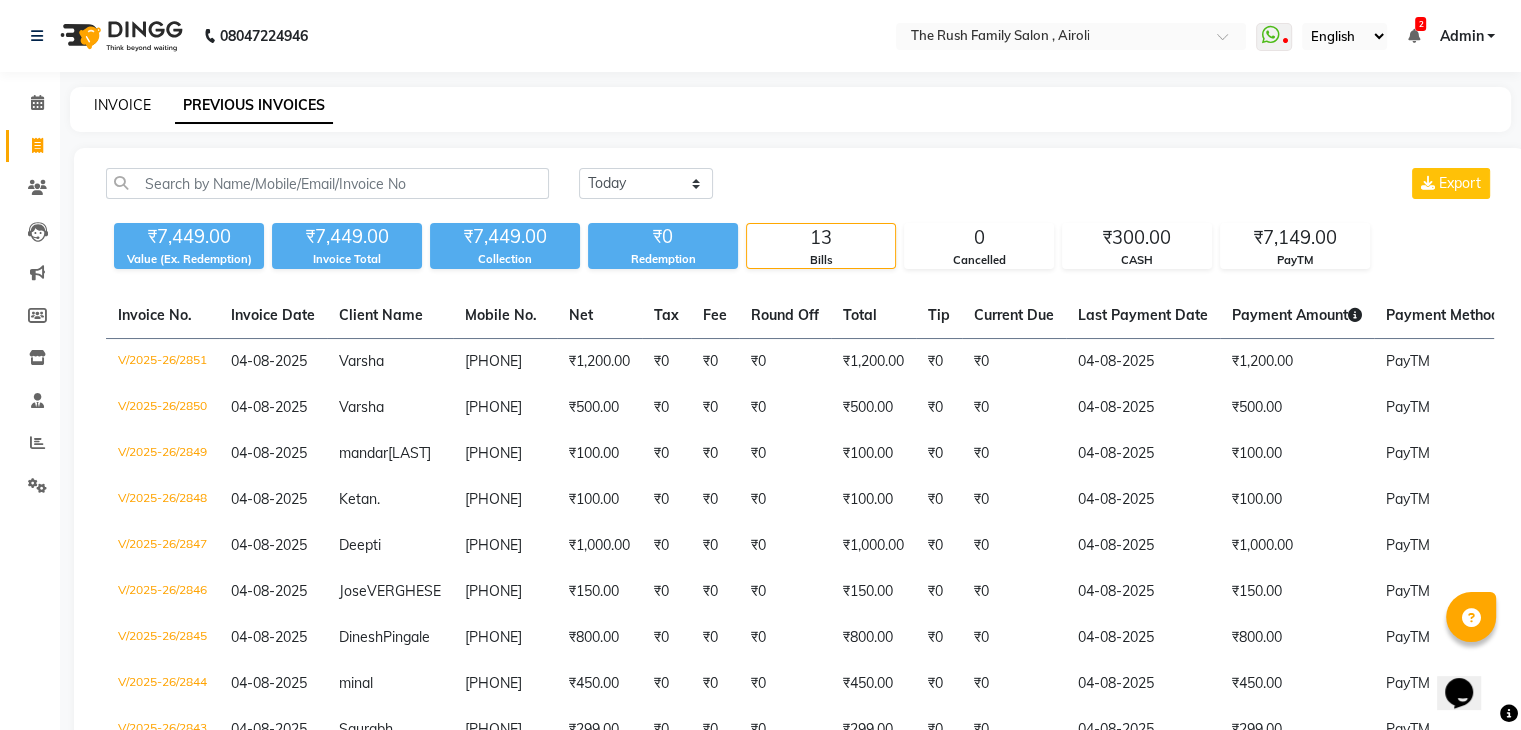 click on "INVOICE" 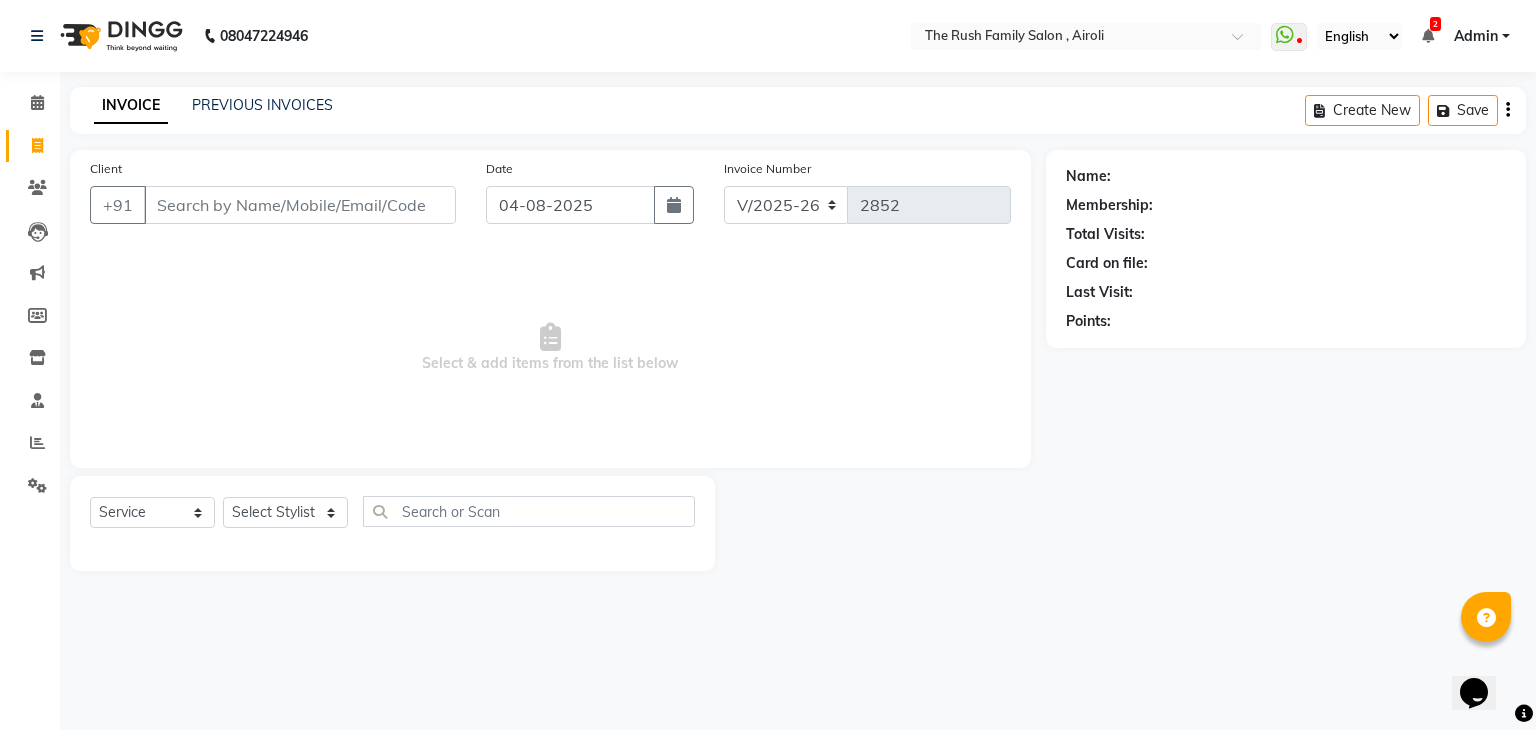 click on "Client" at bounding box center [300, 205] 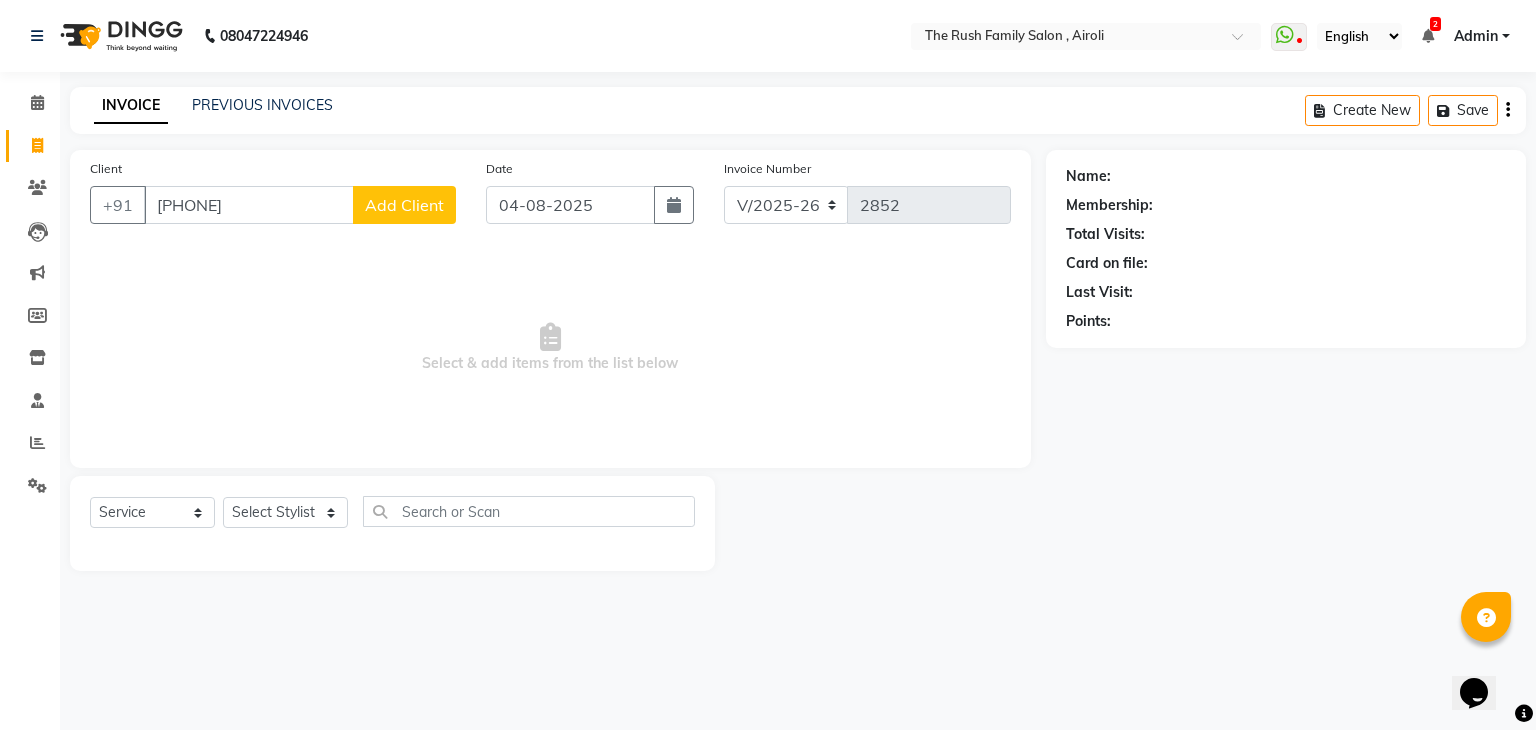 type on "9819401125" 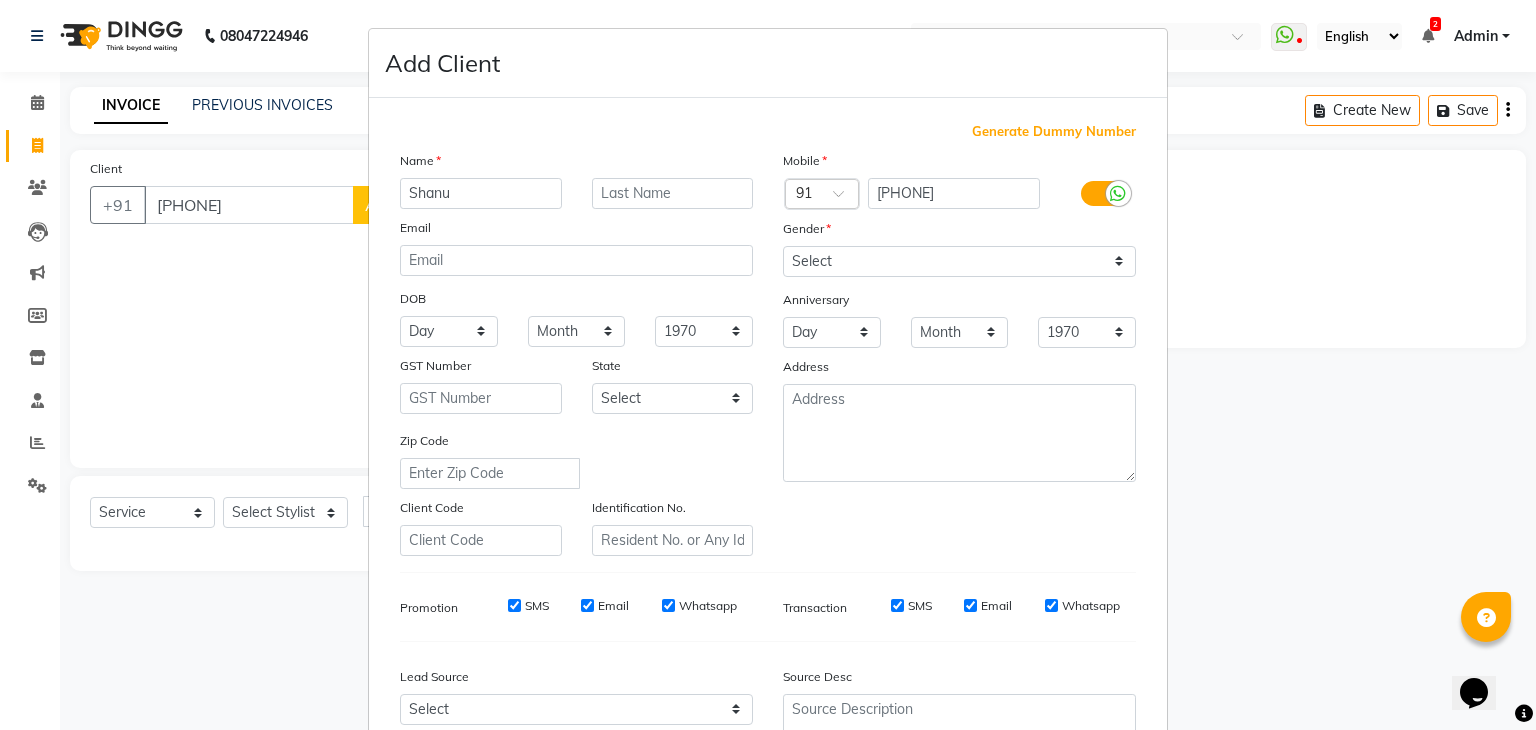 type on "Shanu" 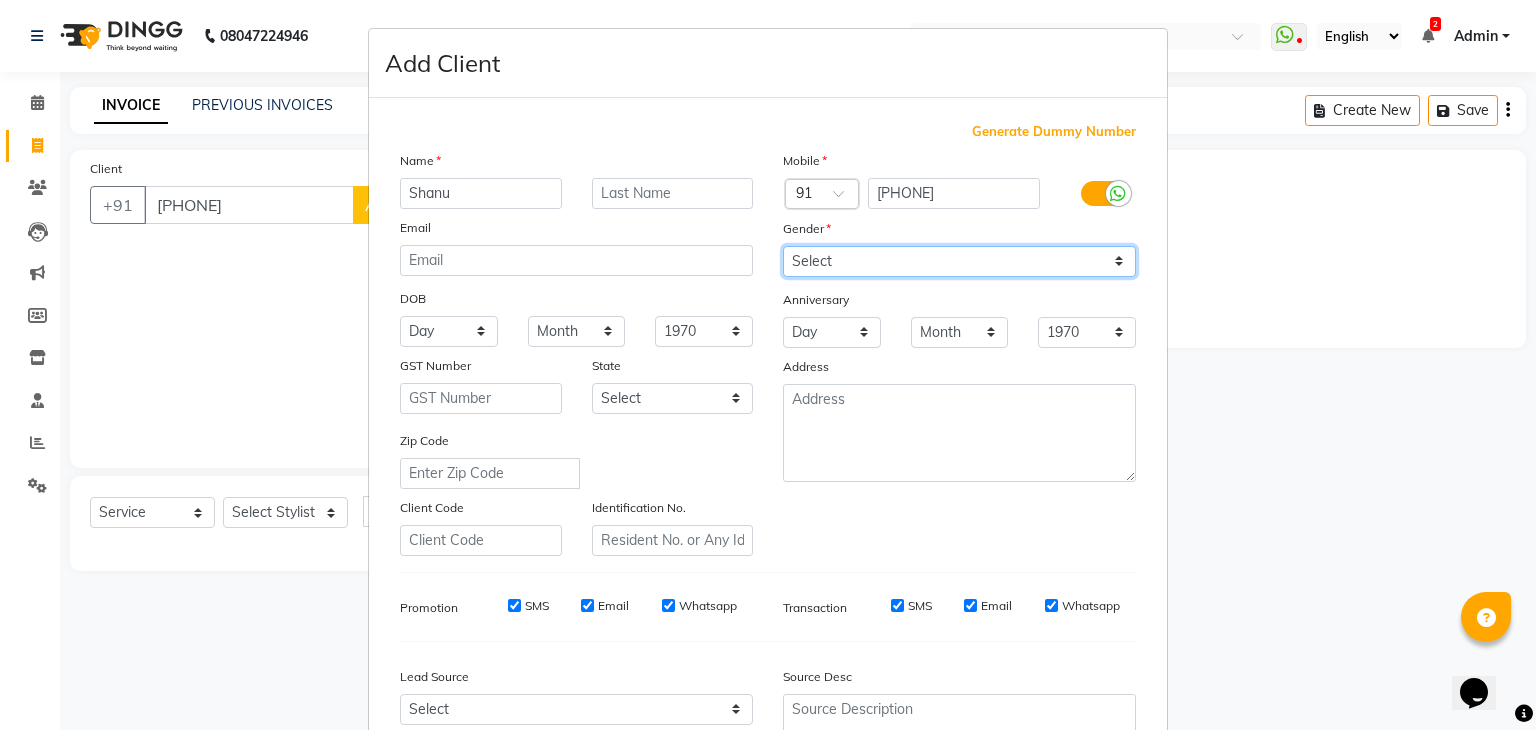 click on "Select Male Female Other Prefer Not To Say" at bounding box center (959, 261) 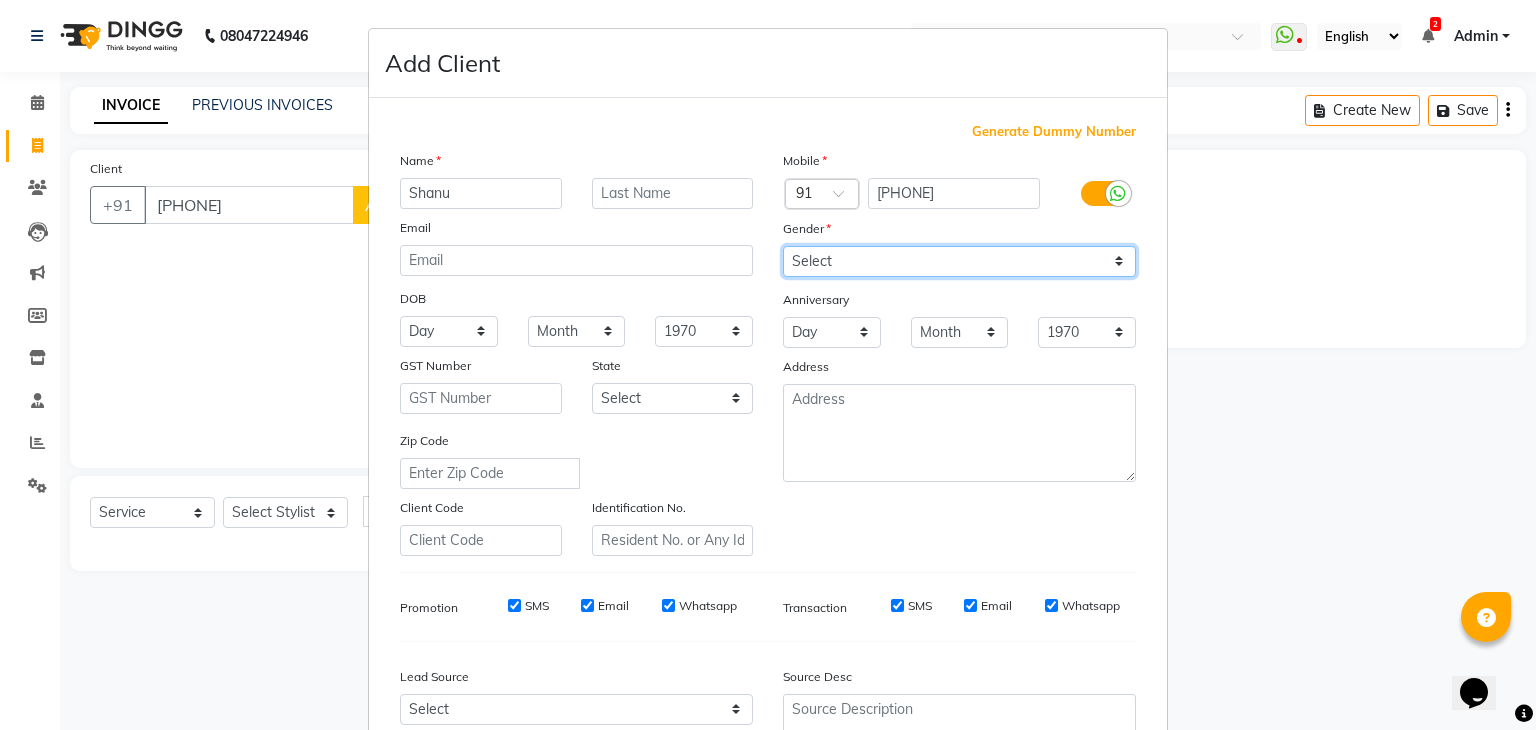 select on "female" 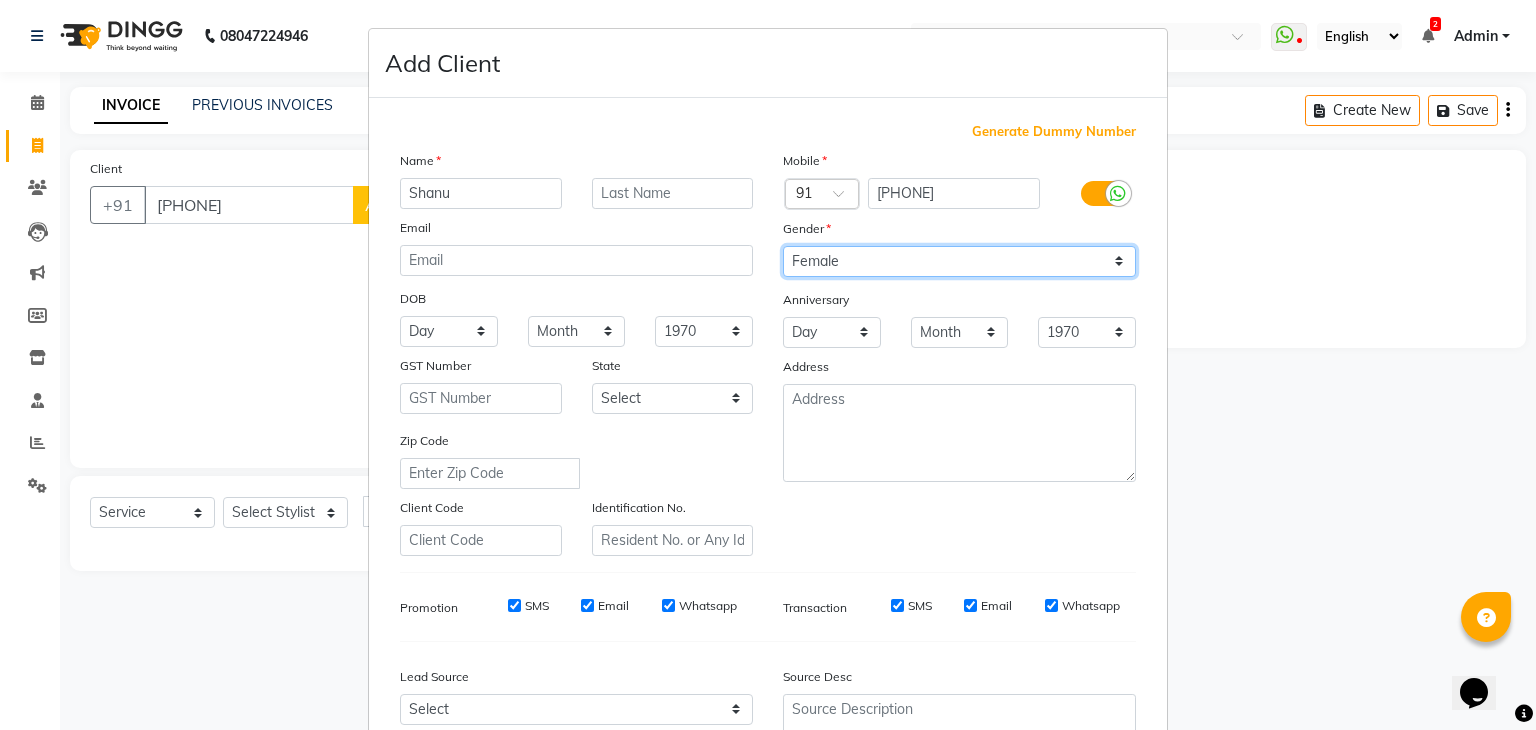 click on "Select Male Female Other Prefer Not To Say" at bounding box center (959, 261) 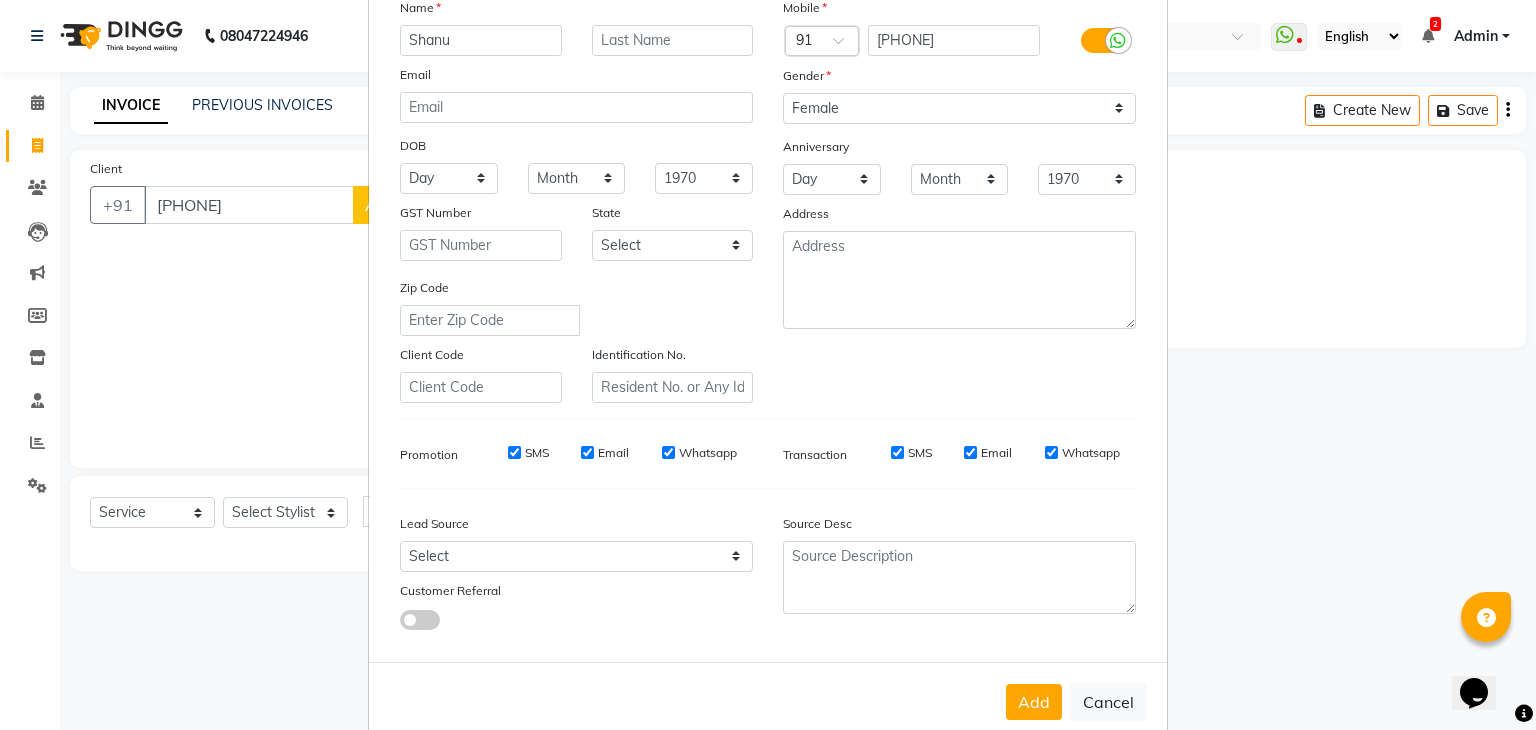 scroll, scrollTop: 173, scrollLeft: 0, axis: vertical 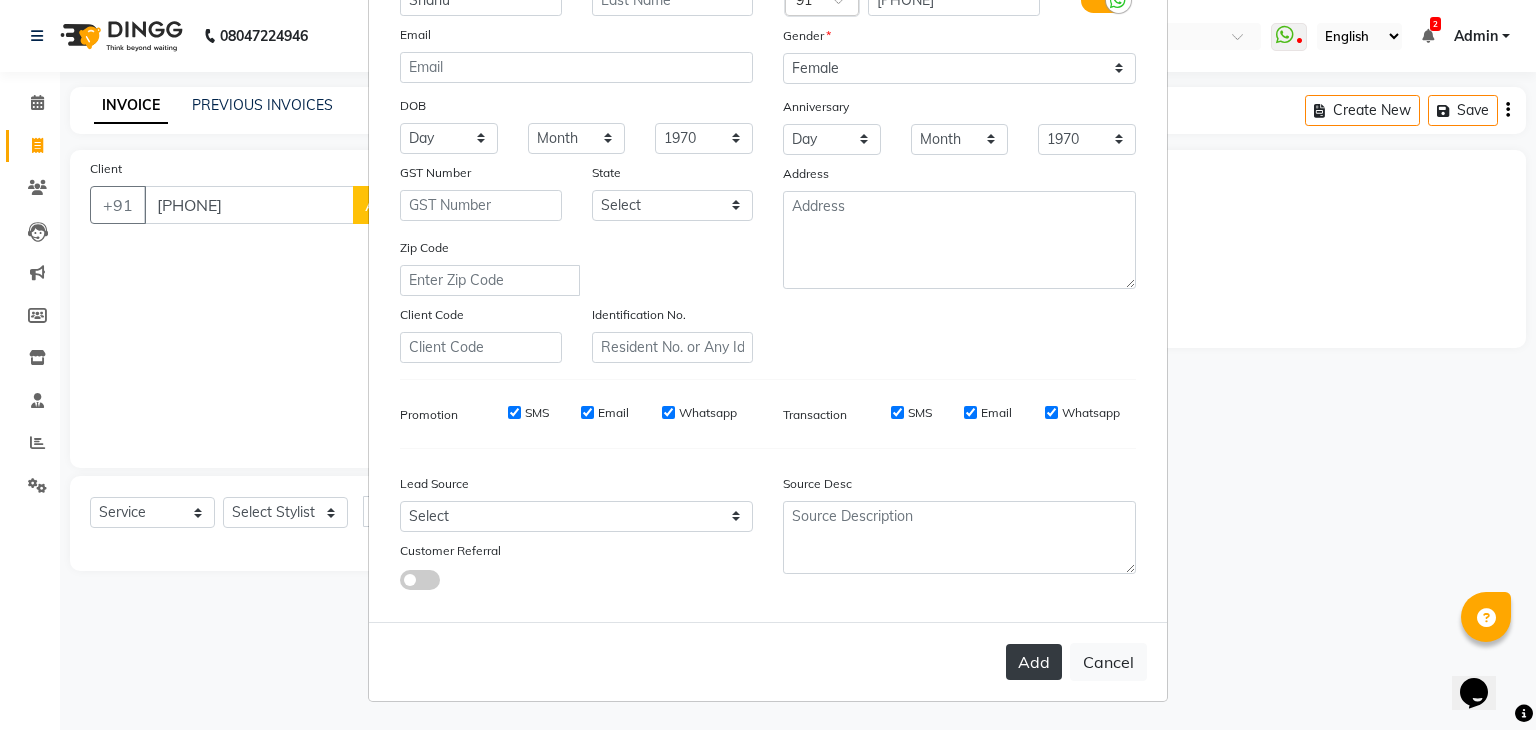 click on "Add" at bounding box center [1034, 662] 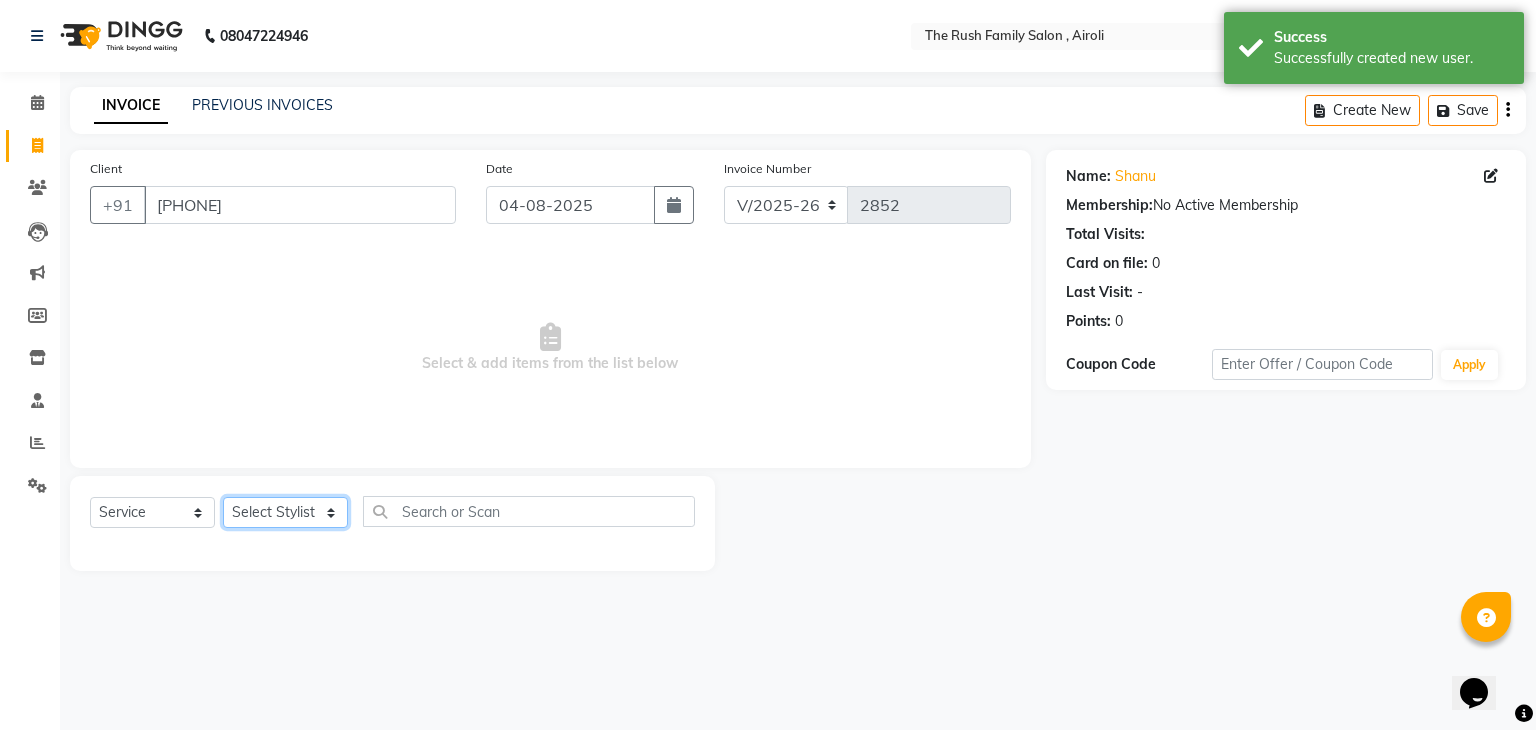 drag, startPoint x: 268, startPoint y: 504, endPoint x: 259, endPoint y: 253, distance: 251.1613 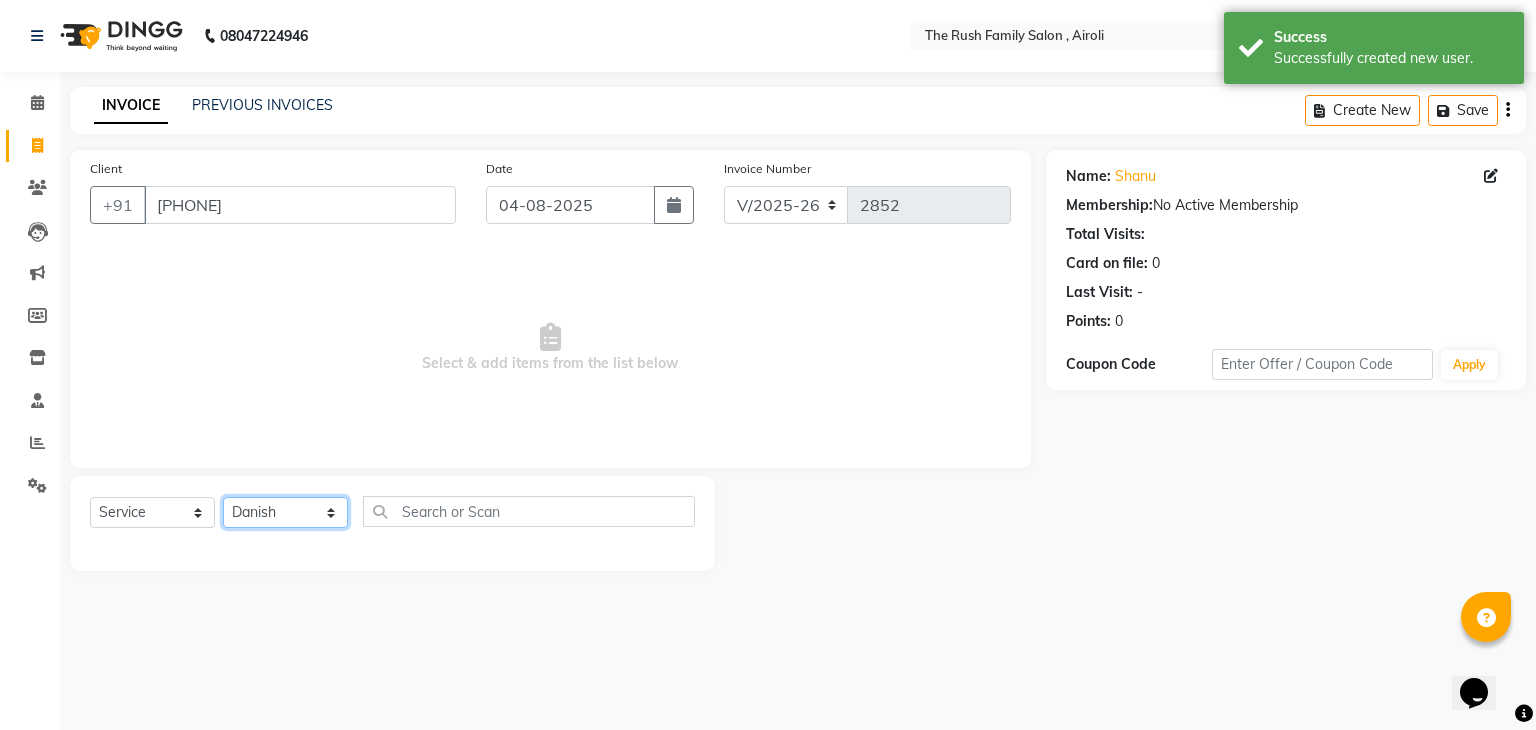click on "Select Stylist Ajaz Alvira Danish Guddi Jayesh Josh  mumtaz Naeem Neha Riya    Rush Swati" 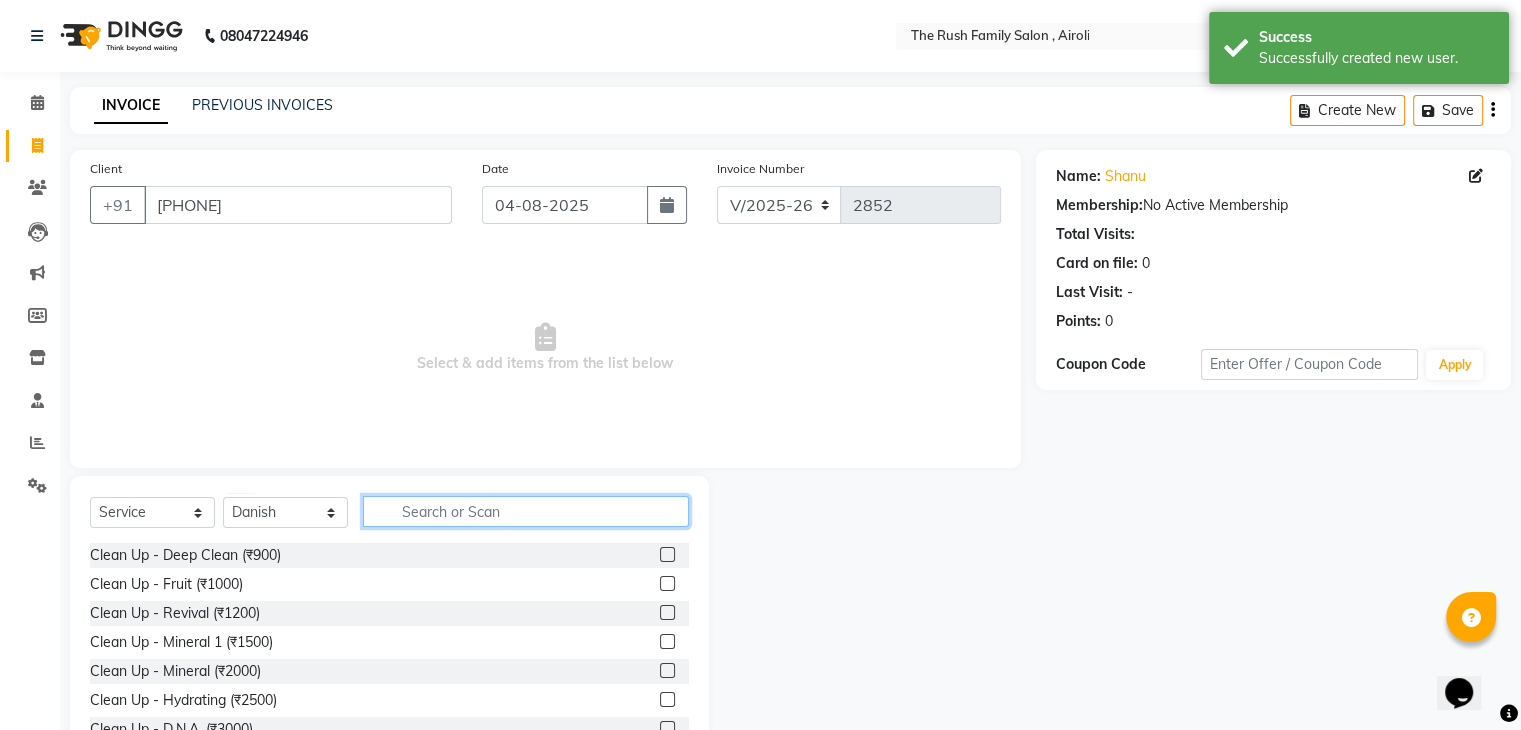 click 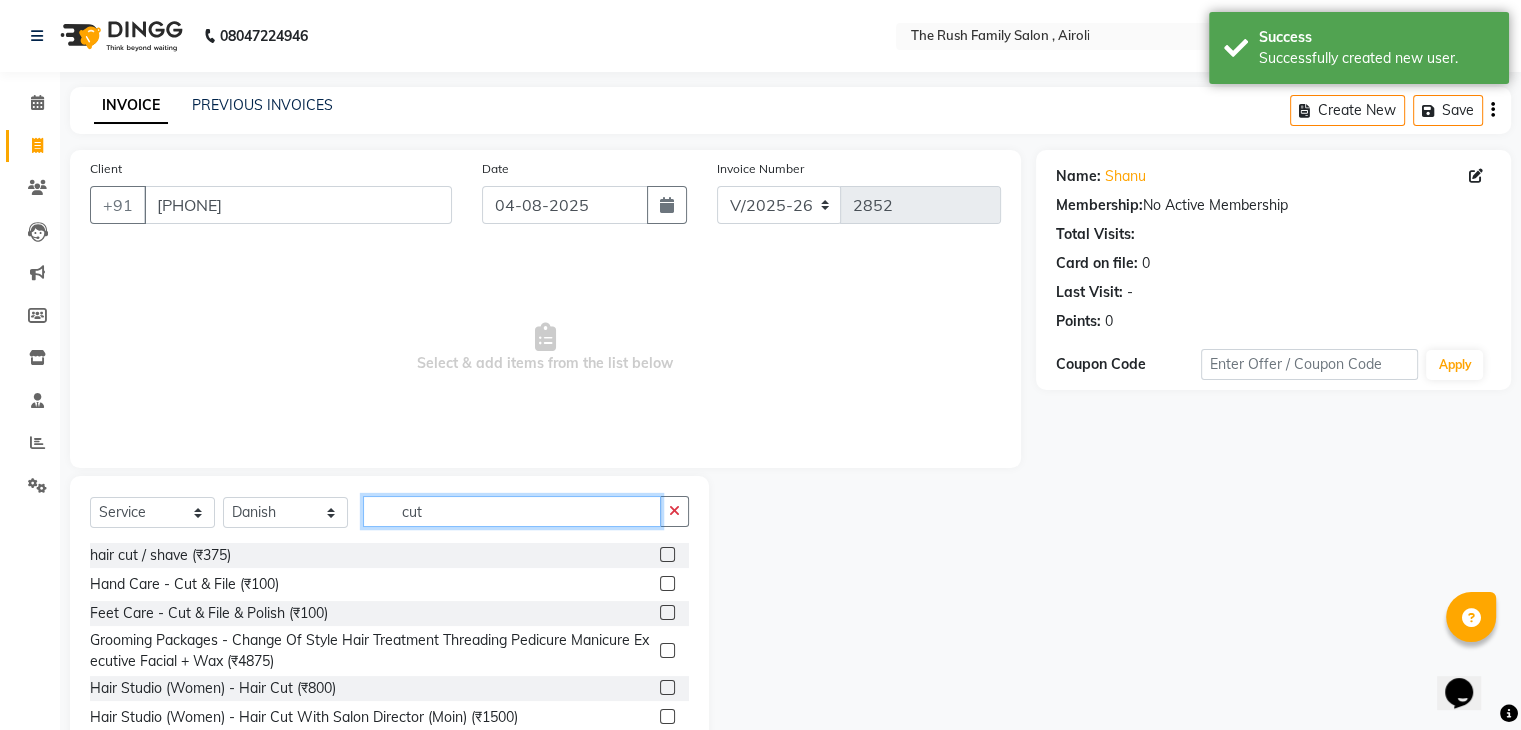 scroll, scrollTop: 77, scrollLeft: 0, axis: vertical 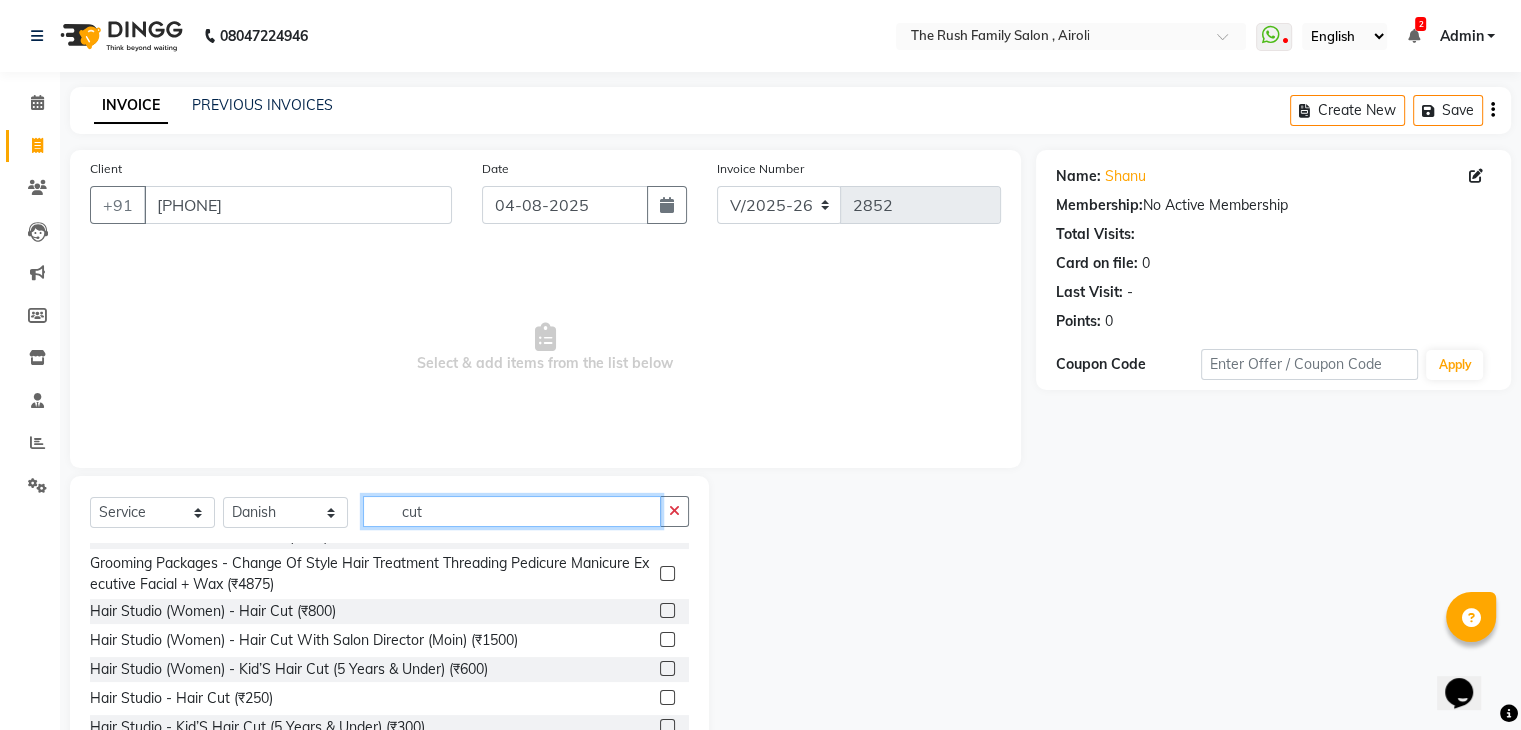 type on "cut" 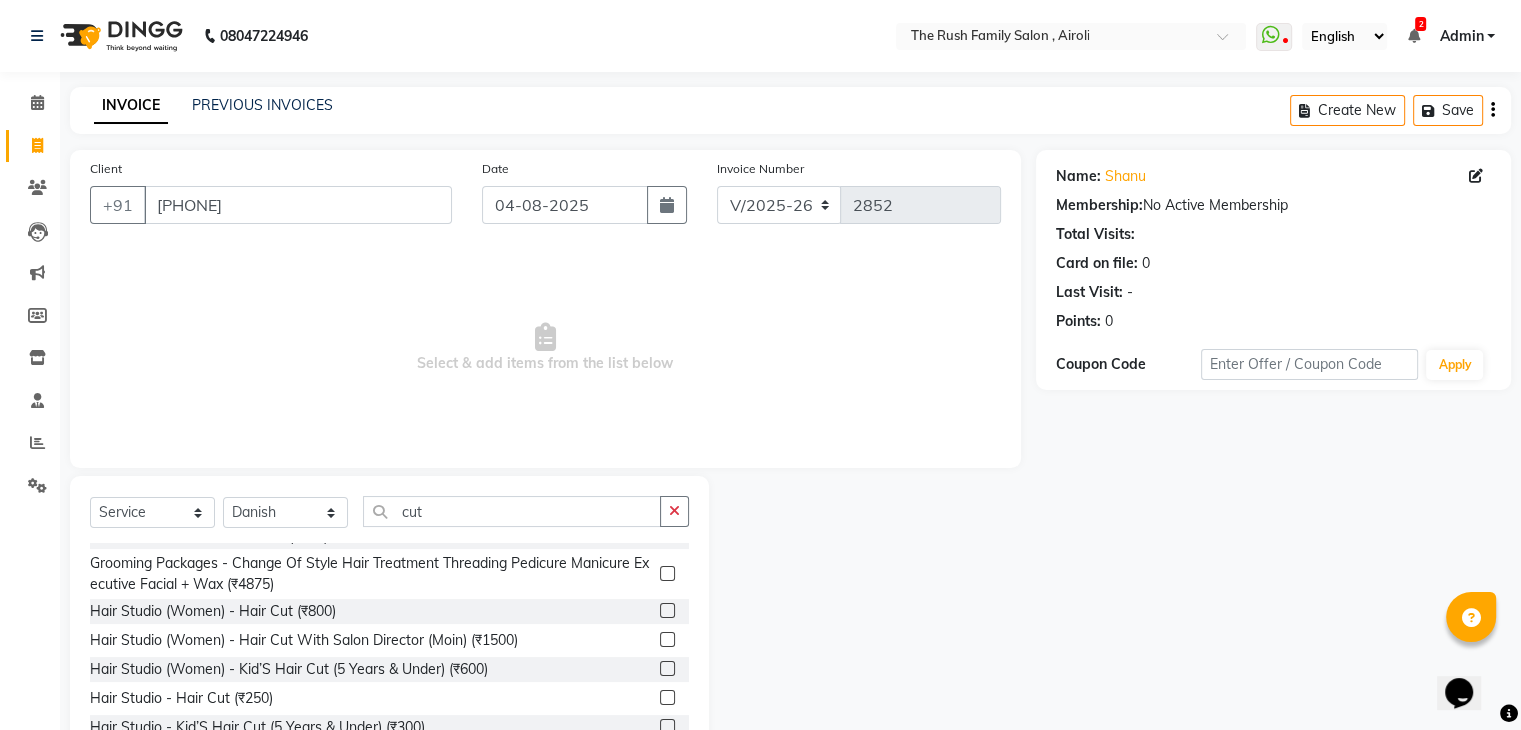 click 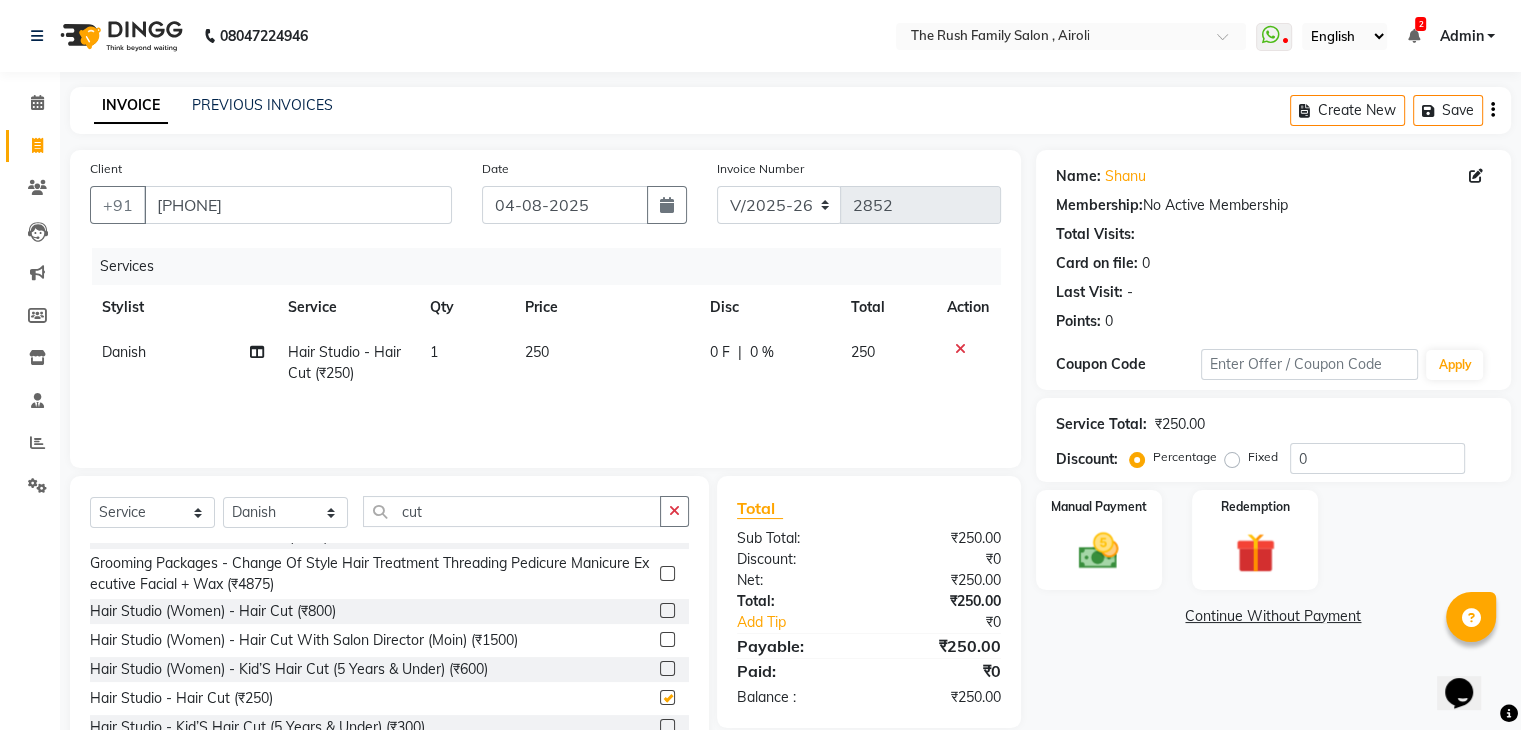 checkbox on "false" 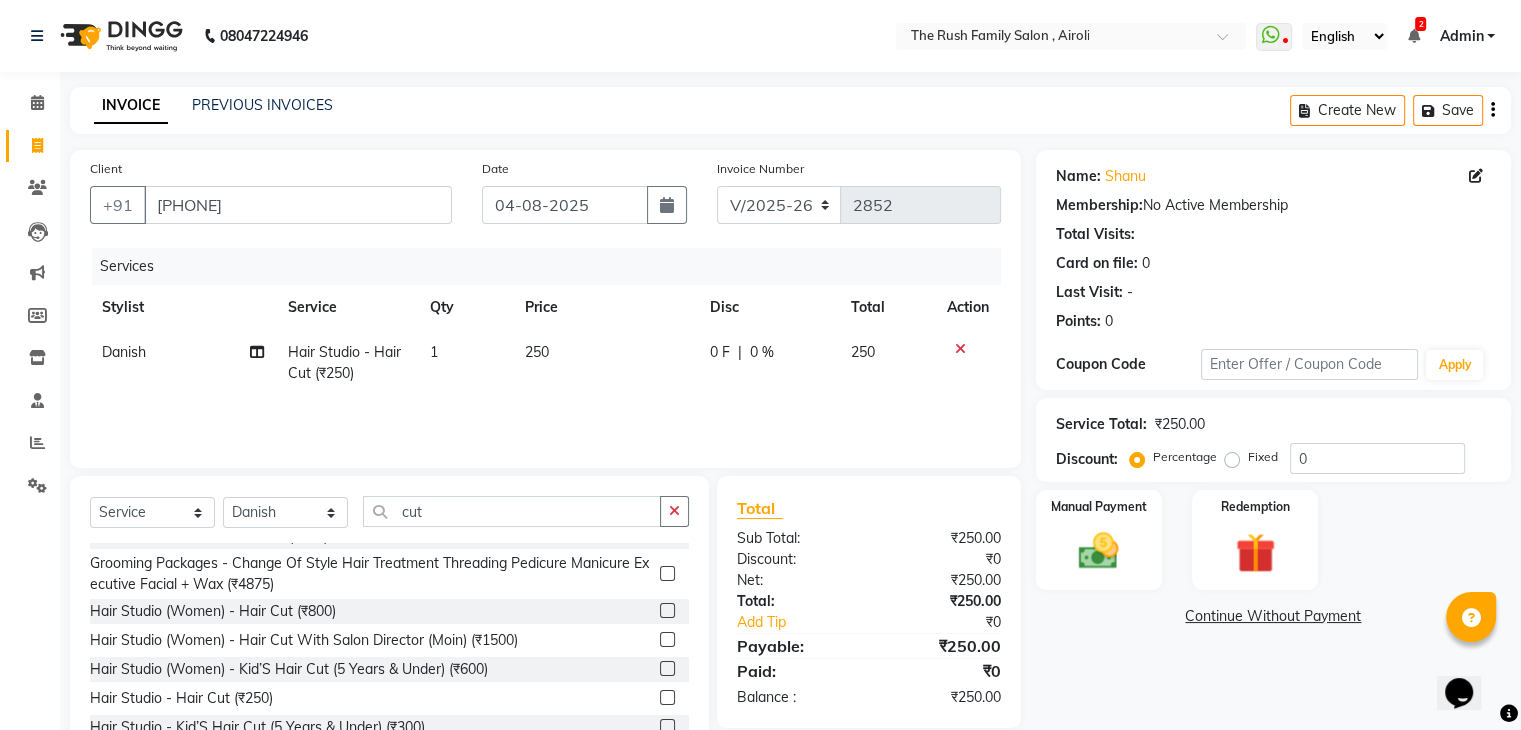 click on "0 F" 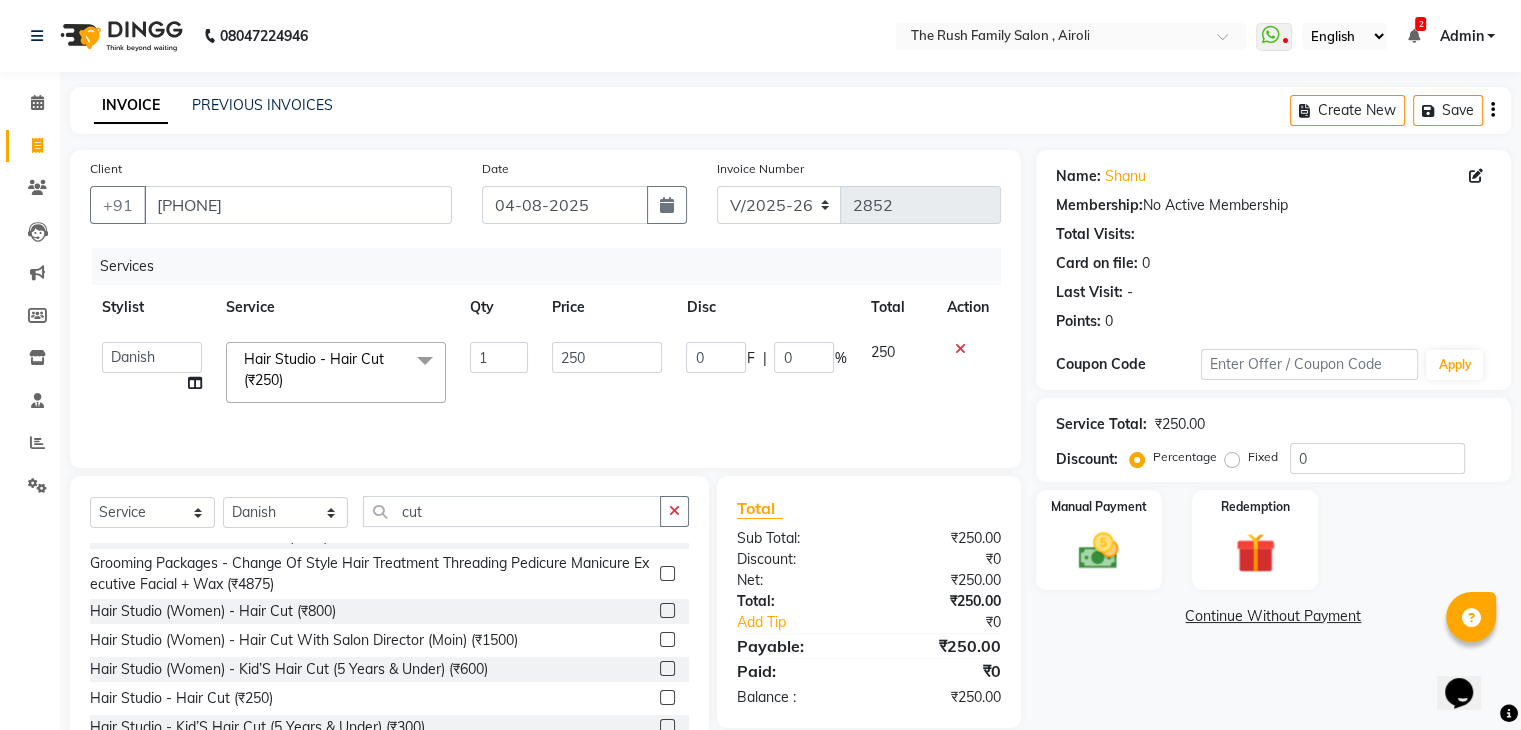 click on "0" 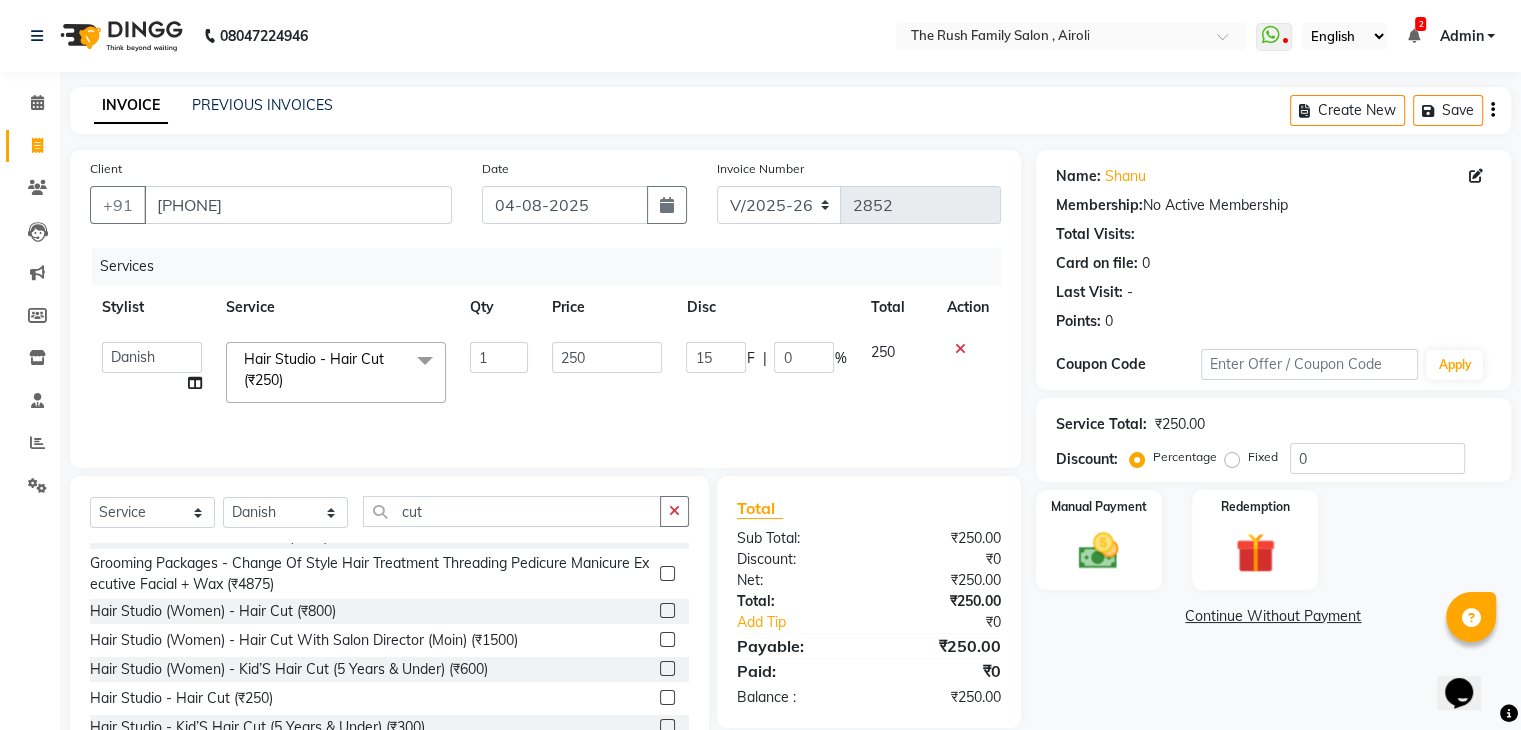 type on "150" 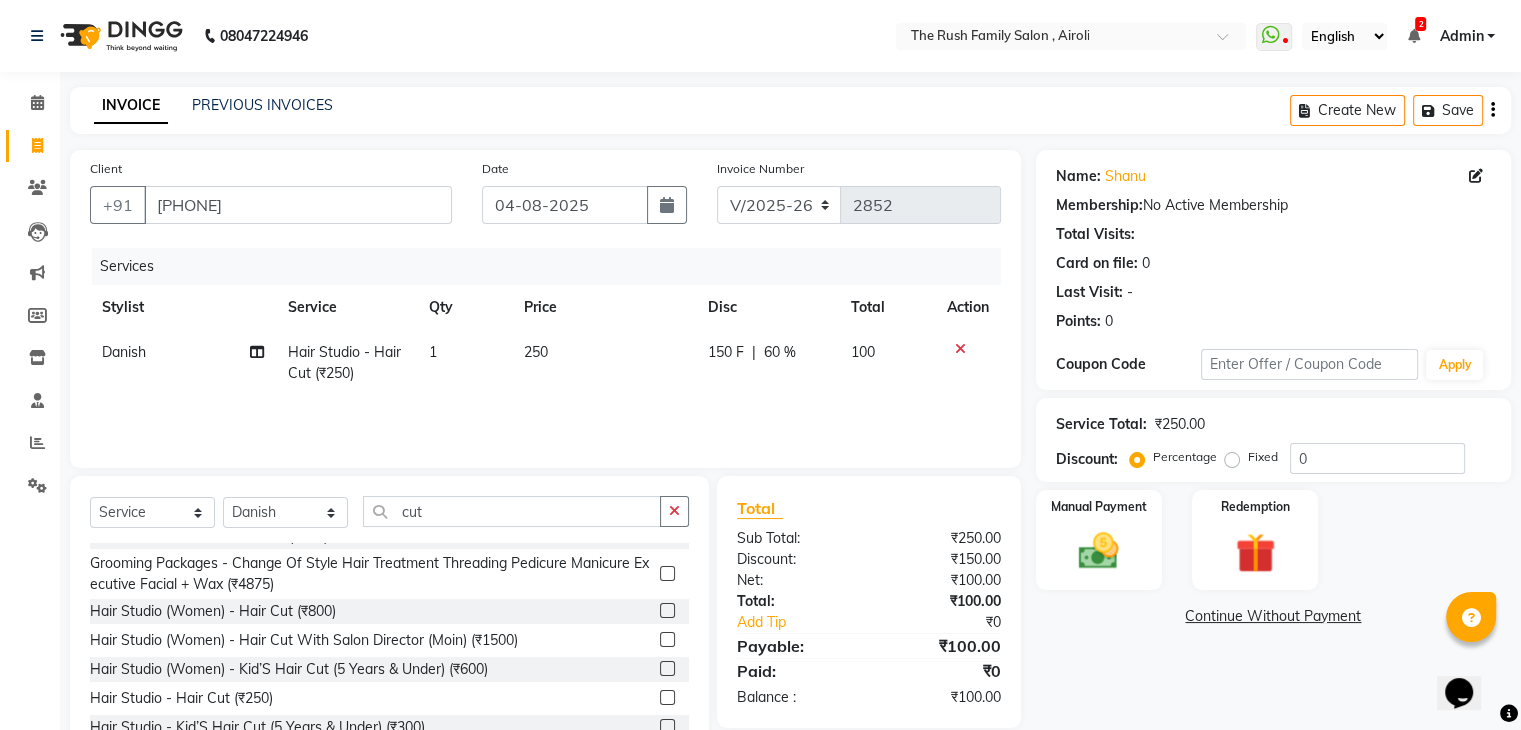click on "Services Stylist Service Qty Price Disc Total Action Danish Hair Studio - Hair Cut (₹250) 1 250 150 F | 60 % 100" 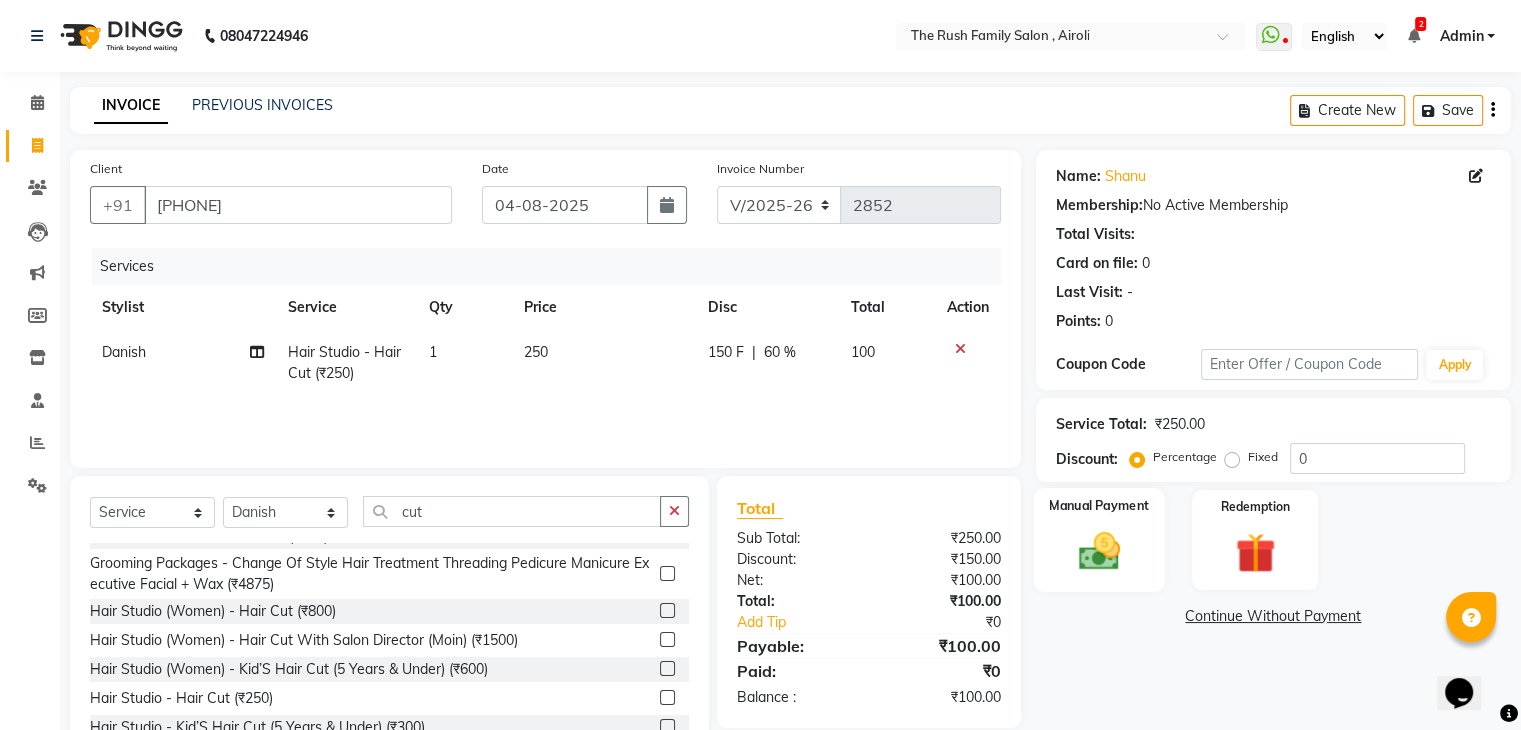click on "Manual Payment" 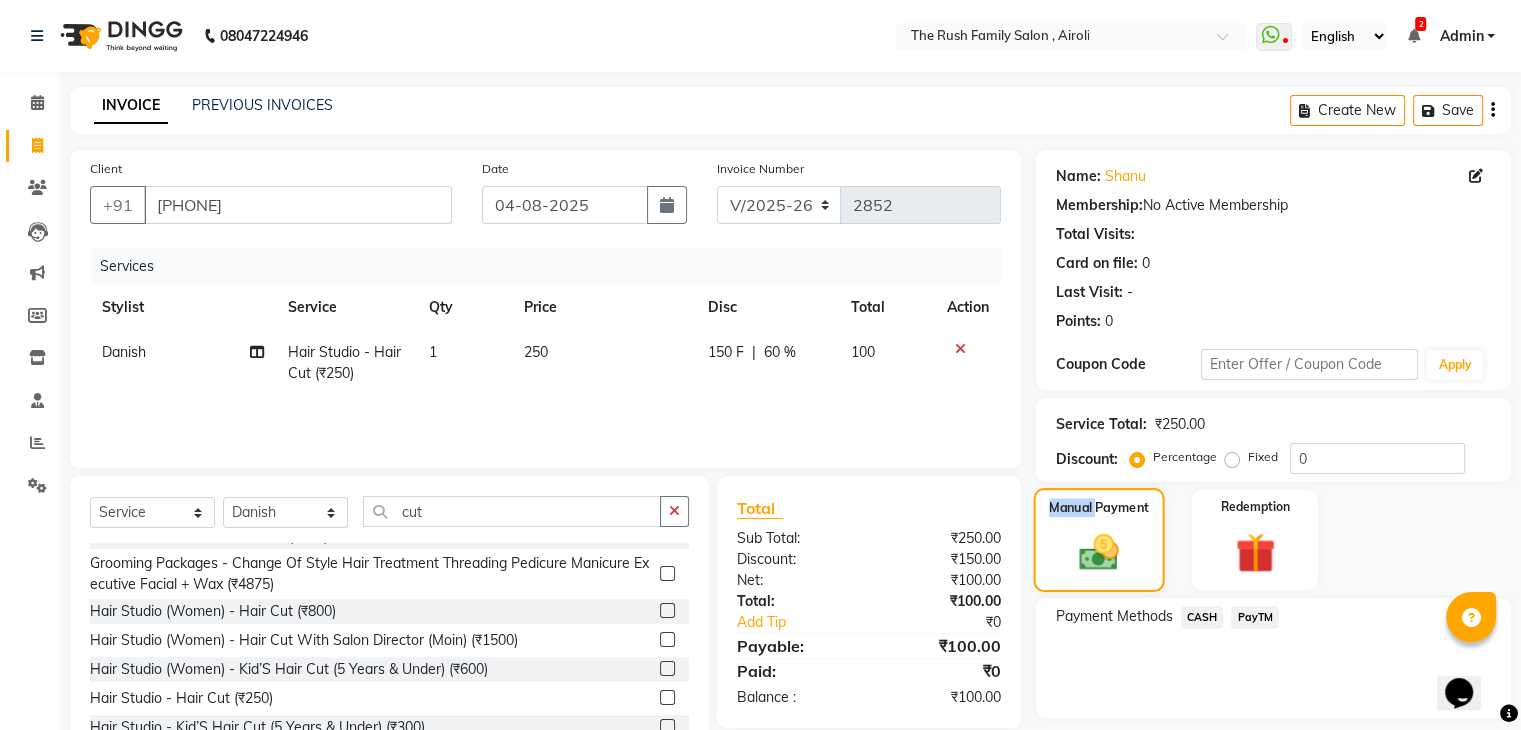 click on "Manual Payment" 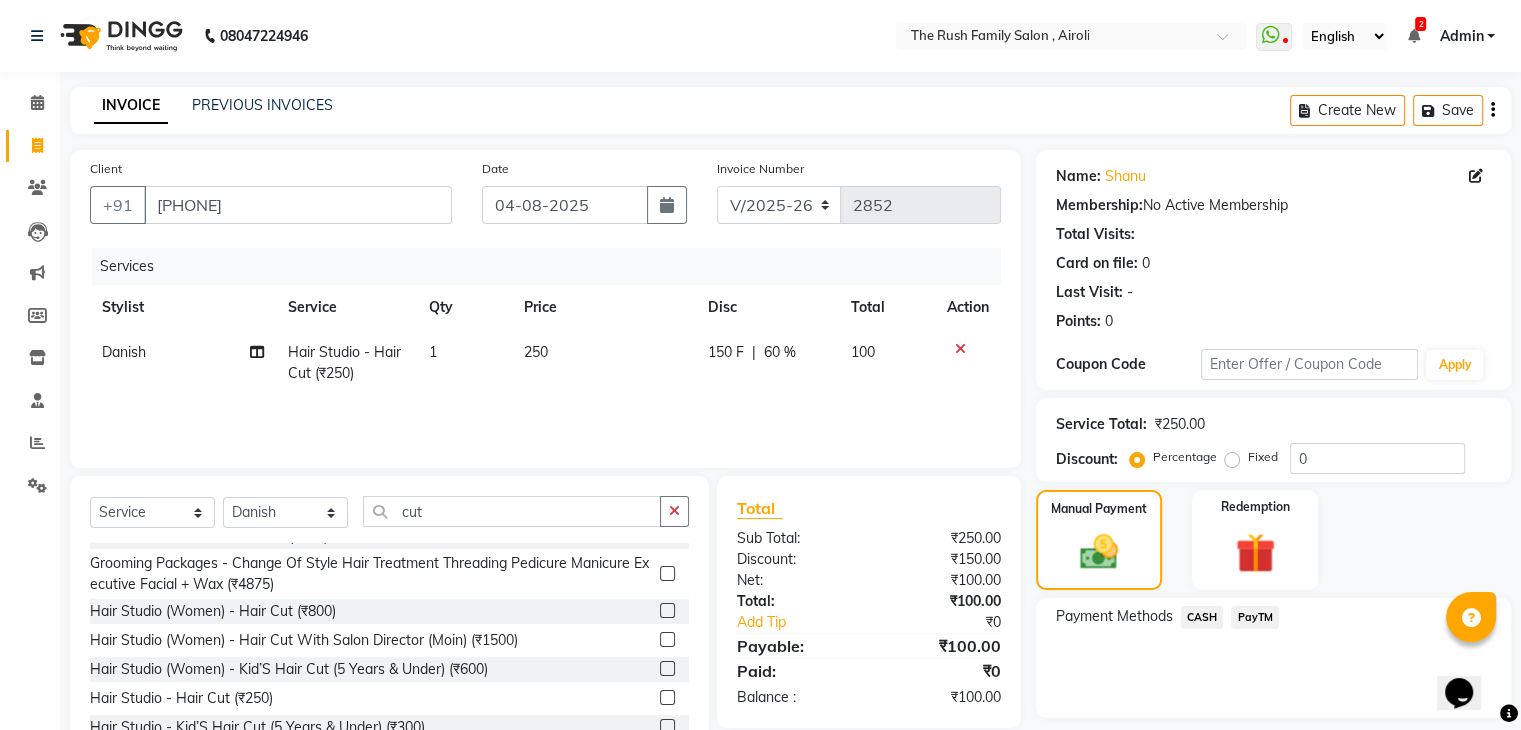 click on "CASH" 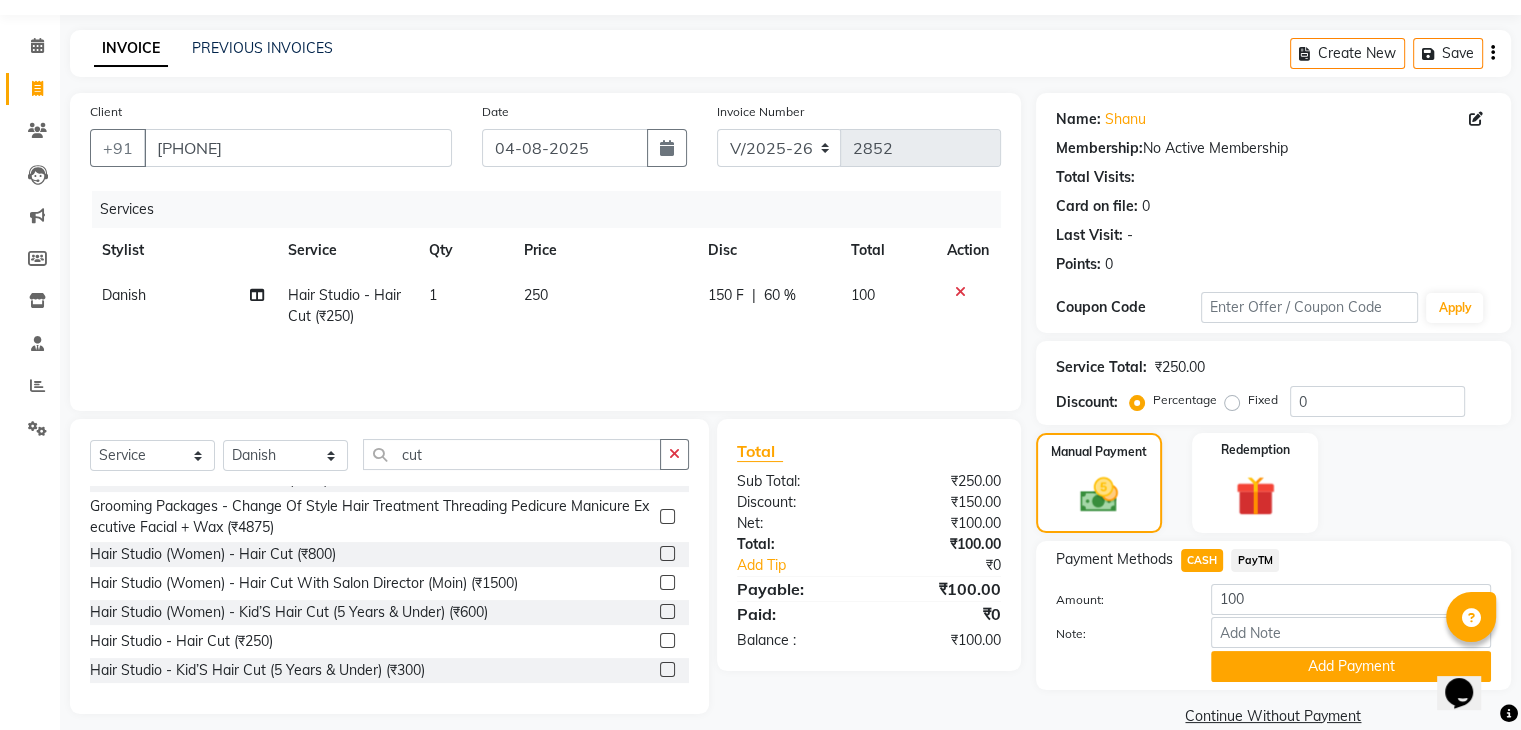 scroll, scrollTop: 65, scrollLeft: 0, axis: vertical 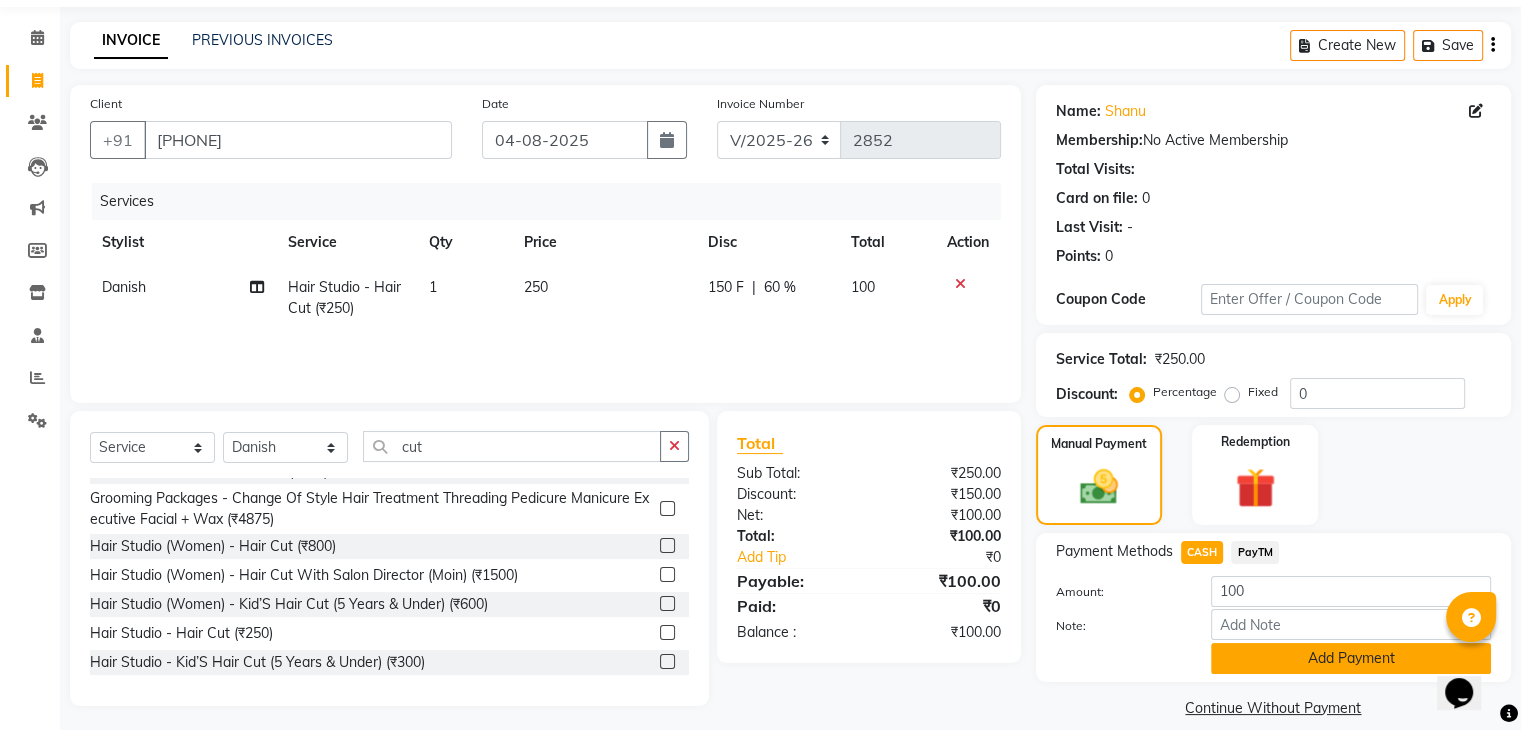 click on "Add Payment" 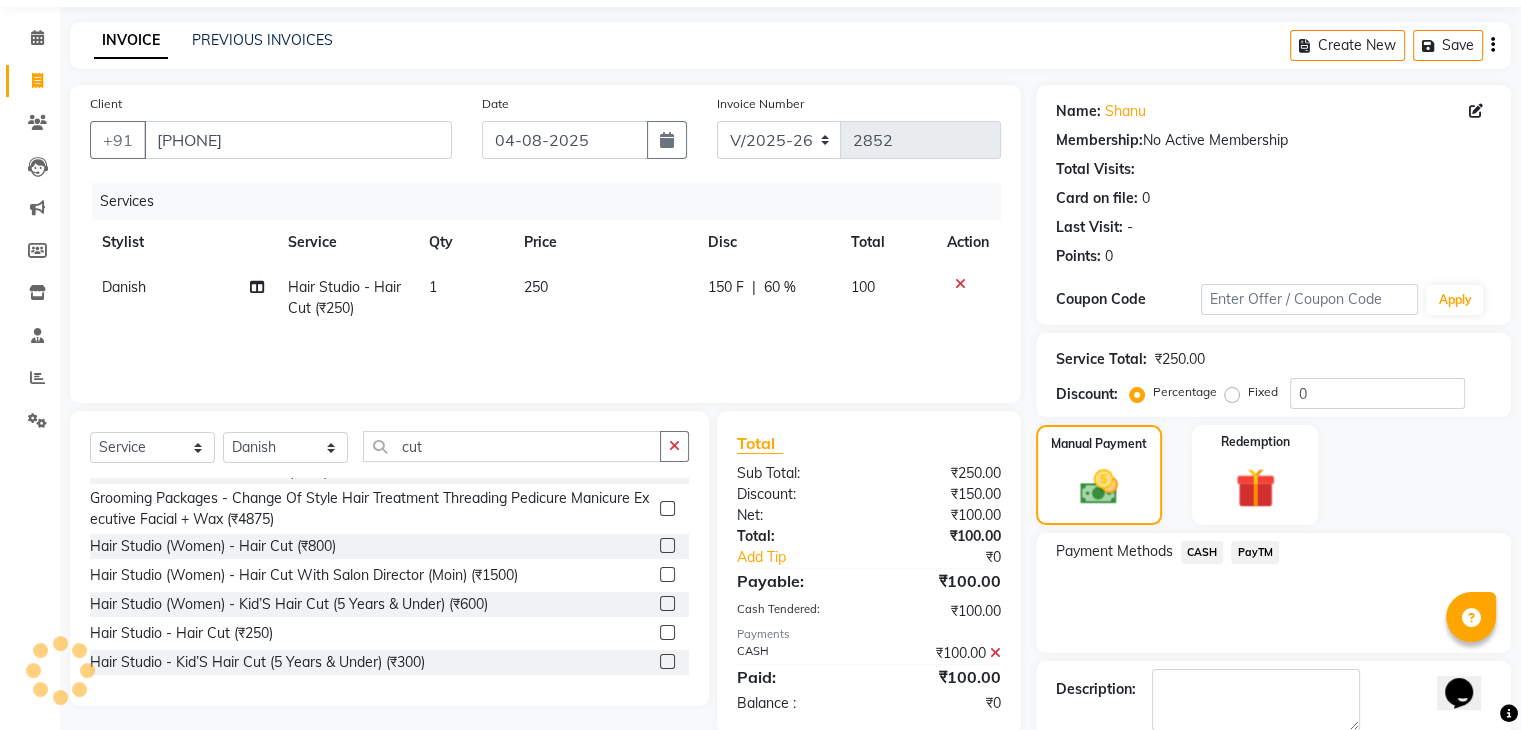 click on "Service Total:  ₹250.00  Discount:  Percentage   Fixed  0" 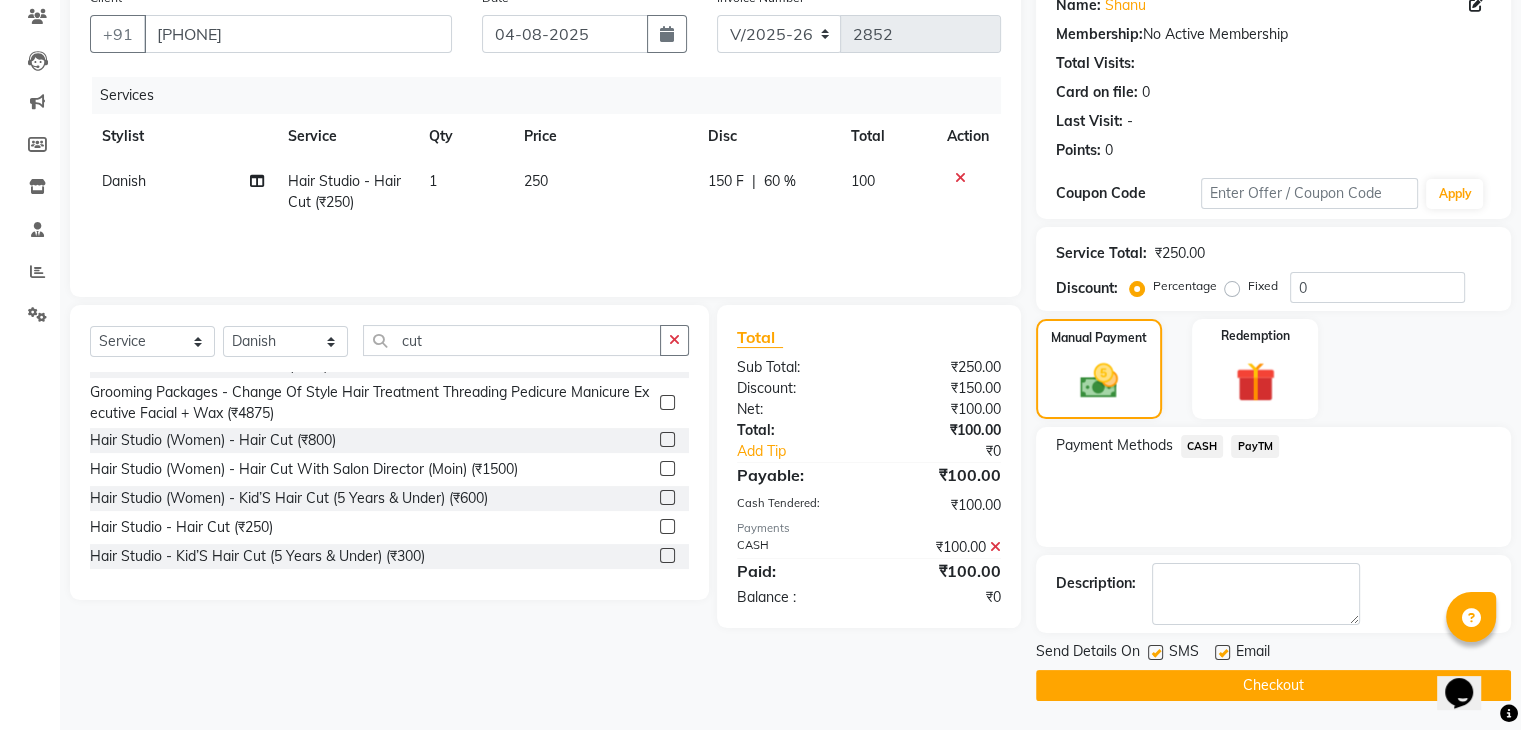click 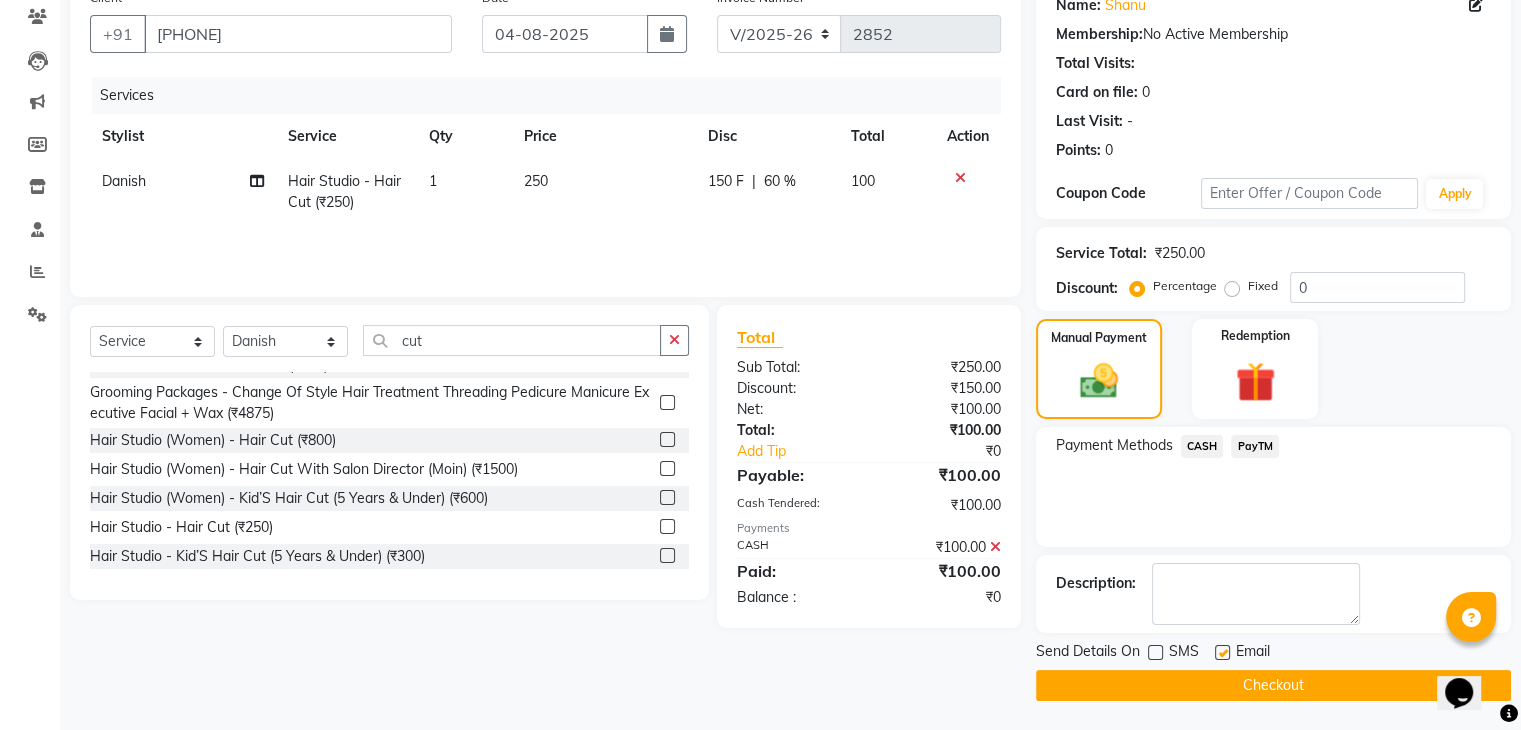 click 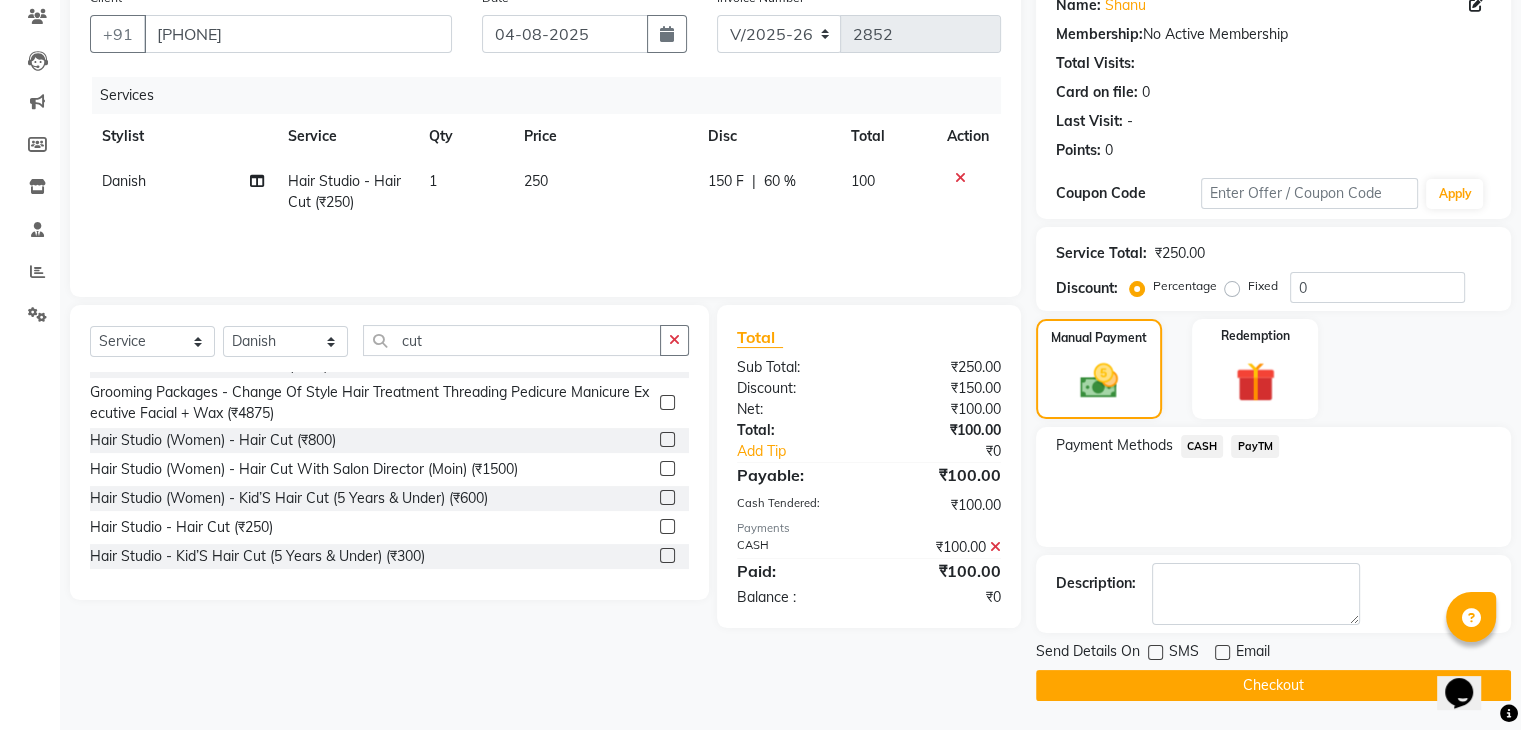 click on "Checkout" 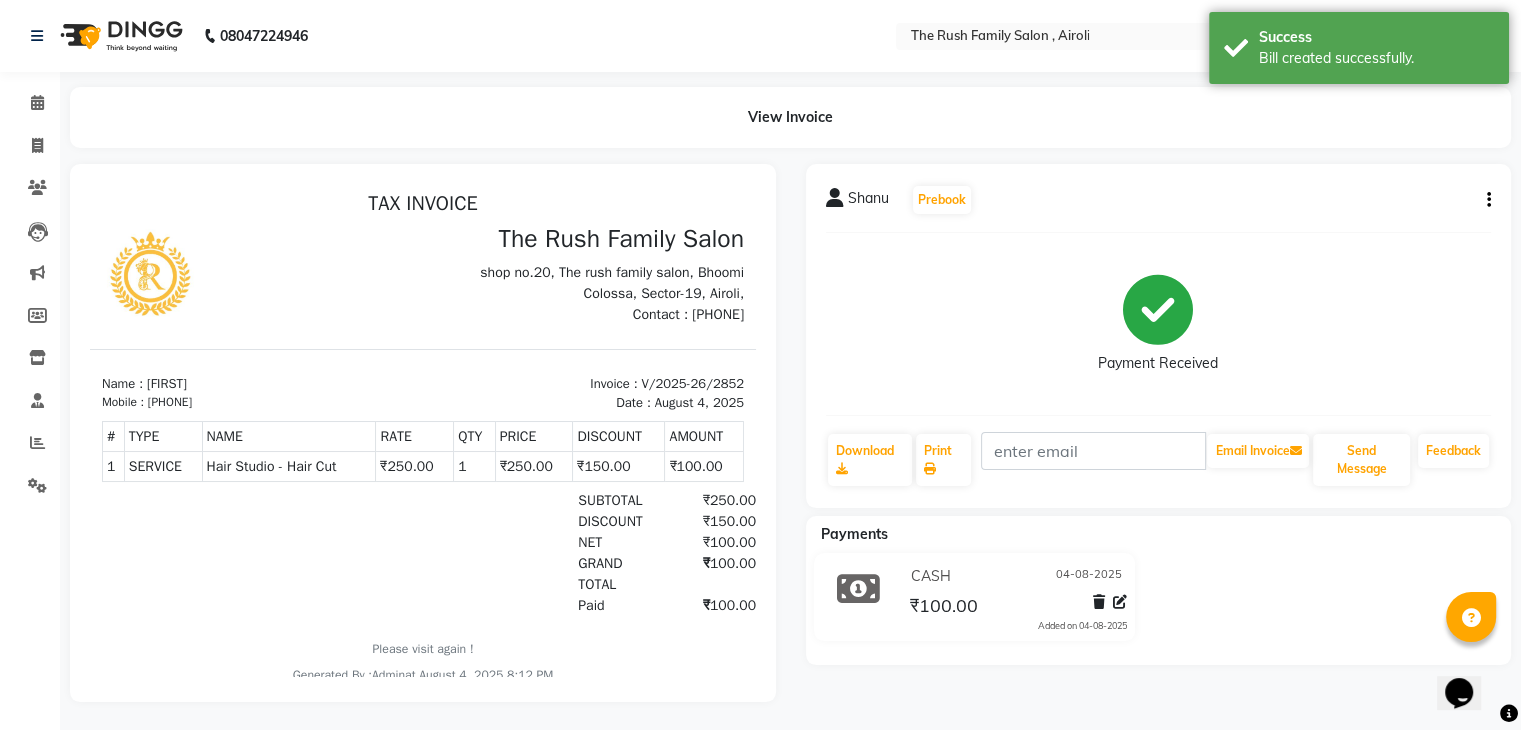 scroll, scrollTop: 0, scrollLeft: 0, axis: both 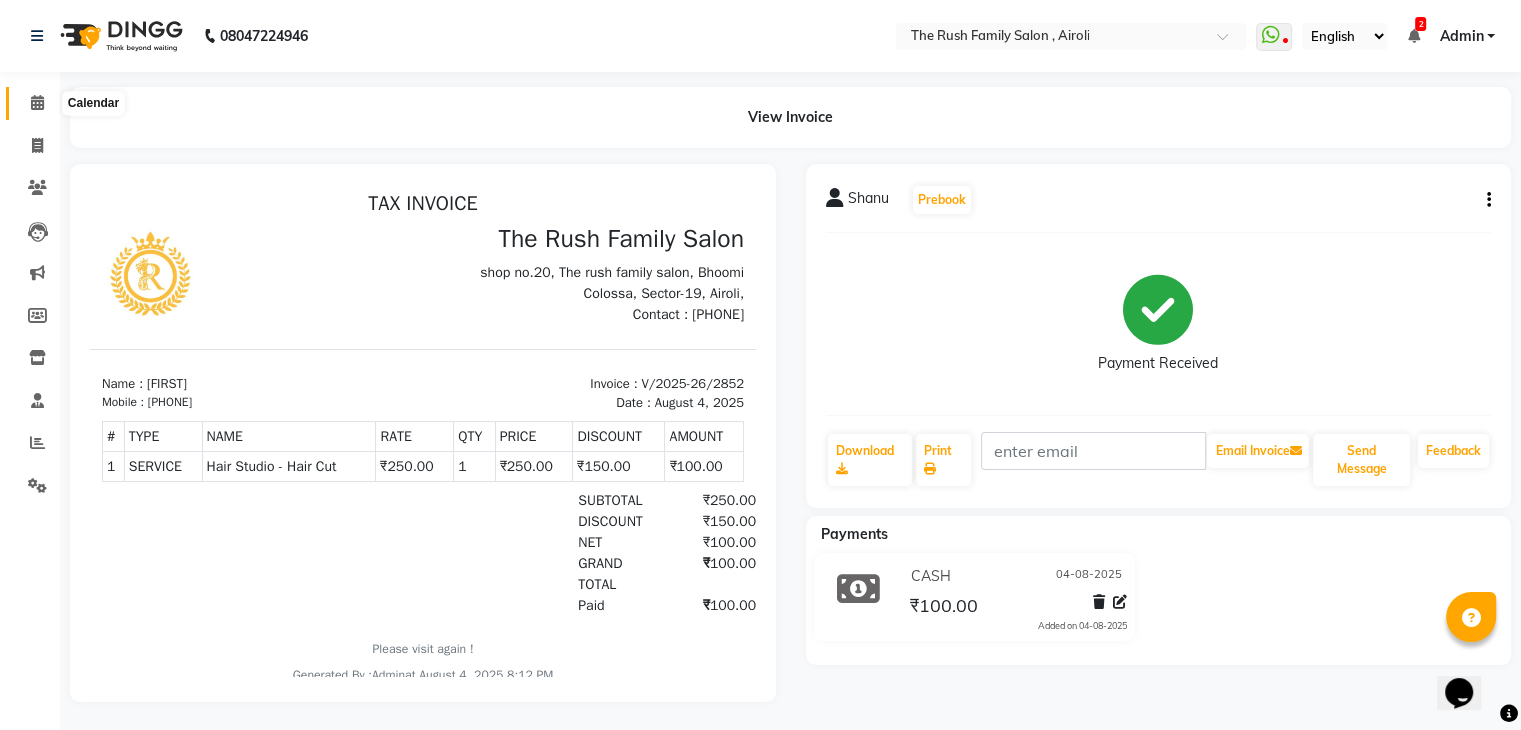 click 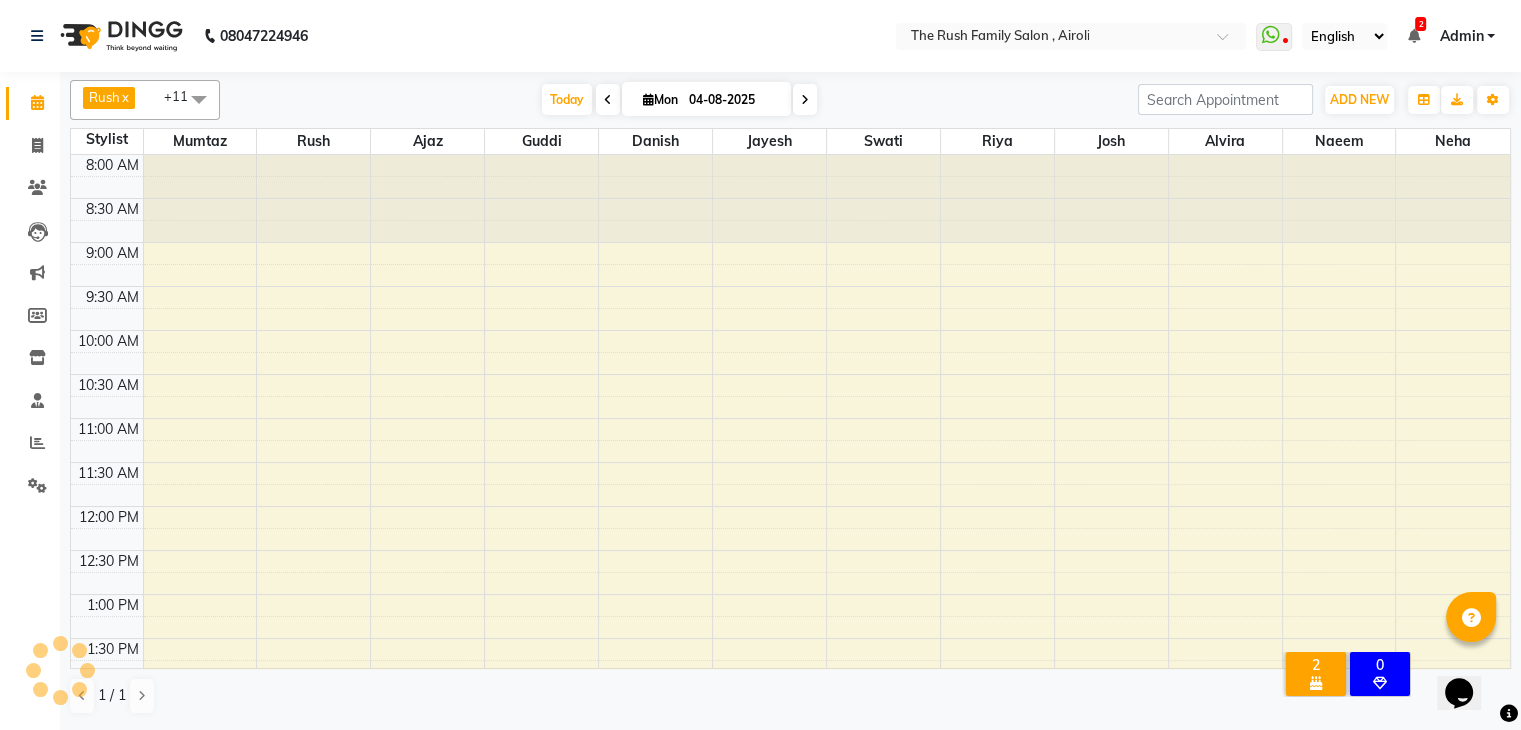 scroll, scrollTop: 0, scrollLeft: 0, axis: both 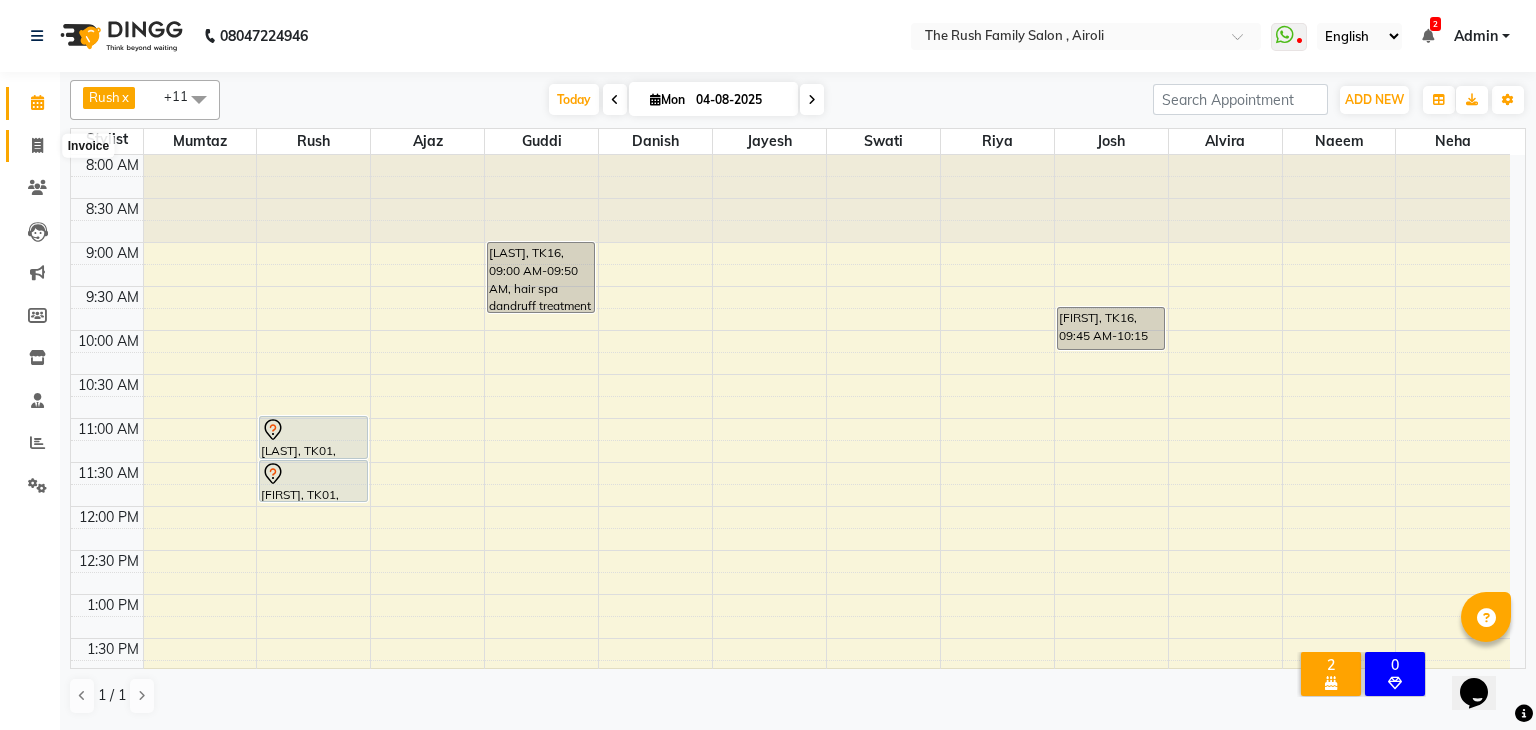 click 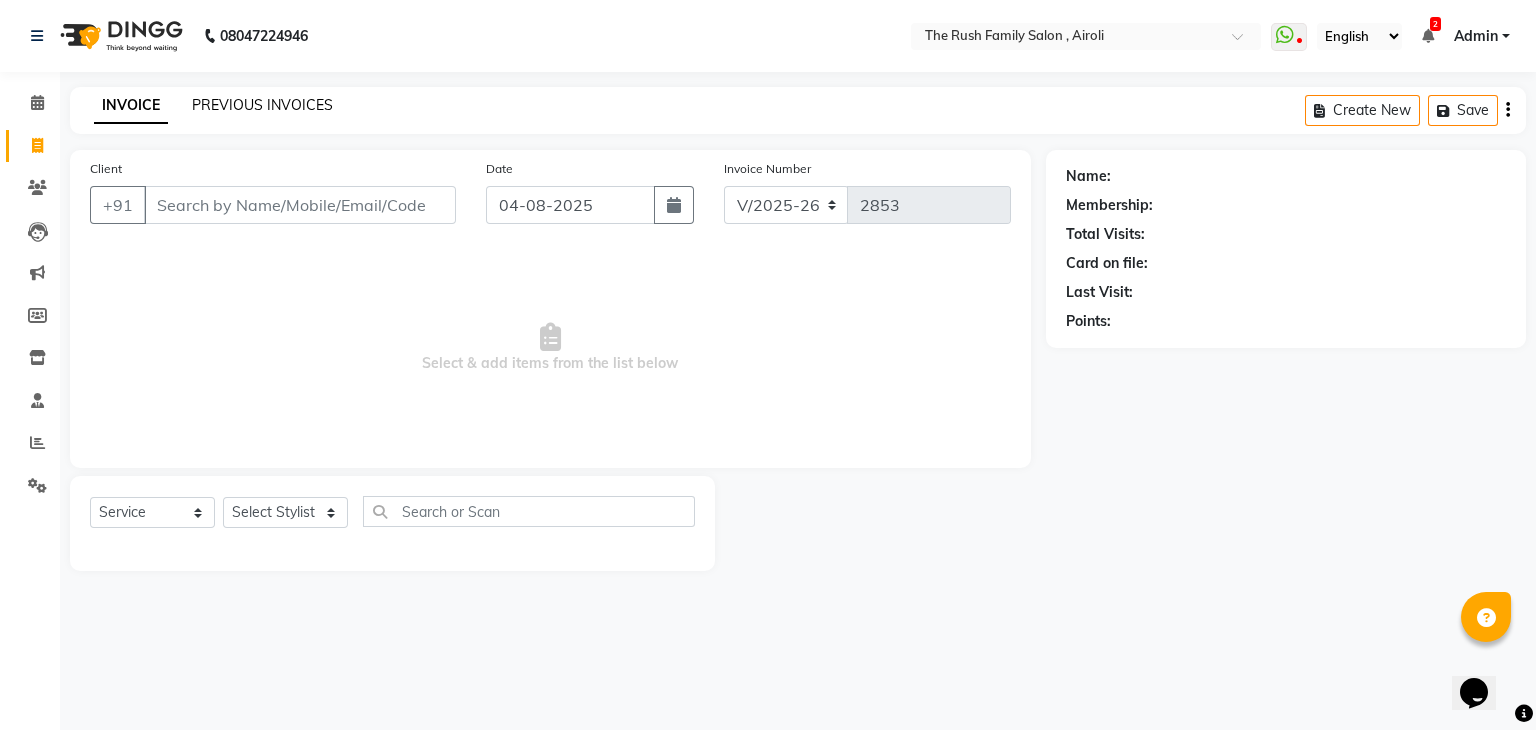 click on "PREVIOUS INVOICES" 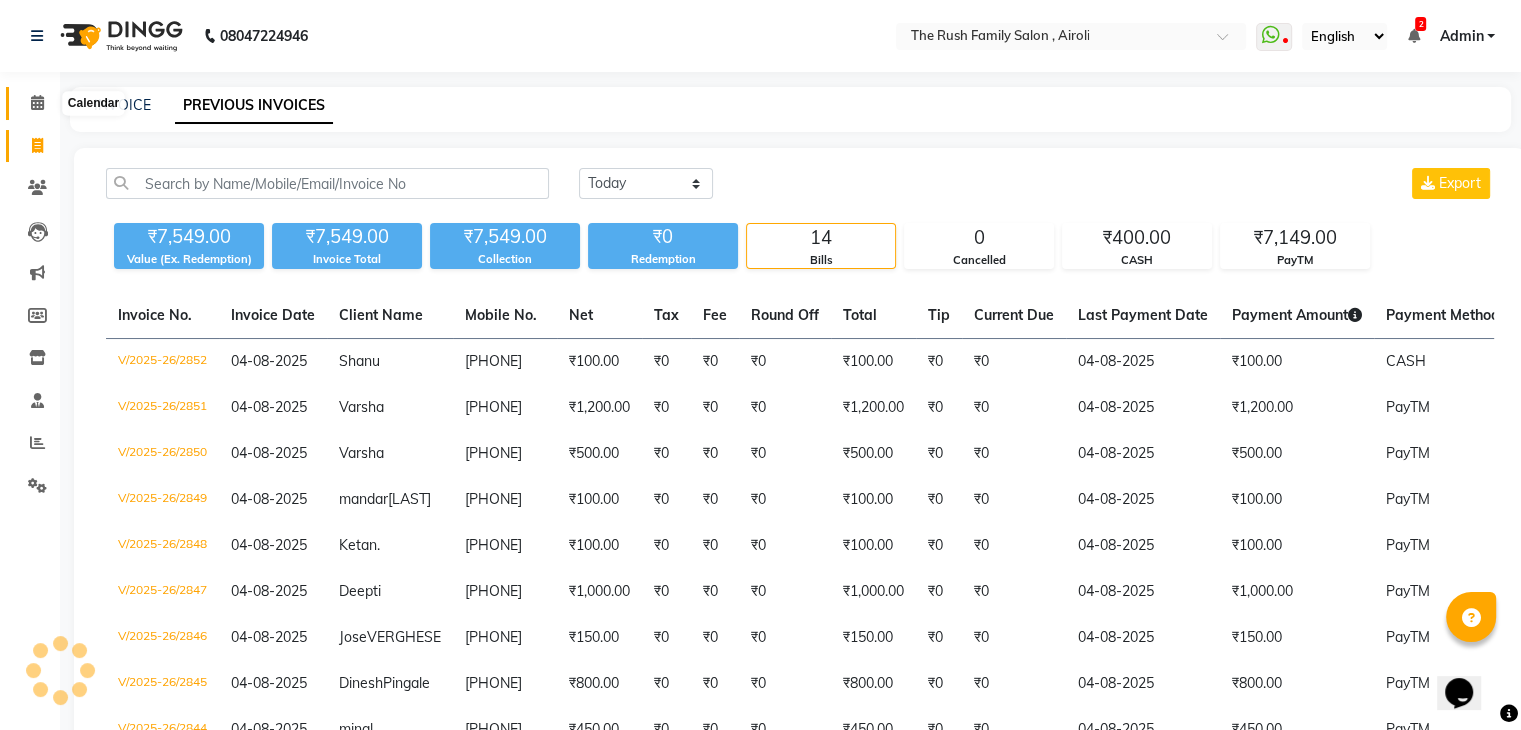 click 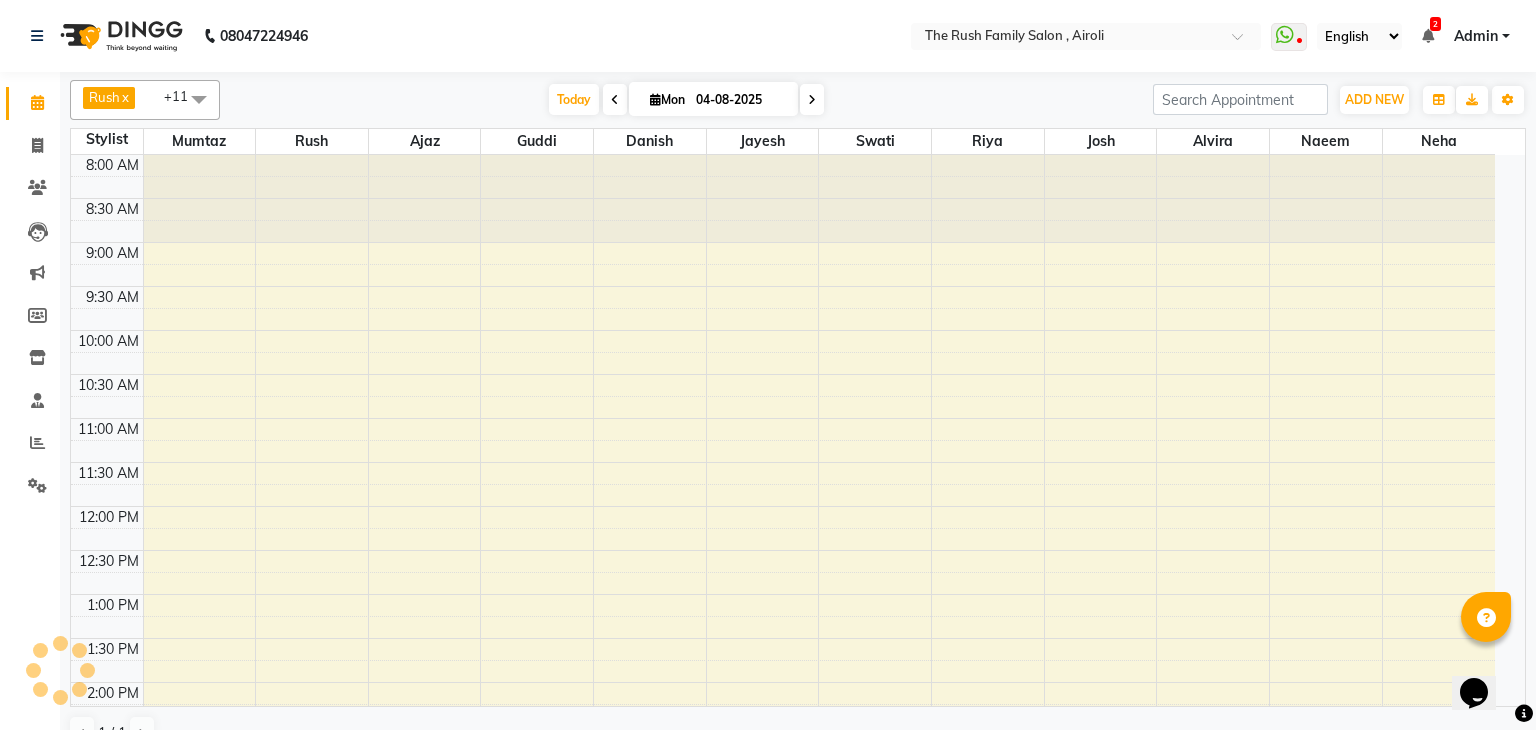 scroll, scrollTop: 746, scrollLeft: 0, axis: vertical 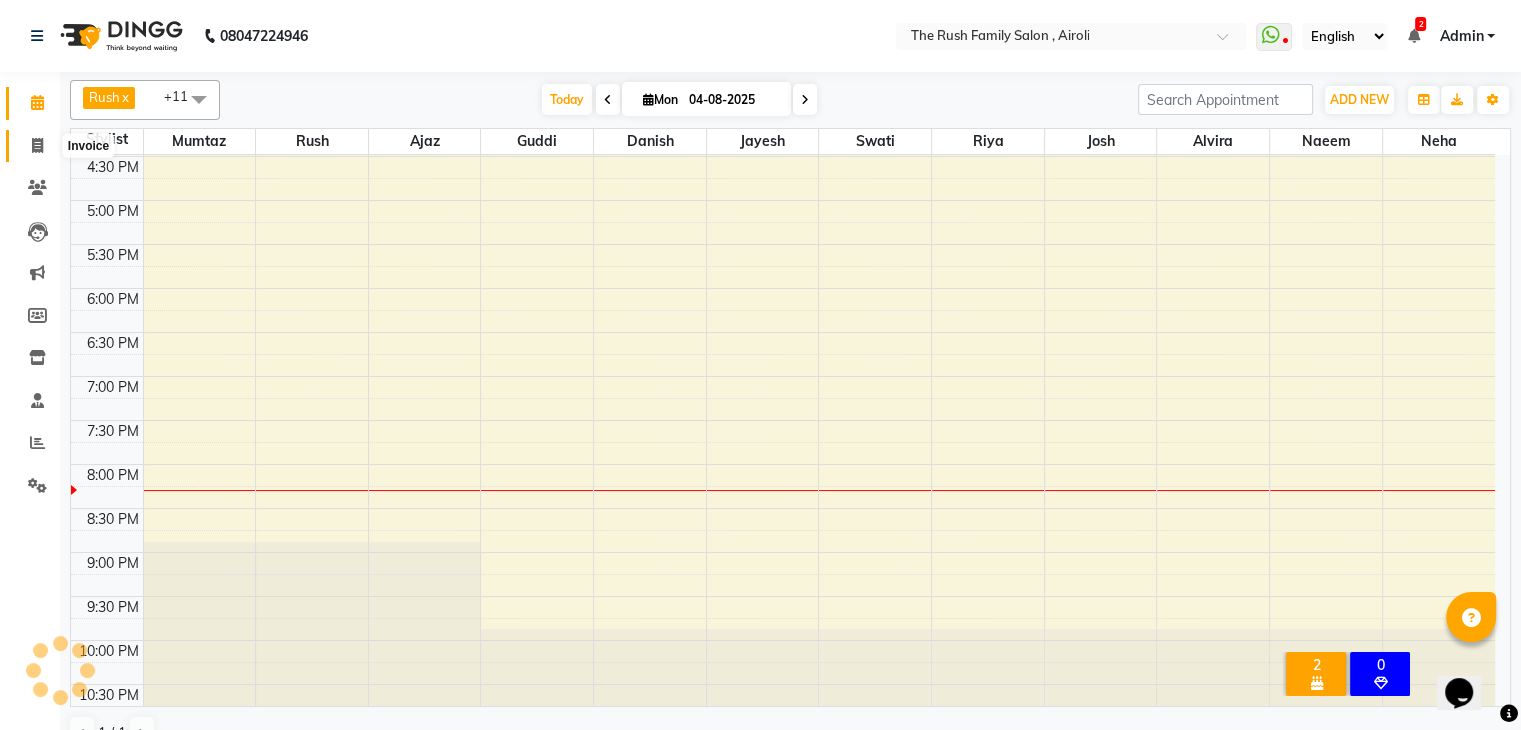 click 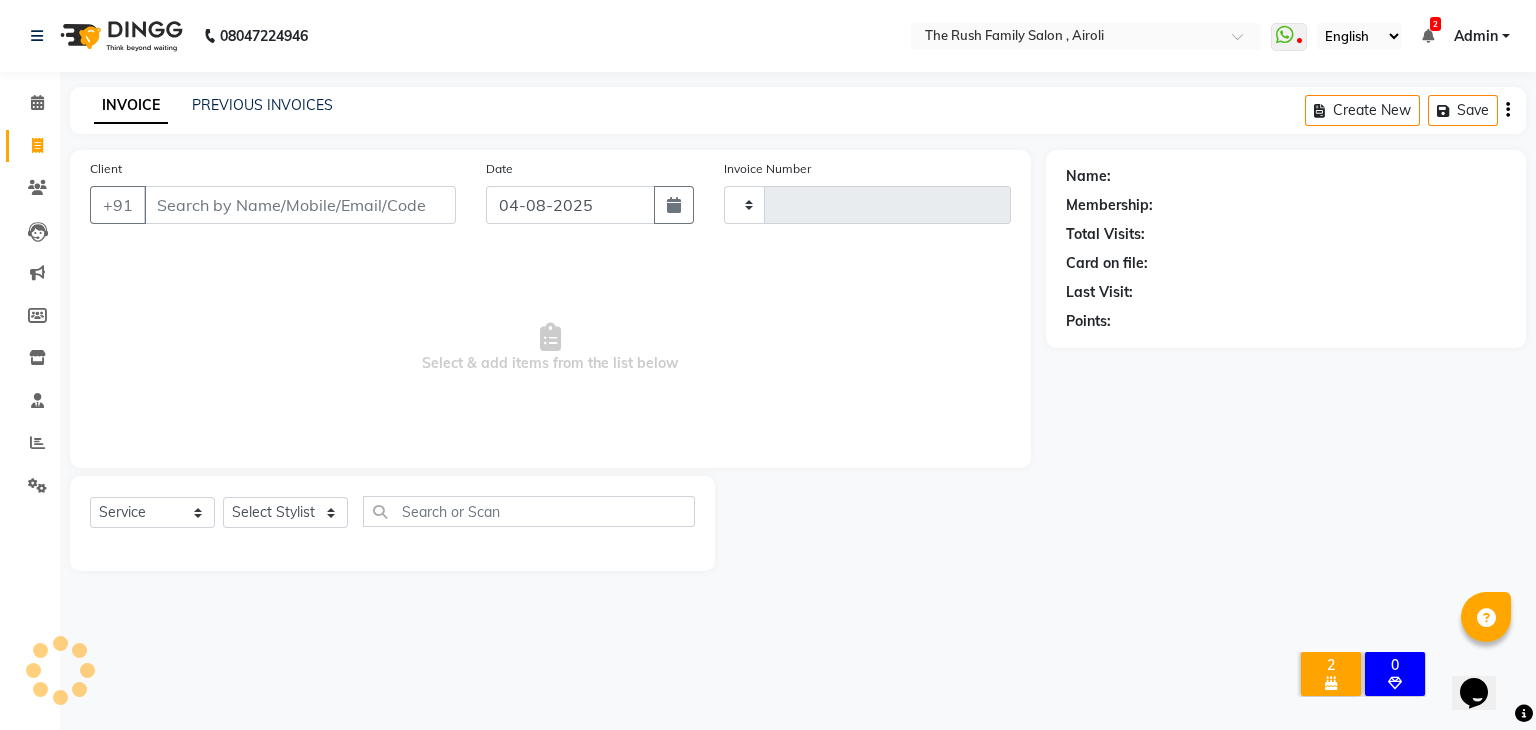type on "2853" 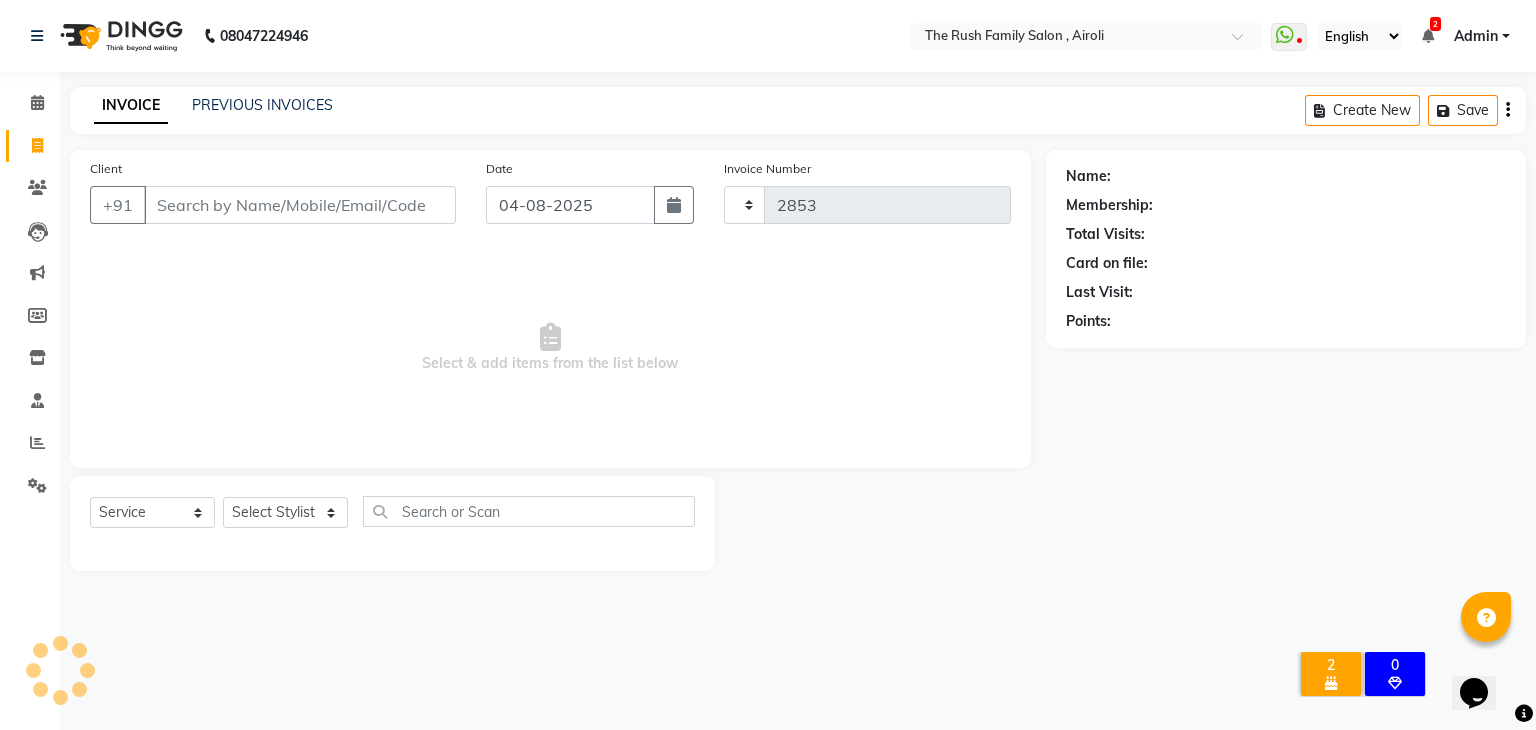 select on "5419" 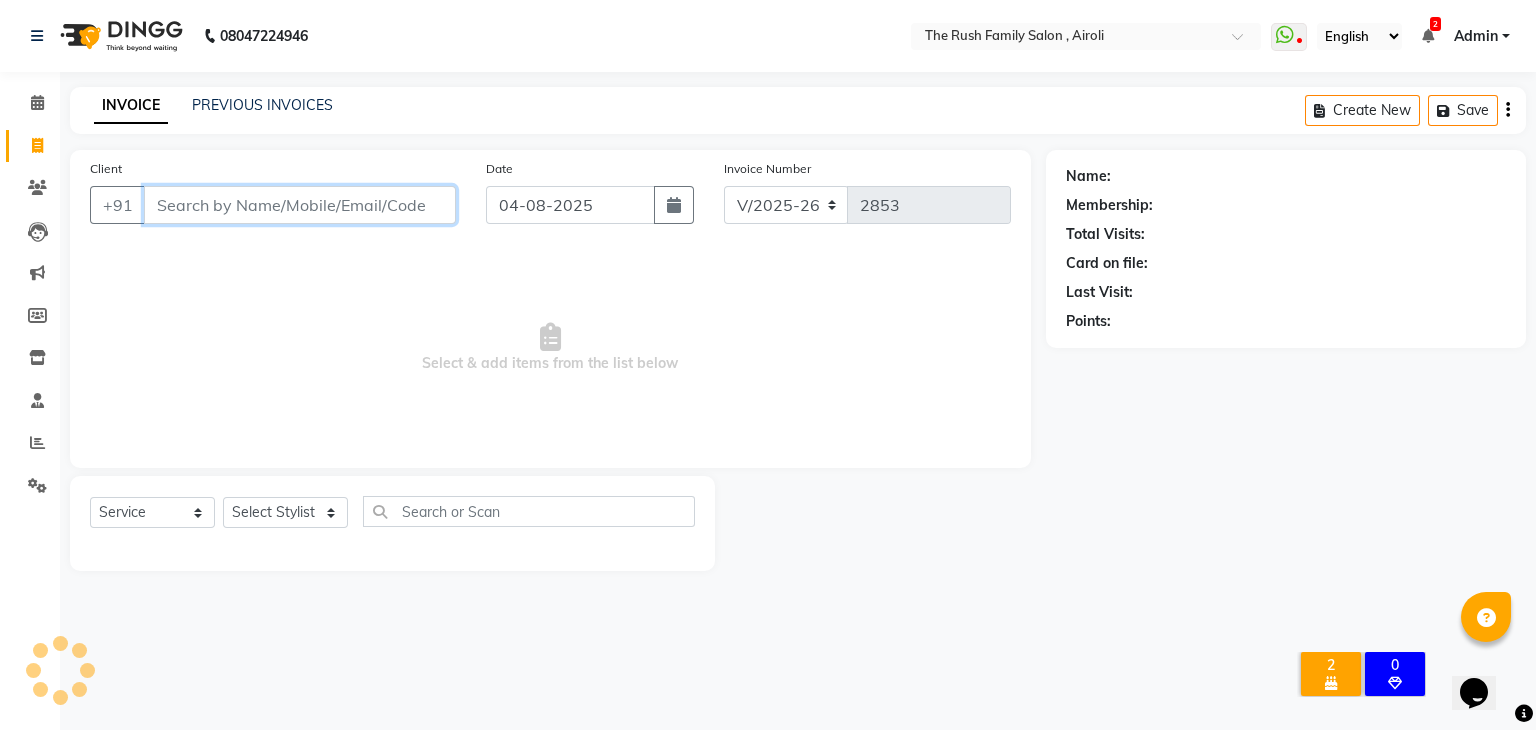 click on "Client" at bounding box center [300, 205] 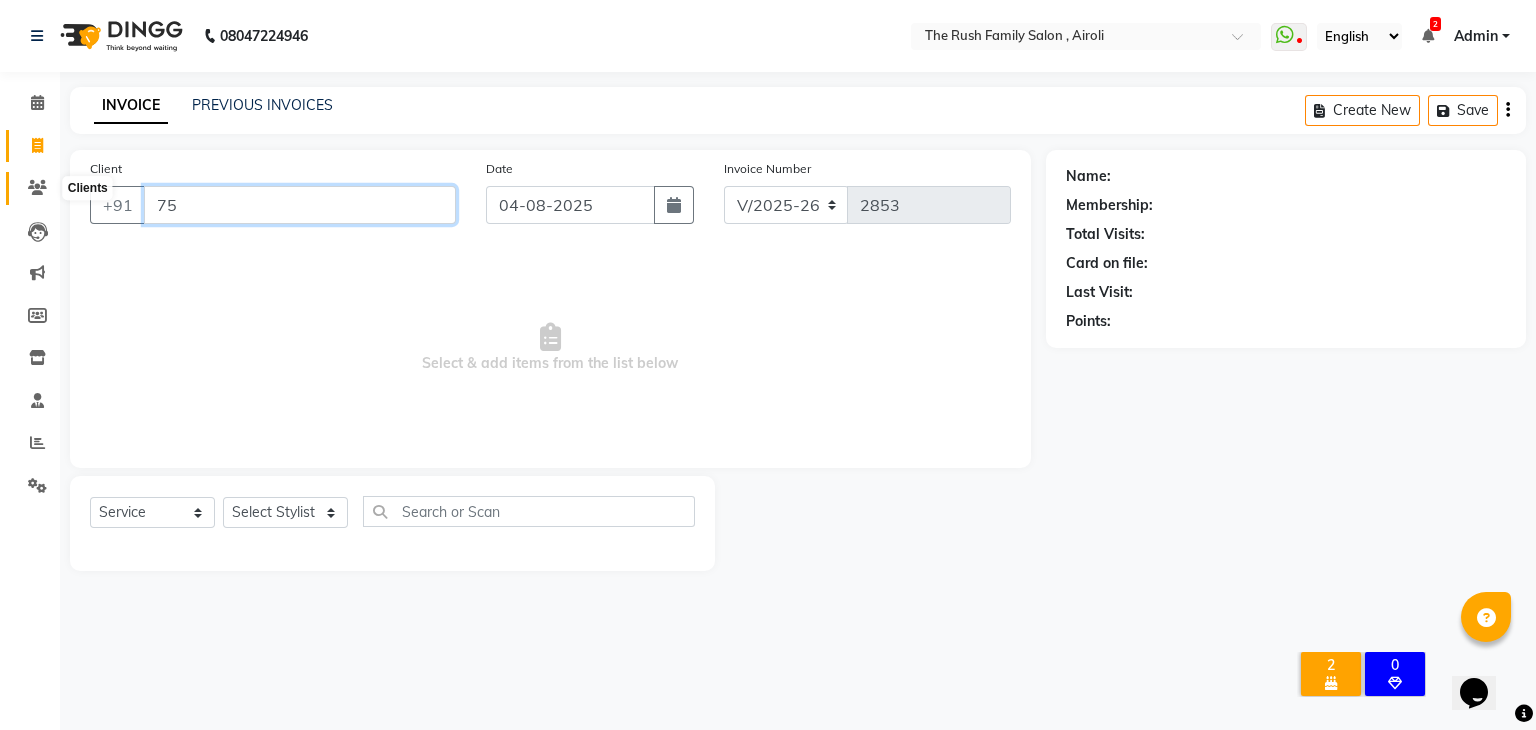 type on "75" 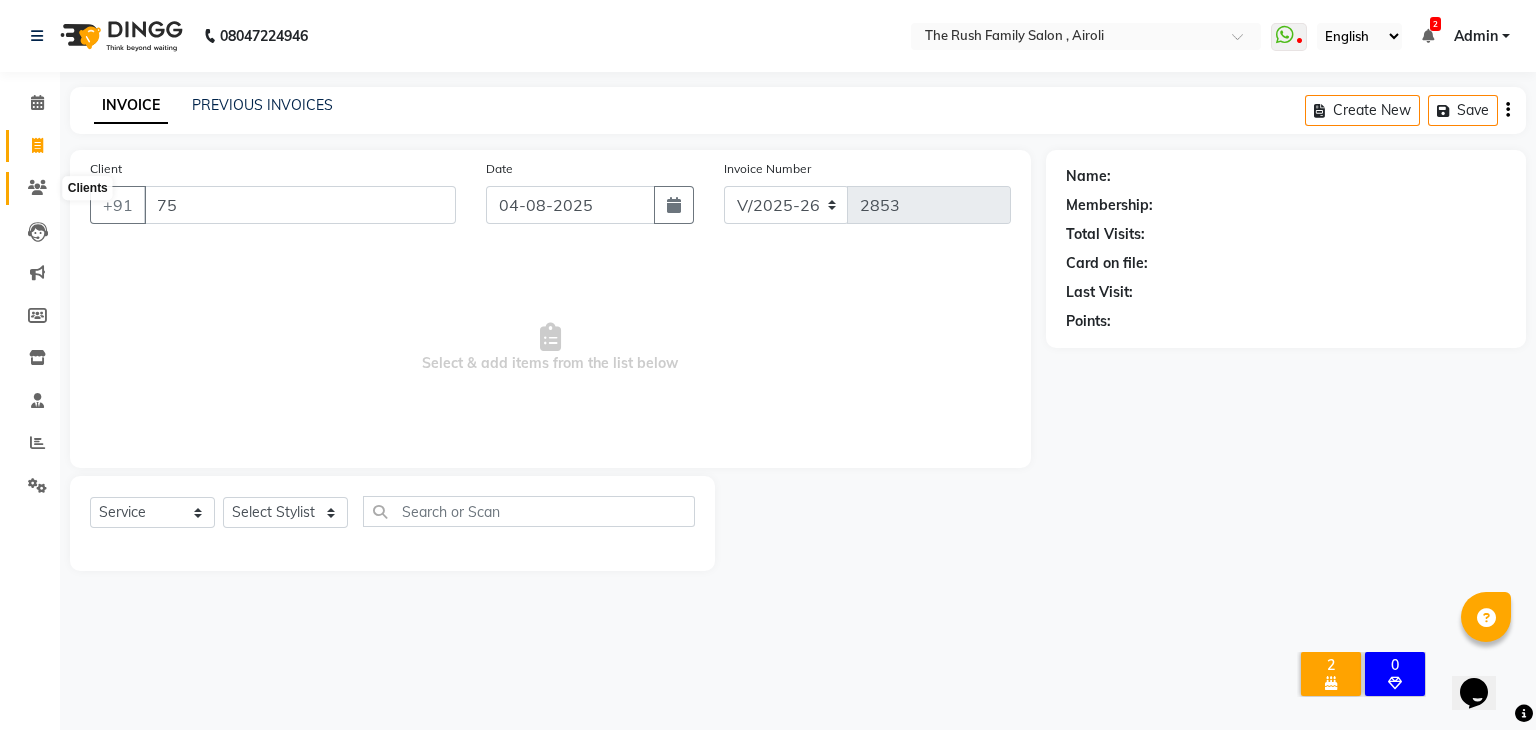 click 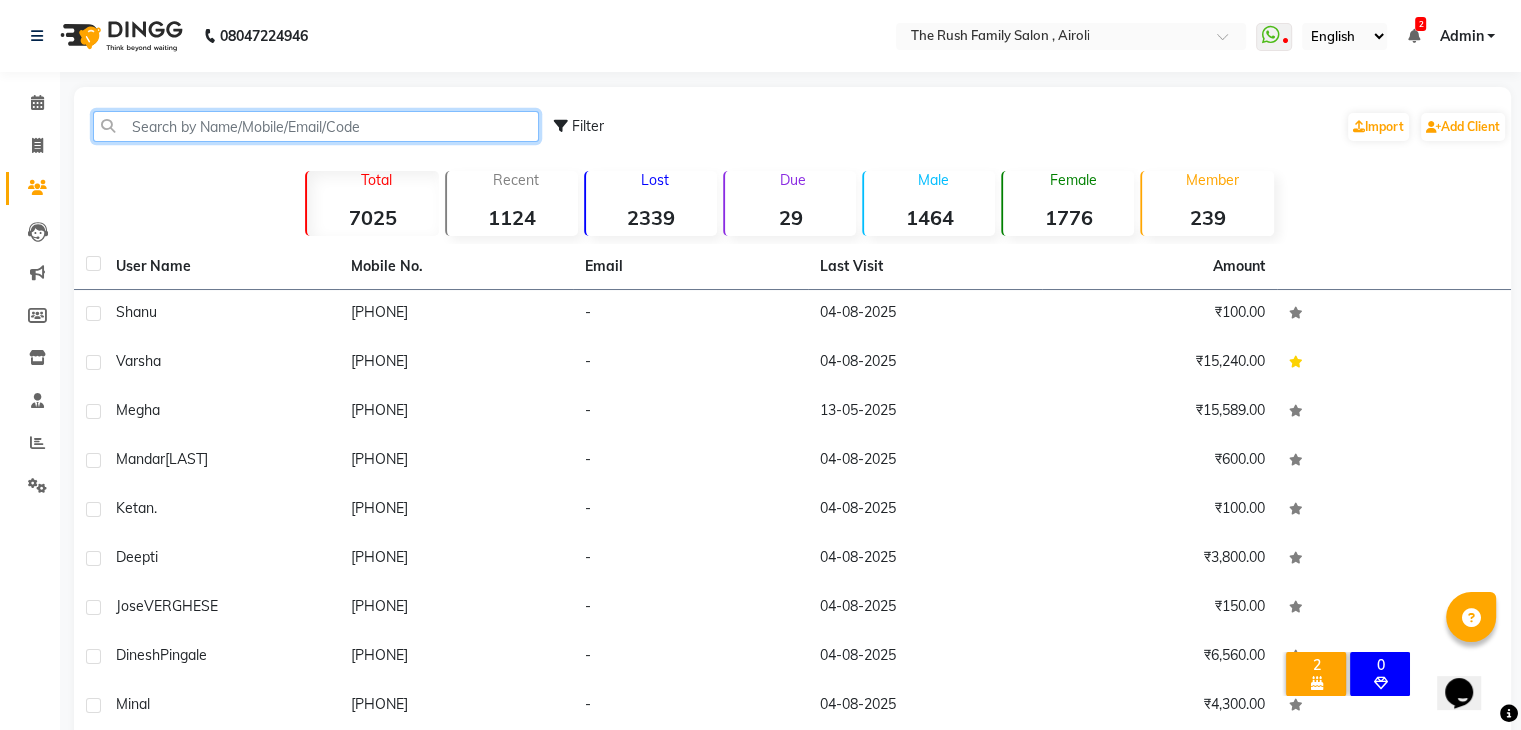click 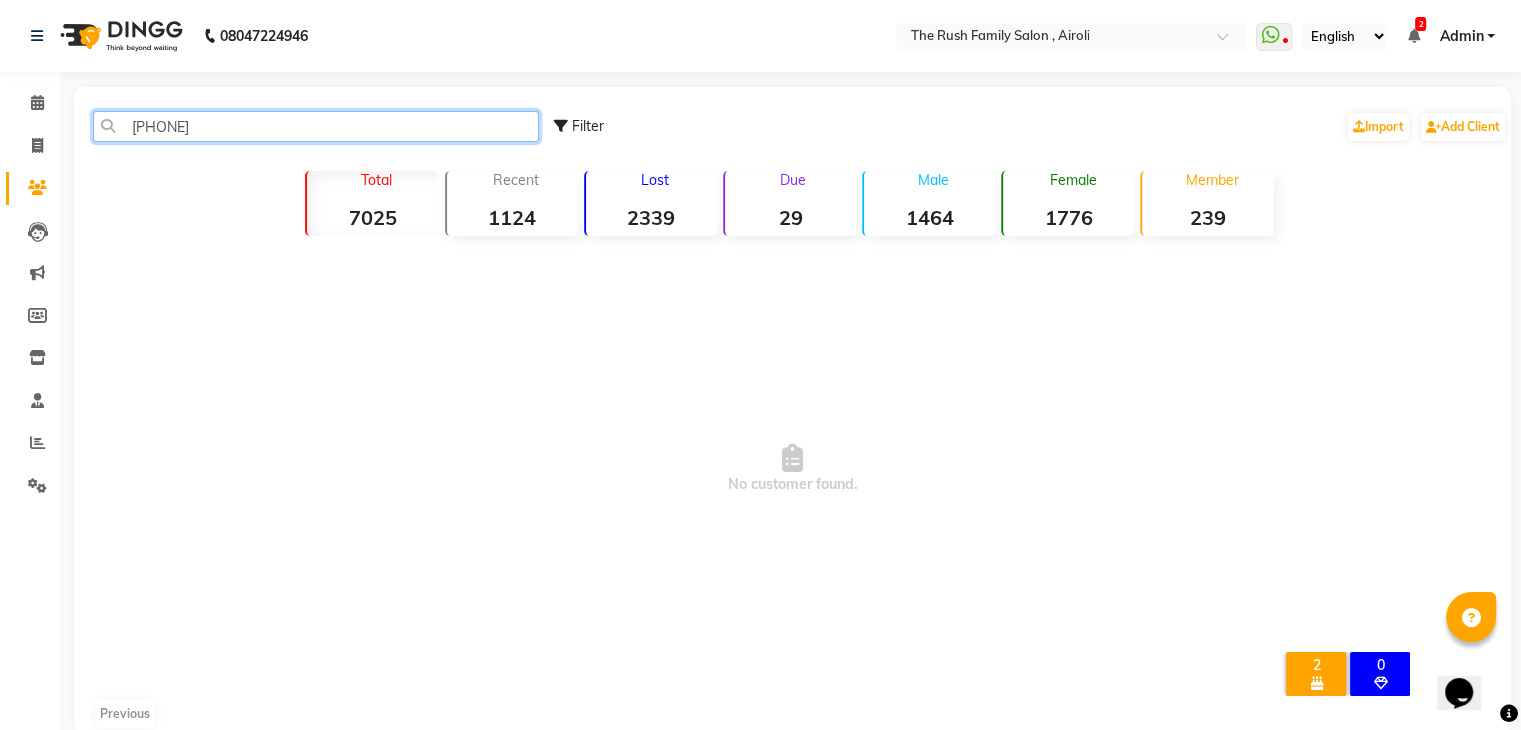 click on "7572076887" 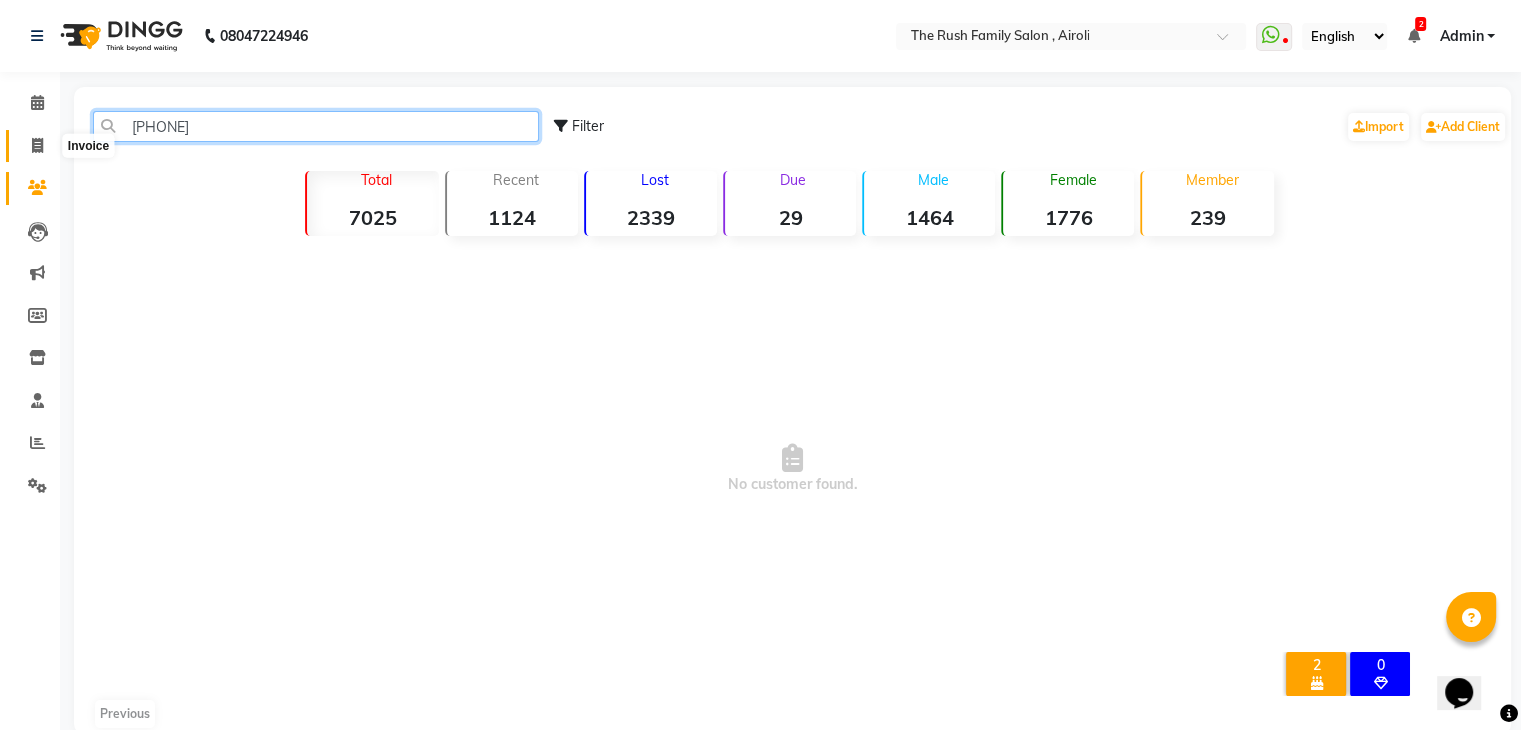 type on "7572076887" 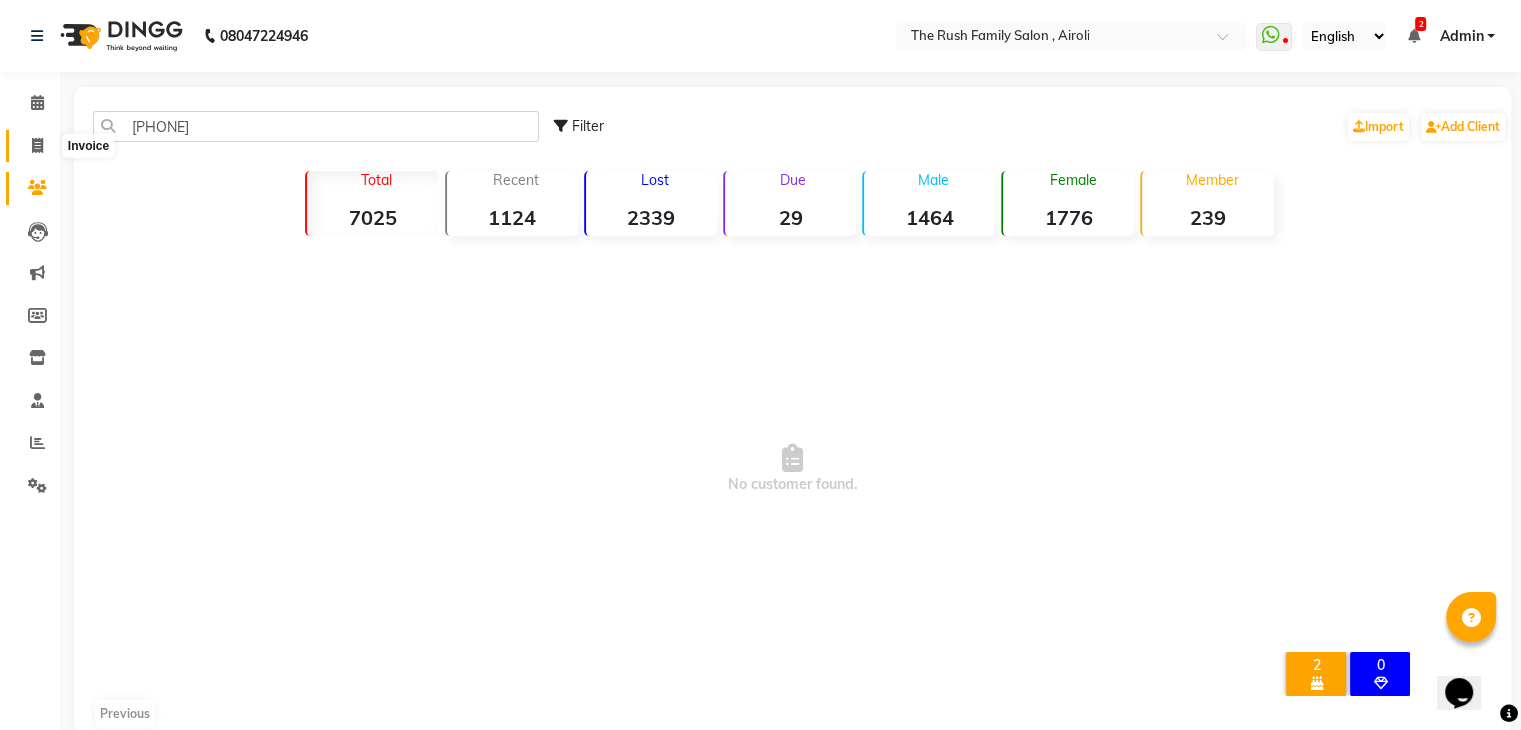 click 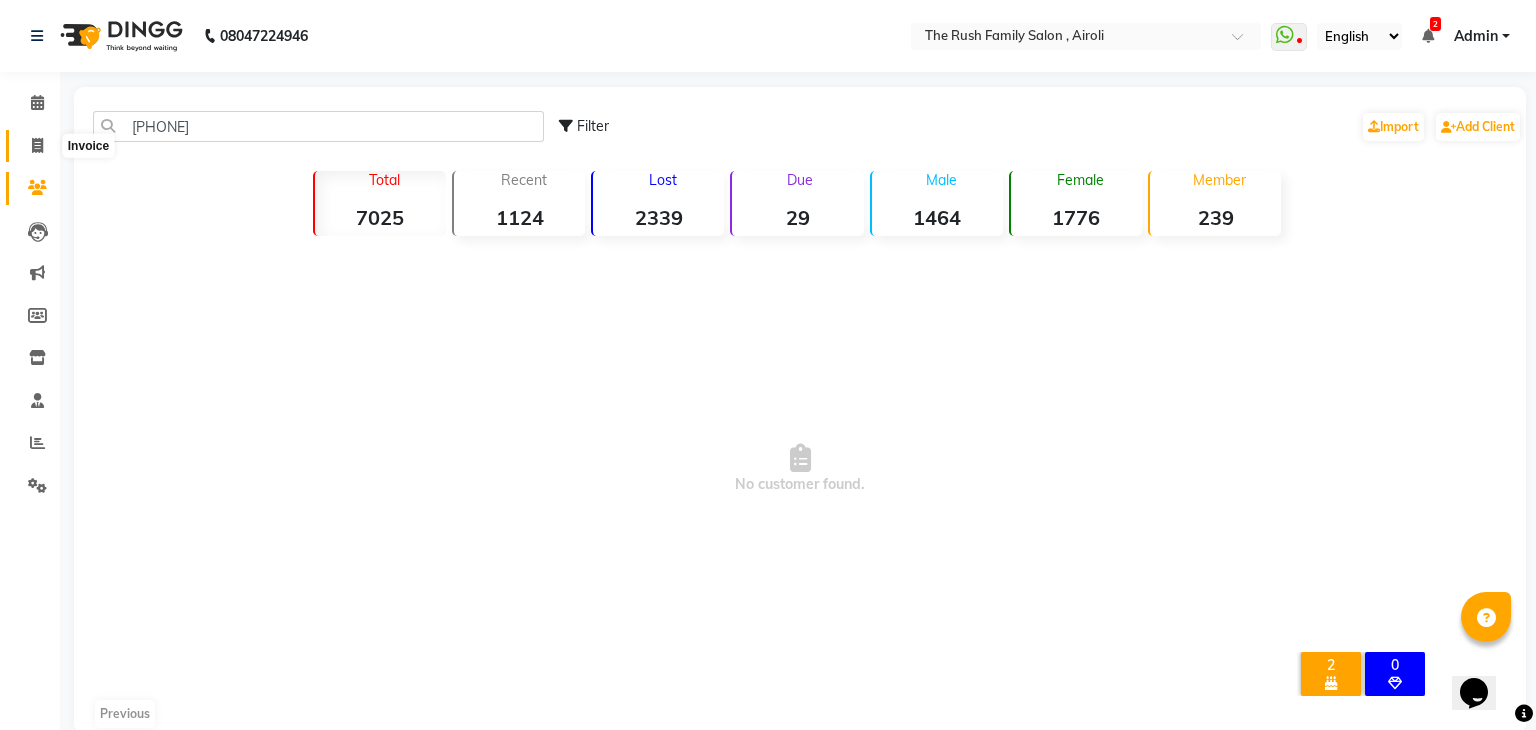select on "5419" 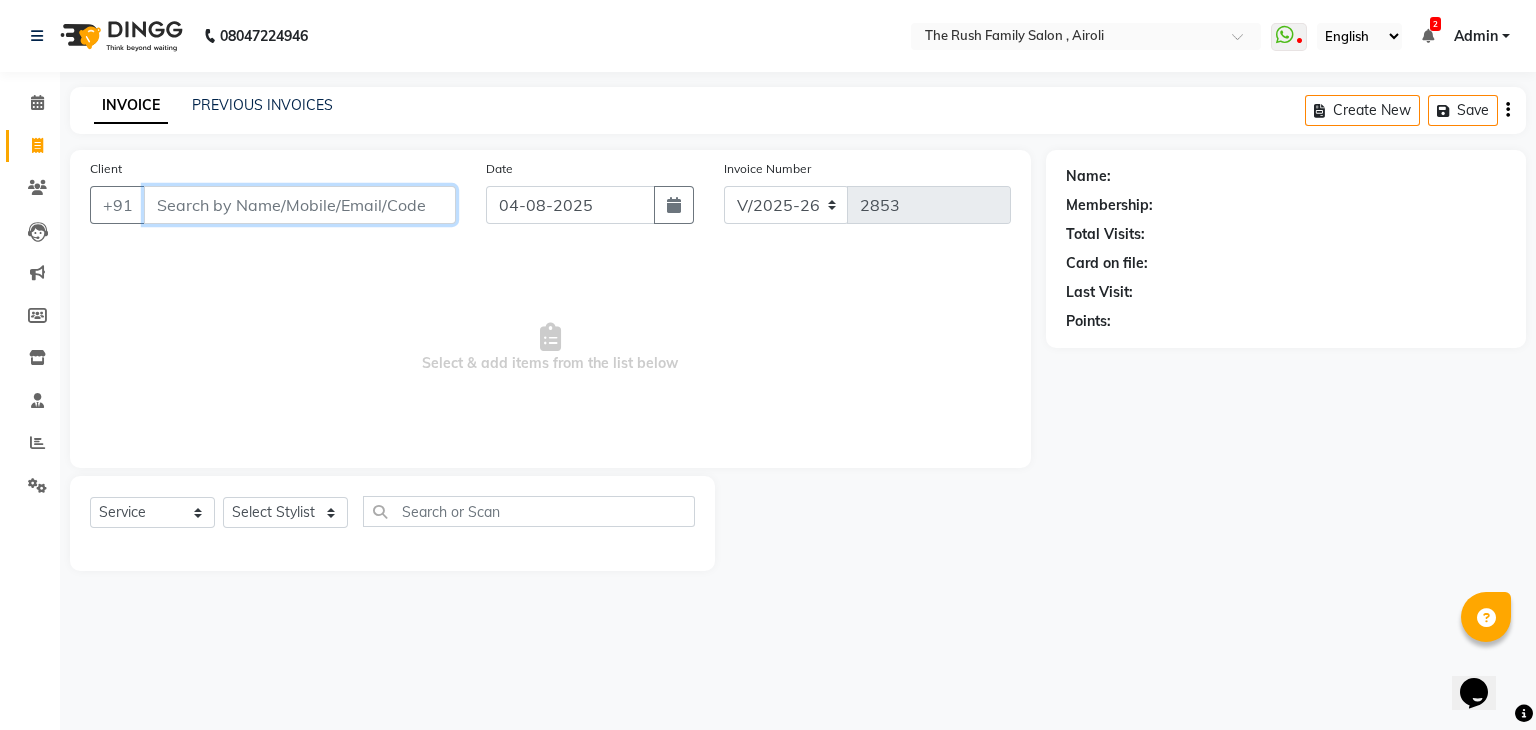 click on "Client" at bounding box center (300, 205) 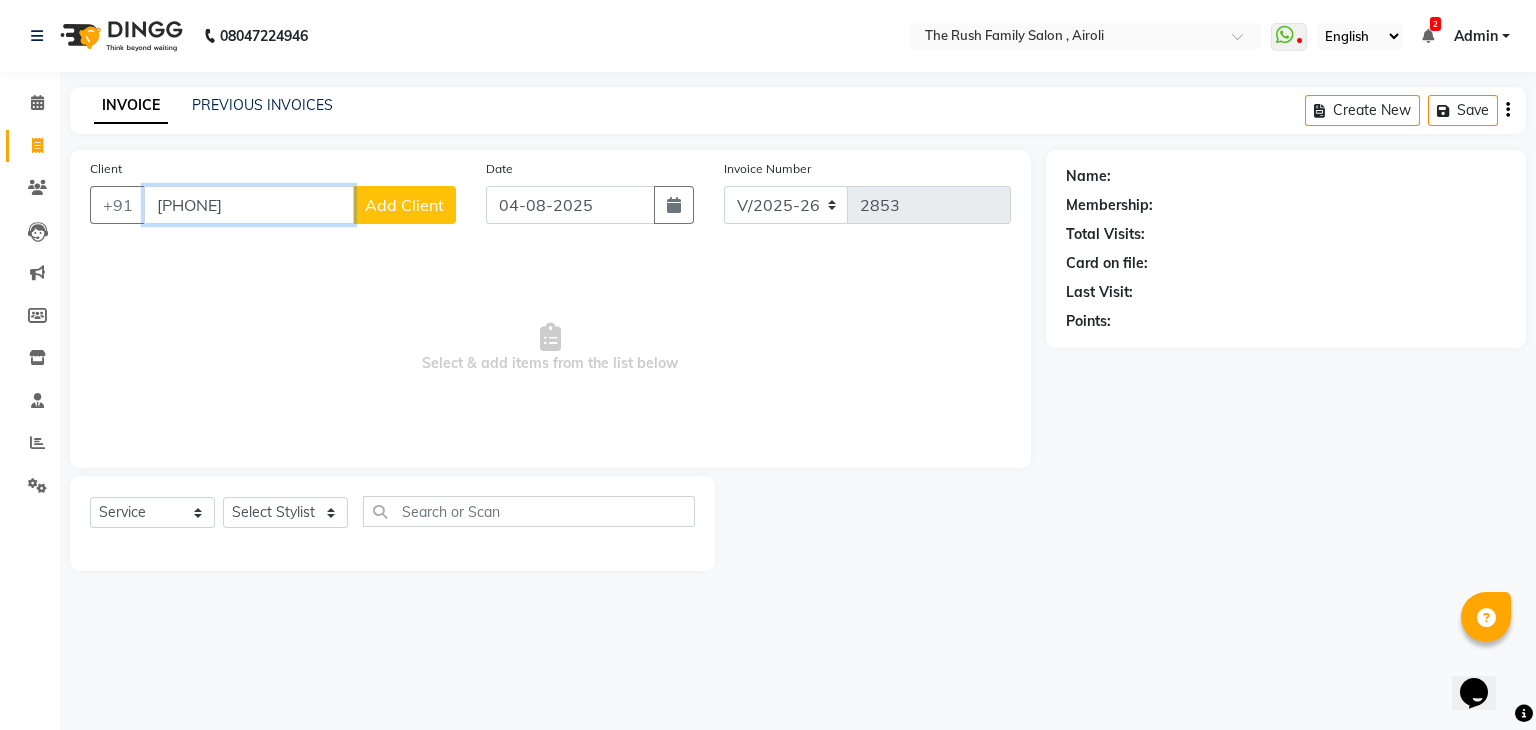 type on "7572076887" 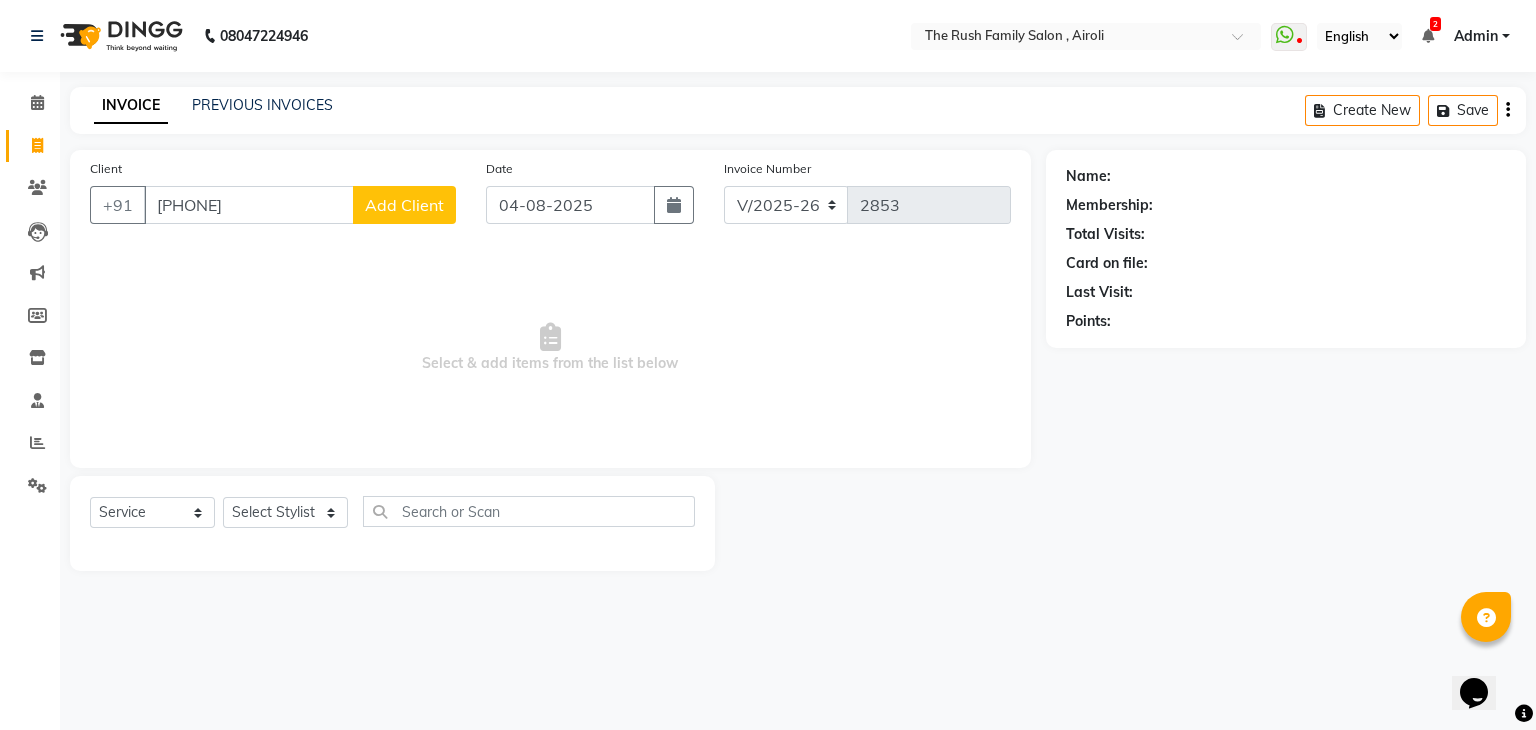 click on "Add Client" 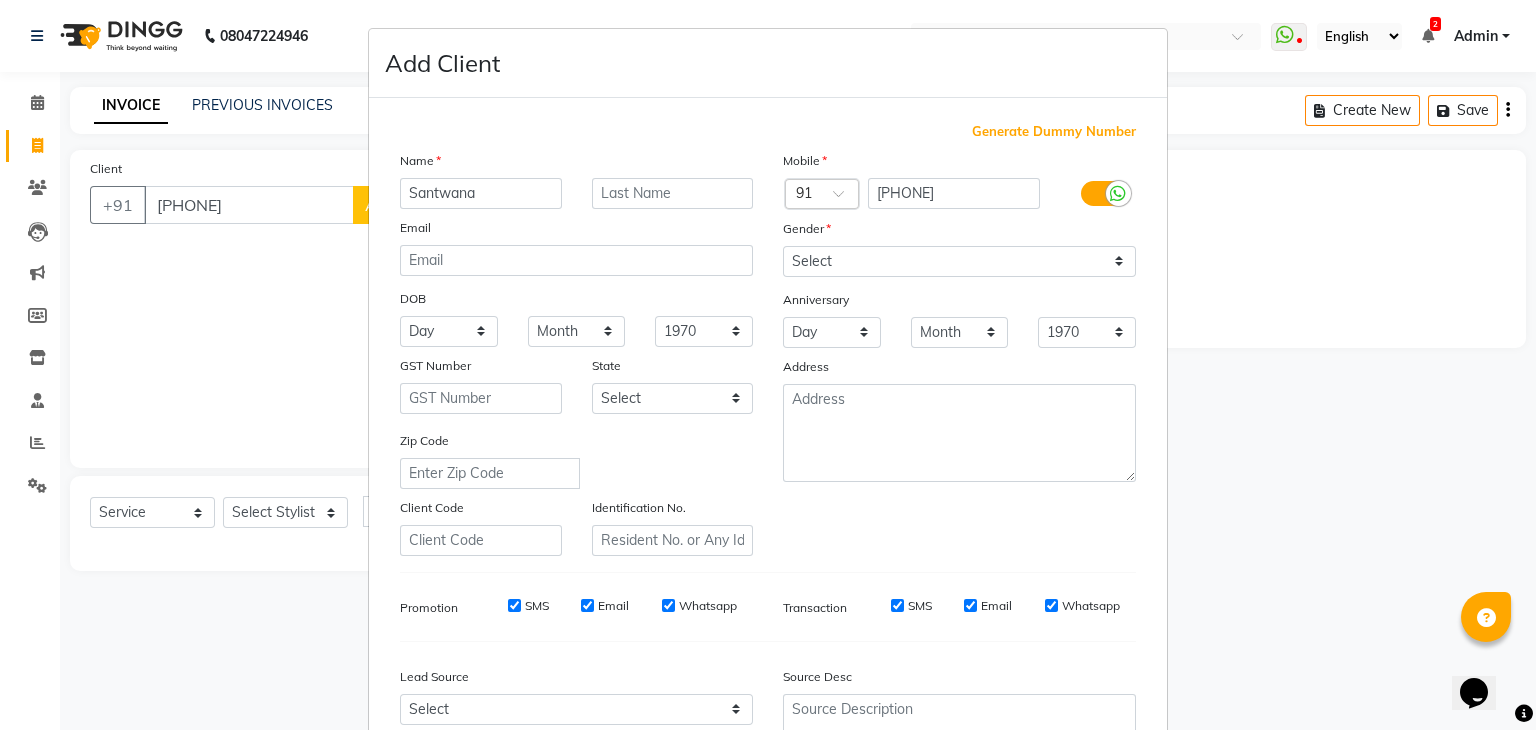type on "Santwana" 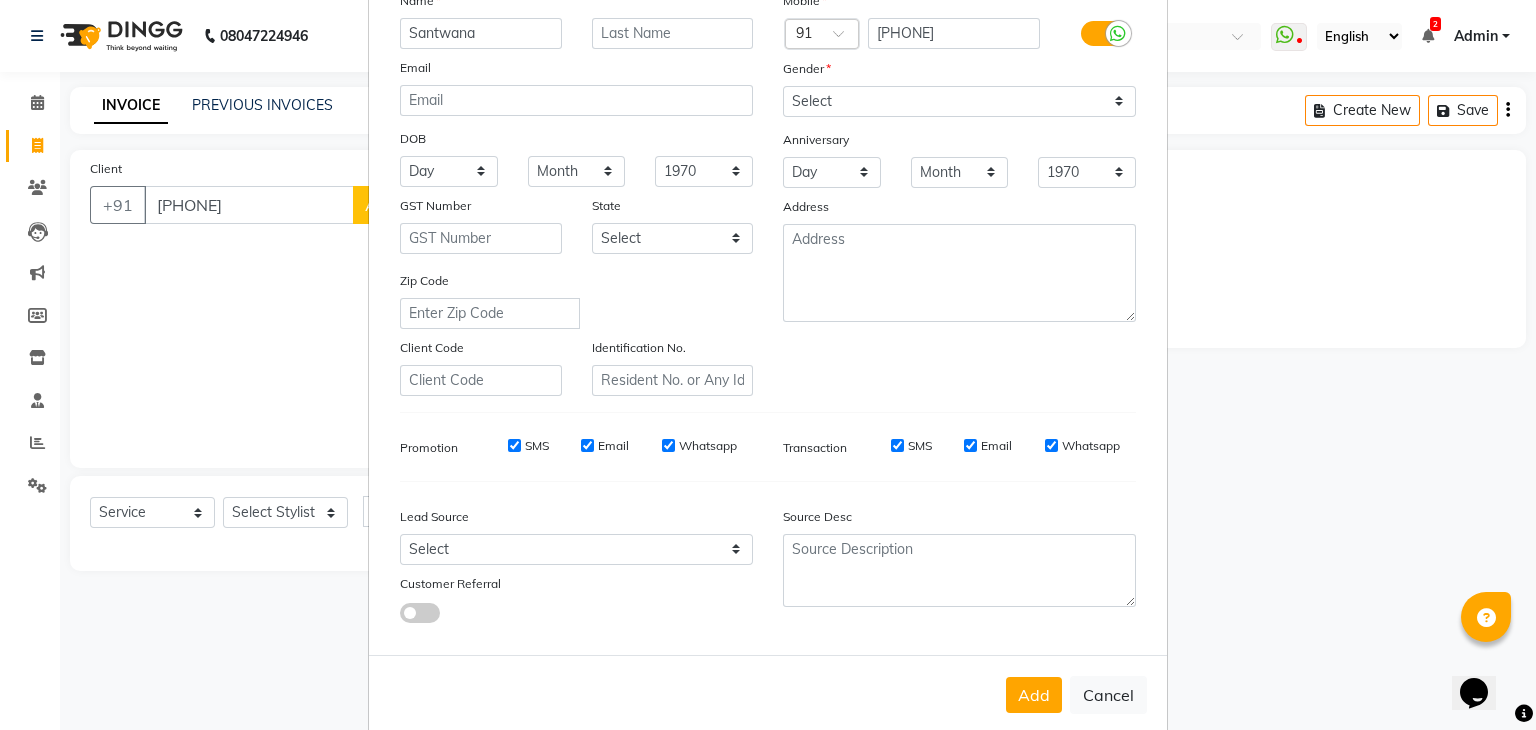 scroll, scrollTop: 176, scrollLeft: 0, axis: vertical 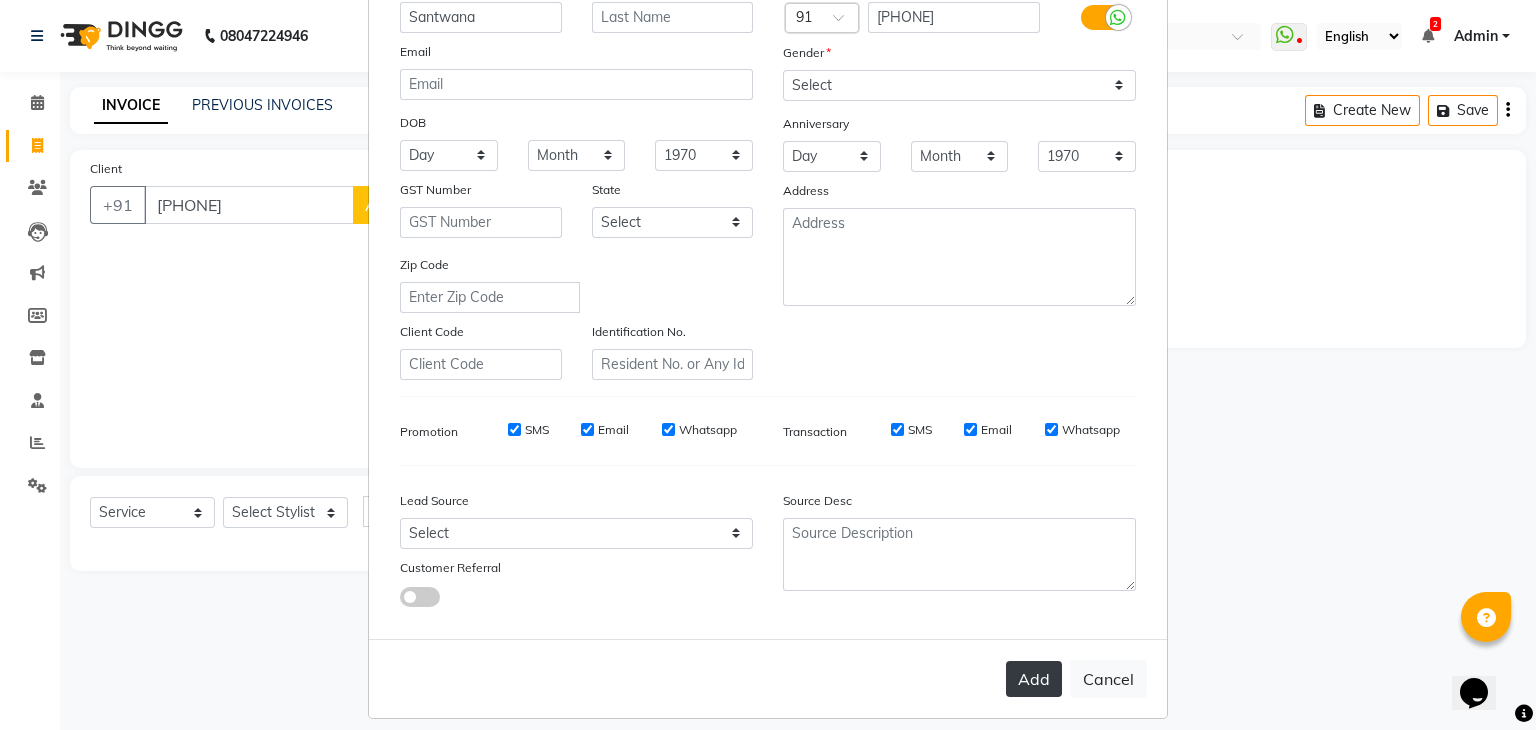click on "Add" at bounding box center [1034, 679] 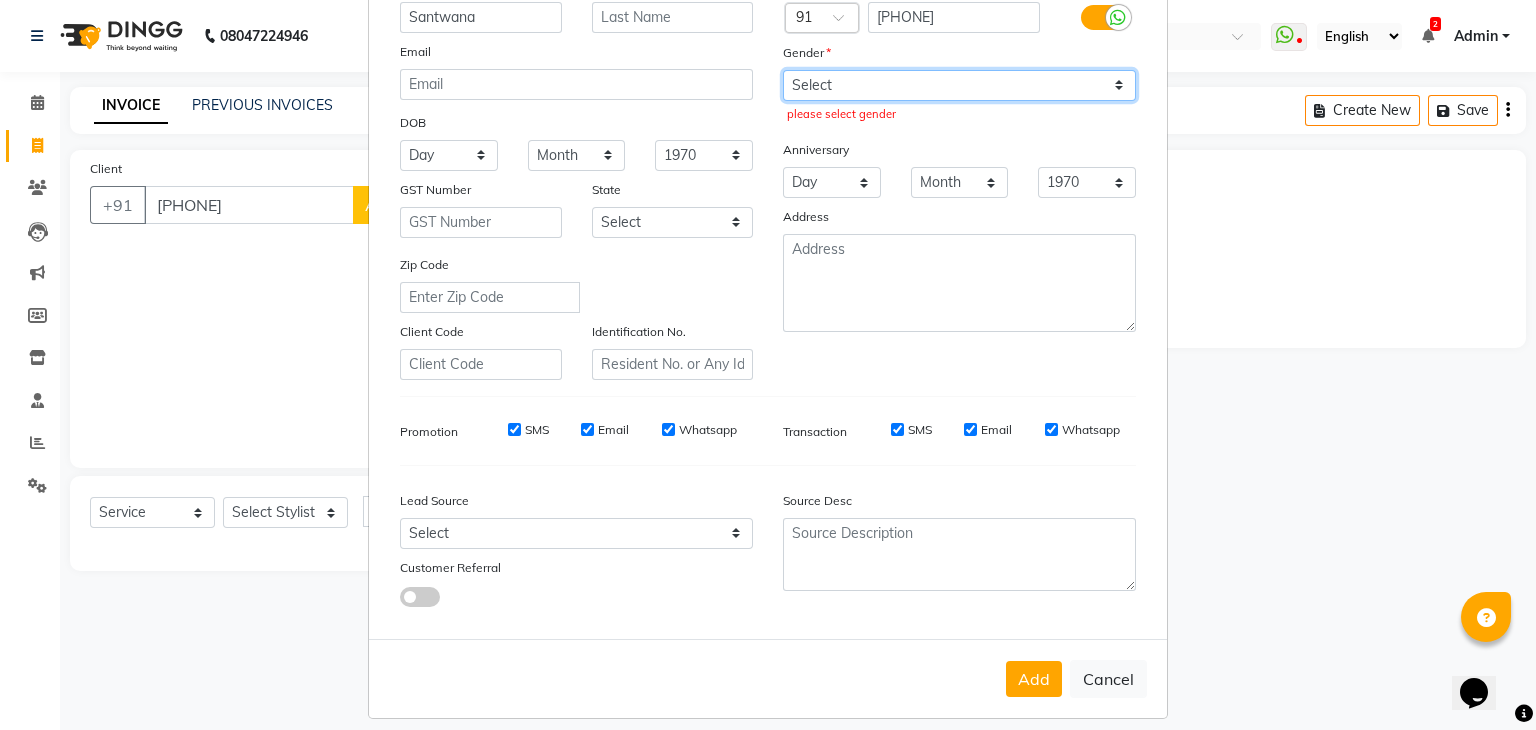 drag, startPoint x: 978, startPoint y: 92, endPoint x: 900, endPoint y: 177, distance: 115.36464 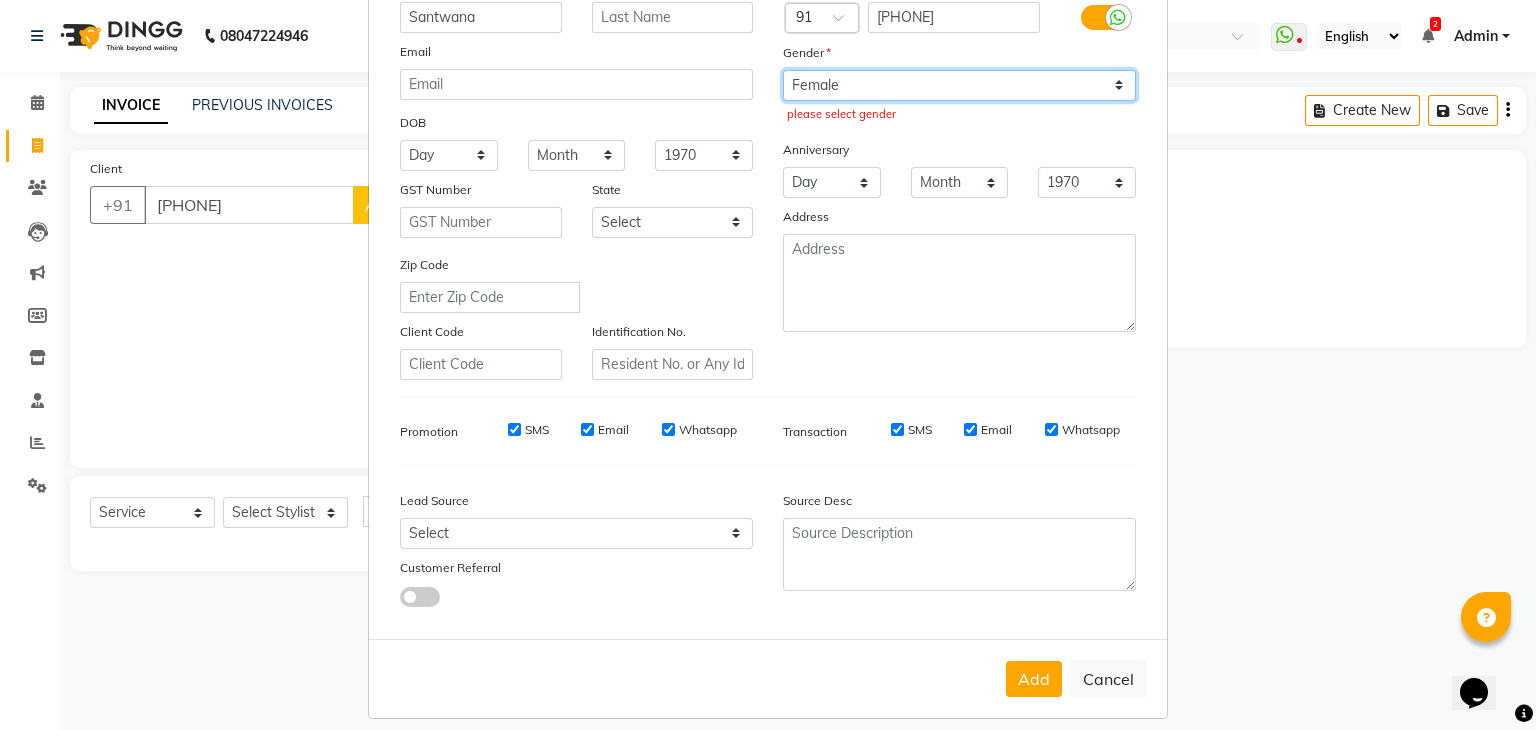 click on "Select Male Female Other Prefer Not To Say" at bounding box center (959, 85) 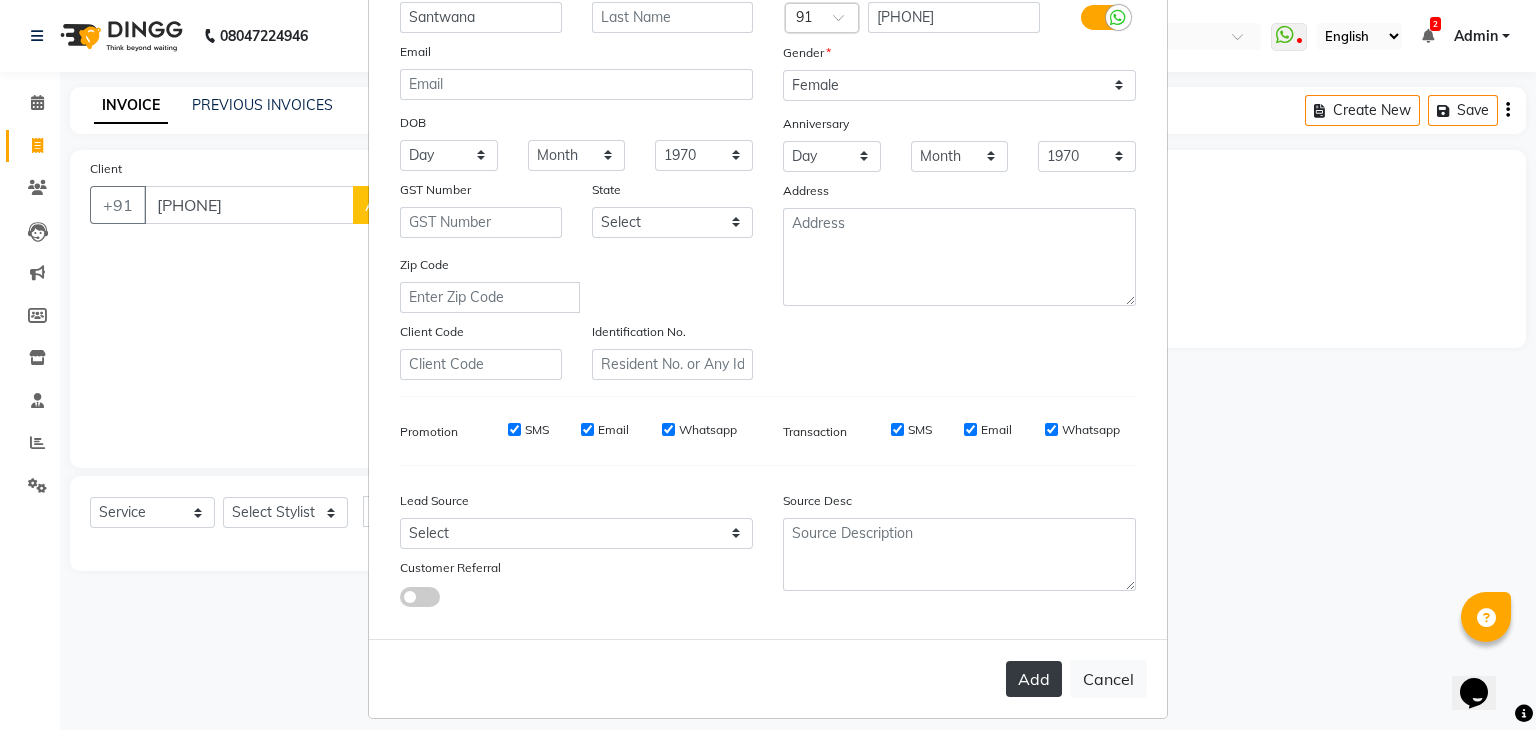 click on "Add" at bounding box center (1034, 679) 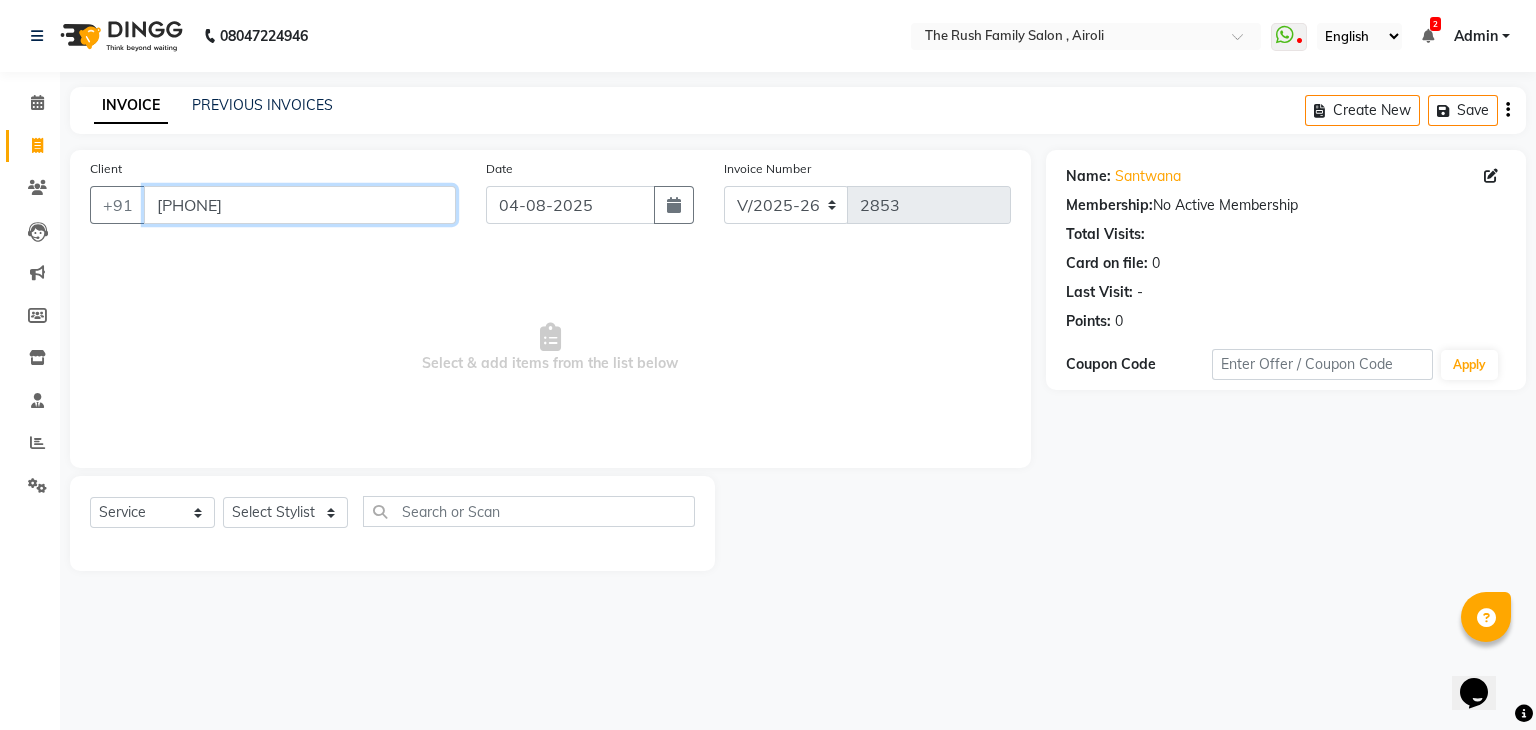 click on "7572076887" at bounding box center [300, 205] 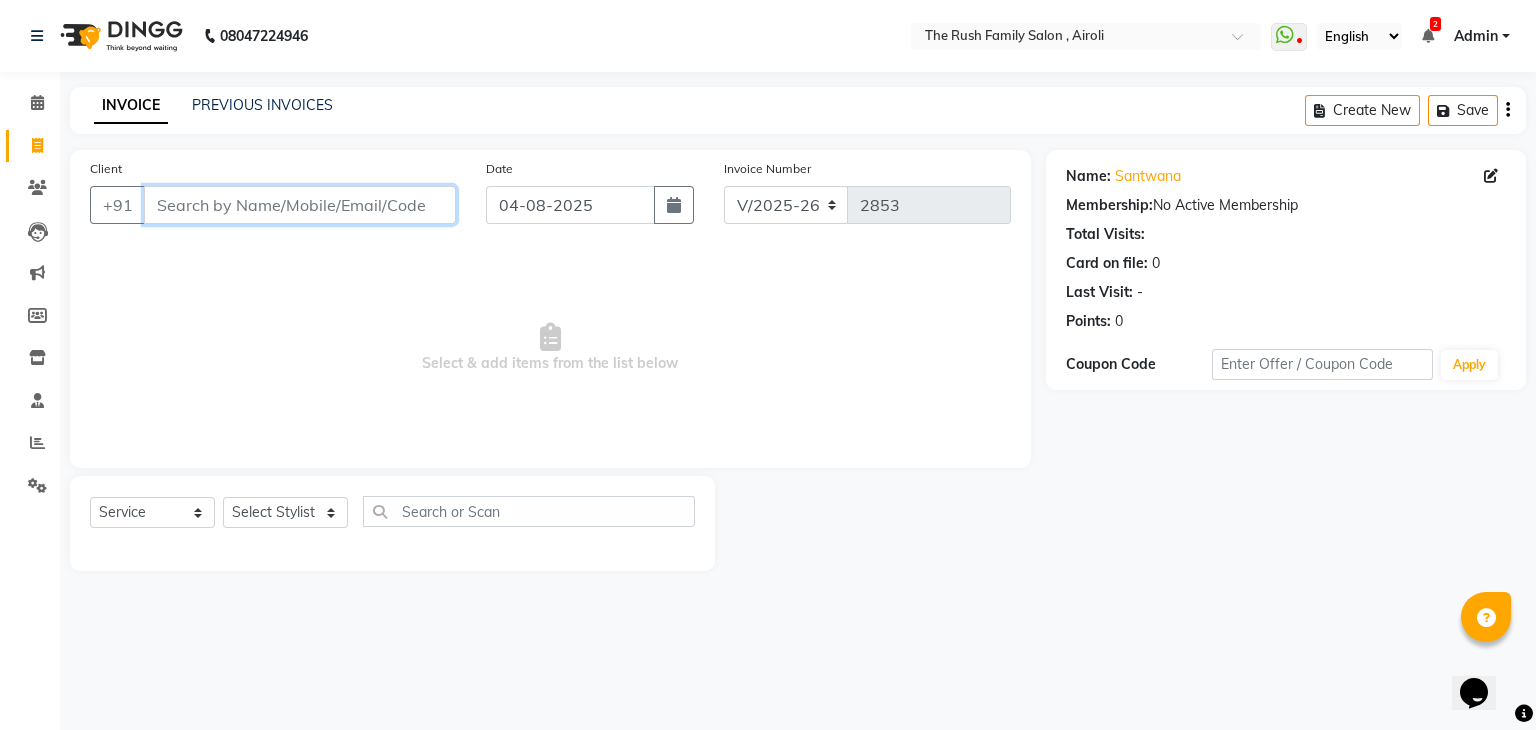 click on "Client" at bounding box center [300, 205] 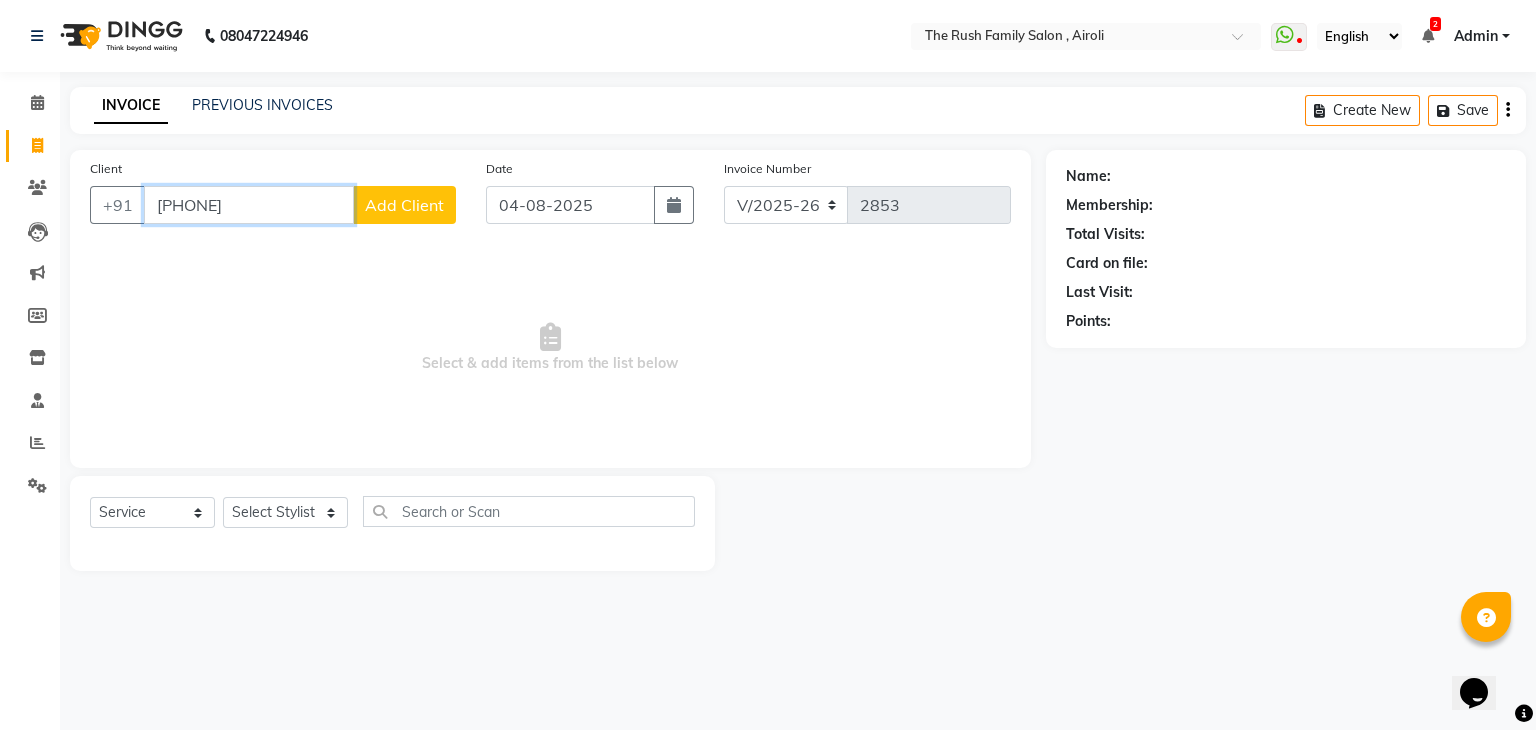 type on "9920210257" 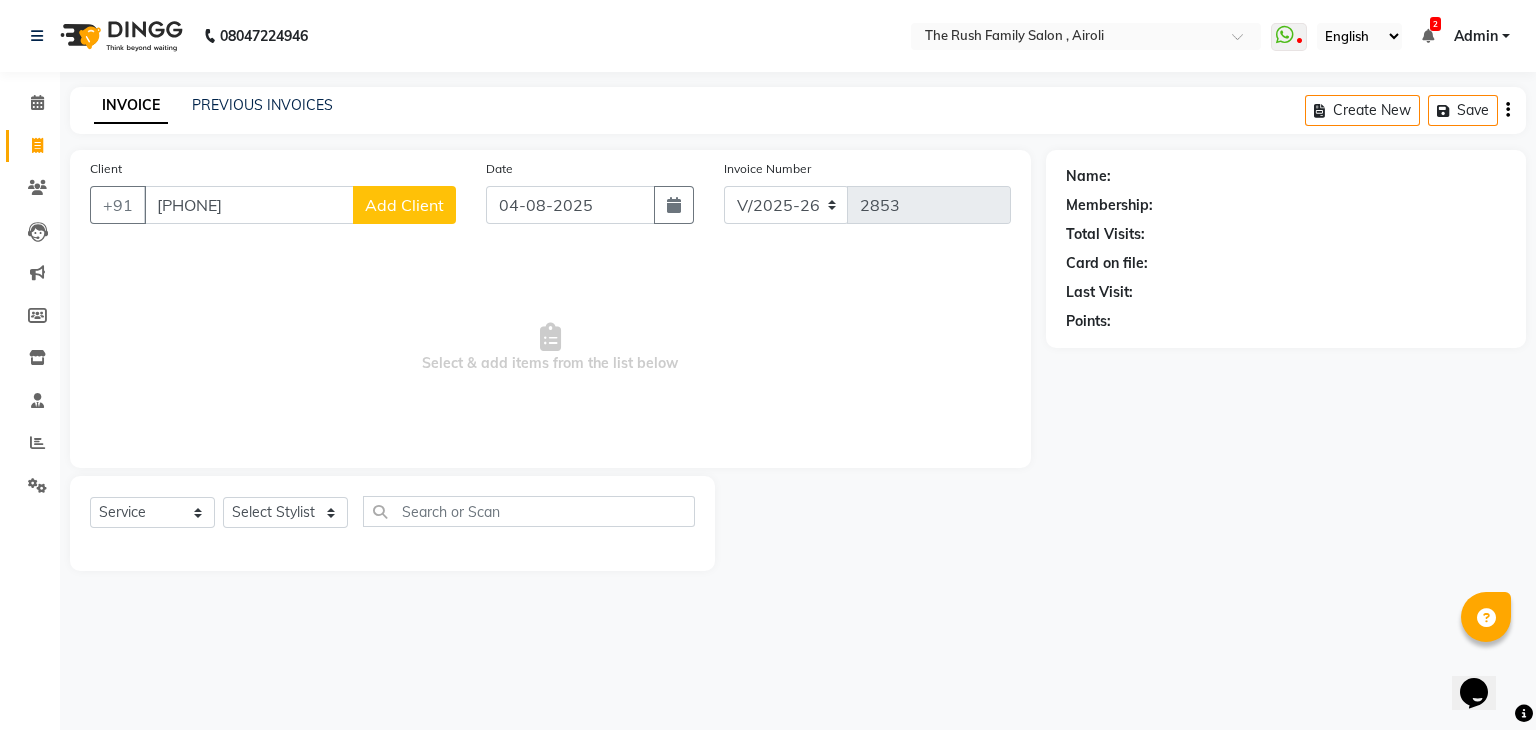 click on "Add Client" 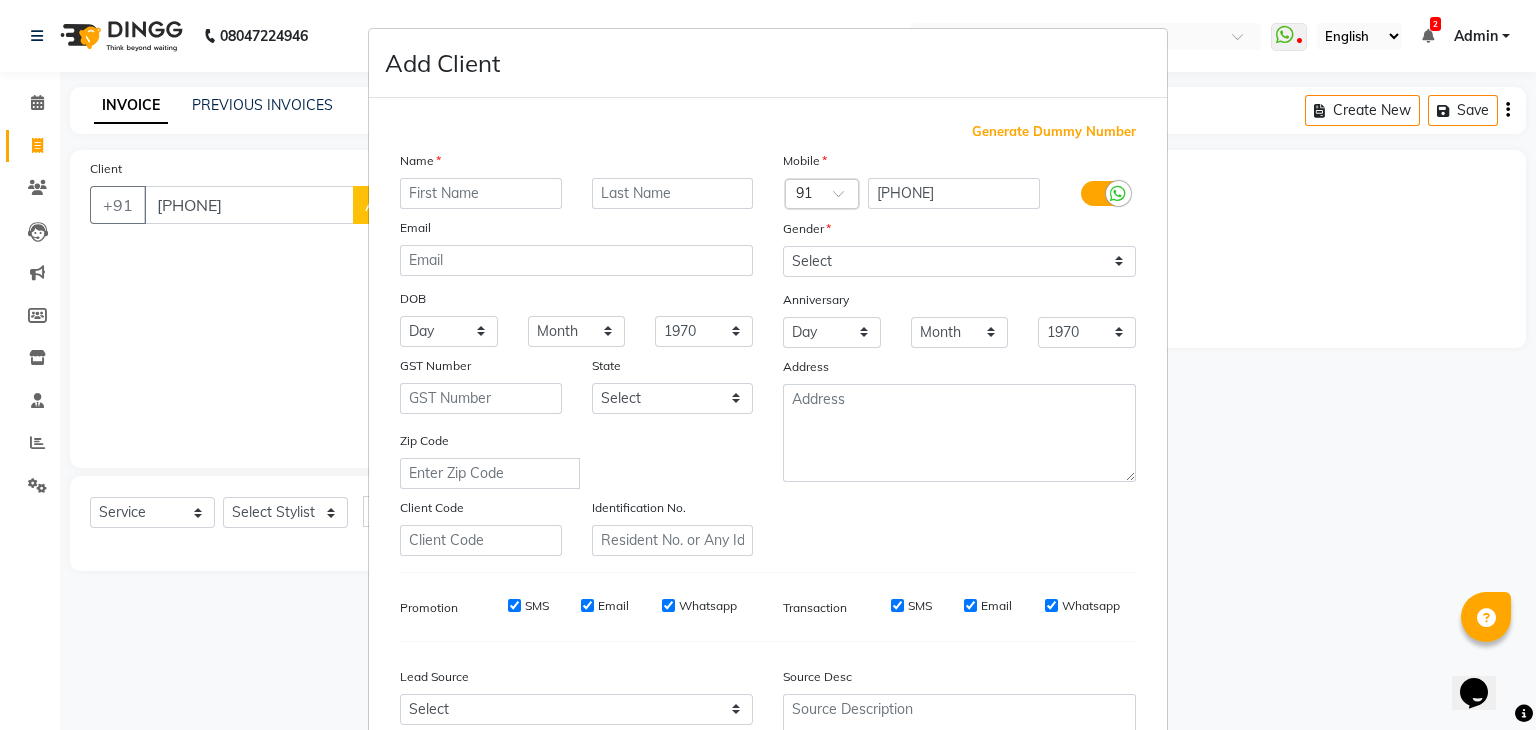 click at bounding box center [481, 193] 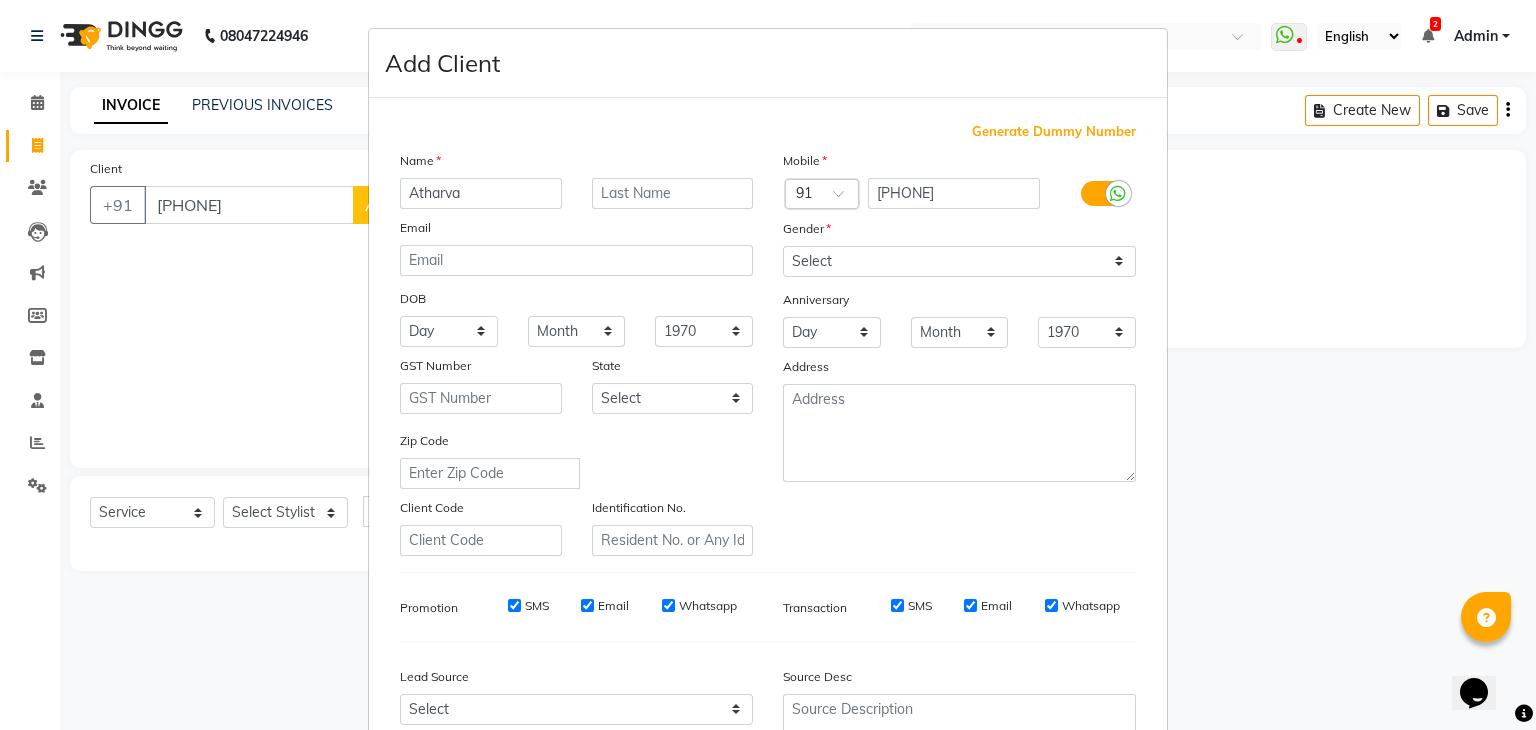 type on "Atharva" 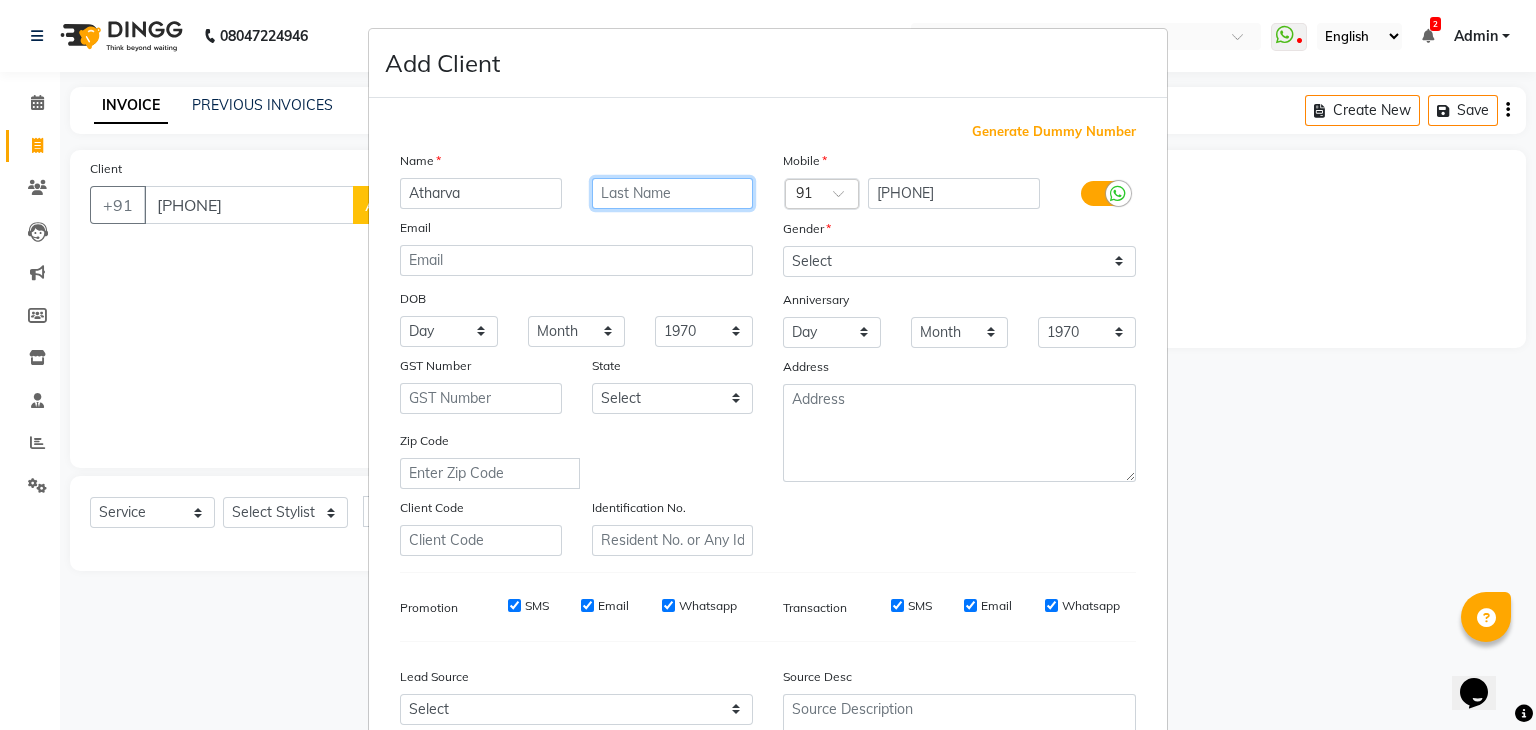 click at bounding box center (673, 193) 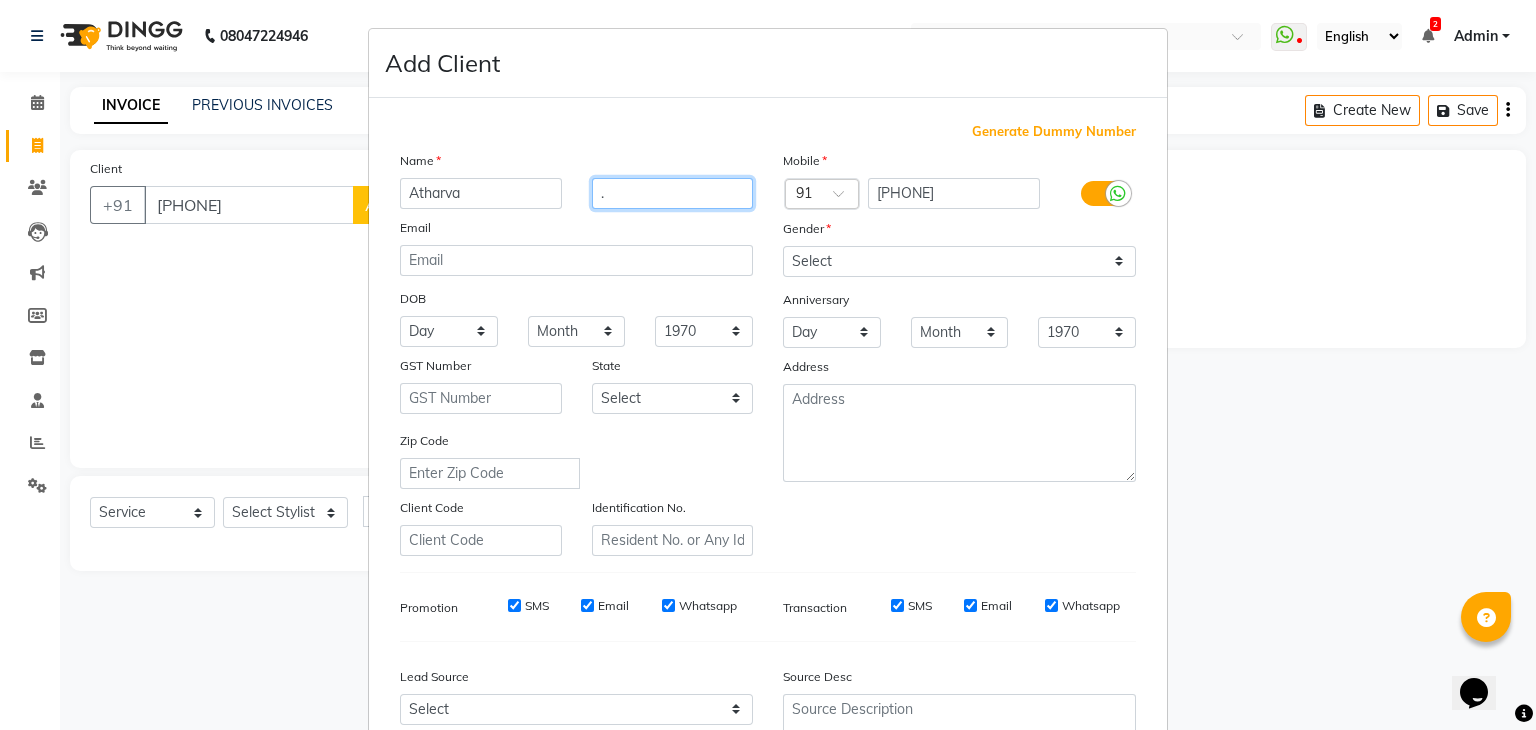 type on "." 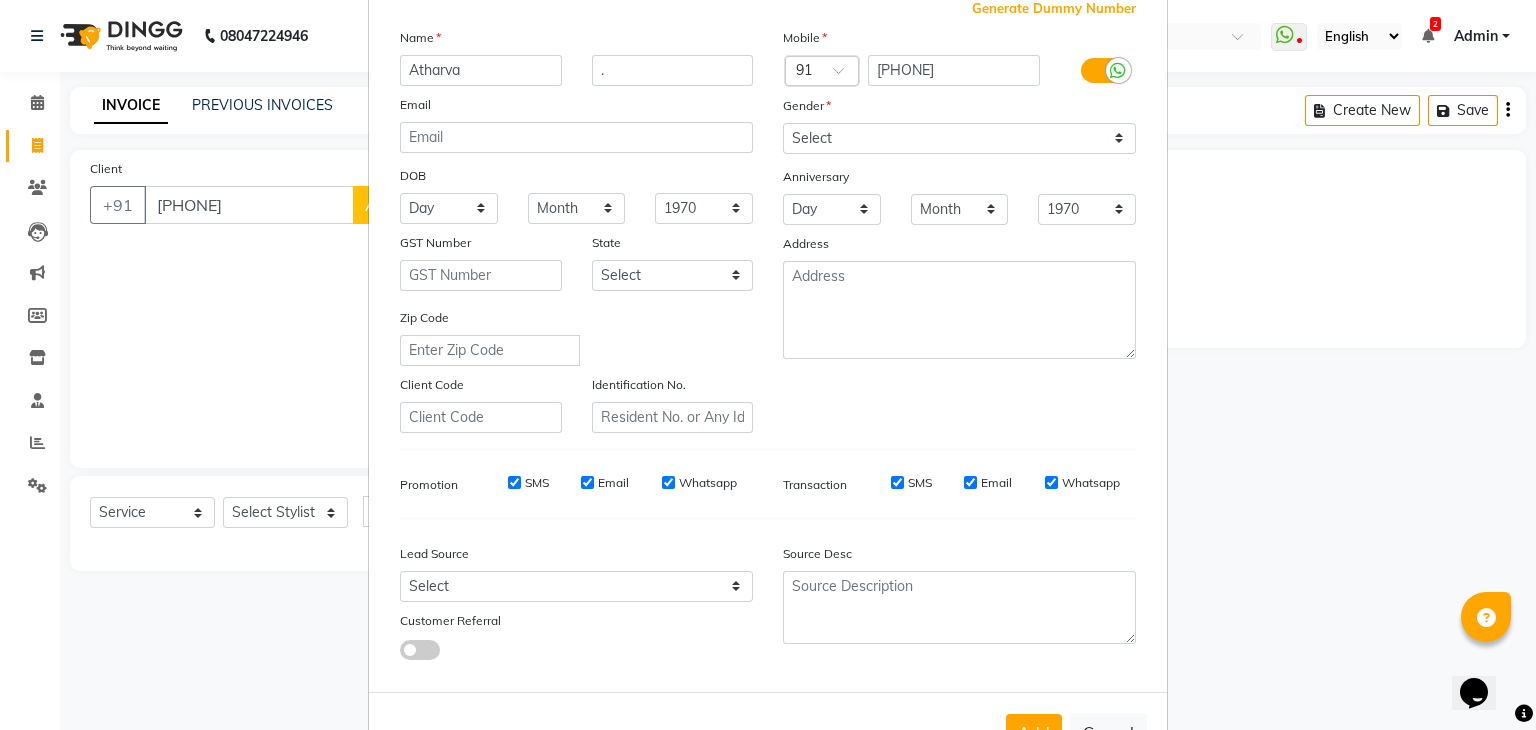 scroll, scrollTop: 124, scrollLeft: 0, axis: vertical 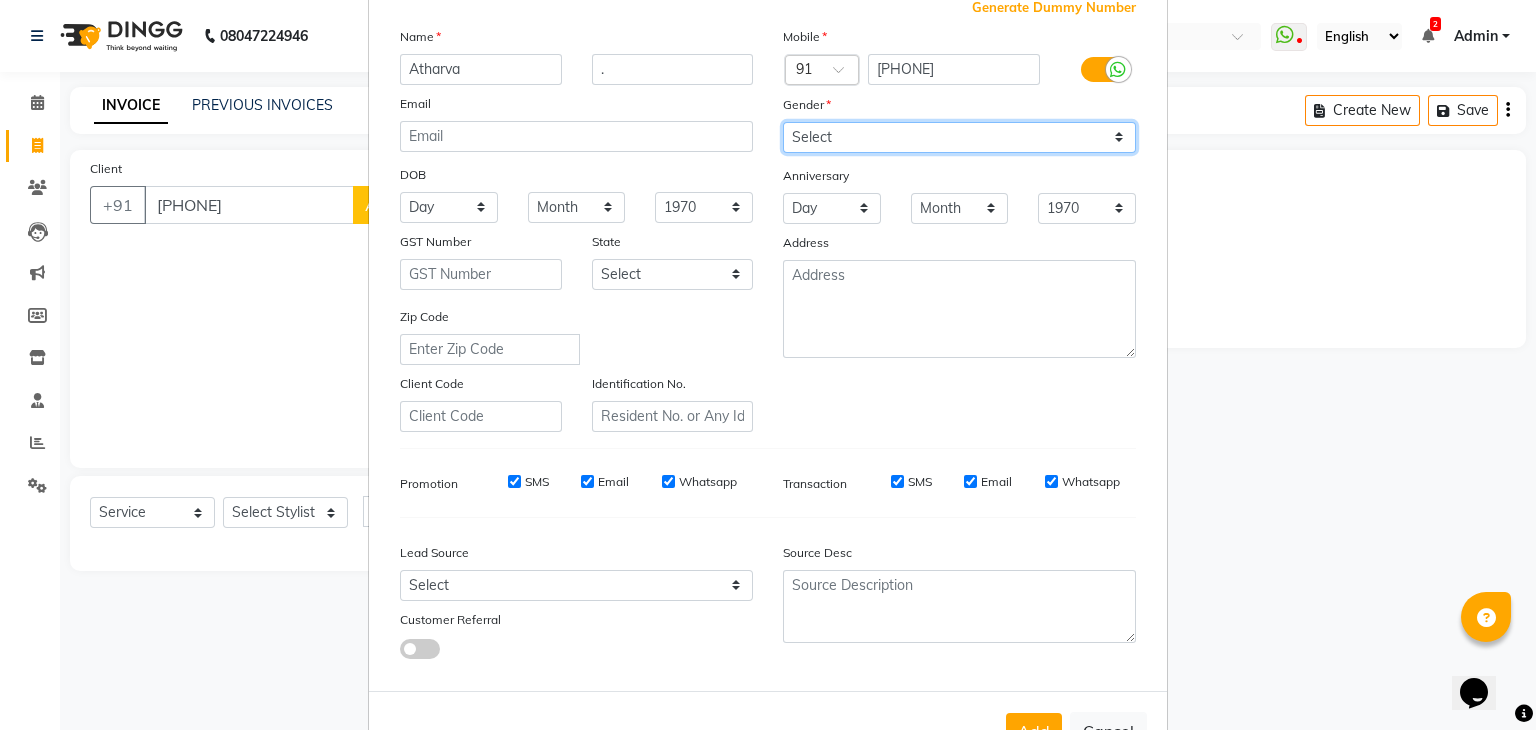 click on "Select Male Female Other Prefer Not To Say" at bounding box center (959, 137) 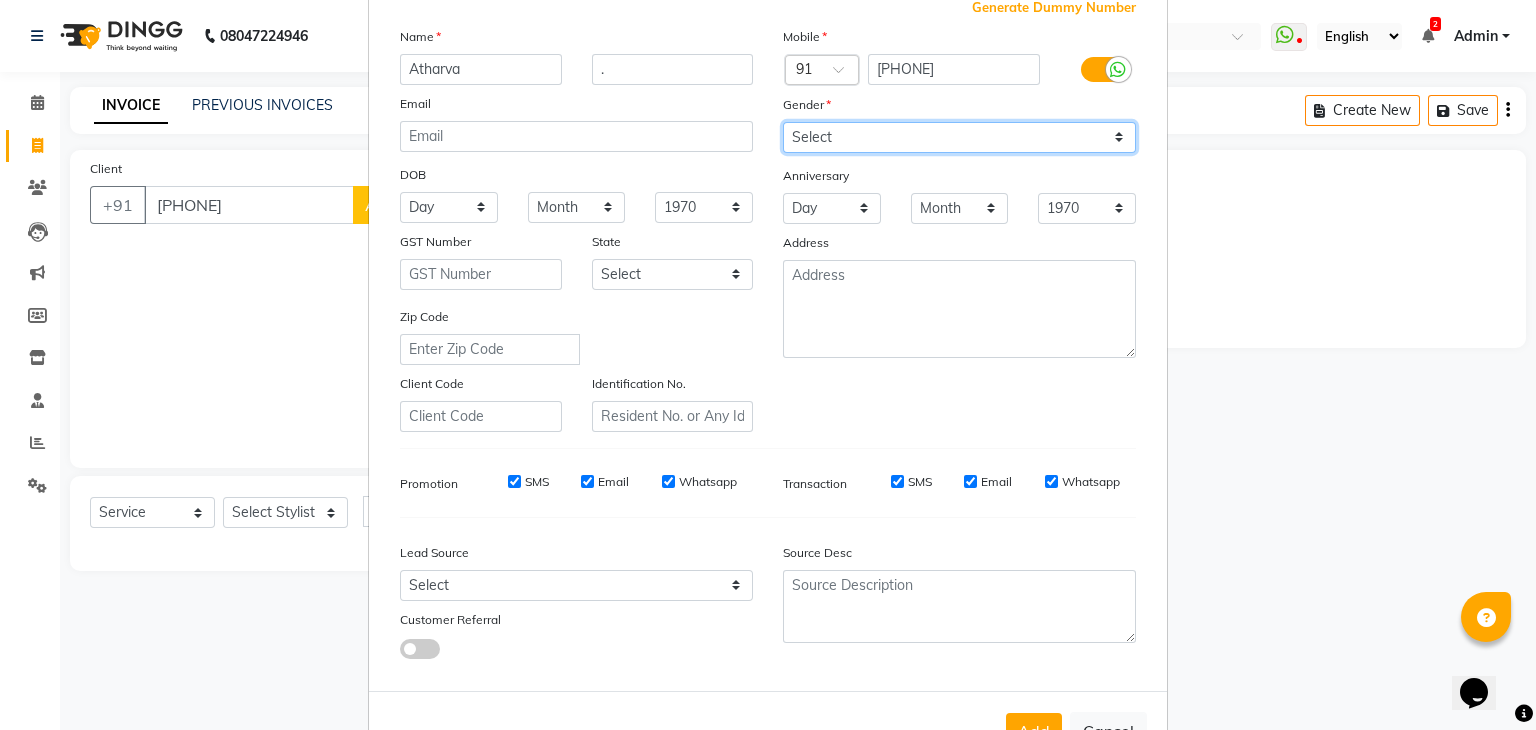 select on "male" 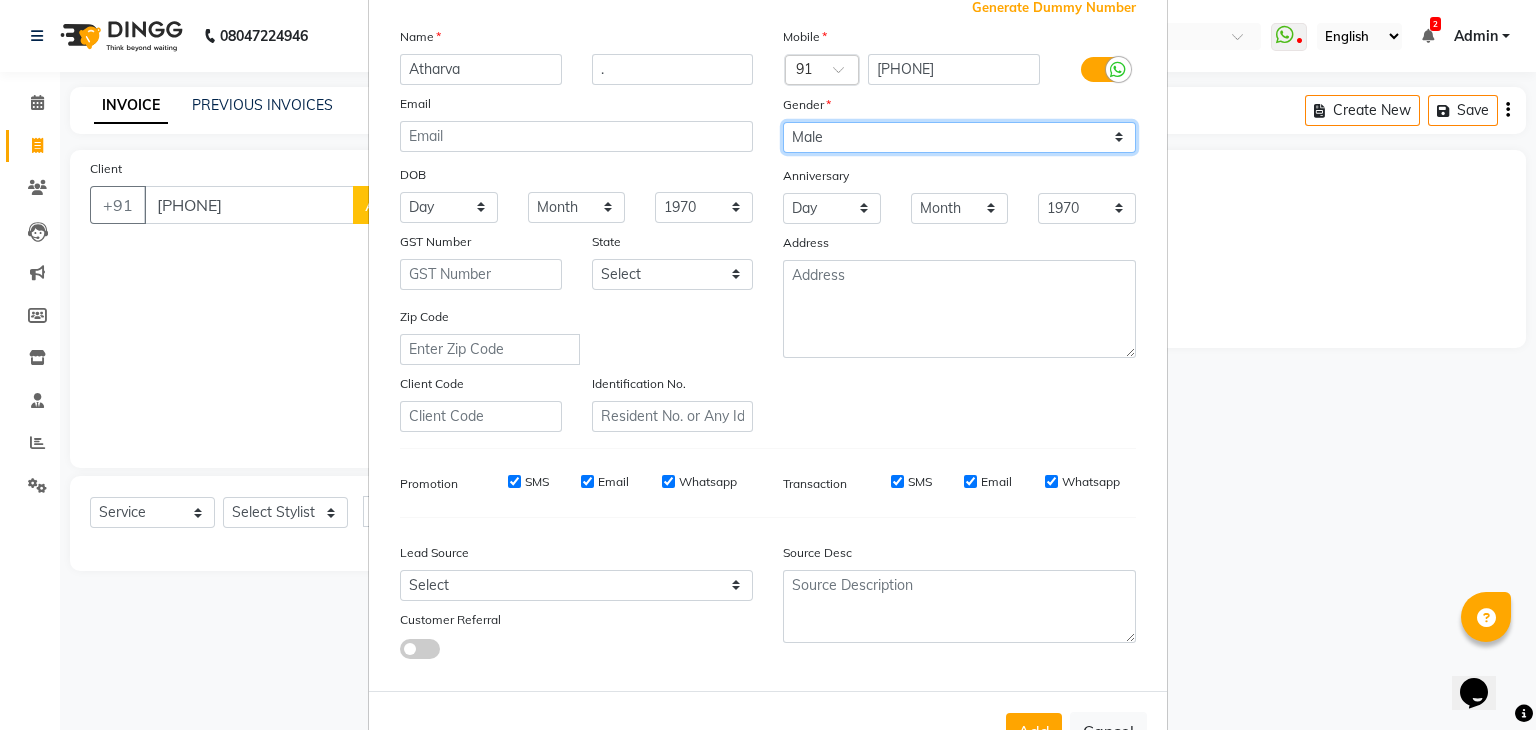 click on "Select Male Female Other Prefer Not To Say" at bounding box center (959, 137) 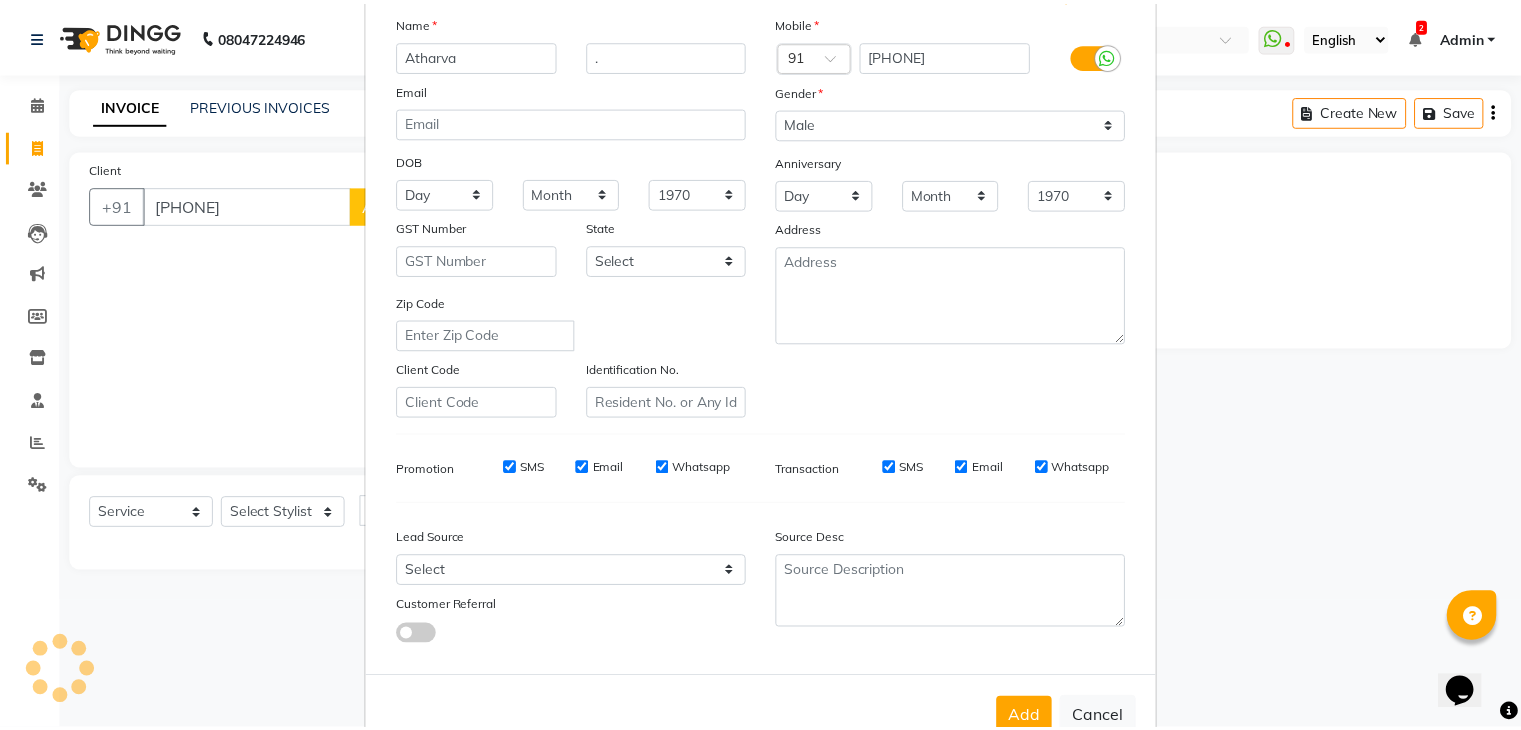 scroll, scrollTop: 203, scrollLeft: 0, axis: vertical 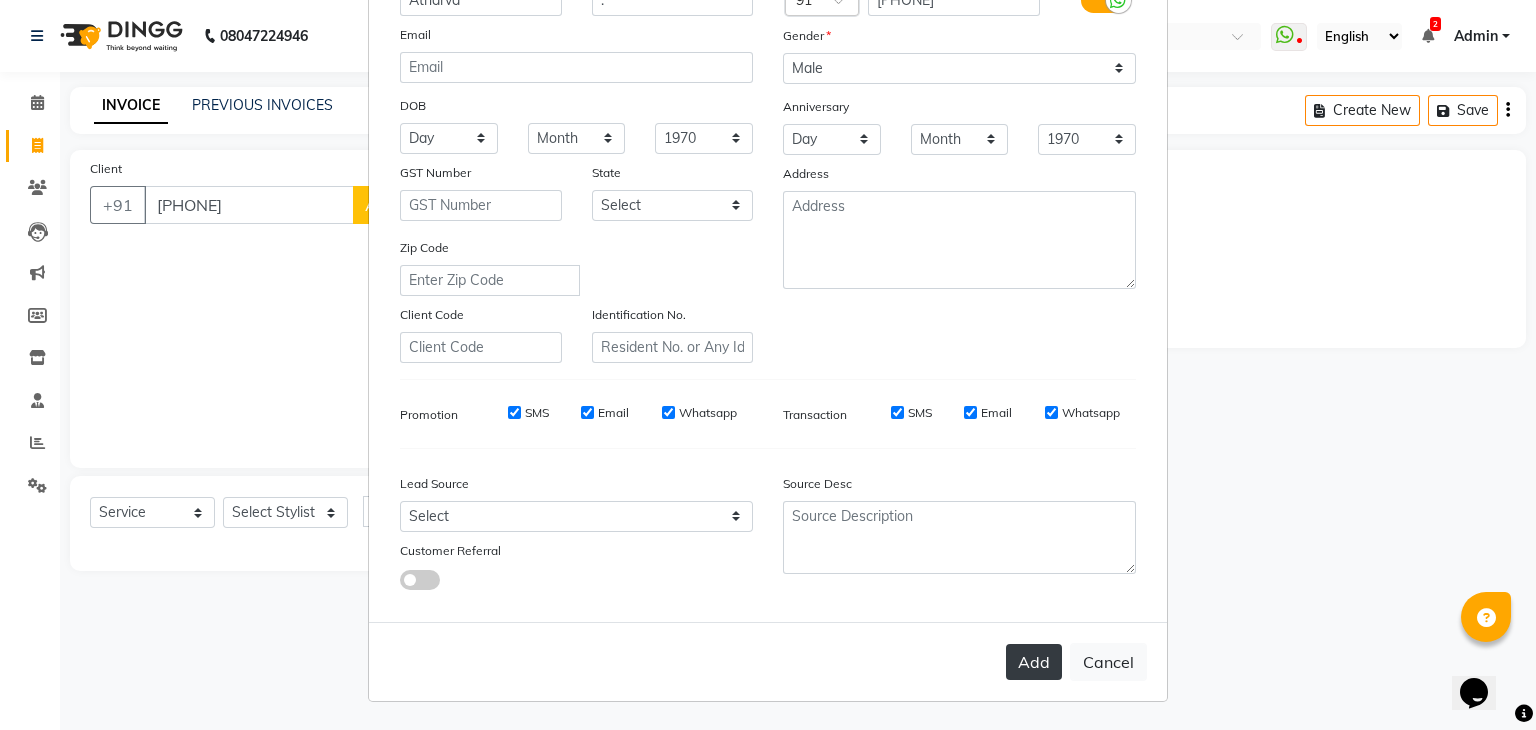 click on "Add" at bounding box center (1034, 662) 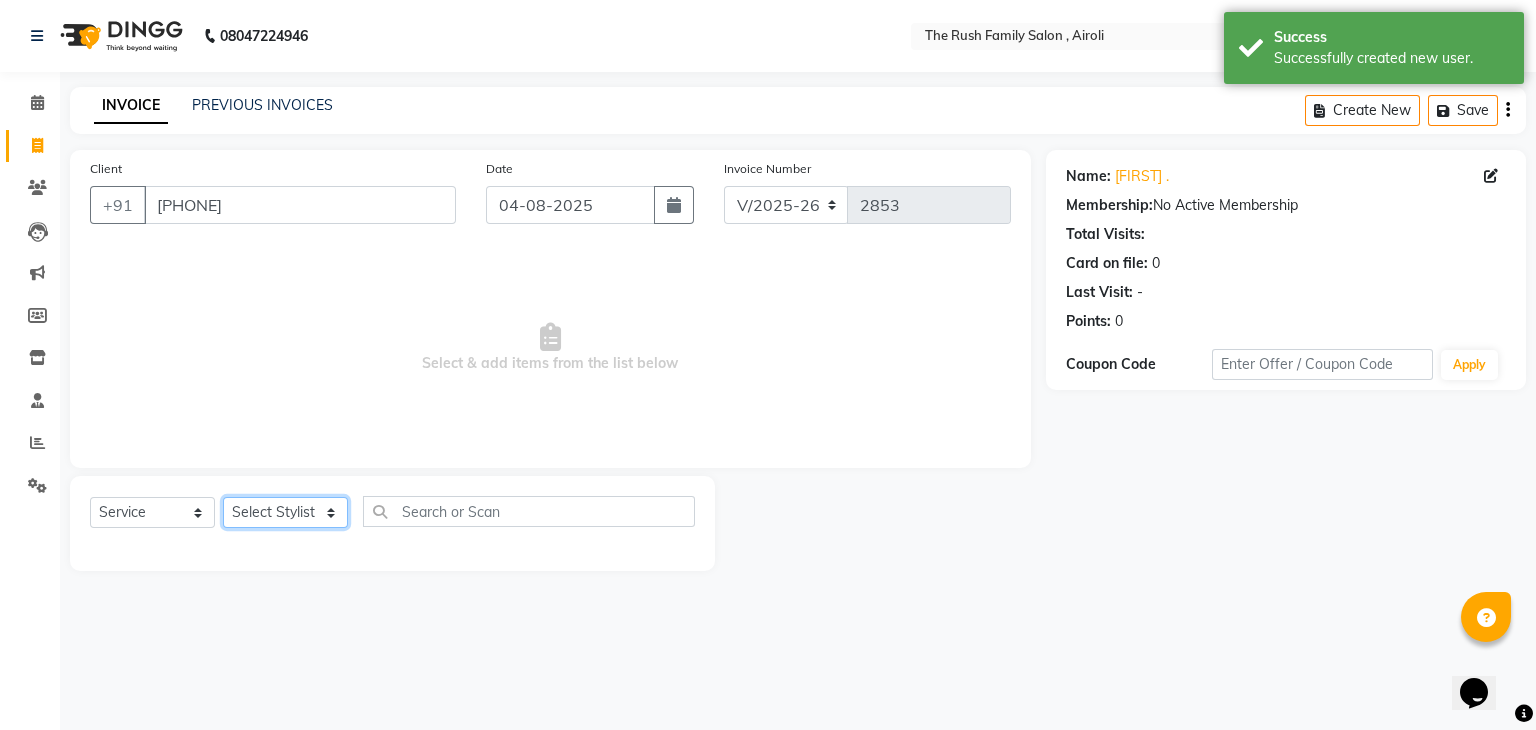 click on "Select Stylist Ajaz Alvira Danish Guddi Jayesh Josh  mumtaz Naeem Neha Riya    Rush Swati" 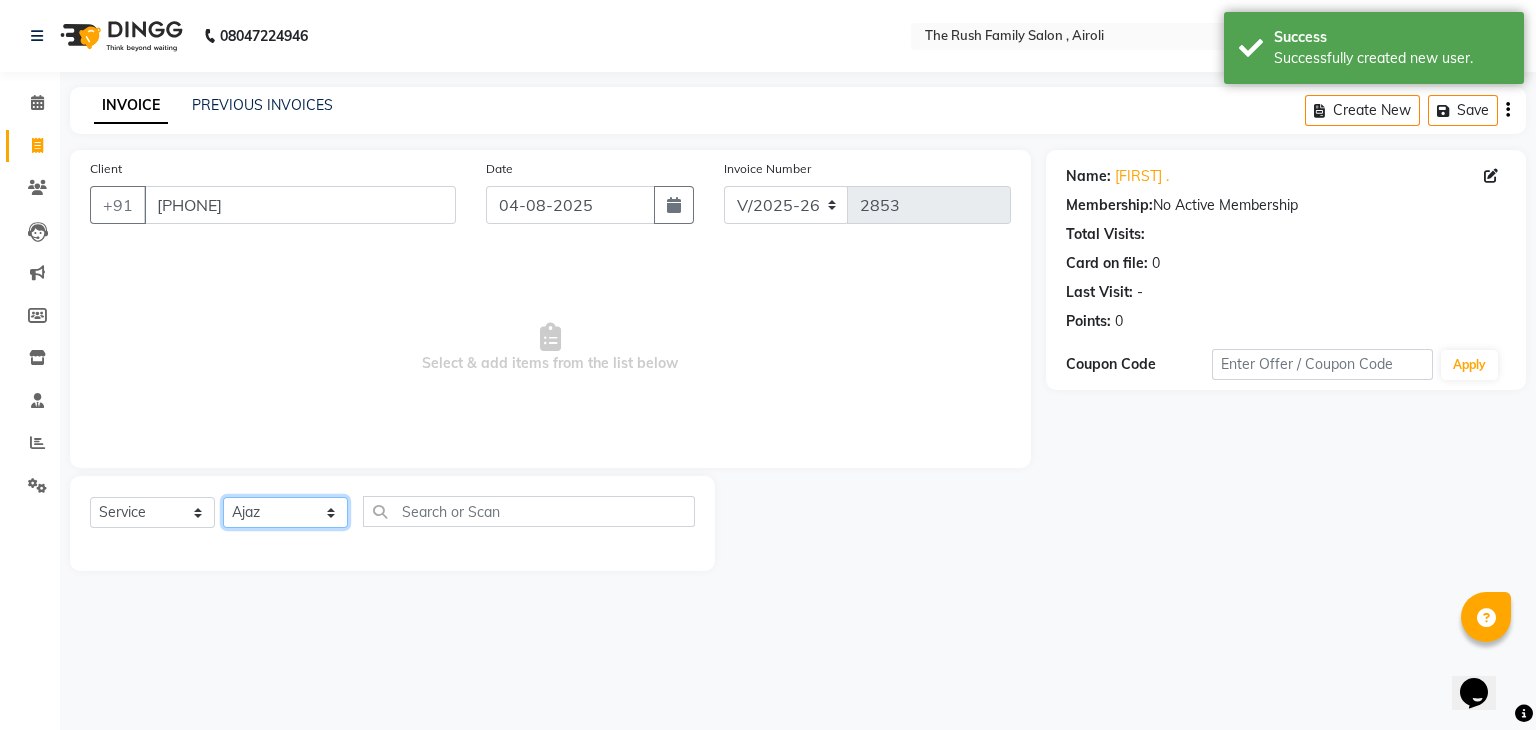 click on "Select Stylist Ajaz Alvira Danish Guddi Jayesh Josh  mumtaz Naeem Neha Riya    Rush Swati" 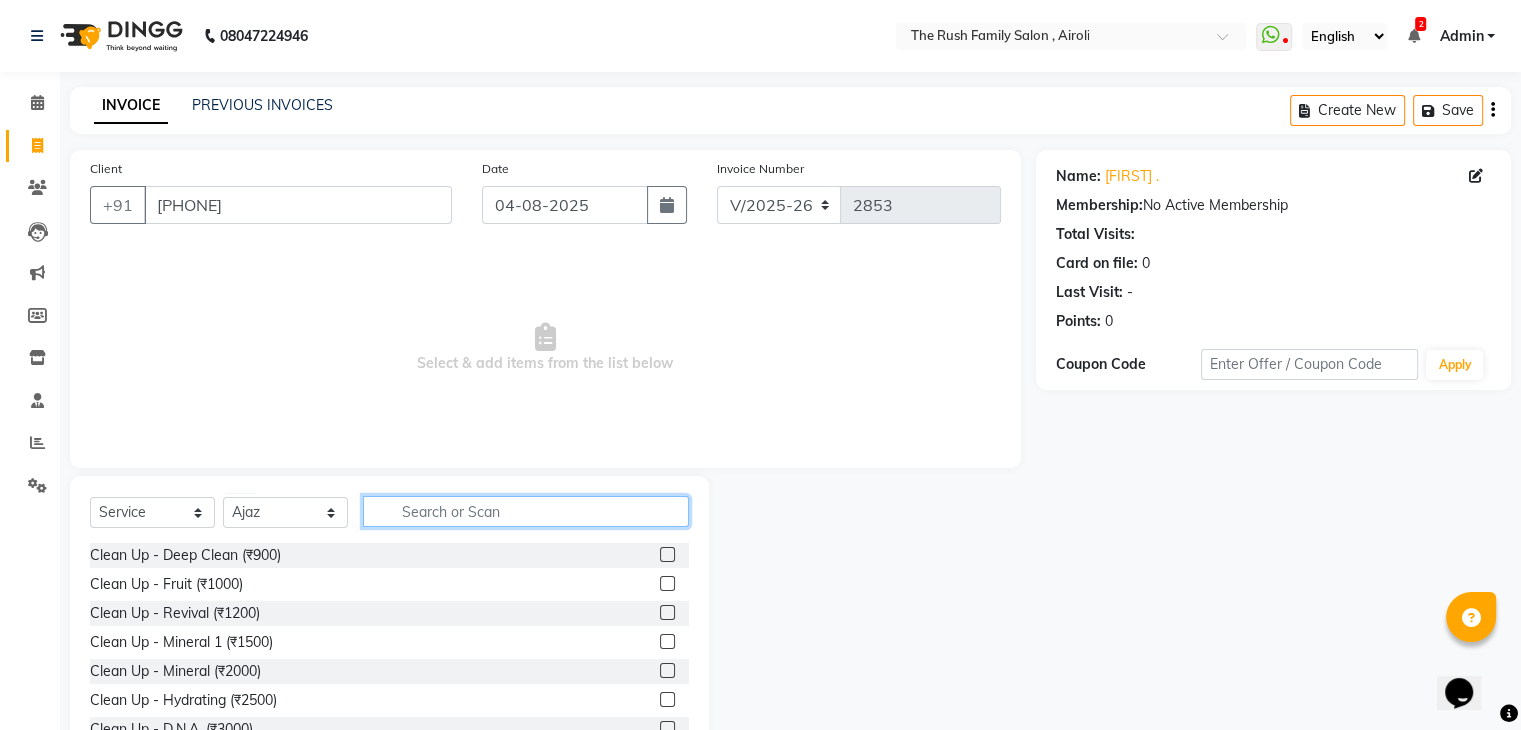 click 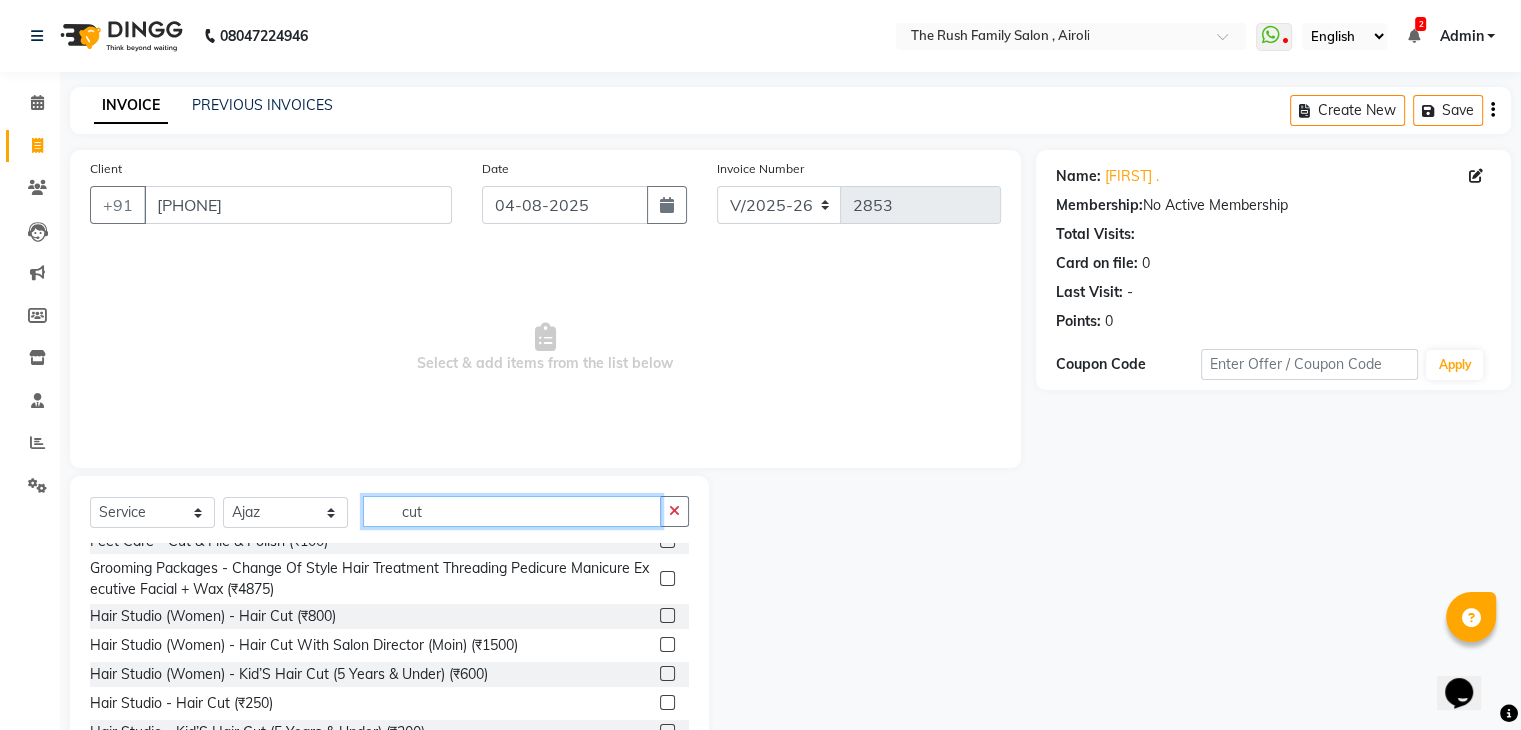 scroll, scrollTop: 77, scrollLeft: 0, axis: vertical 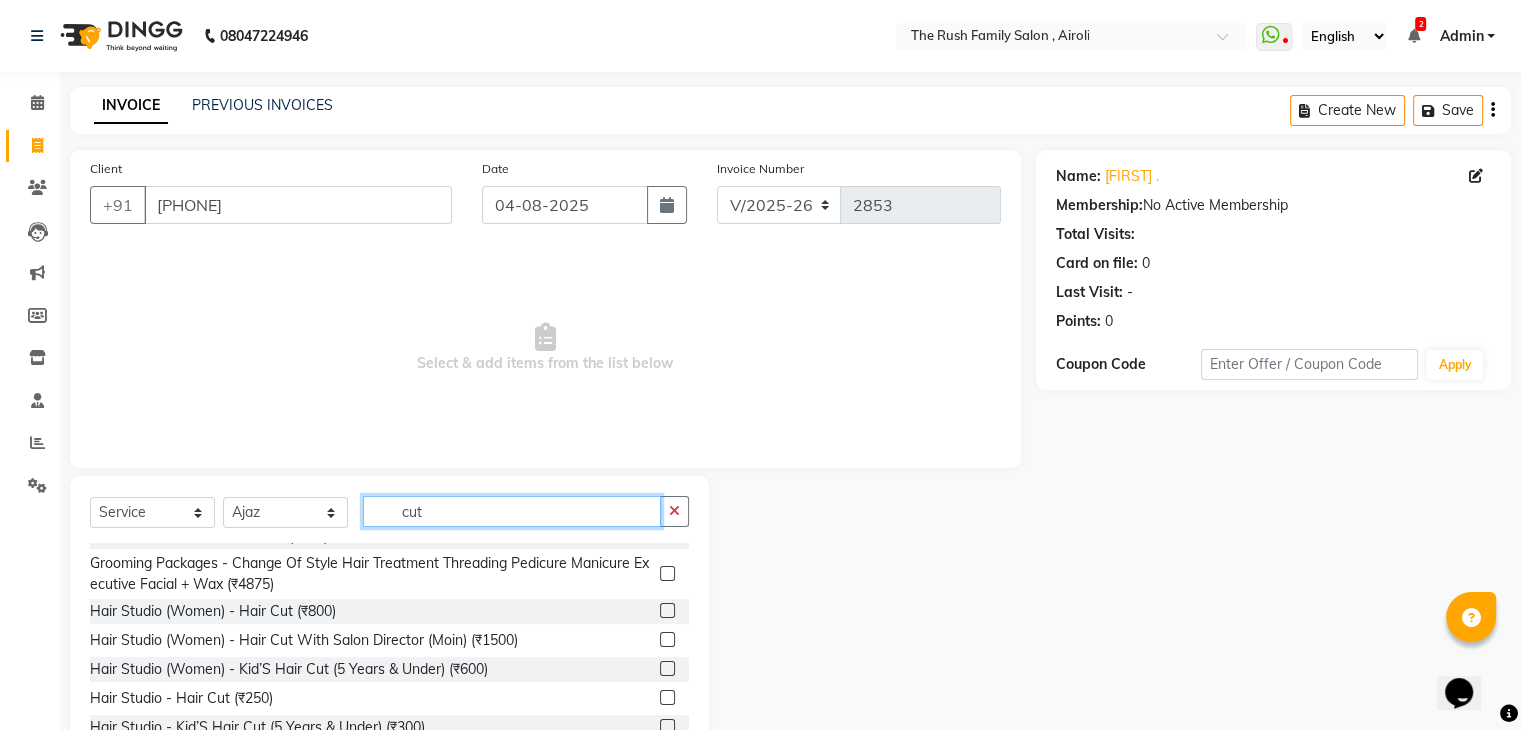 type on "cut" 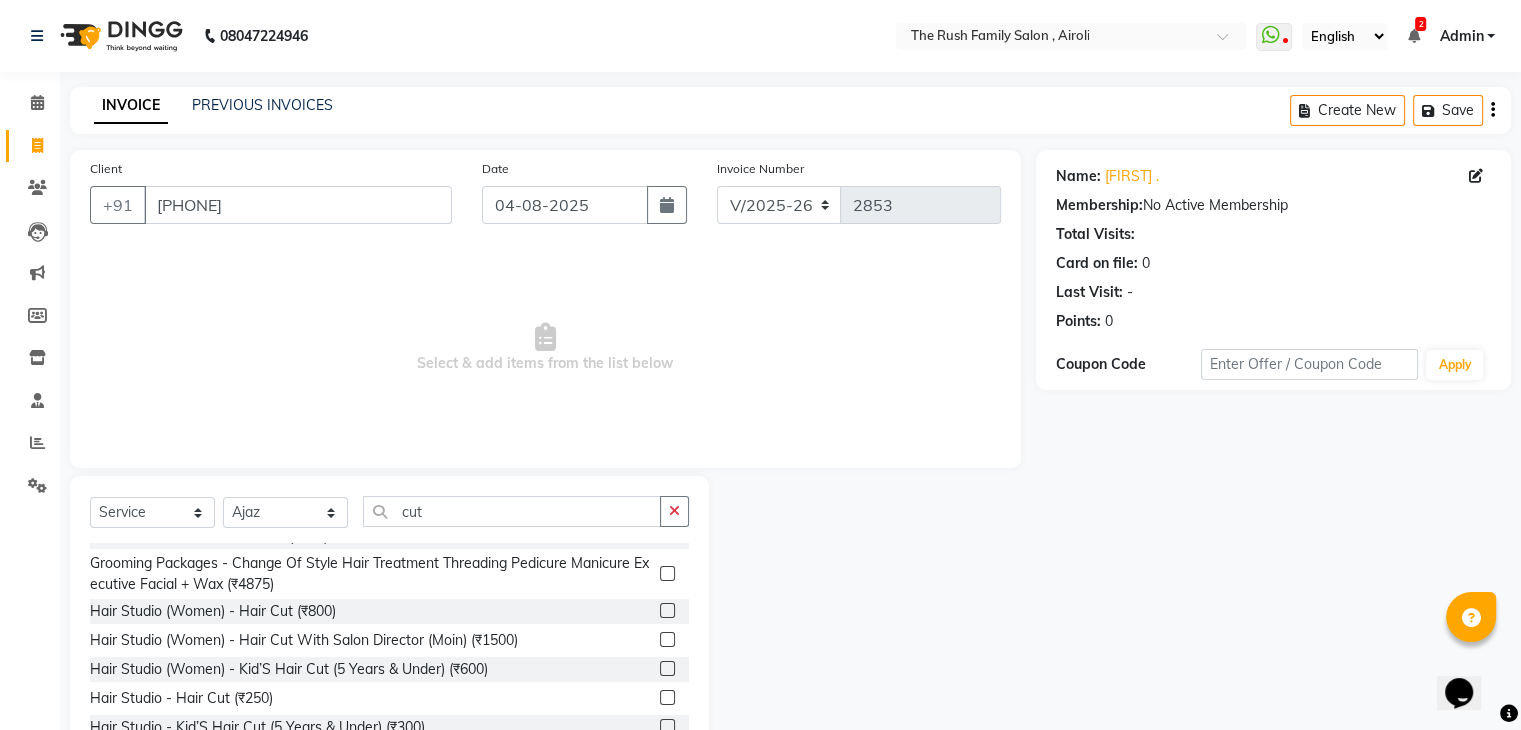 click 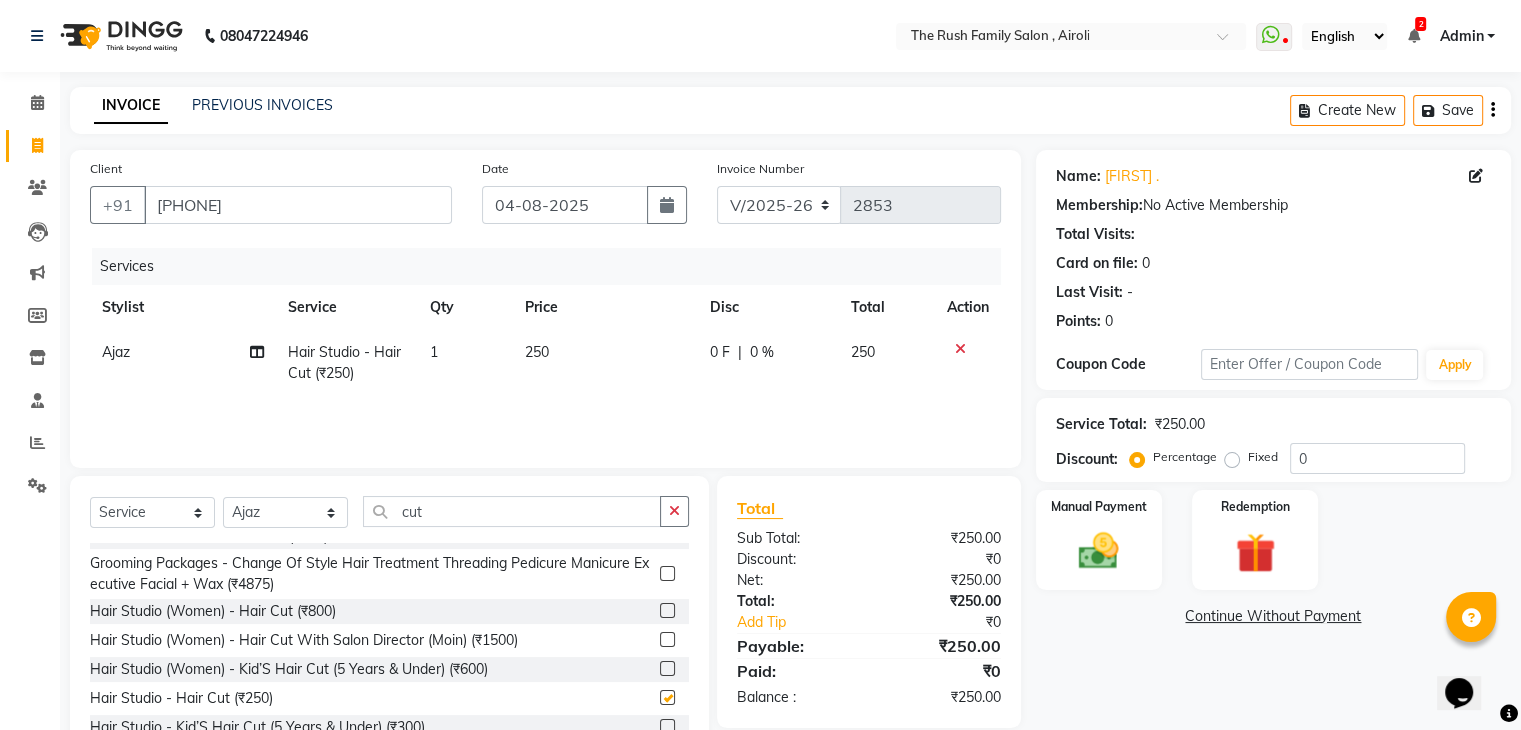checkbox on "false" 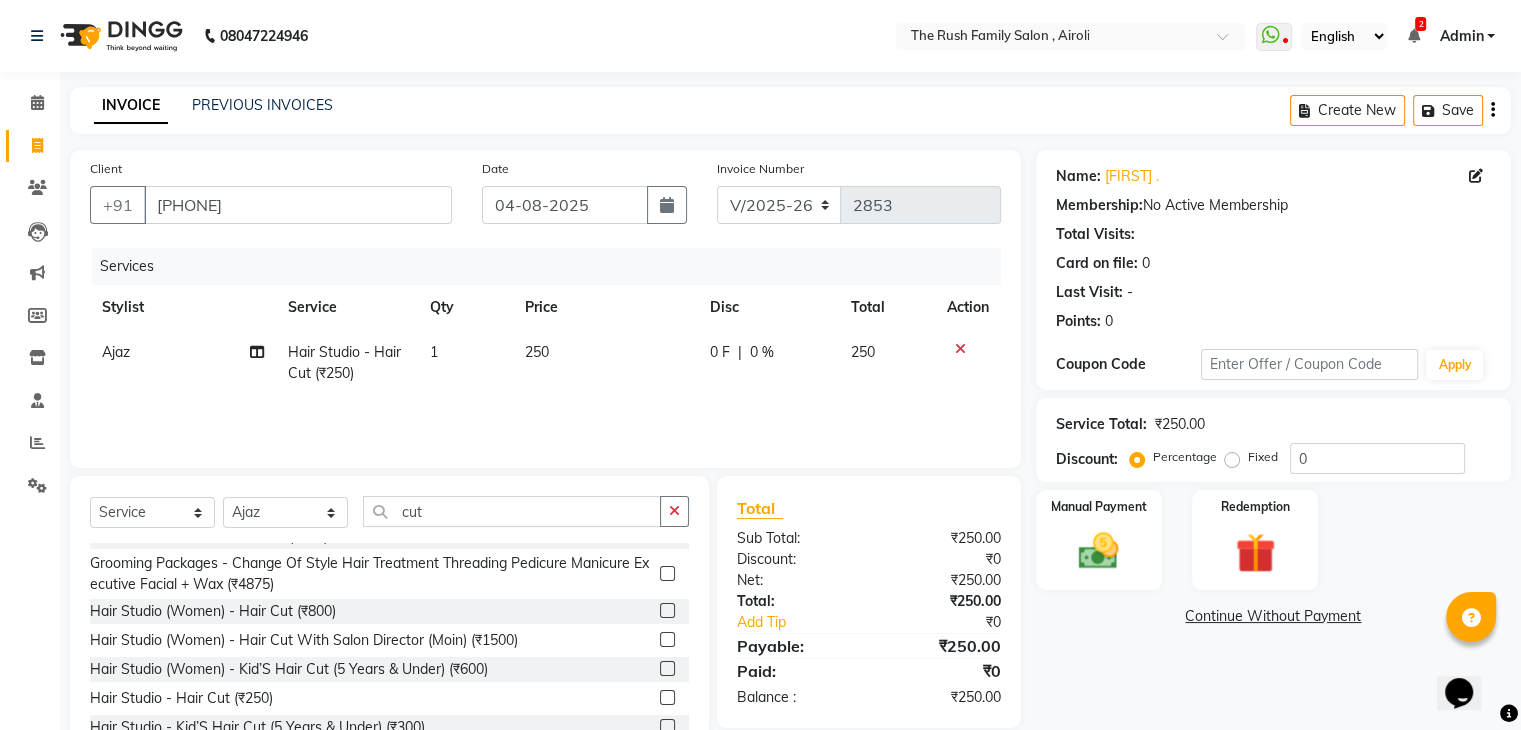 click on "0 F | 0 %" 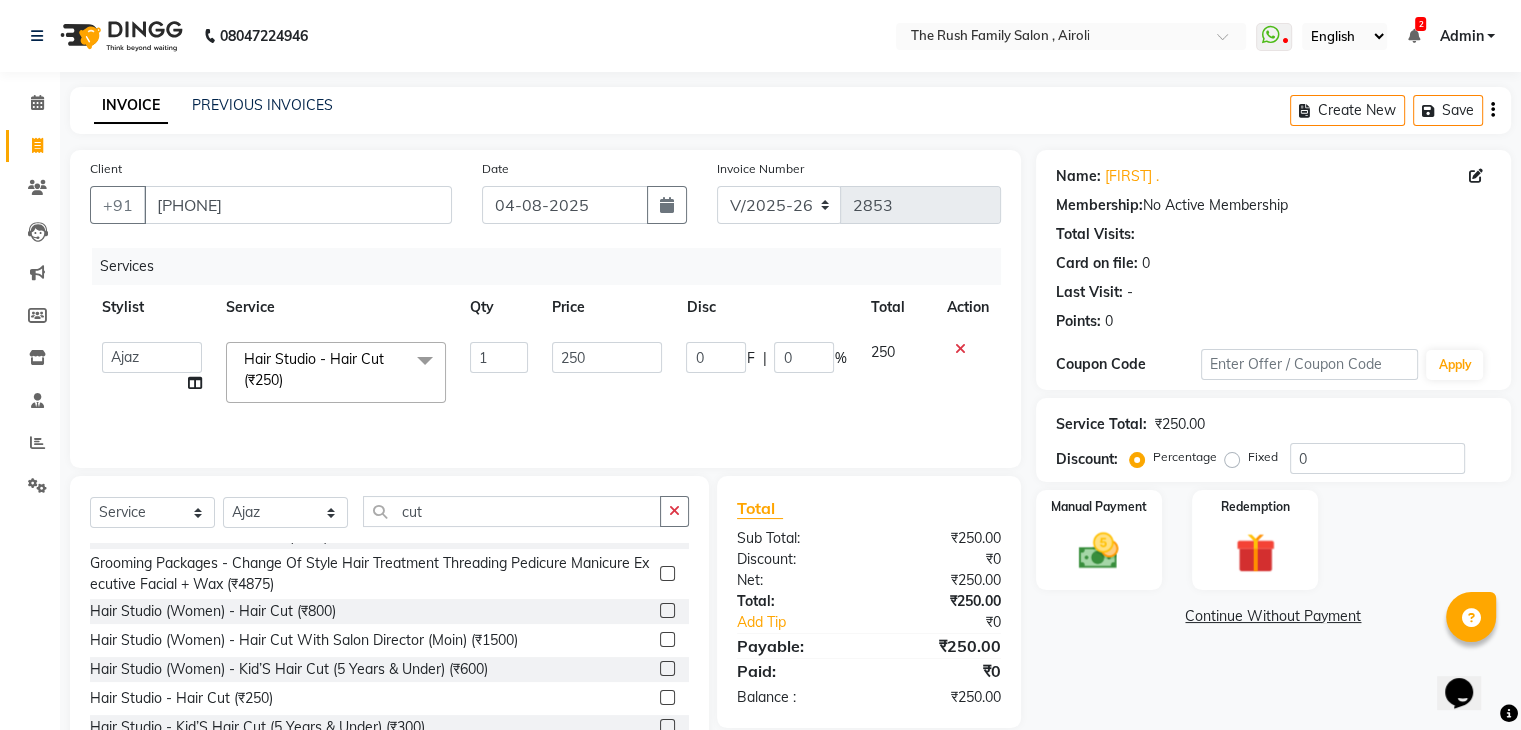 click on "0" 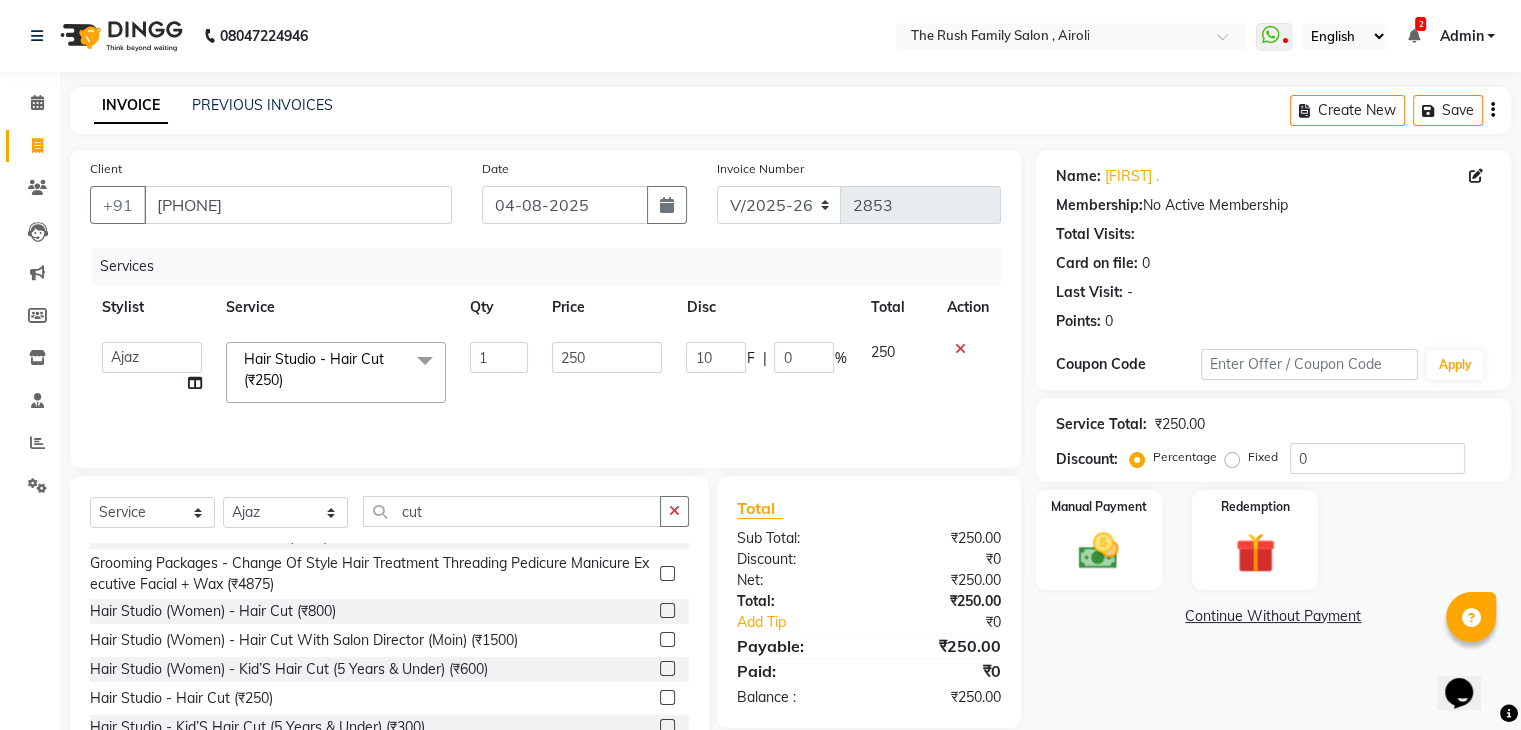 type on "100" 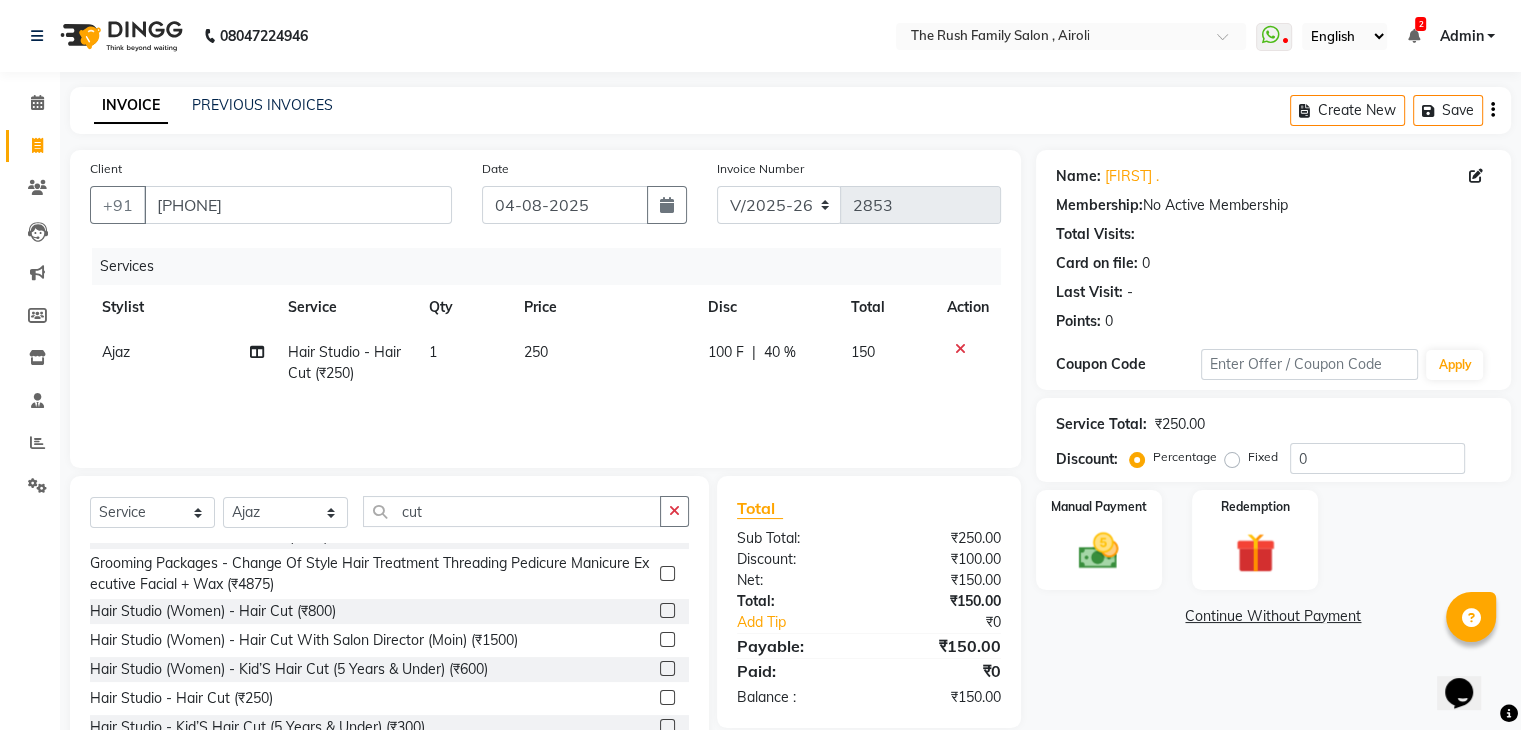 click on "100 F | 40 %" 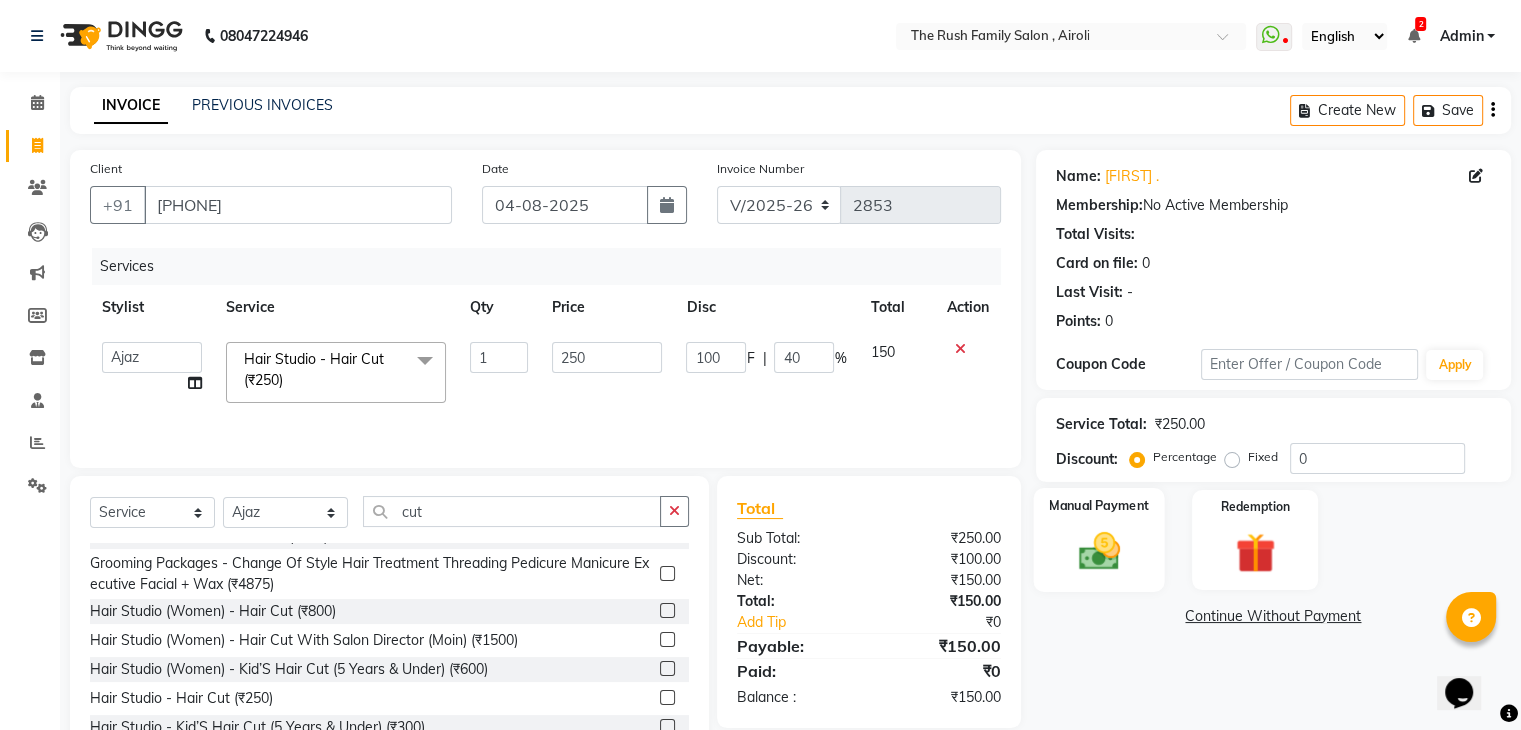 click on "Manual Payment" 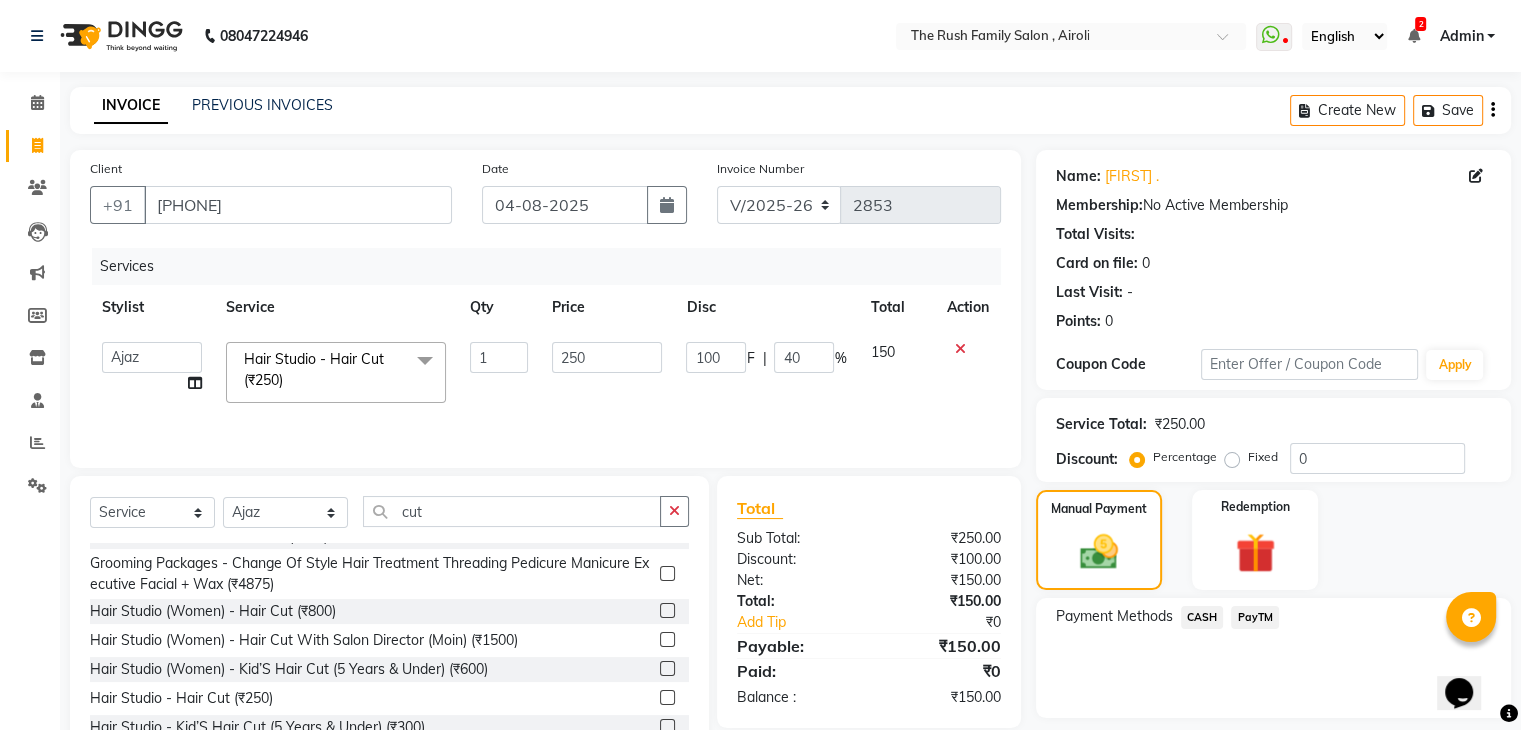 click on "PayTM" 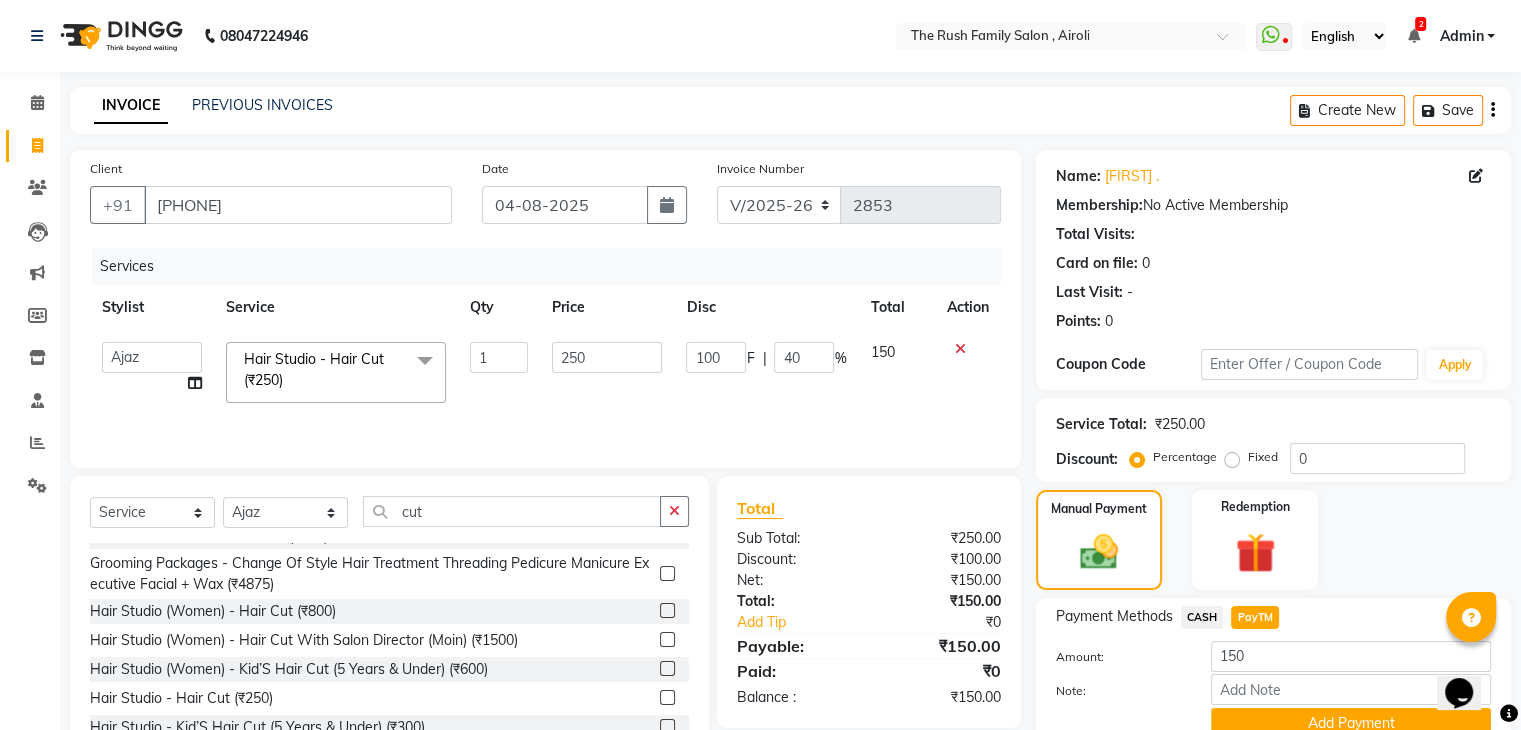 scroll, scrollTop: 89, scrollLeft: 0, axis: vertical 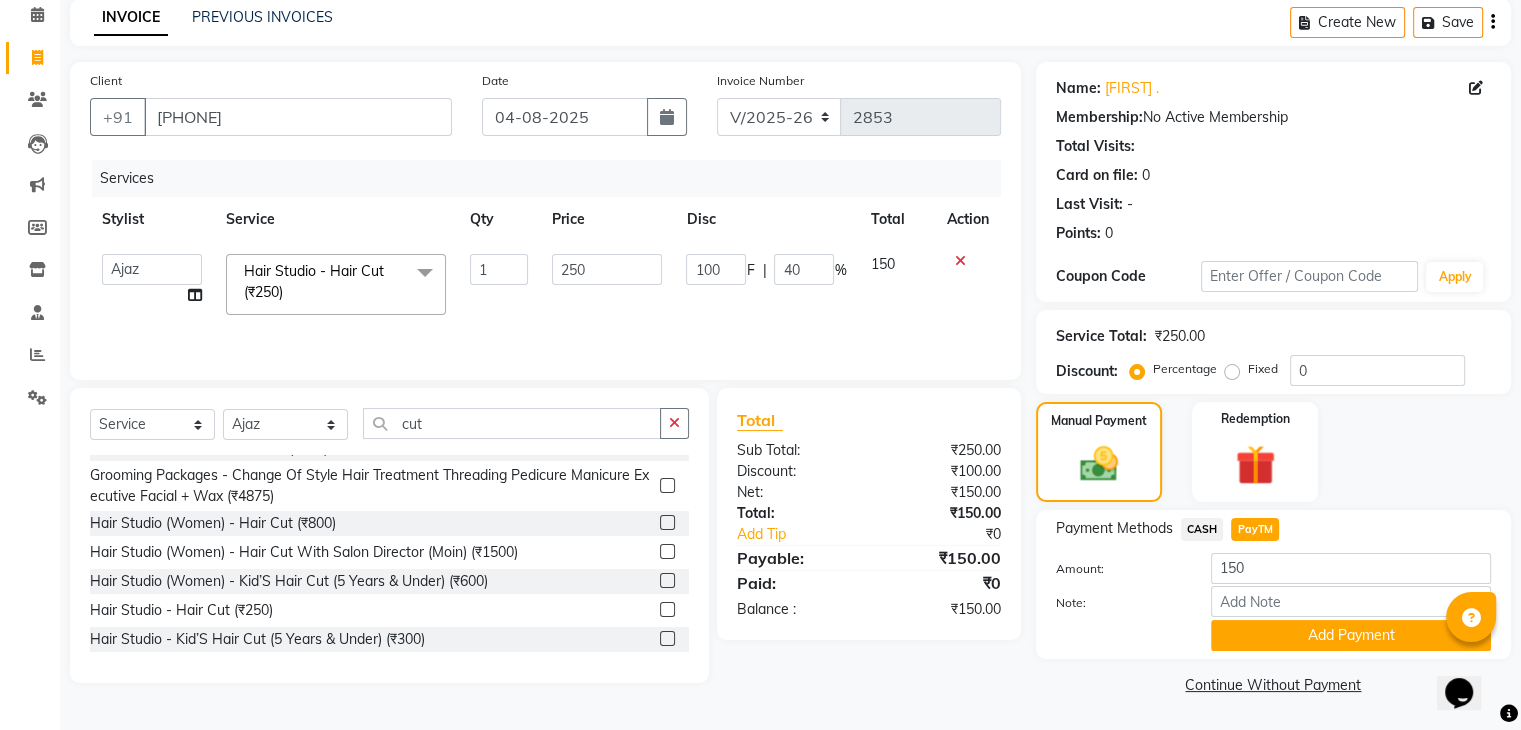 click on "CASH" 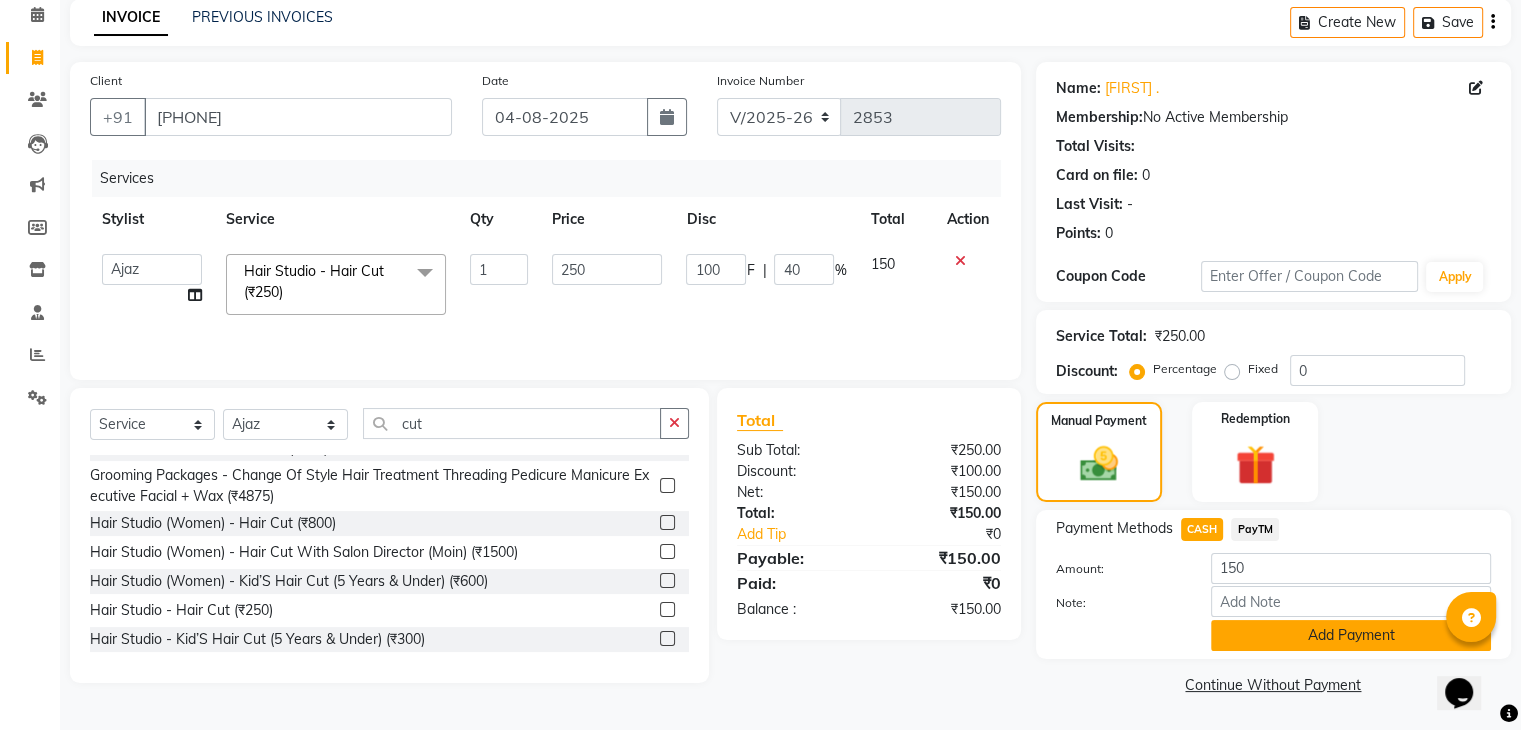 click on "Add Payment" 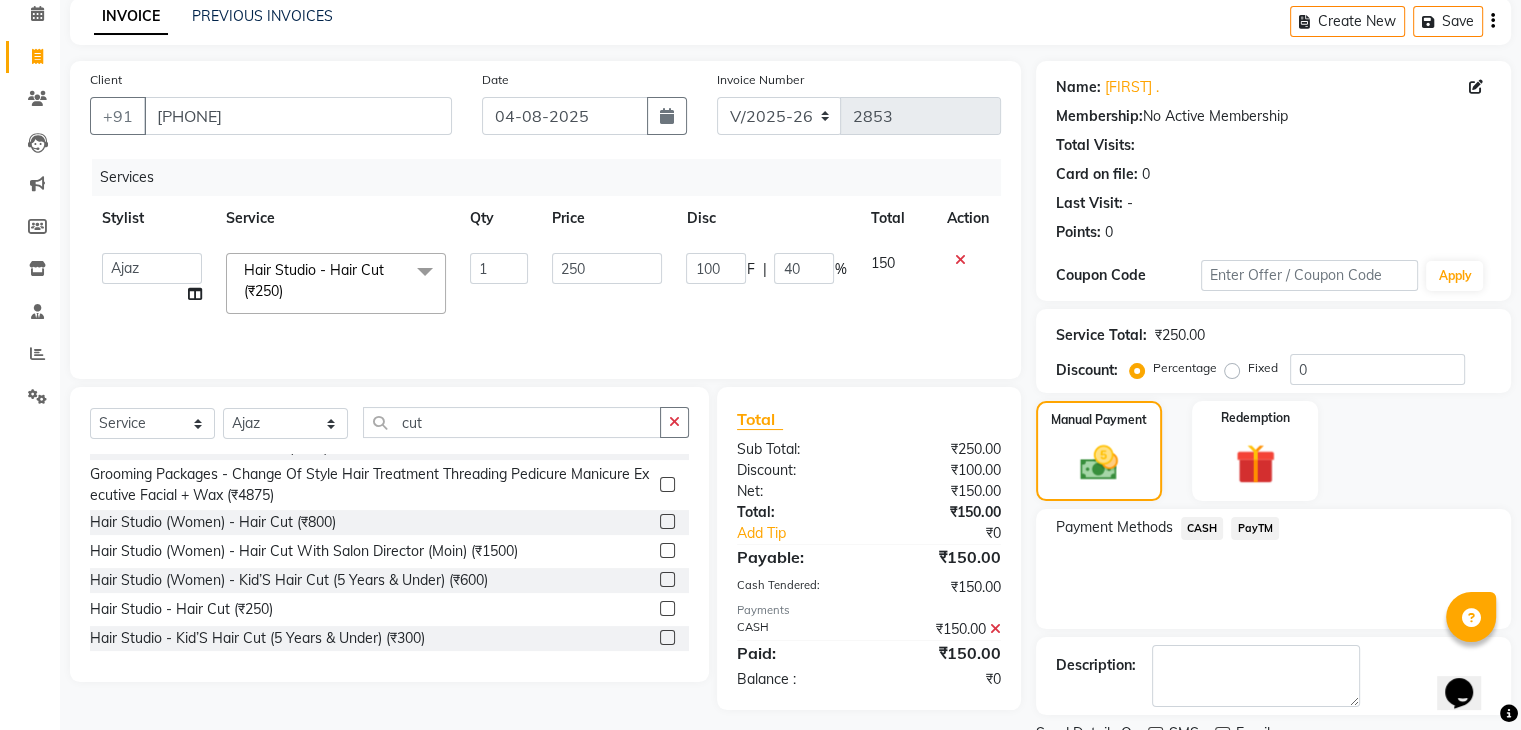 scroll, scrollTop: 171, scrollLeft: 0, axis: vertical 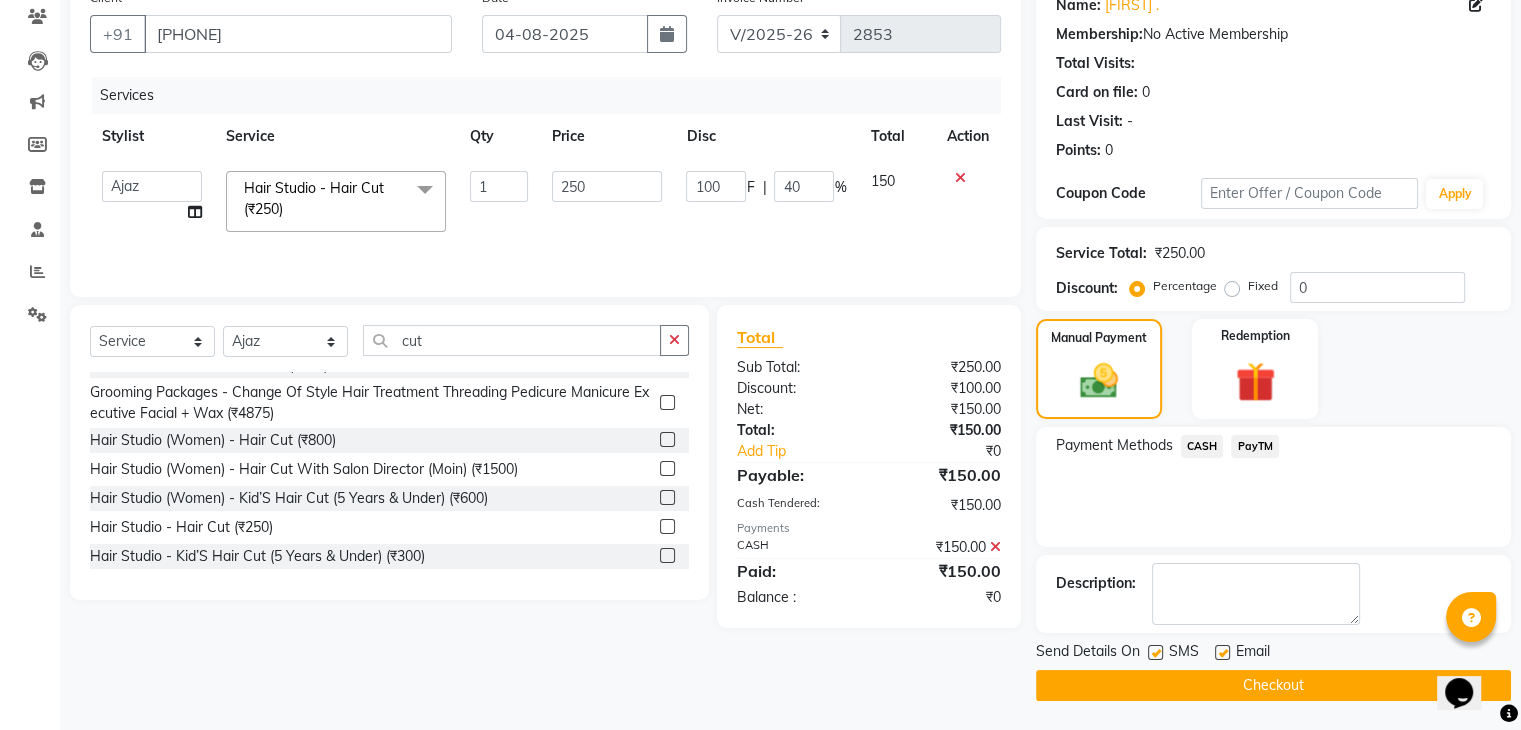 click on "Checkout" 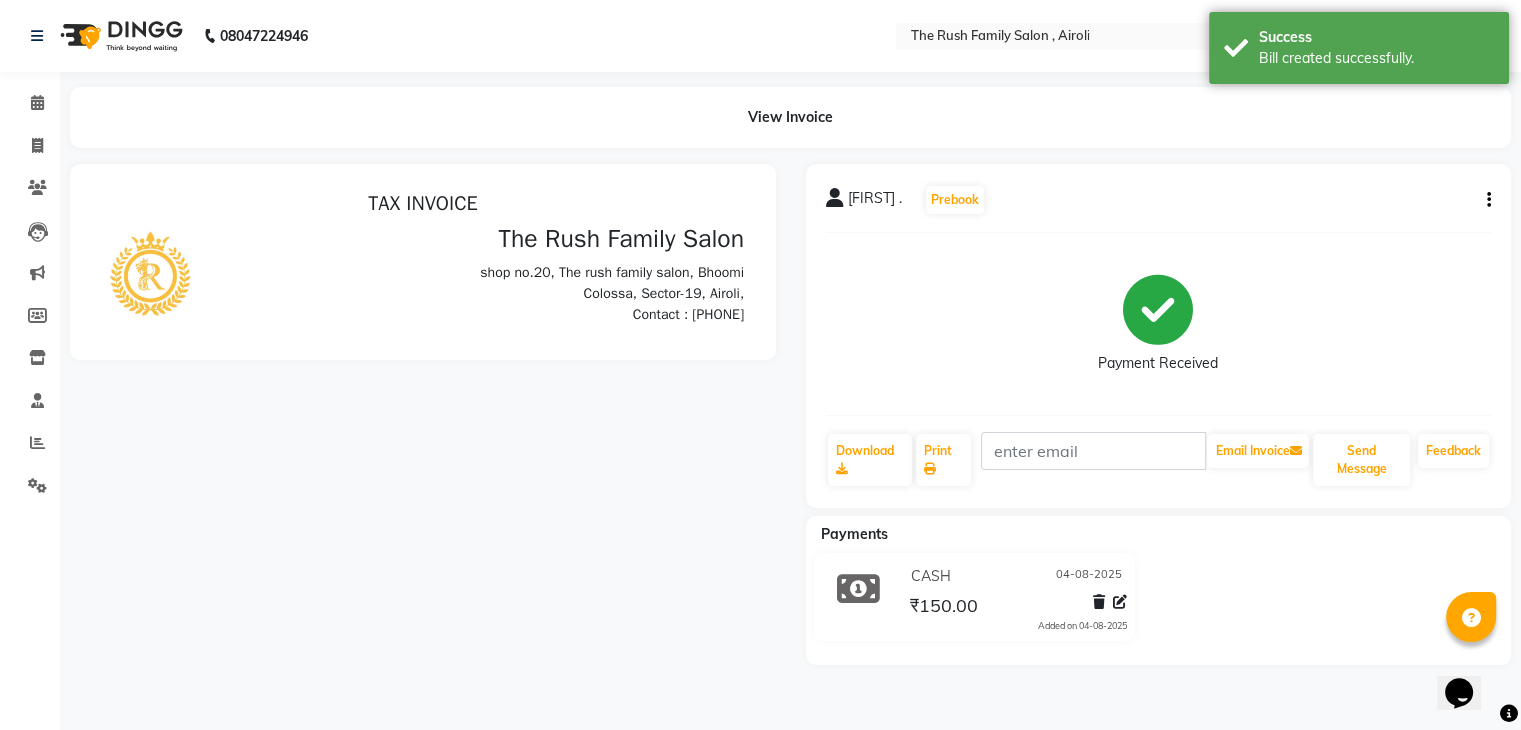 scroll, scrollTop: 0, scrollLeft: 0, axis: both 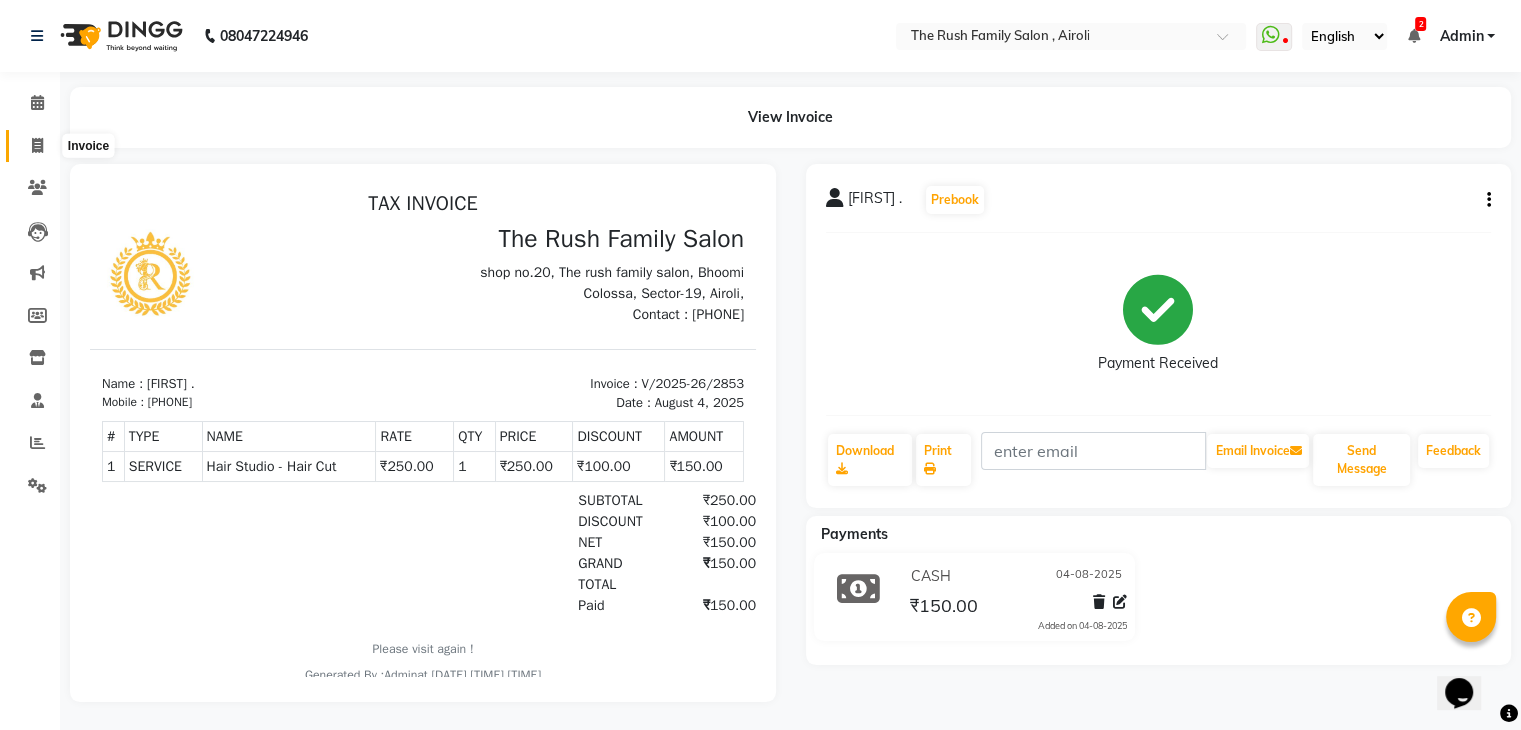 click 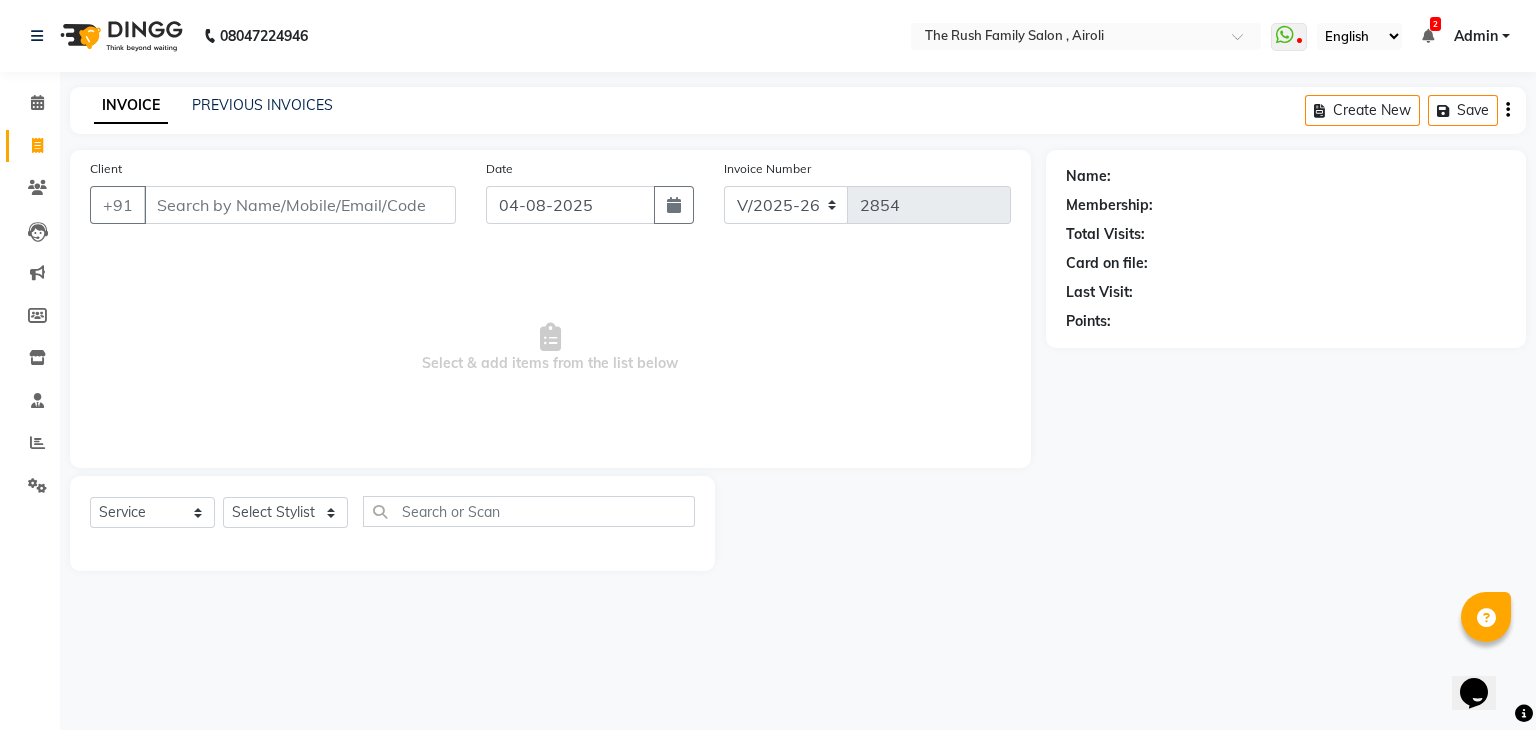 click on "Client" at bounding box center [300, 205] 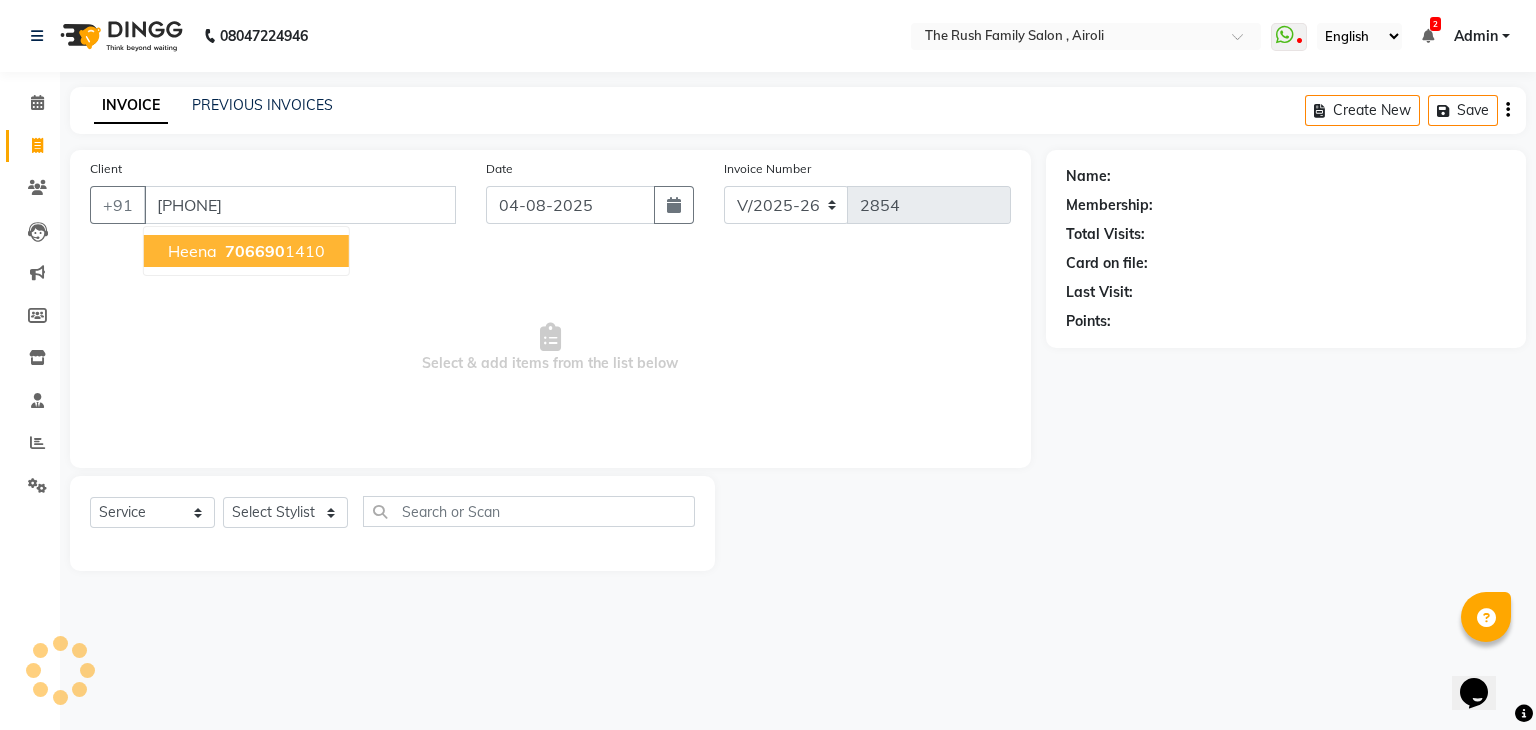 type on "7066901410" 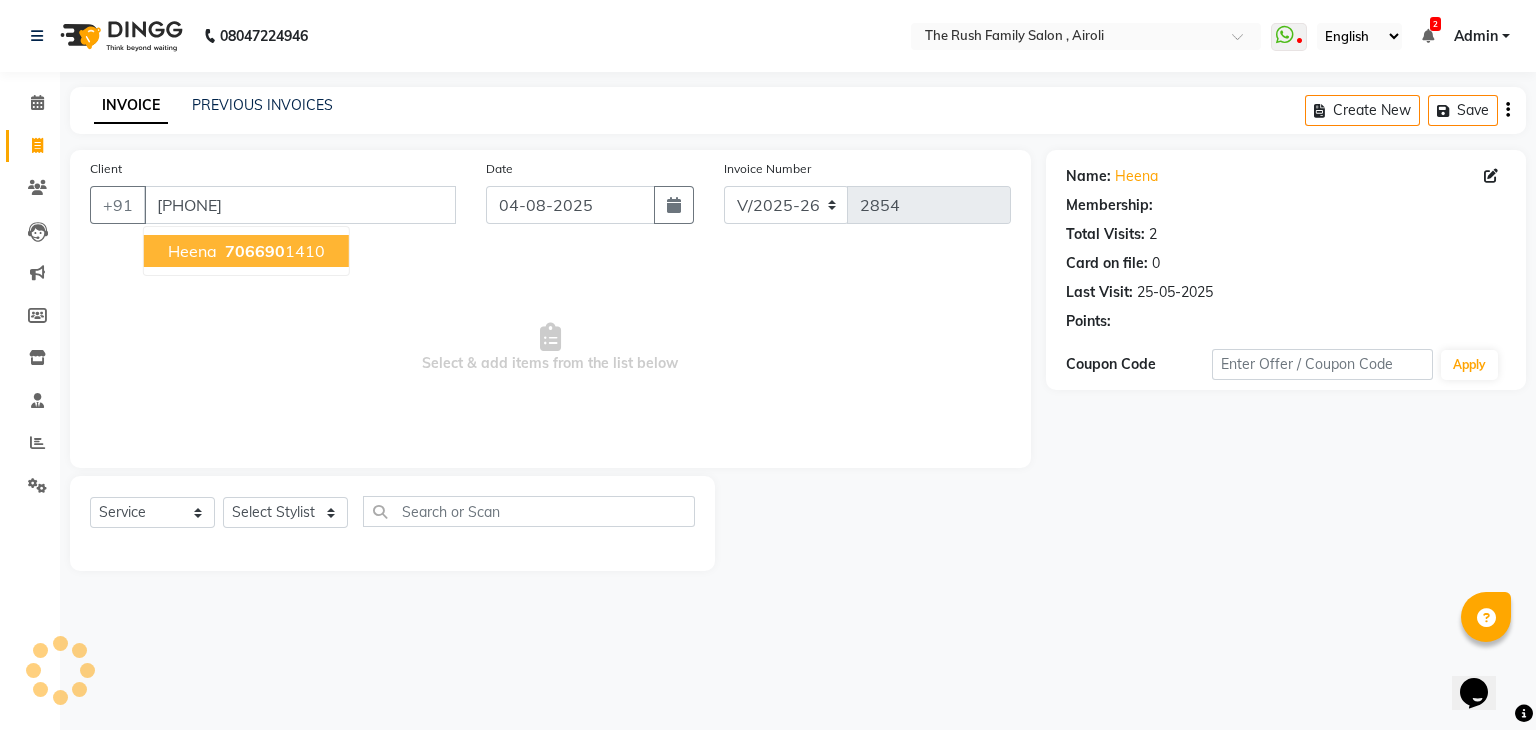 select on "1: Object" 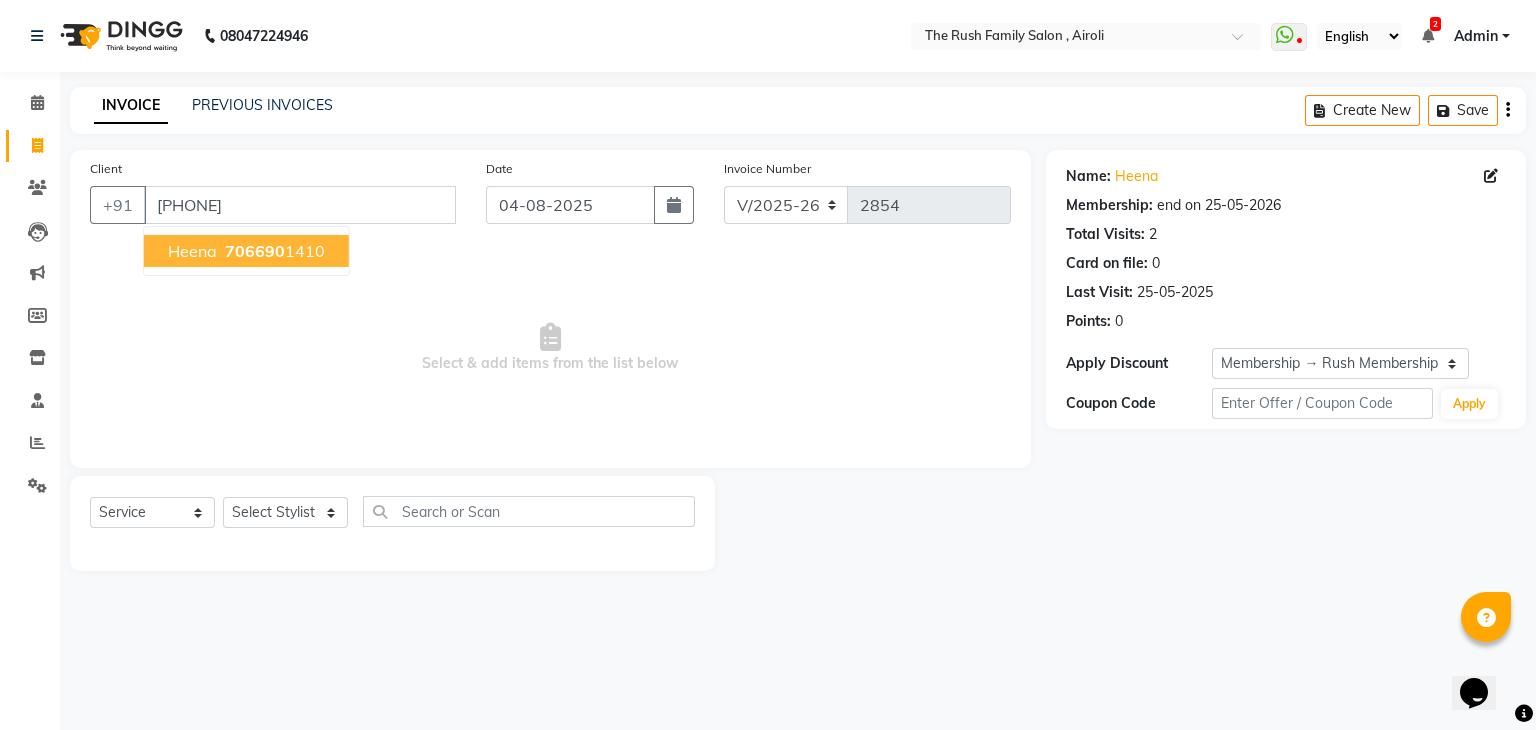 click on "Heena" at bounding box center (192, 251) 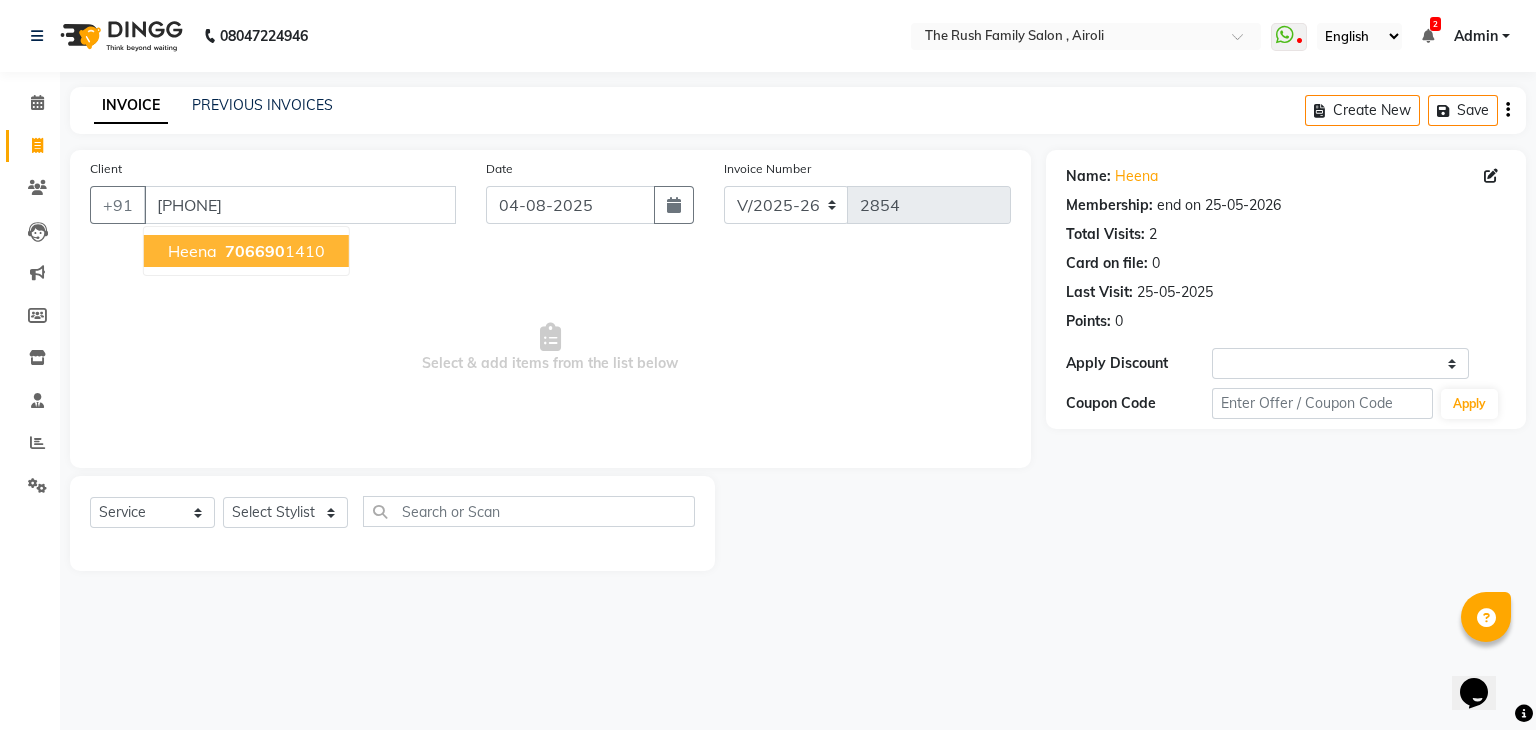 select on "1: Object" 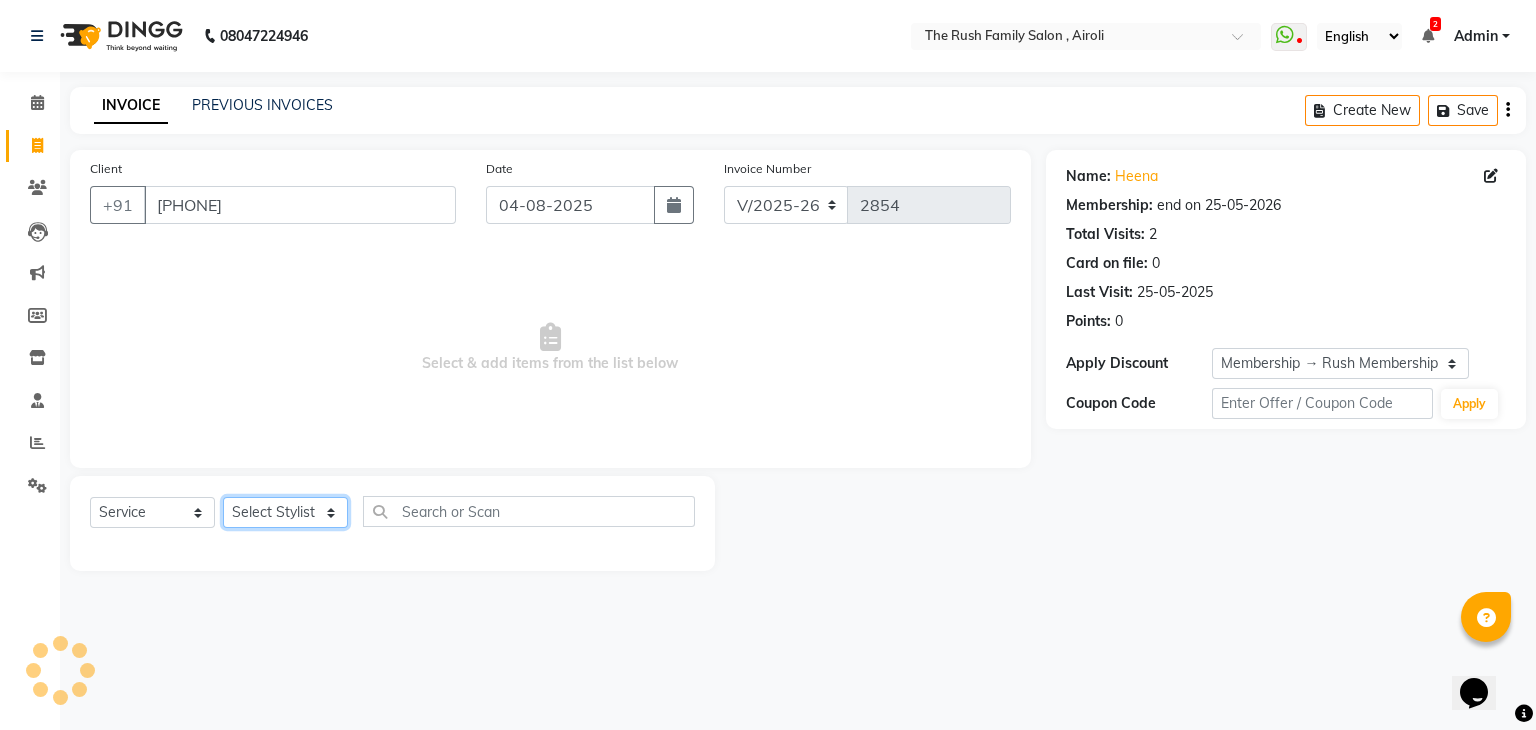 click on "Select Stylist Ajaz Alvira Danish Guddi Jayesh Josh  mumtaz Naeem Neha Riya    Rush Swati" 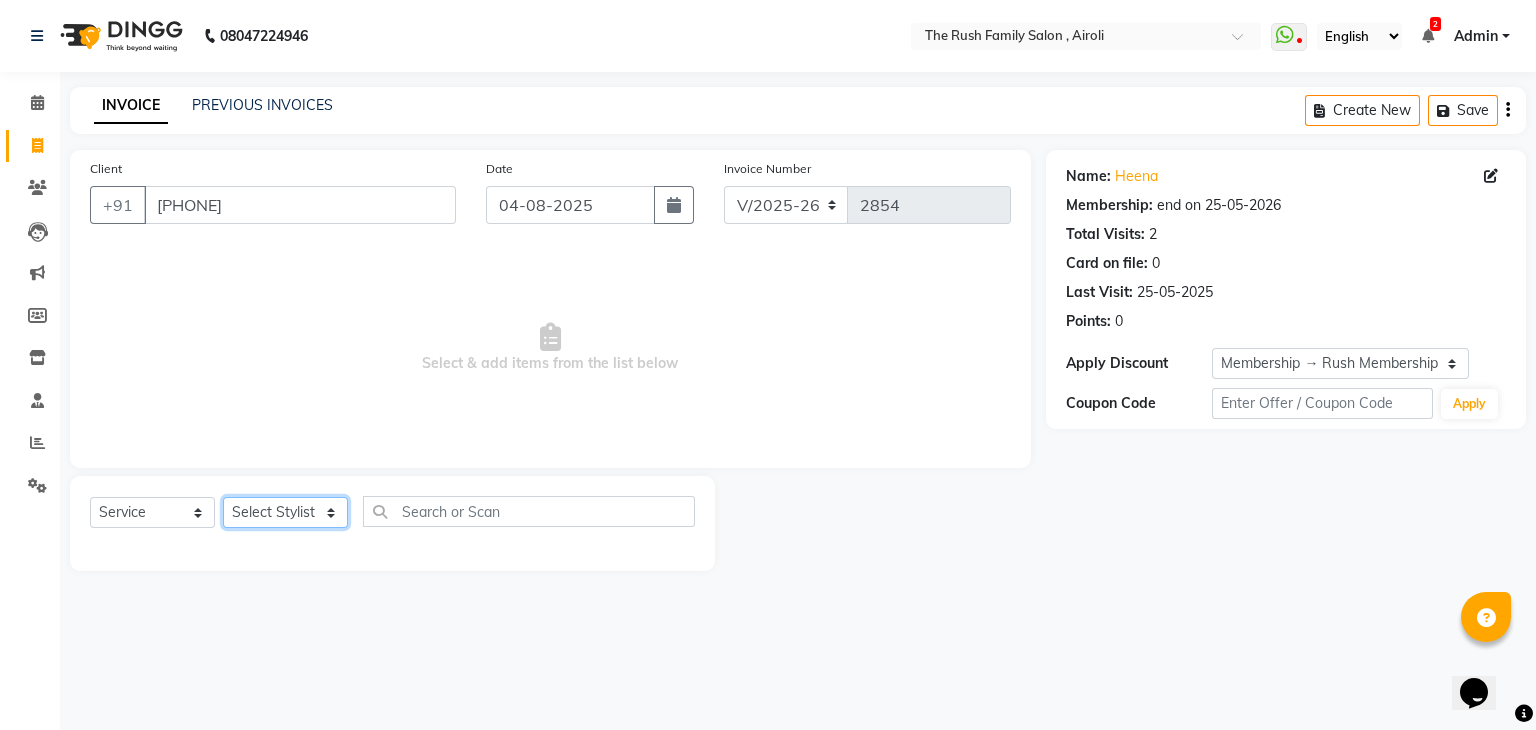 select on "87162" 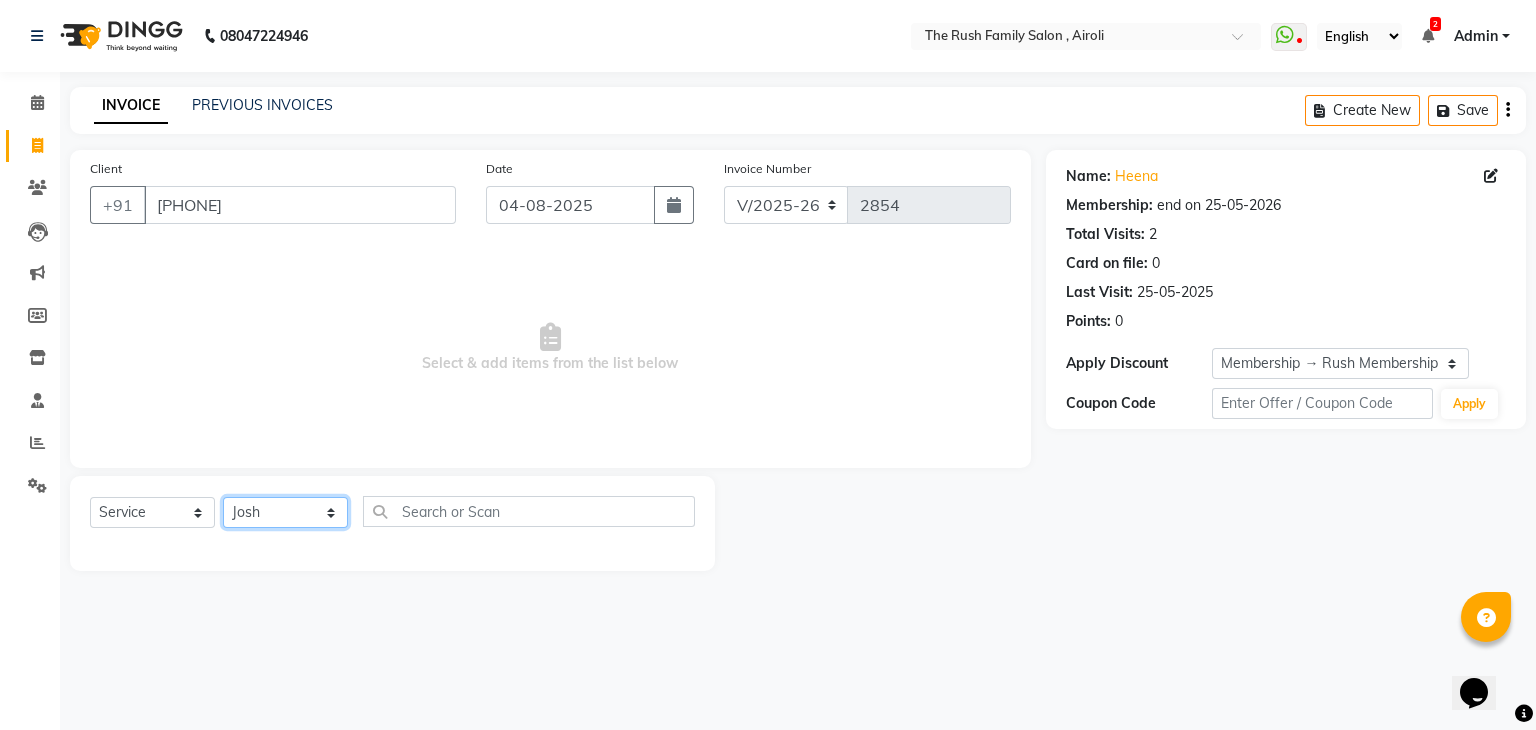 click on "Select Stylist Ajaz Alvira Danish Guddi Jayesh Josh  mumtaz Naeem Neha Riya    Rush Swati" 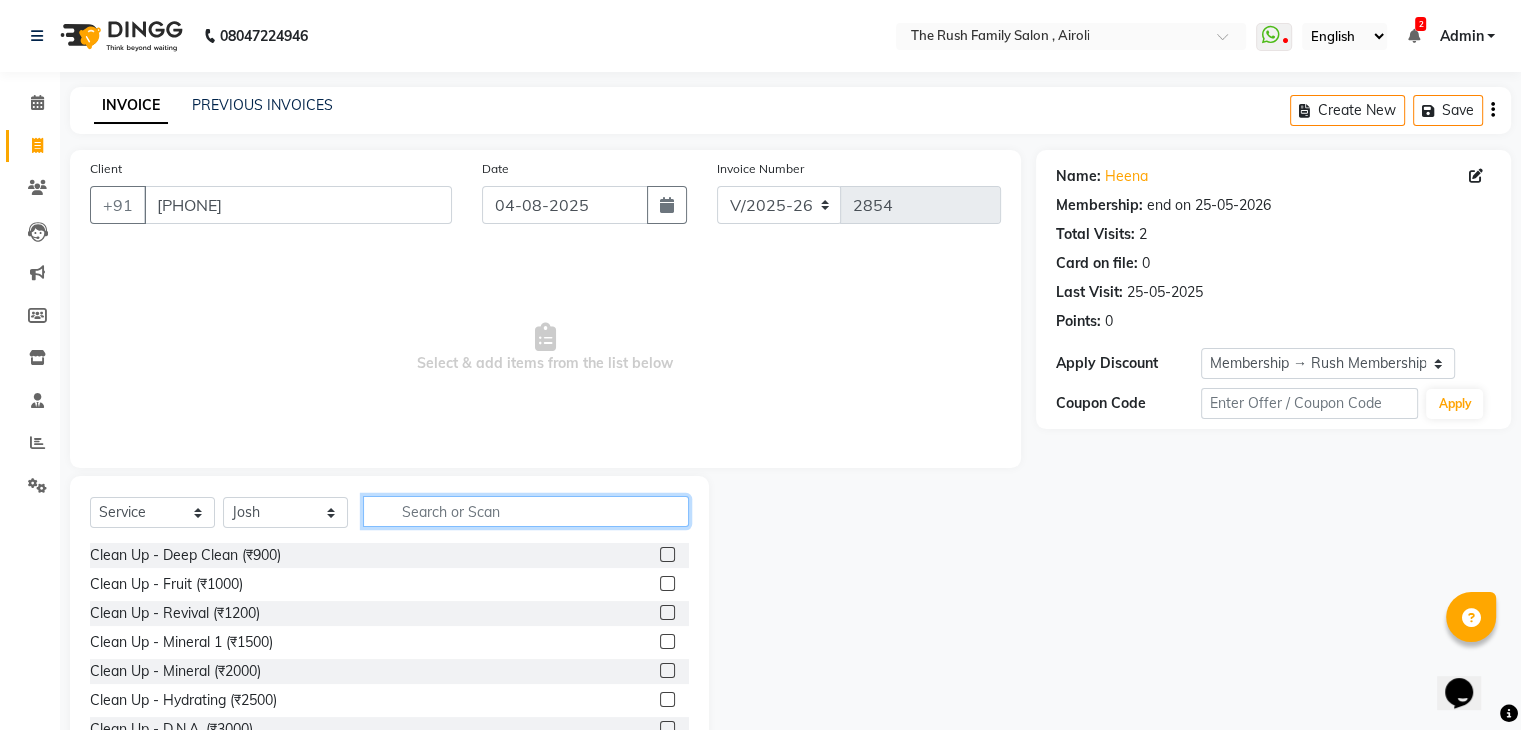 click 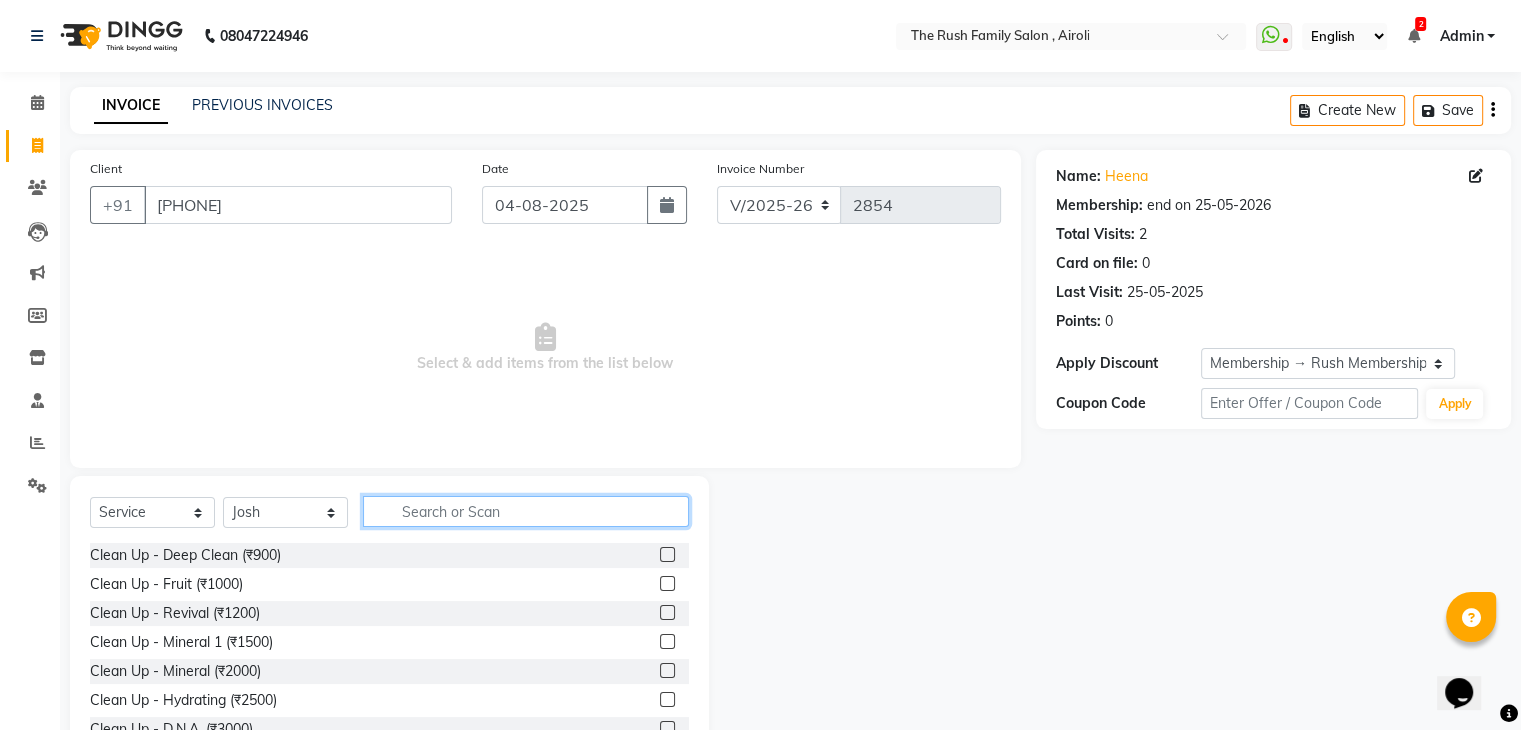 type on "g" 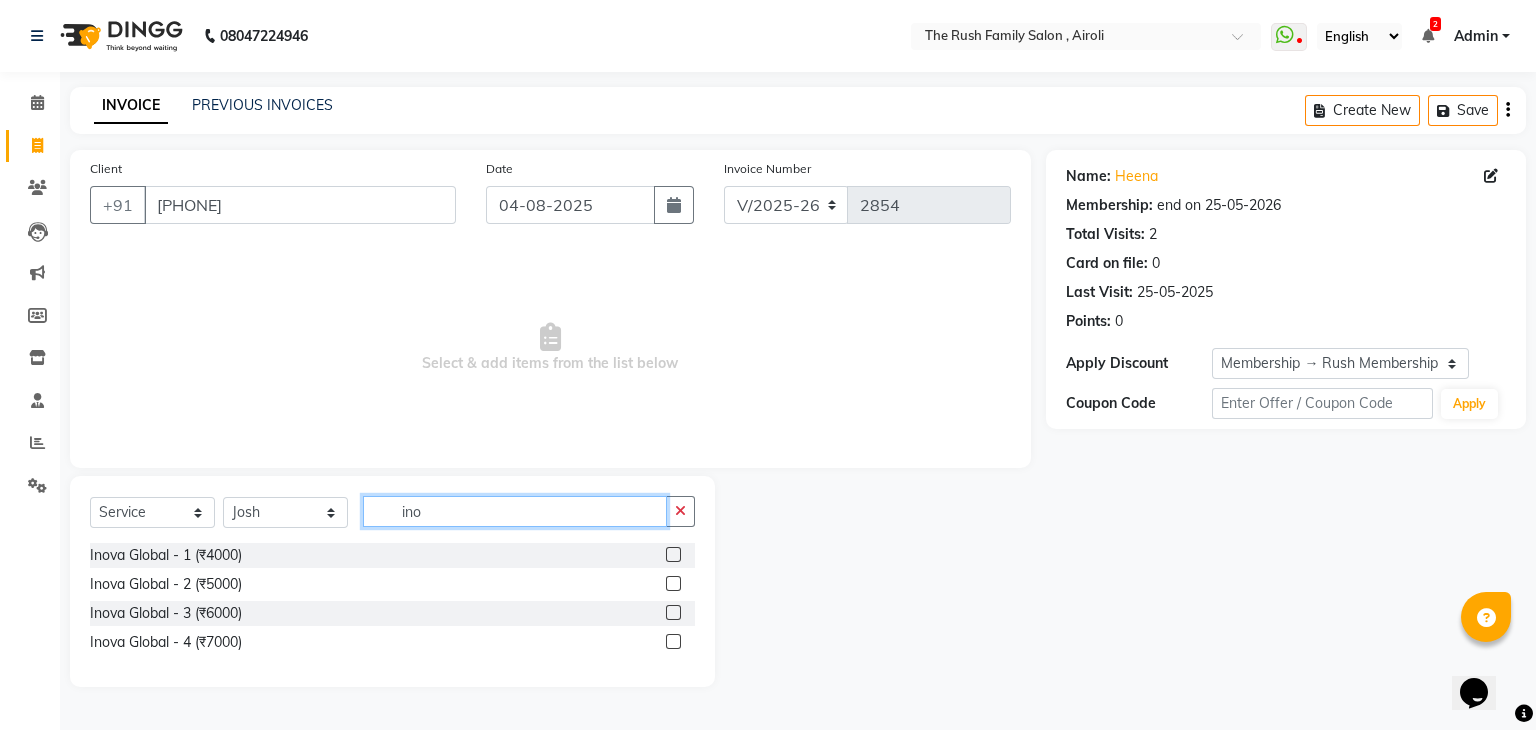 type on "ino" 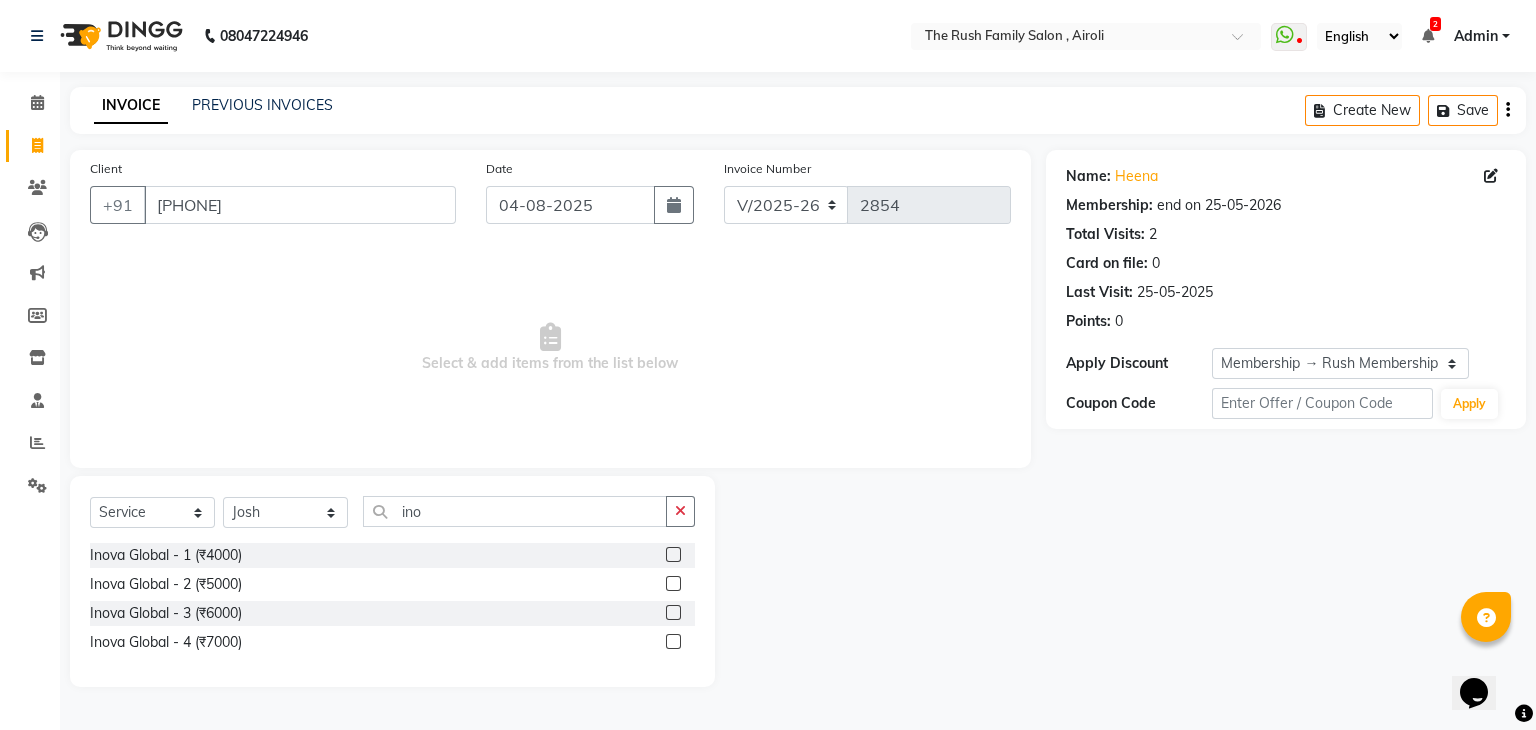 click 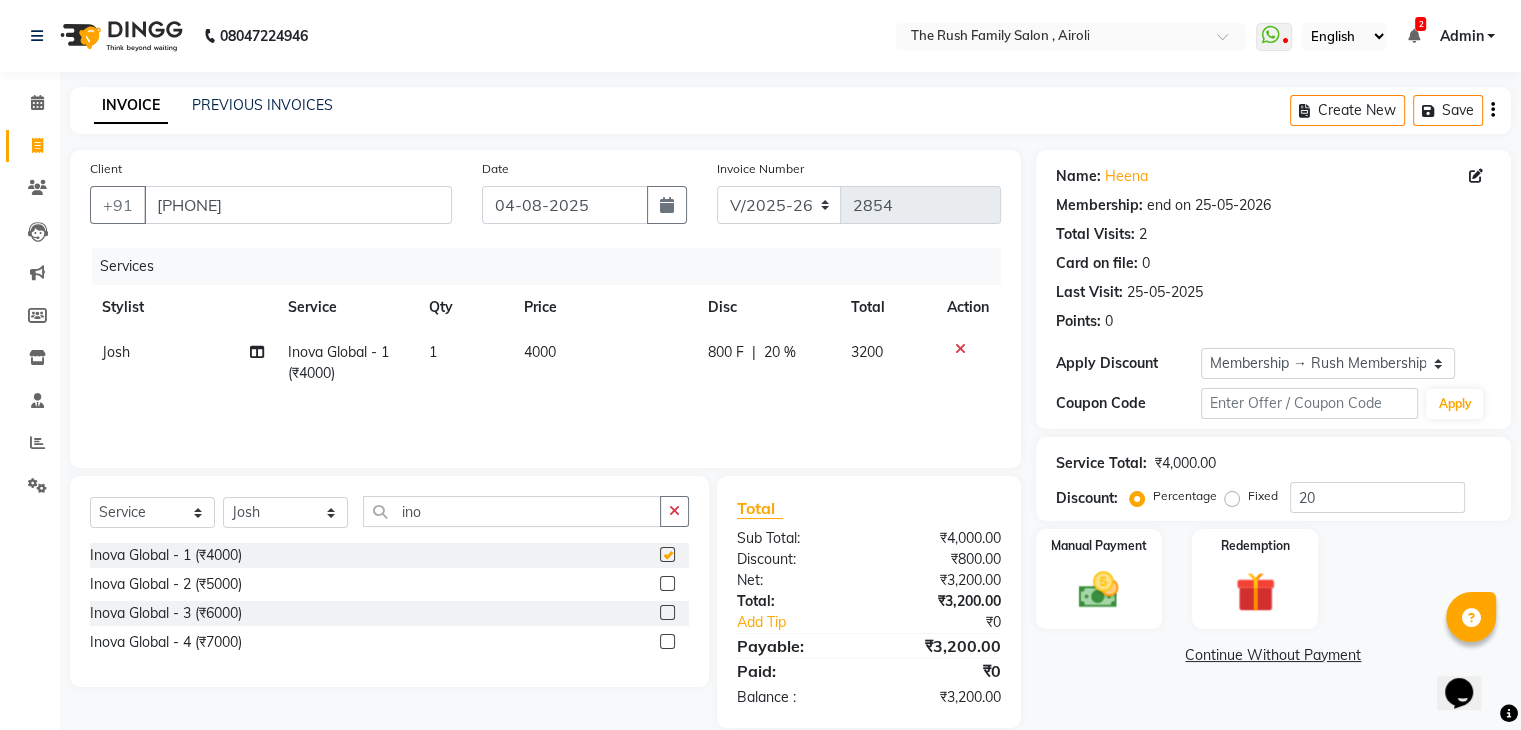 checkbox on "false" 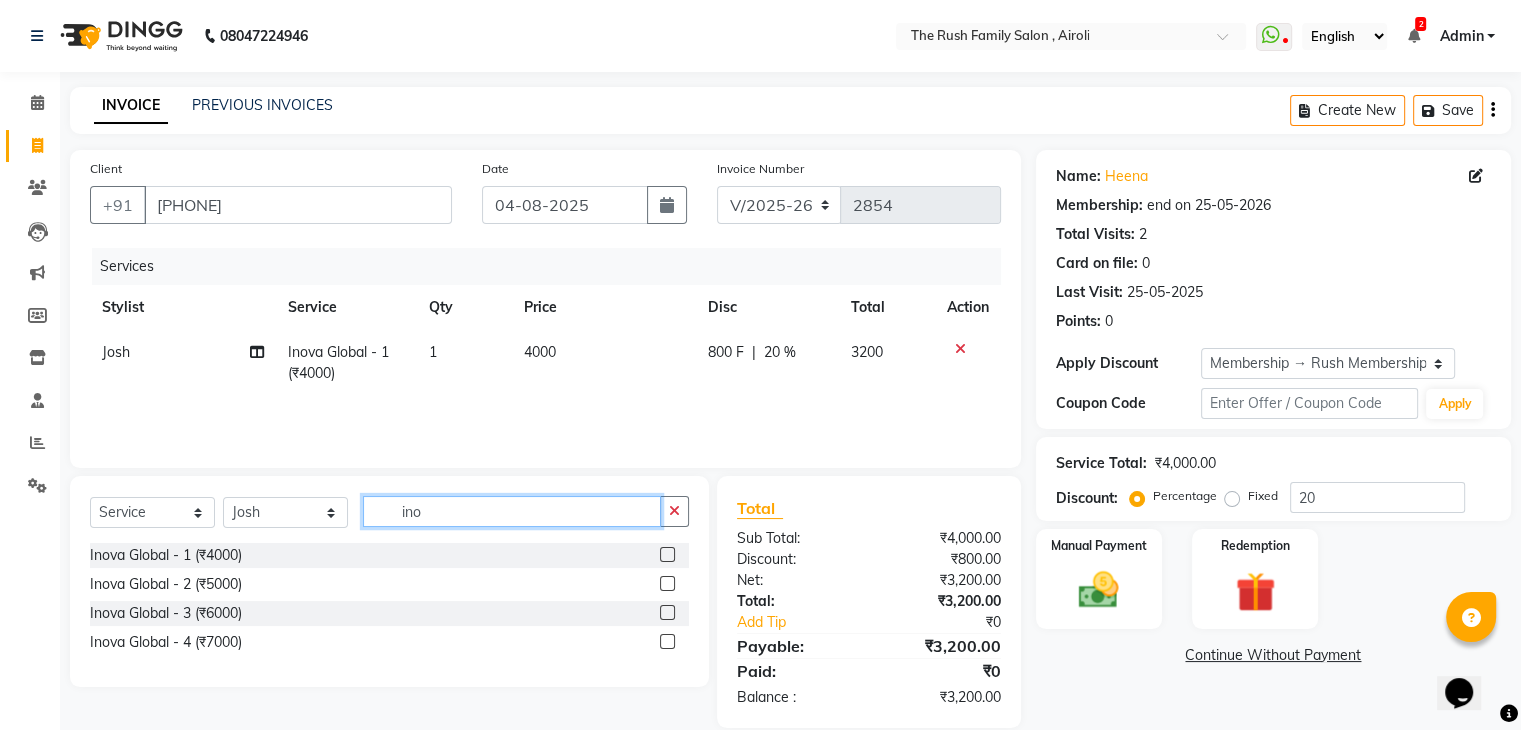 click on "ino" 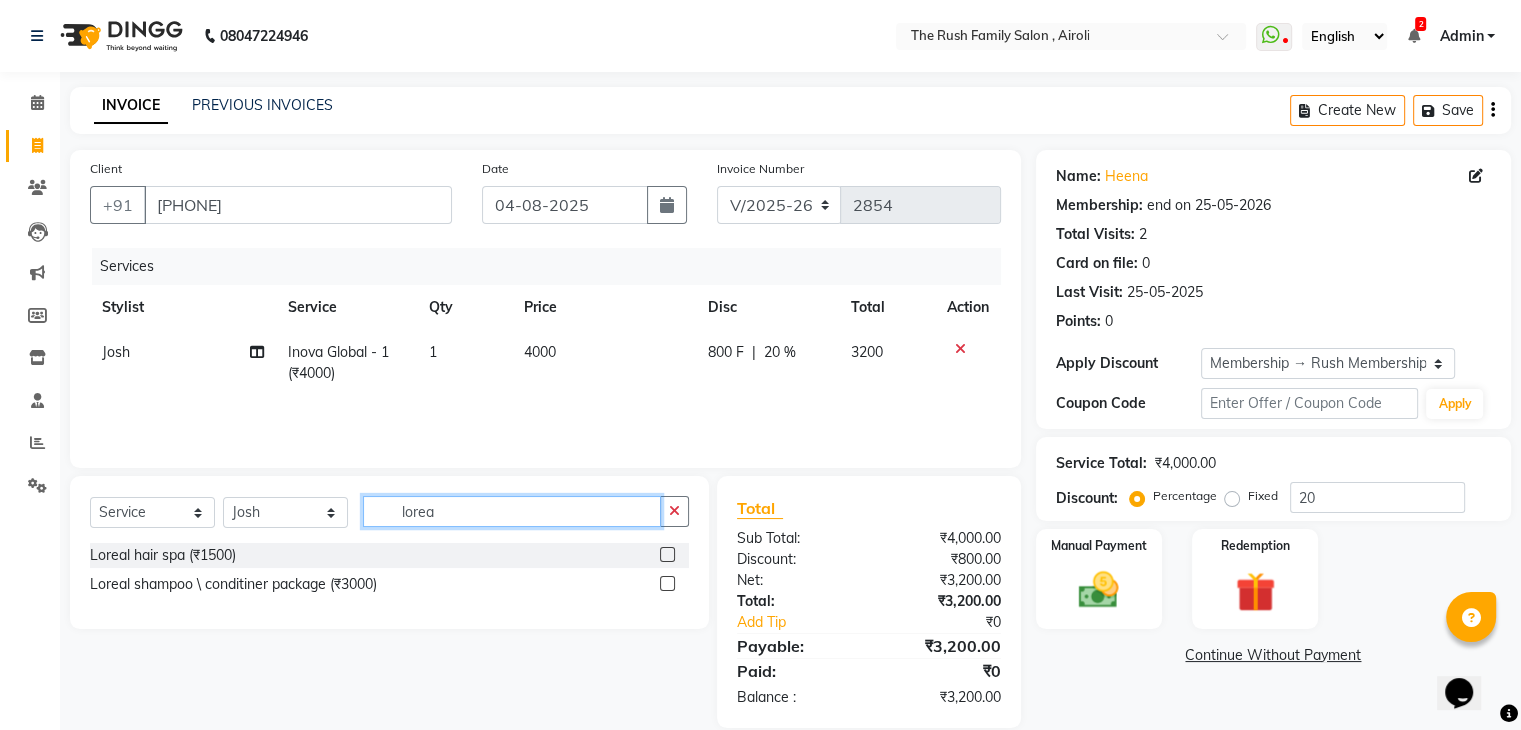 click on "lorea" 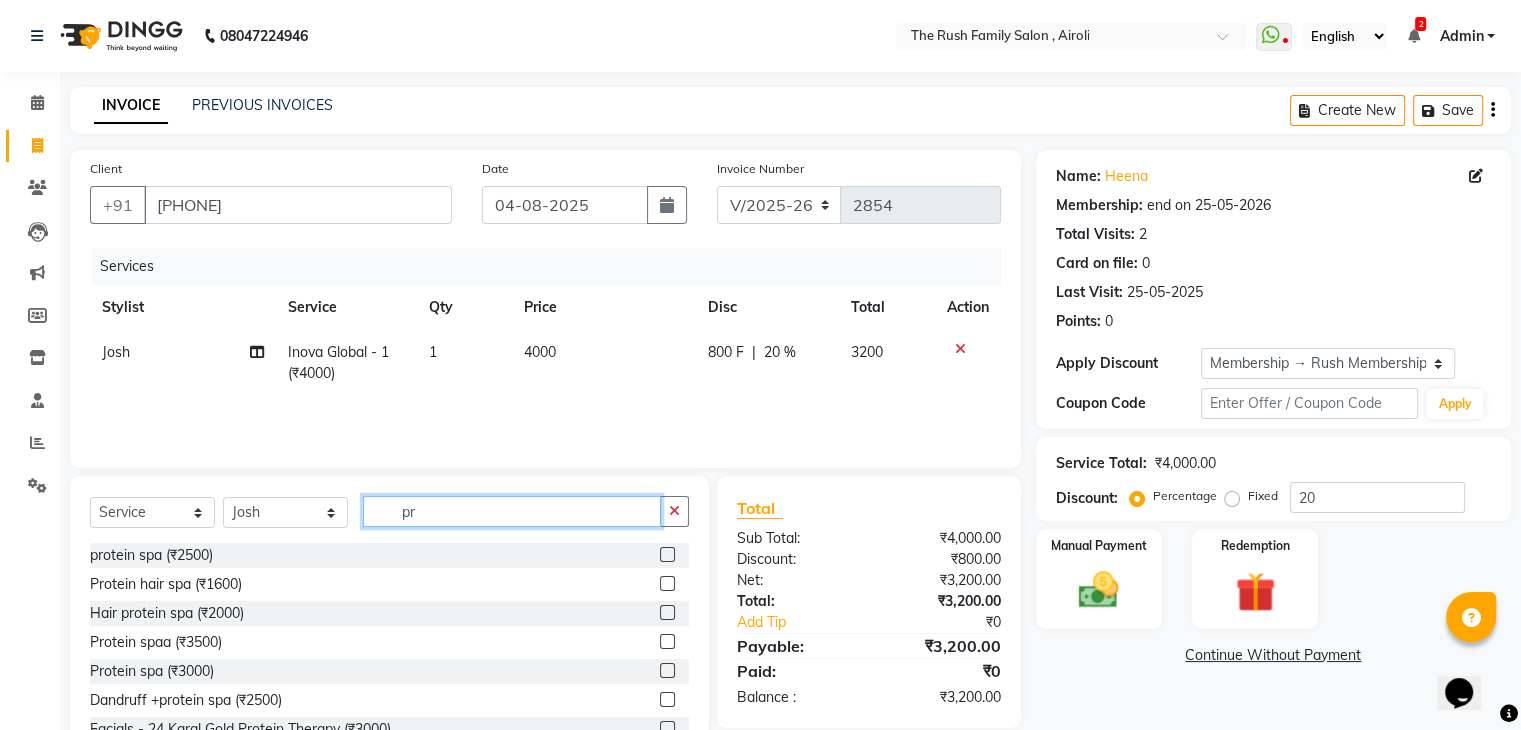 type on "pr" 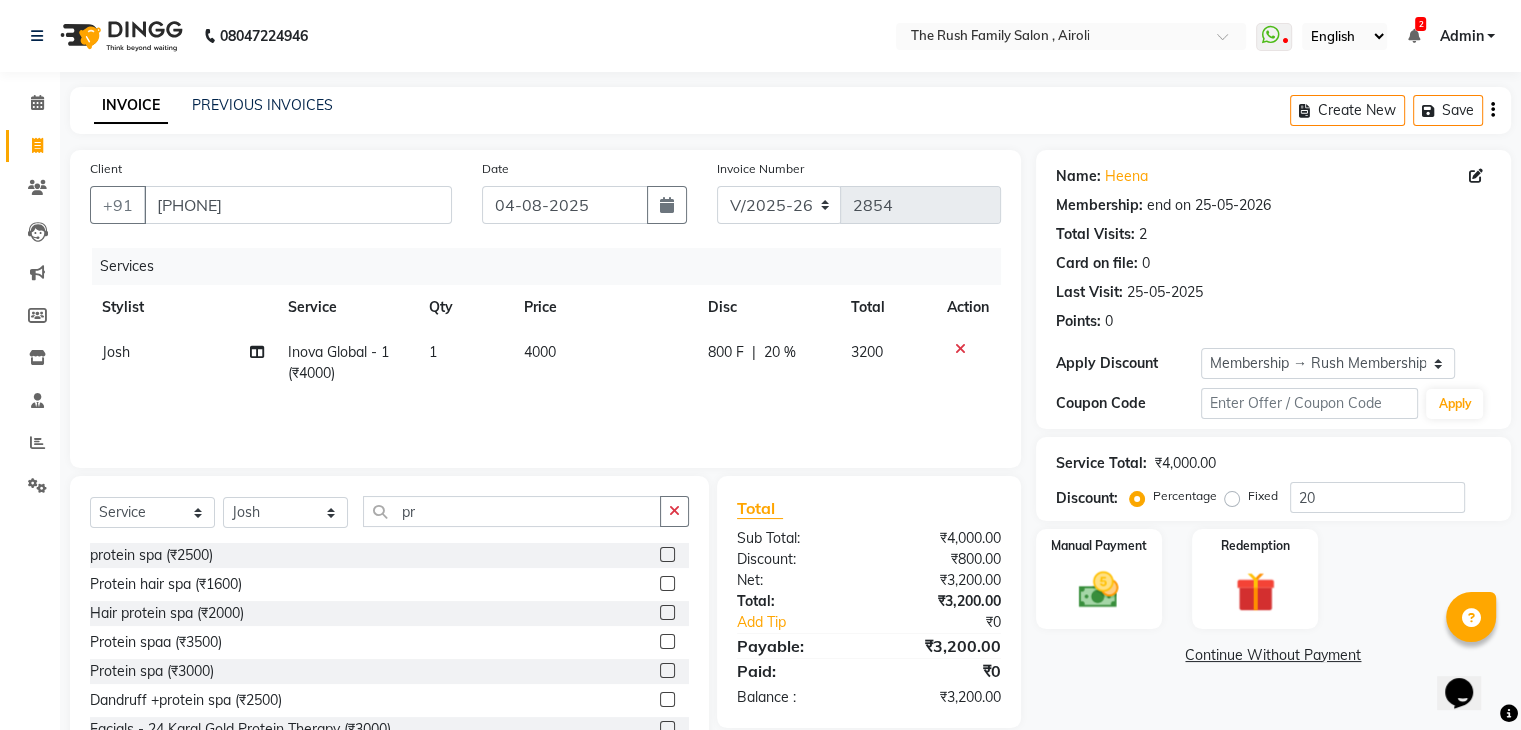 click 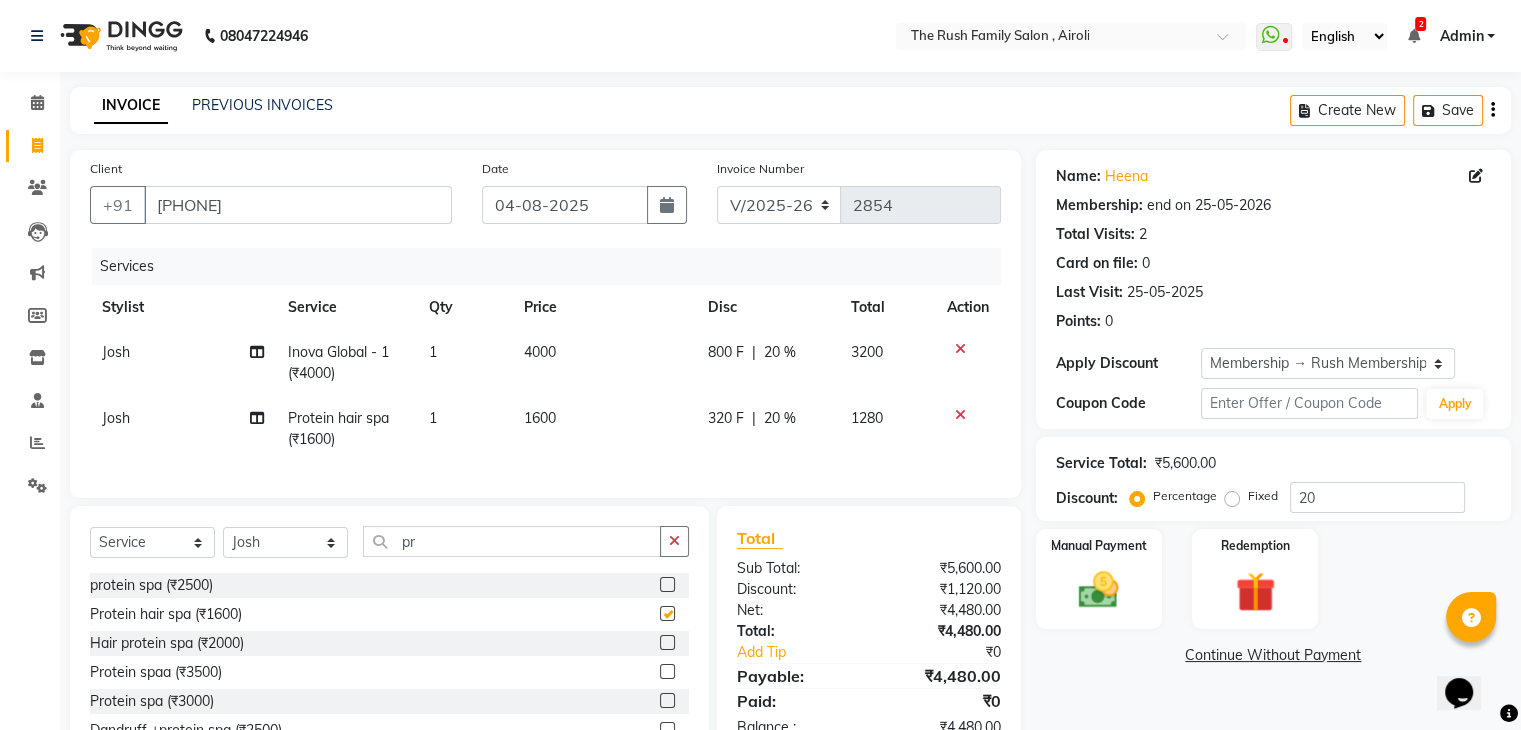 checkbox on "false" 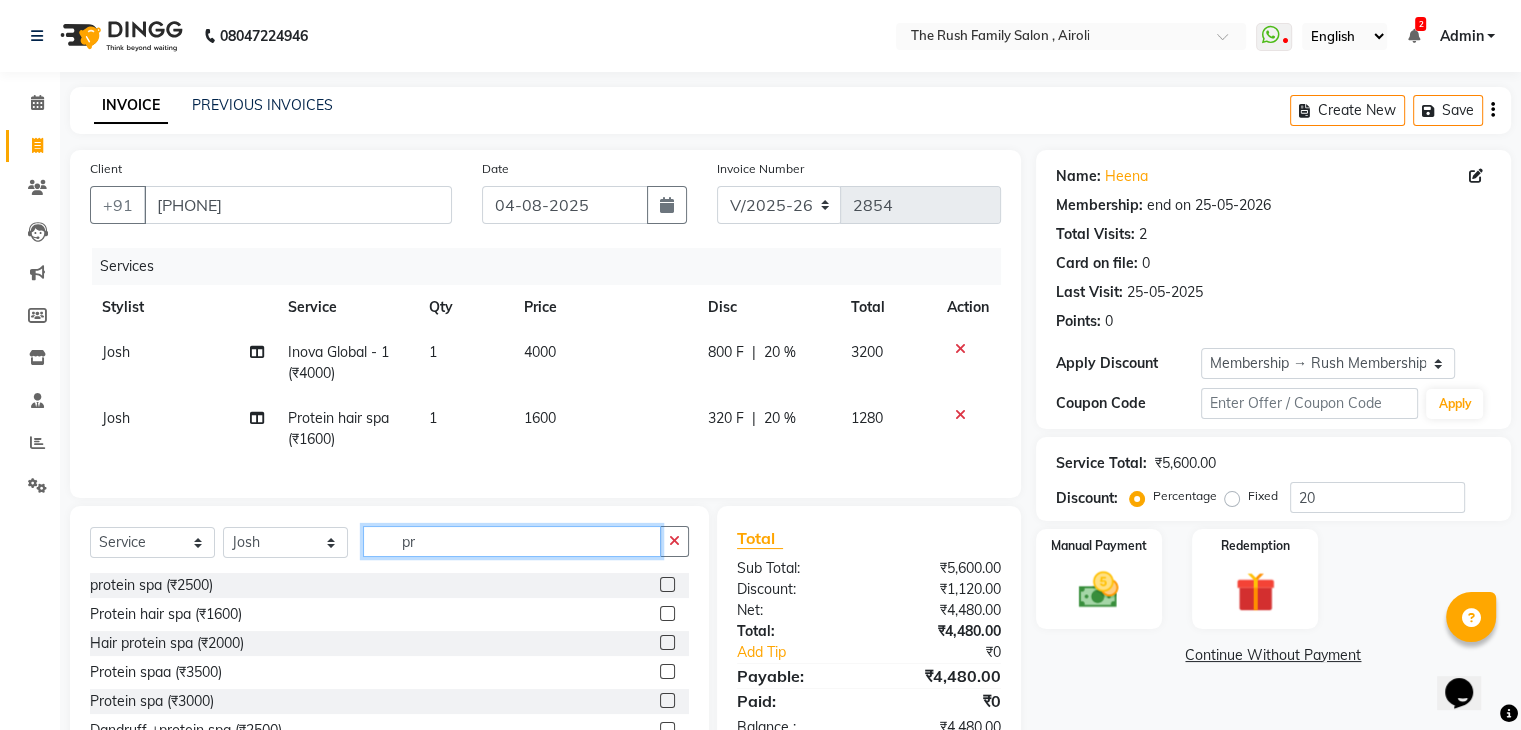 click on "pr" 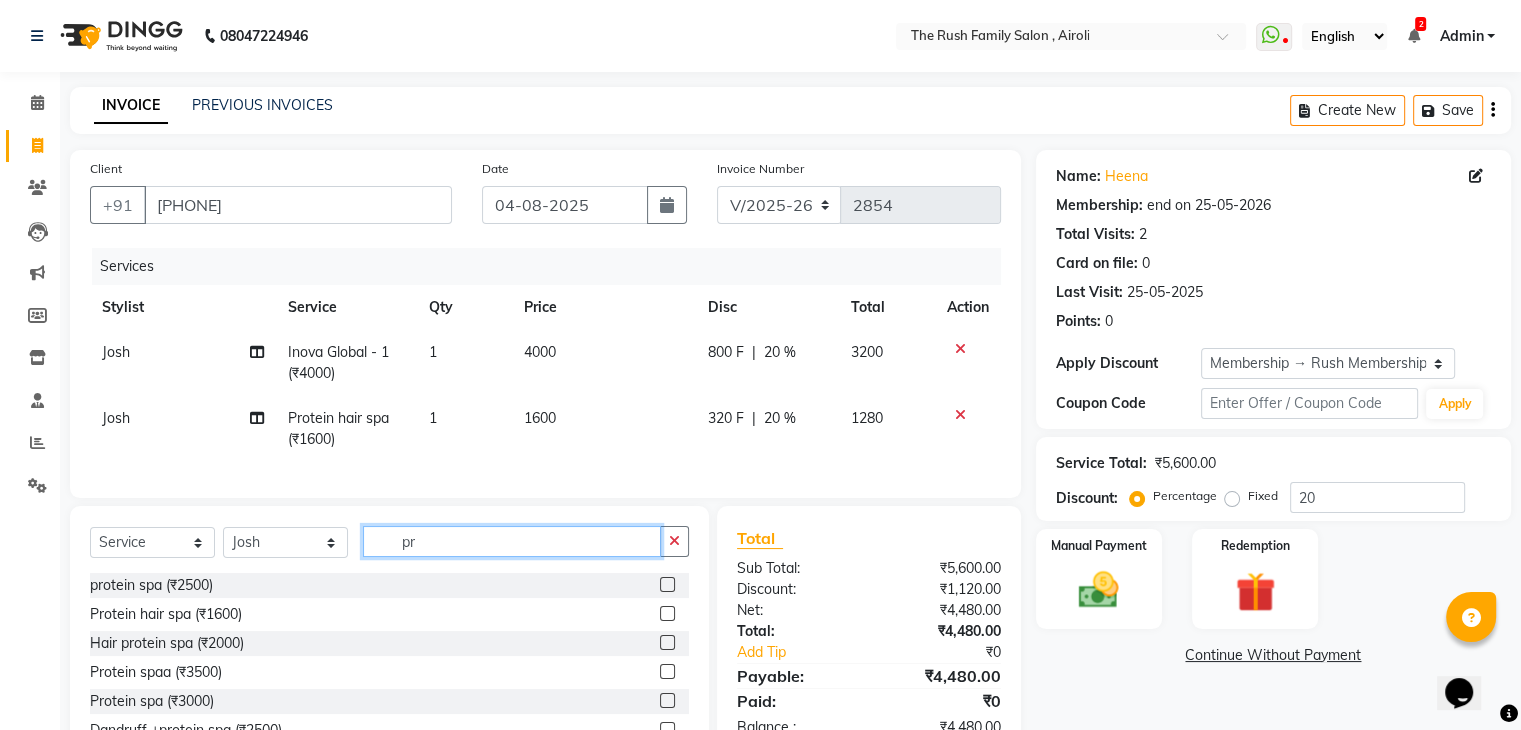 click on "pr" 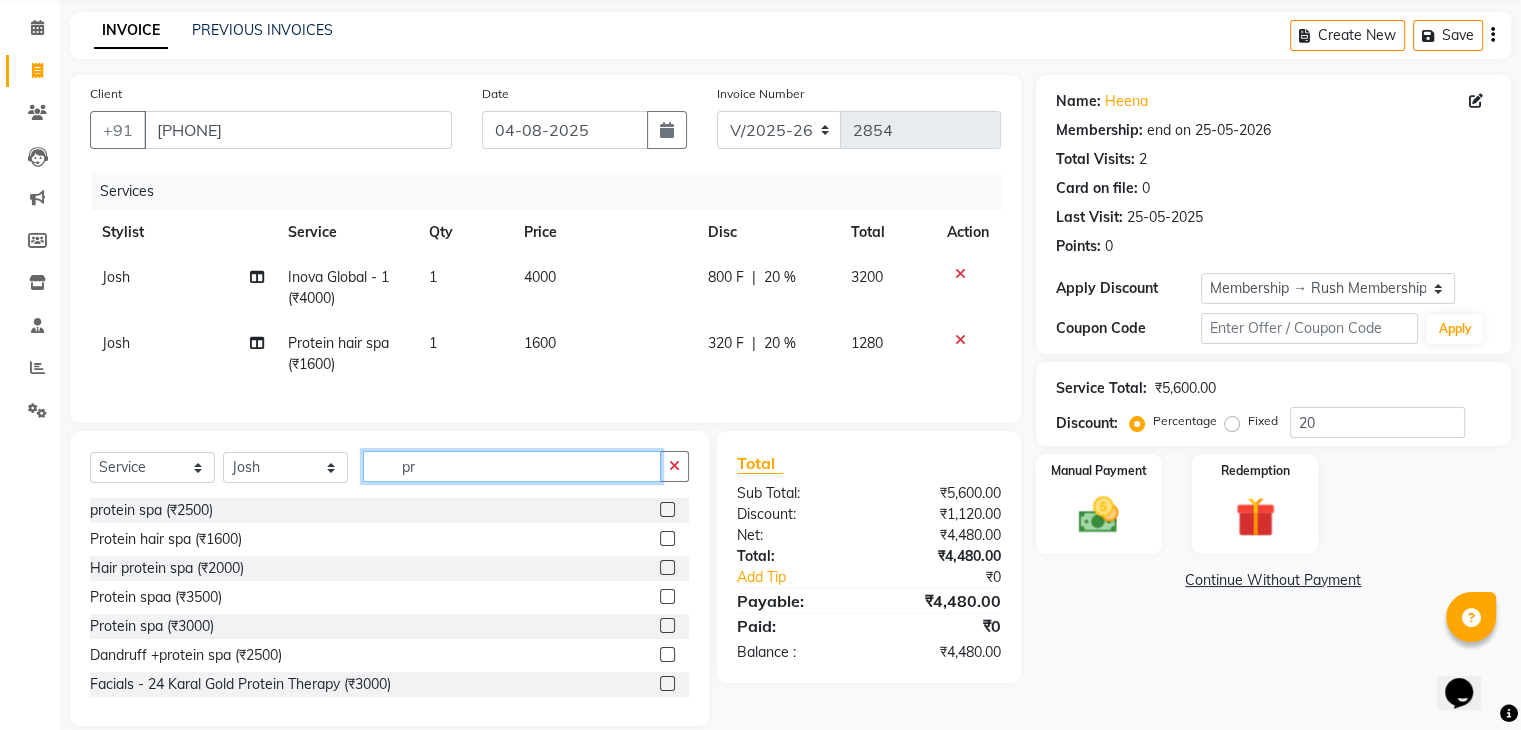 scroll, scrollTop: 100, scrollLeft: 0, axis: vertical 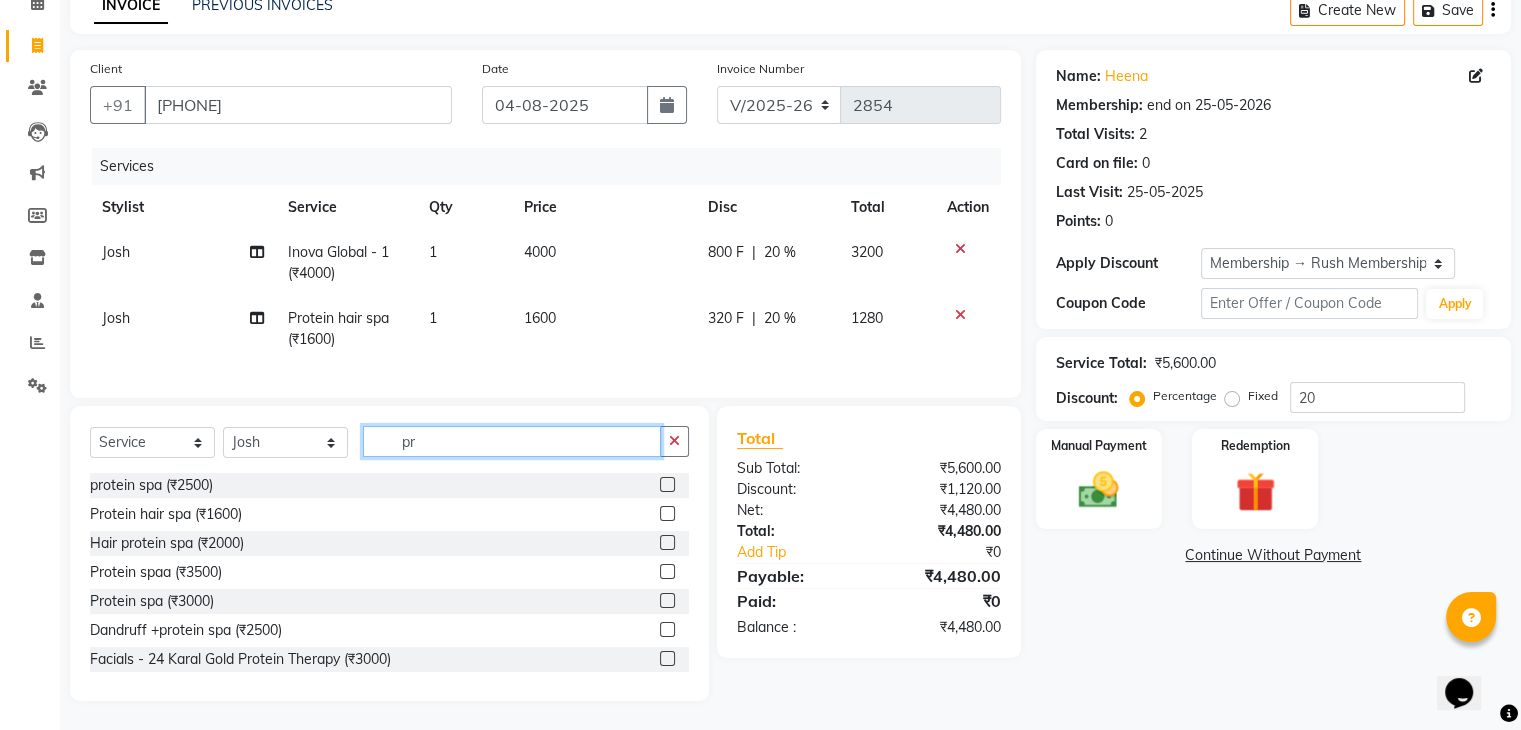 click on "pr" 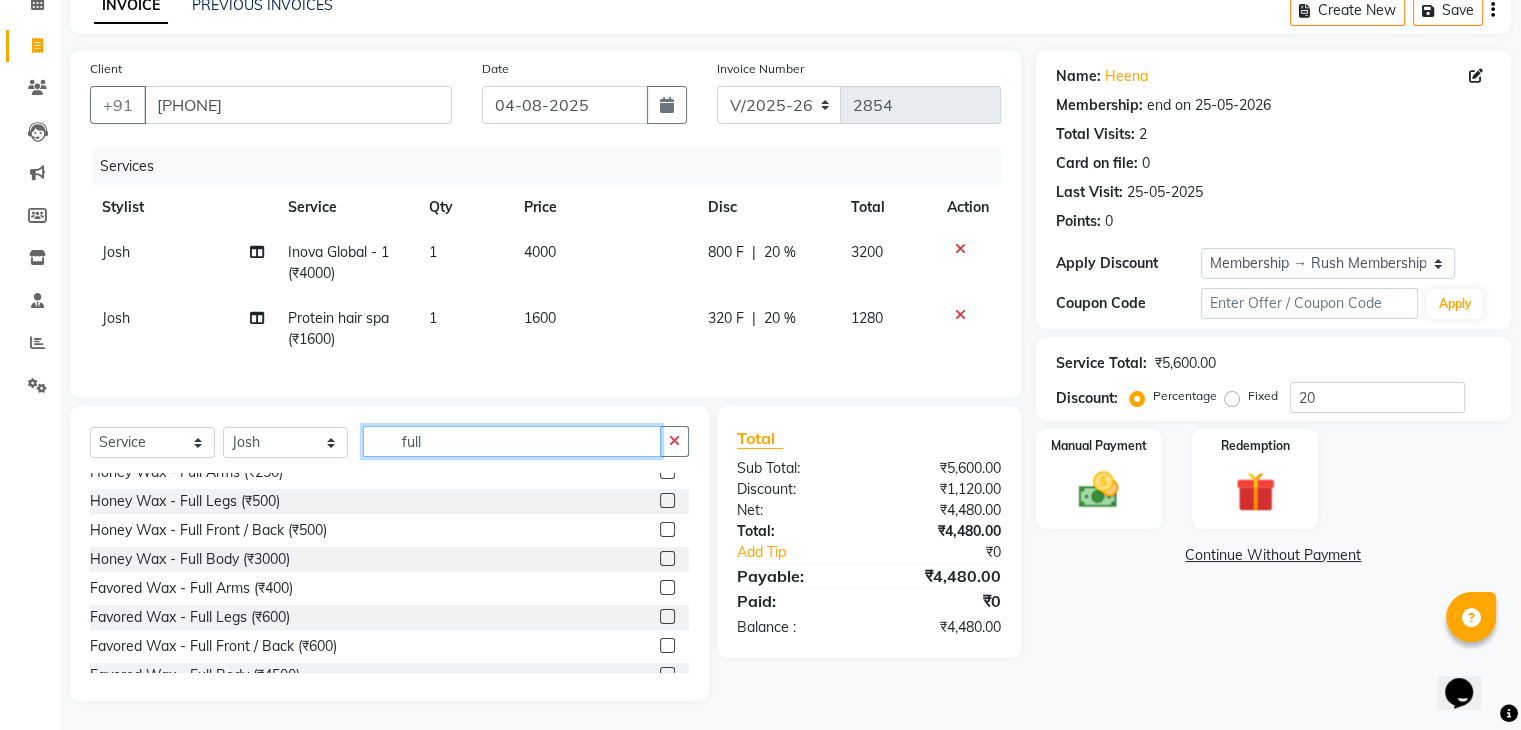 scroll, scrollTop: 336, scrollLeft: 0, axis: vertical 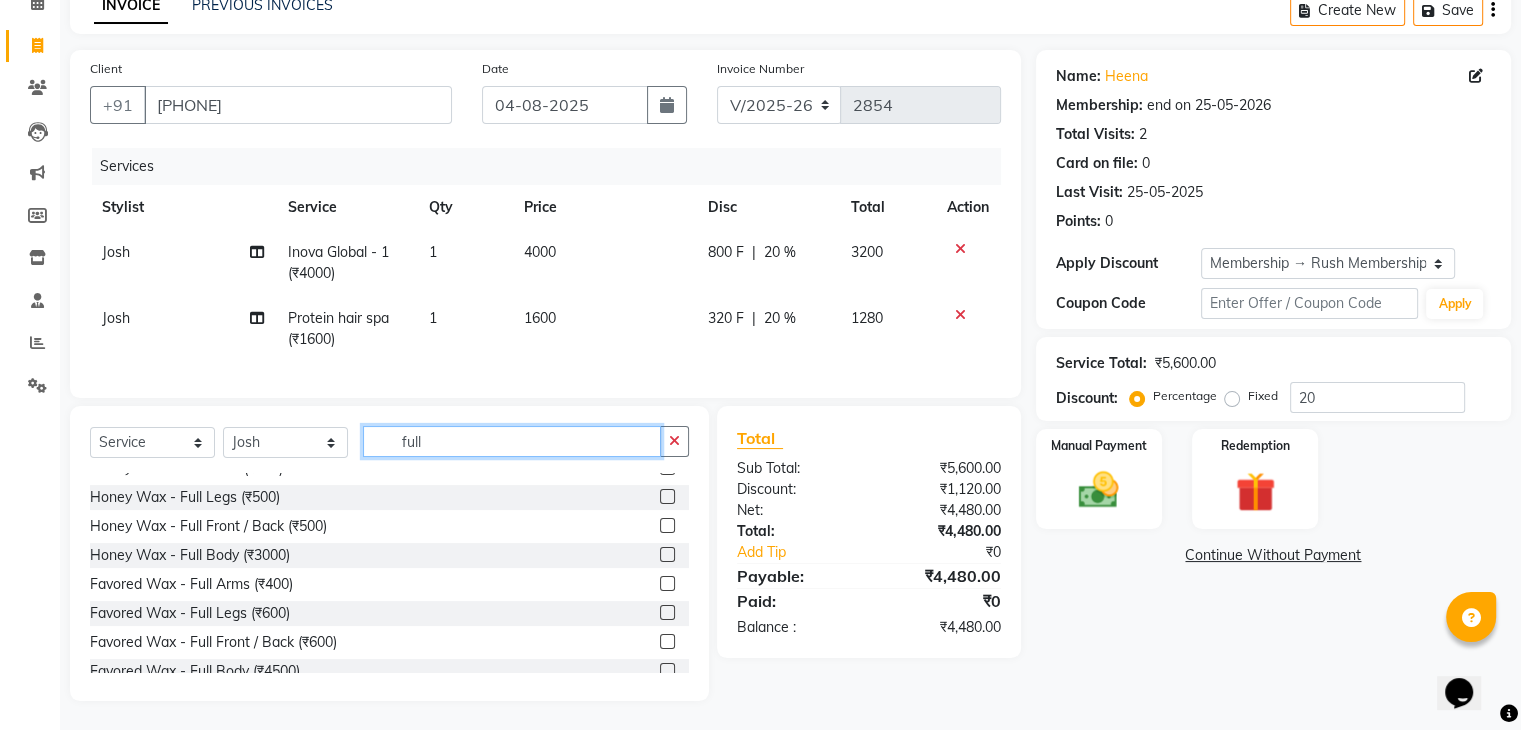 type on "full" 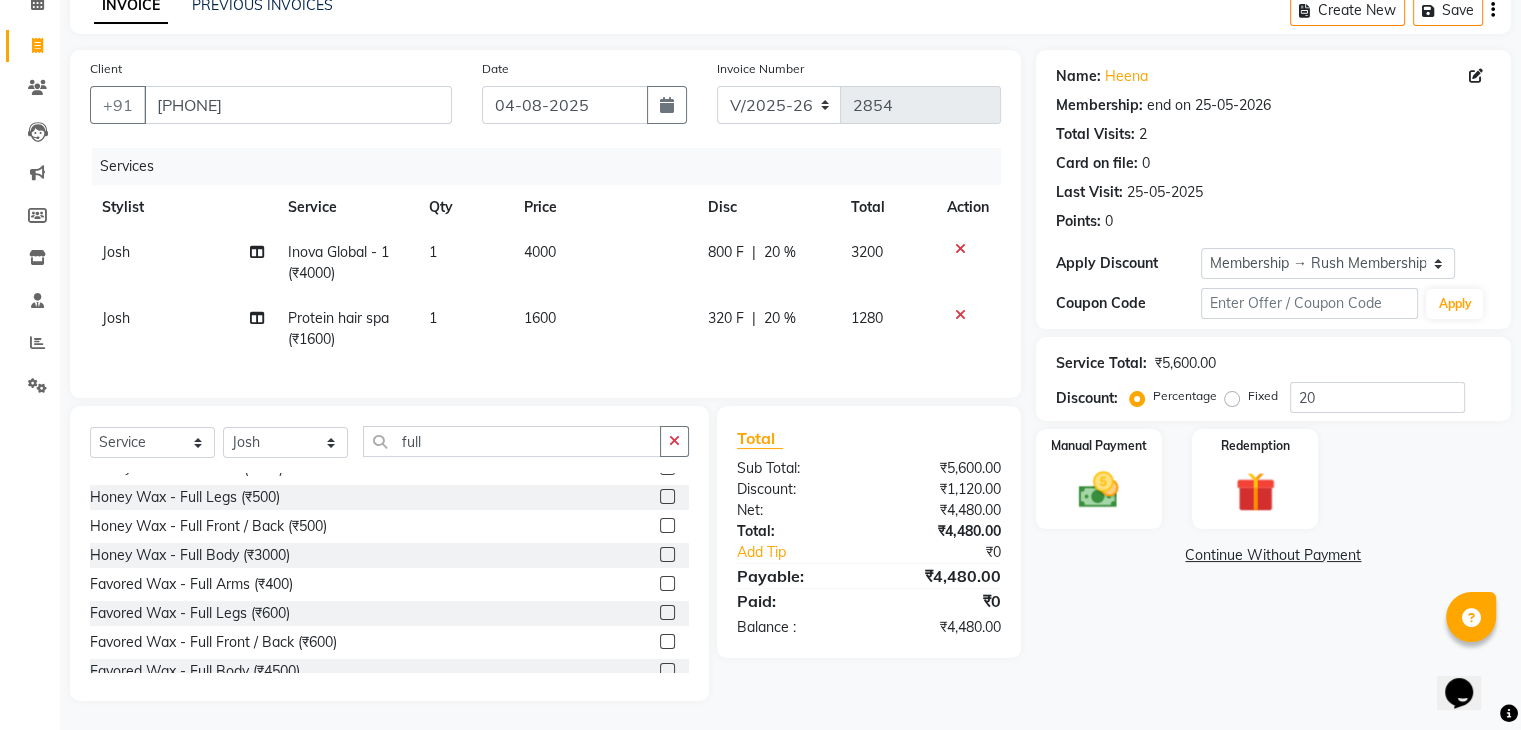click 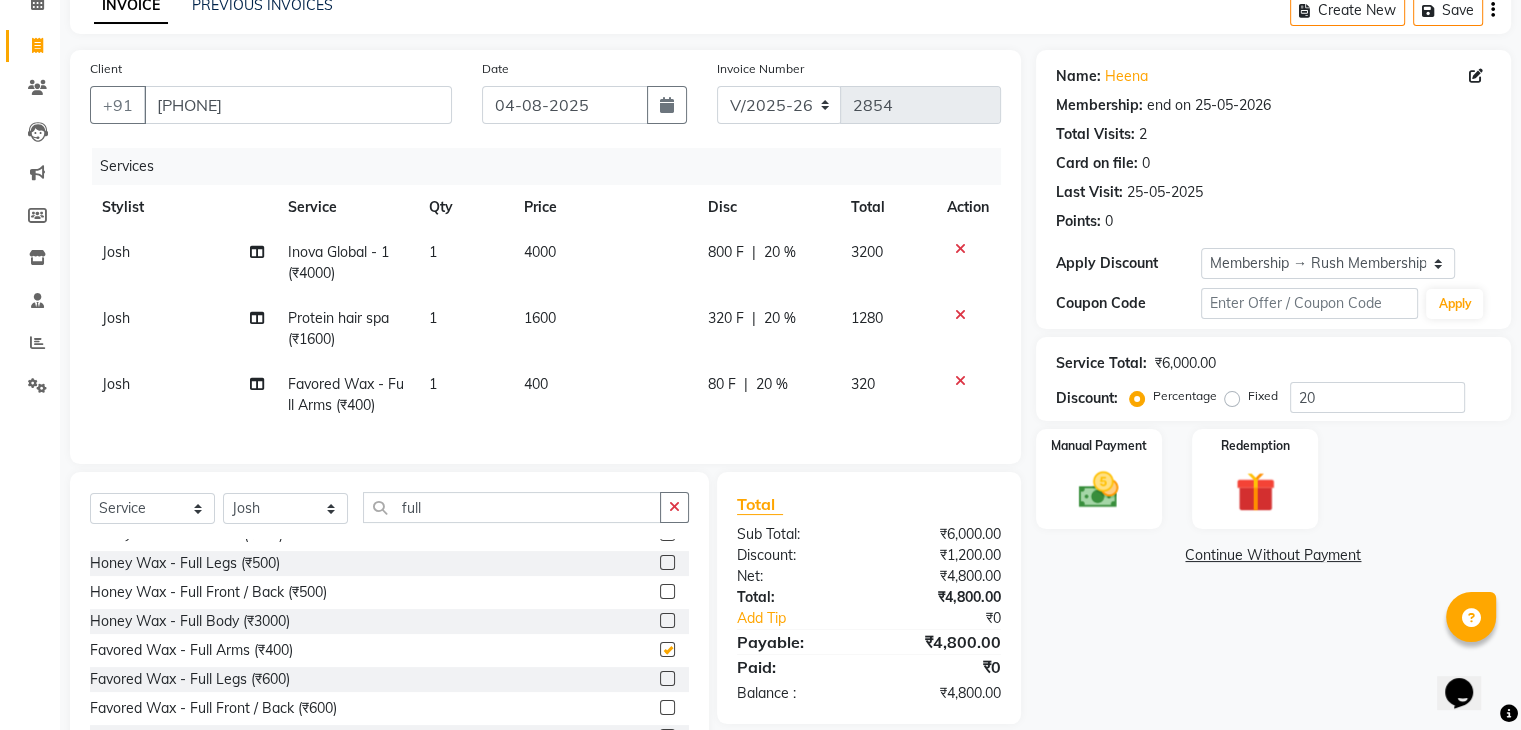 checkbox on "false" 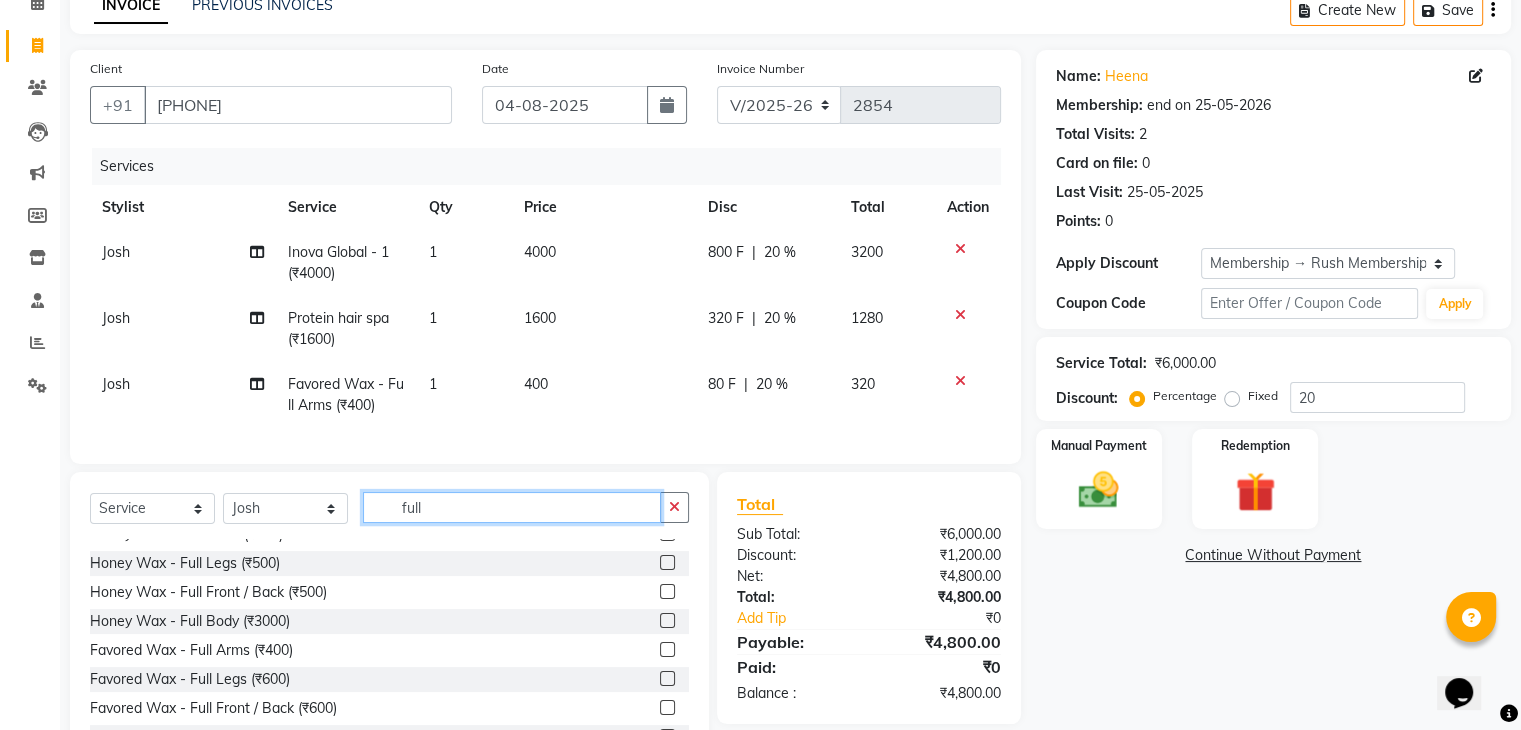 click on "full" 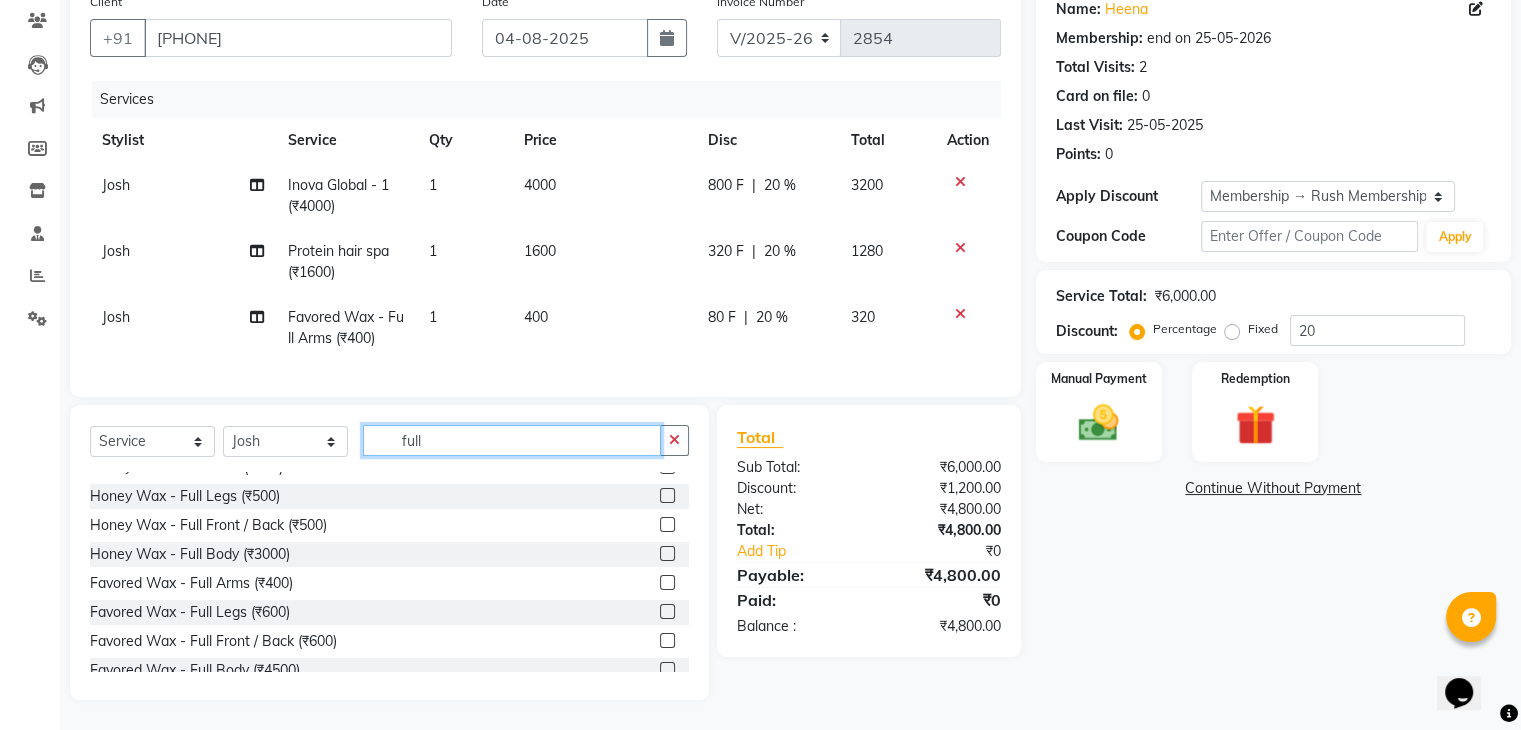 click on "full" 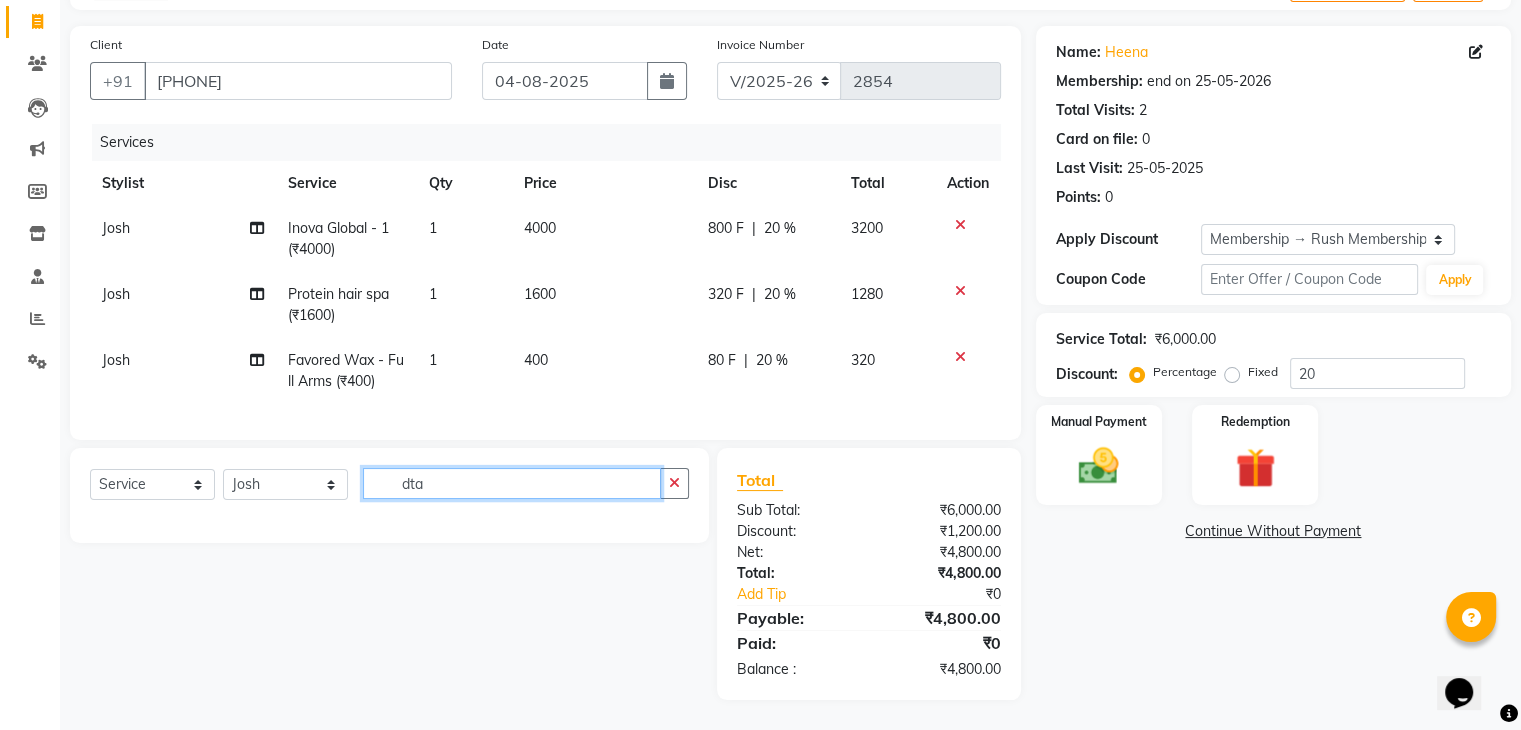 scroll, scrollTop: 140, scrollLeft: 0, axis: vertical 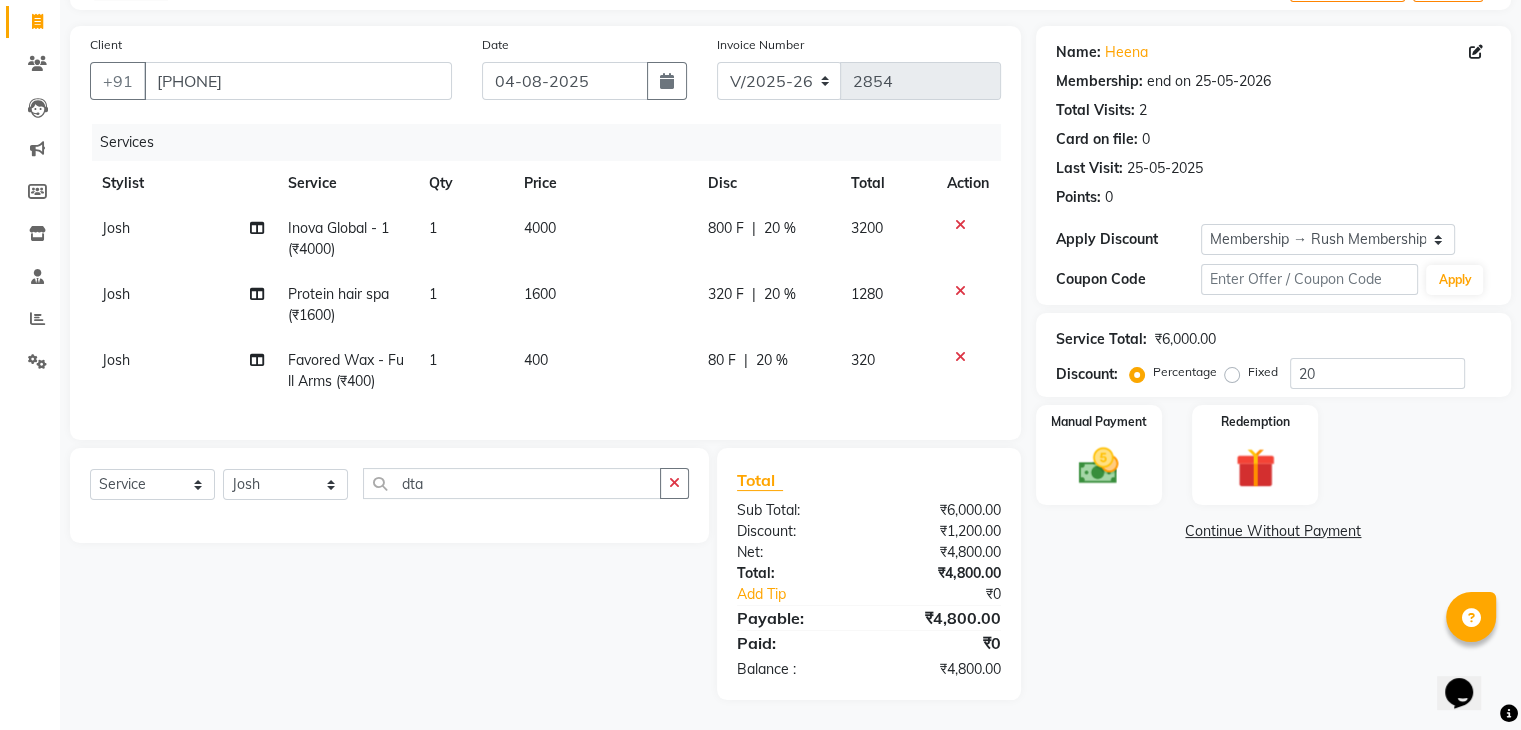 click 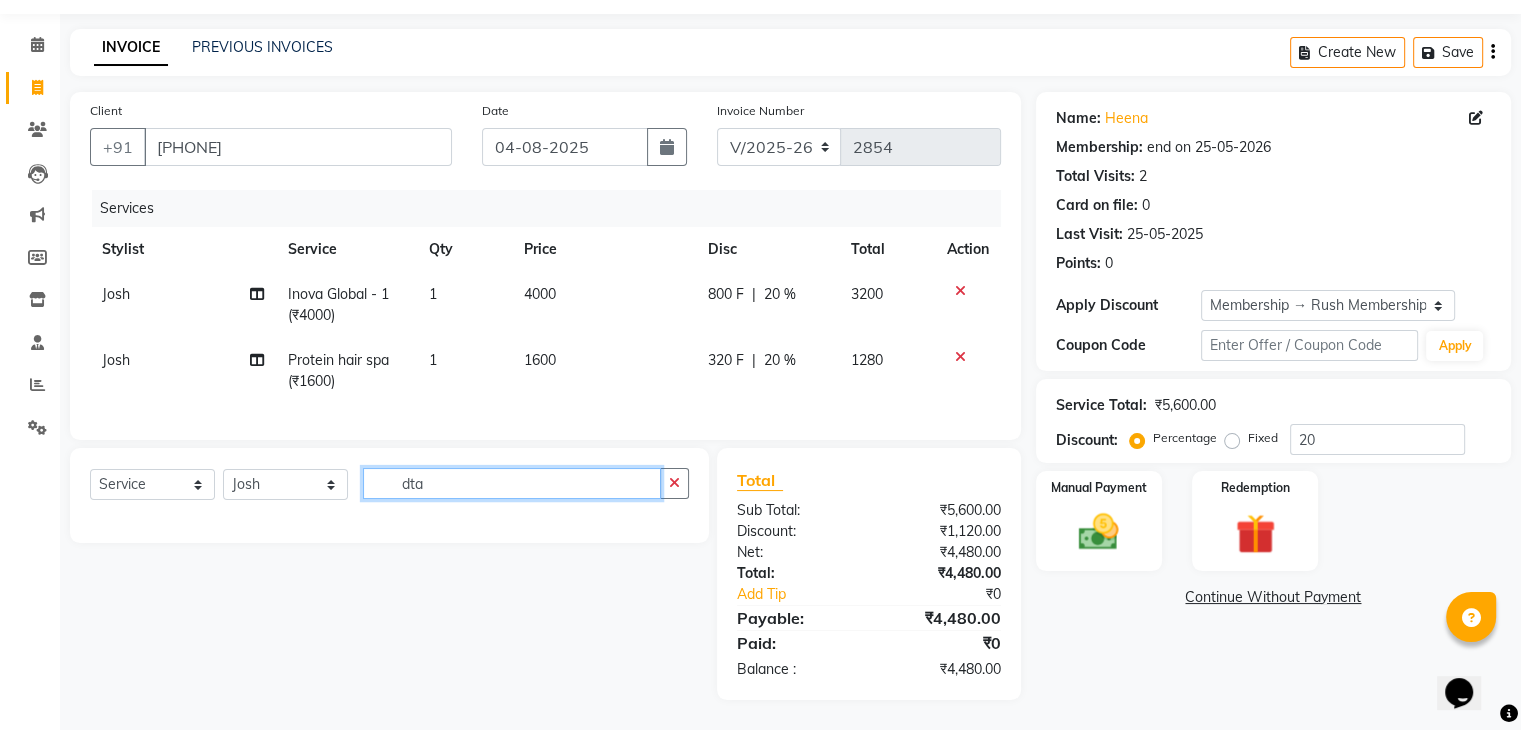 click on "dta" 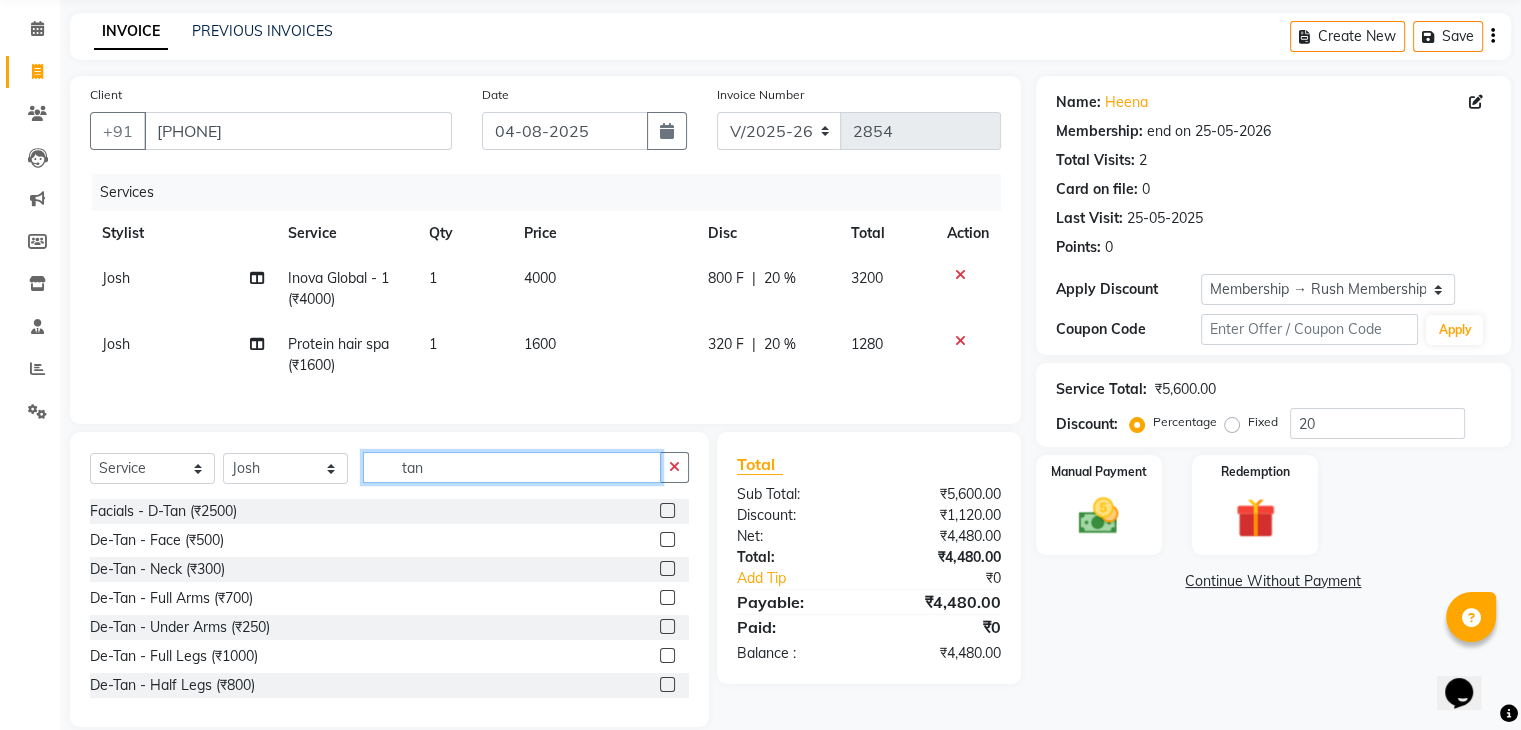type on "tan" 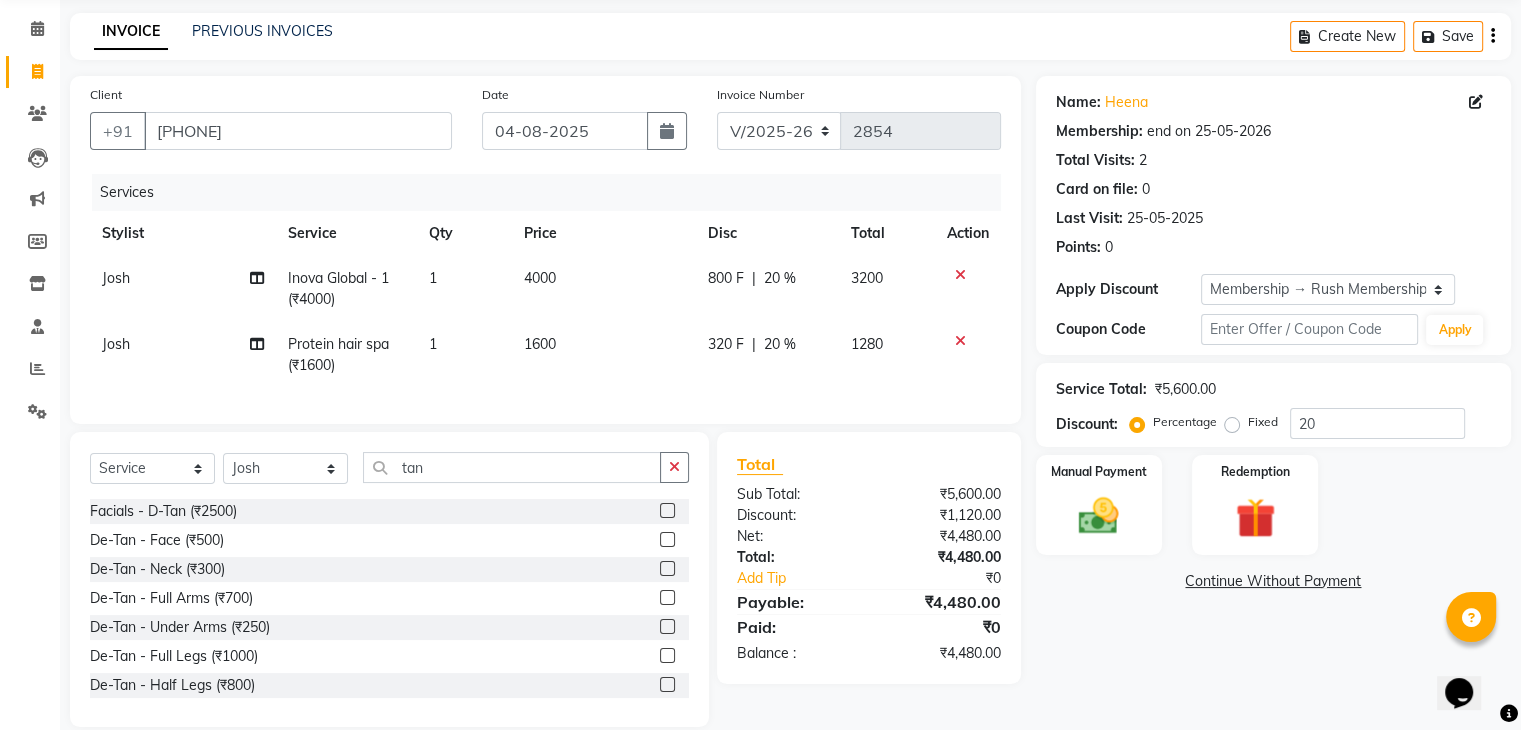 click on "De-Tan - Full Arms (₹700)" 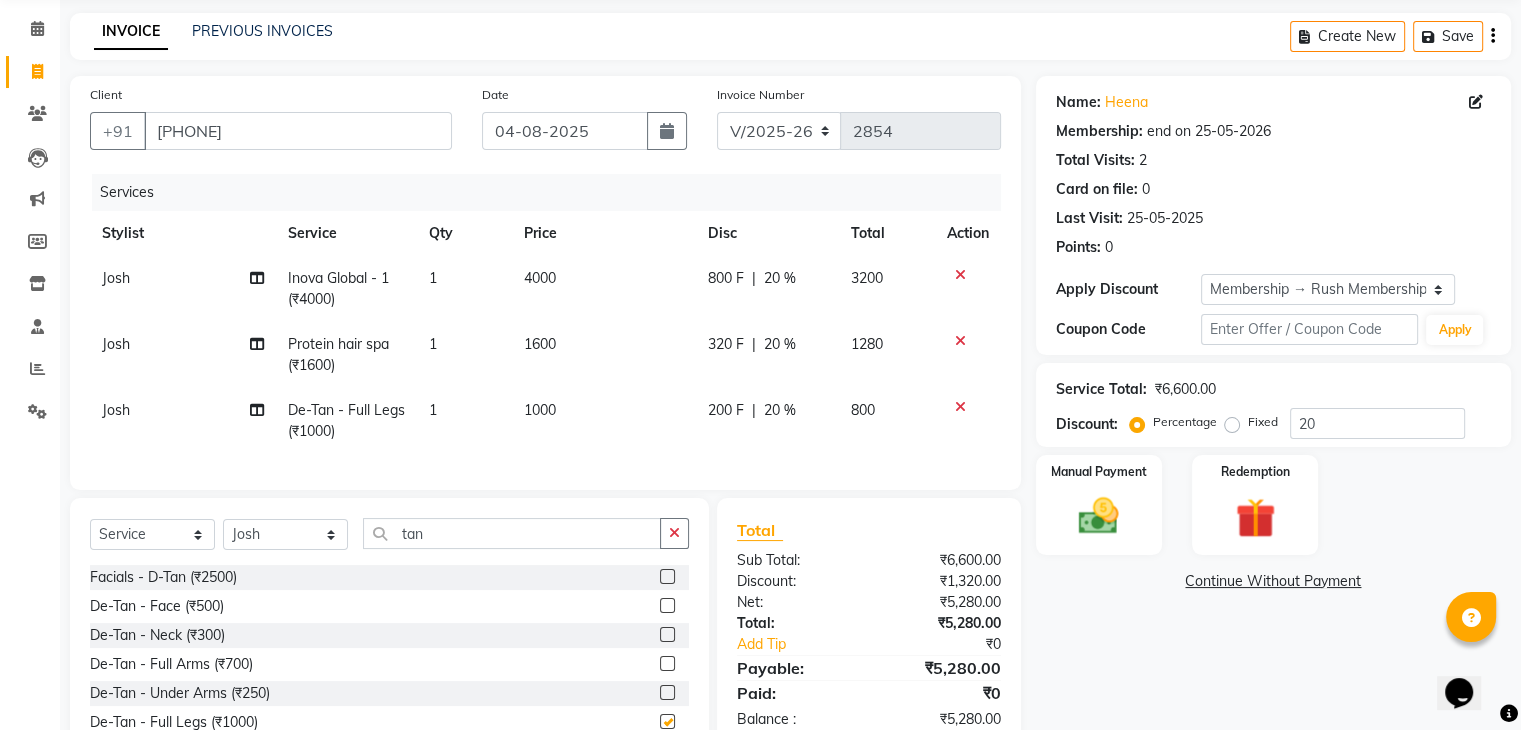 checkbox on "false" 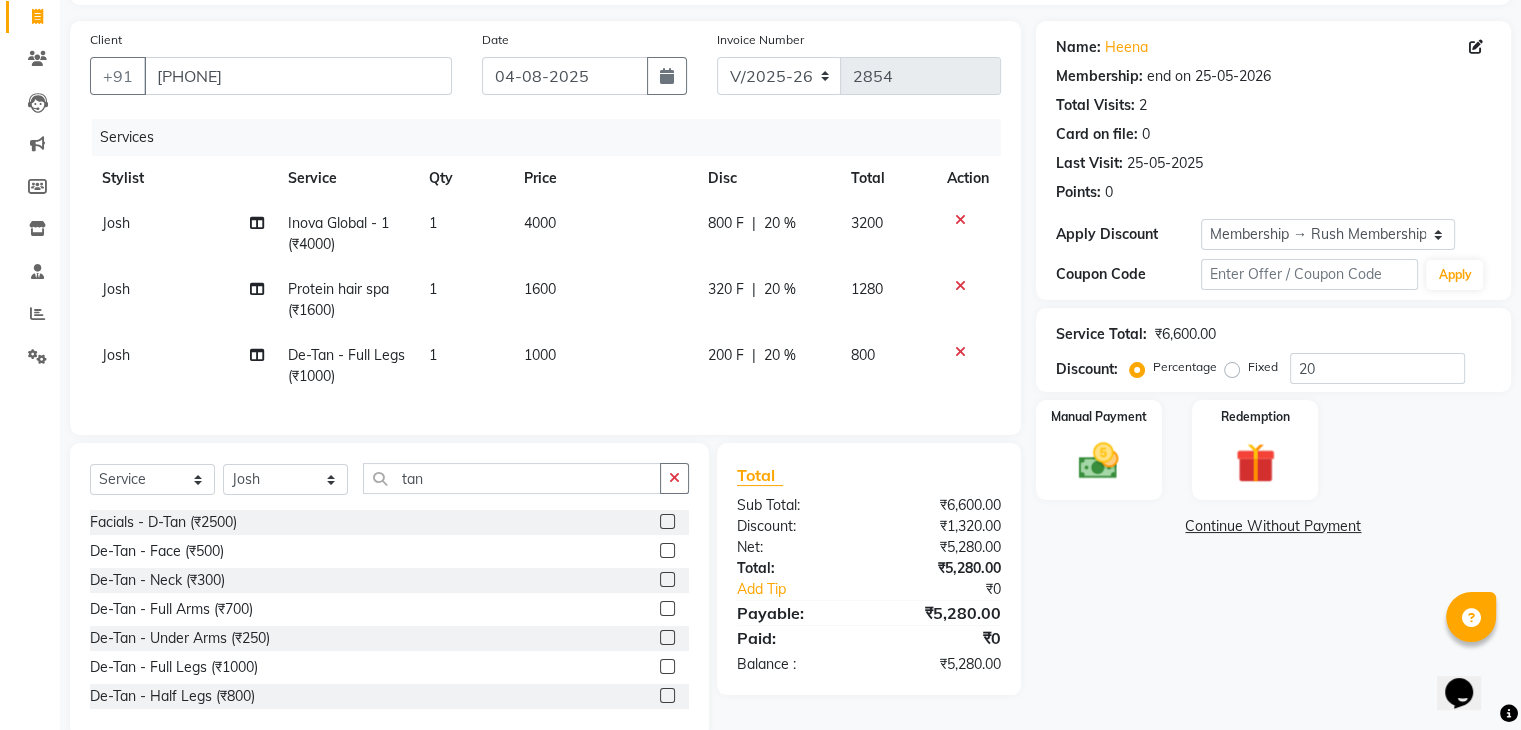 scroll, scrollTop: 132, scrollLeft: 0, axis: vertical 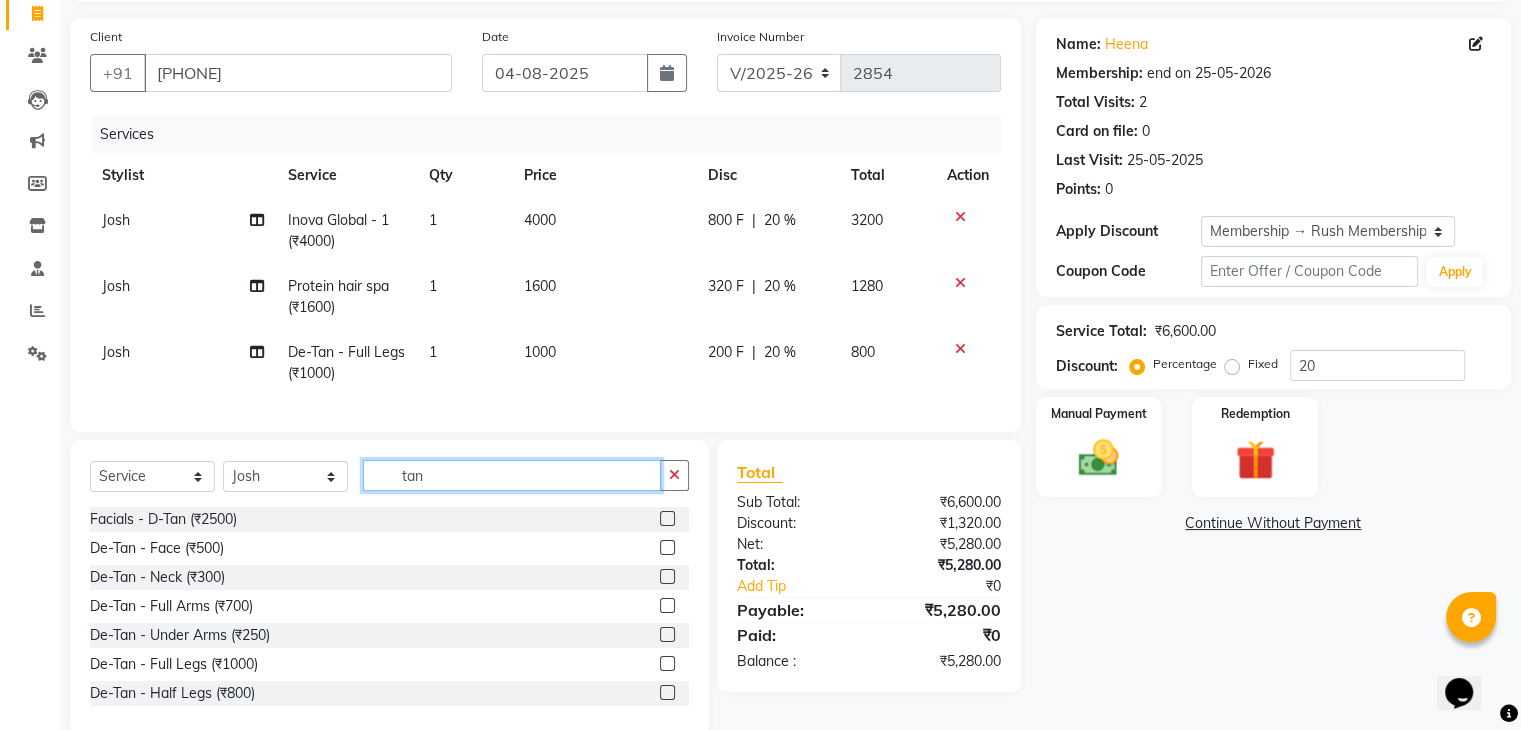 click on "tan" 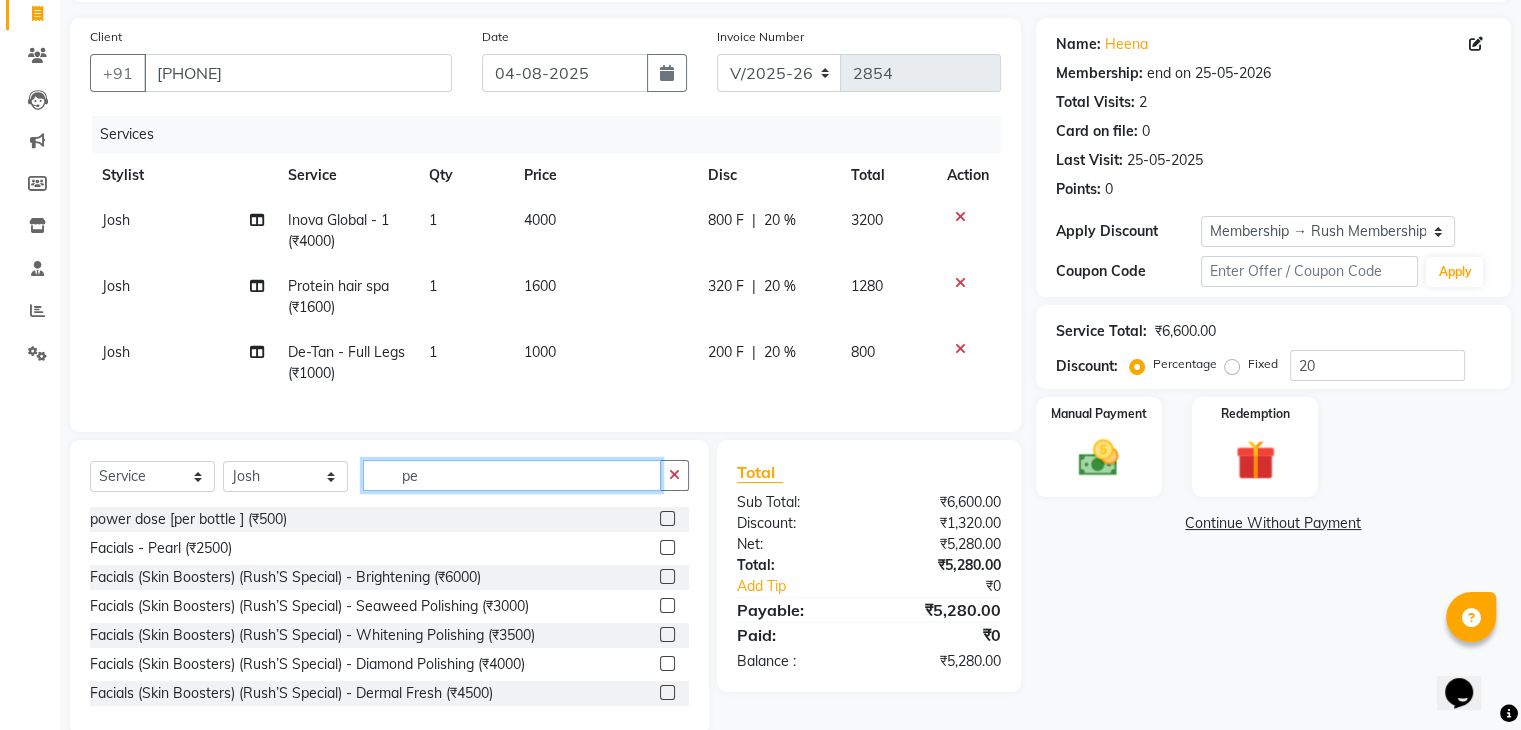 type on "p" 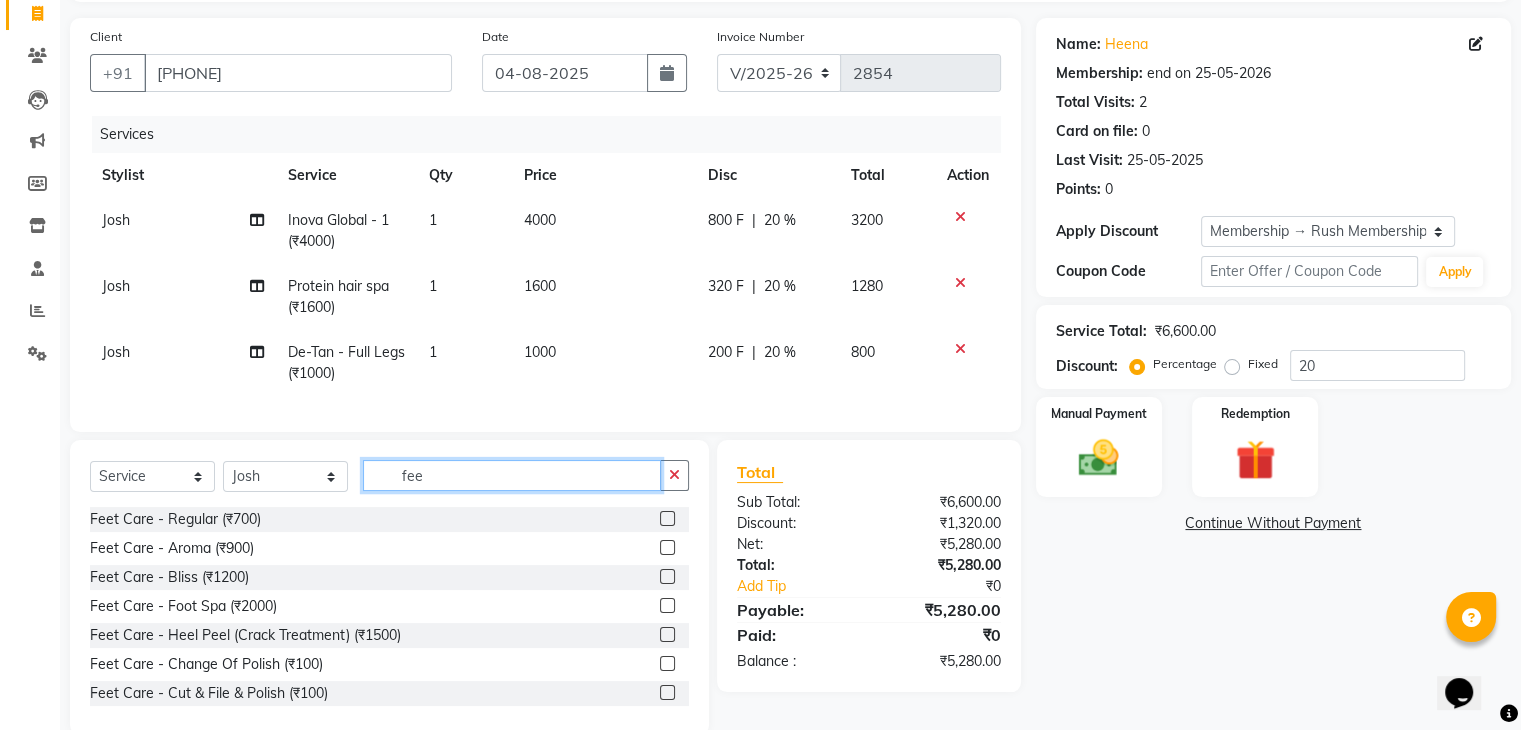 type on "fee" 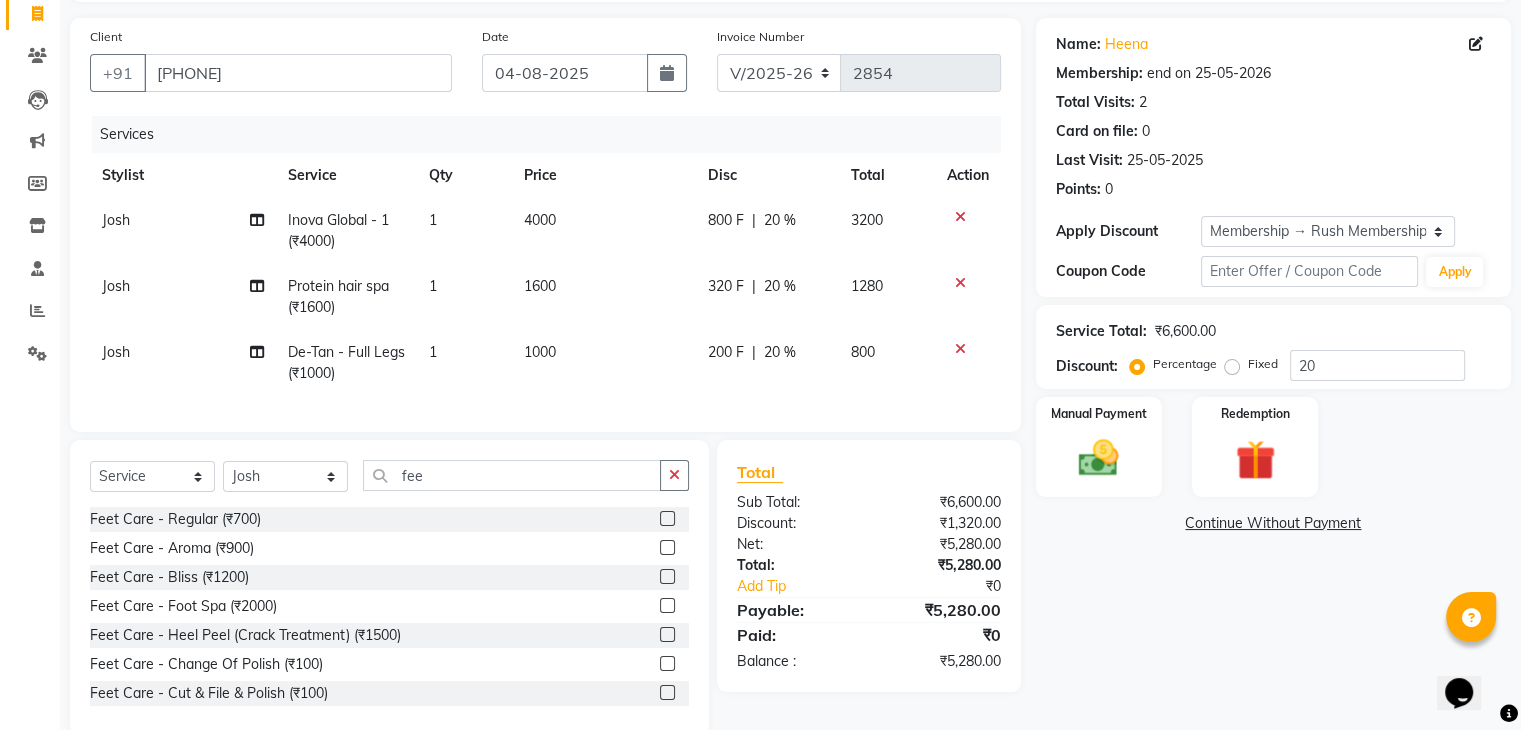click 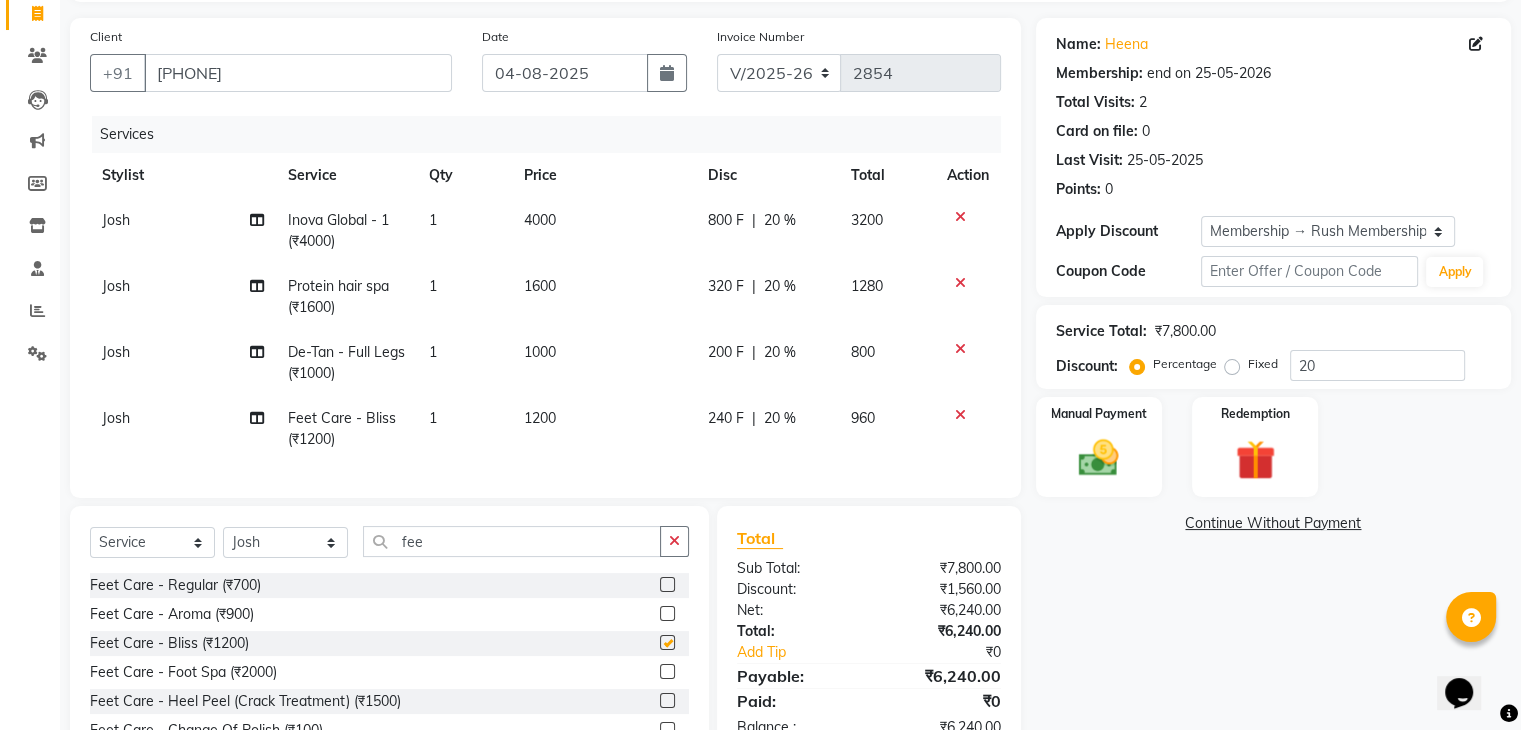 checkbox on "false" 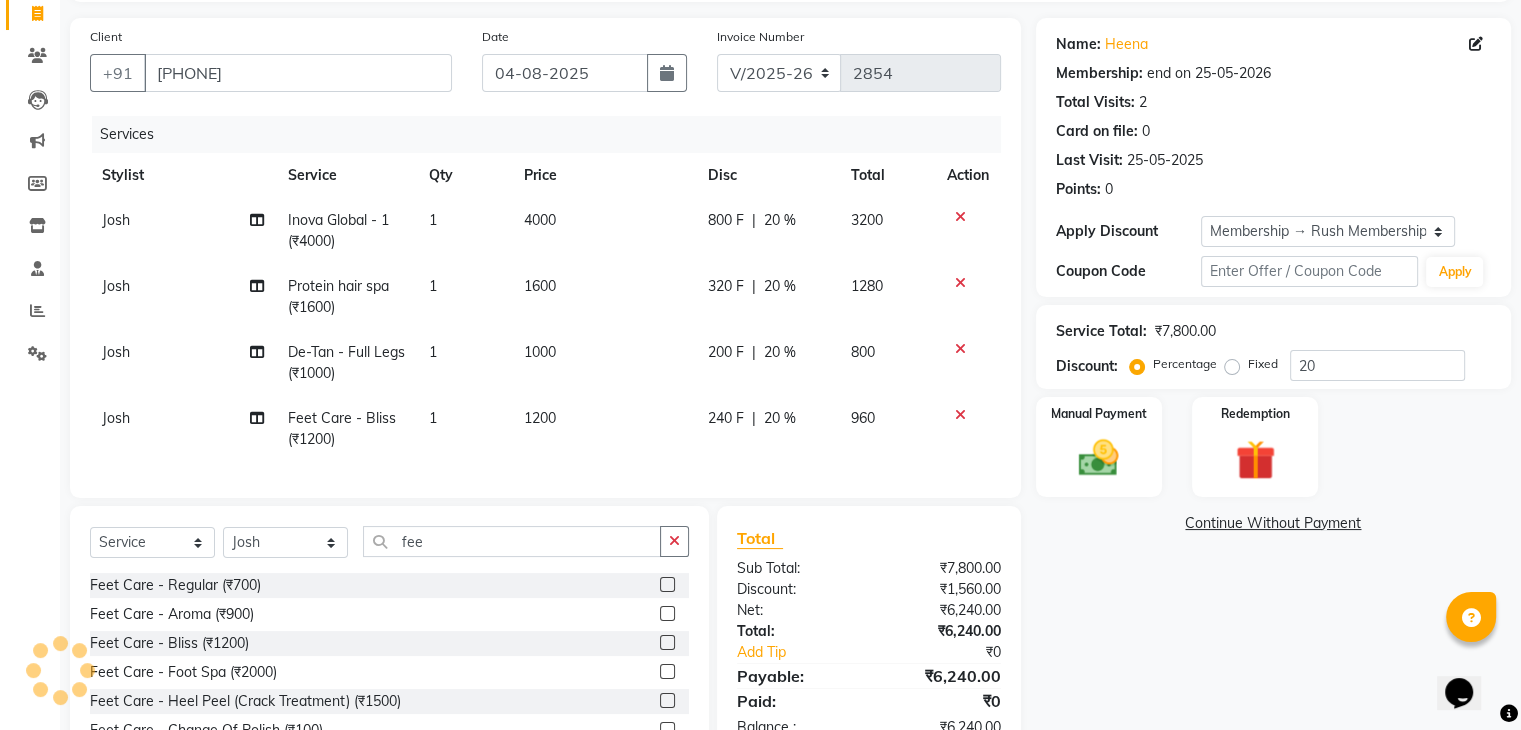 click on "200 F" 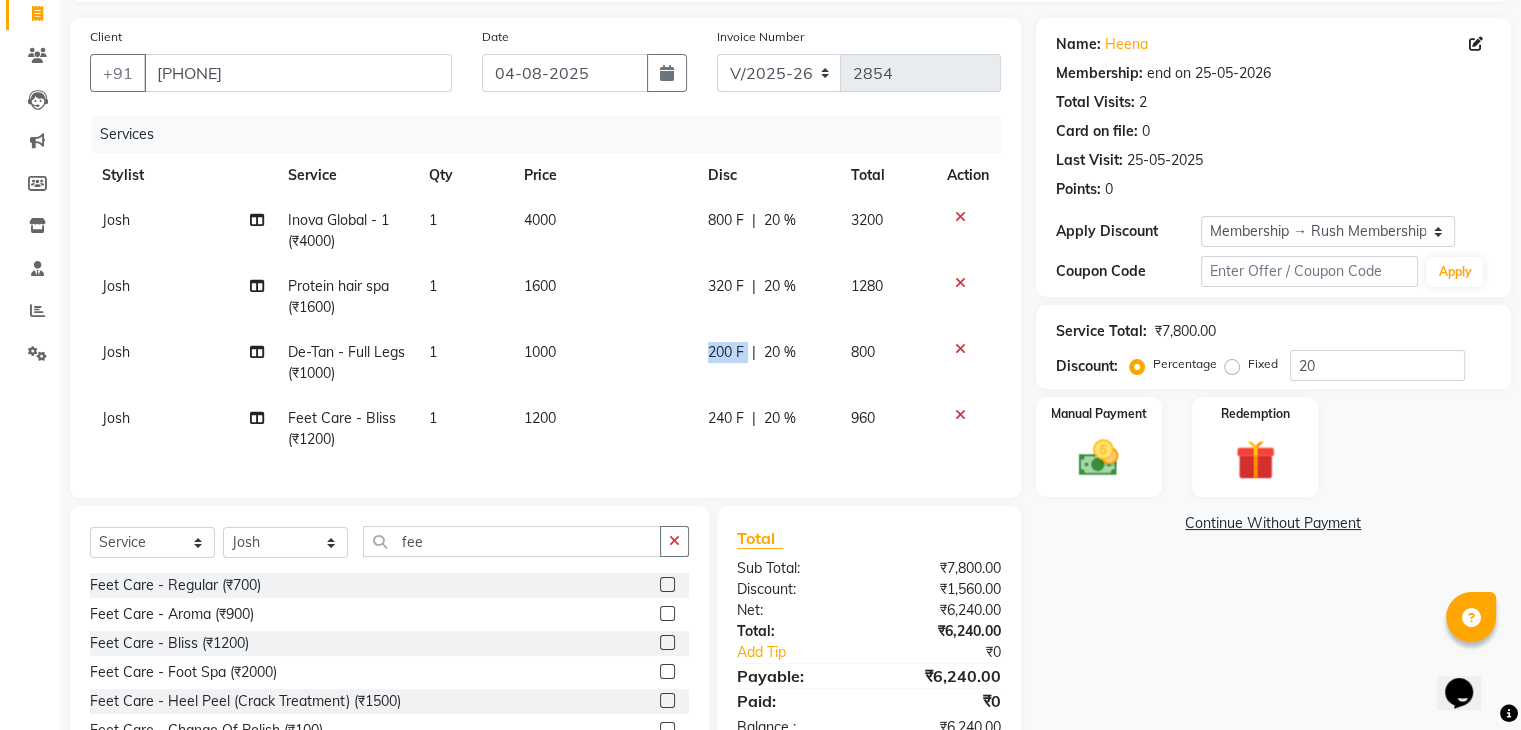 click on "200 F | 20 %" 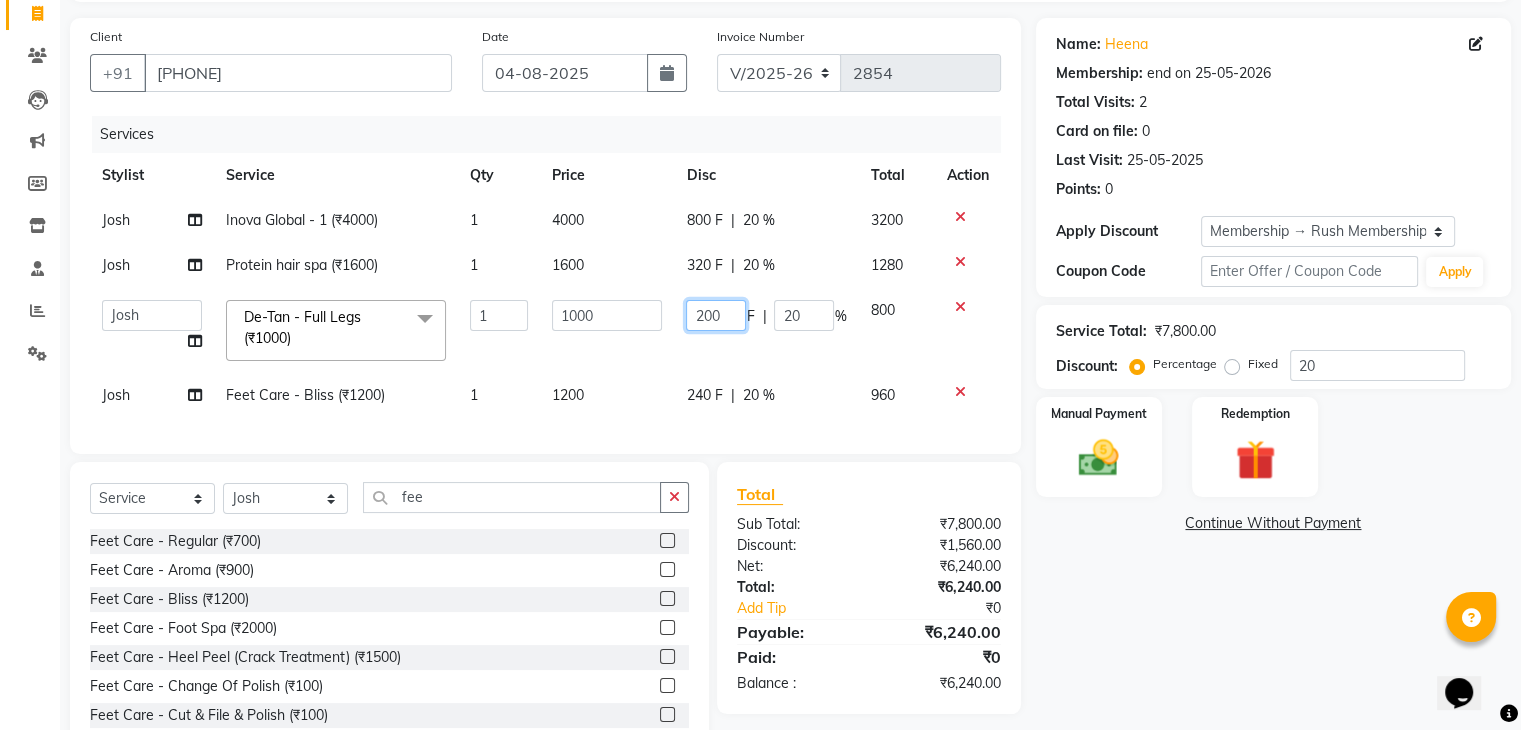click on "200" 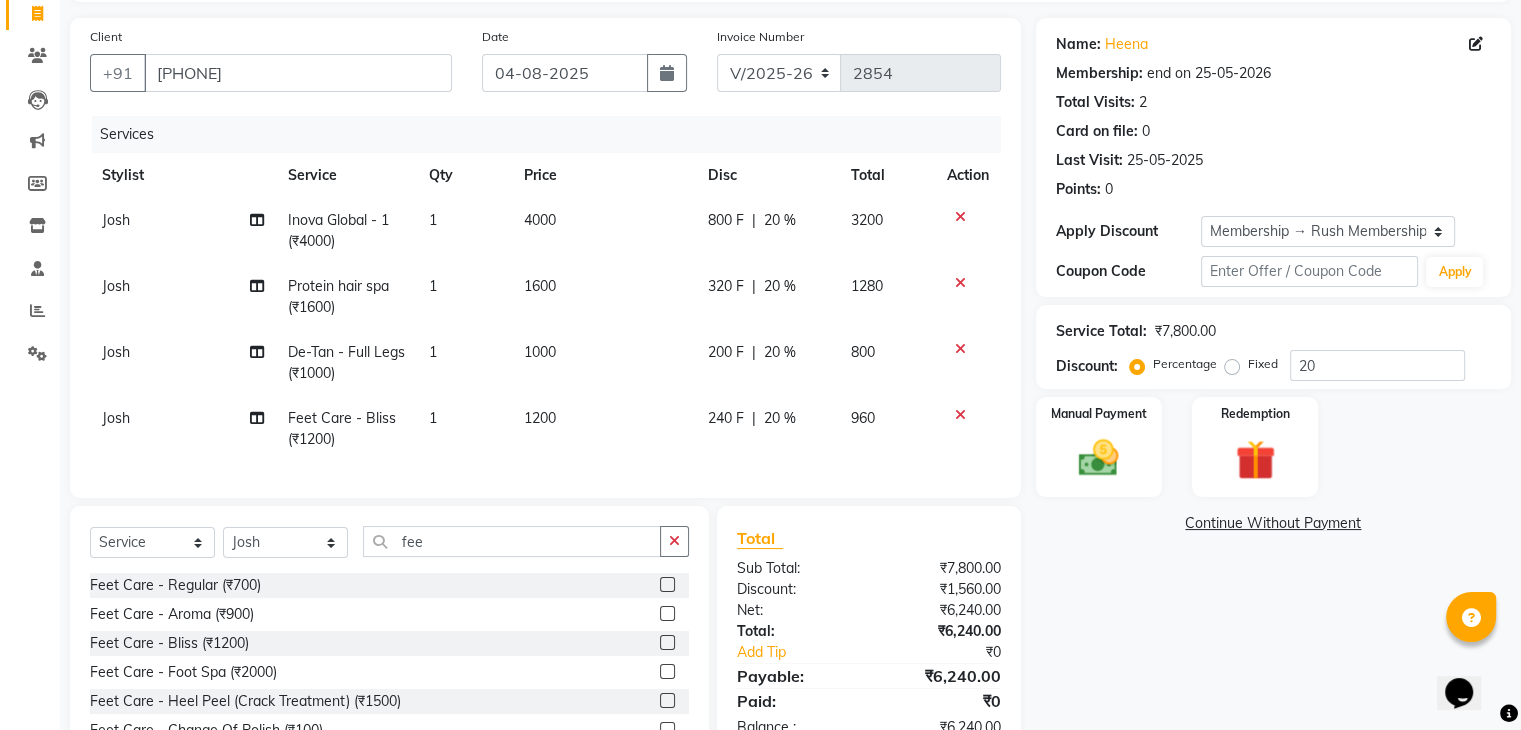 click on "240 F | 20 %" 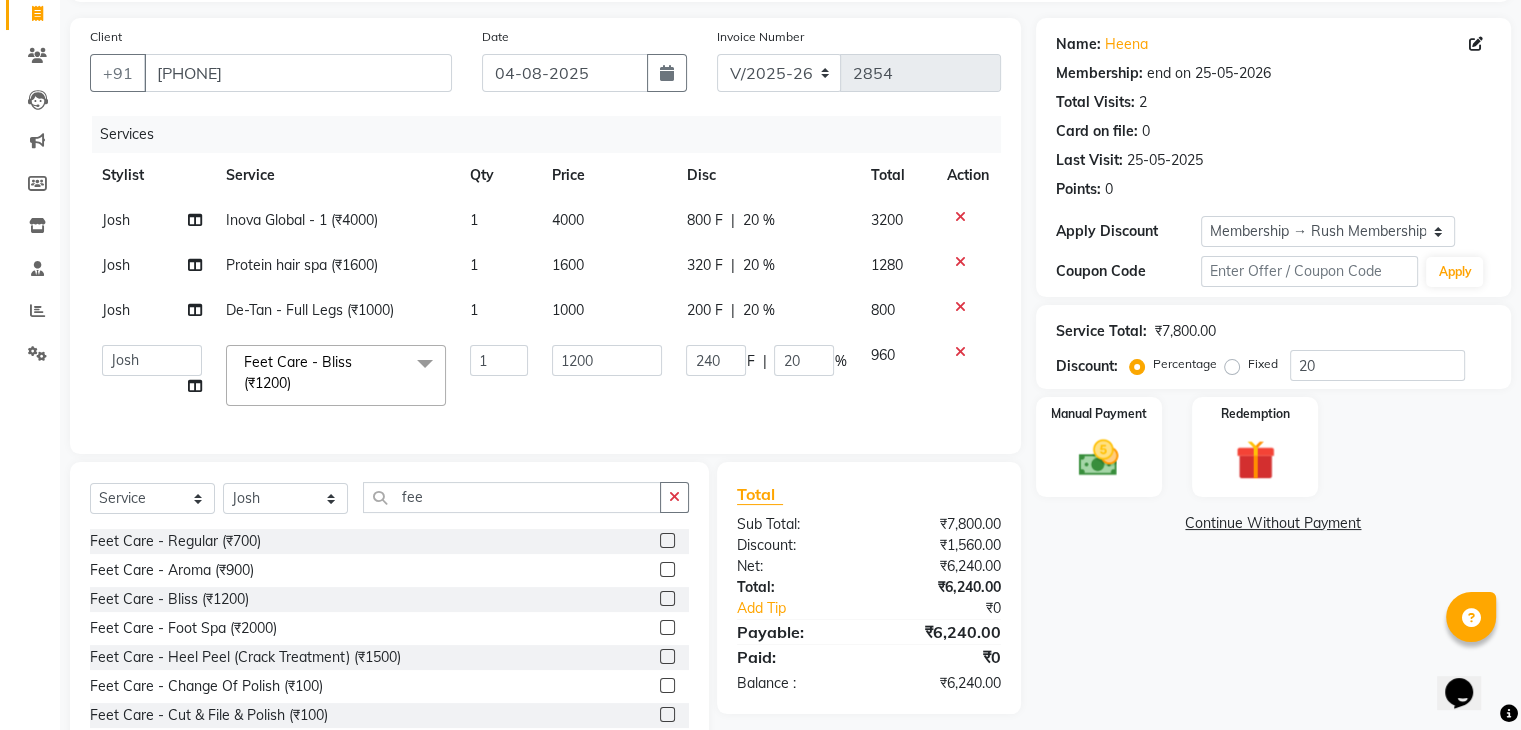 click on "240 F | 20 %" 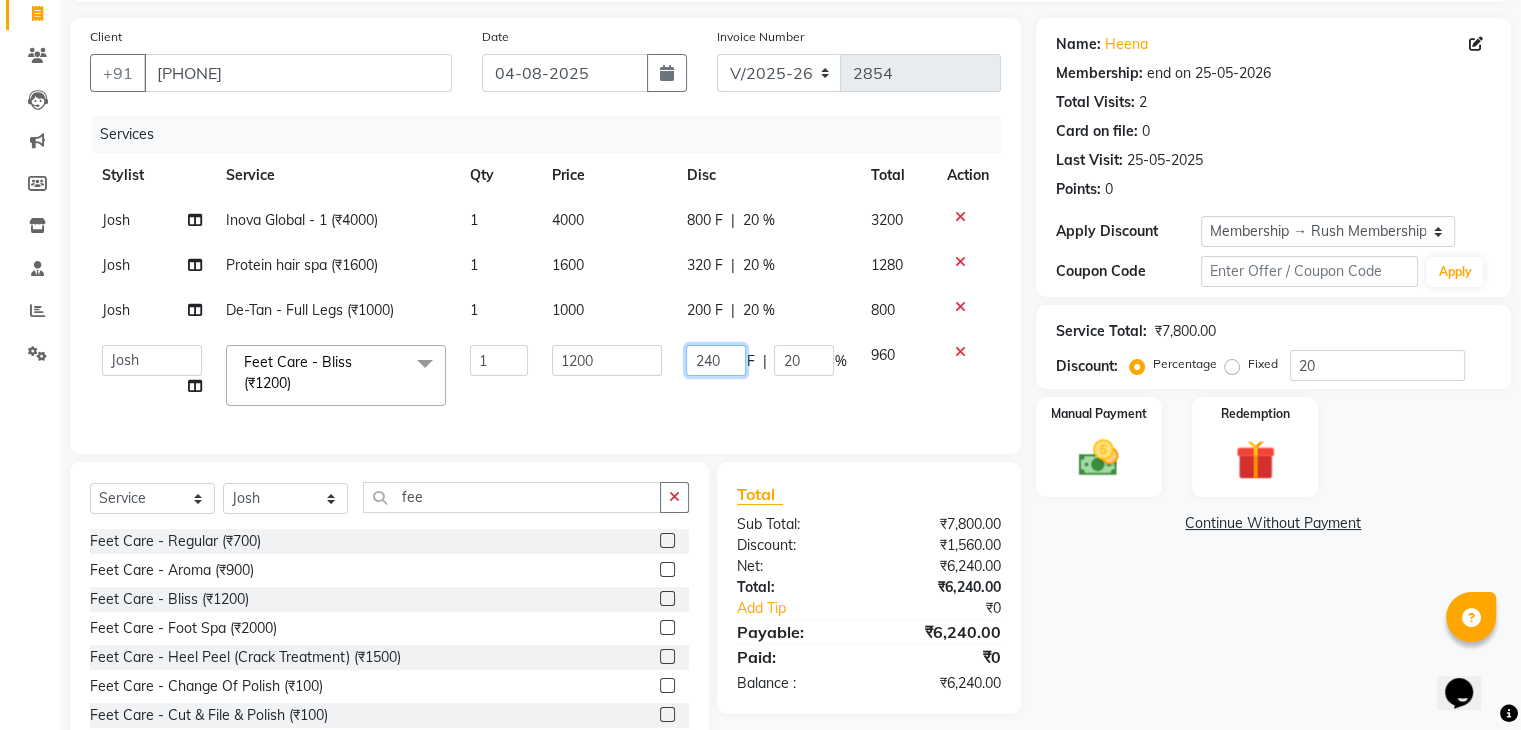 click on "240" 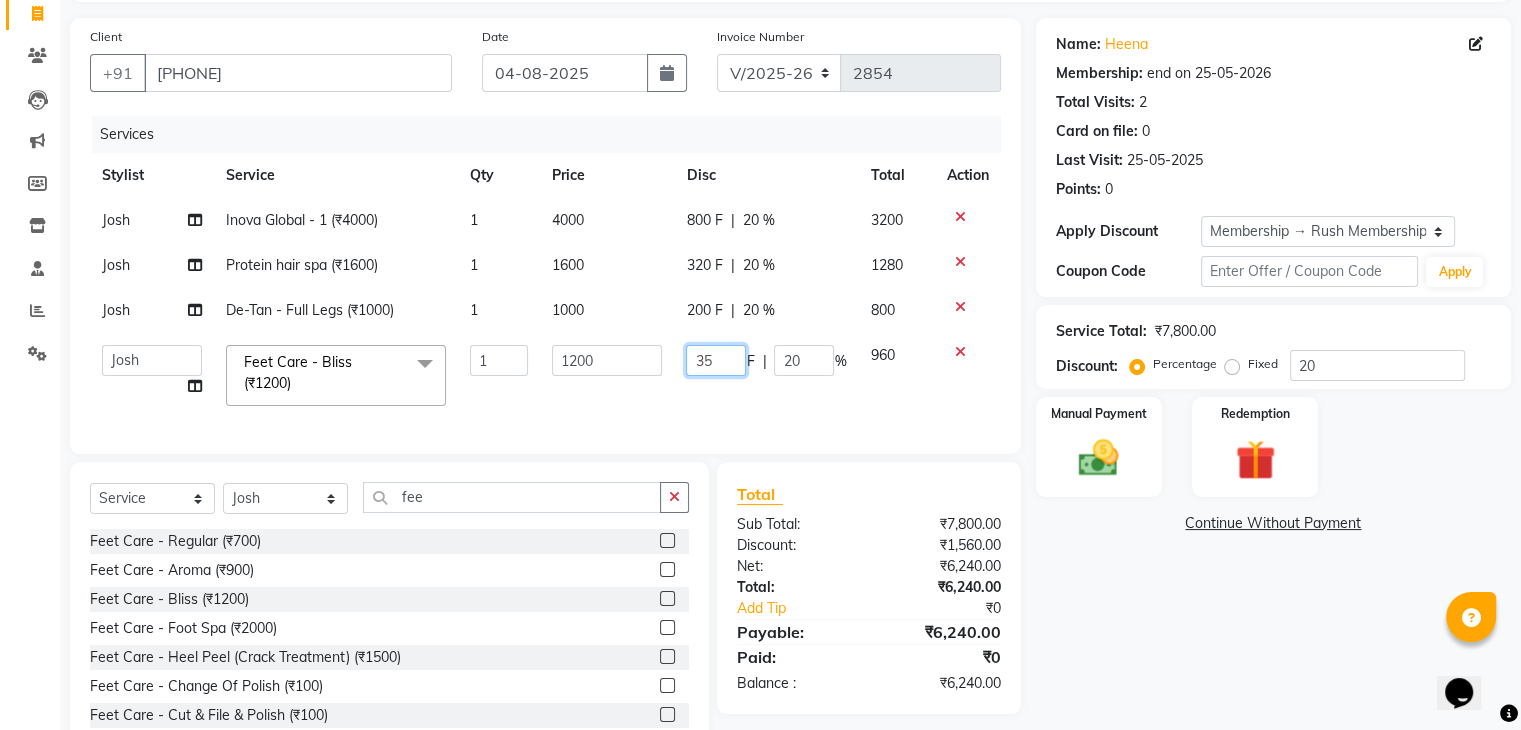 type on "350" 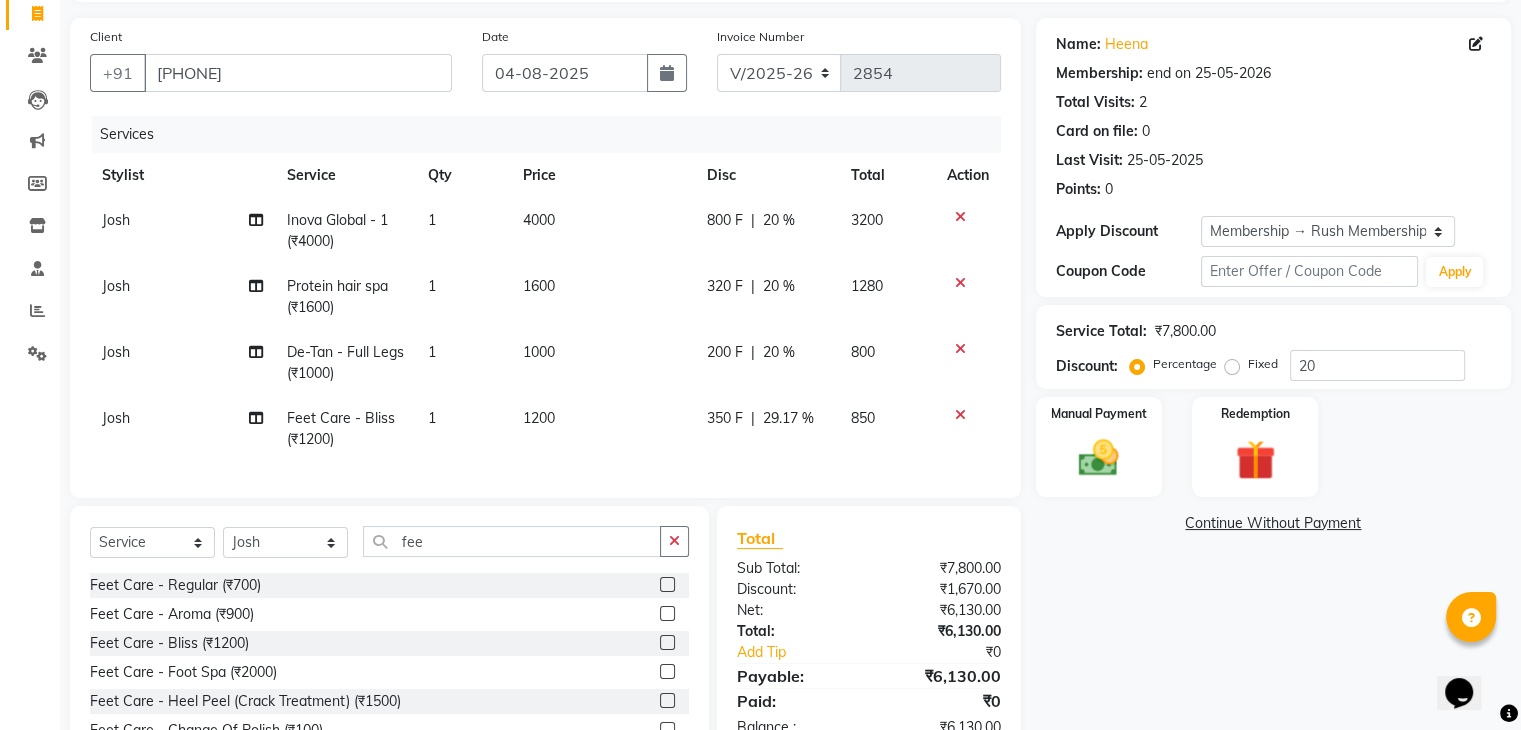 click on "Josh Inova Global - 1 (₹4000) 1 4000 800 F | 20 % 3200 Josh Protein hair spa (₹1600) 1 1600 320 F | 20 % 1280 Josh De-Tan - Full Legs (₹1000) 1 1000 200 F | 20 % 800 Josh Feet Care - Bliss (₹1200) 1 1200 350 F | 29.17 % 850" 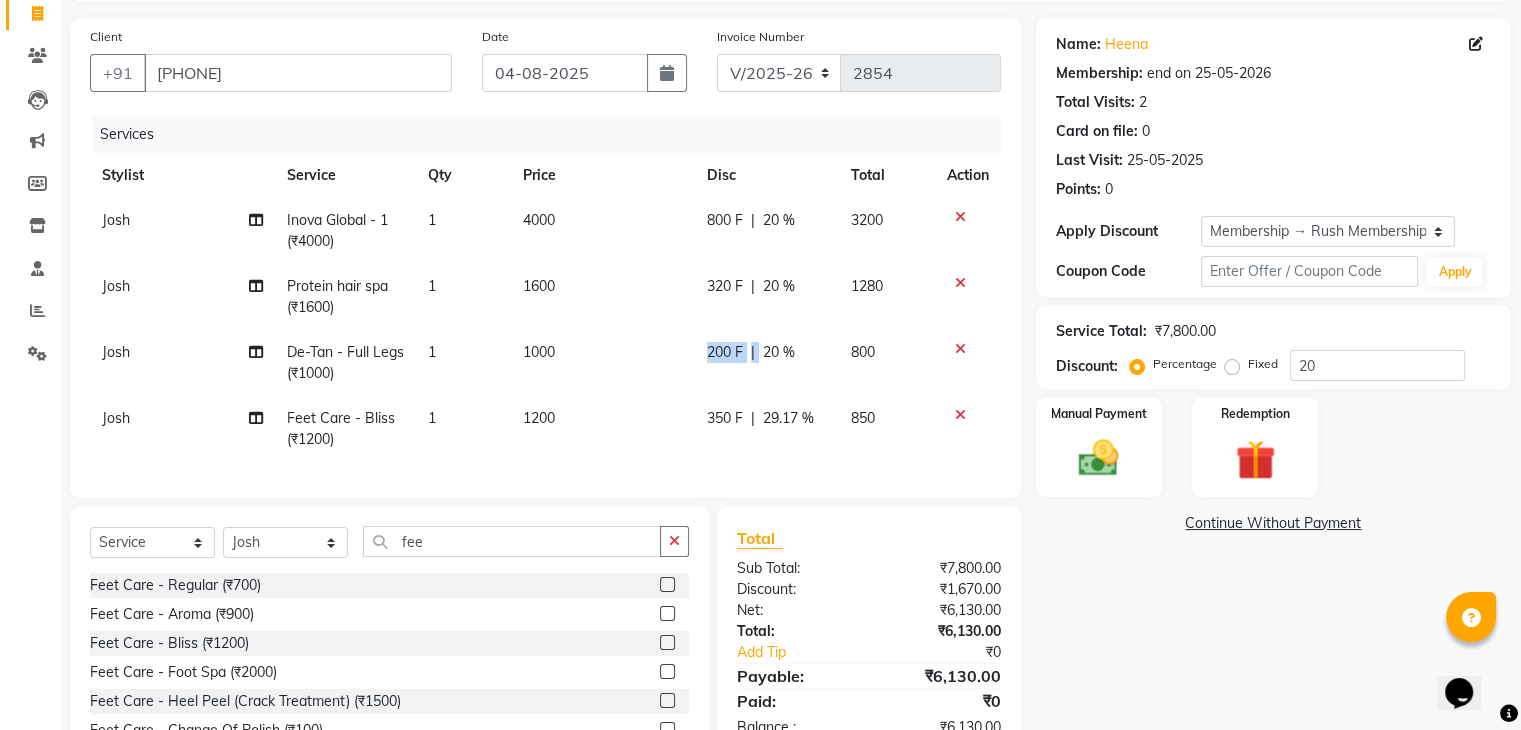 click on "200 F | 20 %" 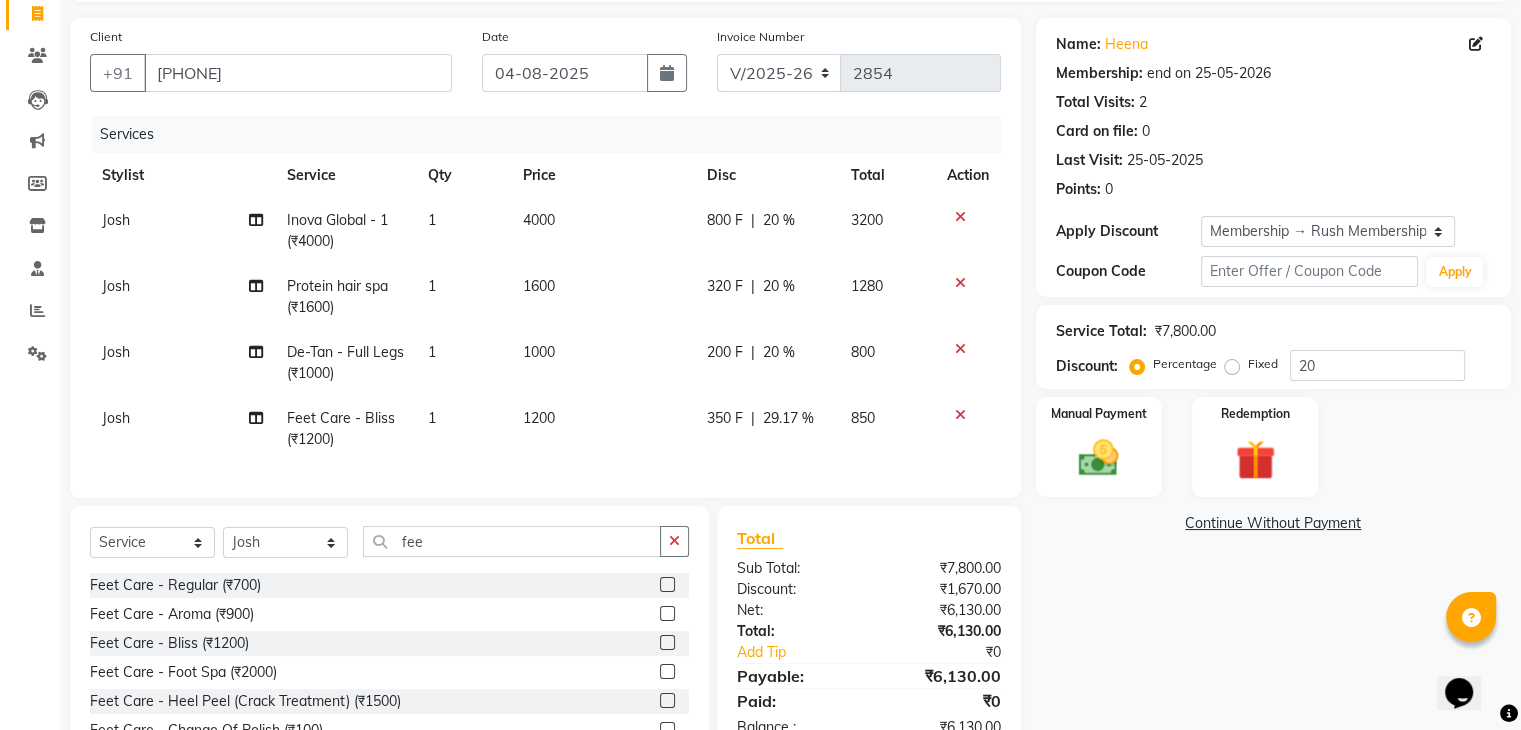 select on "87162" 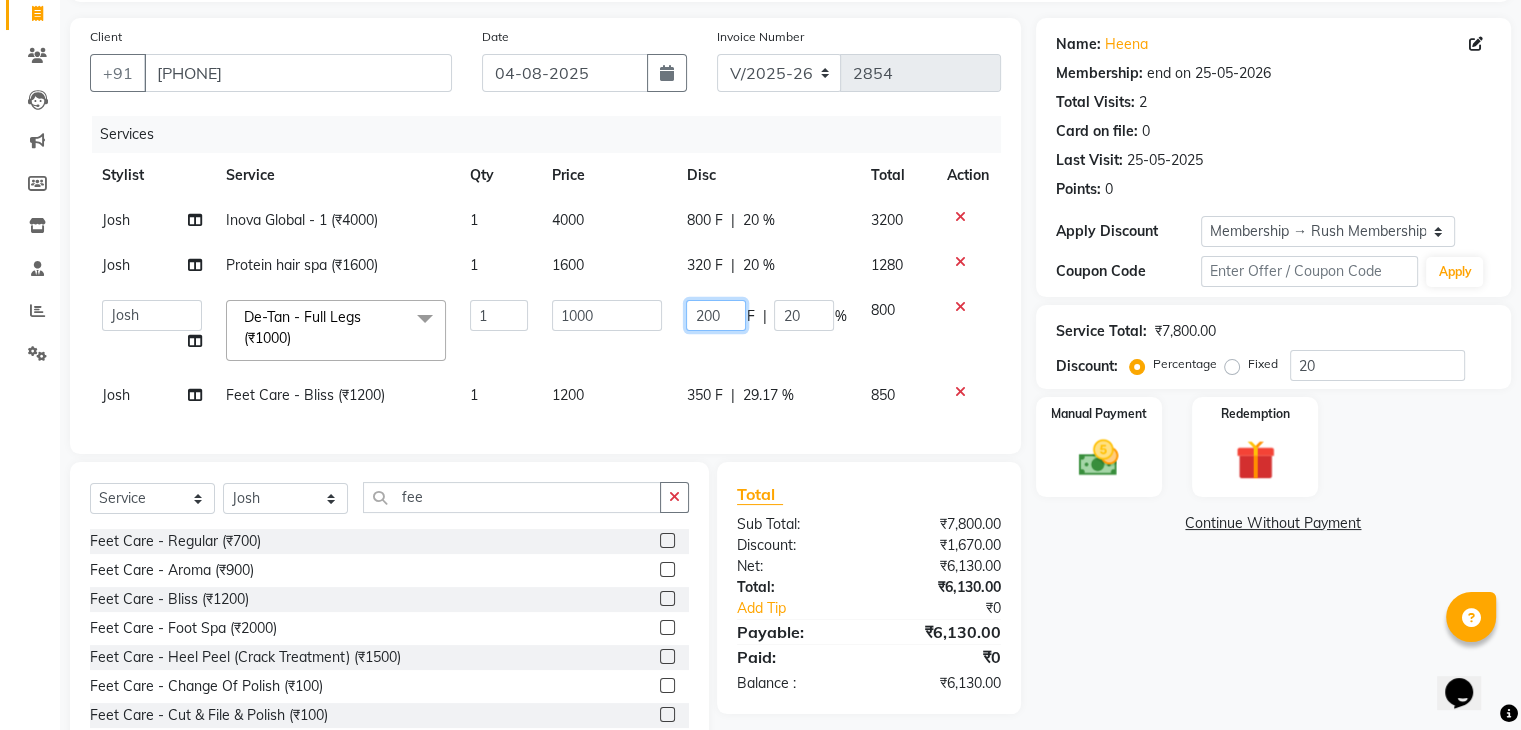 click on "200" 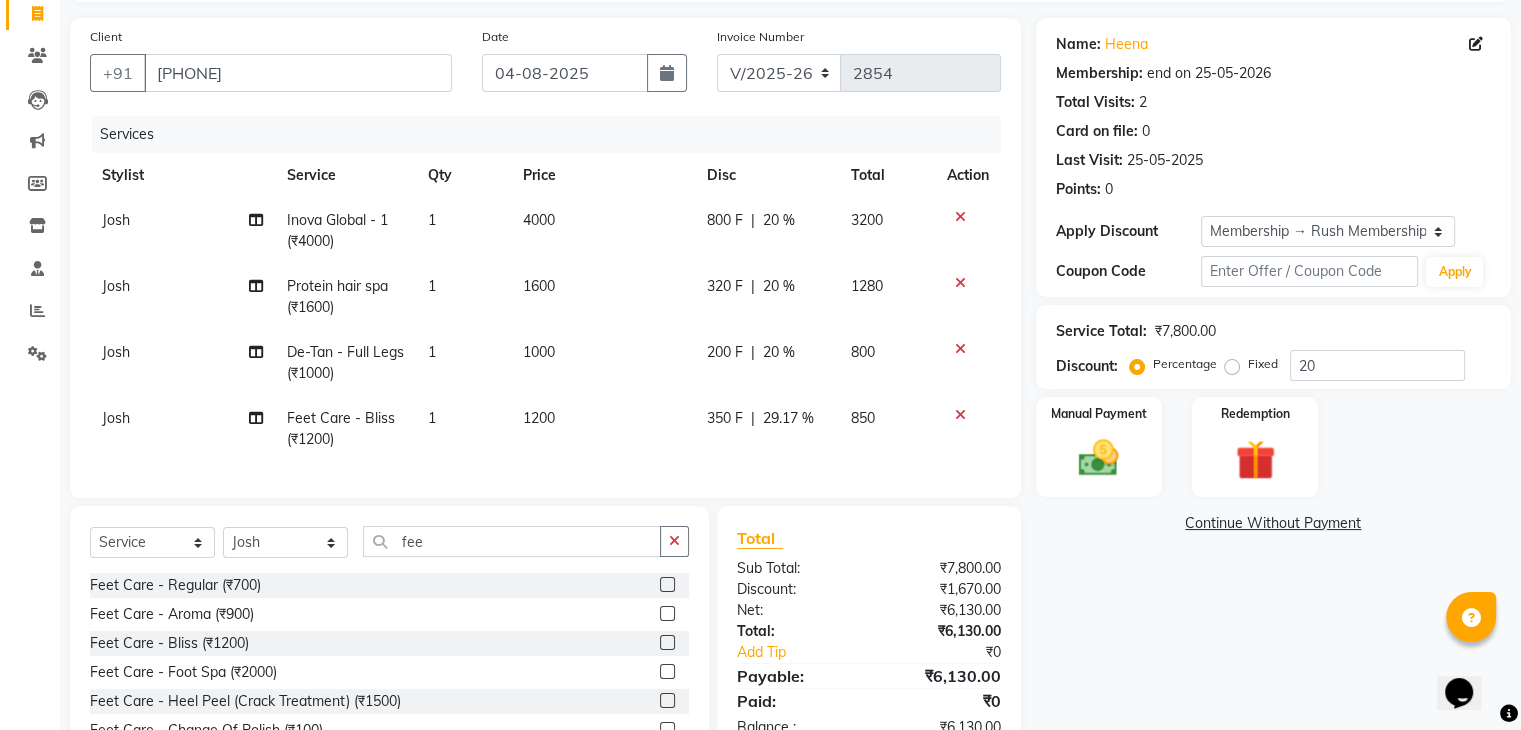 click on "800 F | 20 %" 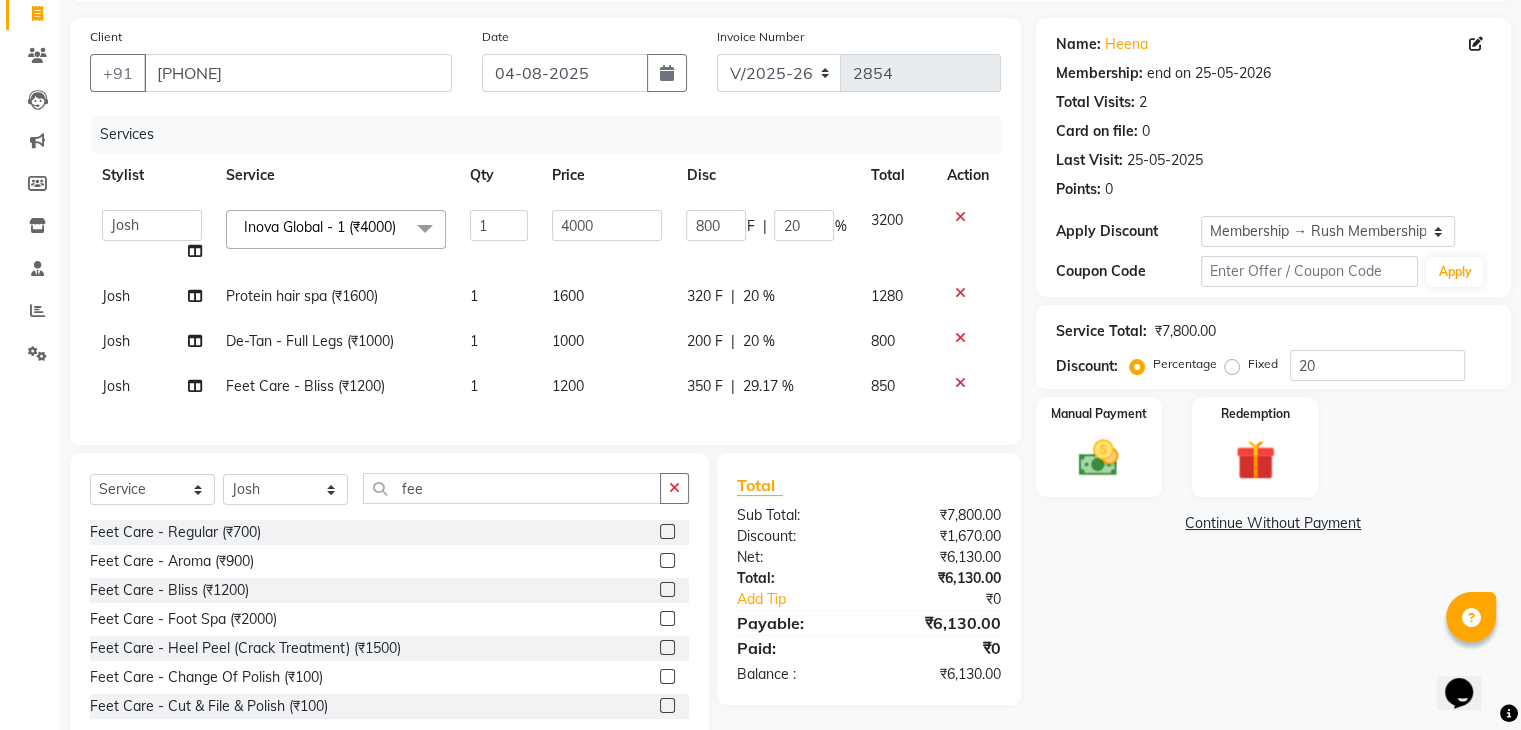 click on "800" 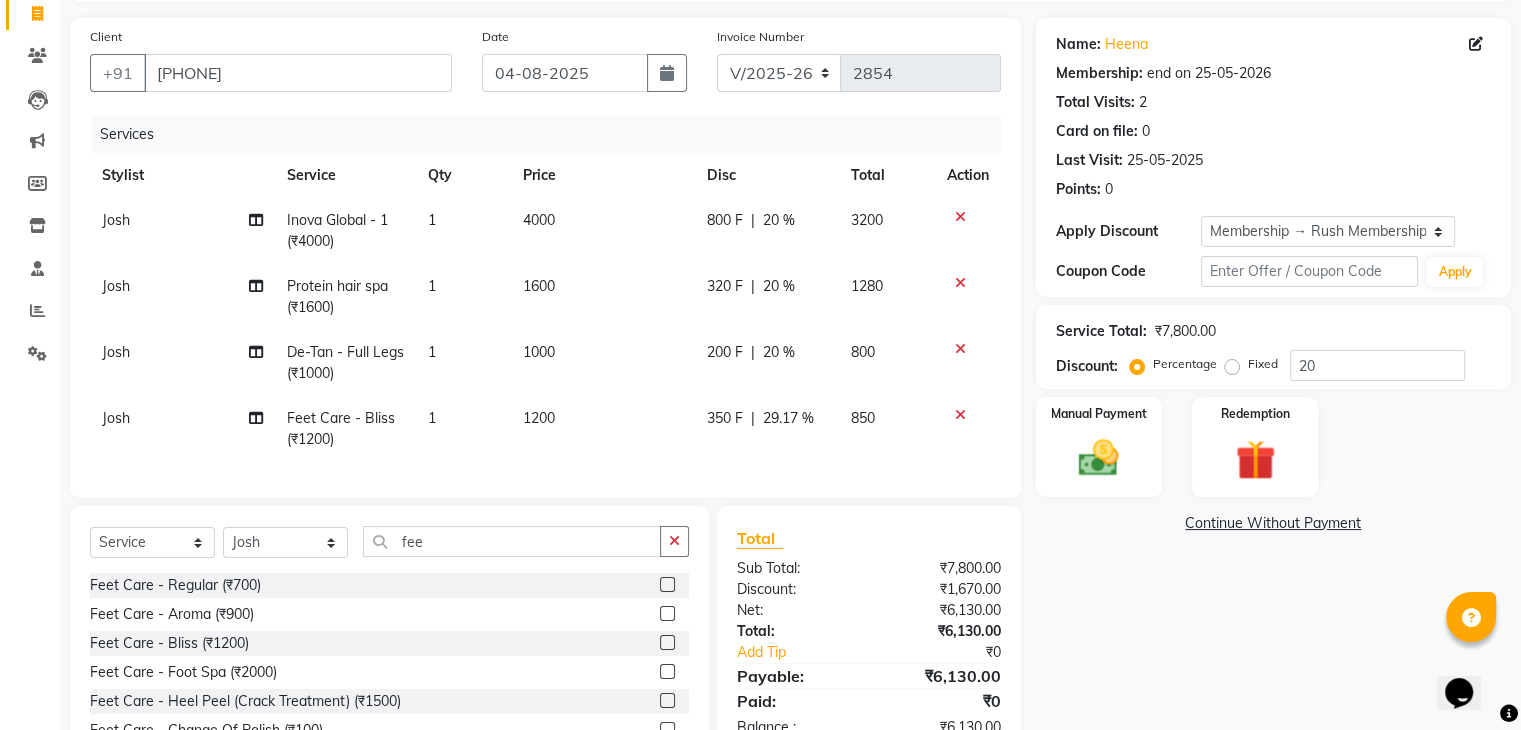 click on "1000" 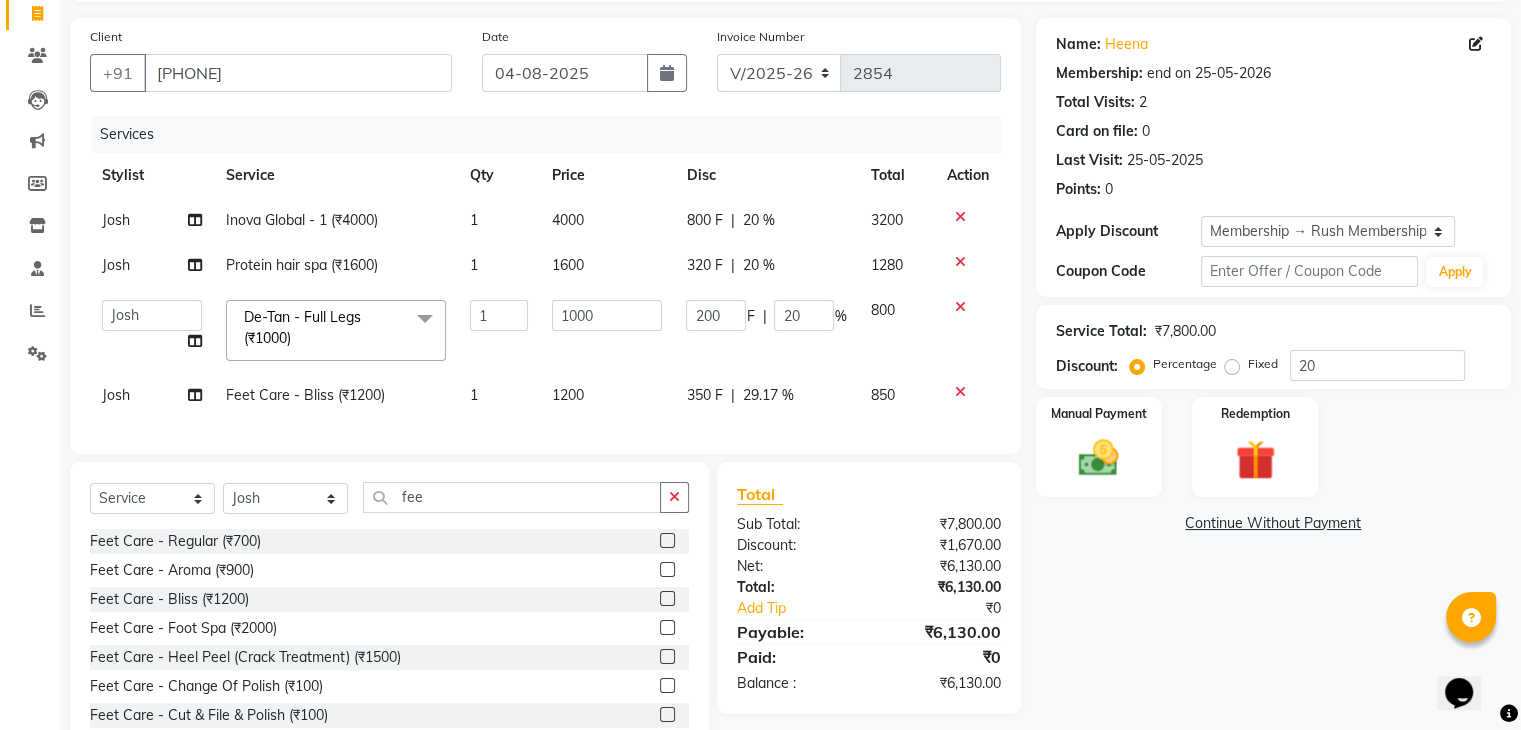click on "1000" 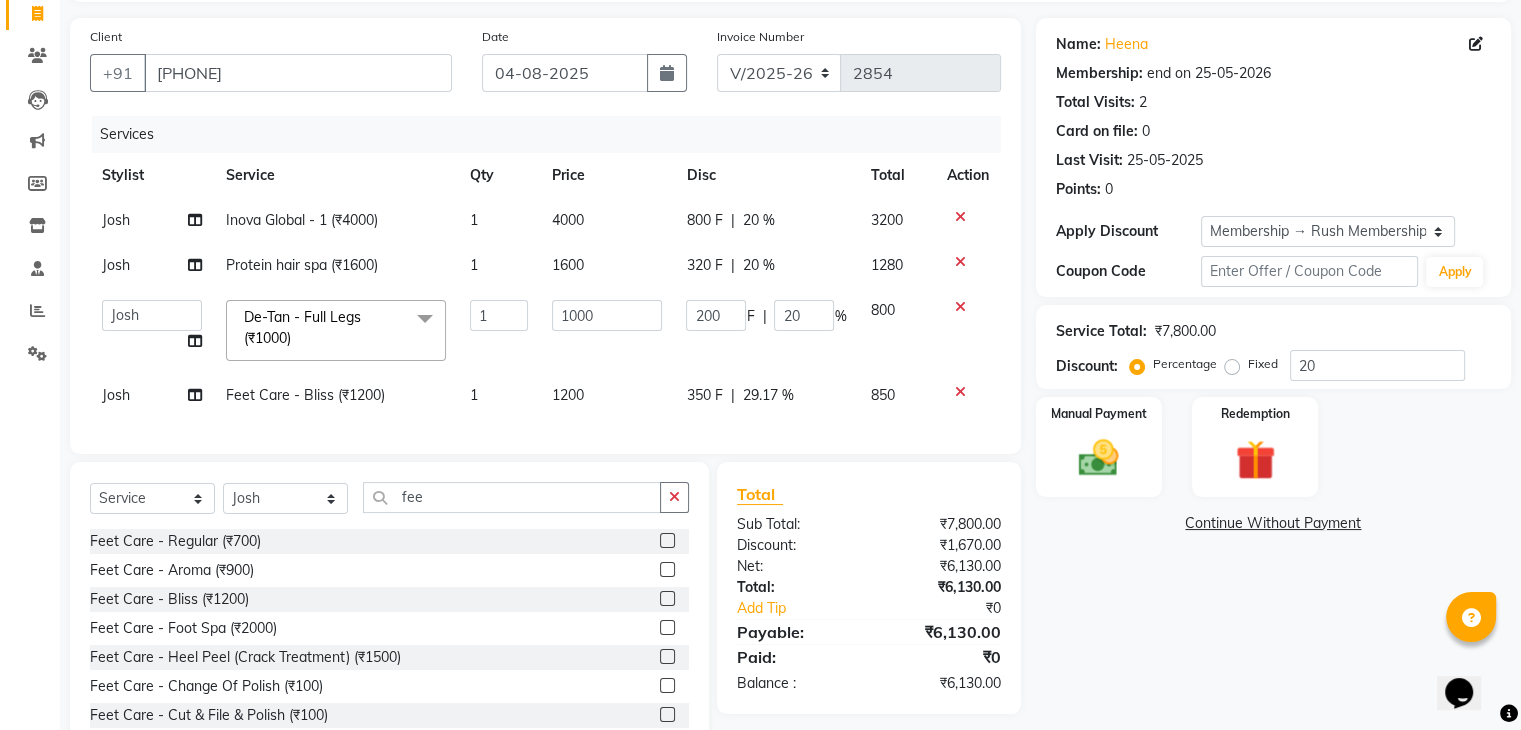 select on "87162" 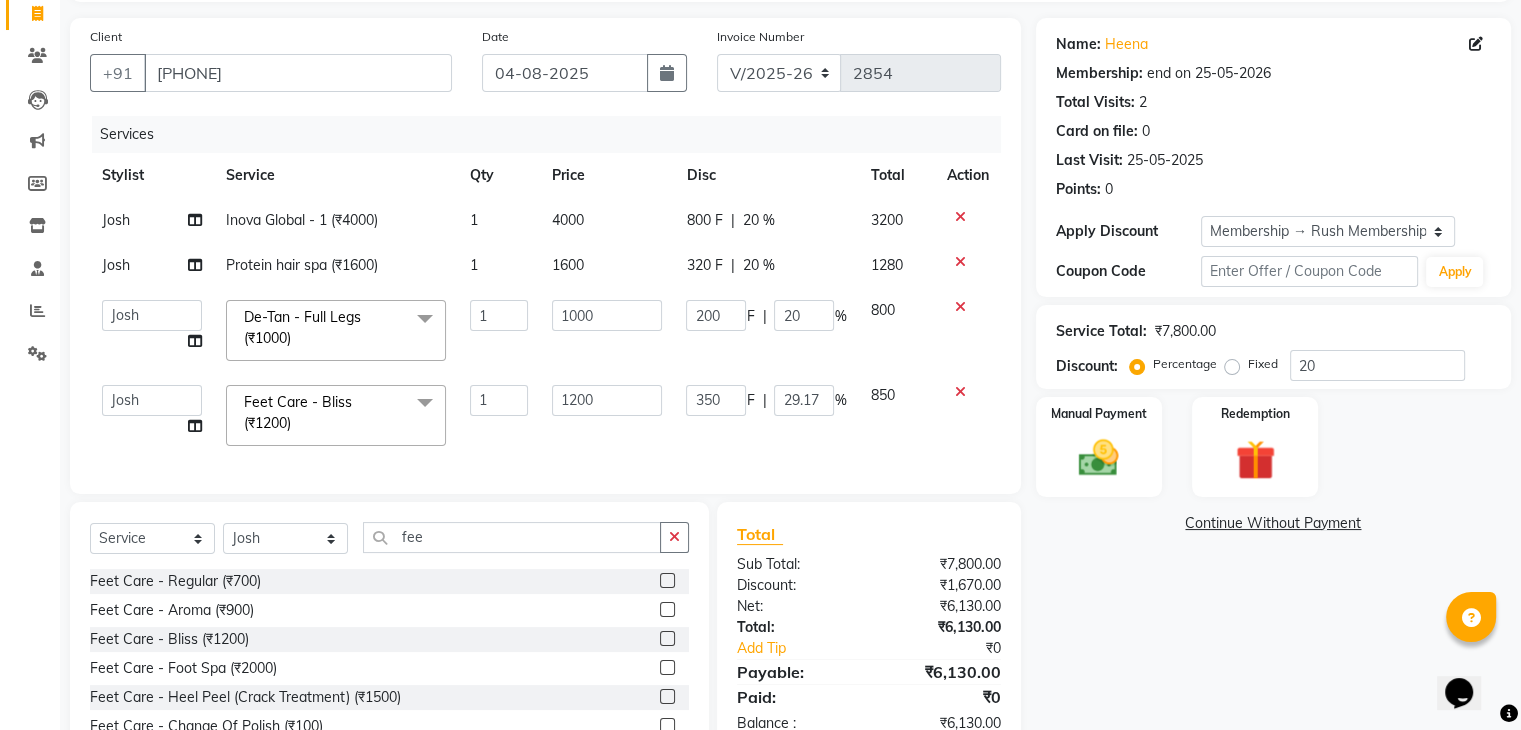 click on "1200" 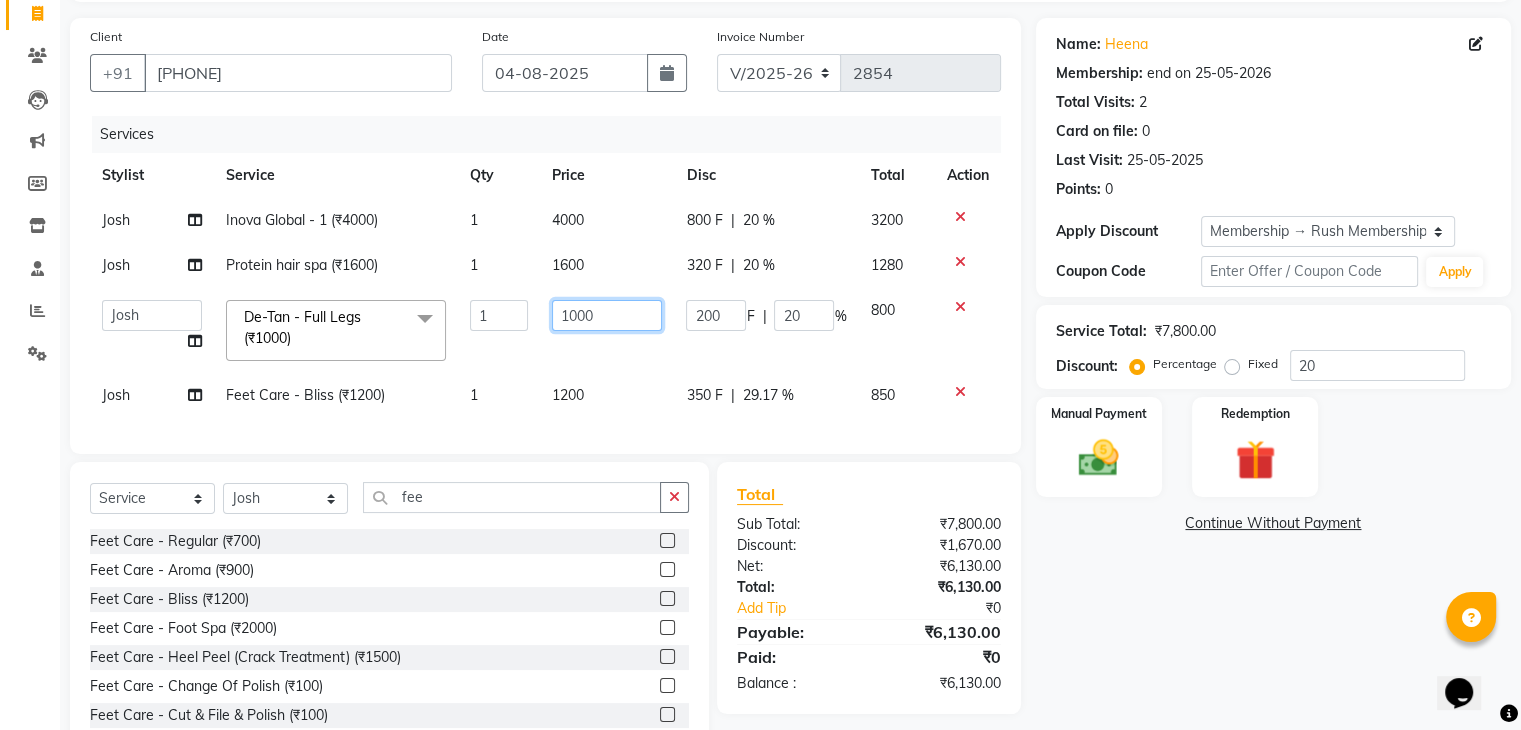 click on "1000" 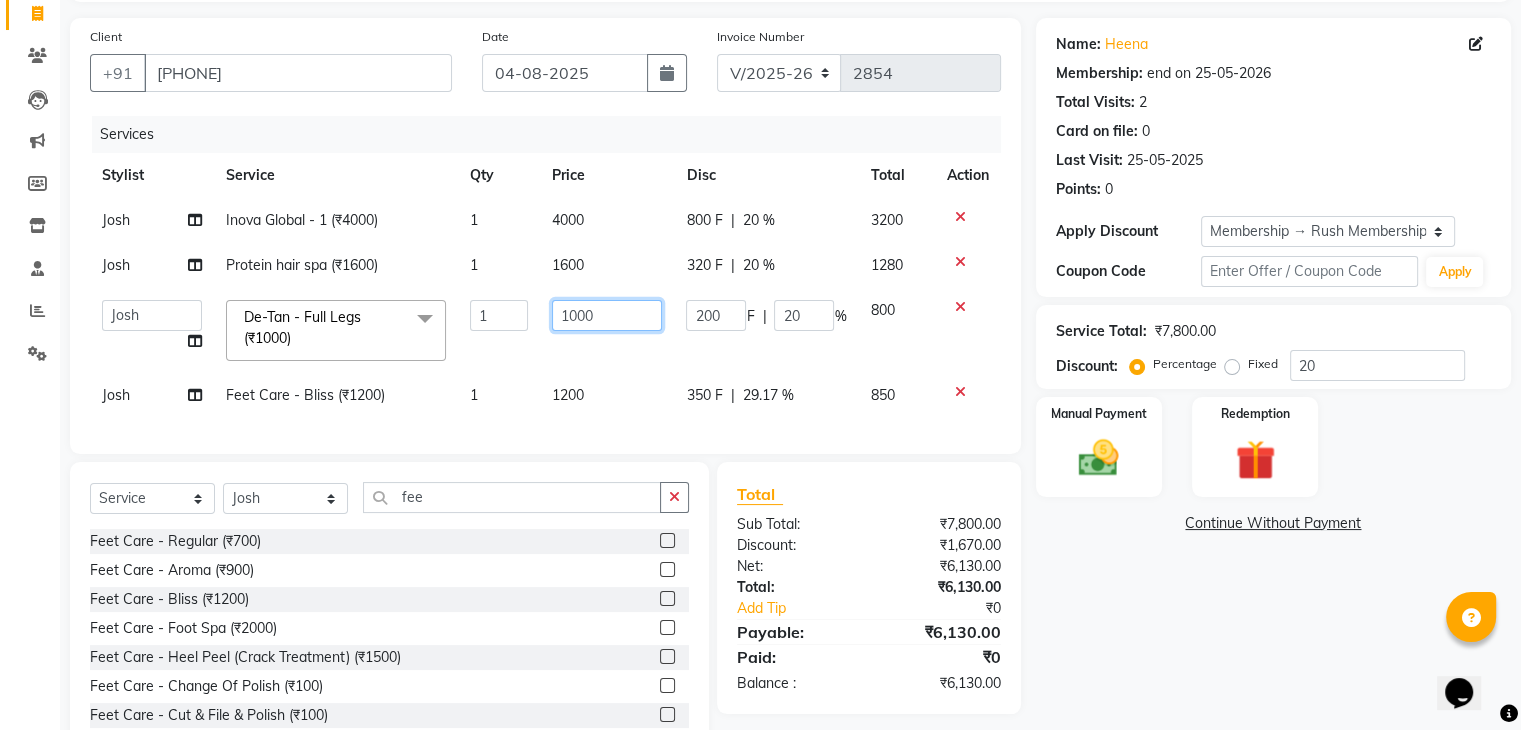 click on "1000" 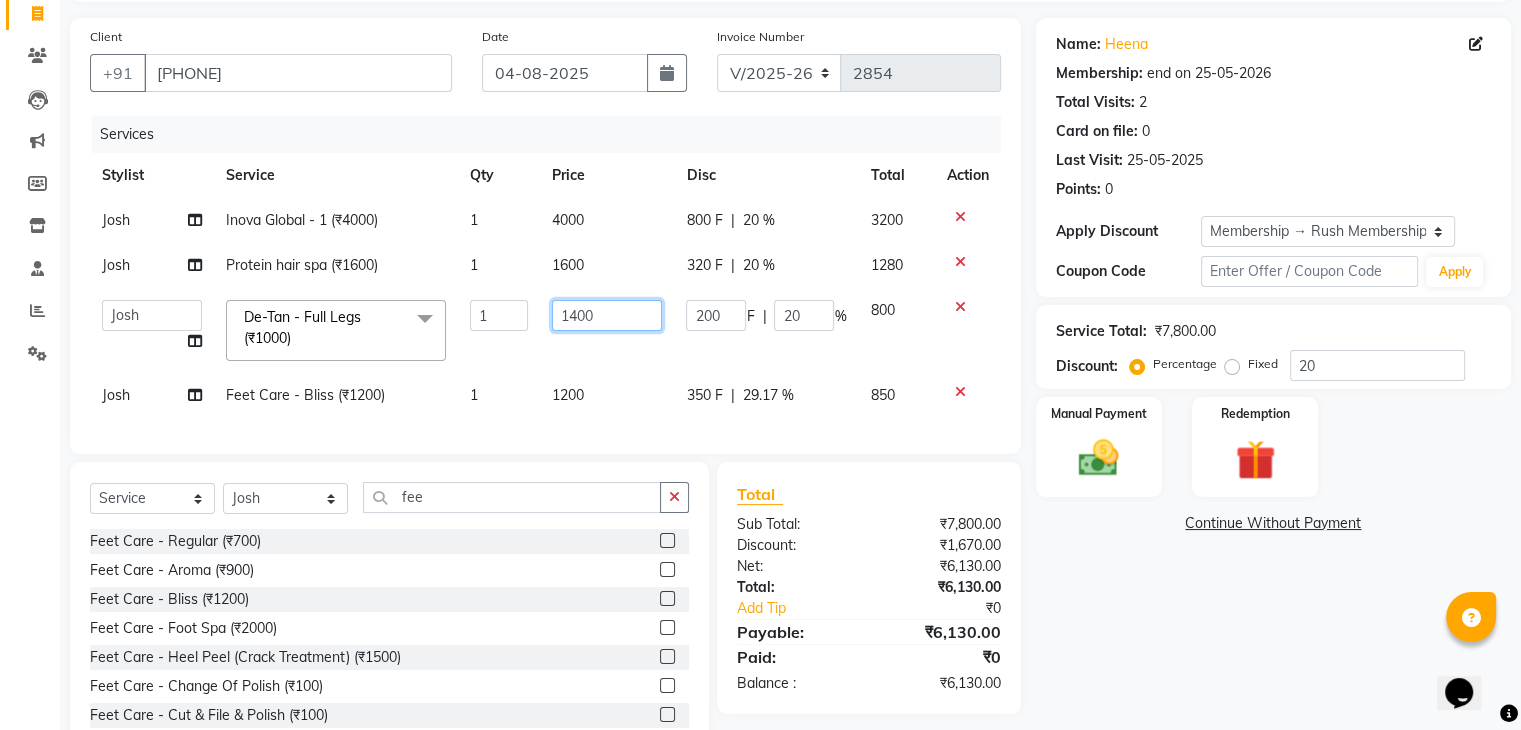 click on "1400" 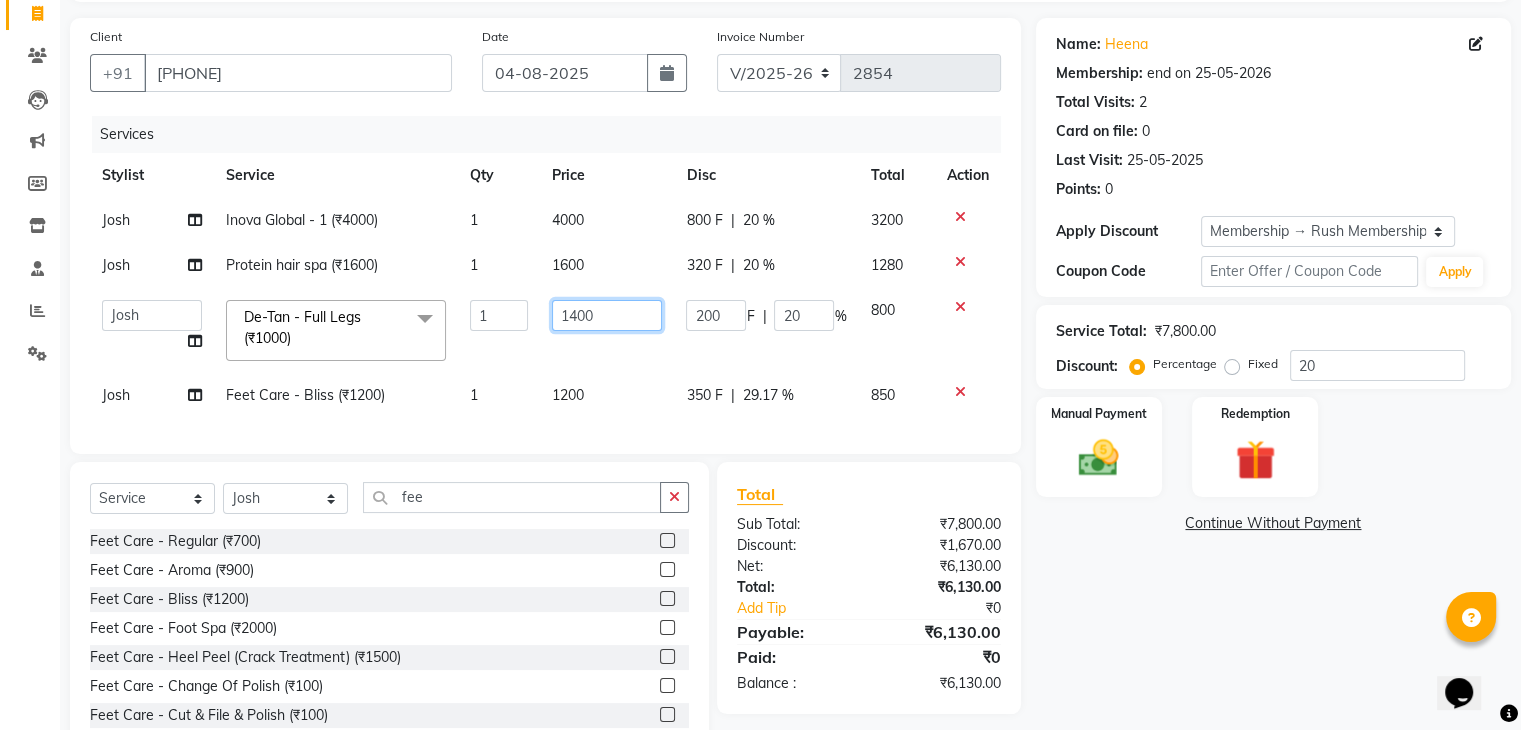 click on "1400" 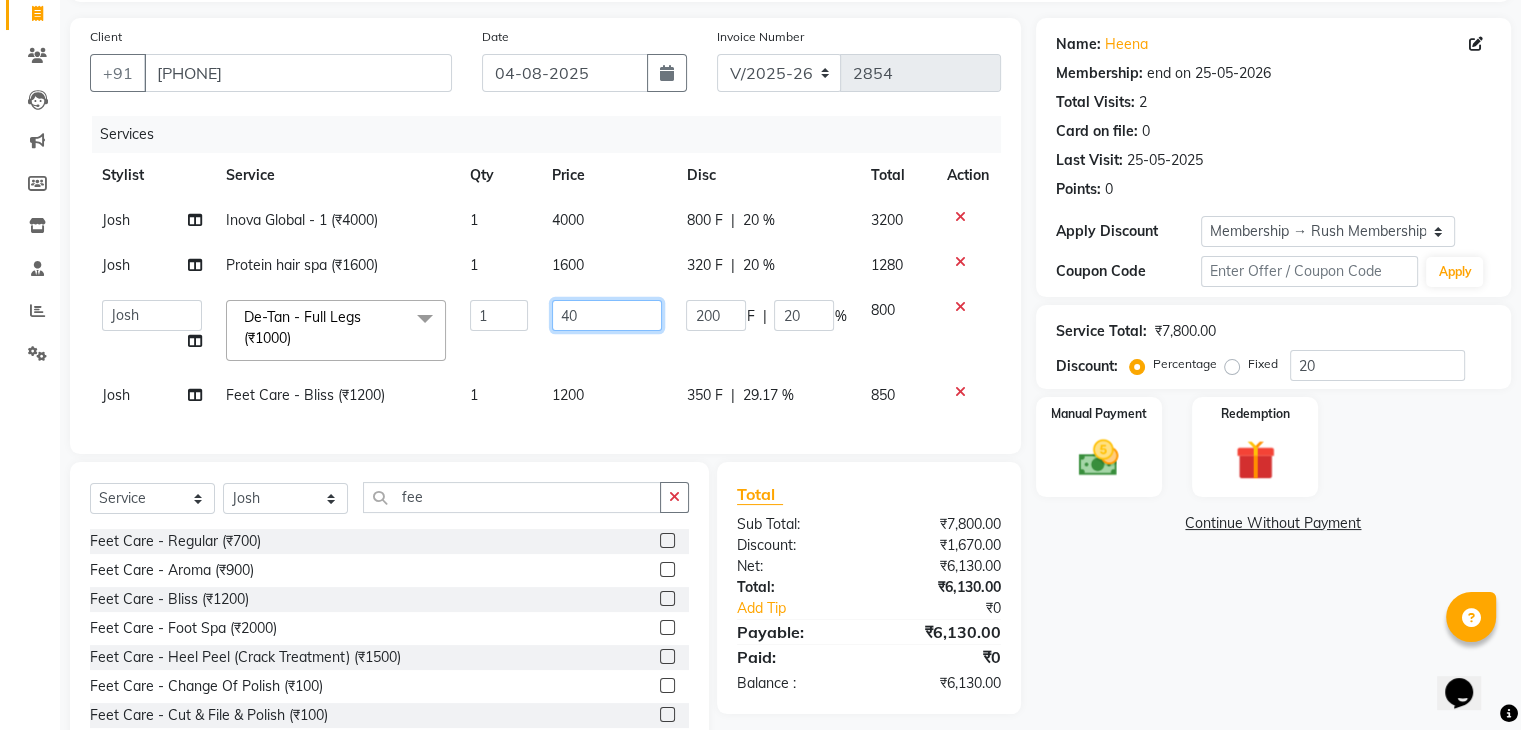type on "400" 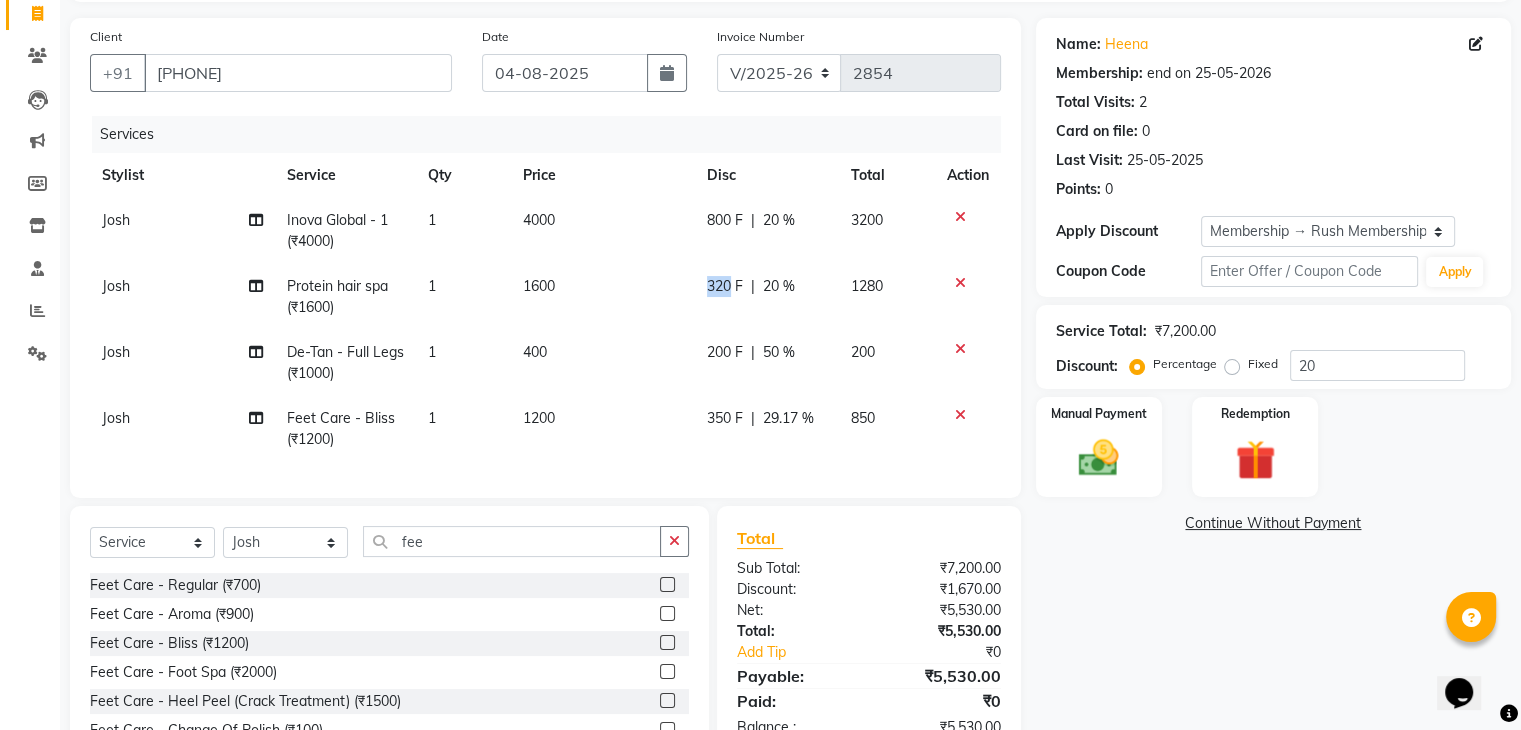 click on "320 F | 20 %" 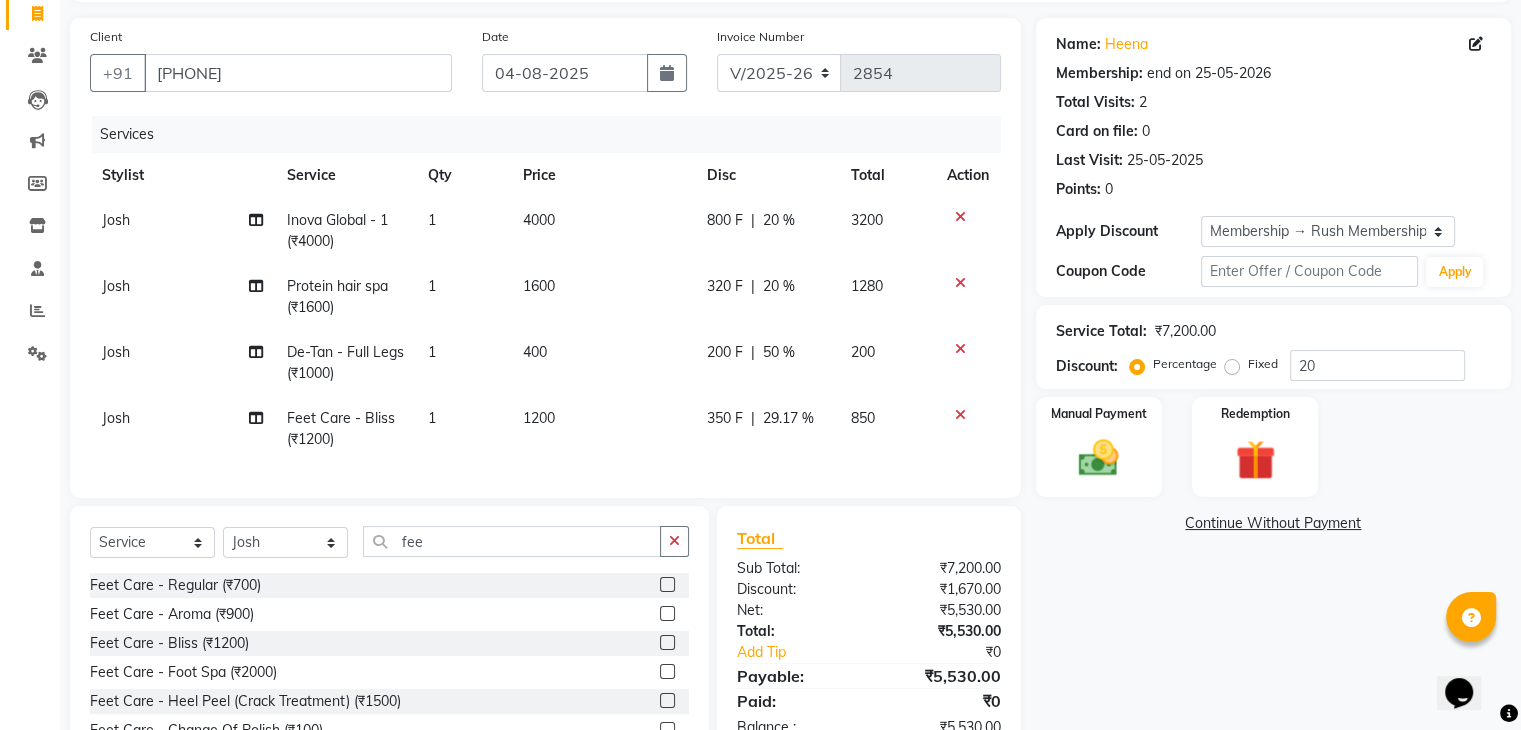 select on "87162" 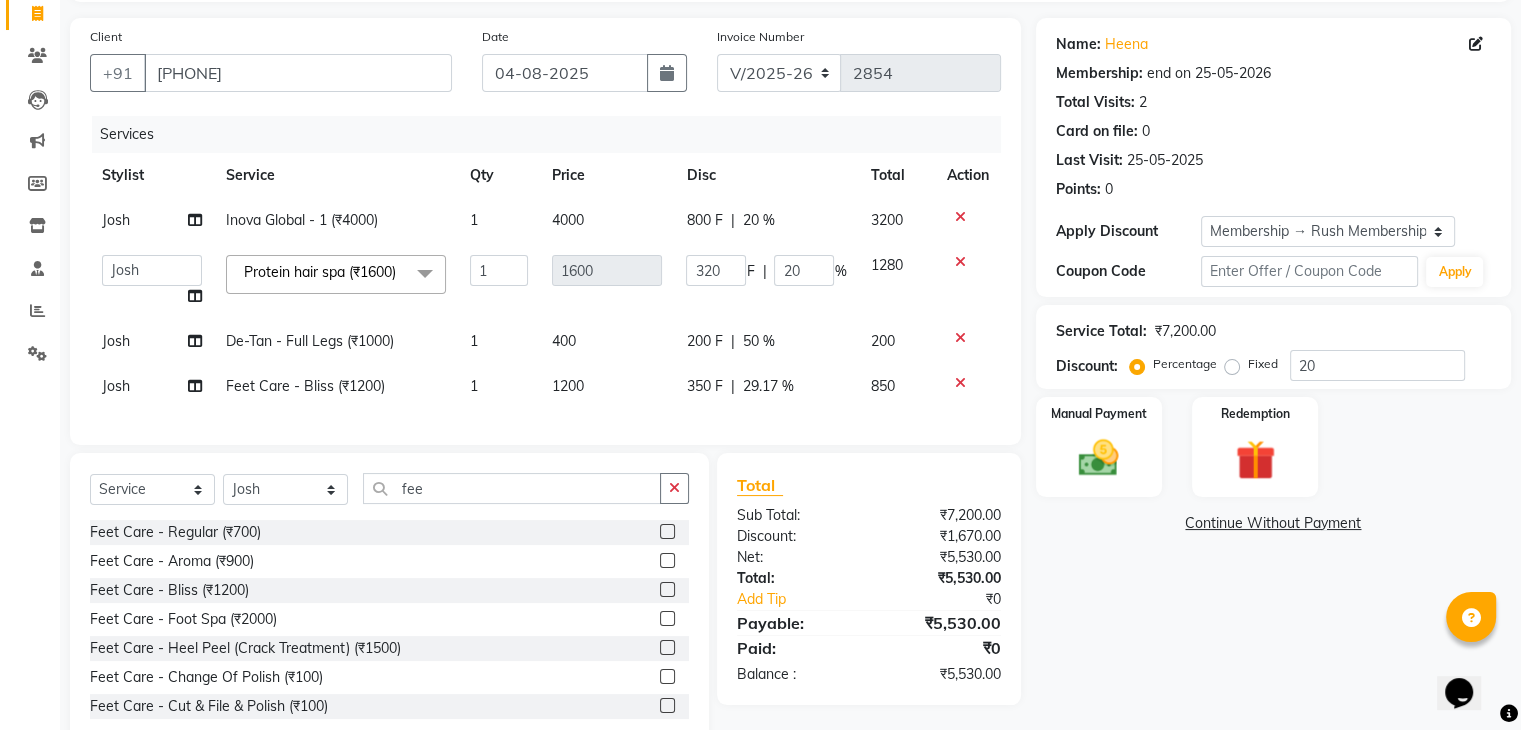 click on "200 F" 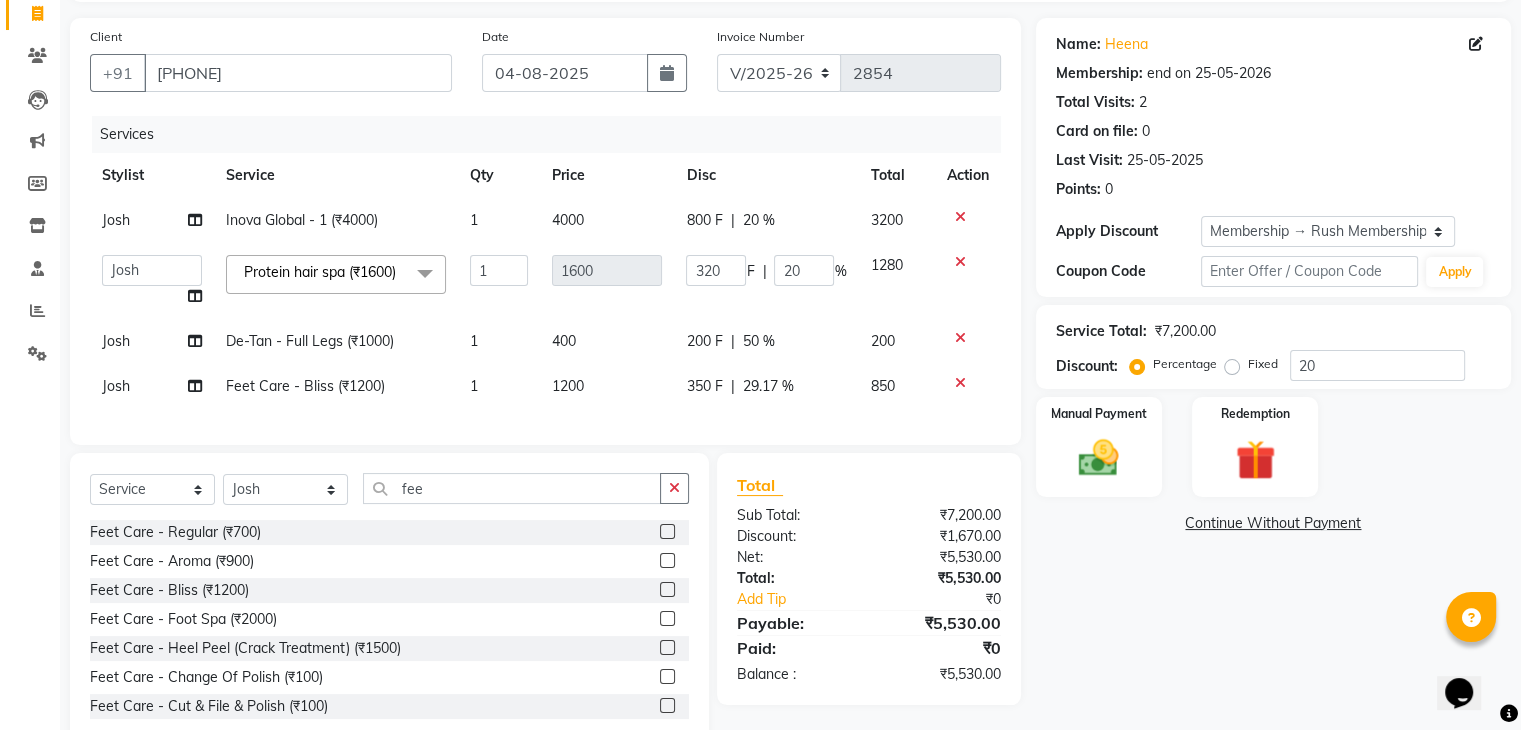 select on "87162" 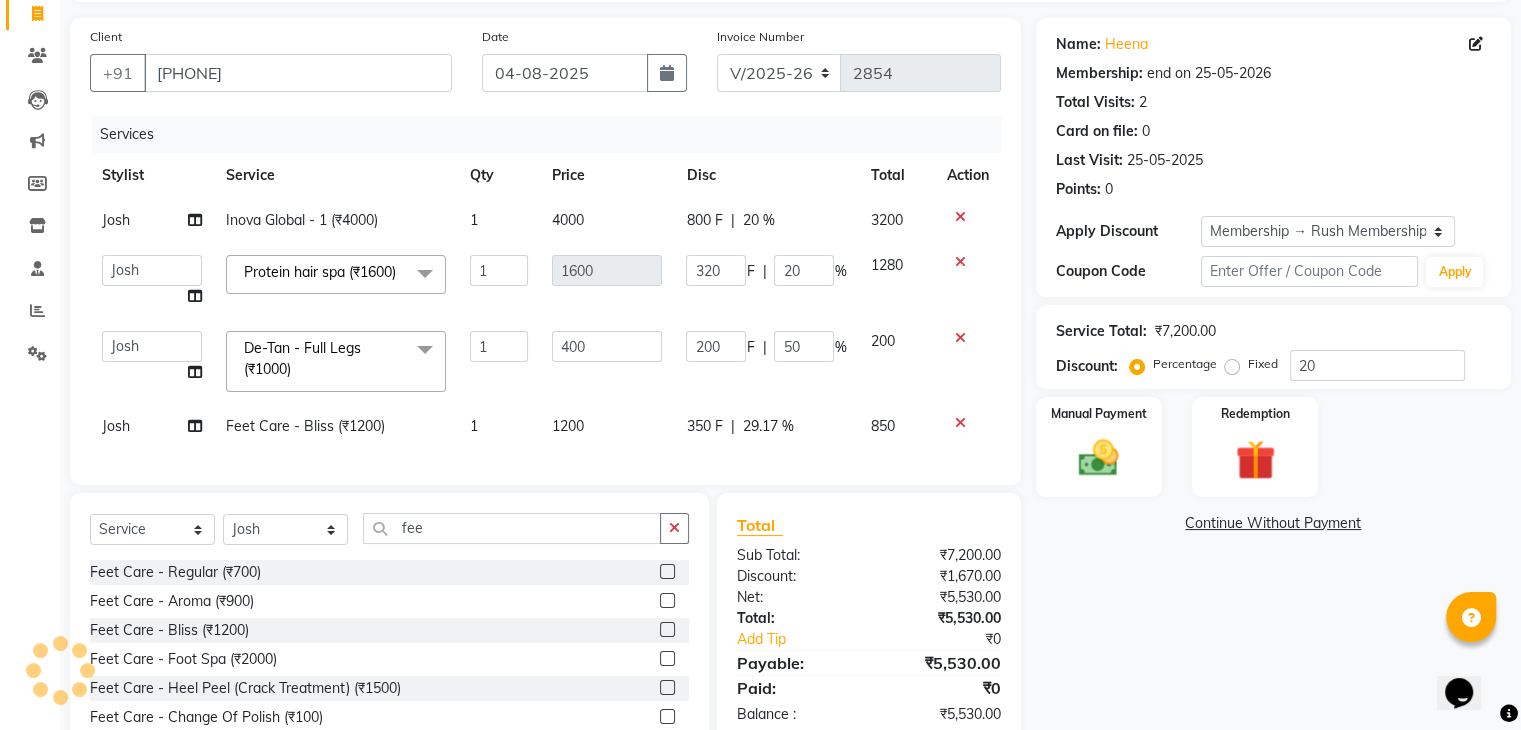 type on "0" 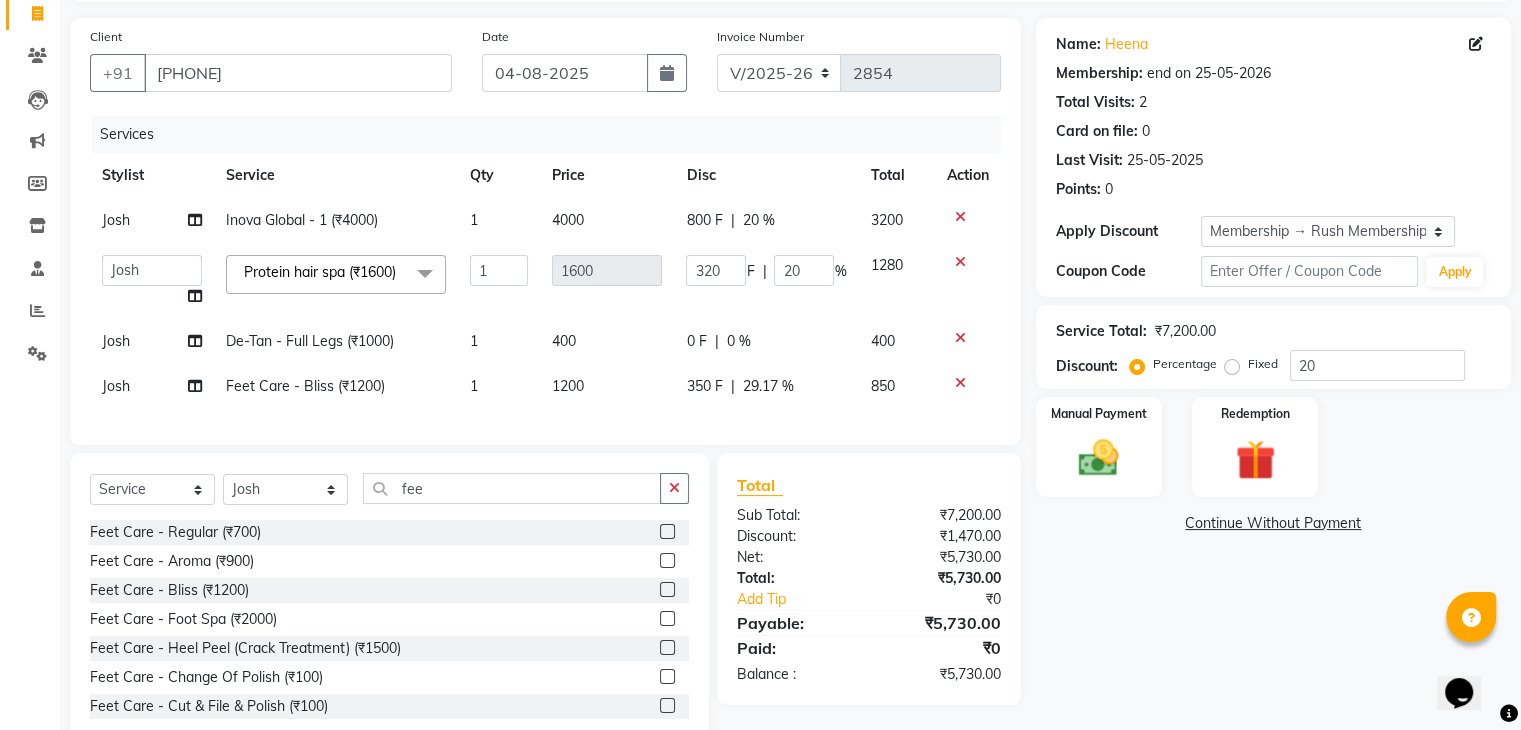 click on "Josh Inova Global - 1 (₹4000) 1 4000 800 F | 20 % 3200  Ajaz   Alvira   Danish   Guddi   Jayesh   Josh    mumtaz   Naeem   Neha   Riya      Rush   Swati  Protein hair spa (₹1600)  x Clean Up - Deep Clean (₹900) Clean Up - Fruit (₹1000) Clean Up - Revival (₹1200) Clean Up - Mineral 1 (₹1500) Clean Up - Mineral (₹2000) Clean Up - Hydrating (₹2500) Clean Up - D.N.A. (₹3000) lice treatment (₹2000) power dose [per bottle ] (₹500) pigmantation facial (₹1000) protein spa (₹2500) Bota smooth (₹8000) Bota smooth  (₹10000) bota smooth (₹6500) Protein hair spa (₹1600) nanoplatia (₹2500) Hair protein spa (₹2000) Protein spaa (₹3500) Foot spa (₹800) Protein spa (₹3000) Nose pill off (₹250) hair spa dandruff treatment (₹3500) Threading/upl (₹70) Threading /Forhead /upl (₹90) Botosmooth (₹7000) Pigmentation treatment (₹3000) Hydra  facial (₹7000) hair cut / shave (₹375) Pill off upl (₹50) Advance payment (₹600) Diamond clean up (₹1200) Botoplatia  (₹4600)" 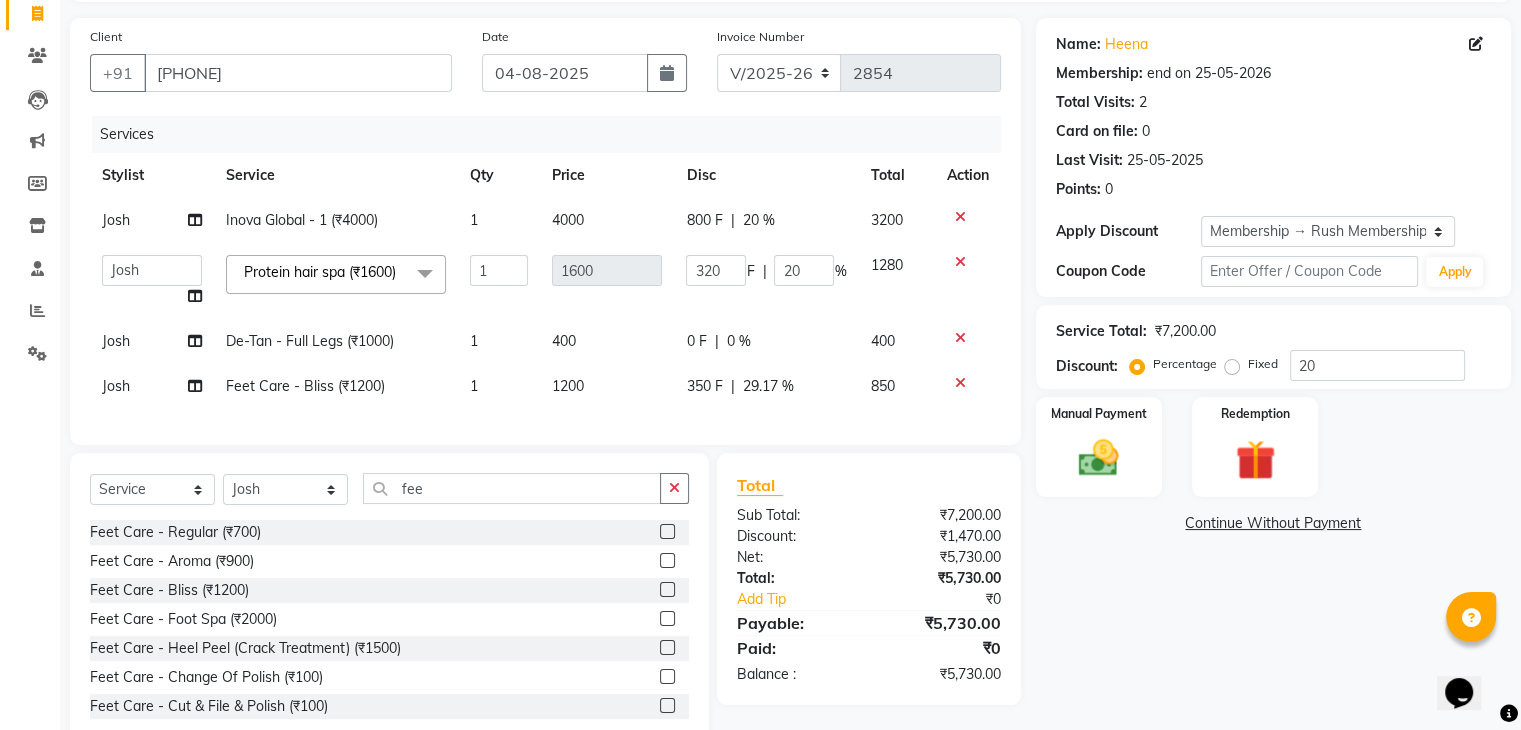 select on "87162" 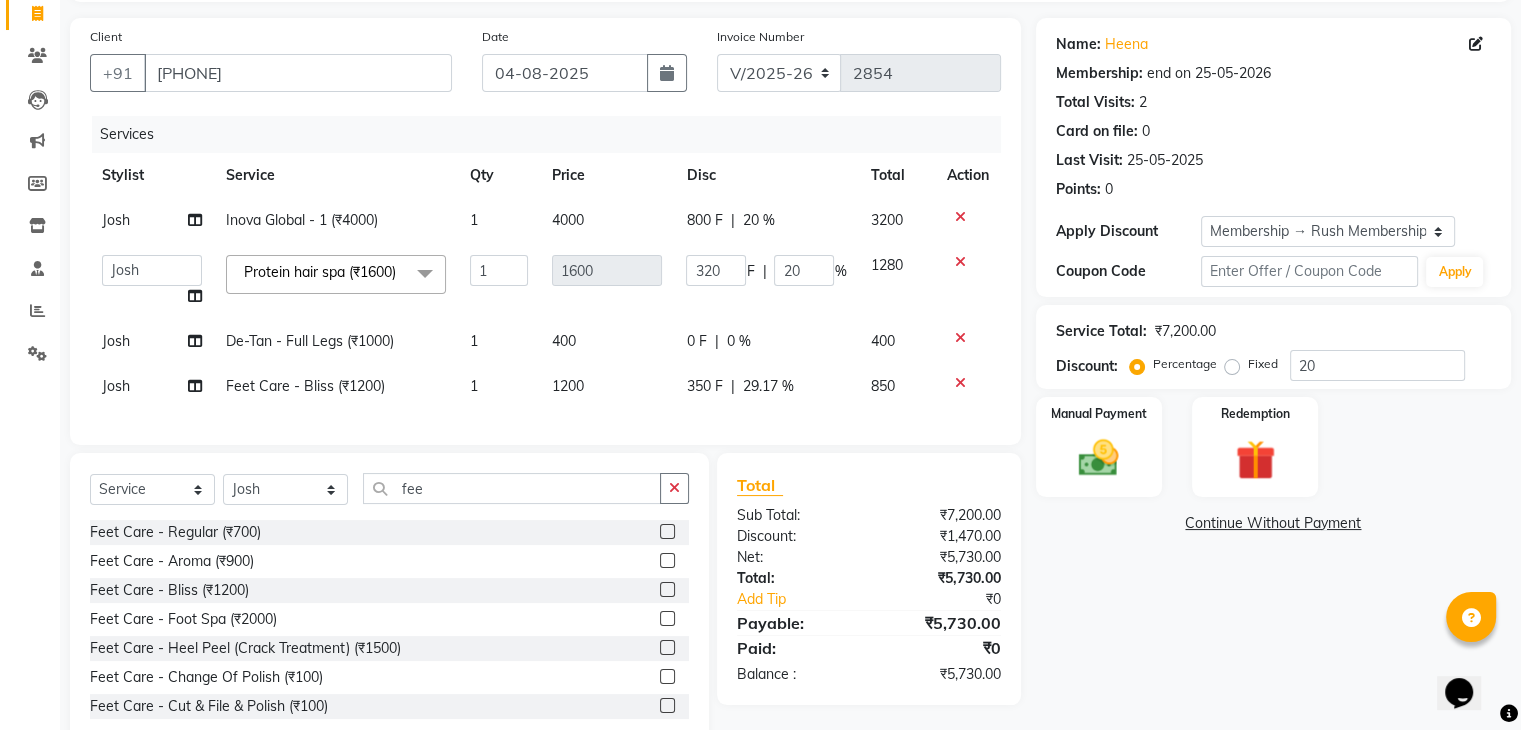 click on "Services Stylist Service Qty Price Disc Total Action Josh Inova Global - 1 (₹4000) 1 4000 800 F | 20 % 3200  Ajaz   Alvira   Danish   Guddi   Jayesh   Josh    mumtaz   Naeem   Neha   Riya      Rush   Swati  Protein hair spa (₹1600)  x Clean Up - Deep Clean (₹900) Clean Up - Fruit (₹1000) Clean Up - Revival (₹1200) Clean Up - Mineral 1 (₹1500) Clean Up - Mineral (₹2000) Clean Up - Hydrating (₹2500) Clean Up - D.N.A. (₹3000) lice treatment (₹2000) power dose [per bottle ] (₹500) pigmantation facial (₹1000) protein spa (₹2500) Bota smooth (₹8000) Bota smooth  (₹10000) bota smooth (₹6500) Protein hair spa (₹1600) nanoplatia (₹2500) Hair protein spa (₹2000) Protein spaa (₹3500) Foot spa (₹800) Protein spa (₹3000) Nose pill off (₹250) hair spa dandruff treatment (₹3500) Threading/upl (₹70) Threading /Forhead /upl (₹90) Botosmooth (₹7000) Pigmentation treatment (₹3000) Hydra  facial (₹7000) hair cut / shave (₹375) Pill off upl (₹50) Botoplatia  (₹4600)" 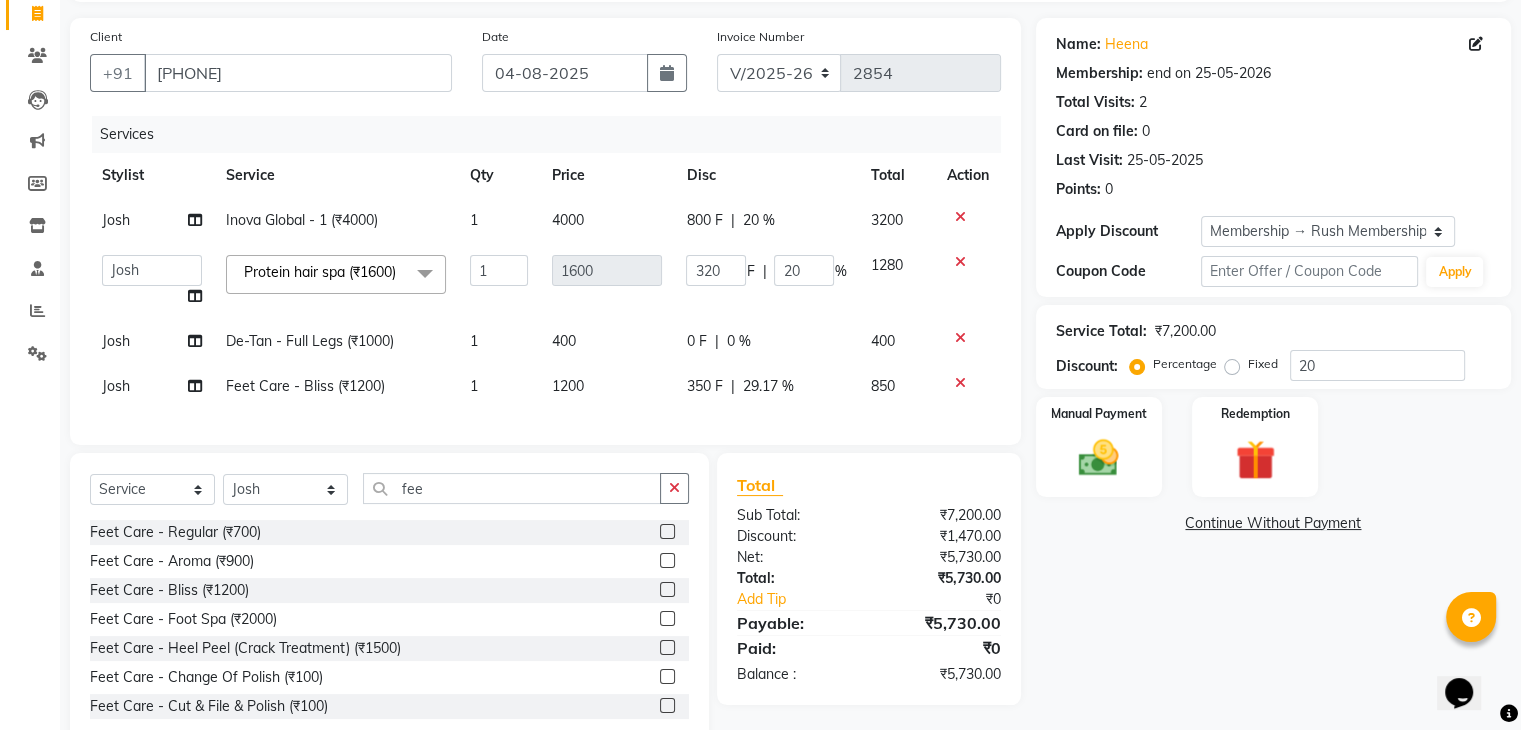 select on "87162" 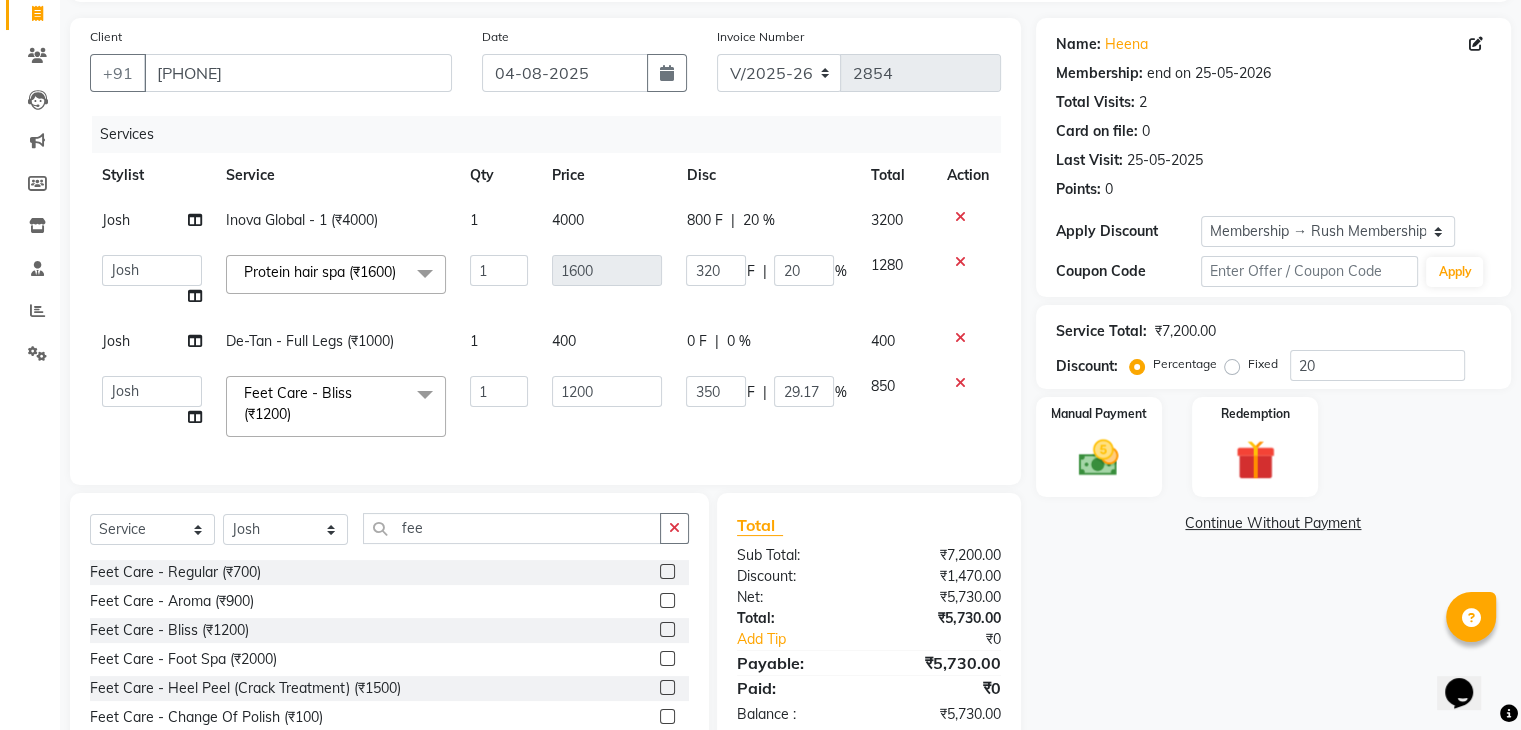 click on "350" 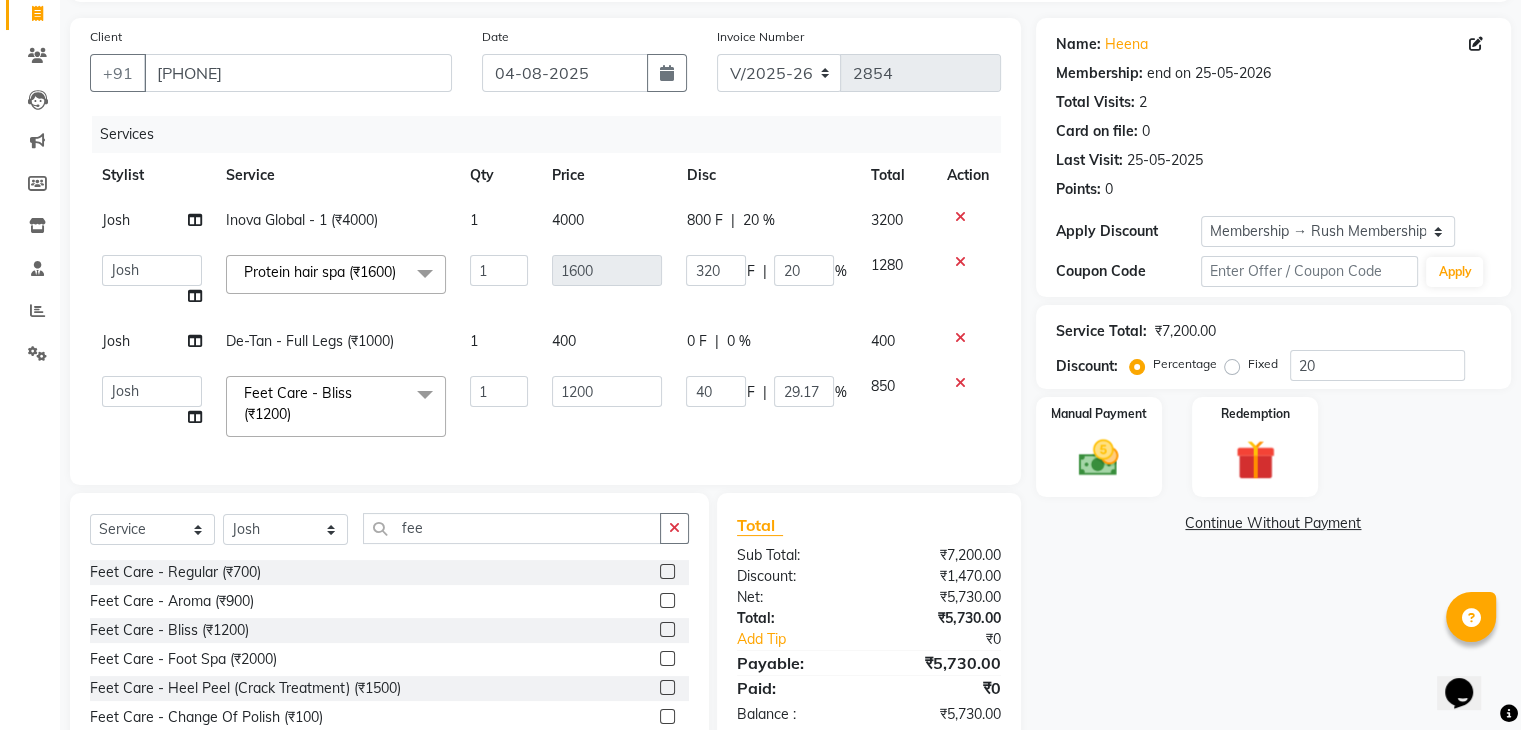 type on "400" 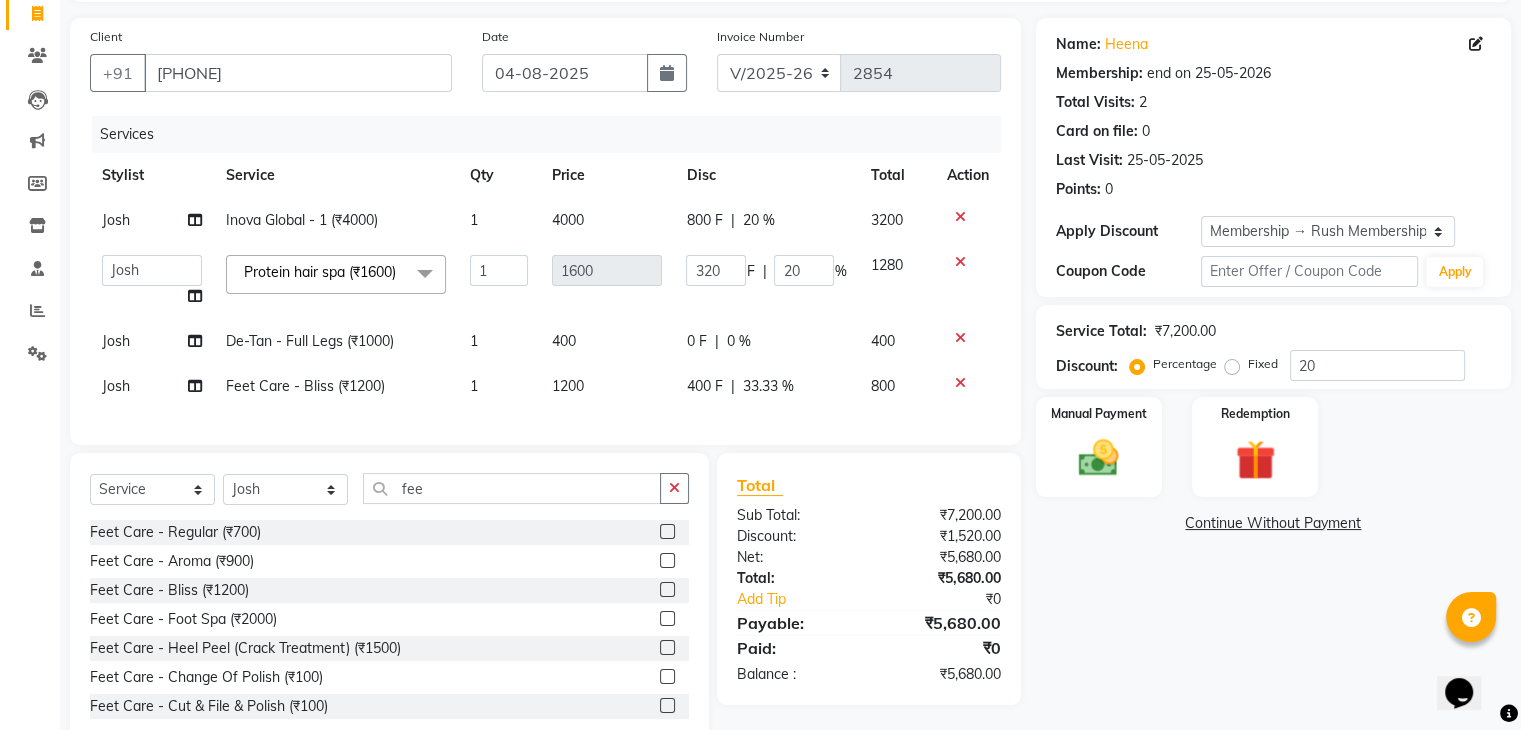 click on "Services Stylist Service Qty Price Disc Total Action Josh Inova Global - 1 (₹4000) 1 4000 800 F | 20 % 3200  Ajaz   Alvira   Danish   Guddi   Jayesh   Josh    mumtaz   Naeem   Neha   Riya      Rush   Swati  Protein hair spa (₹1600)  x Clean Up - Deep Clean (₹900) Clean Up - Fruit (₹1000) Clean Up - Revival (₹1200) Clean Up - Mineral 1 (₹1500) Clean Up - Mineral (₹2000) Clean Up - Hydrating (₹2500) Clean Up - D.N.A. (₹3000) lice treatment (₹2000) power dose [per bottle ] (₹500) pigmantation facial (₹1000) protein spa (₹2500) Bota smooth (₹8000) Bota smooth  (₹10000) bota smooth (₹6500) Protein hair spa (₹1600) nanoplatia (₹2500) Hair protein spa (₹2000) Protein spaa (₹3500) Foot spa (₹800) Protein spa (₹3000) Nose pill off (₹250) hair spa dandruff treatment (₹3500) Threading/upl (₹70) Threading /Forhead /upl (₹90) Botosmooth (₹7000) Pigmentation treatment (₹3000) Hydra  facial (₹7000) hair cut / shave (₹375) Pill off upl (₹50) Botoplatia  (₹4600)" 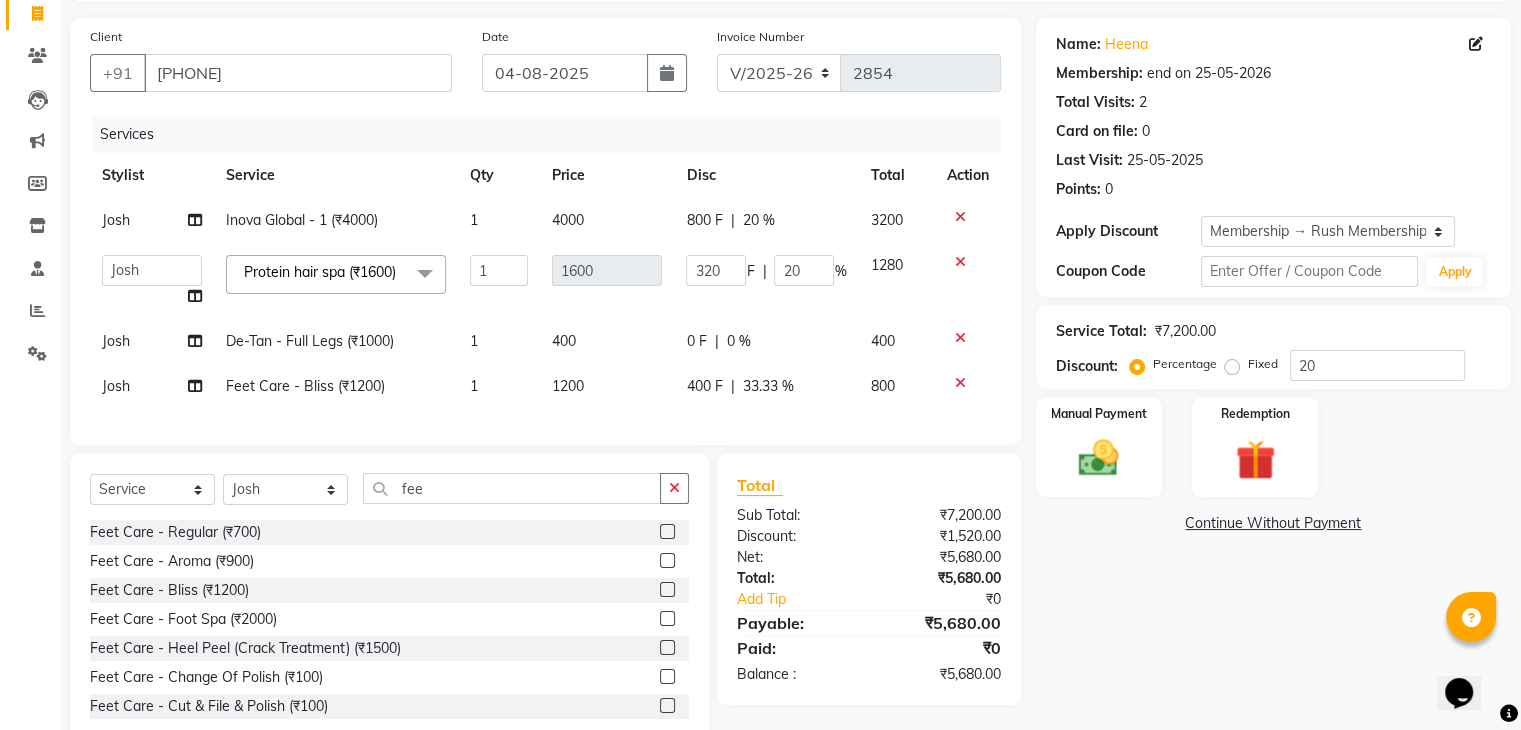 select on "87162" 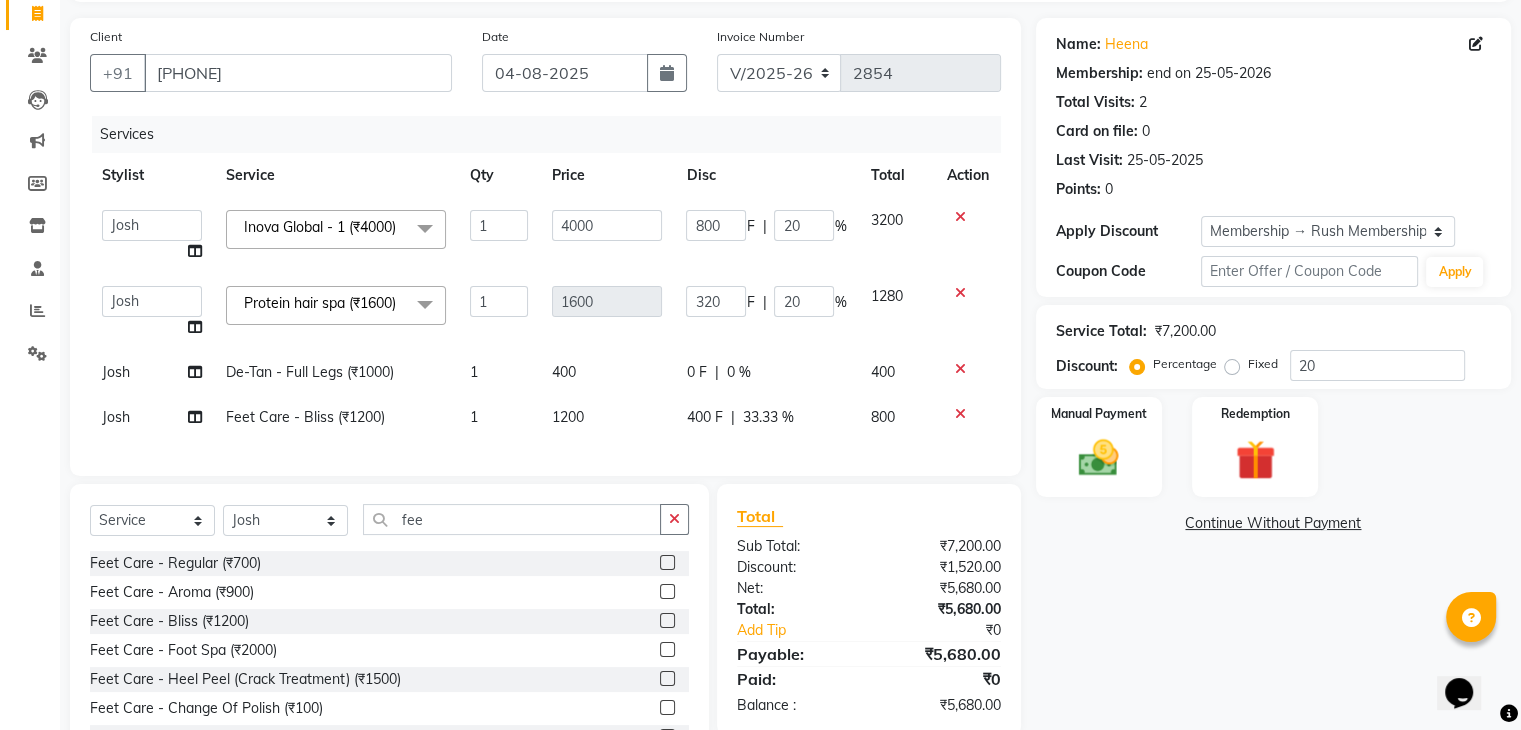 click on "800" 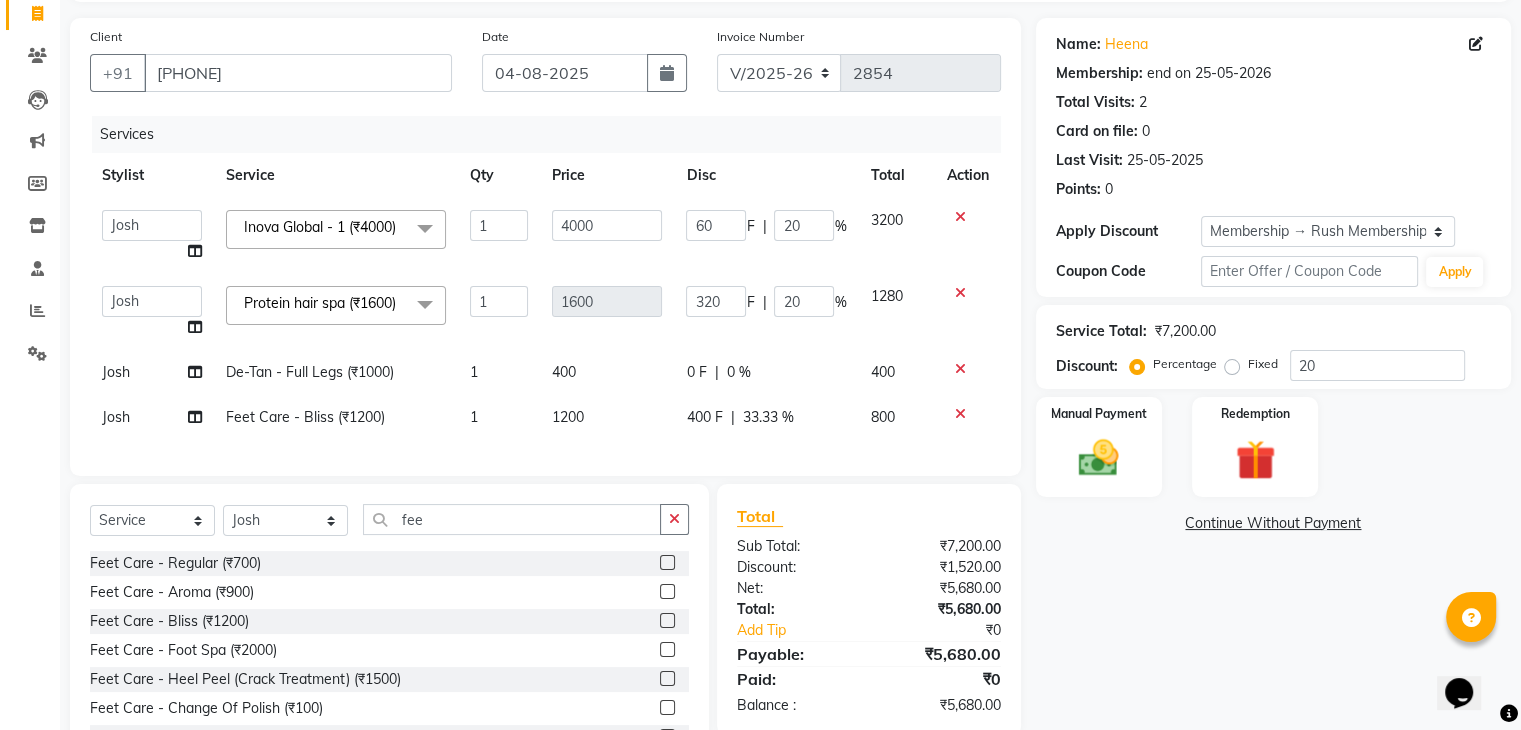 type on "600" 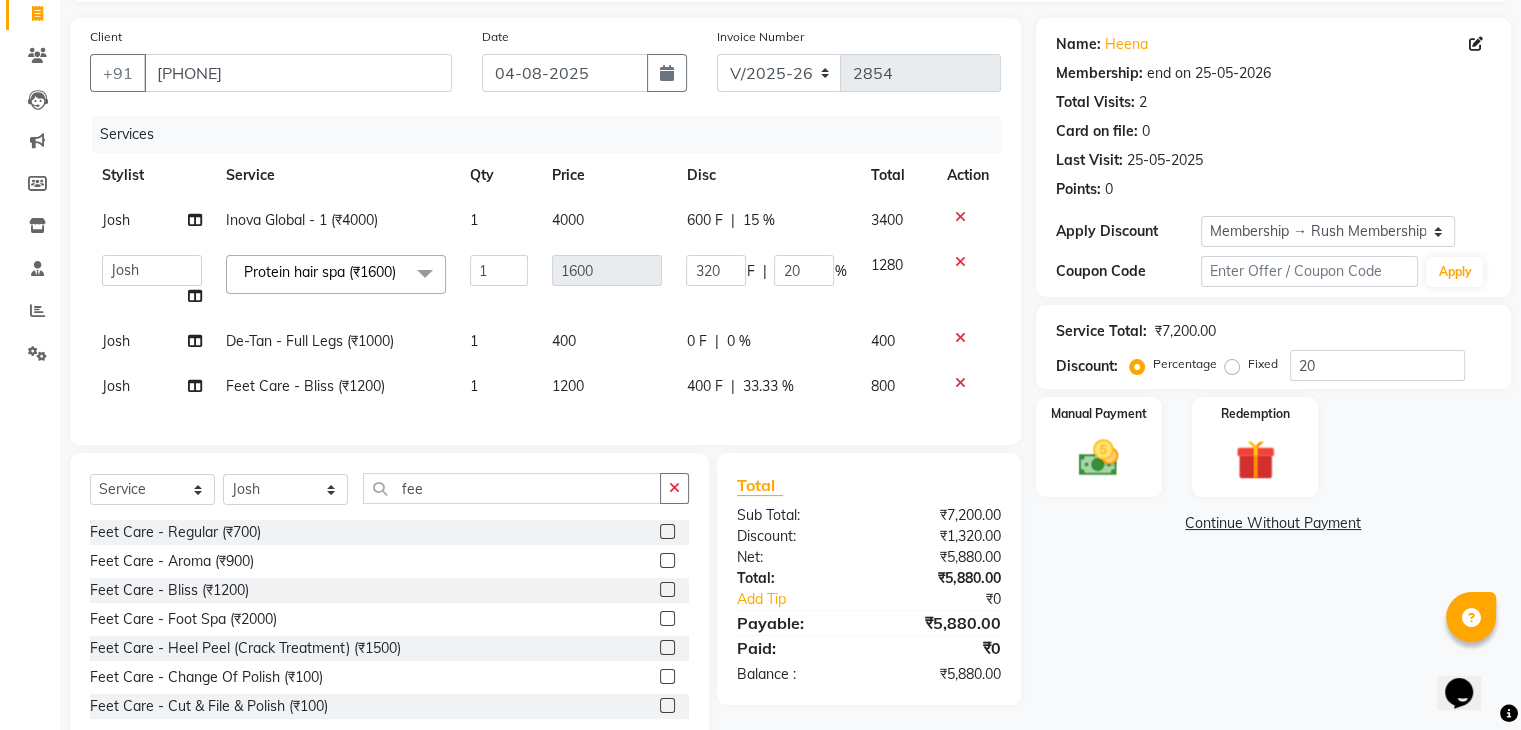 click on "Josh Inova Global - 1 (₹4000) 1 4000 600 F | 15 % 3400  Ajaz   Alvira   Danish   Guddi   Jayesh   Josh    mumtaz   Naeem   Neha   Riya      Rush   Swati  Protein hair spa (₹1600)  x Clean Up - Deep Clean (₹900) Clean Up - Fruit (₹1000) Clean Up - Revival (₹1200) Clean Up - Mineral 1 (₹1500) Clean Up - Mineral (₹2000) Clean Up - Hydrating (₹2500) Clean Up - D.N.A. (₹3000) lice treatment (₹2000) power dose [per bottle ] (₹500) pigmantation facial (₹1000) protein spa (₹2500) Bota smooth (₹8000) Bota smooth  (₹10000) bota smooth (₹6500) Protein hair spa (₹1600) nanoplatia (₹2500) Hair protein spa (₹2000) Protein spaa (₹3500) Foot spa (₹800) Protein spa (₹3000) Nose pill off (₹250) hair spa dandruff treatment (₹3500) Threading/upl (₹70) Threading /Forhead /upl (₹90) Botosmooth (₹7000) Pigmentation treatment (₹3000) Hydra  facial (₹7000) hair cut / shave (₹375) Pill off upl (₹50) Advance payment (₹600) Diamond clean up (₹1200) Botoplatia  (₹4600)" 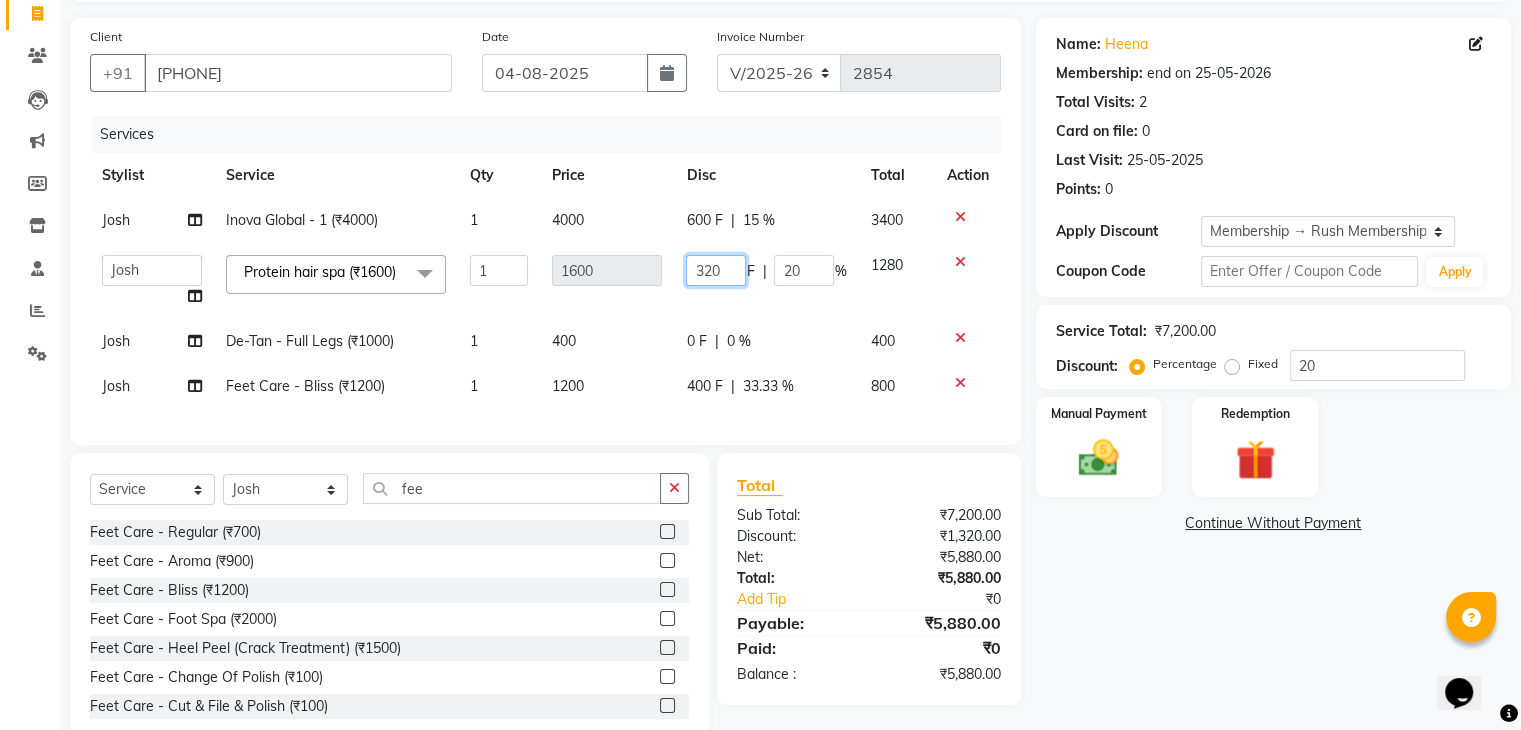 click on "320" 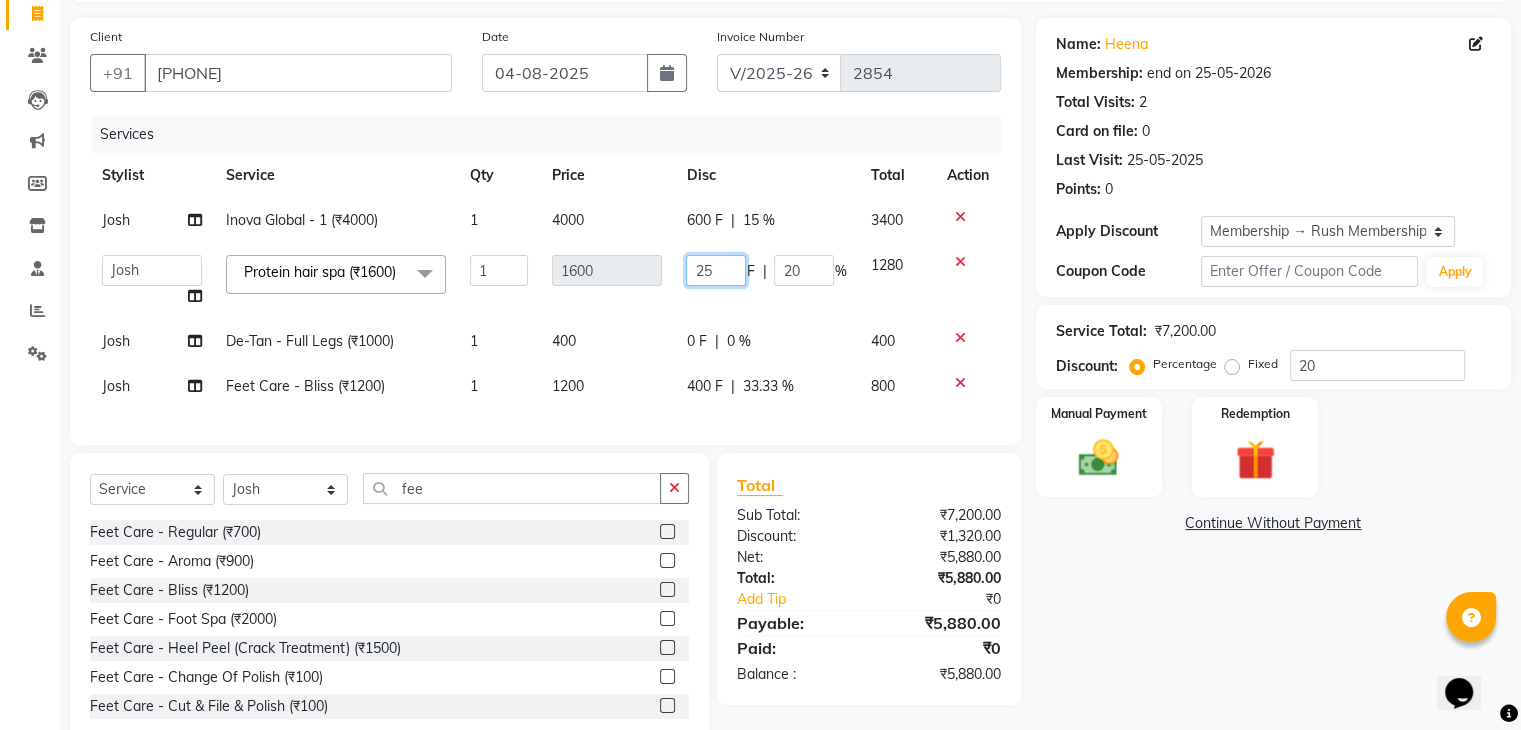 type on "250" 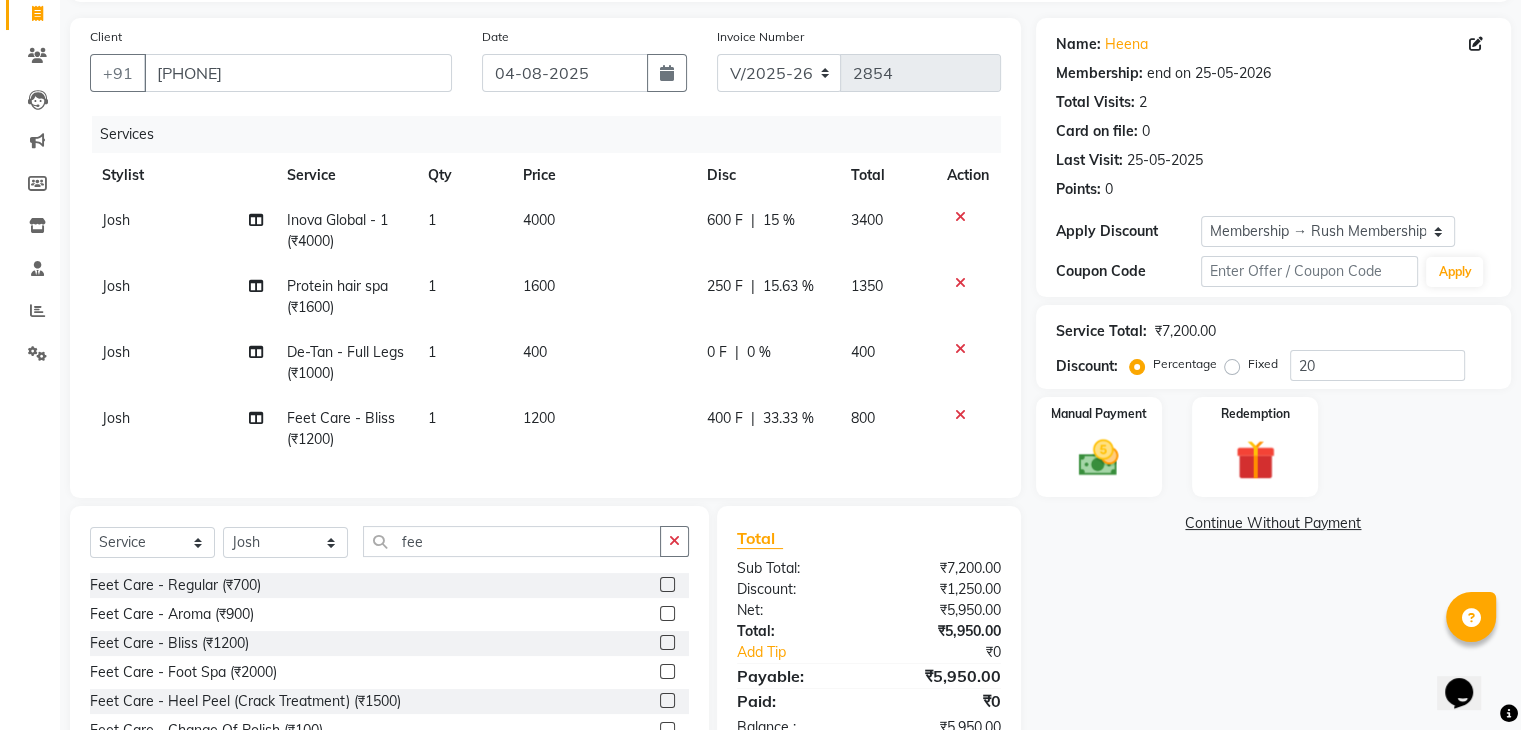 click on "250 F | 15.63 %" 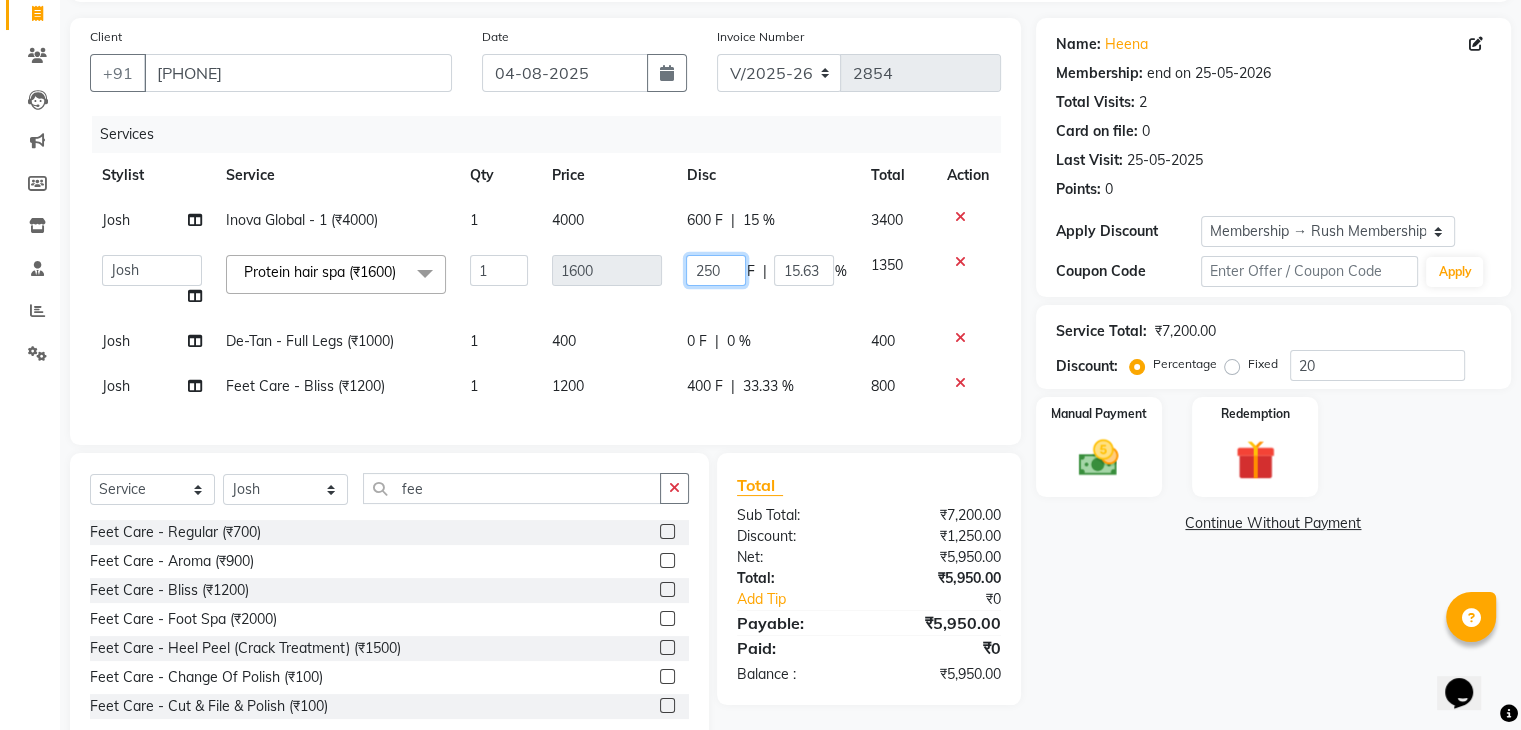 click on "250" 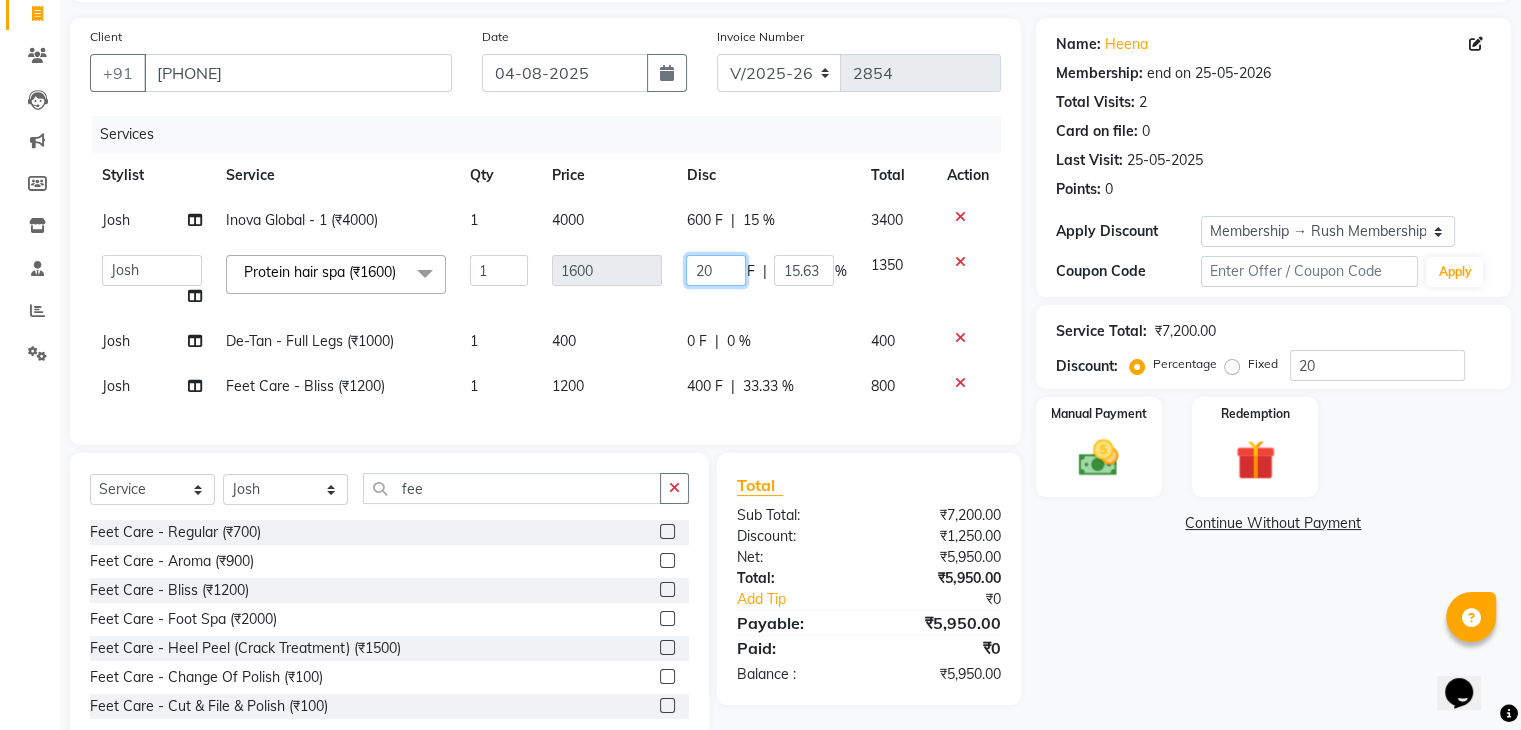 type on "200" 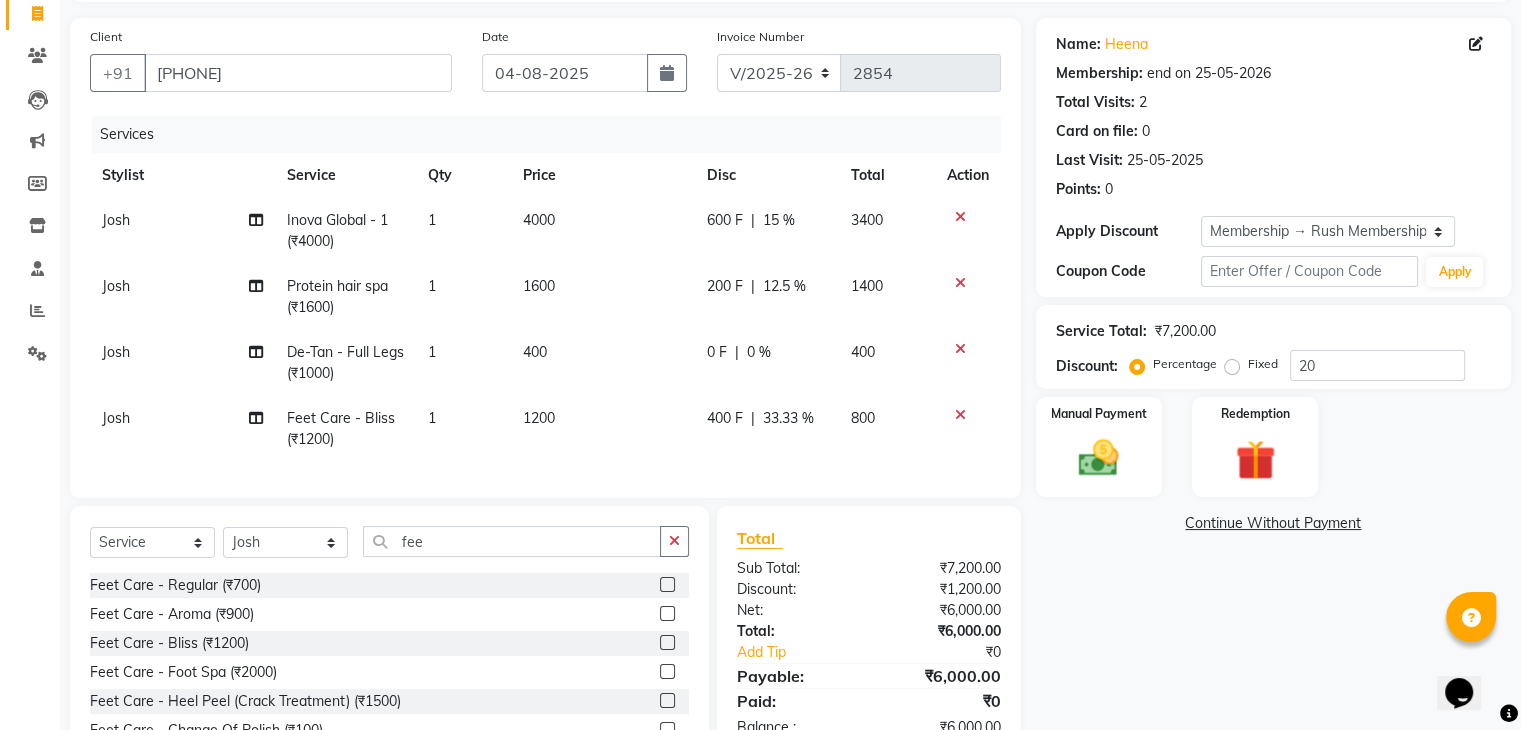 click on "Josh Protein hair spa (₹1600) 1 1600 200 F | 12.5 % 1400" 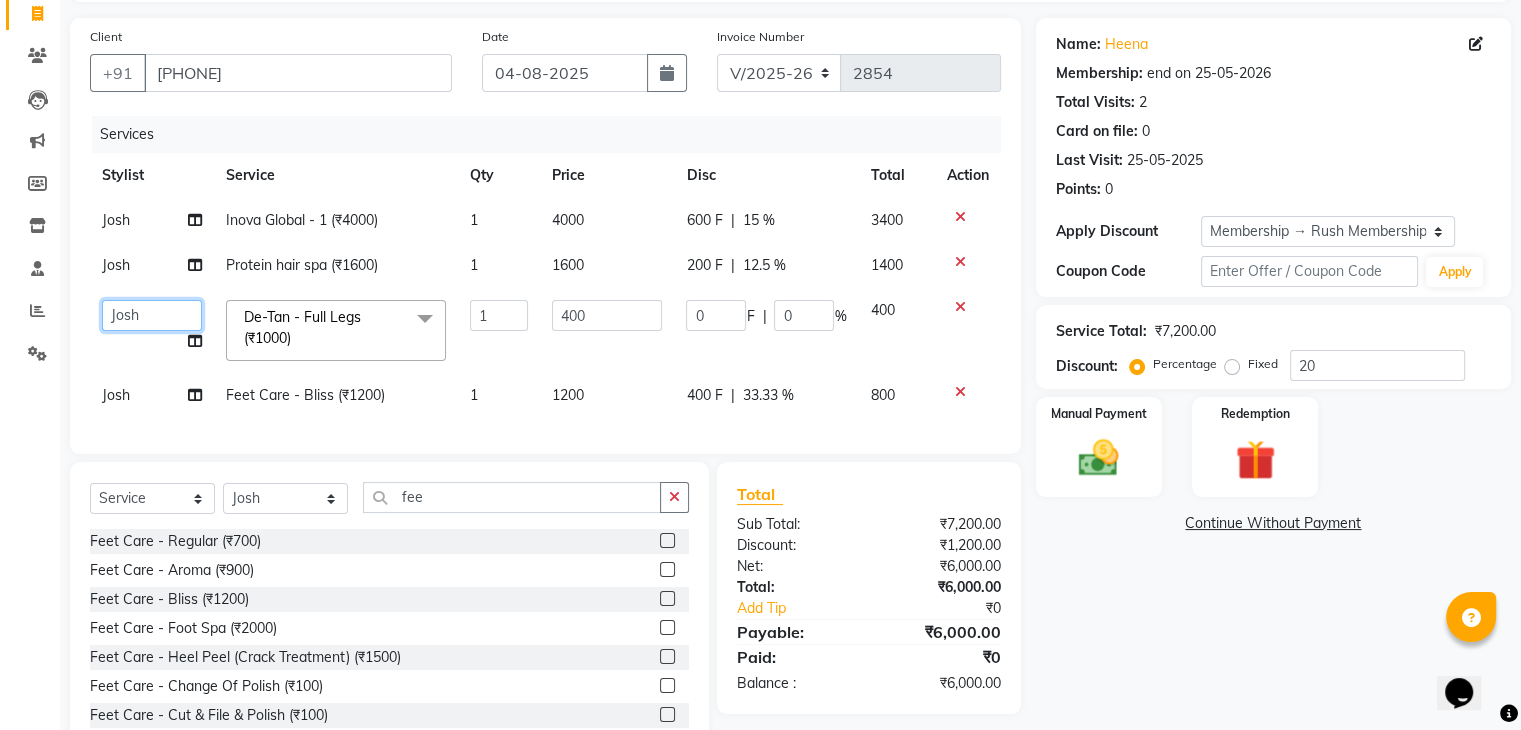 click on "Ajaz   Alvira   Danish   Guddi   Jayesh   Josh    mumtaz   Naeem   Neha   Riya      Rush   Swati" 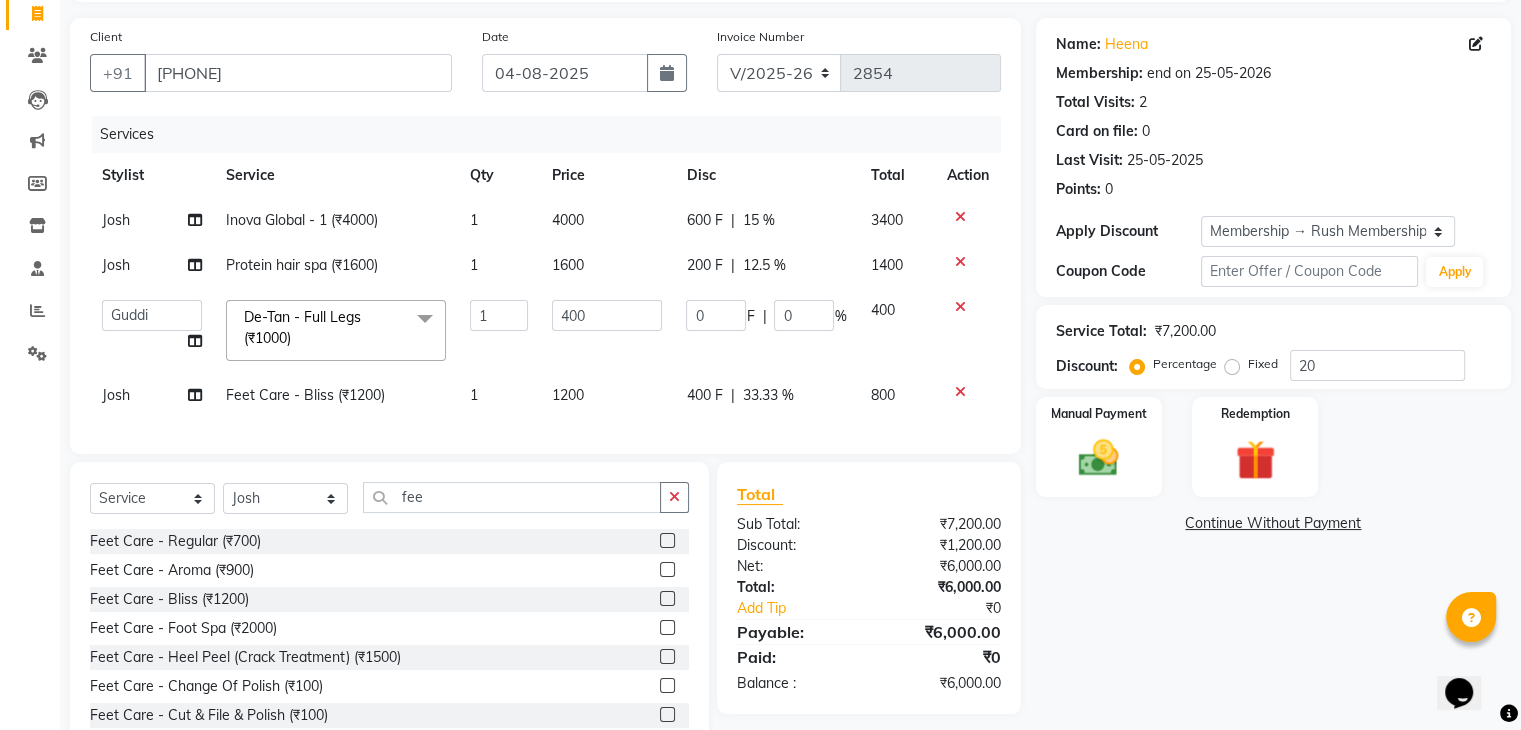 select on "60158" 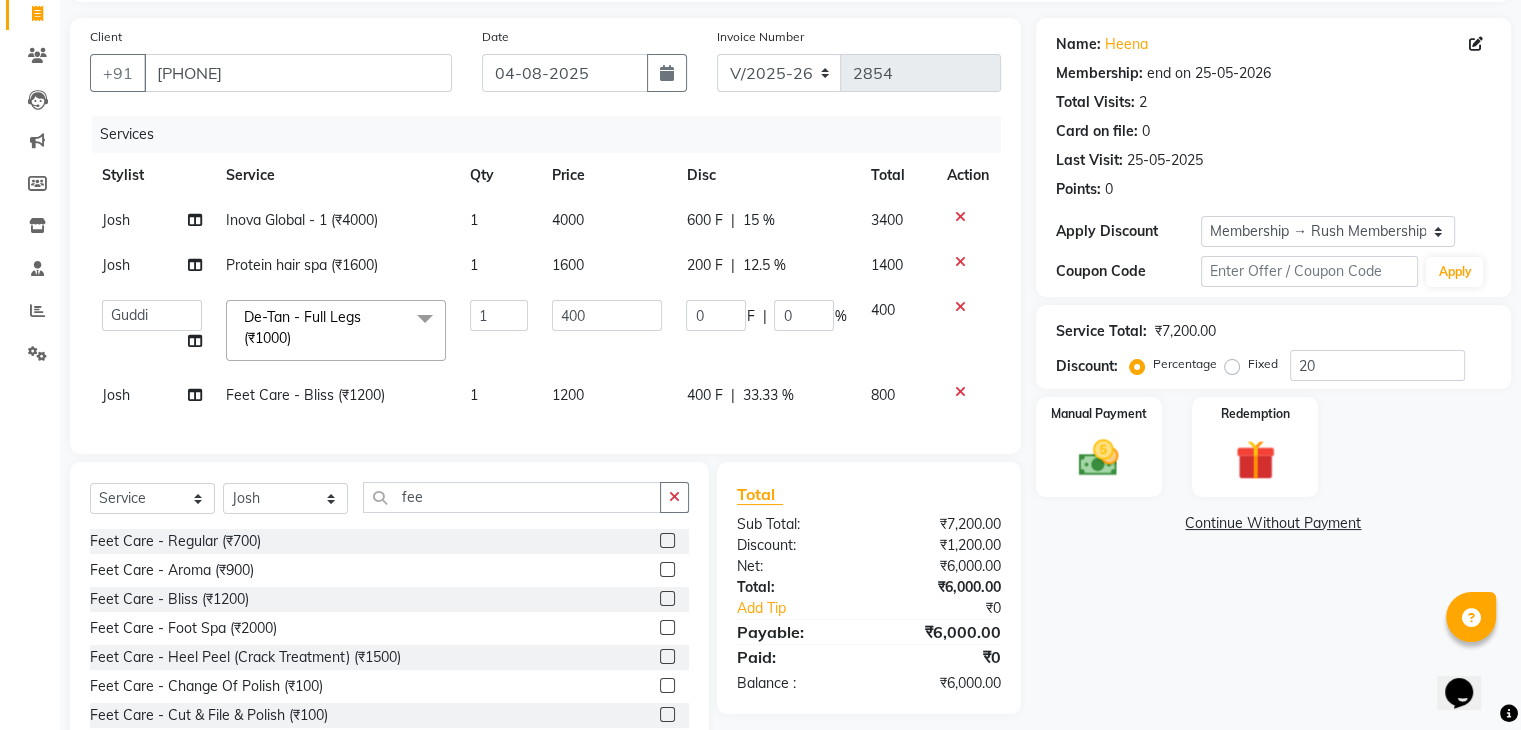 click on "Josh" 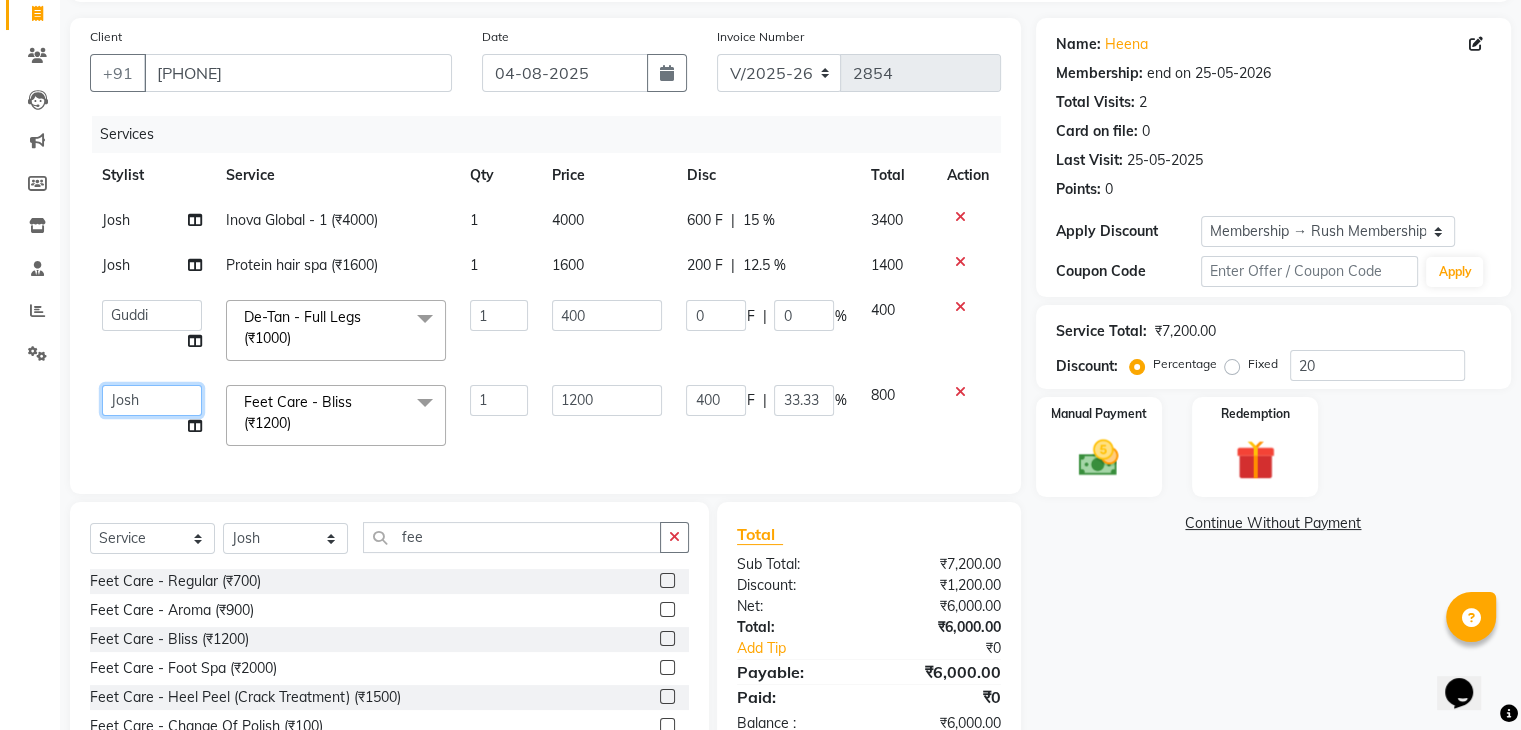 click on "Ajaz   Alvira   Danish   Guddi   Jayesh   Josh    mumtaz   Naeem   Neha   Riya      Rush   Swati" 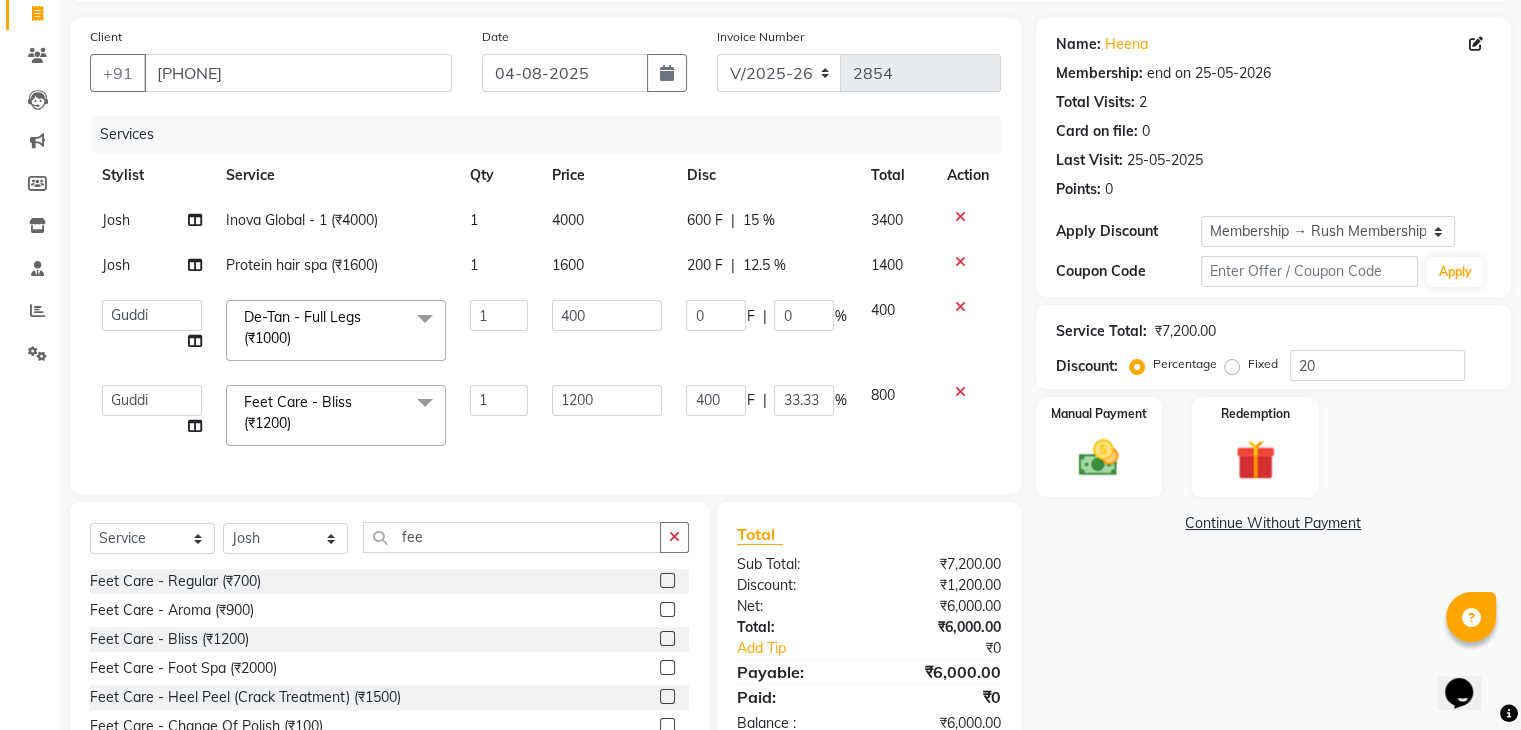 select on "60158" 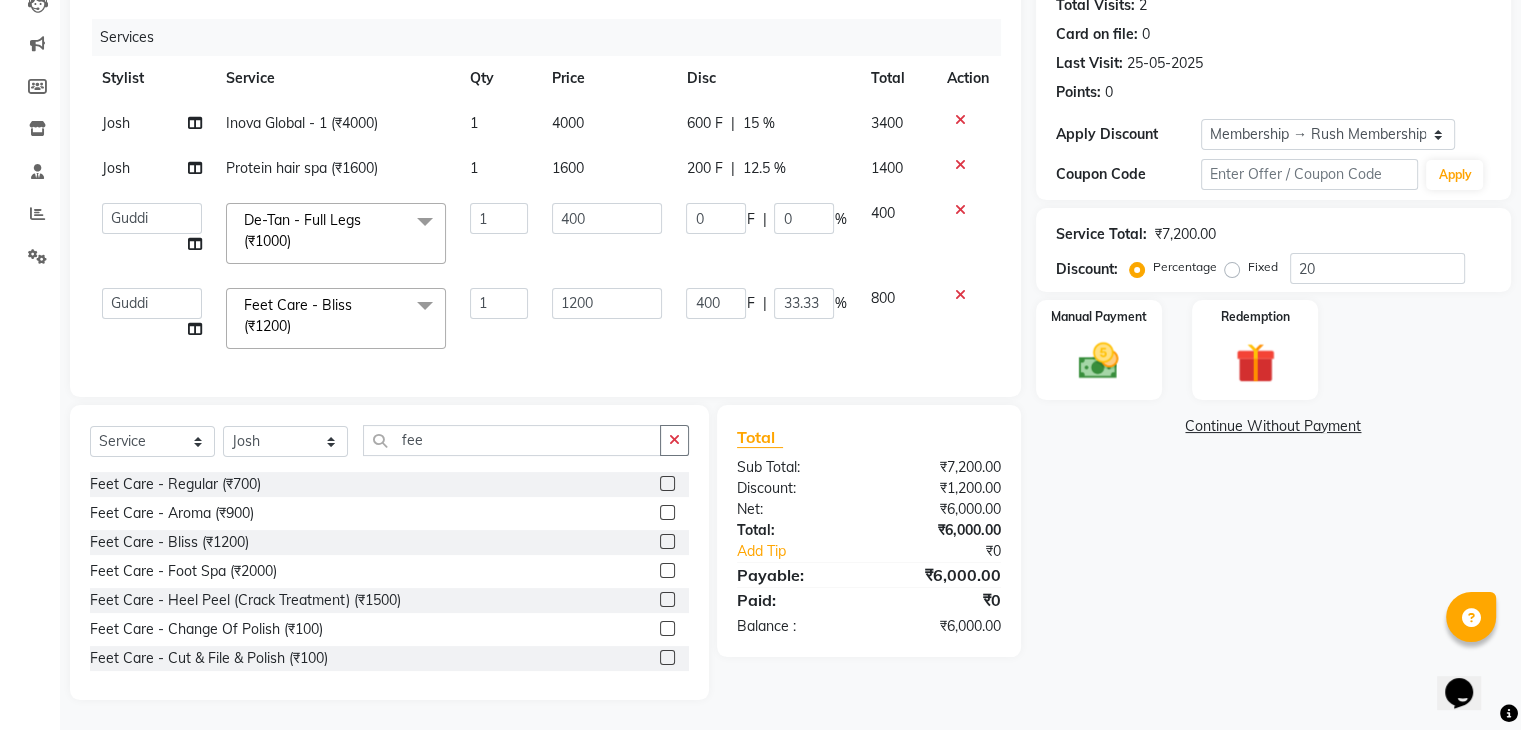 scroll, scrollTop: 236, scrollLeft: 0, axis: vertical 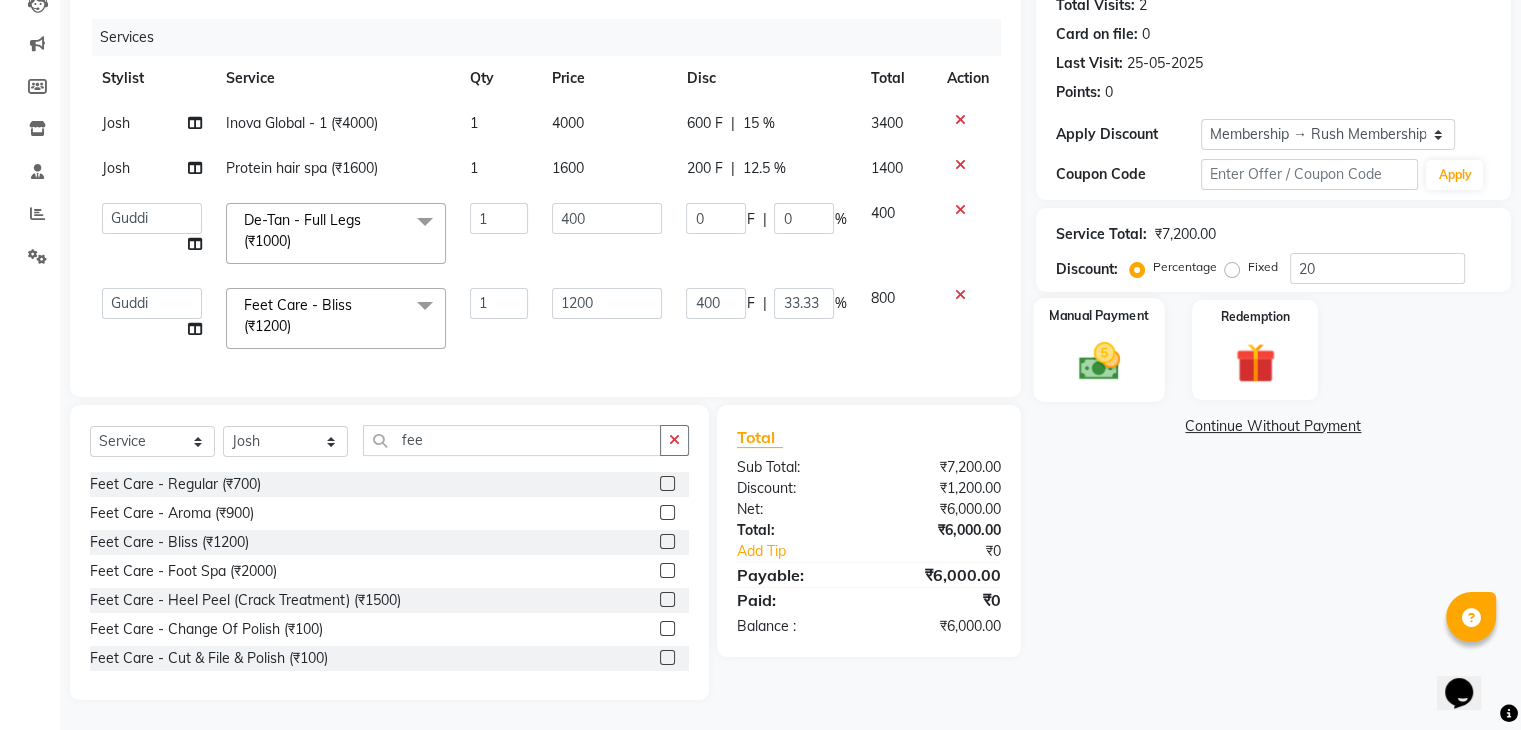 click 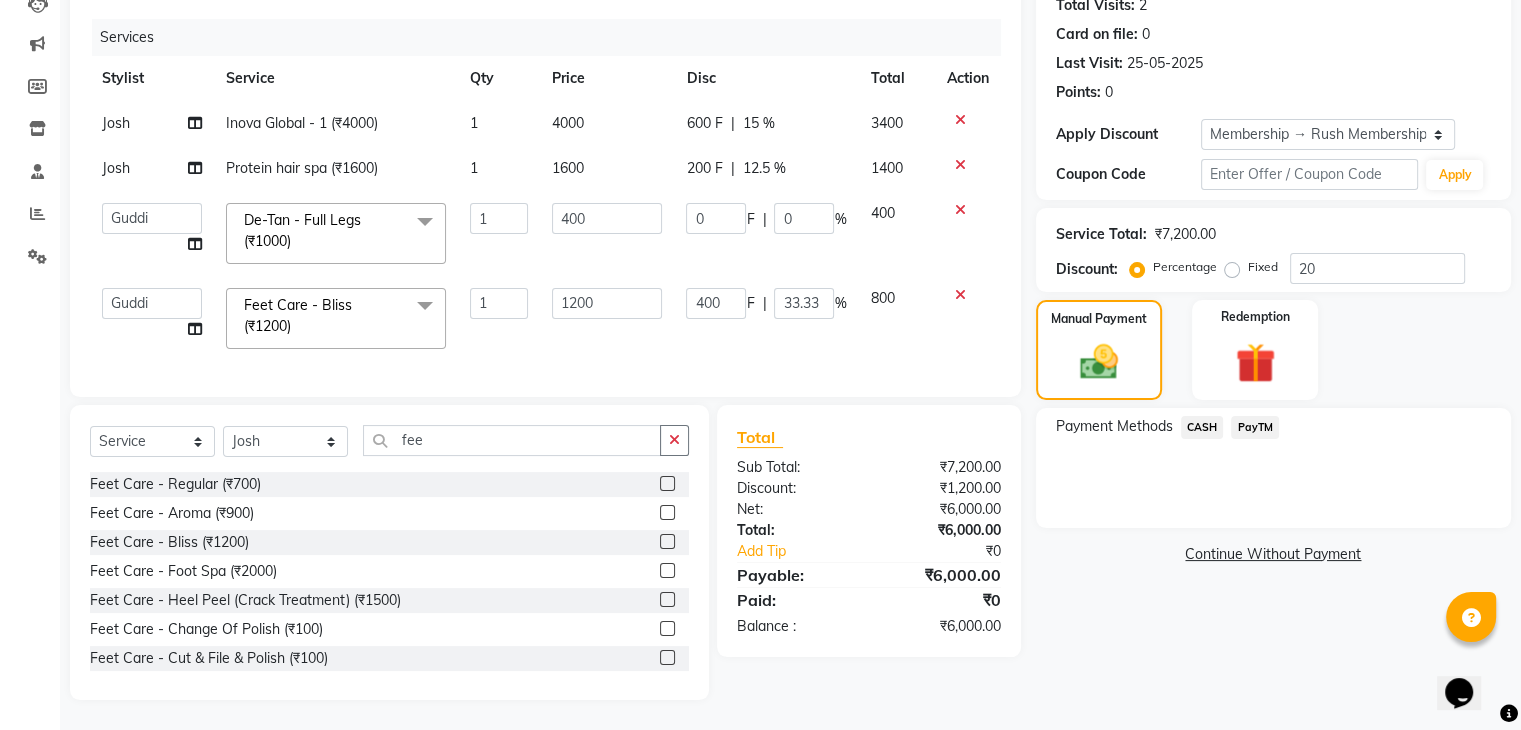 click on "PayTM" 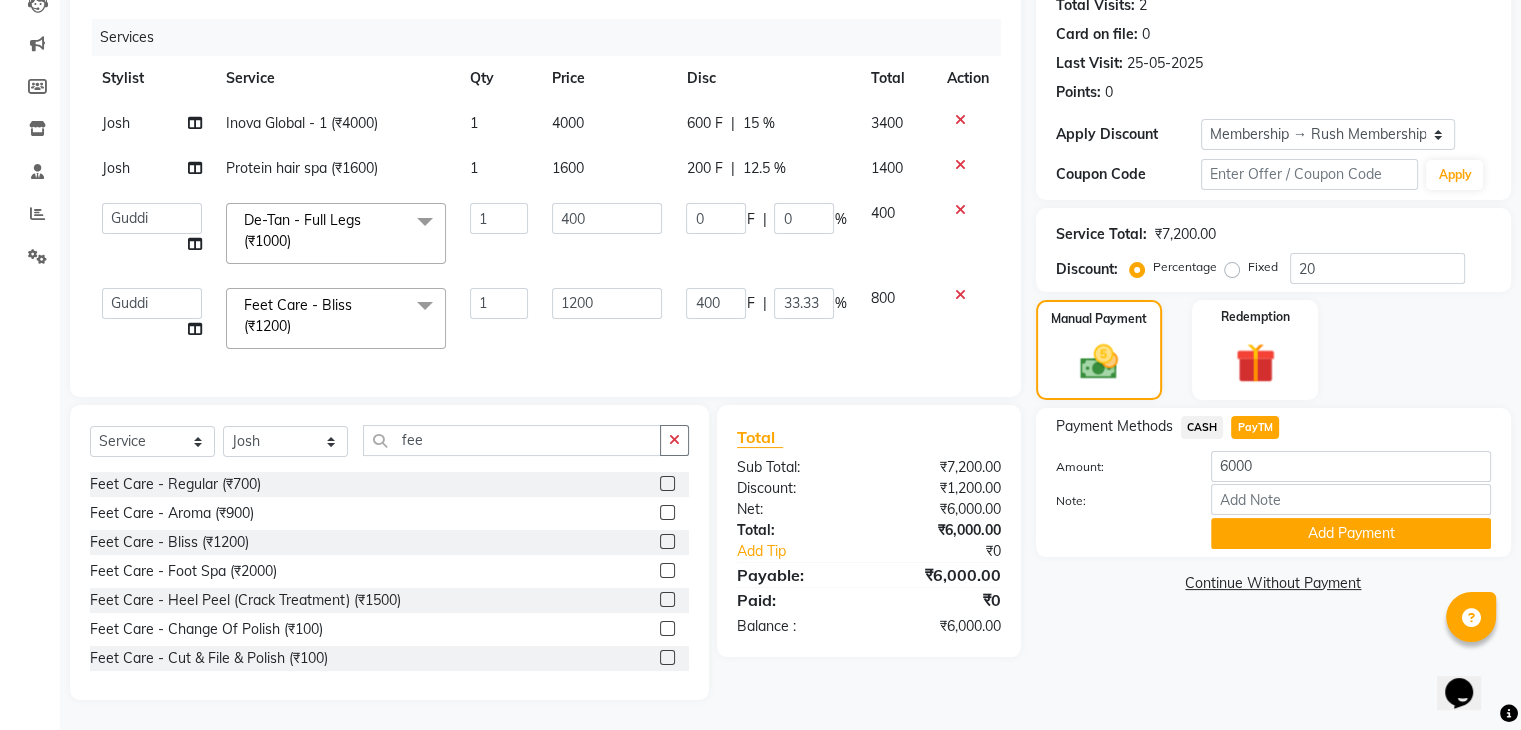 scroll, scrollTop: 244, scrollLeft: 0, axis: vertical 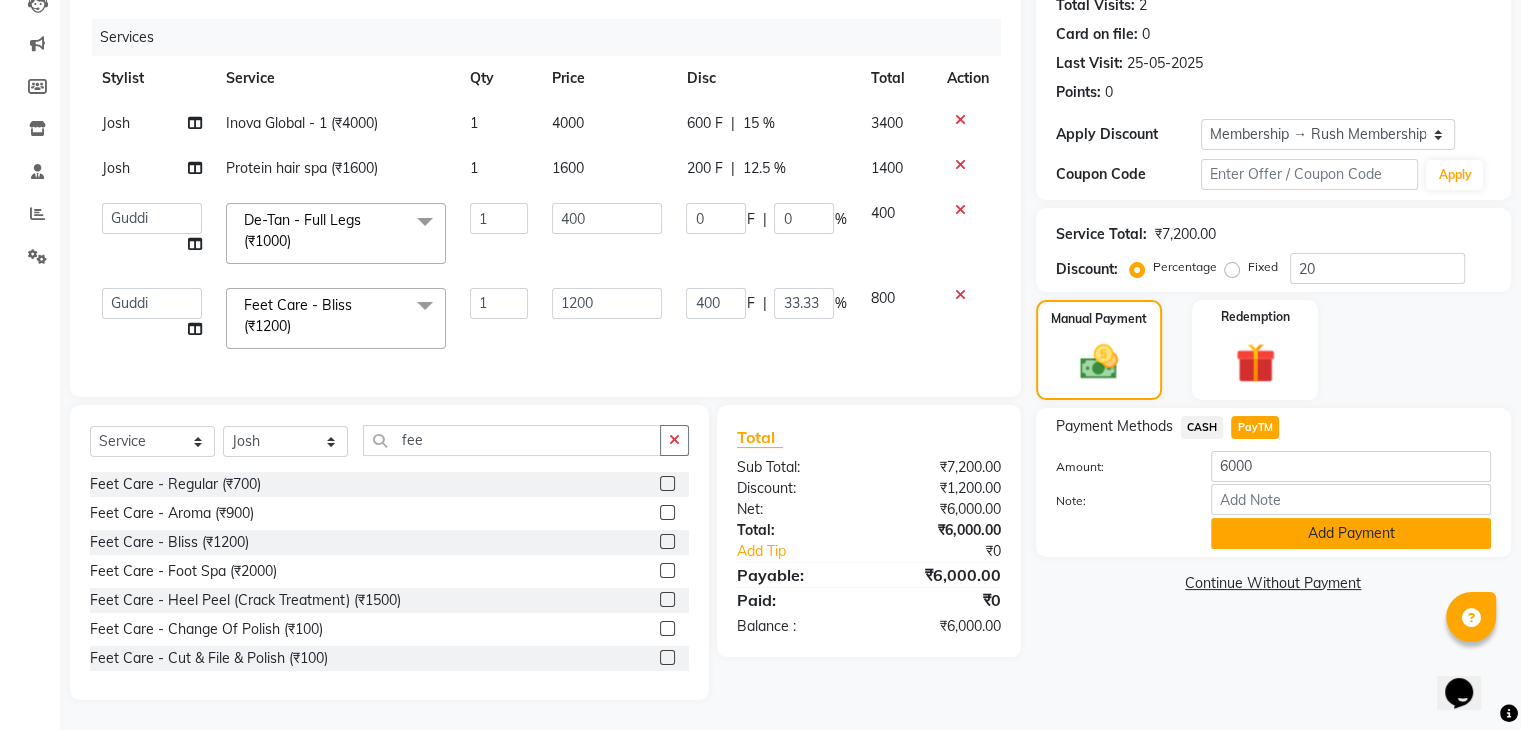 click on "Add Payment" 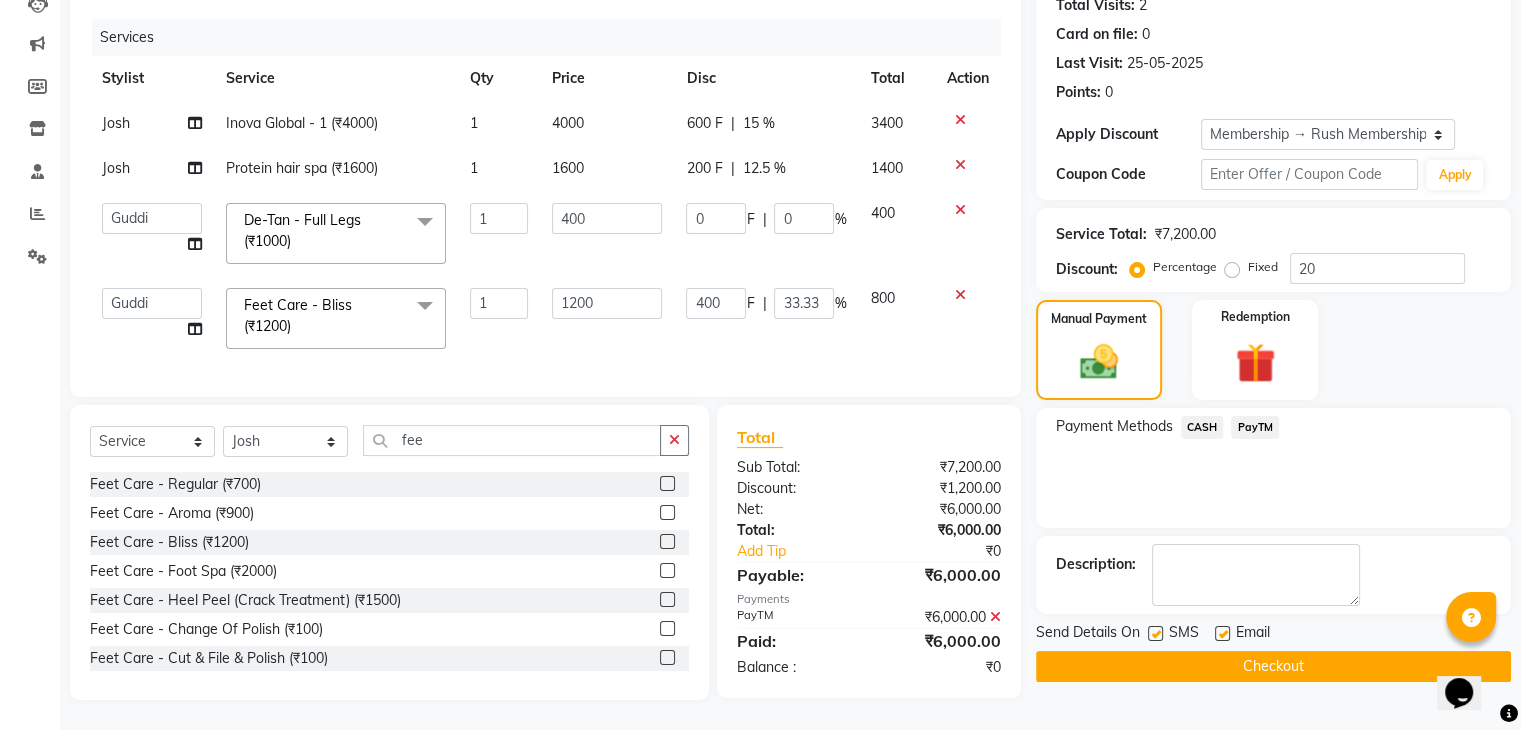 click 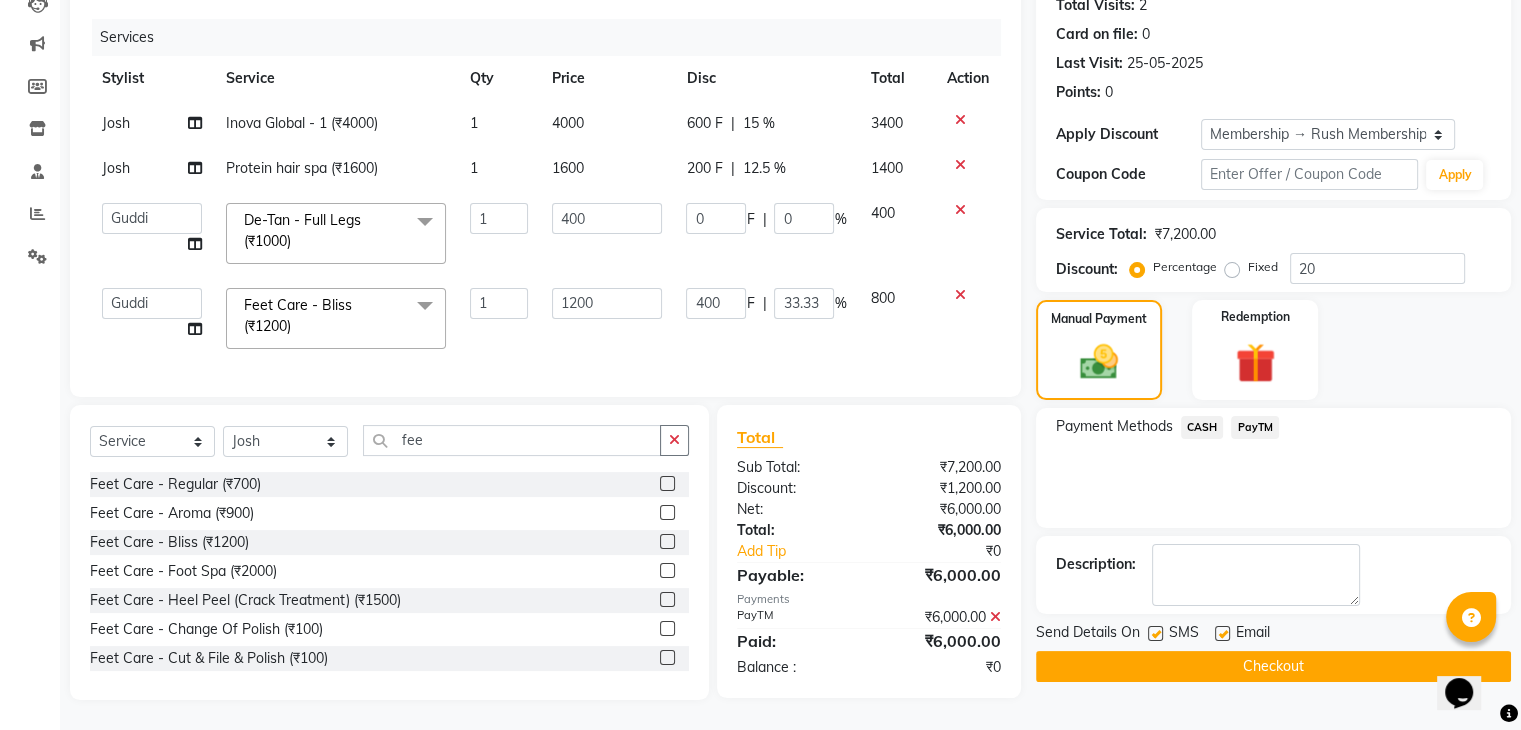 click at bounding box center (1154, 634) 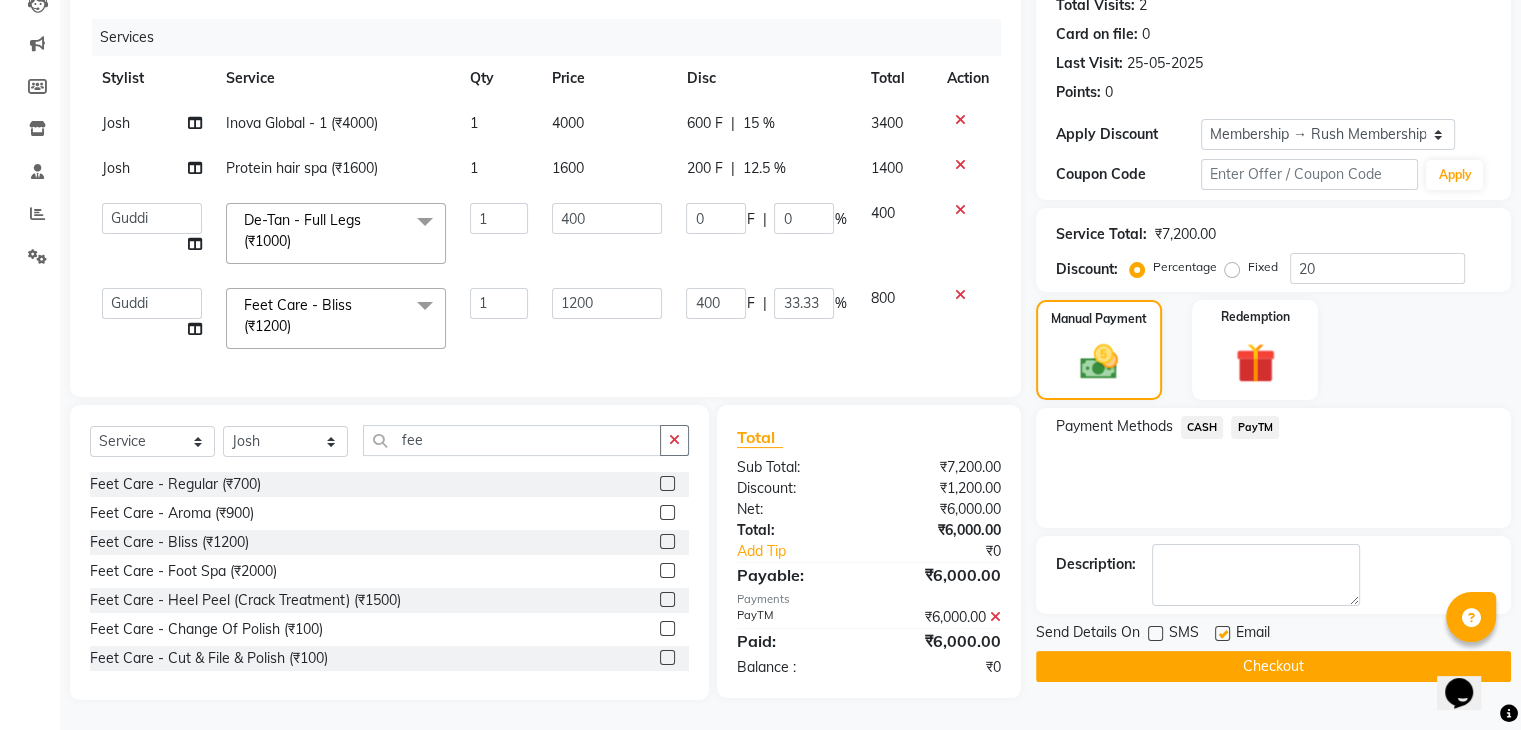 click 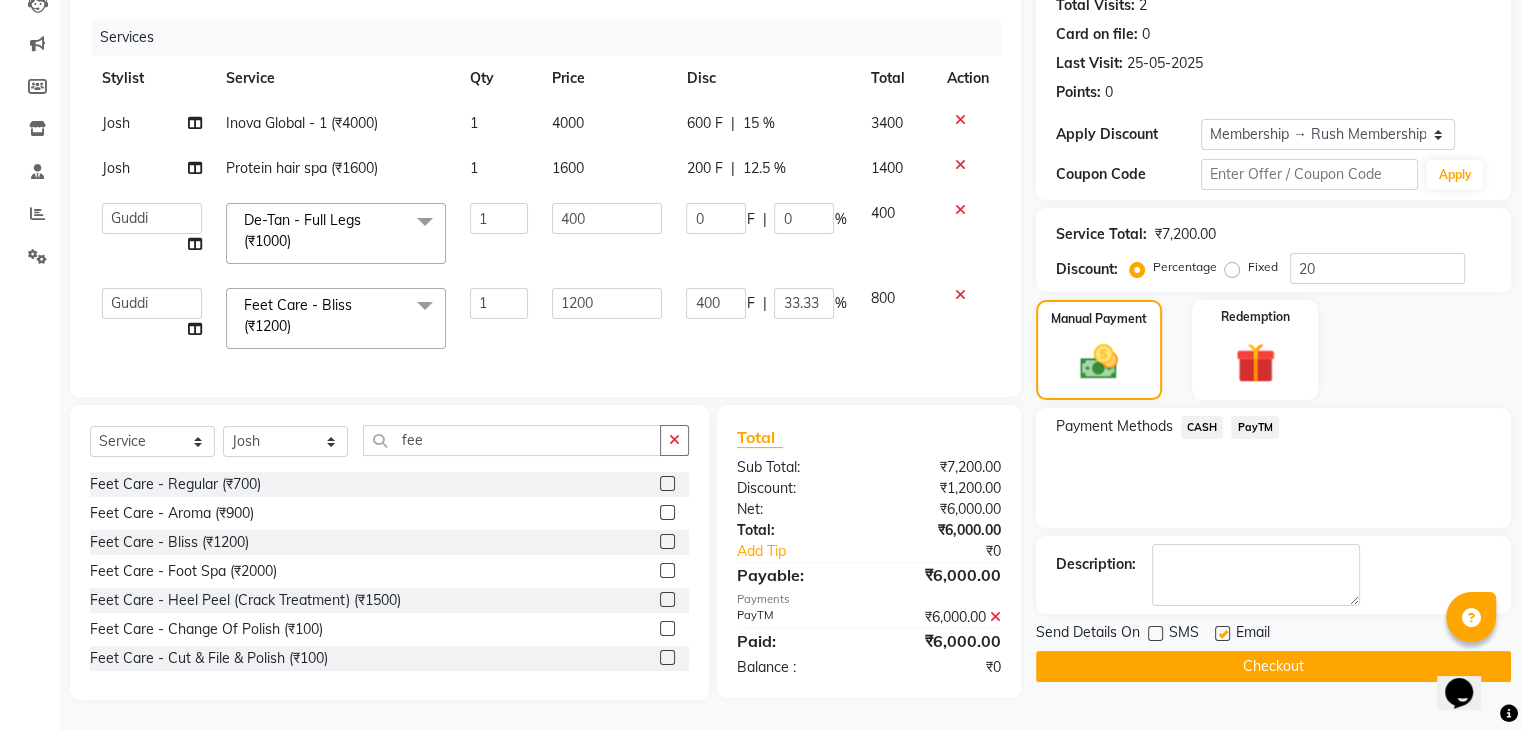 click at bounding box center (1221, 634) 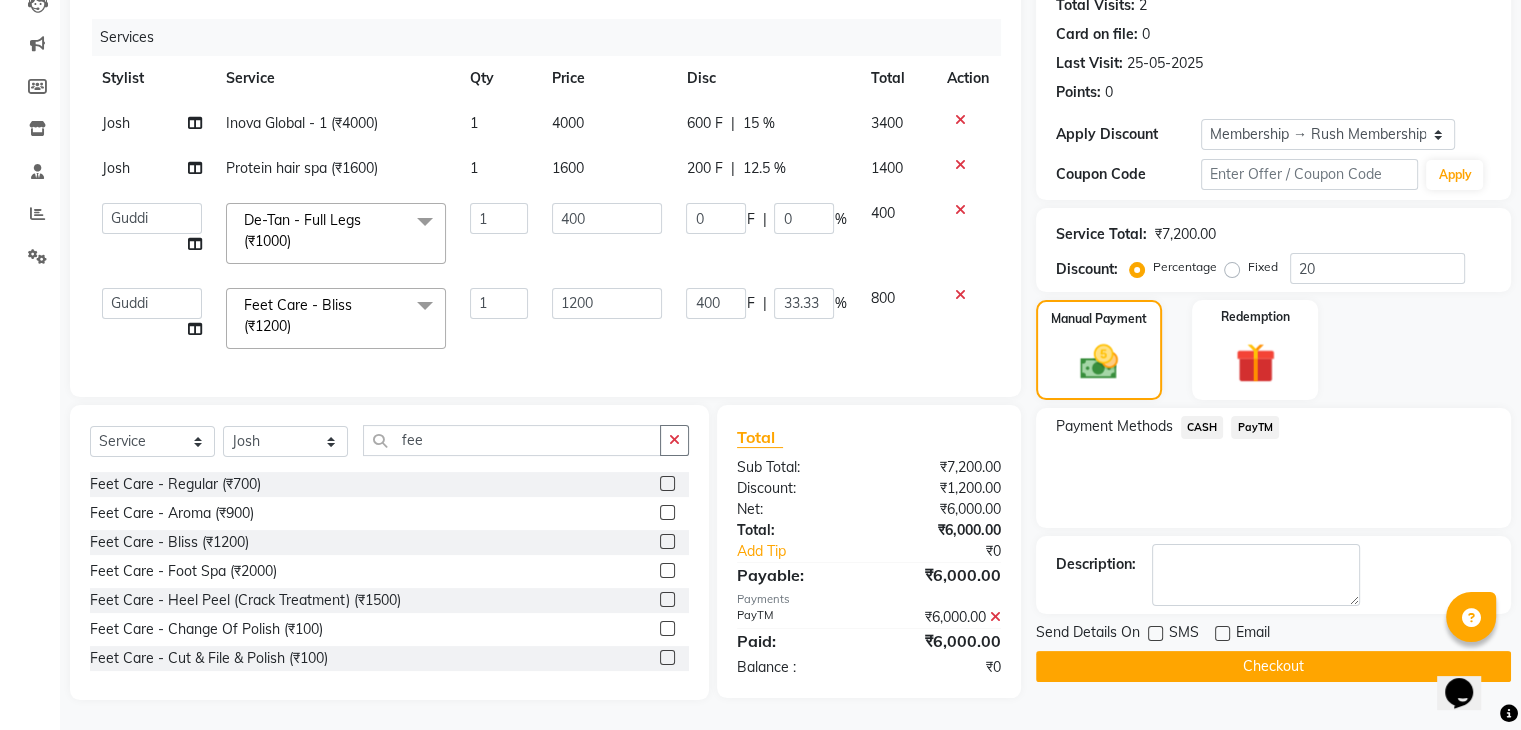 click on "Checkout" 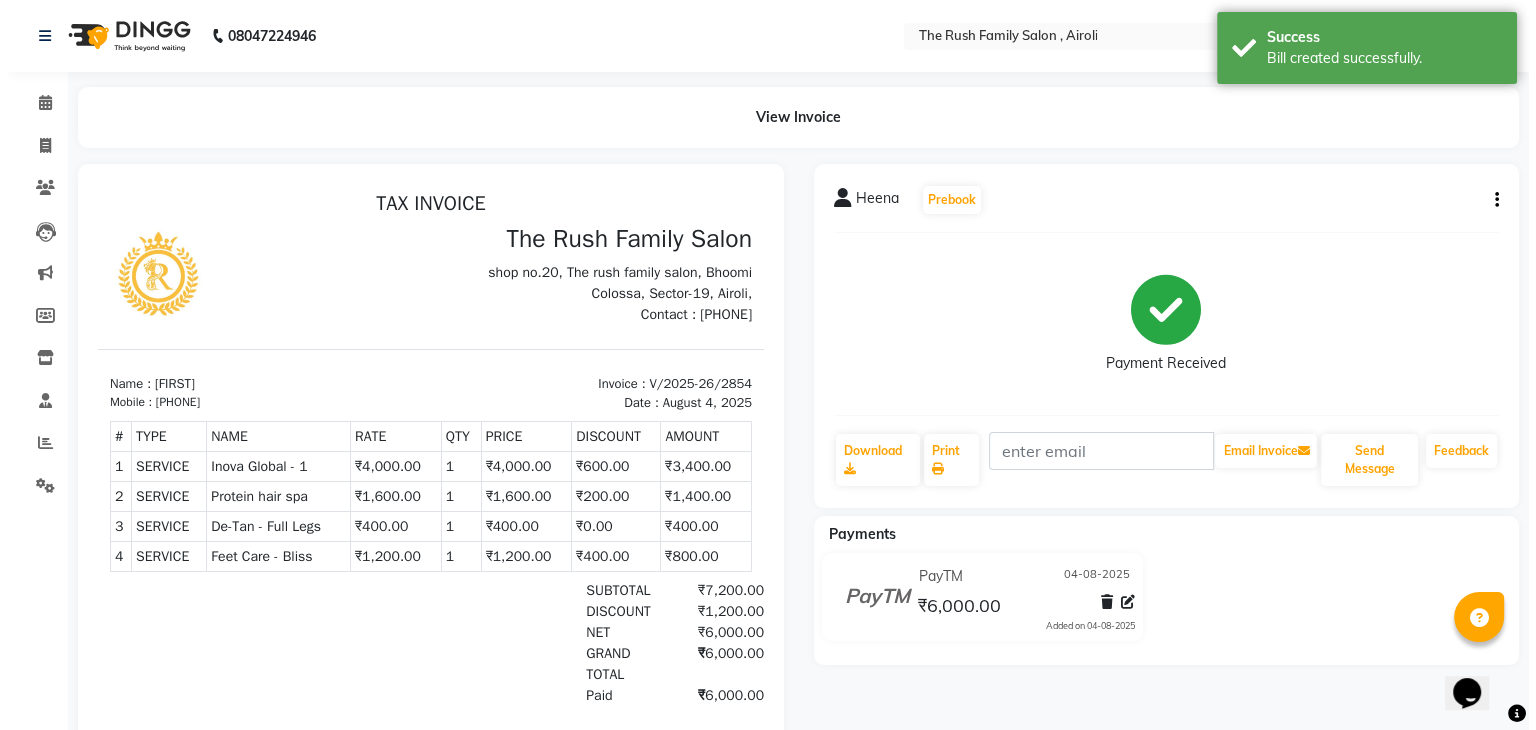 scroll, scrollTop: 0, scrollLeft: 0, axis: both 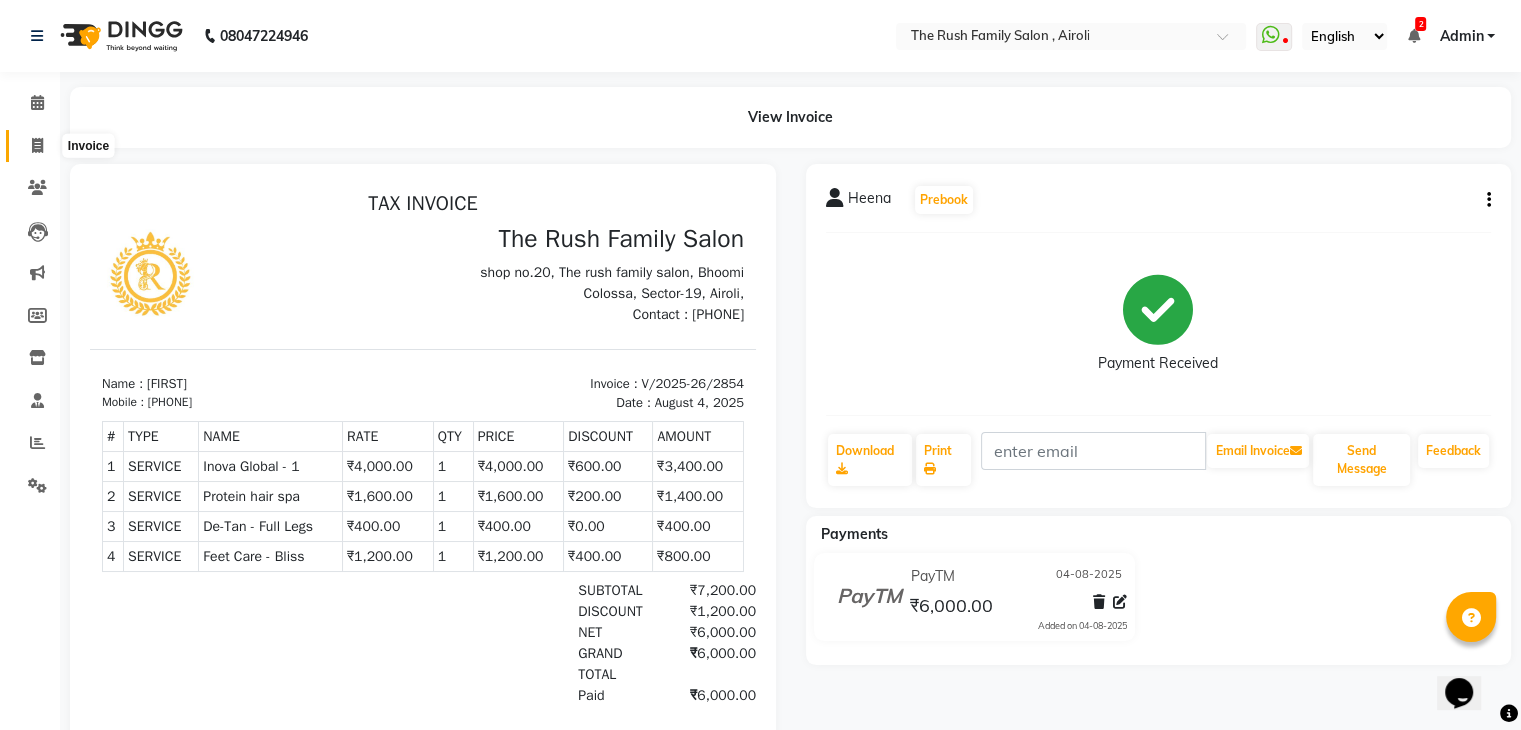 click 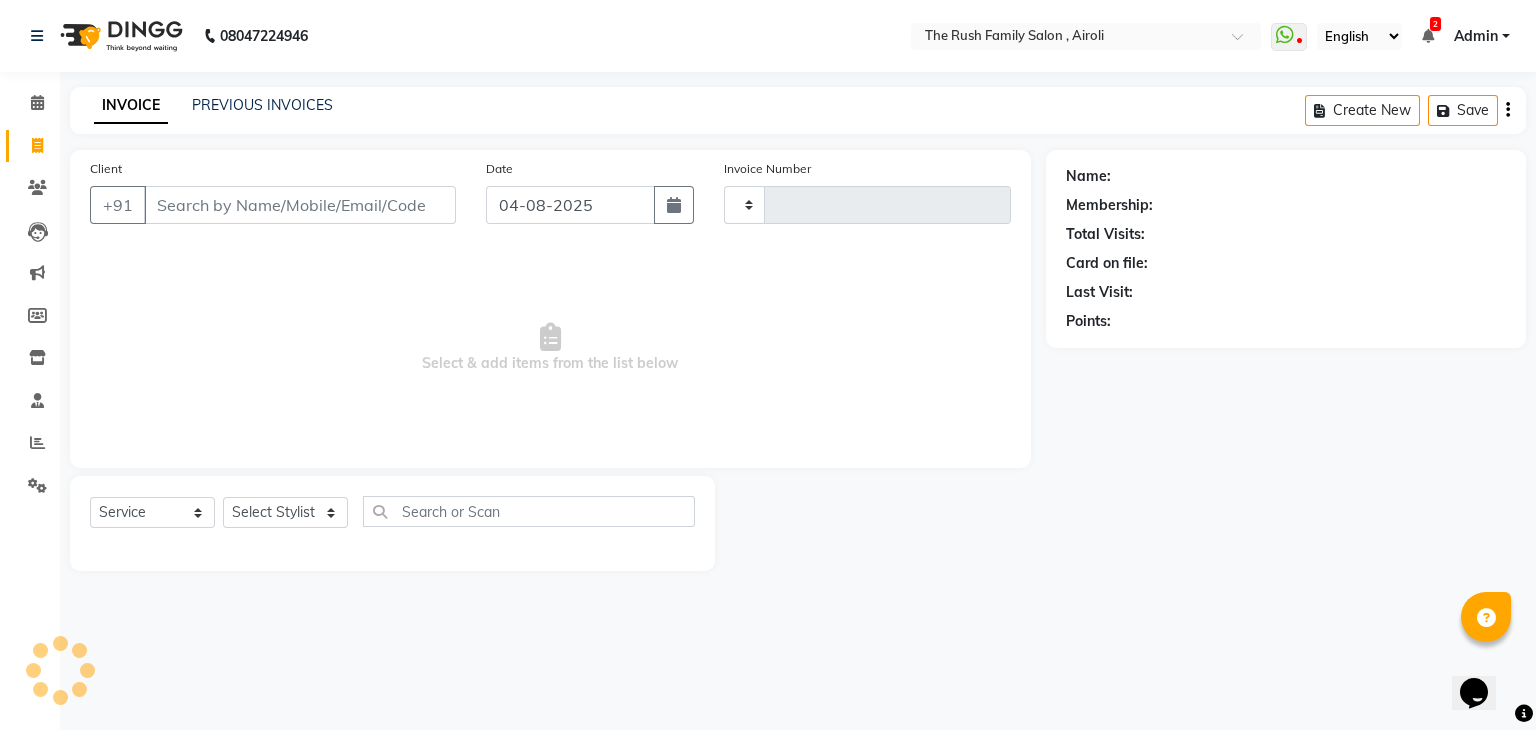 type on "2855" 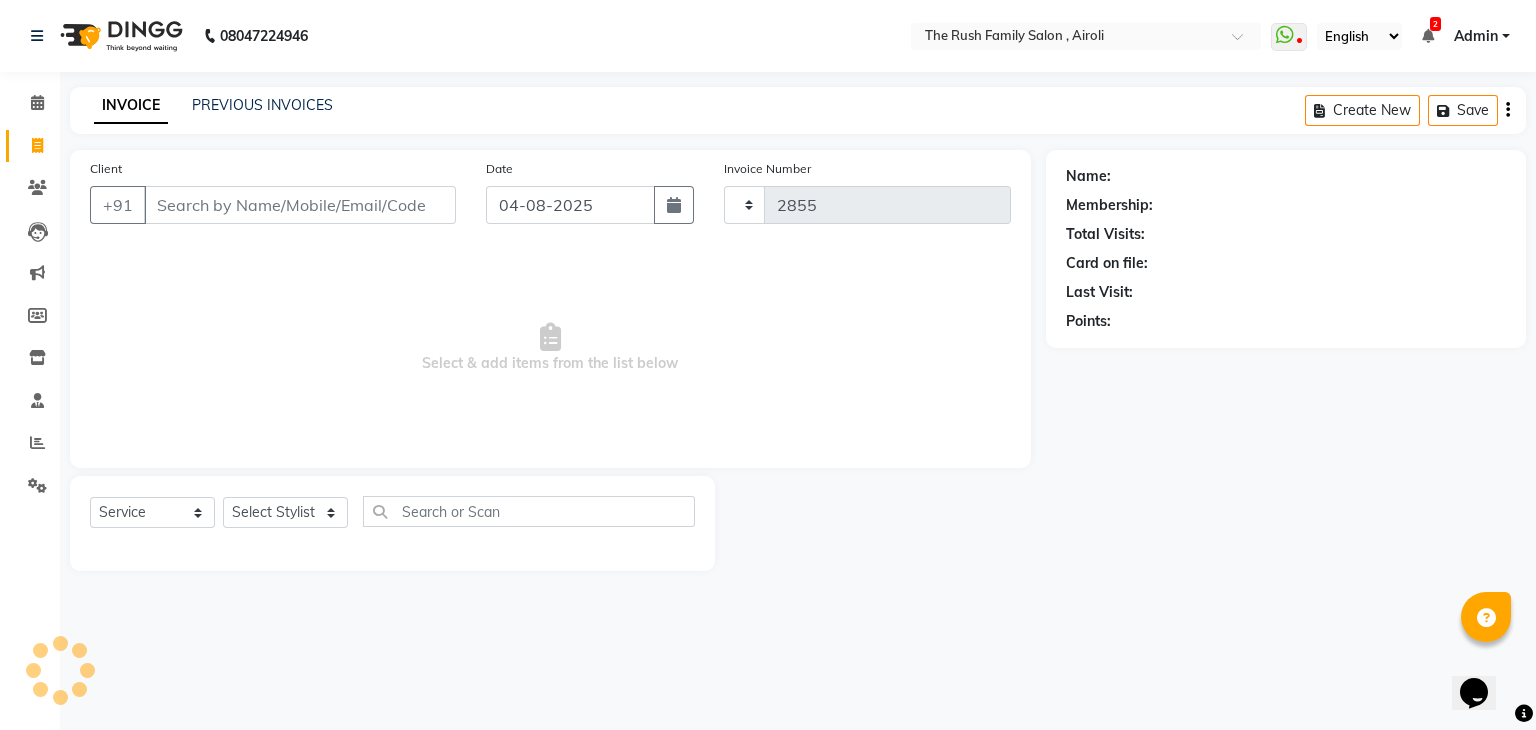 select on "5419" 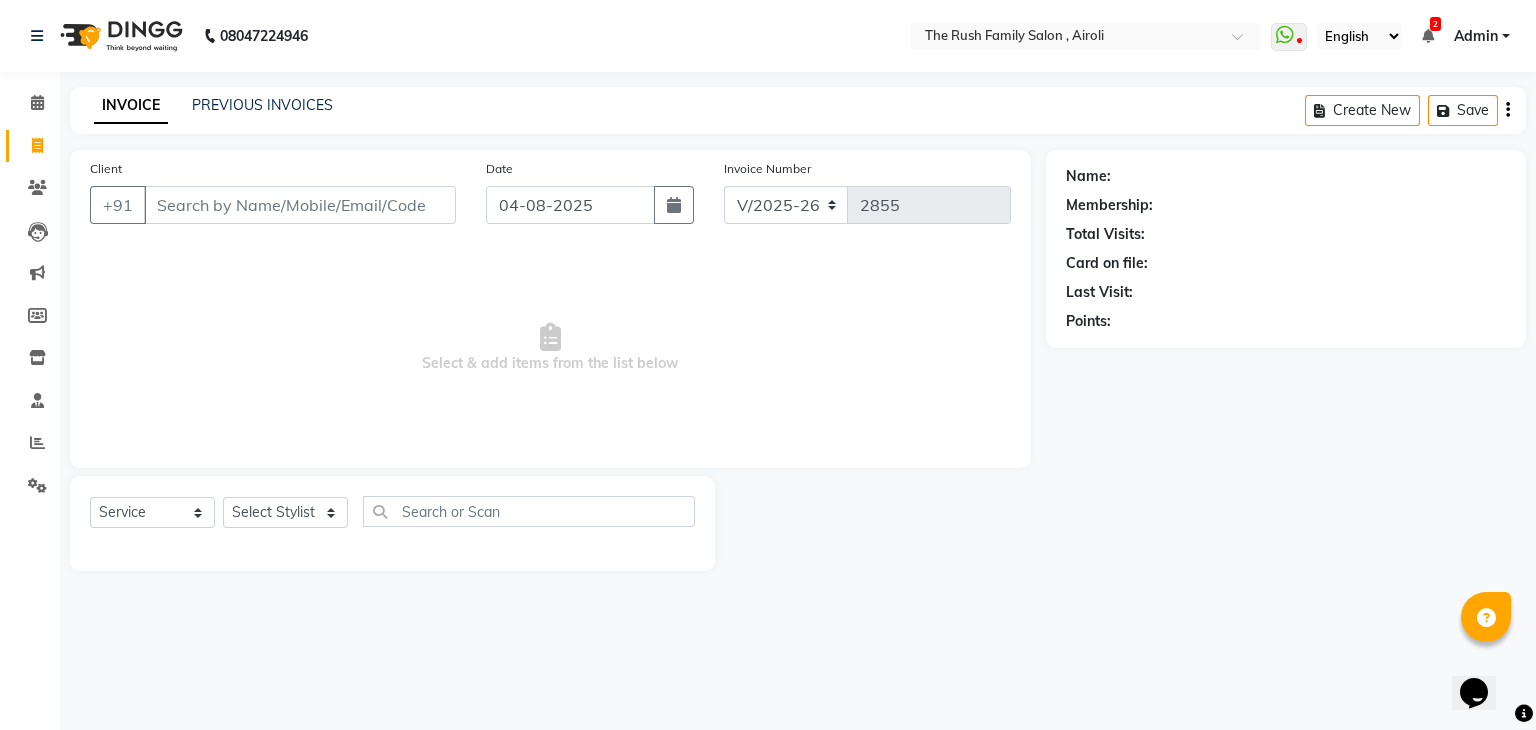 click on "Client" at bounding box center [300, 205] 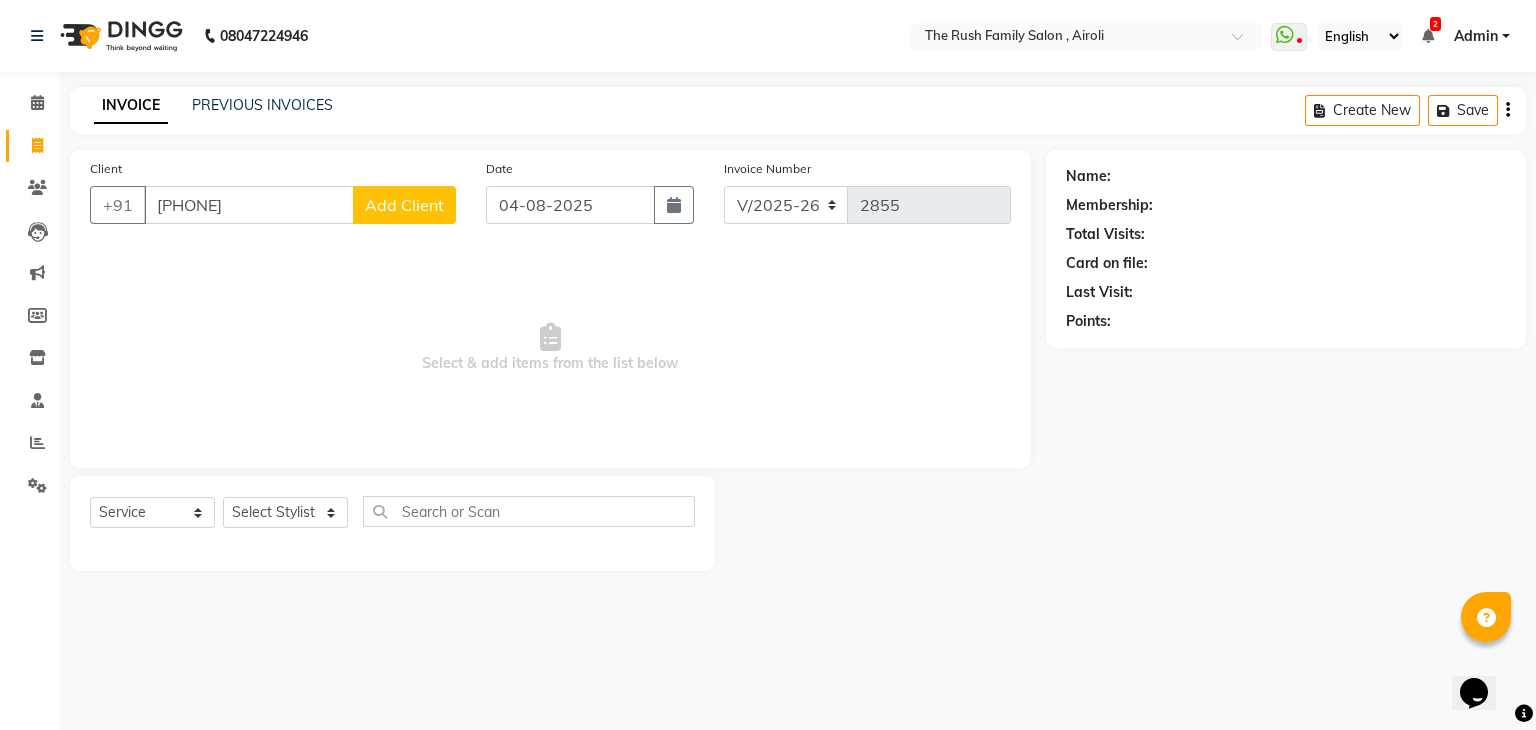 type on "9769992436" 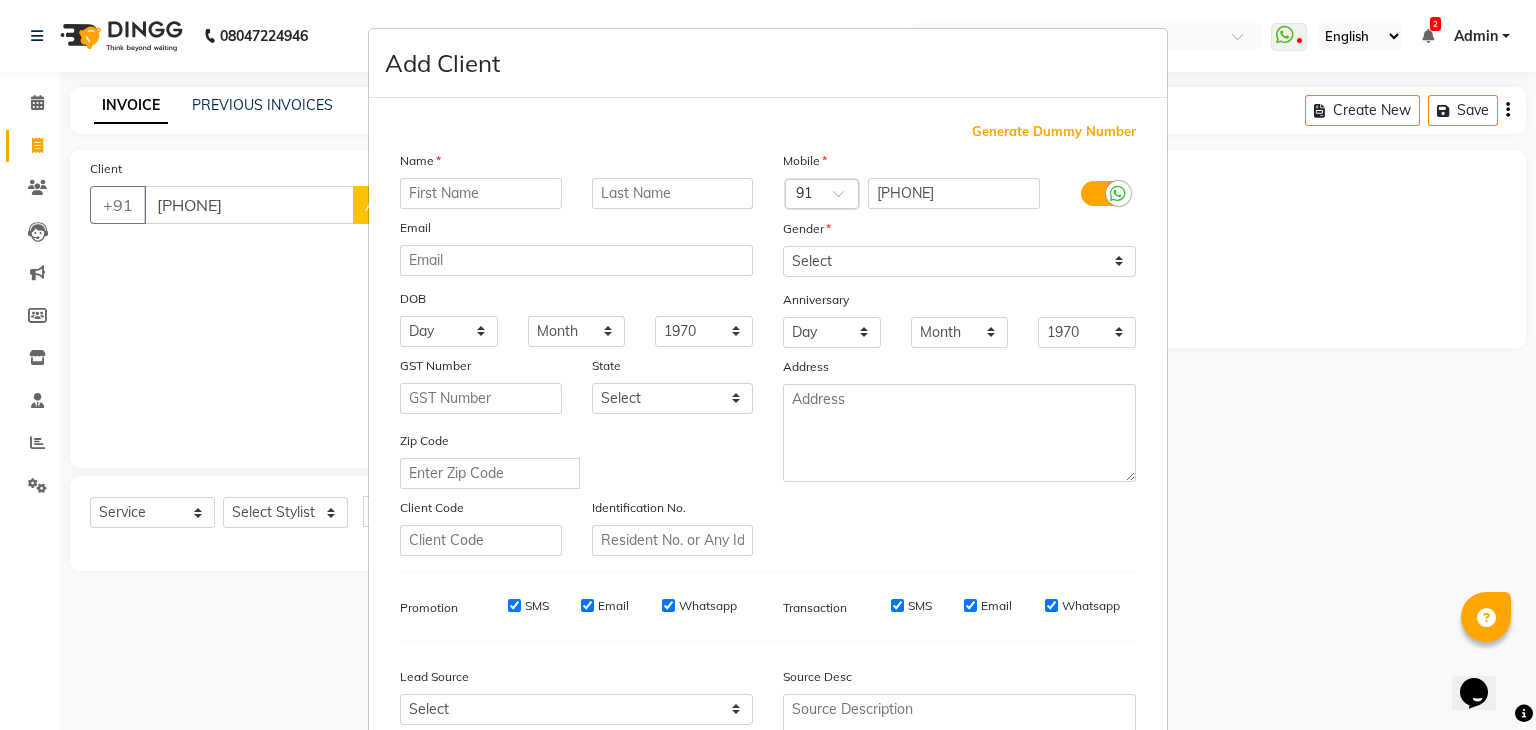click at bounding box center [481, 193] 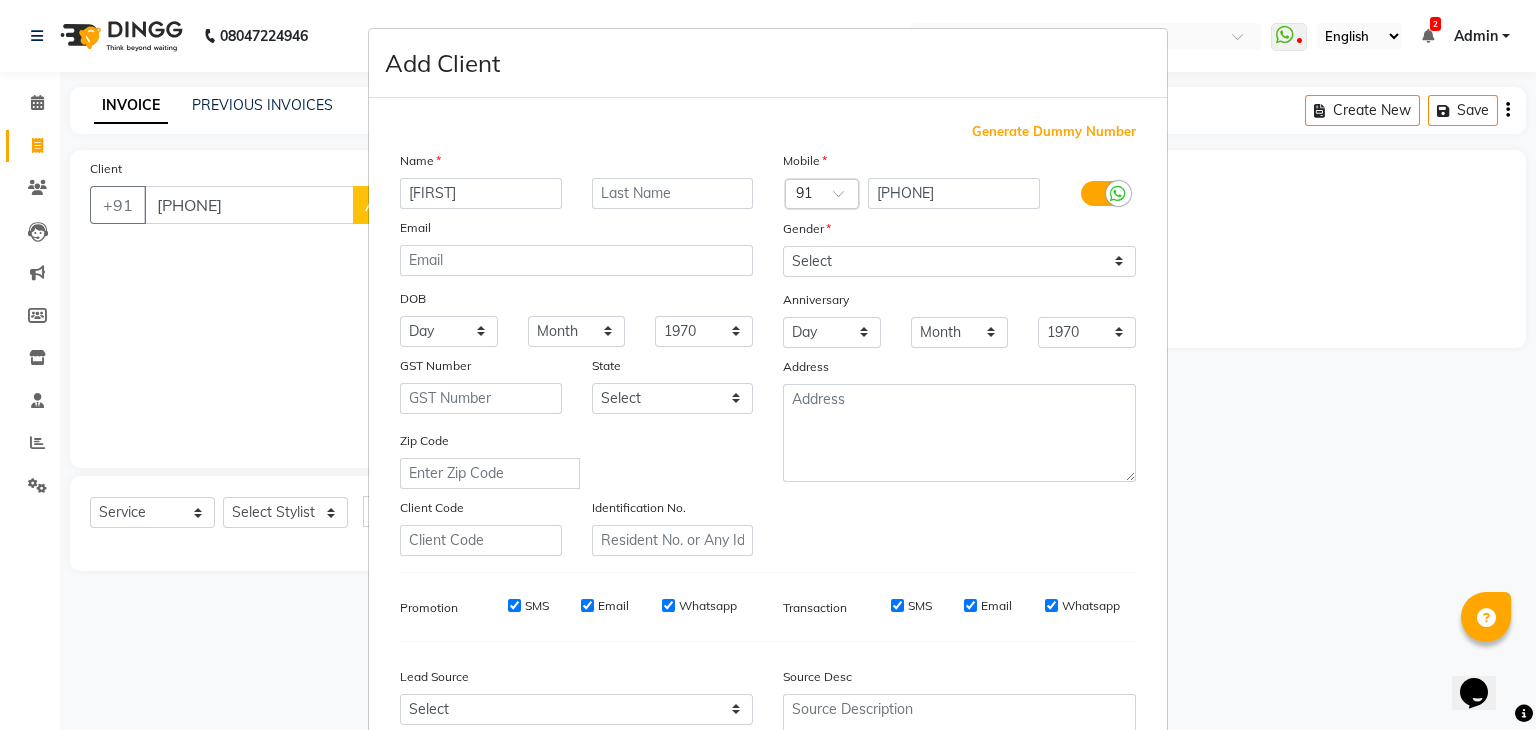 click on "nishad" at bounding box center [481, 193] 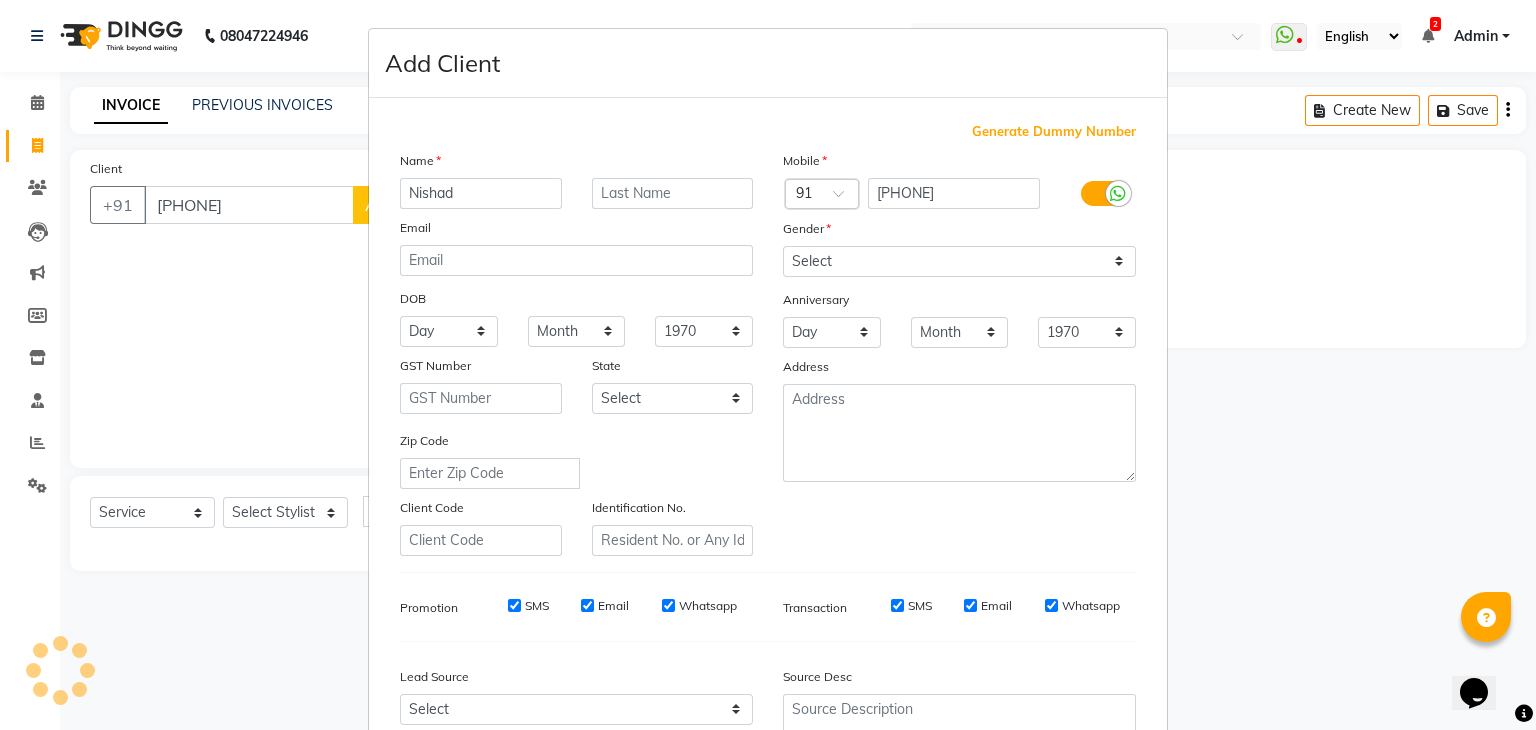 type on "Nishad" 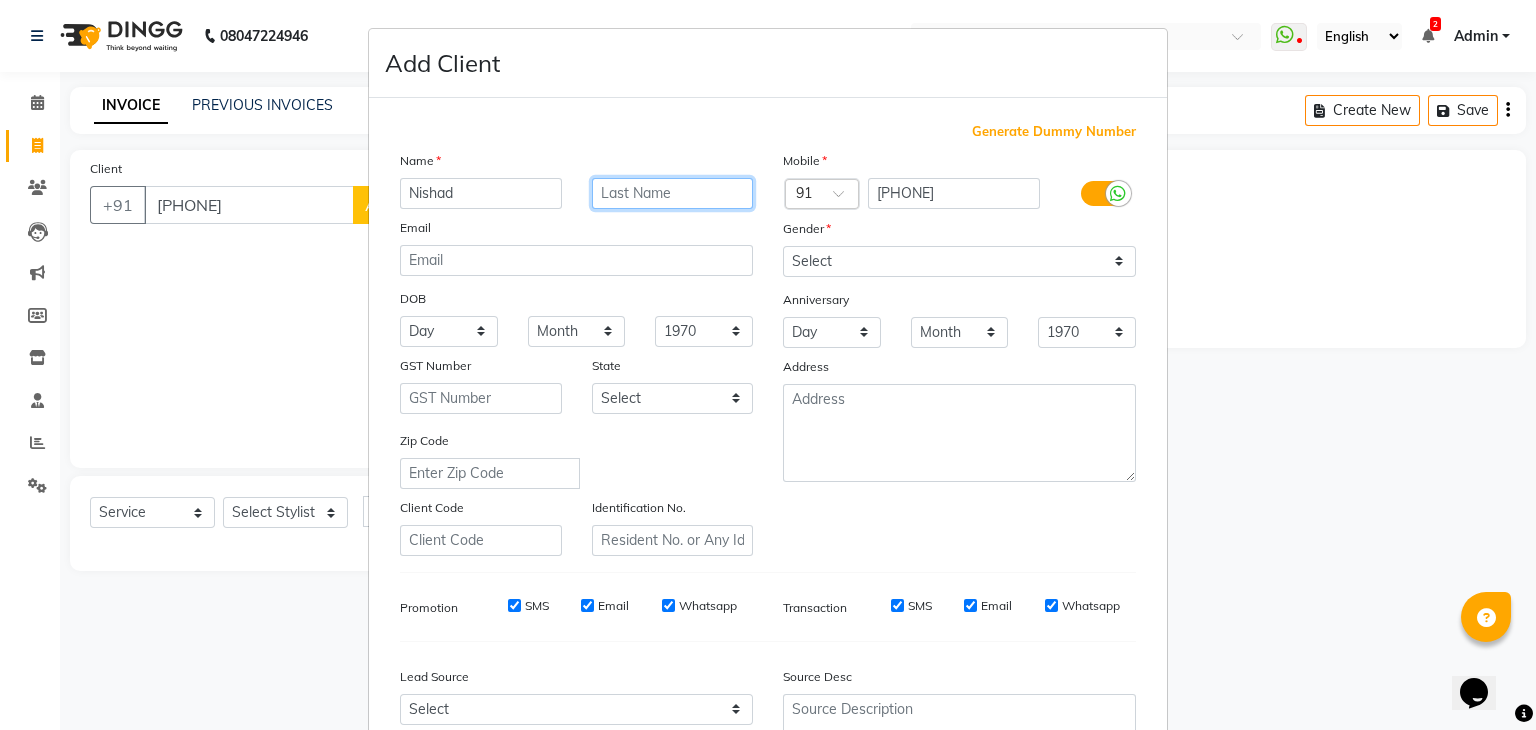click at bounding box center [673, 193] 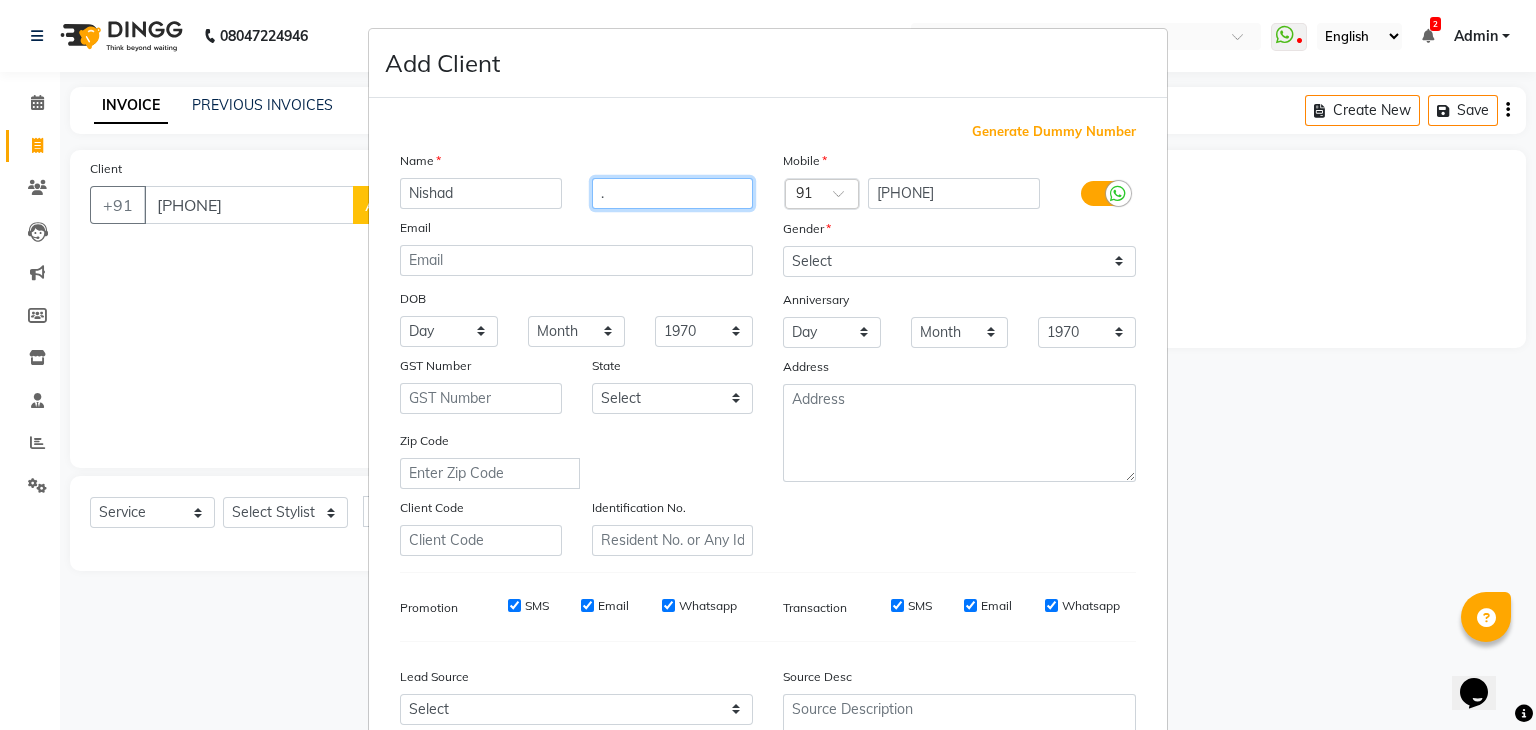 type on "." 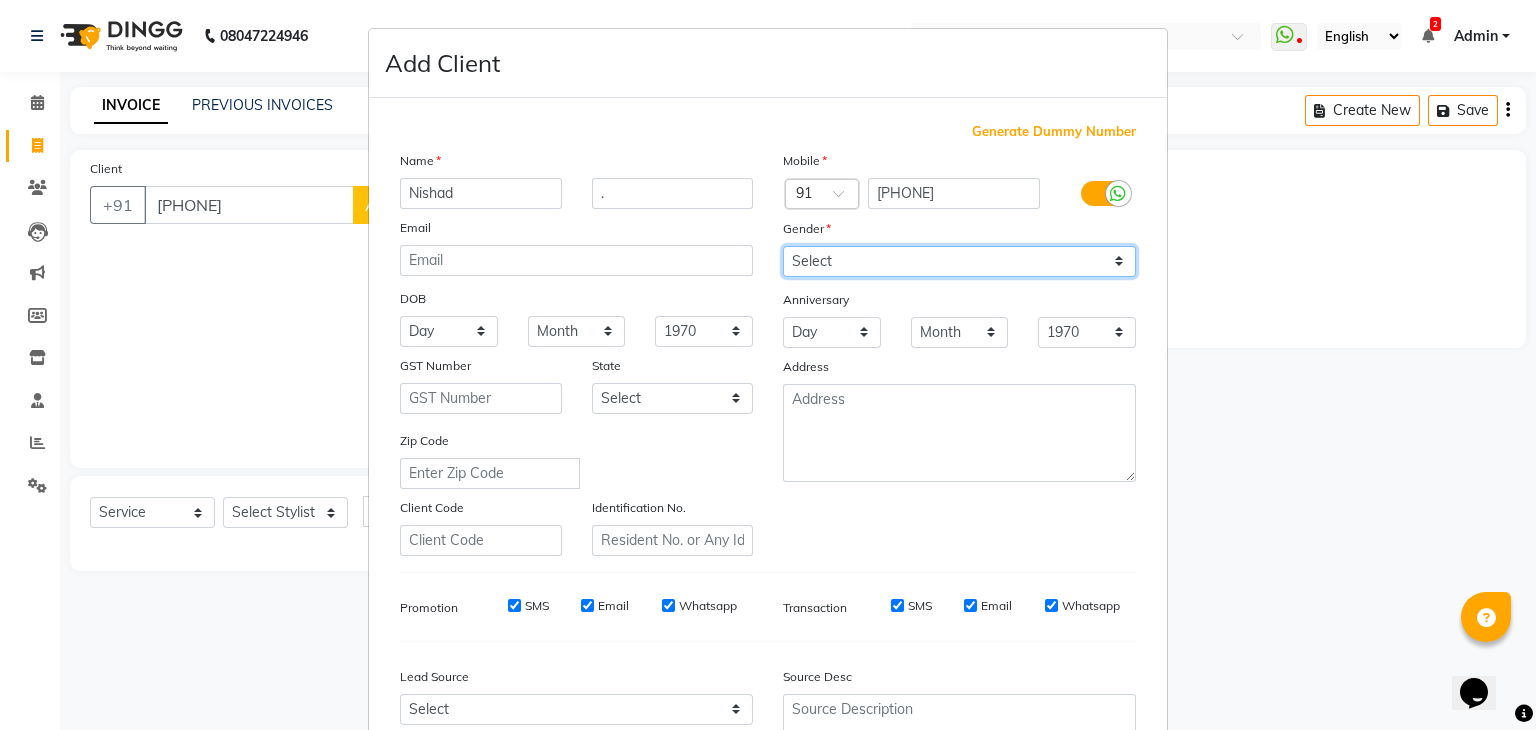 click on "Select Male Female Other Prefer Not To Say" at bounding box center [959, 261] 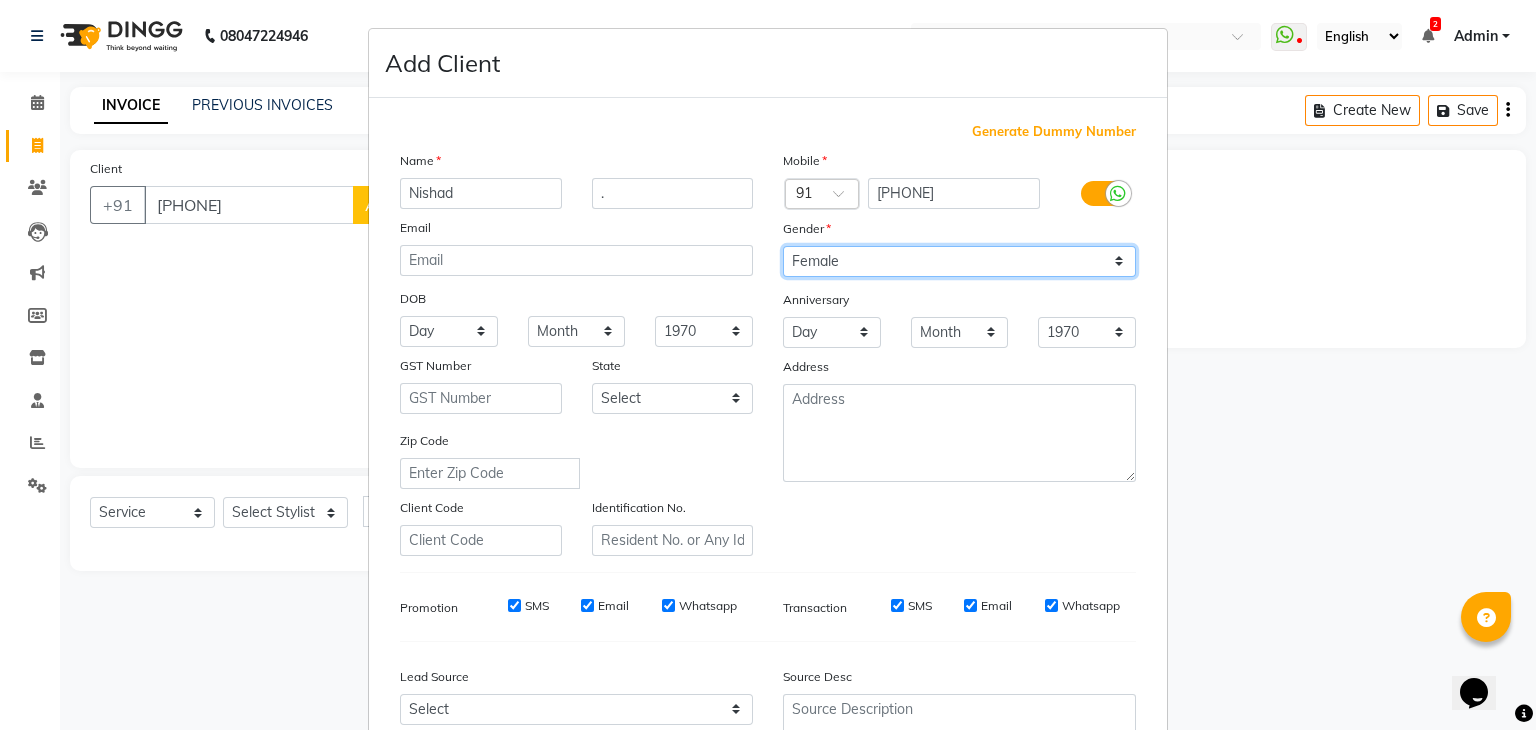 click on "Select Male Female Other Prefer Not To Say" at bounding box center (959, 261) 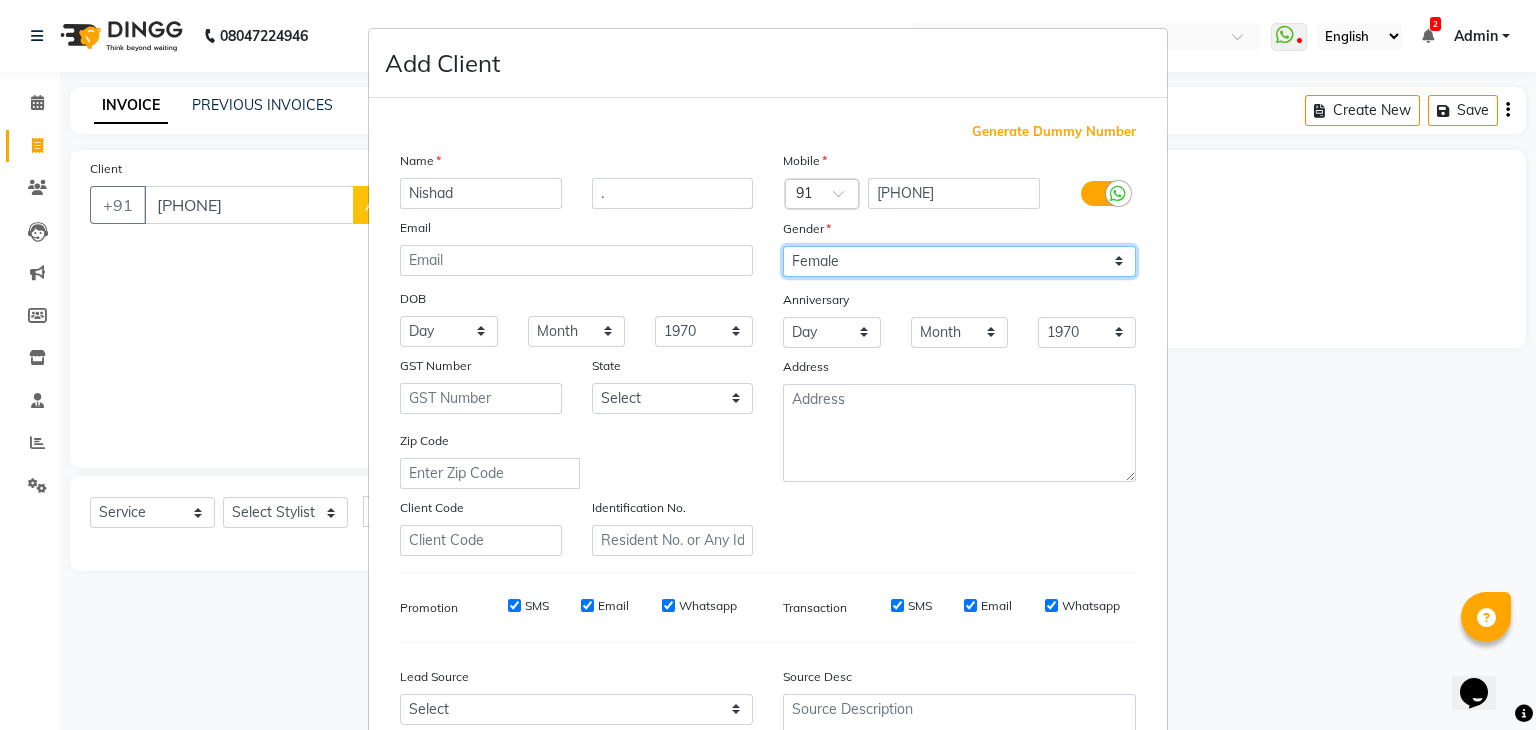 drag, startPoint x: 849, startPoint y: 270, endPoint x: 846, endPoint y: 340, distance: 70.064255 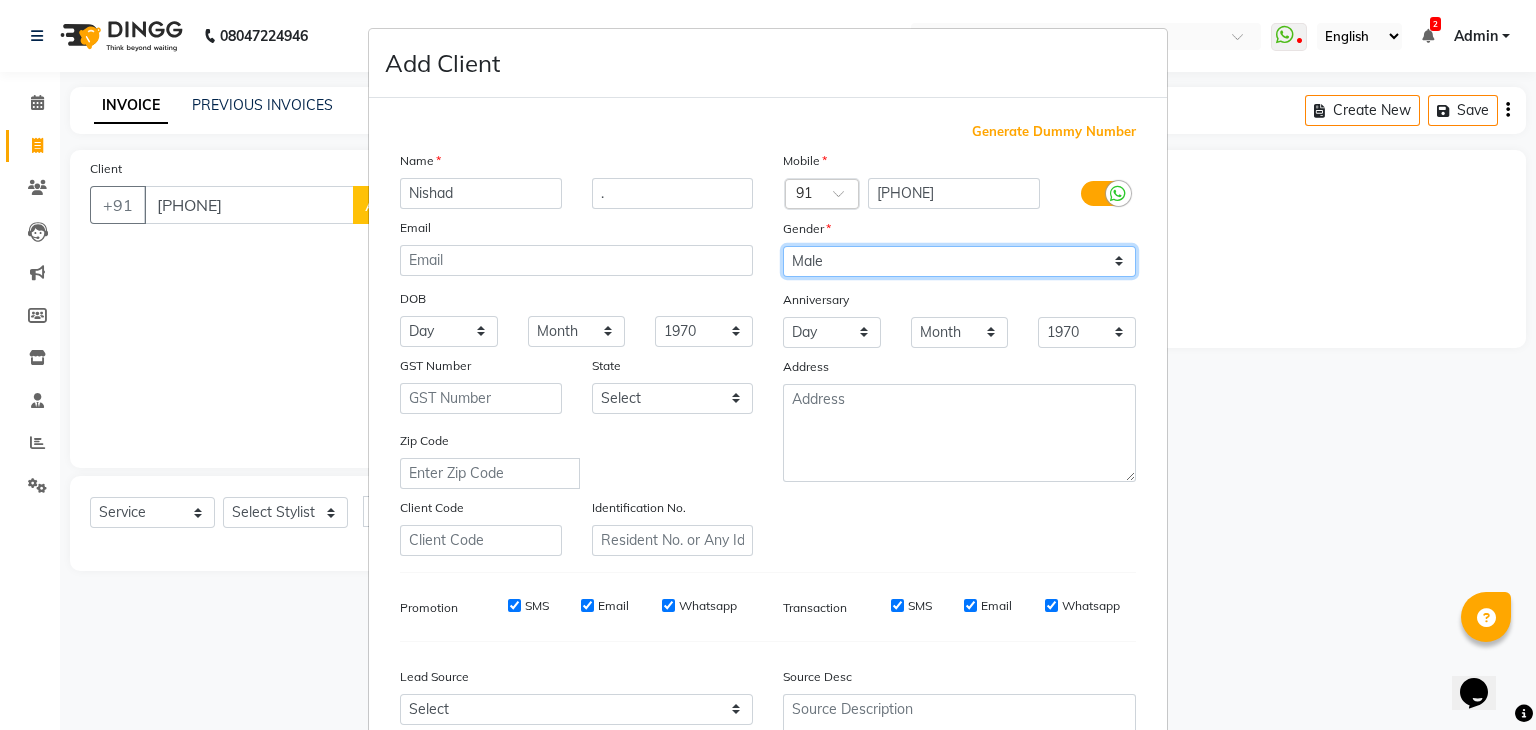 click on "Select Male Female Other Prefer Not To Say" at bounding box center (959, 261) 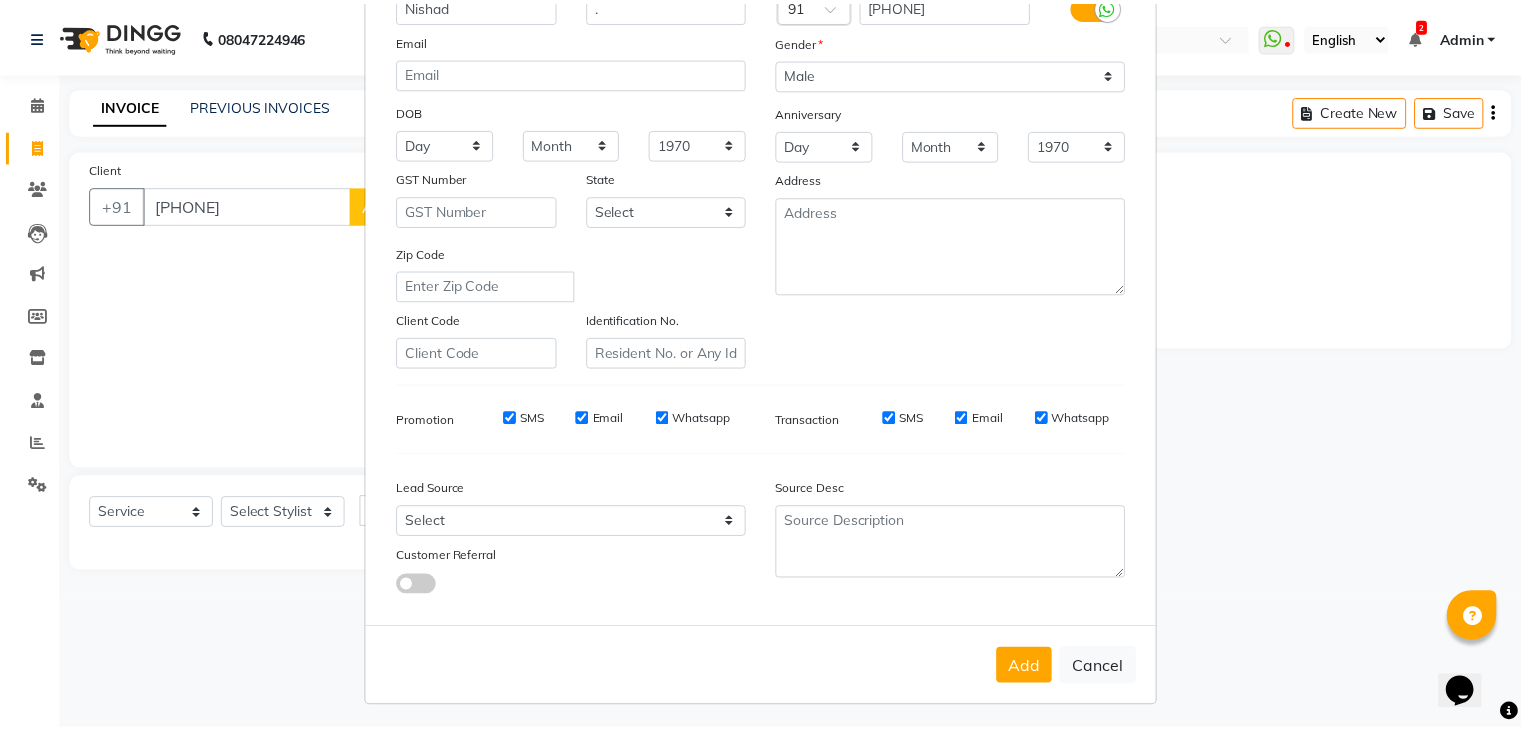 scroll, scrollTop: 197, scrollLeft: 0, axis: vertical 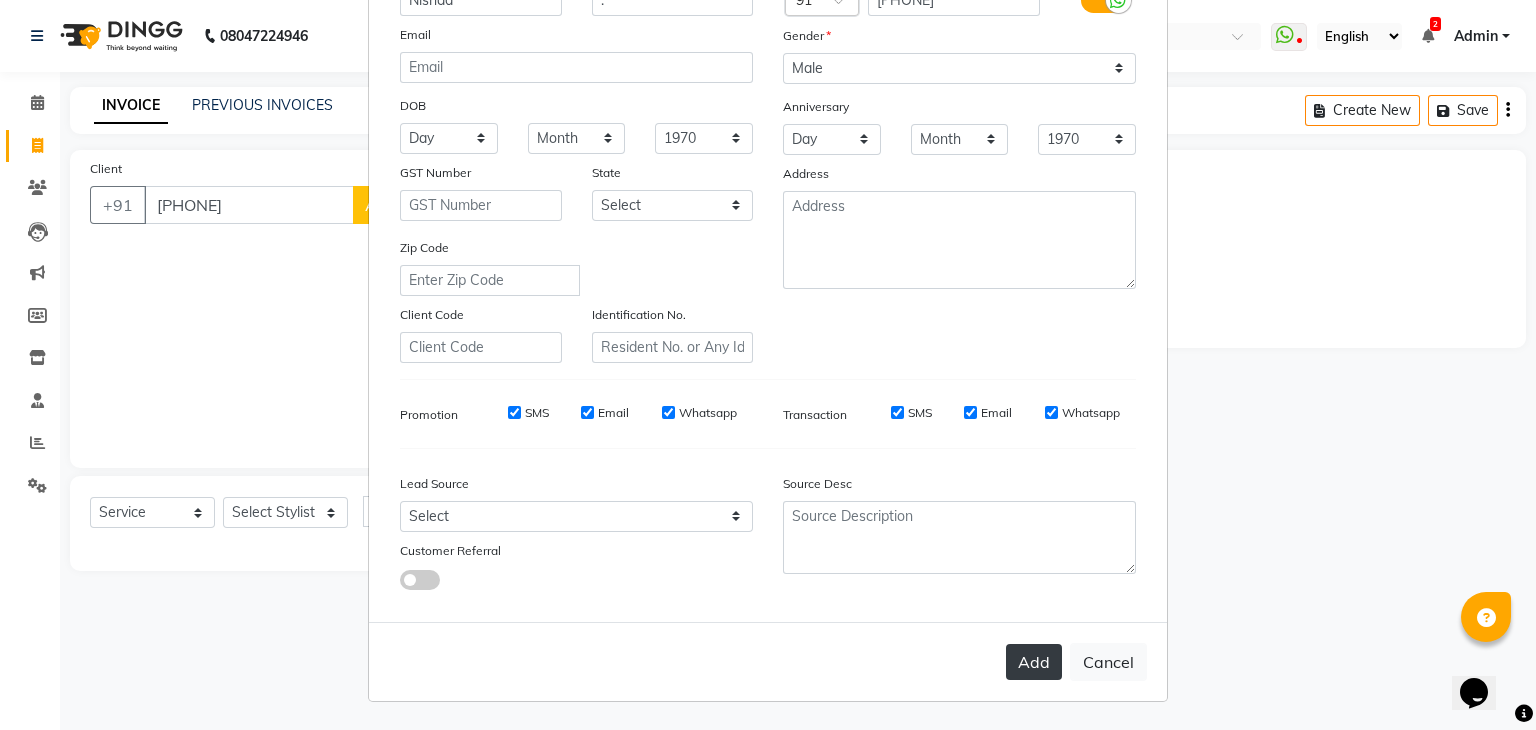 click on "Add" at bounding box center [1034, 662] 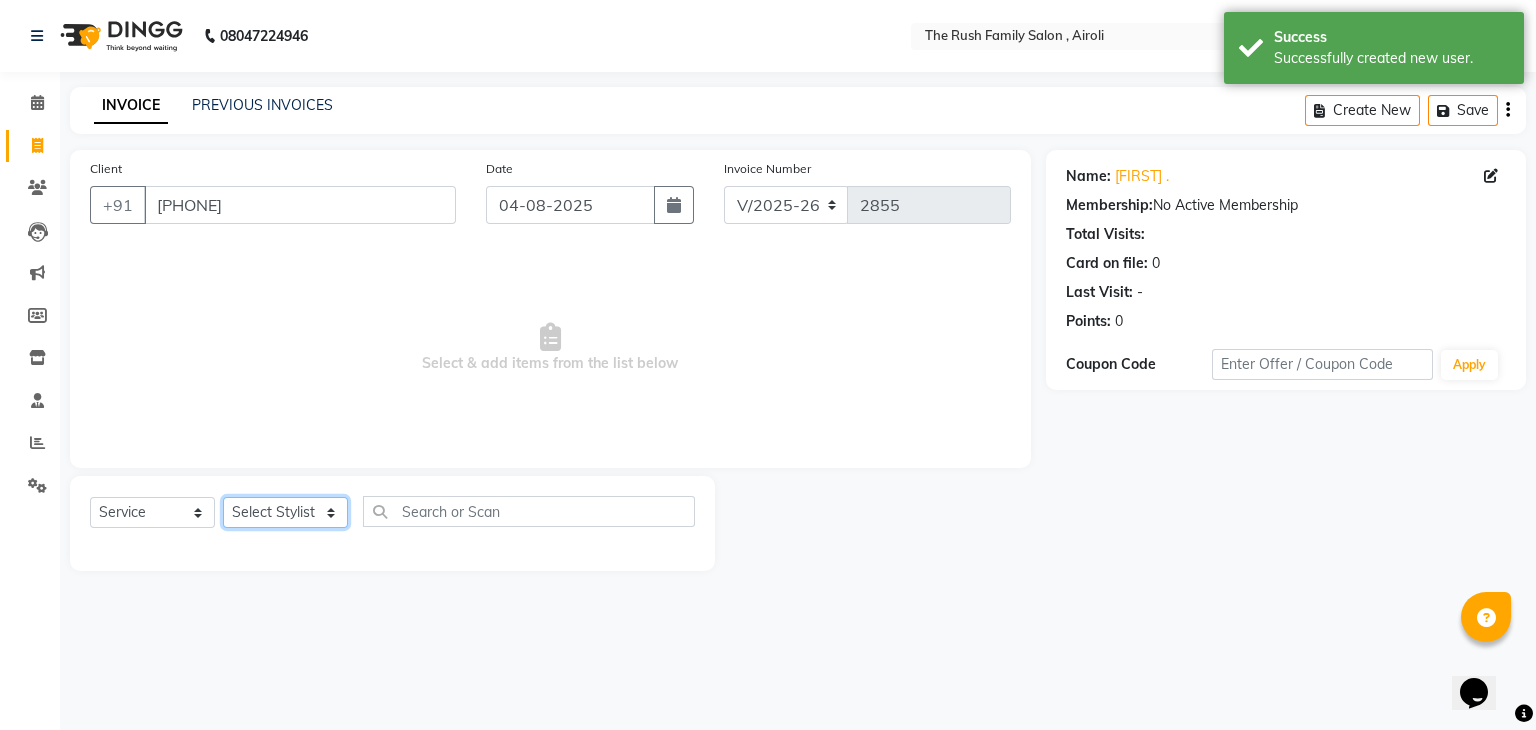 click on "Select Stylist Ajaz Alvira Danish Guddi Jayesh Josh  mumtaz Naeem Neha Riya    Rush Swati" 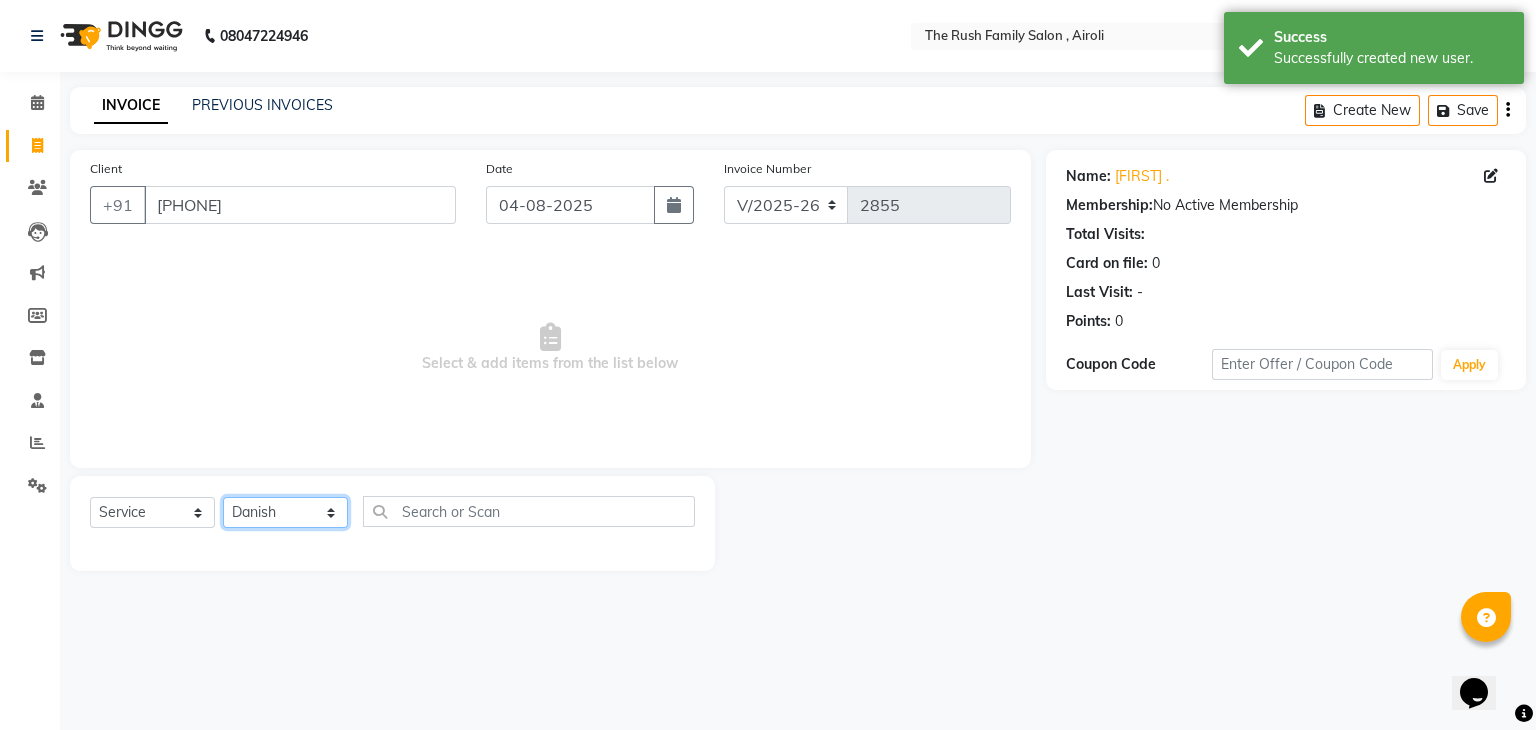 click on "Select Stylist Ajaz Alvira Danish Guddi Jayesh Josh  mumtaz Naeem Neha Riya    Rush Swati" 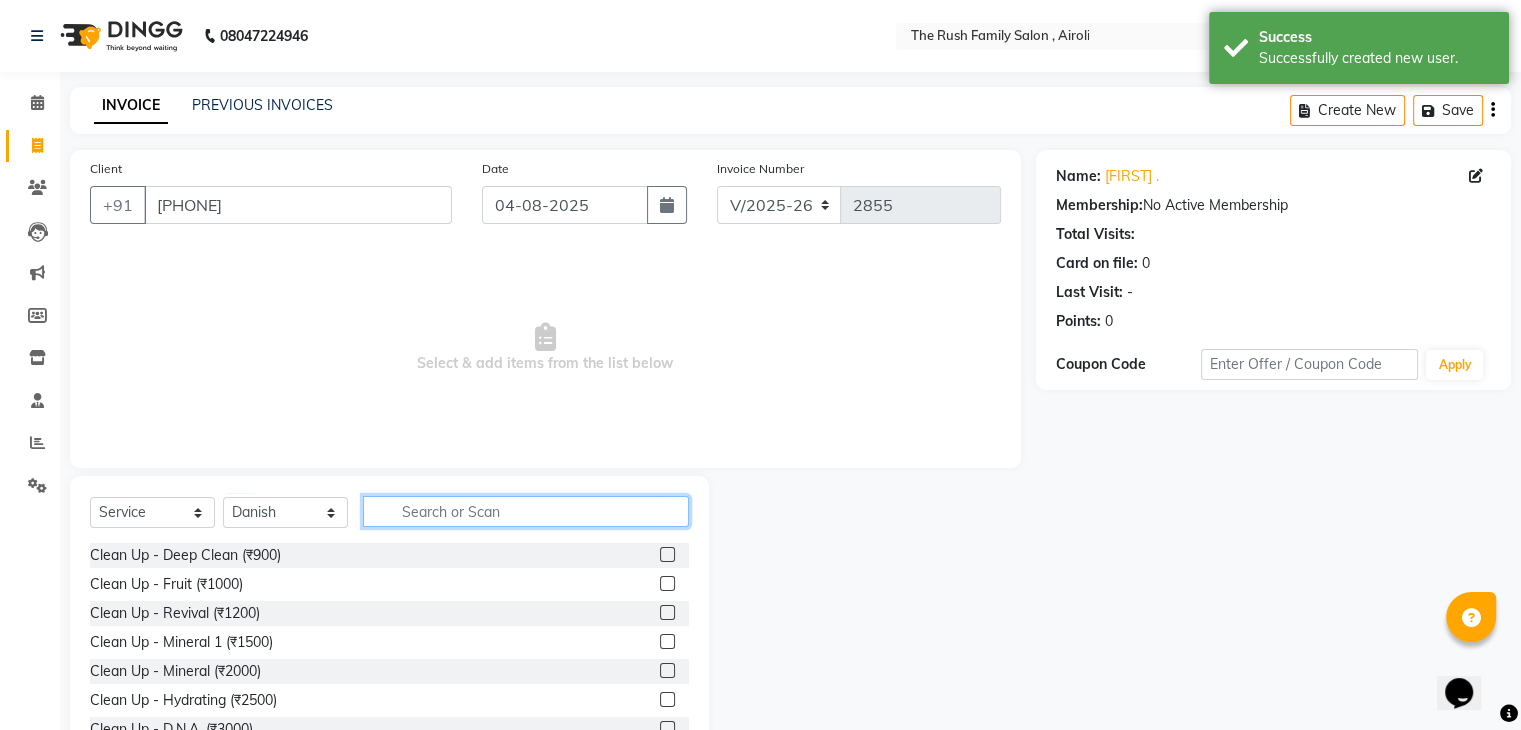 click 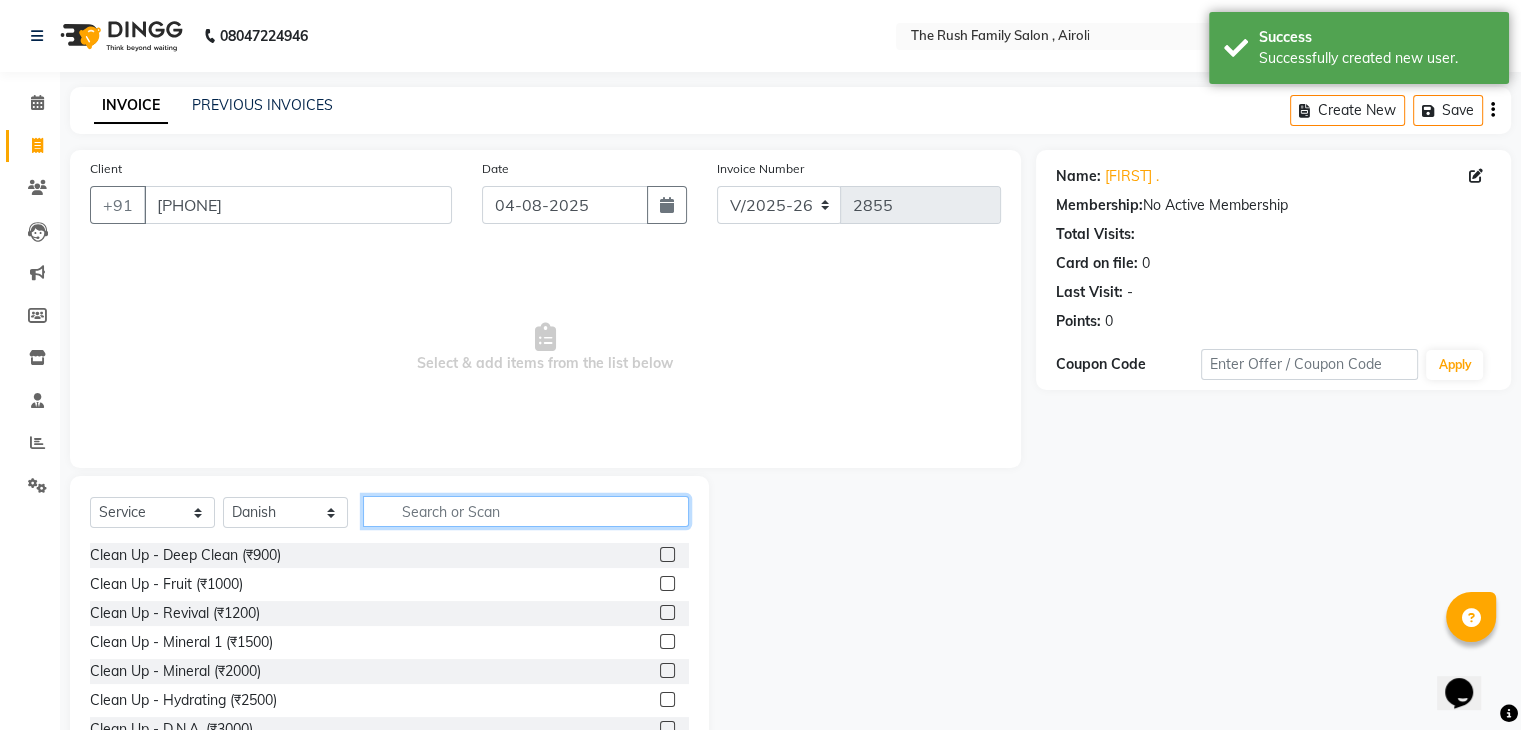 type on "c" 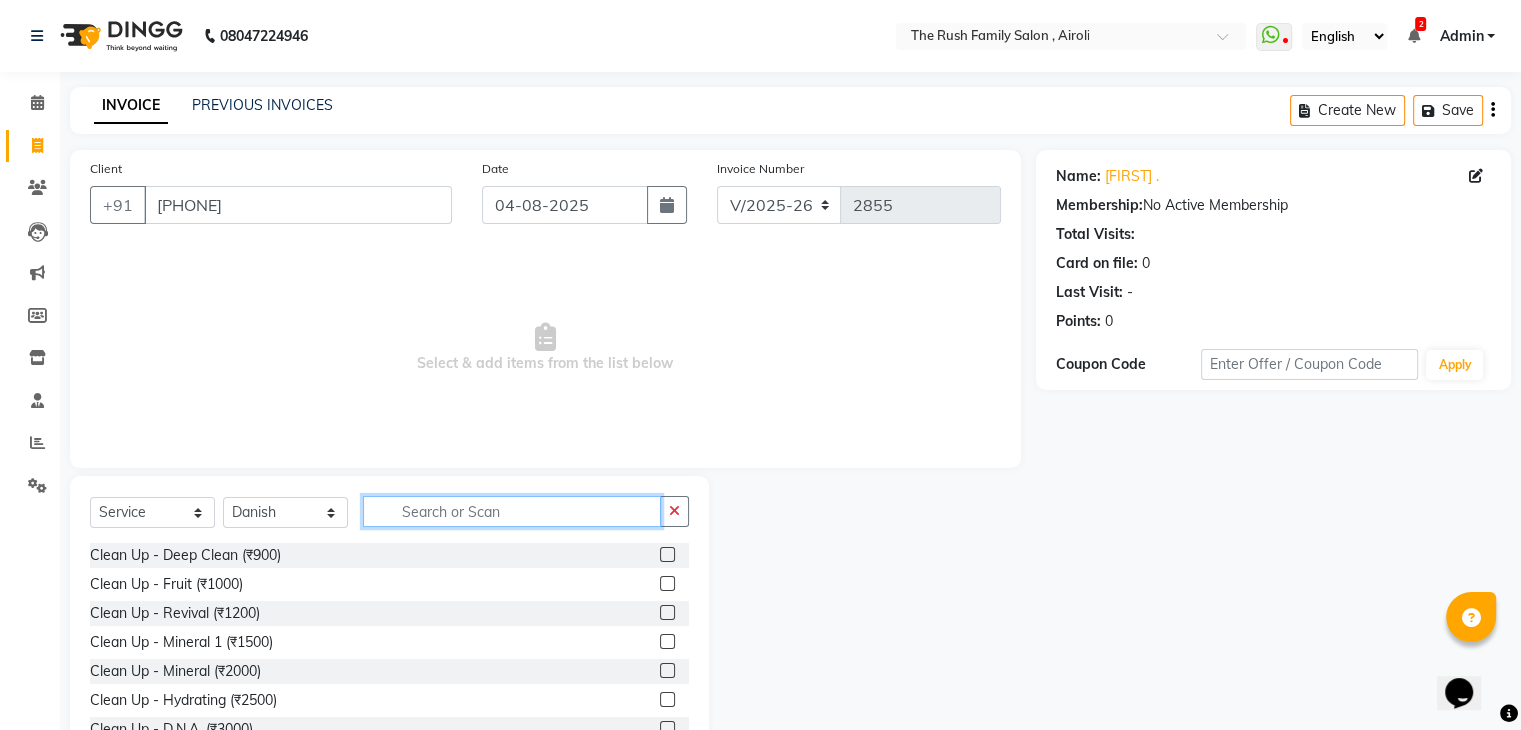 type on "s" 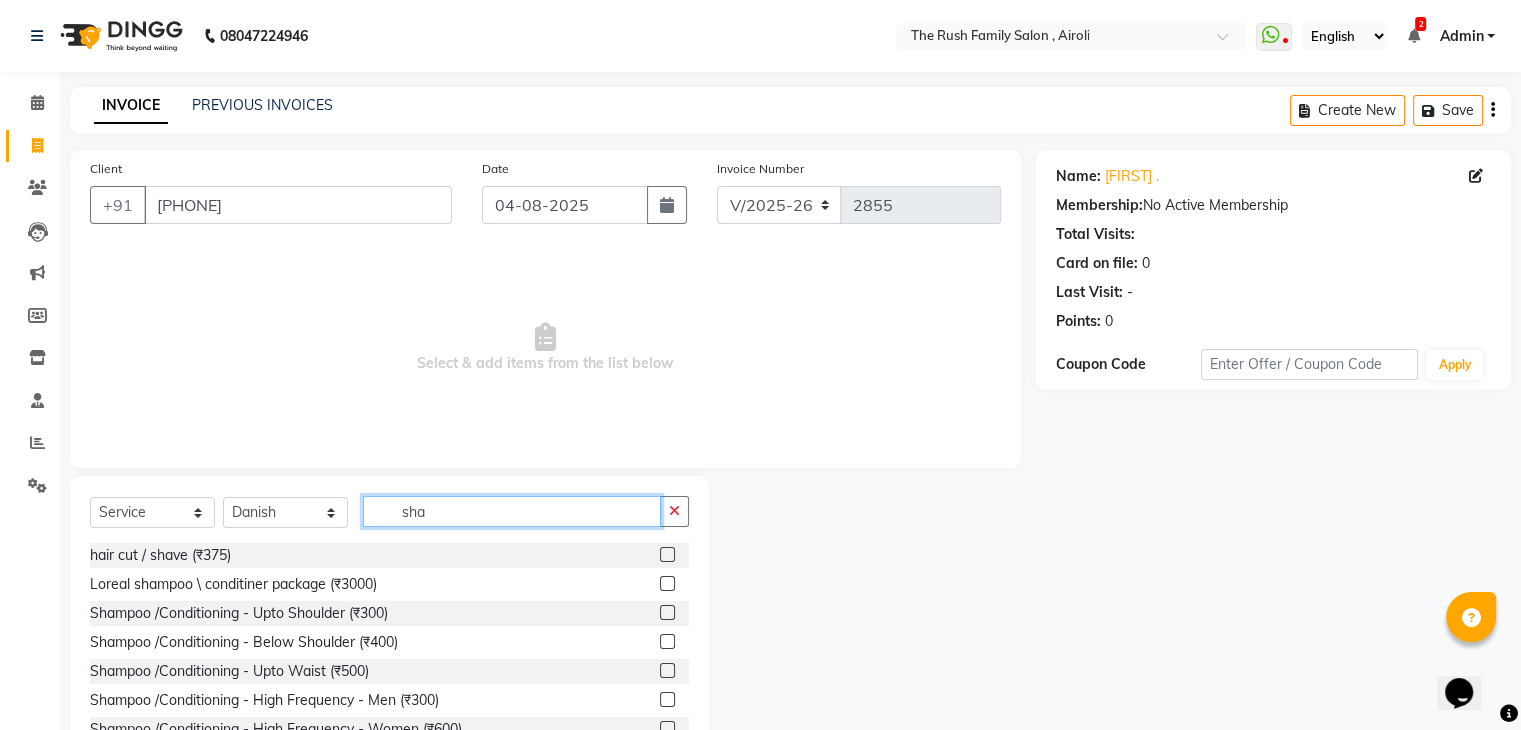 scroll, scrollTop: 32, scrollLeft: 0, axis: vertical 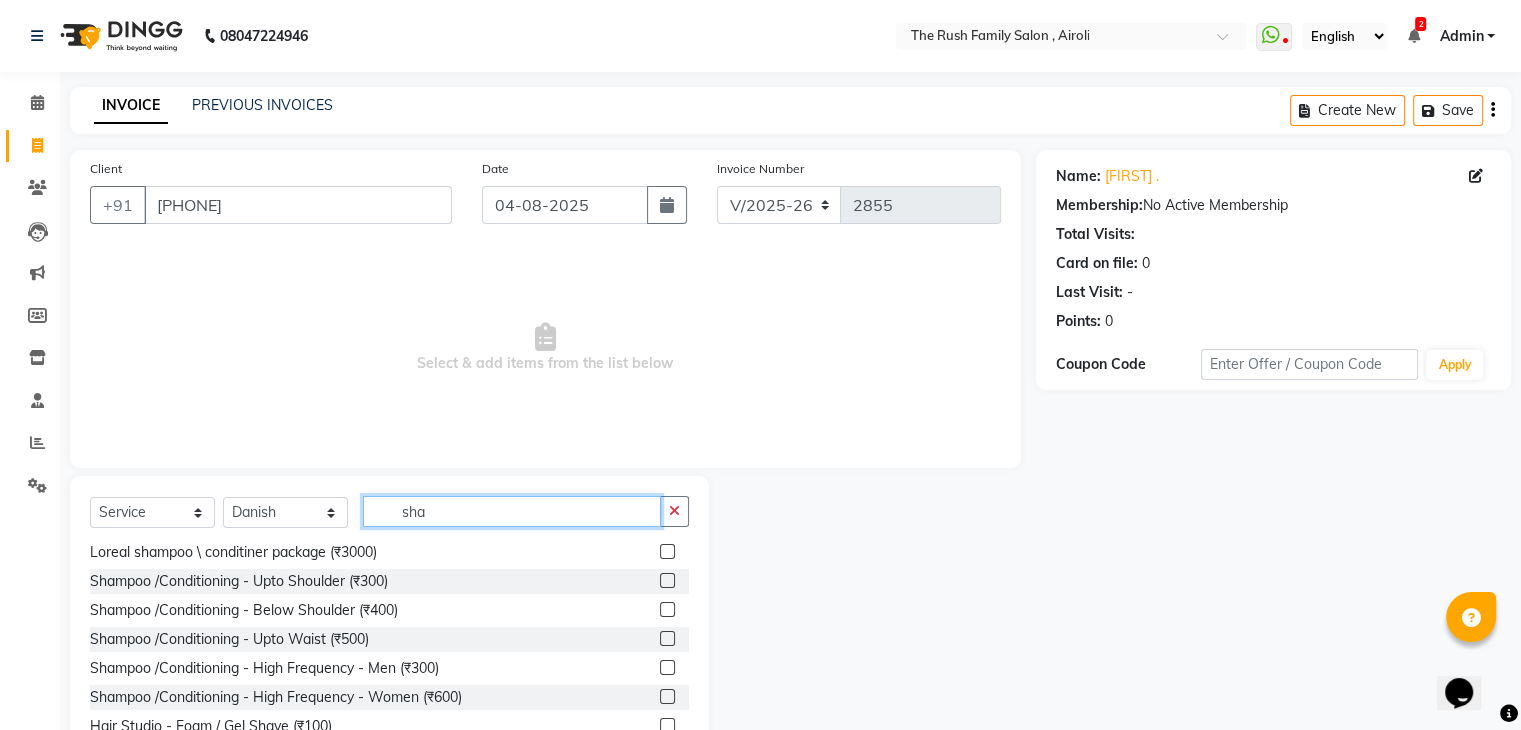 type on "sha" 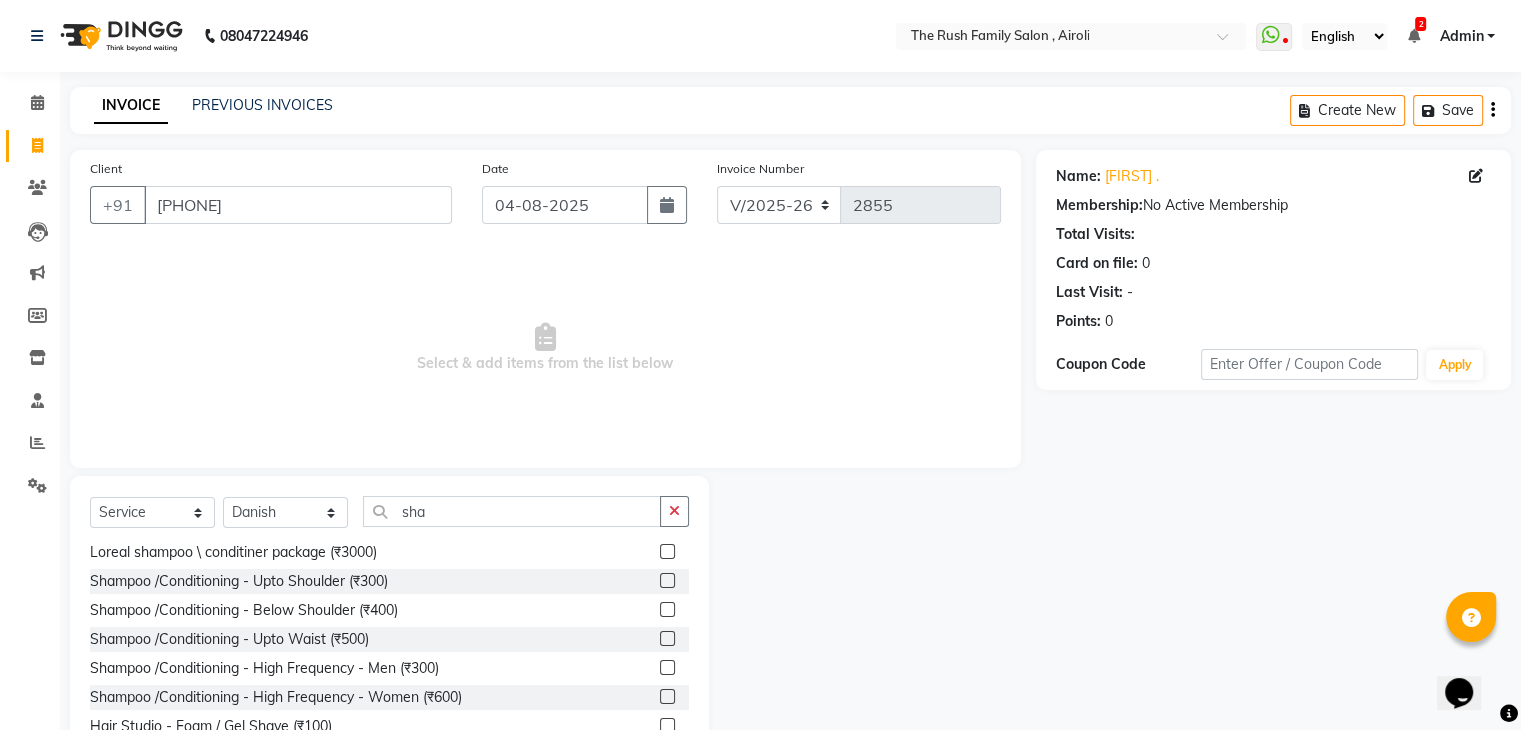 click 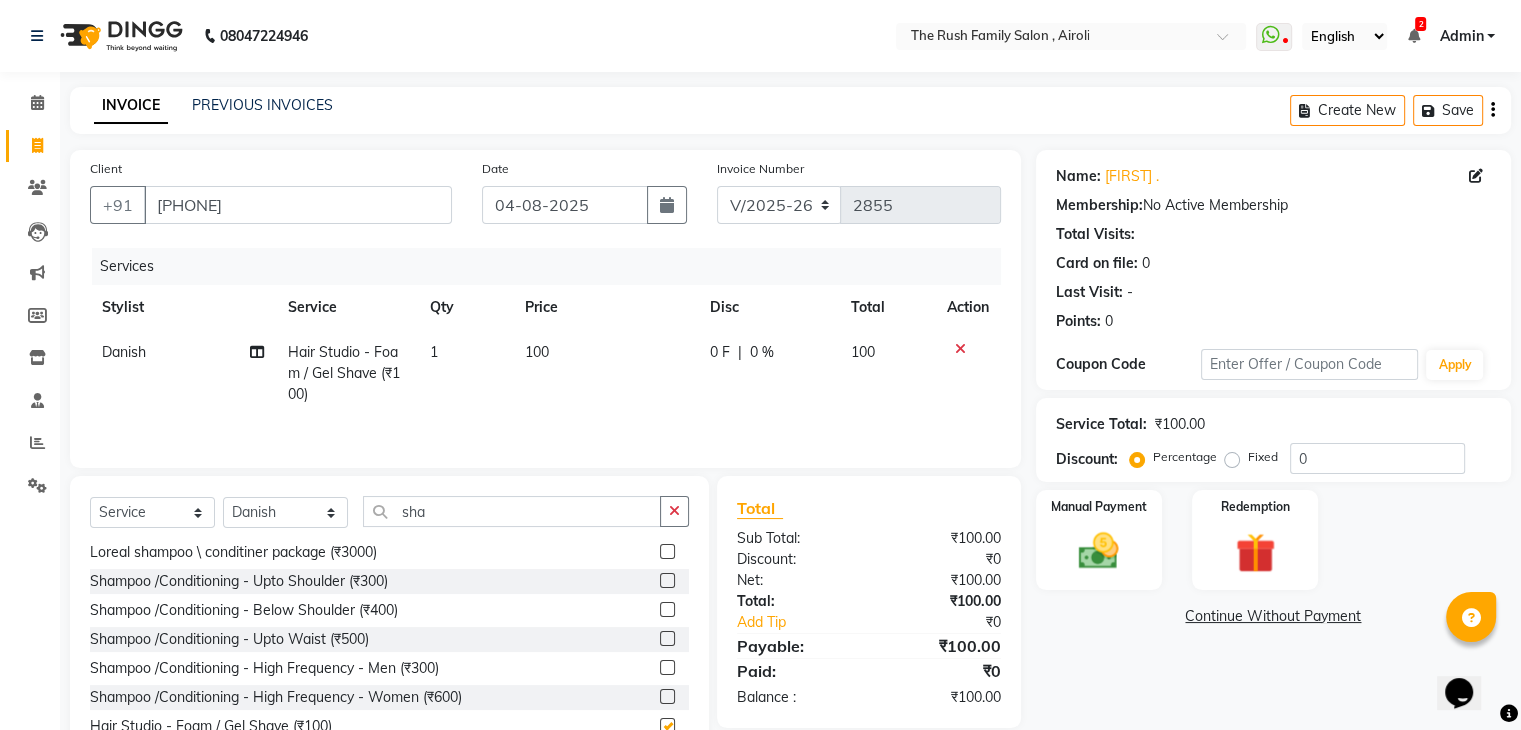 checkbox on "false" 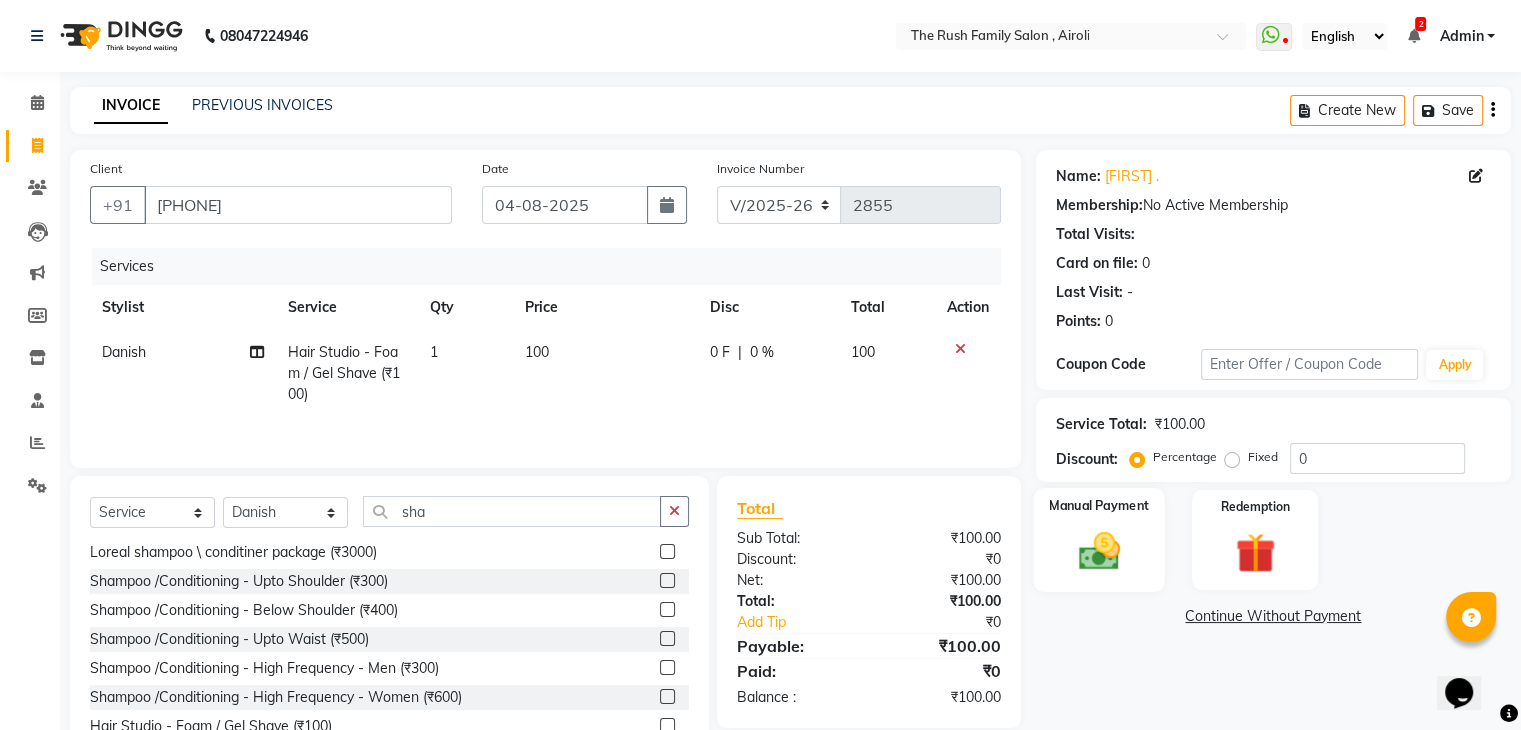 click on "Manual Payment" 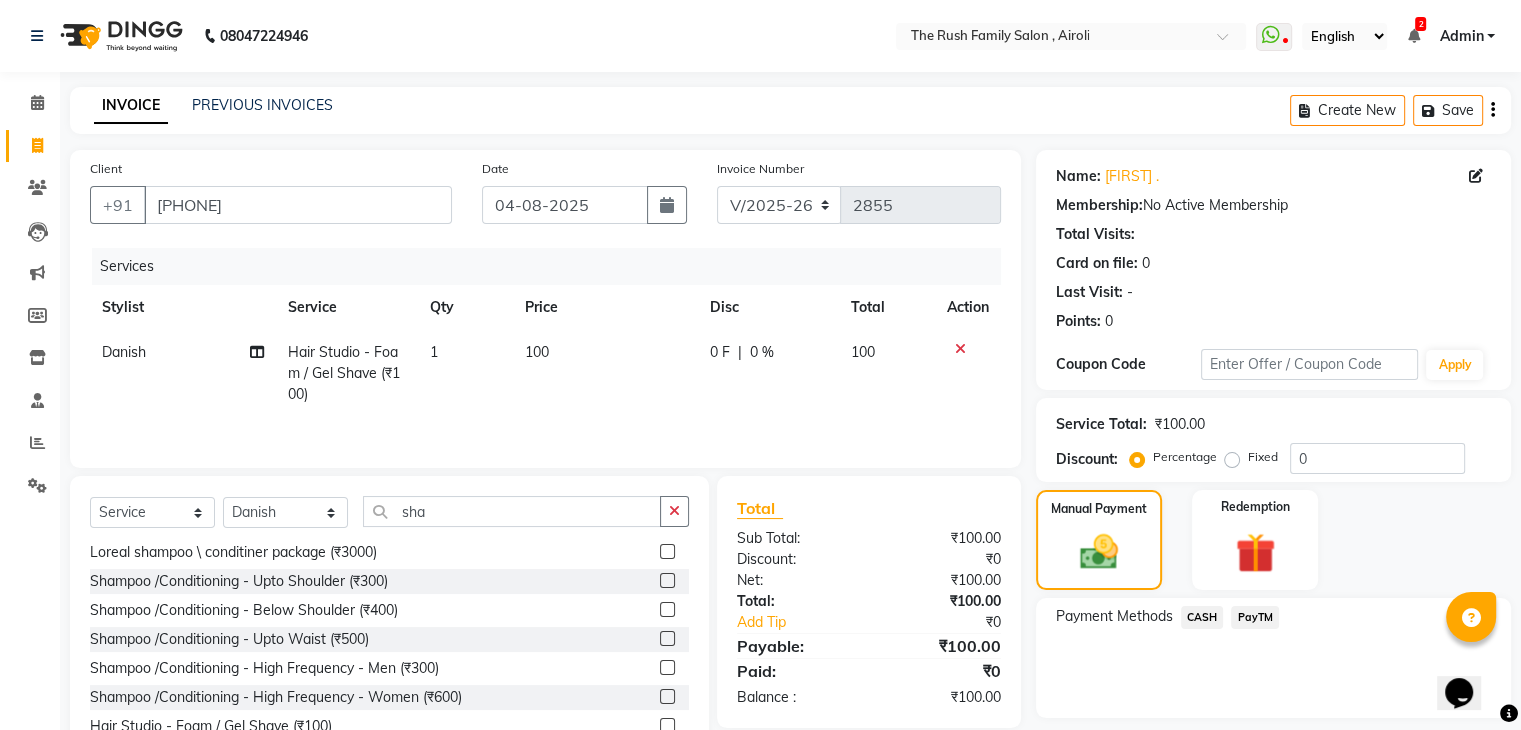 click on "CASH" 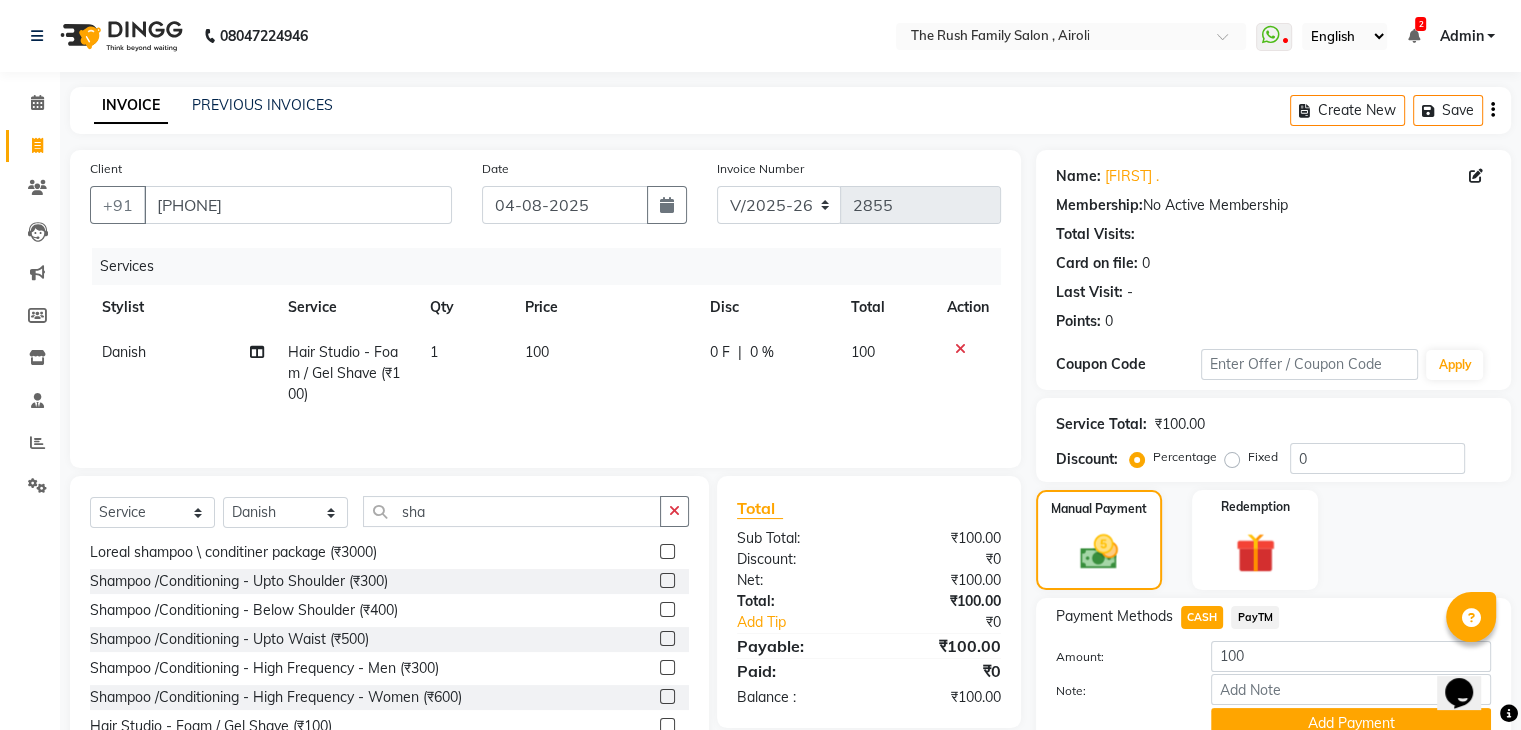 scroll, scrollTop: 89, scrollLeft: 0, axis: vertical 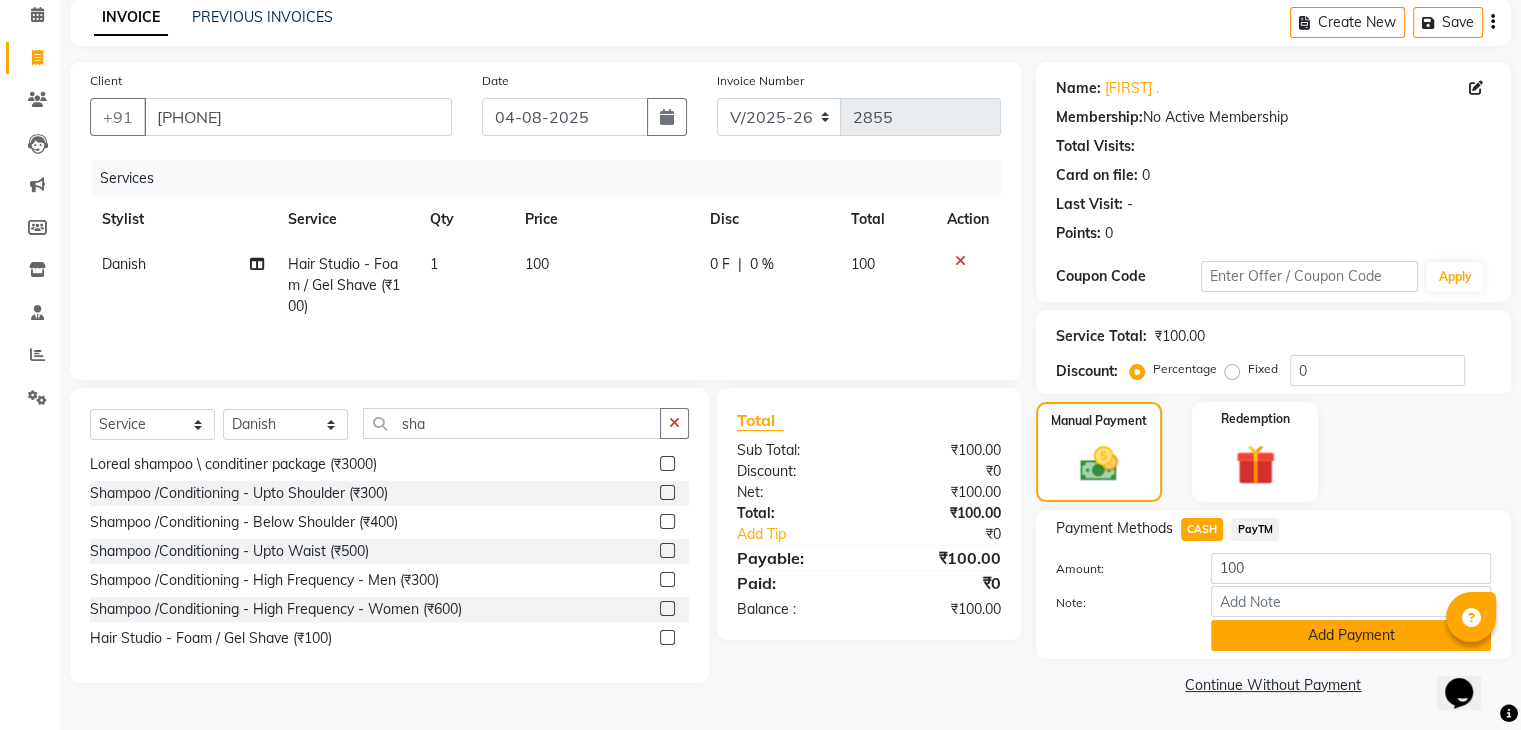 click on "Add Payment" 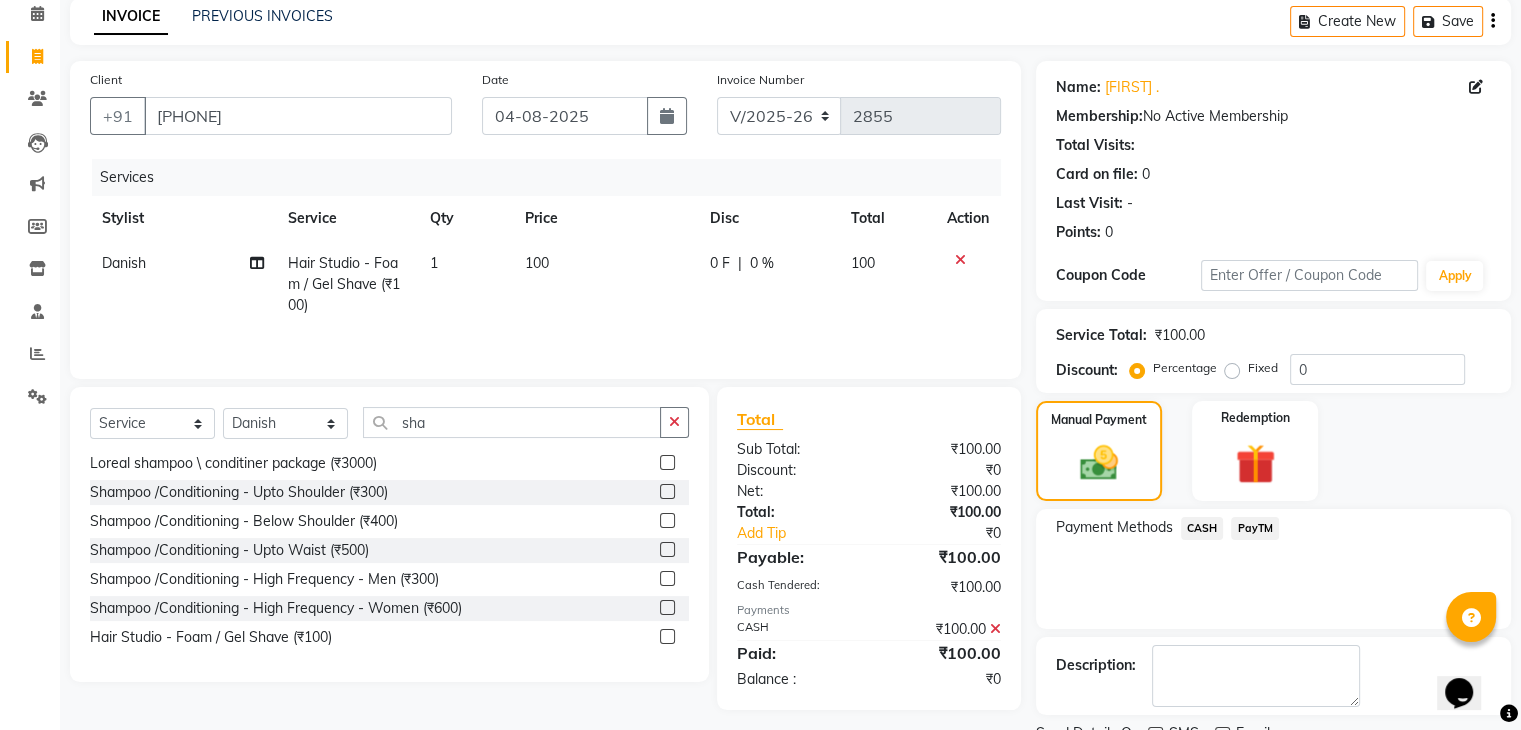 scroll, scrollTop: 170, scrollLeft: 0, axis: vertical 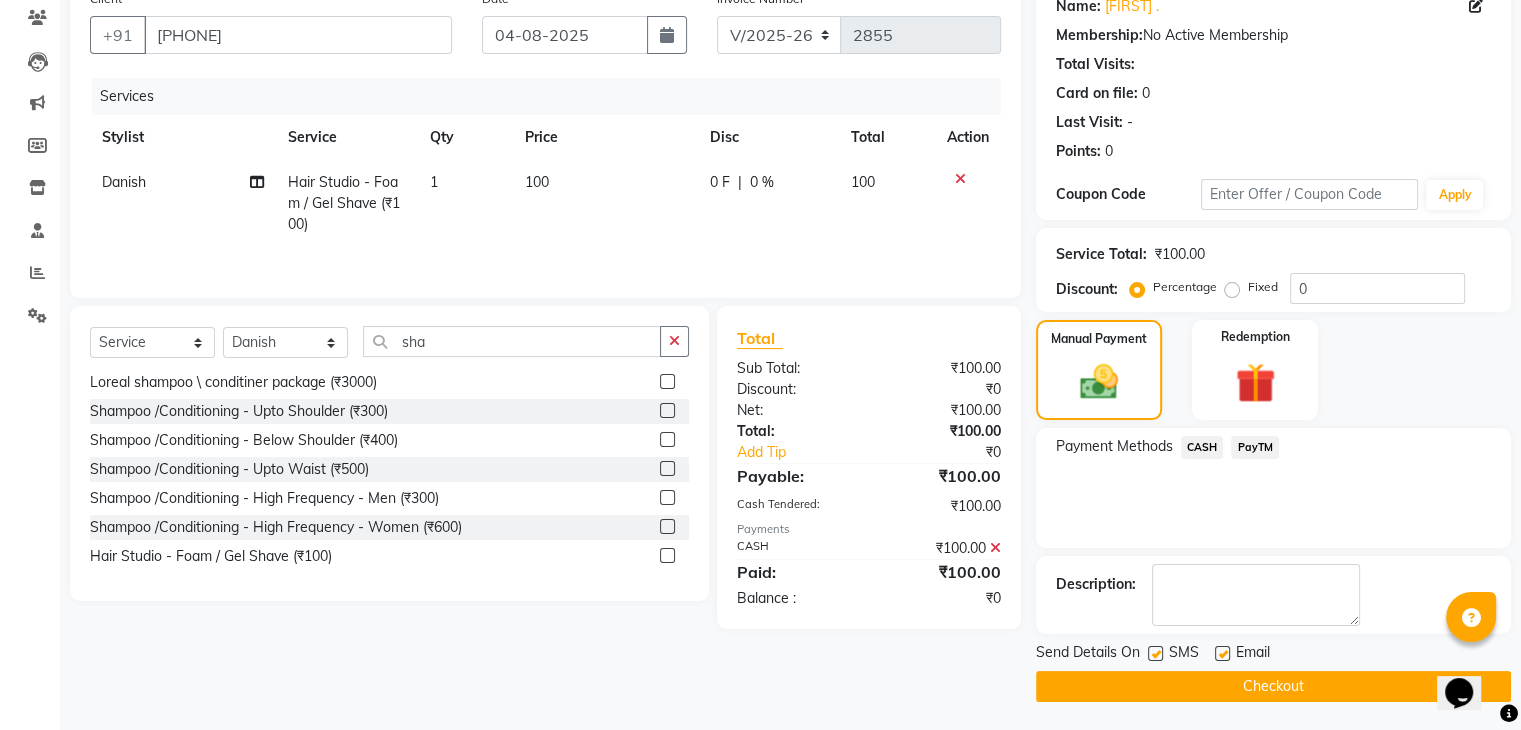 click on "CASH" 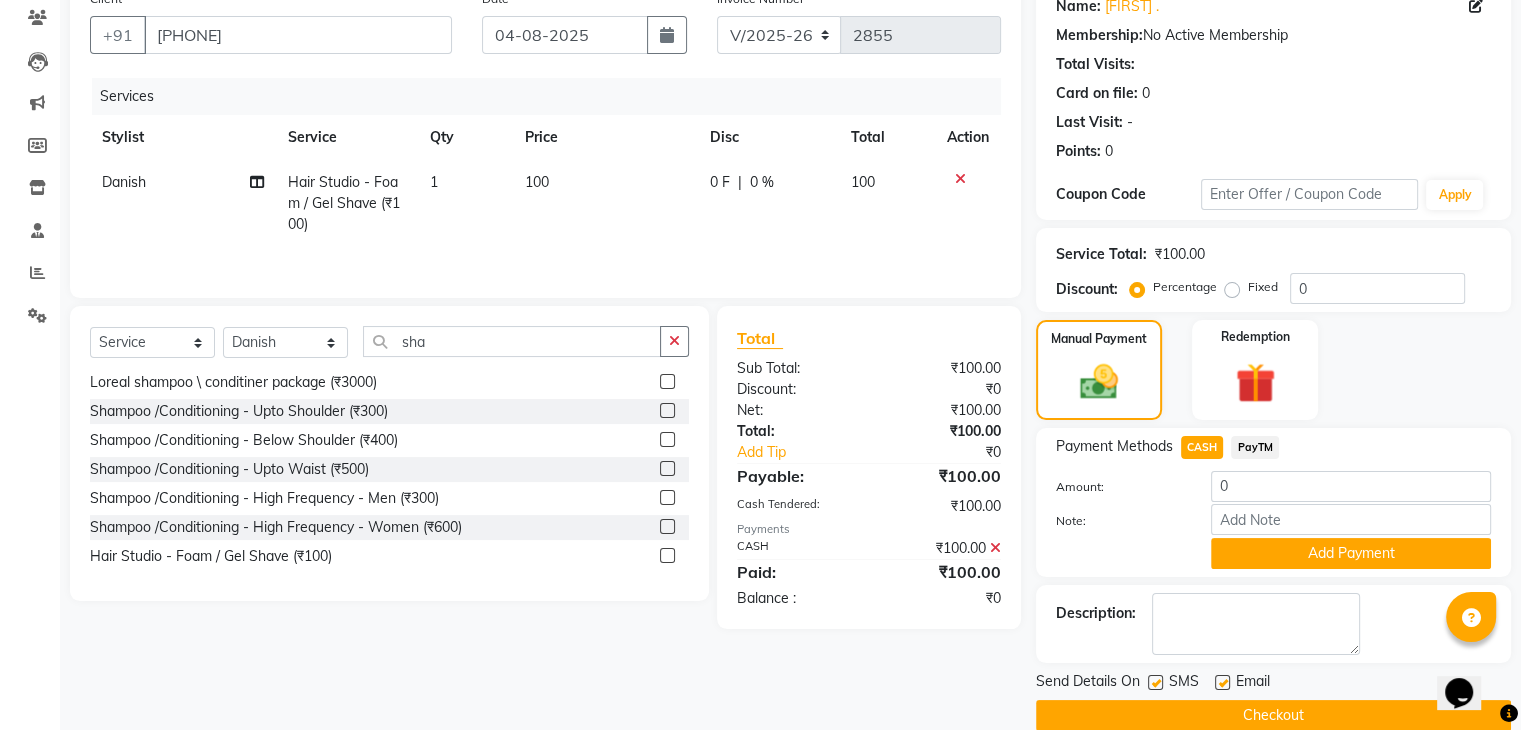 click on "Checkout" 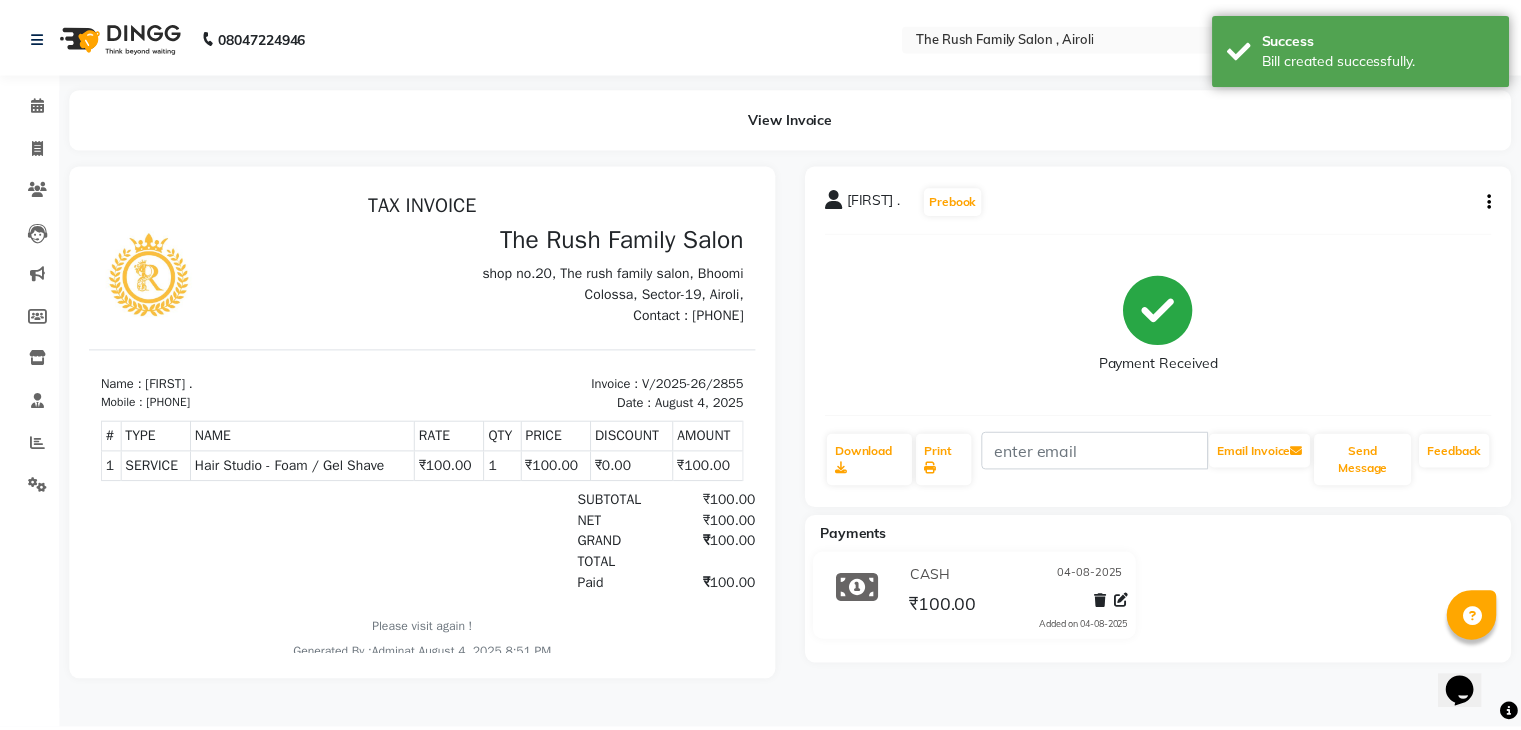 scroll, scrollTop: 0, scrollLeft: 0, axis: both 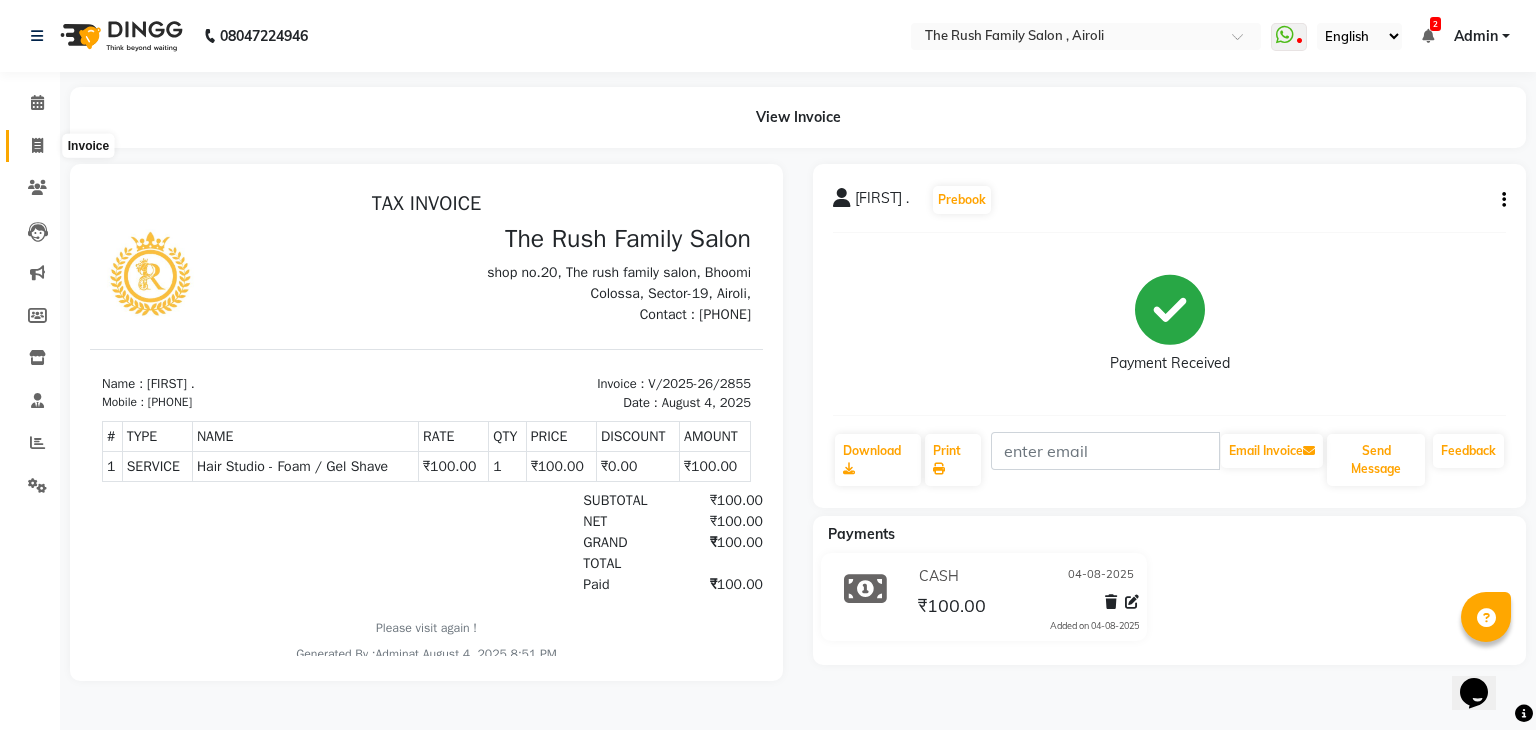 click 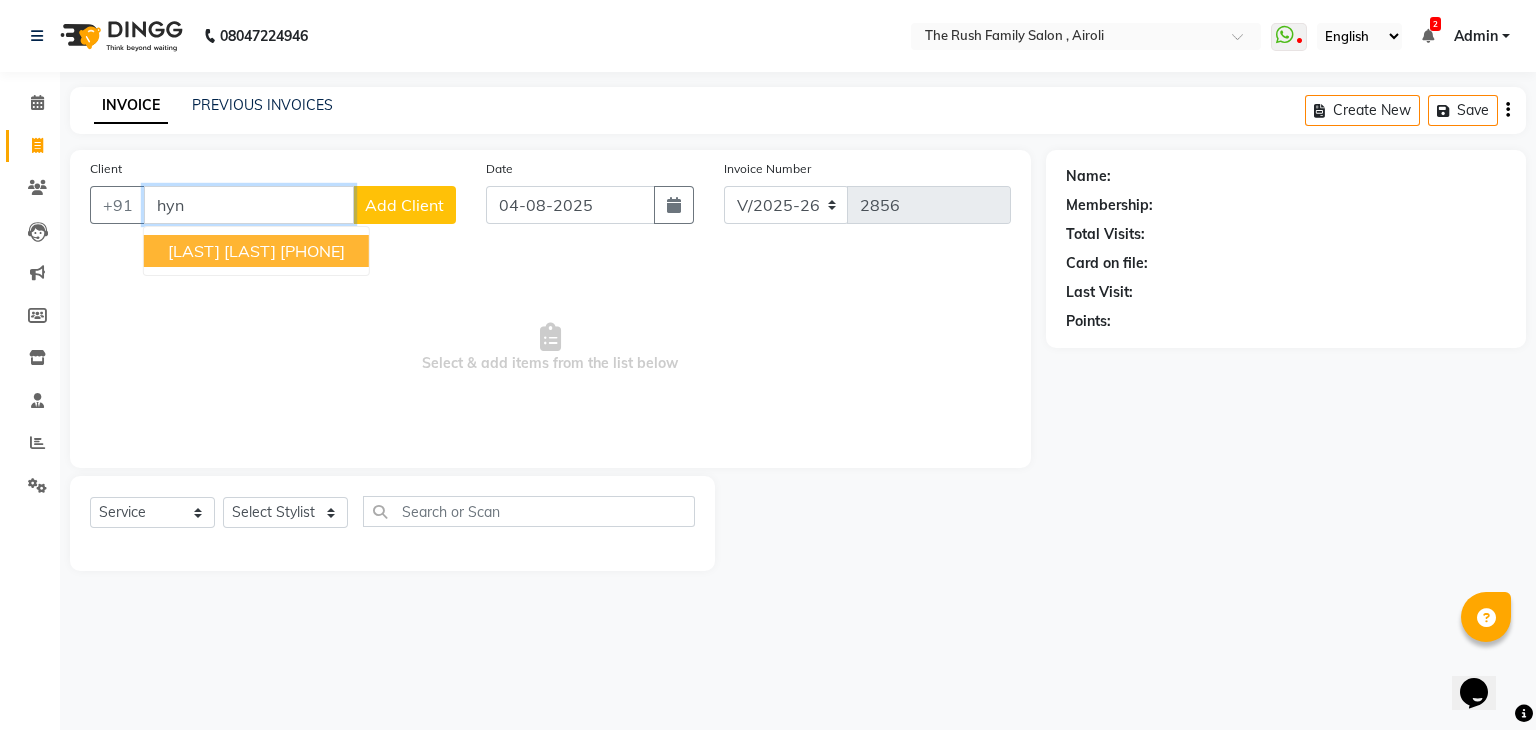 click on "hyn" at bounding box center (249, 205) 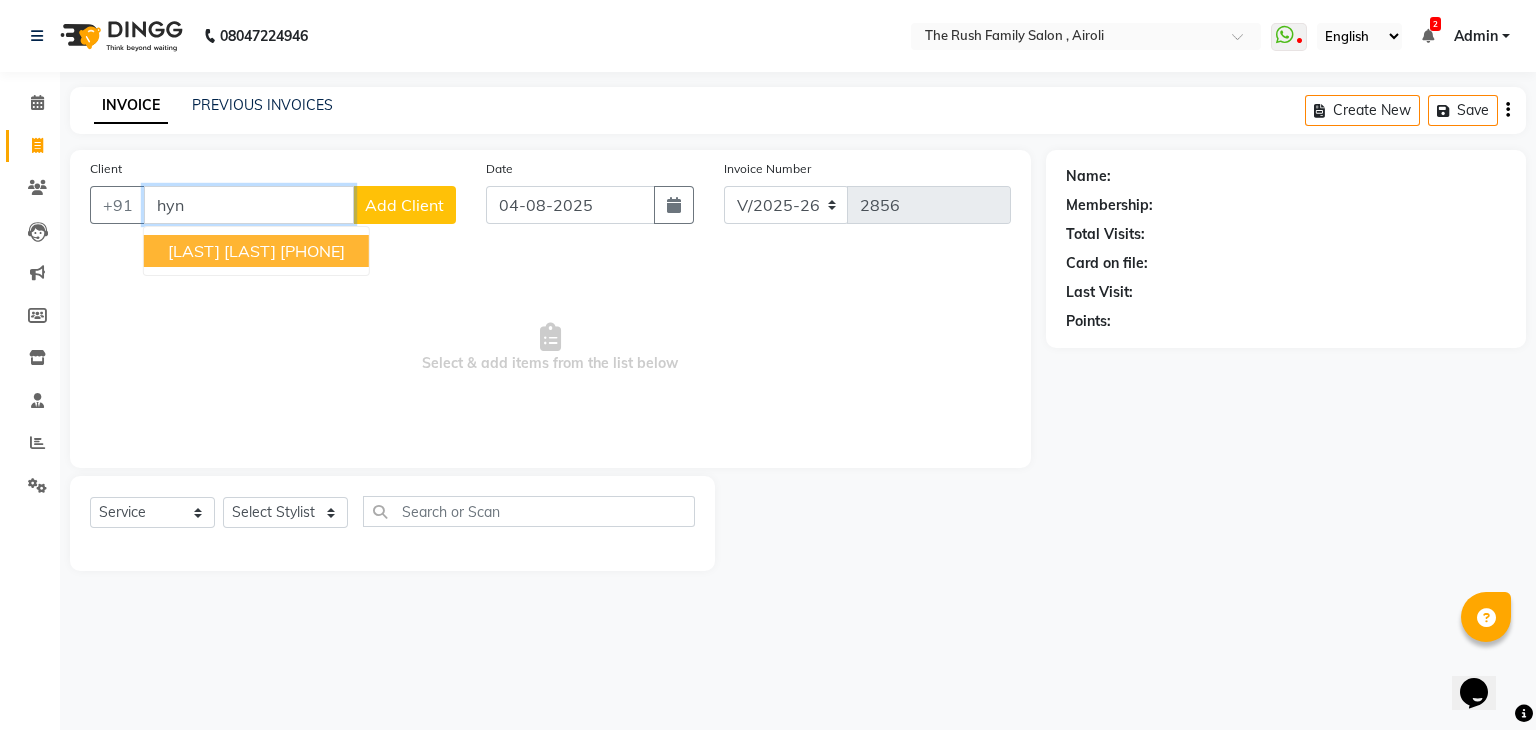 click on "hyn" at bounding box center [249, 205] 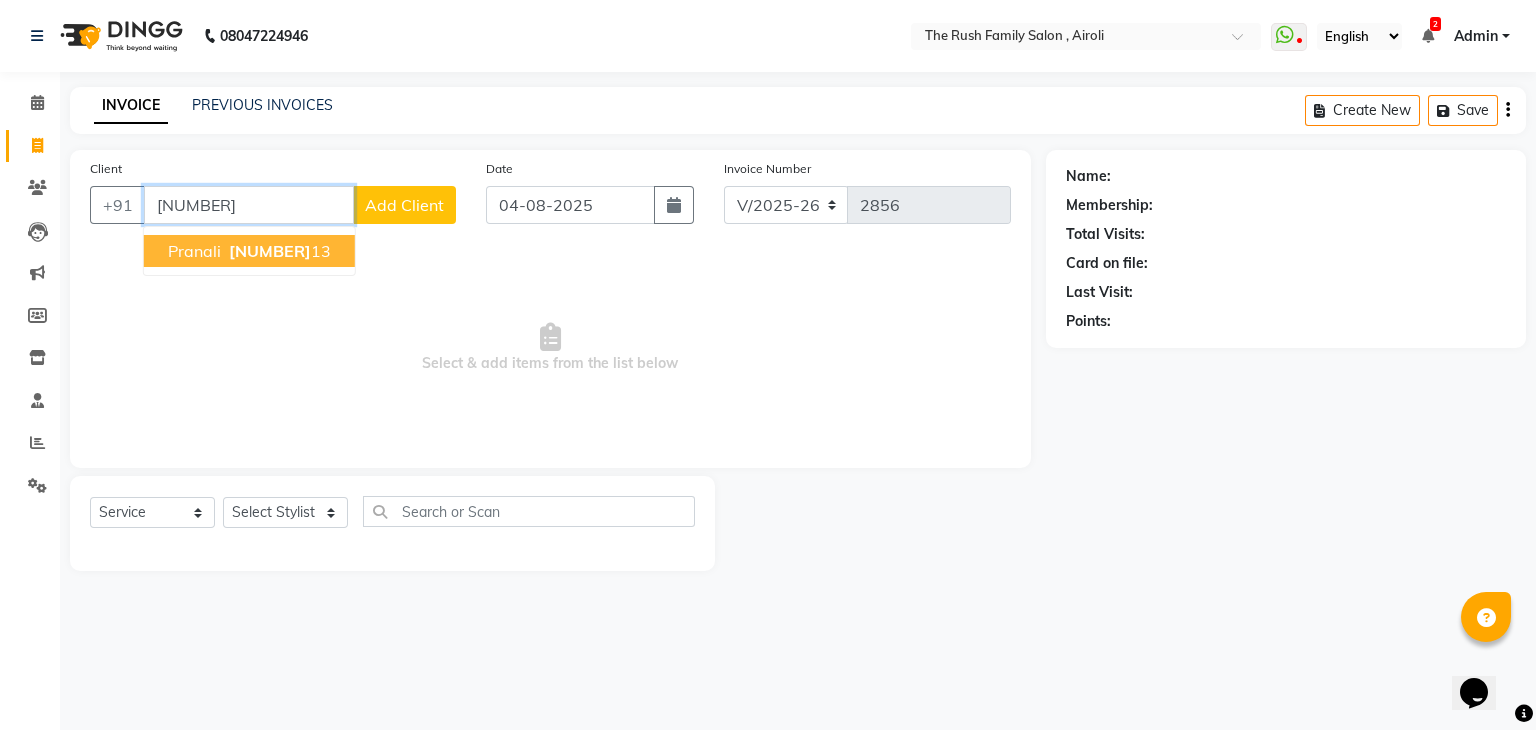 click on "97305607" at bounding box center (270, 251) 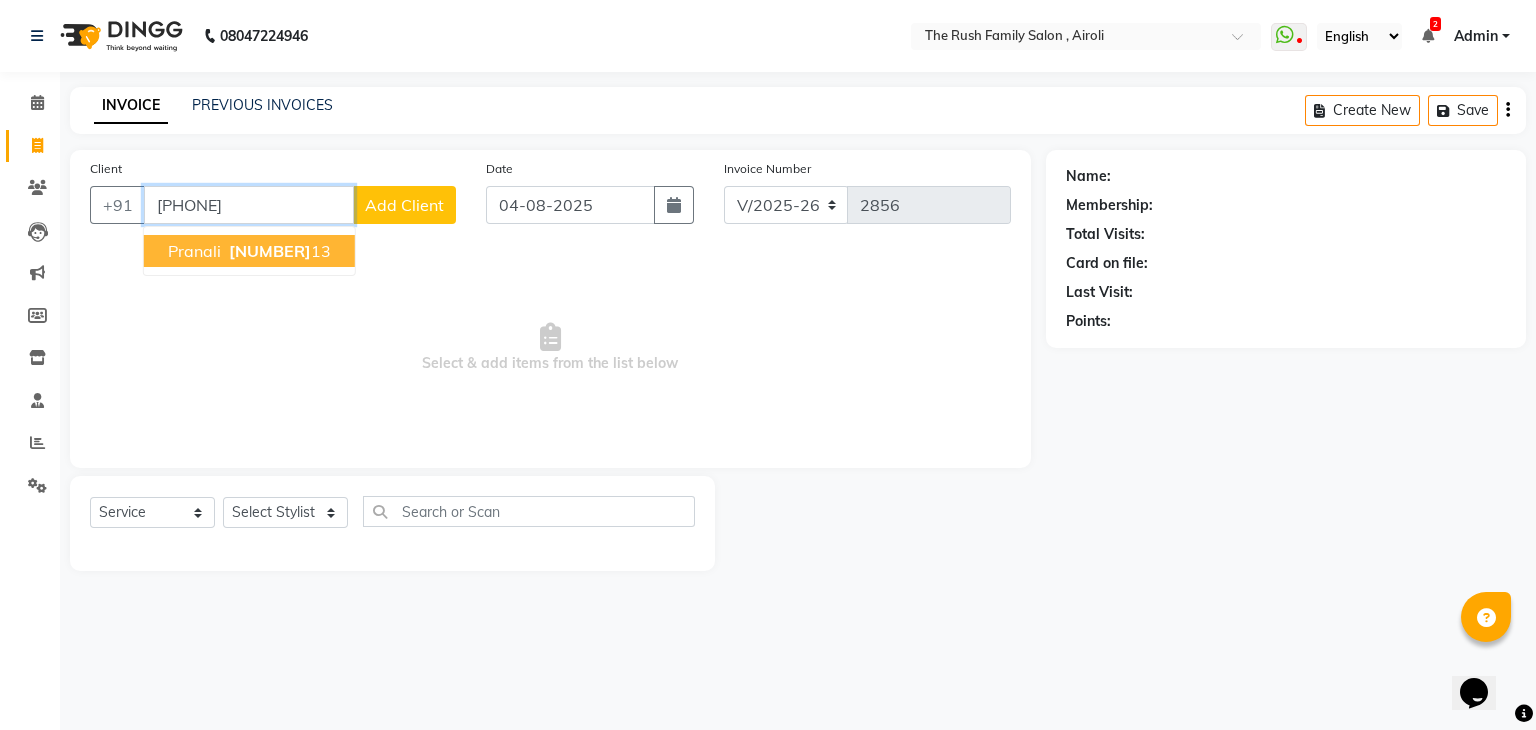 type on "9730560713" 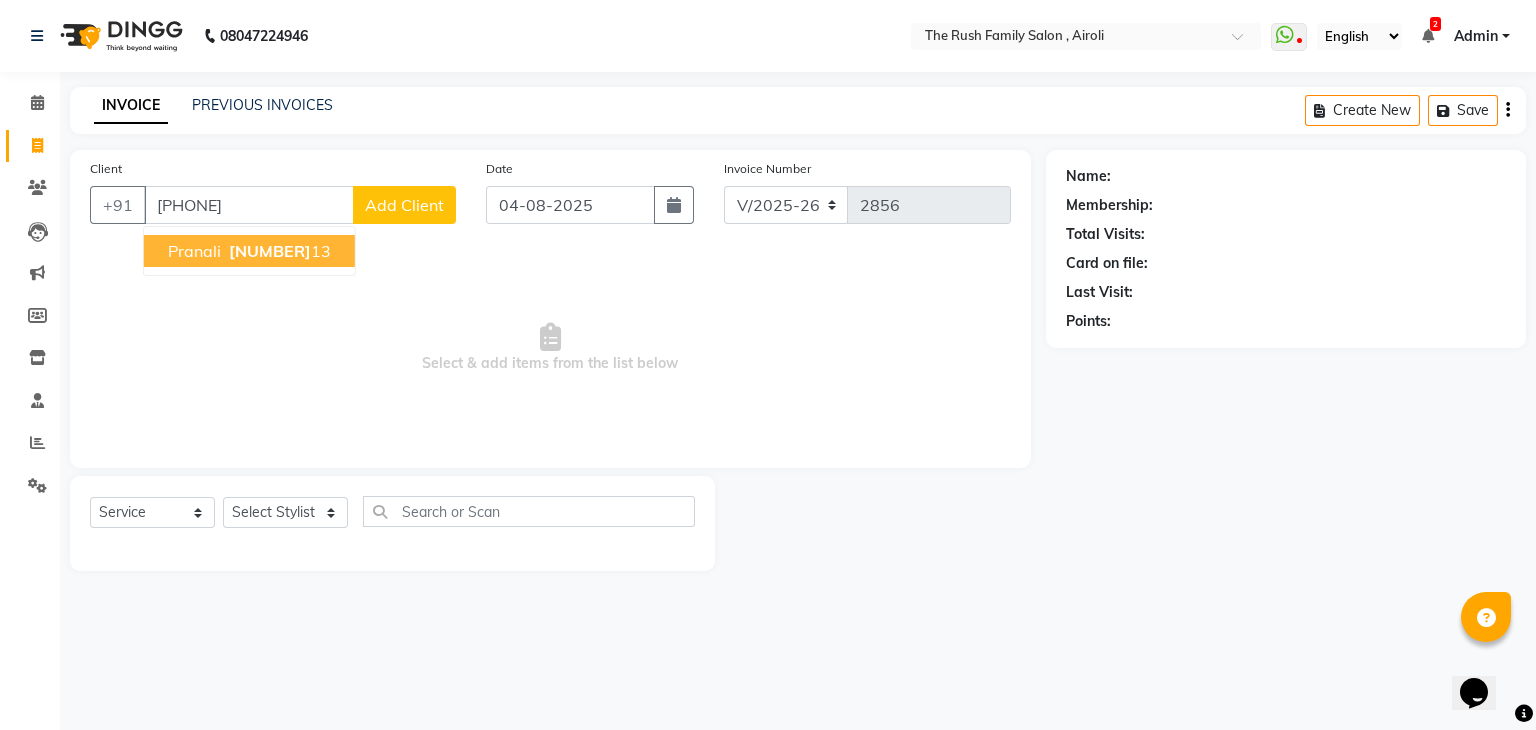 select on "1: Object" 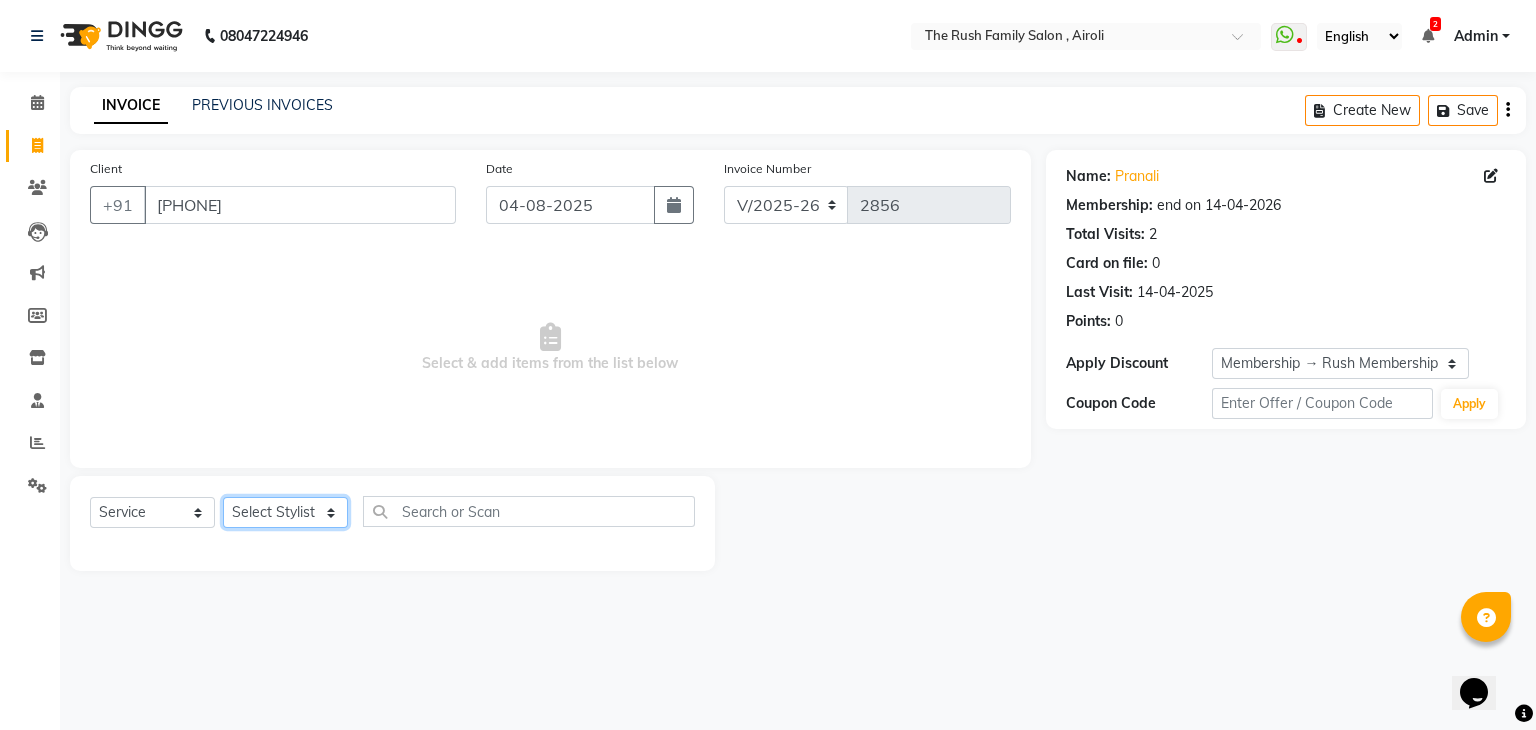 drag, startPoint x: 286, startPoint y: 512, endPoint x: 311, endPoint y: 187, distance: 325.9601 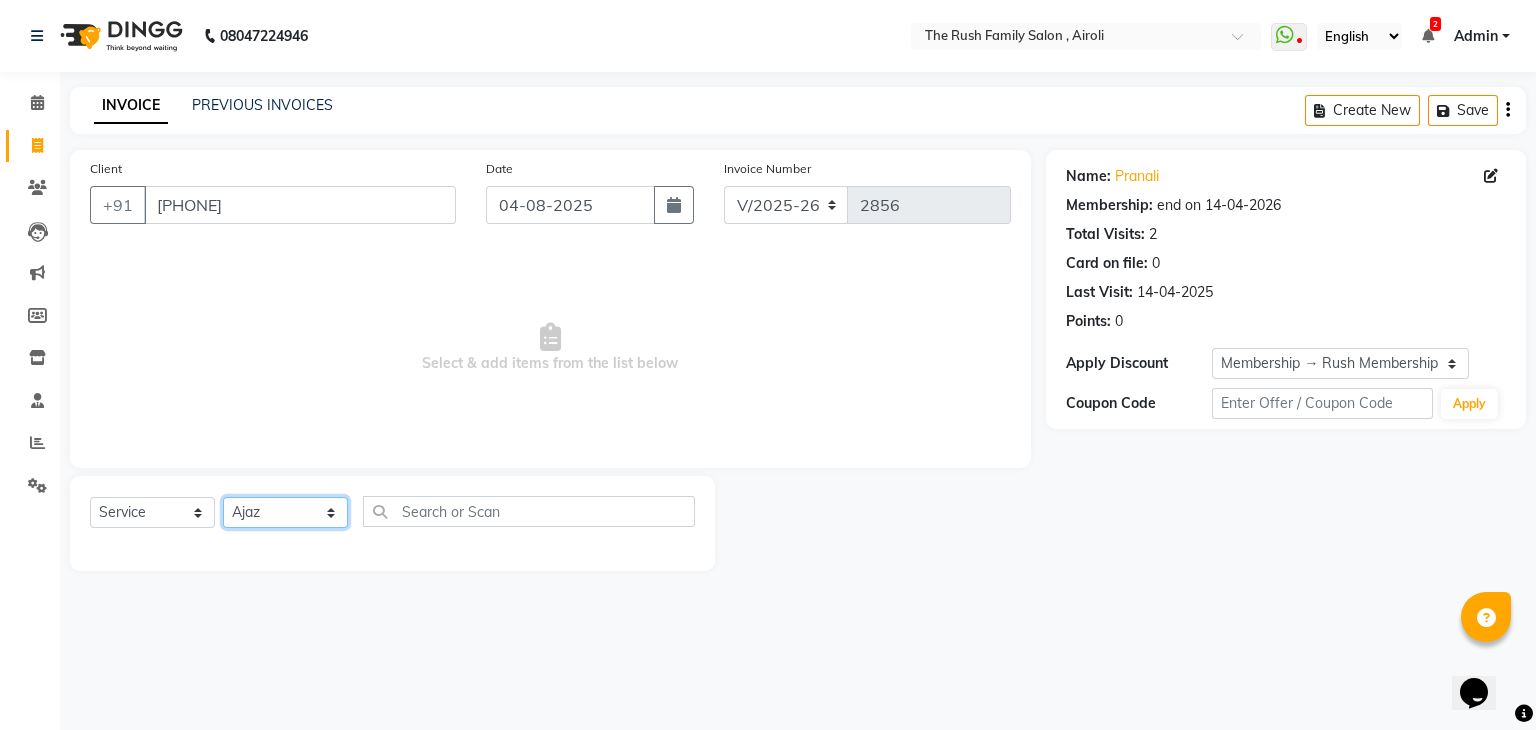 click on "Select Stylist Ajaz Alvira Danish Guddi Jayesh Josh  mumtaz Naeem Neha Riya    Rush Swati" 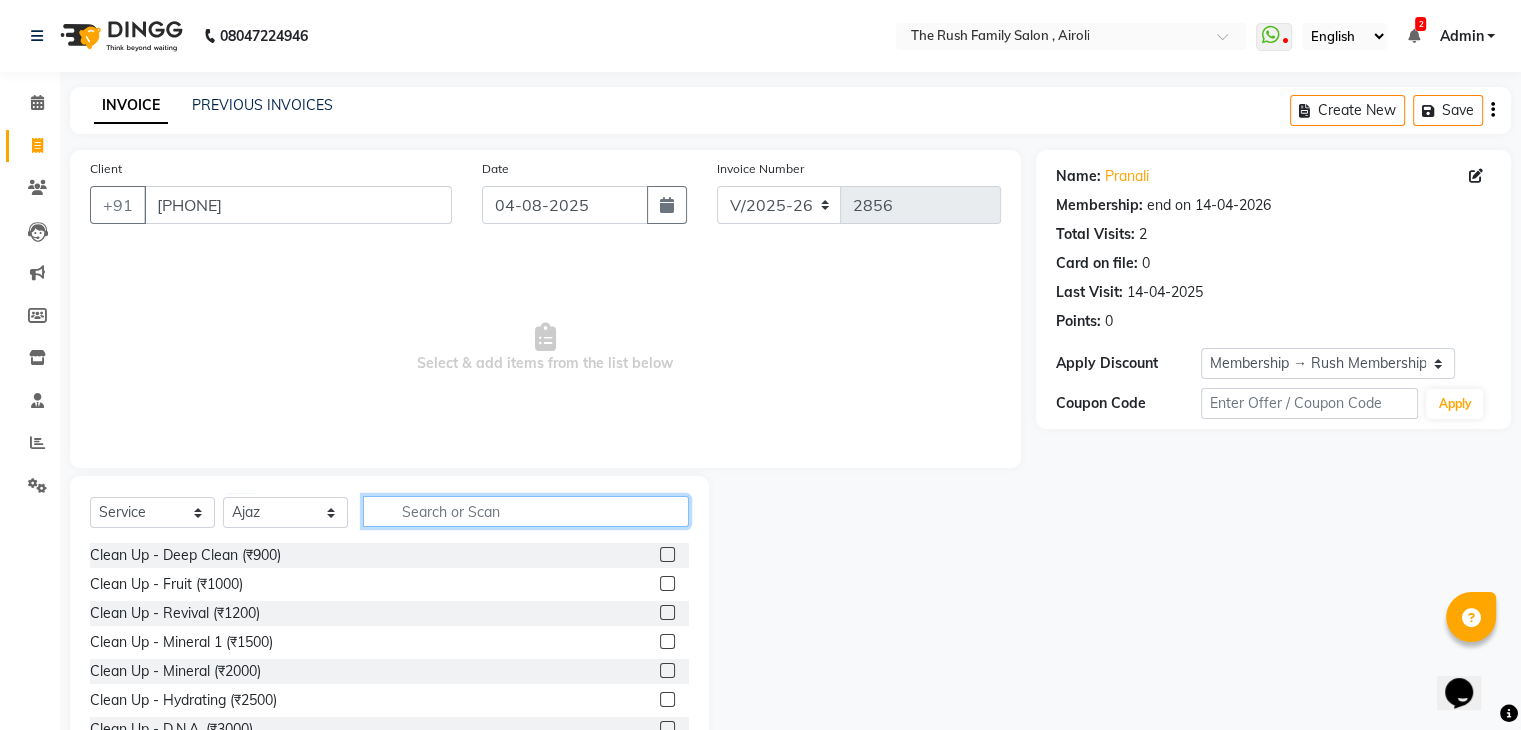 click 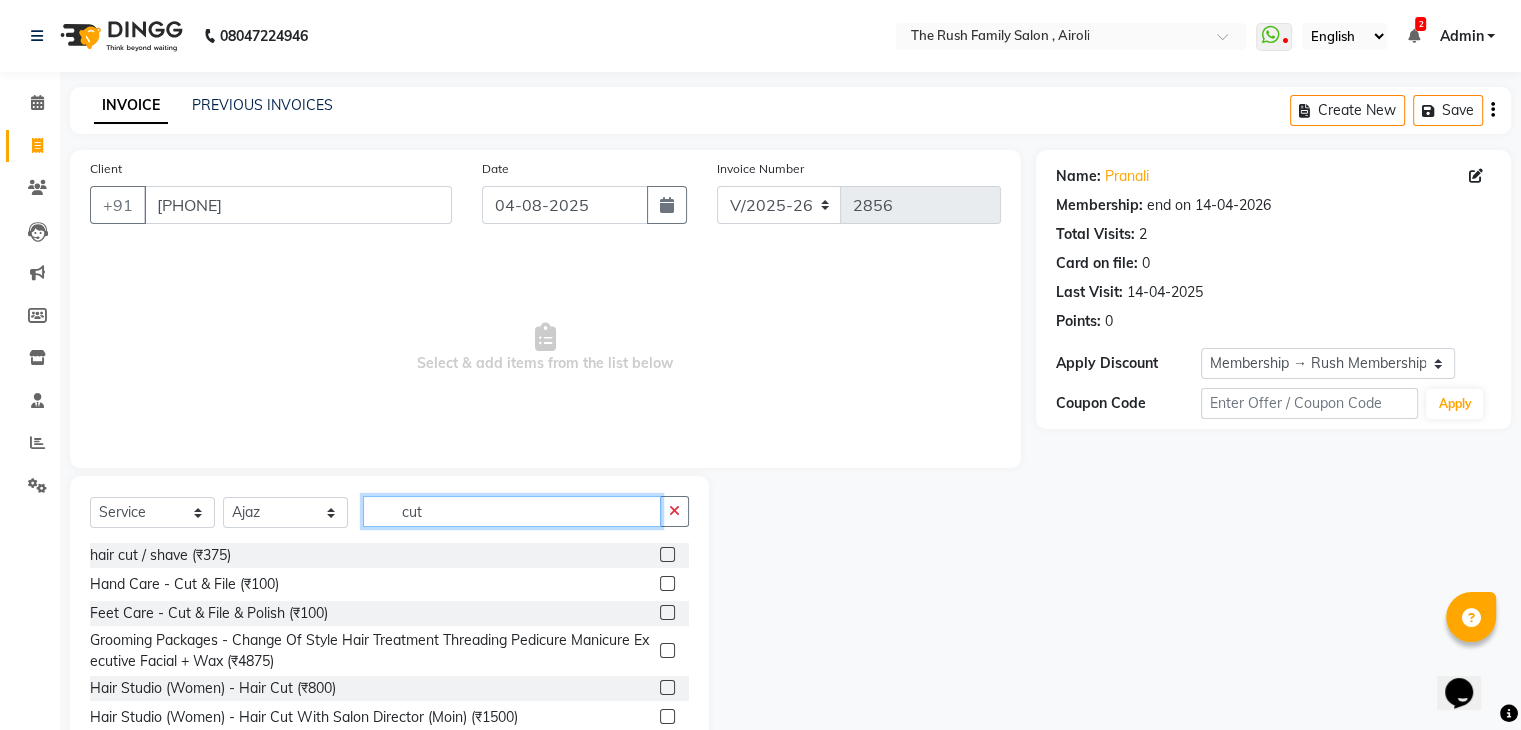 scroll, scrollTop: 77, scrollLeft: 0, axis: vertical 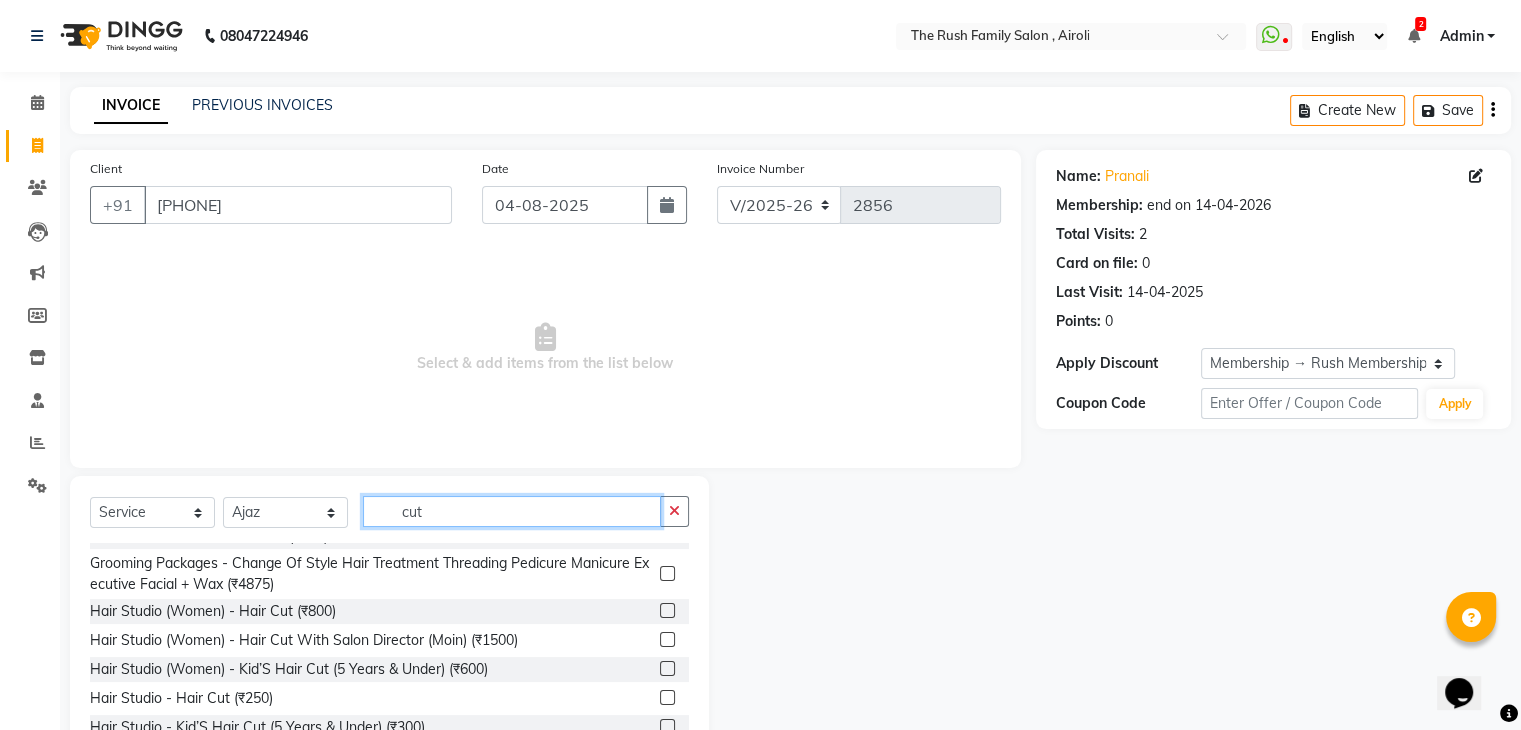 type on "cut" 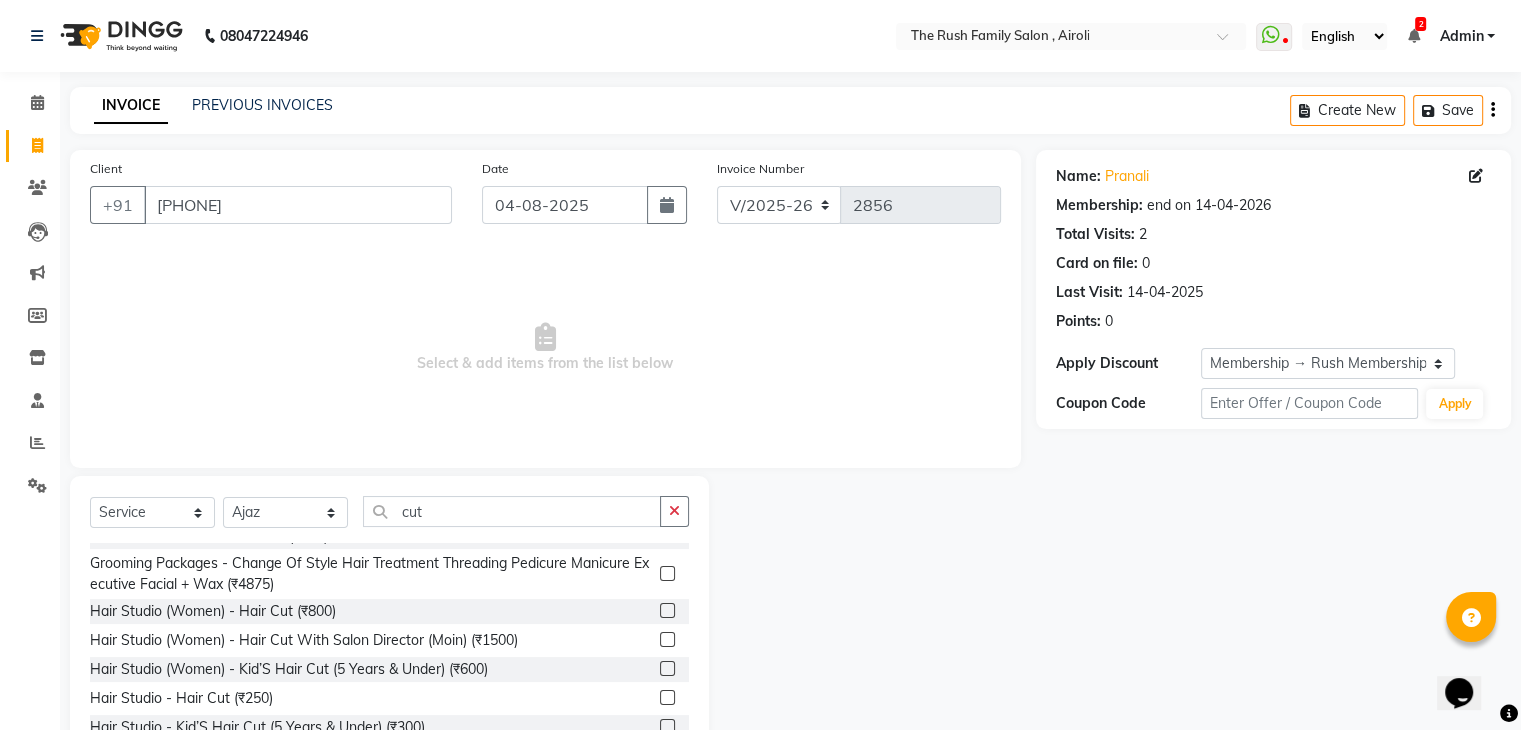 click 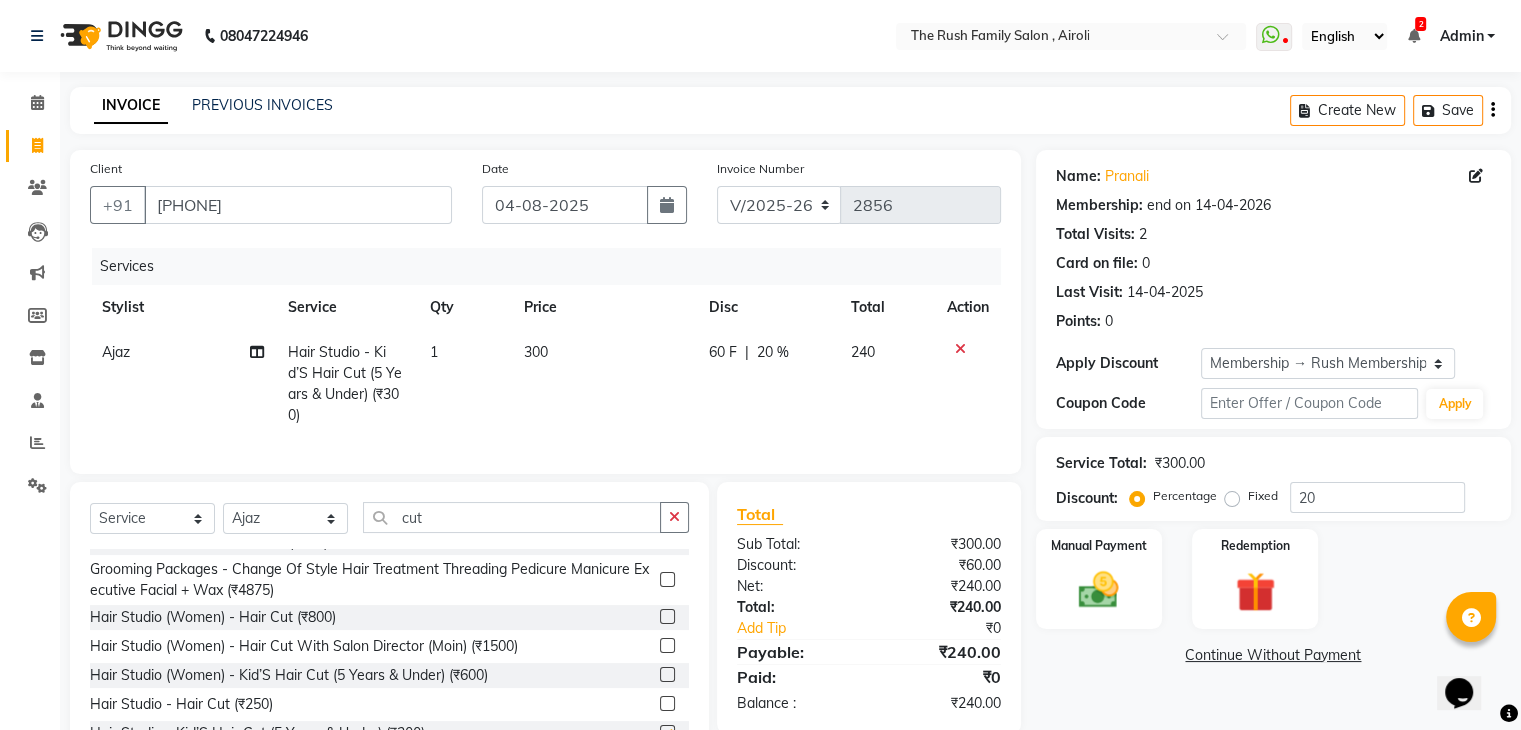 checkbox on "false" 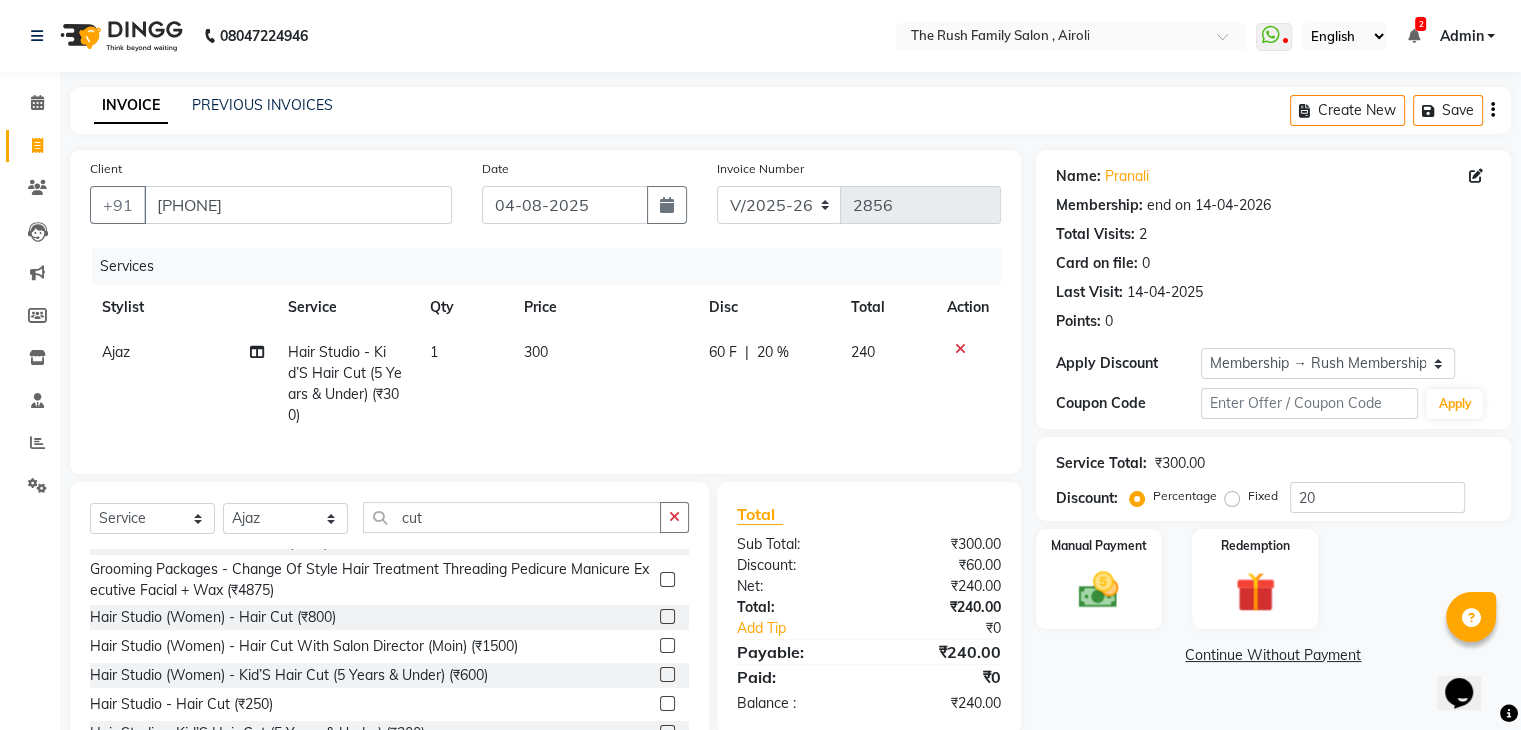 click on "60 F" 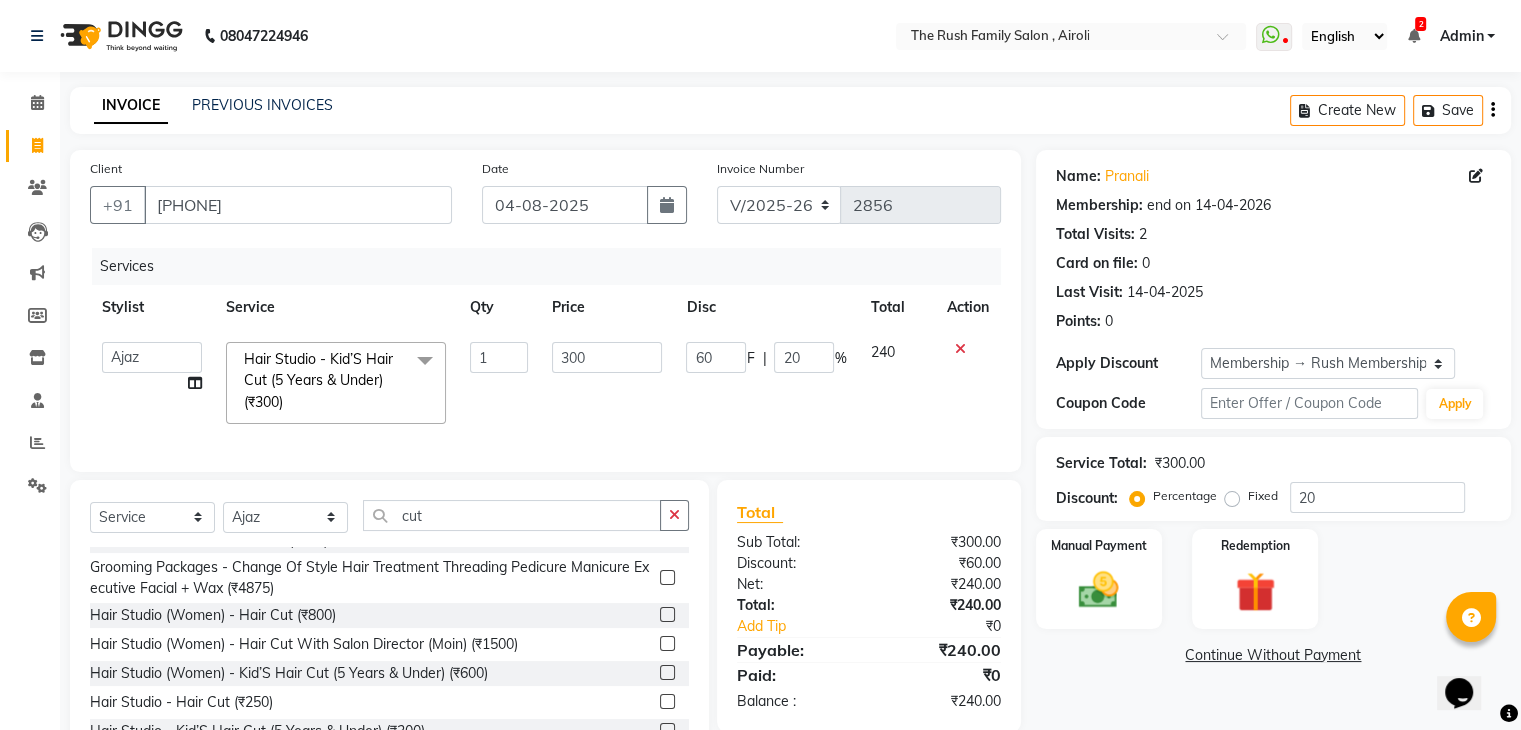click on "60" 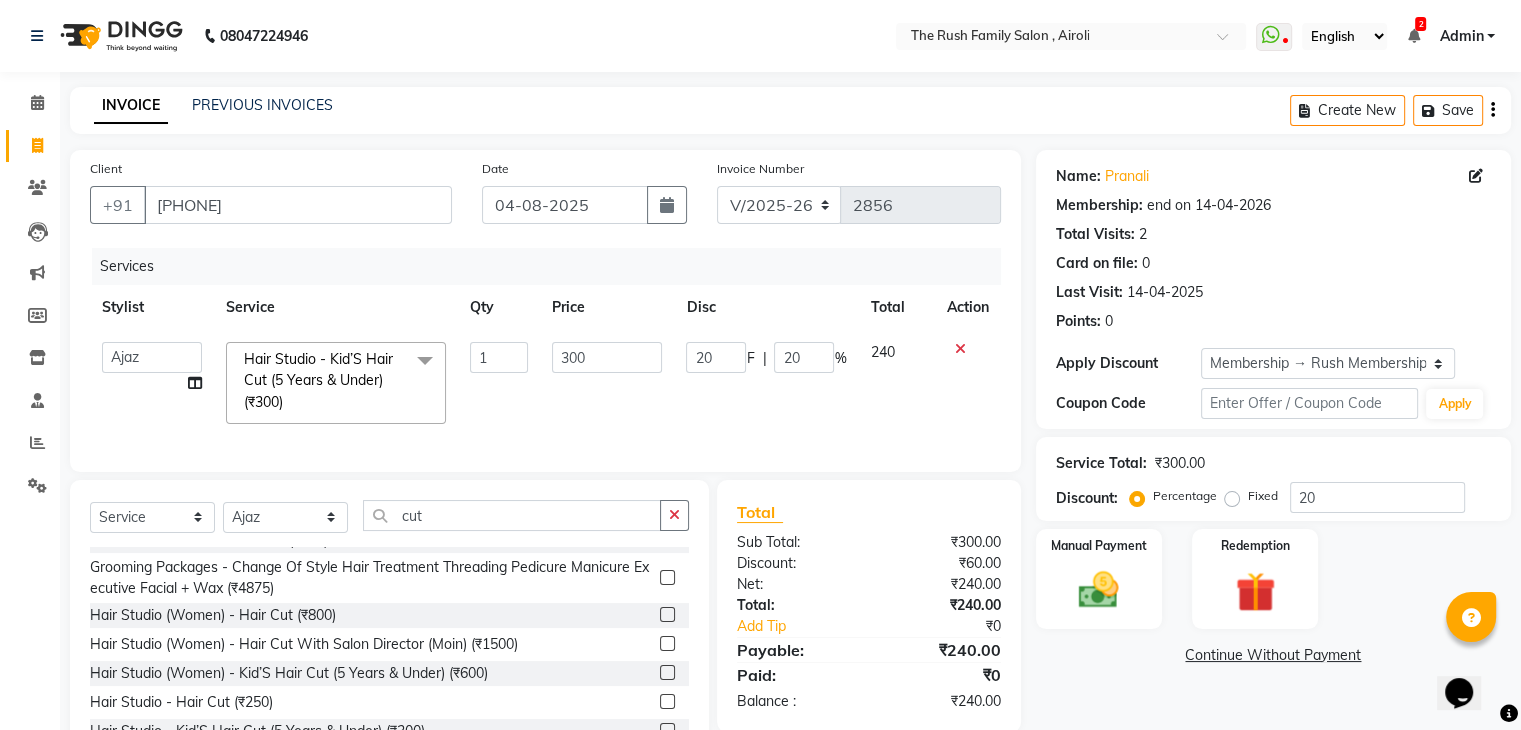 type on "200" 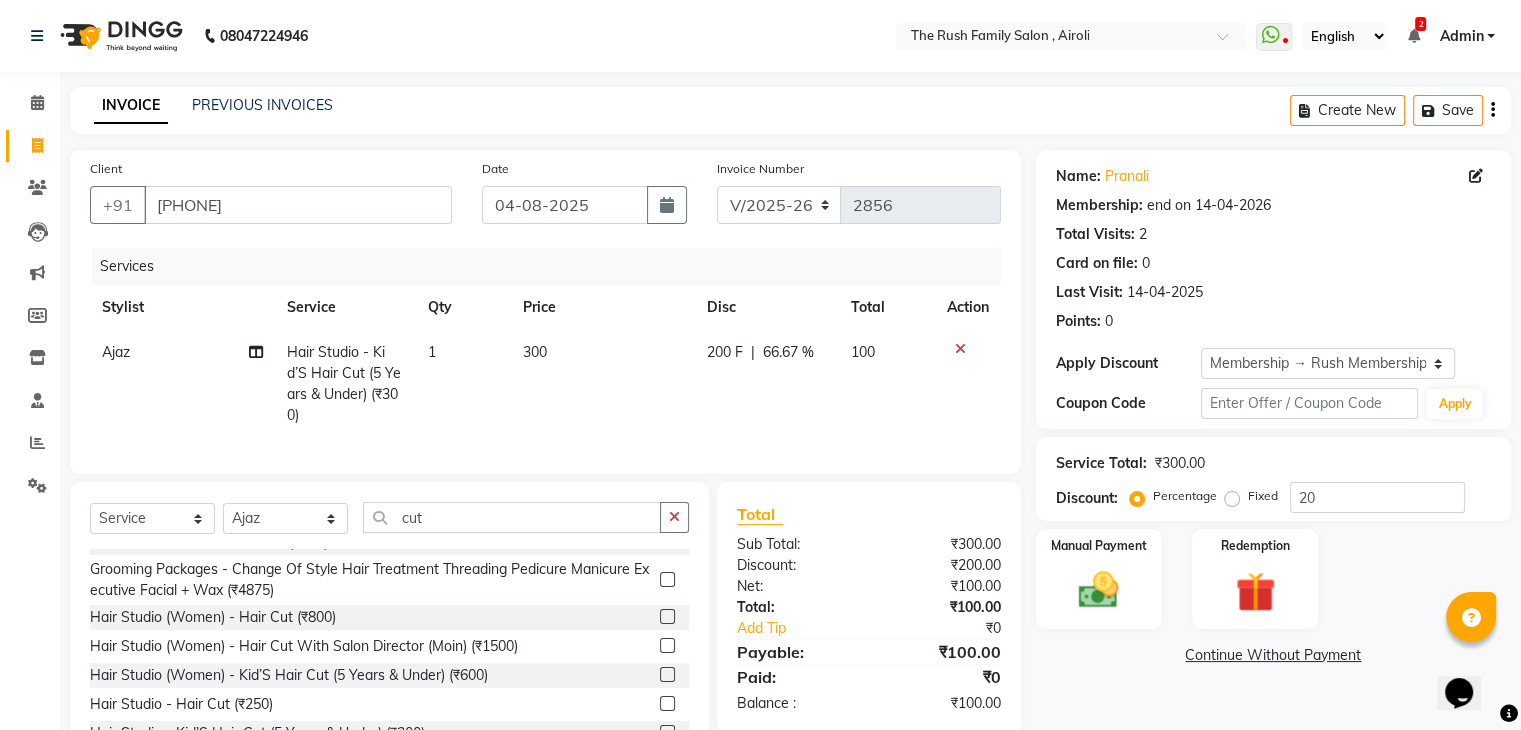 click on "200 F | 66.67 %" 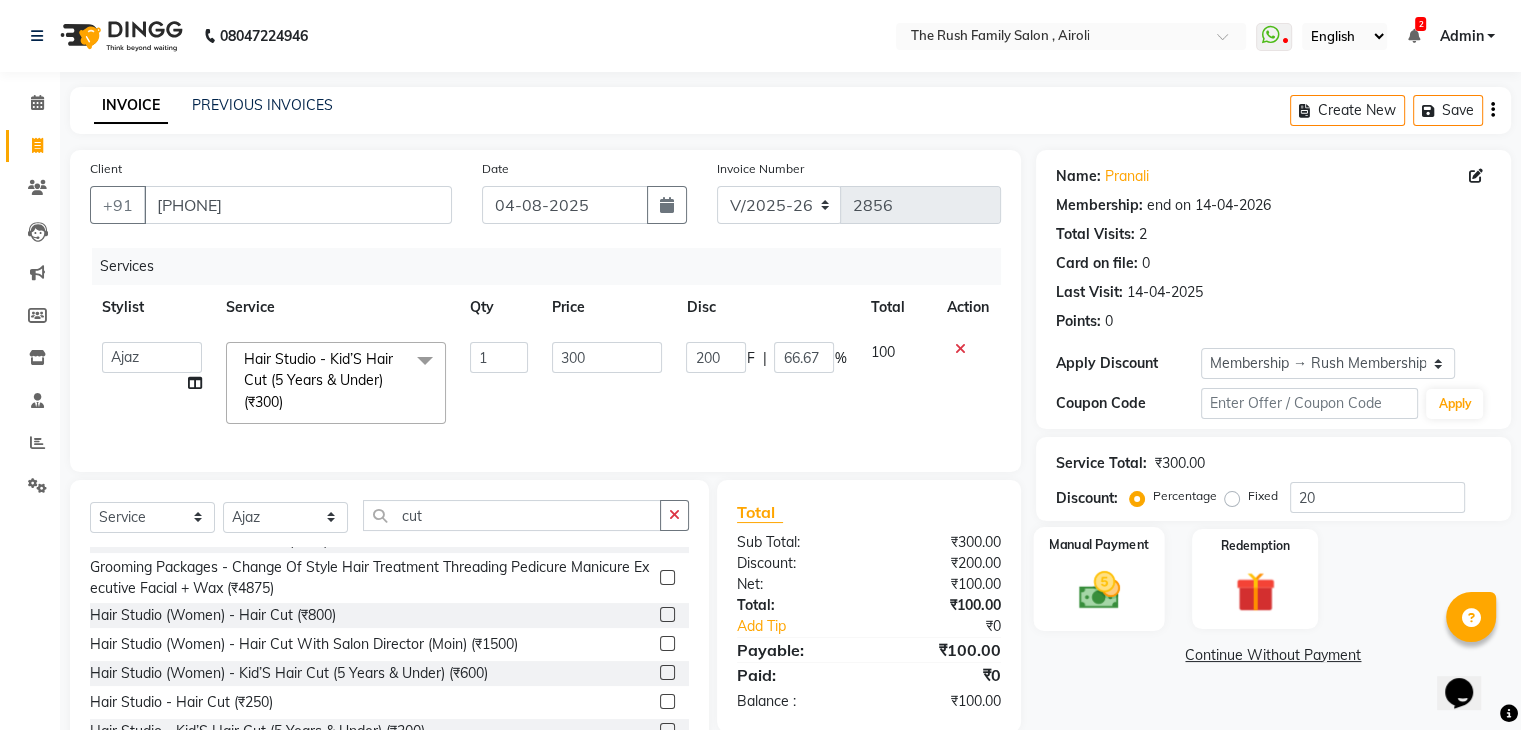 click 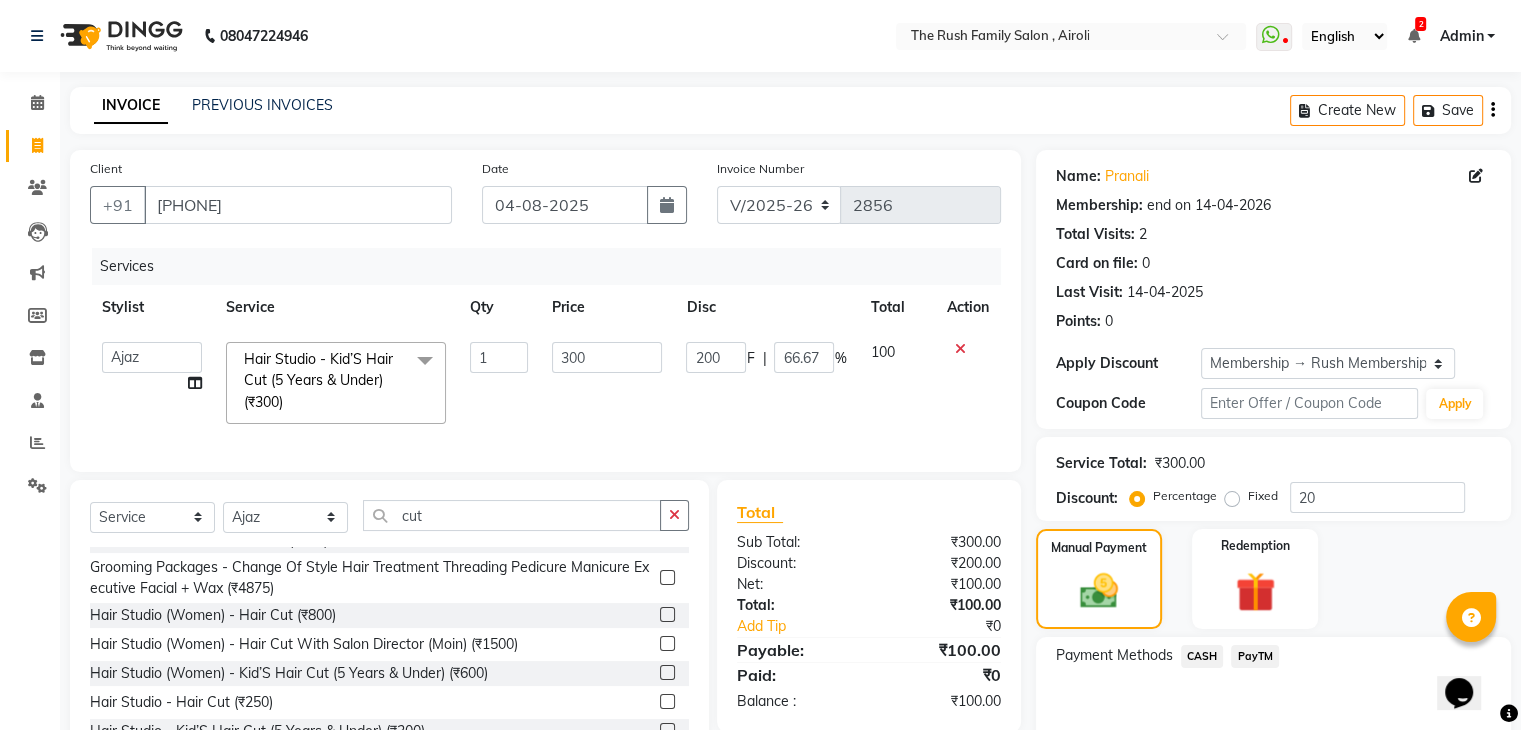 click on "PayTM" 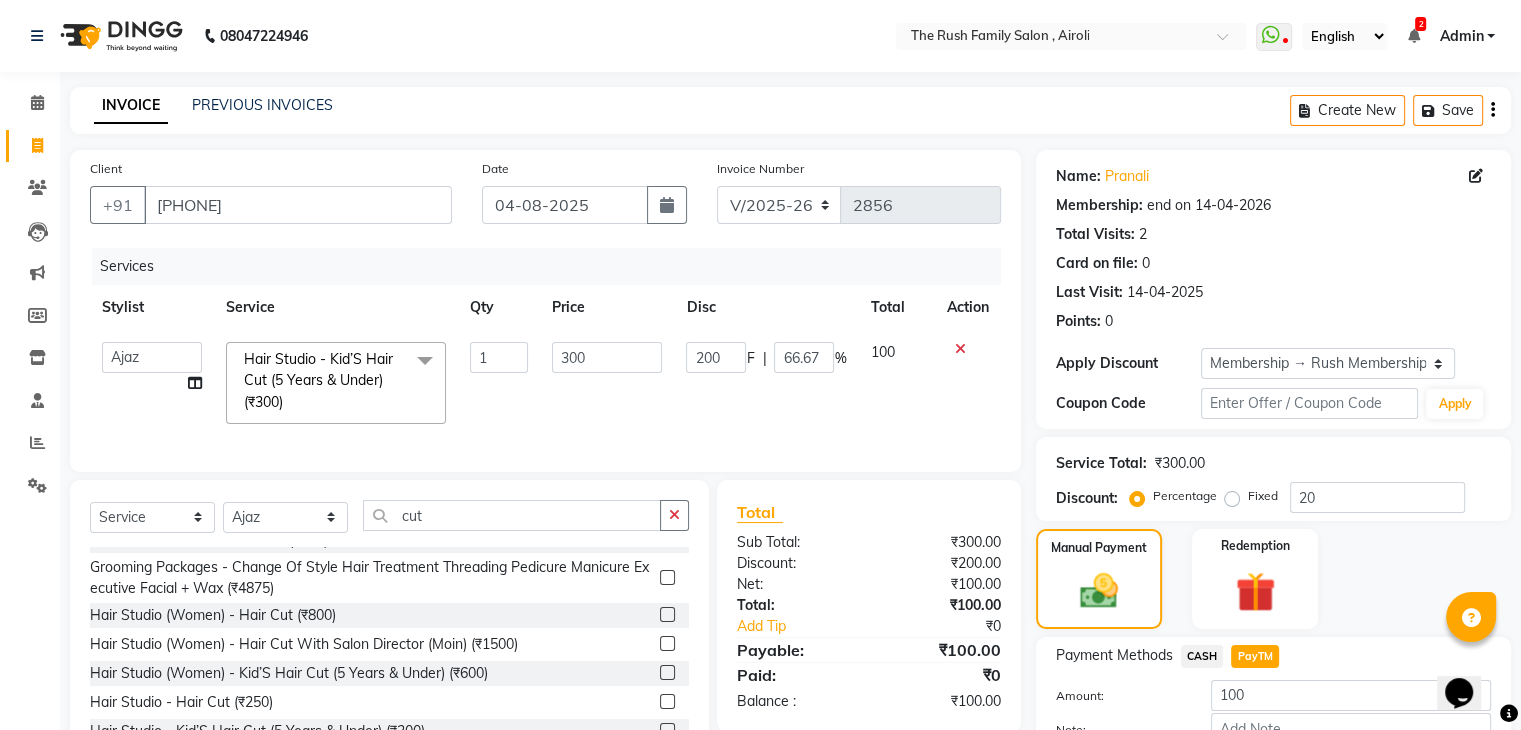 scroll, scrollTop: 128, scrollLeft: 0, axis: vertical 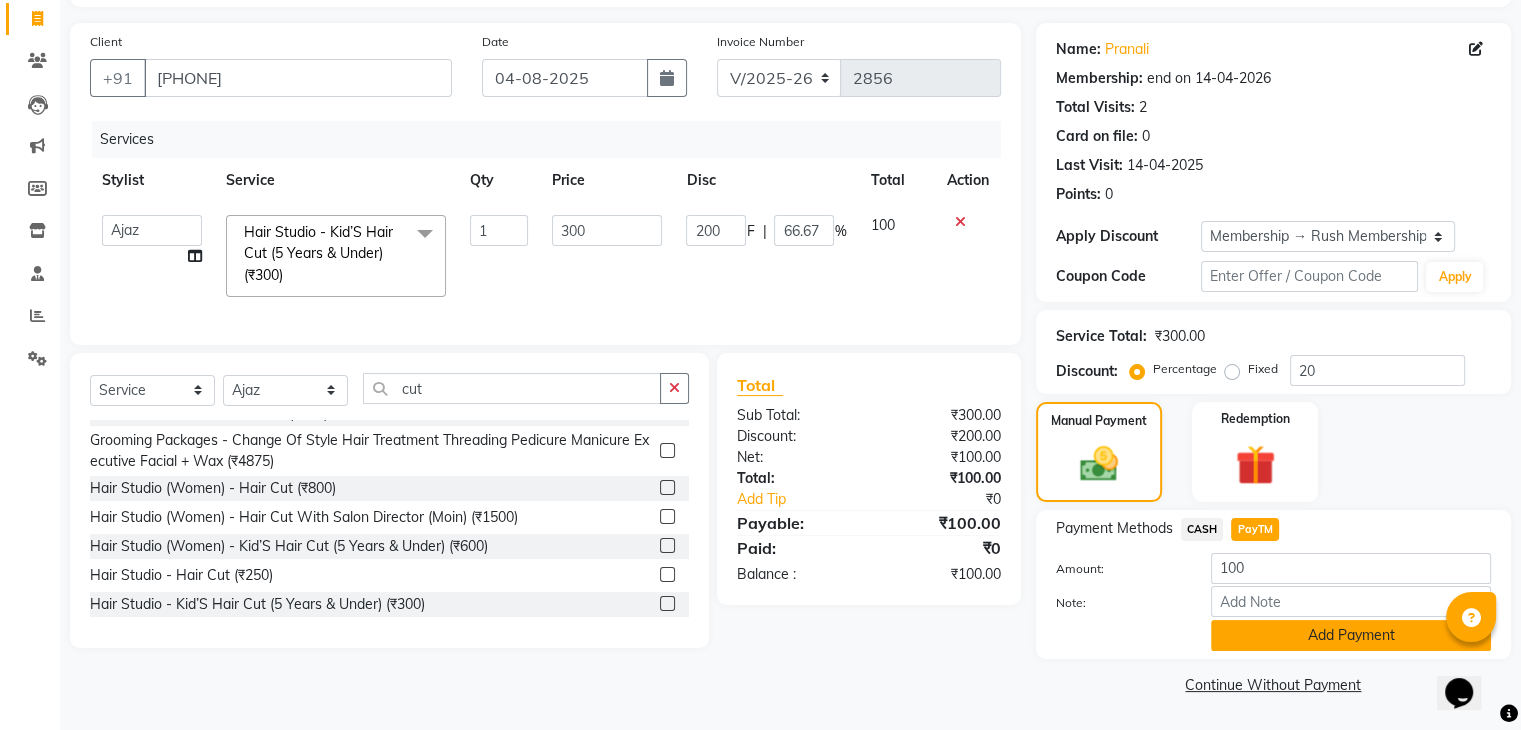 click on "Add Payment" 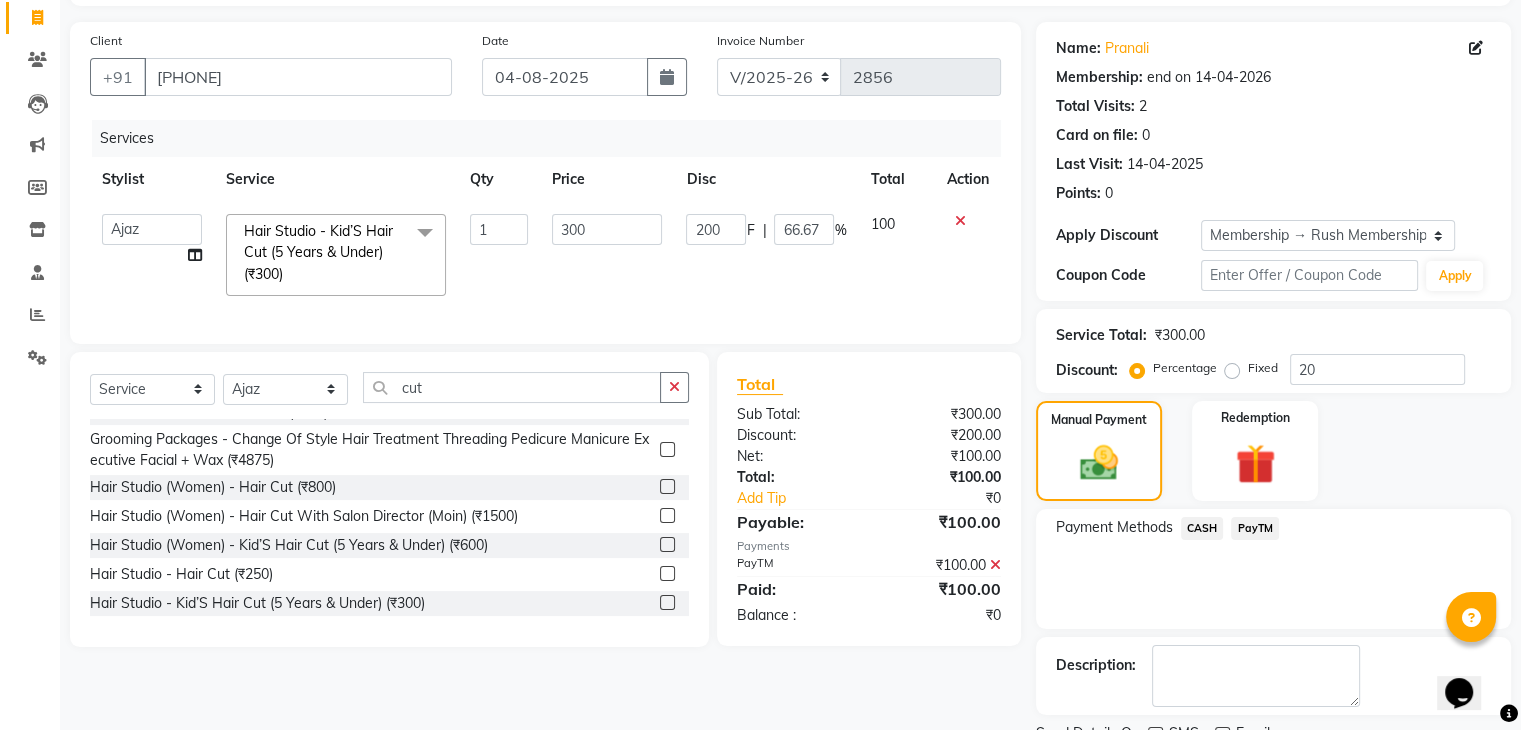 scroll, scrollTop: 209, scrollLeft: 0, axis: vertical 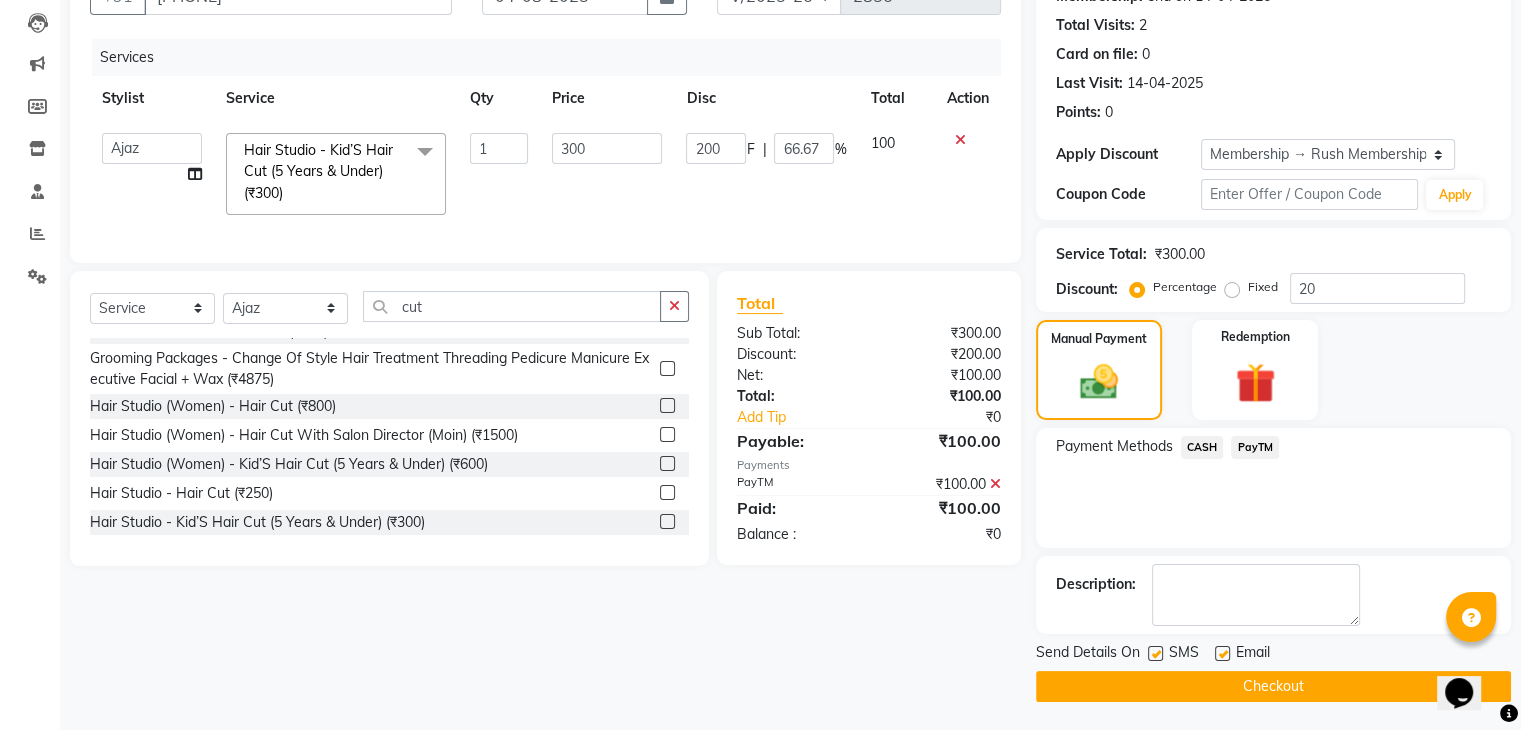 click on "Checkout" 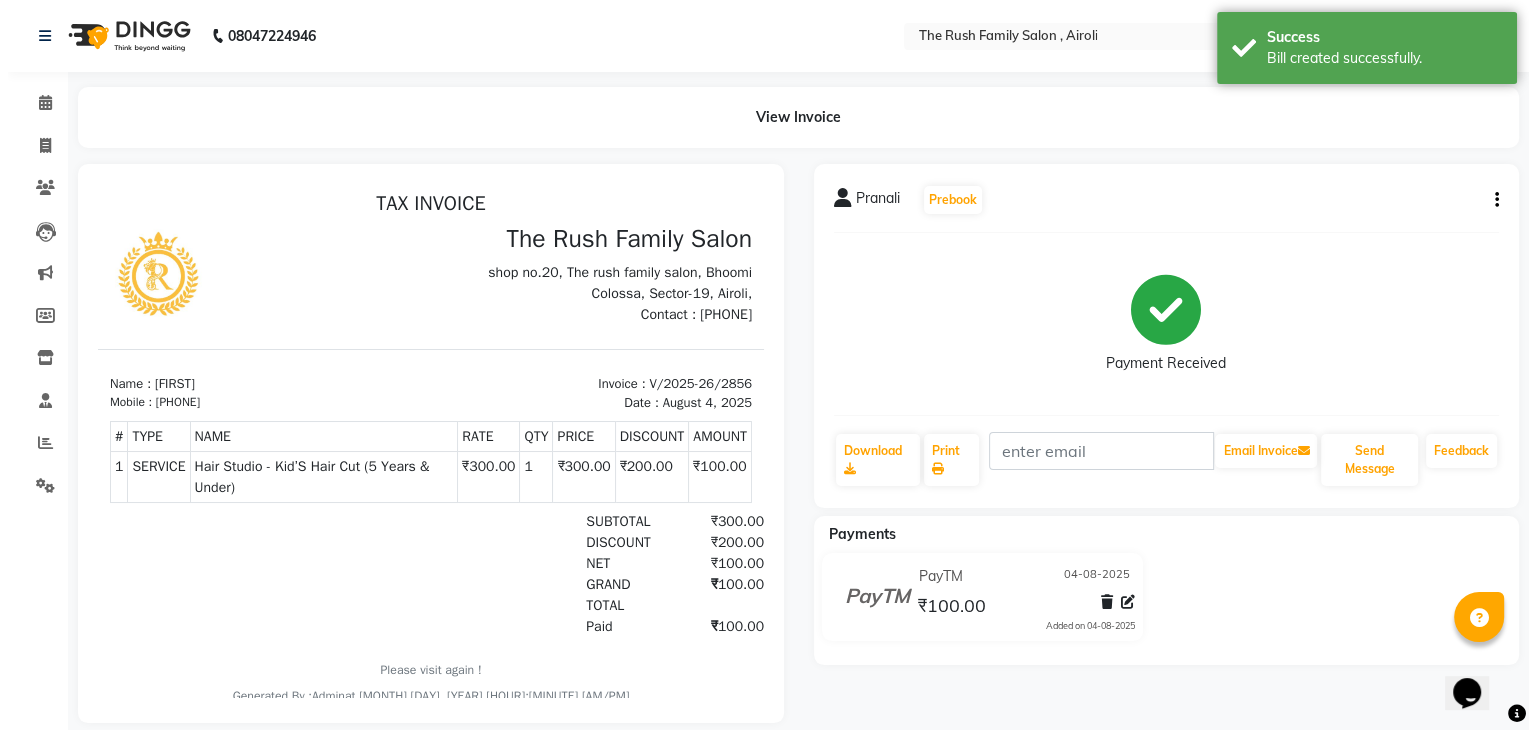 scroll, scrollTop: 0, scrollLeft: 0, axis: both 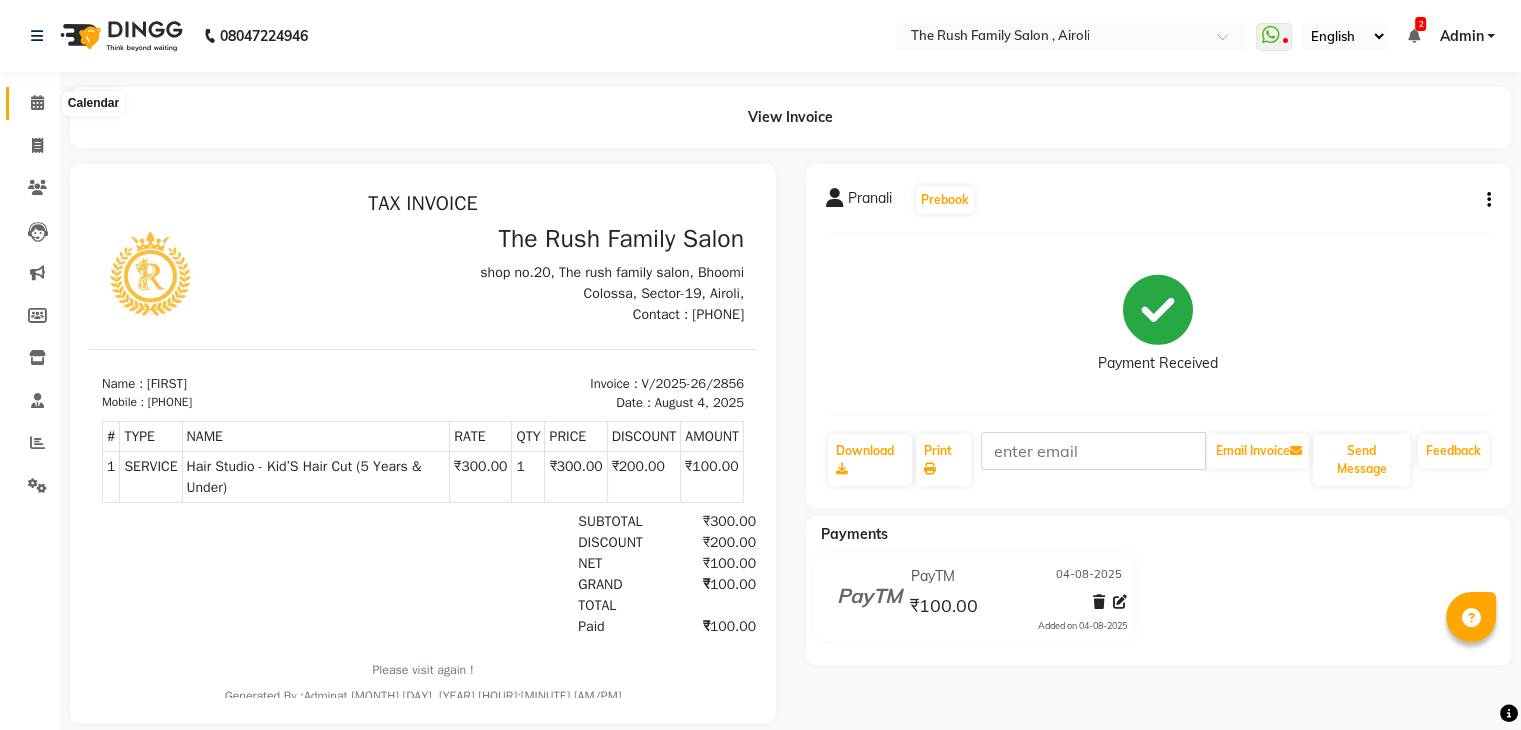 click 